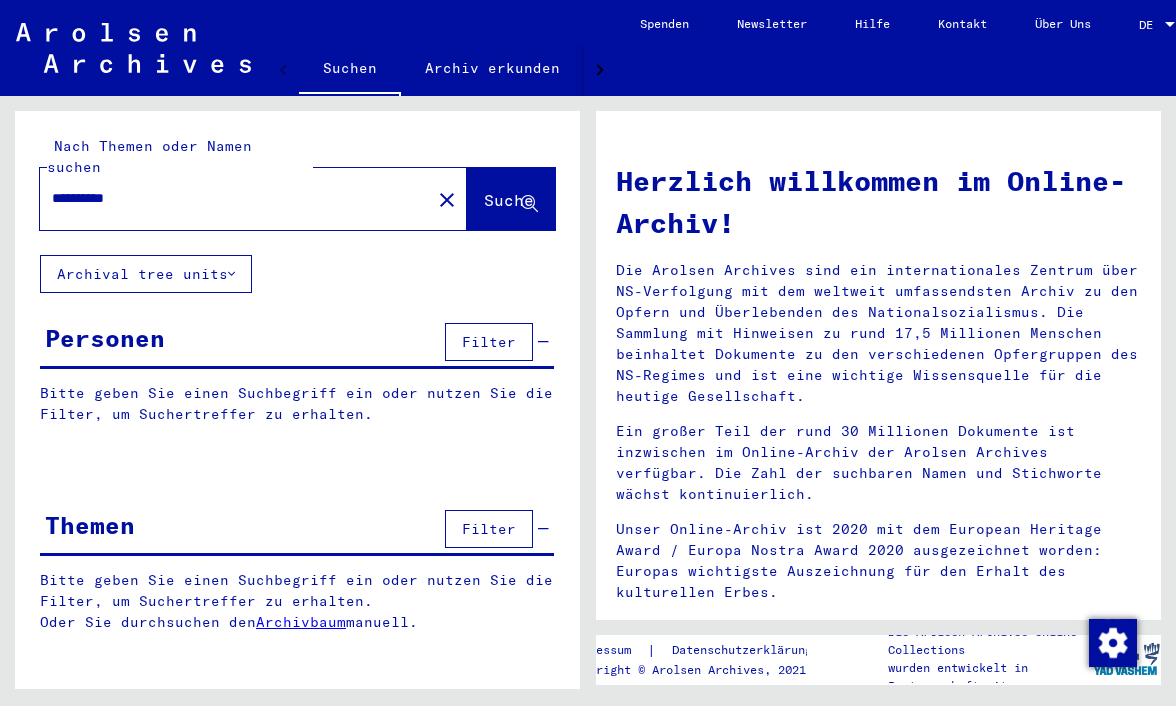 scroll, scrollTop: 0, scrollLeft: 0, axis: both 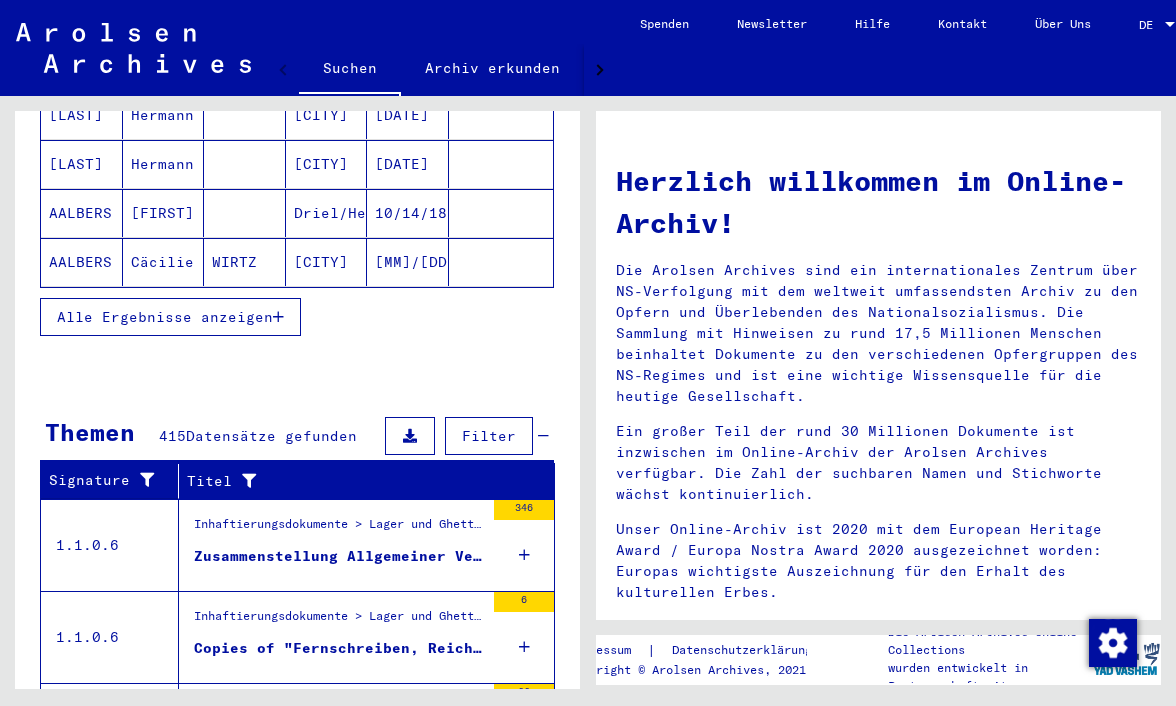 click on "Filter" at bounding box center (489, 436) 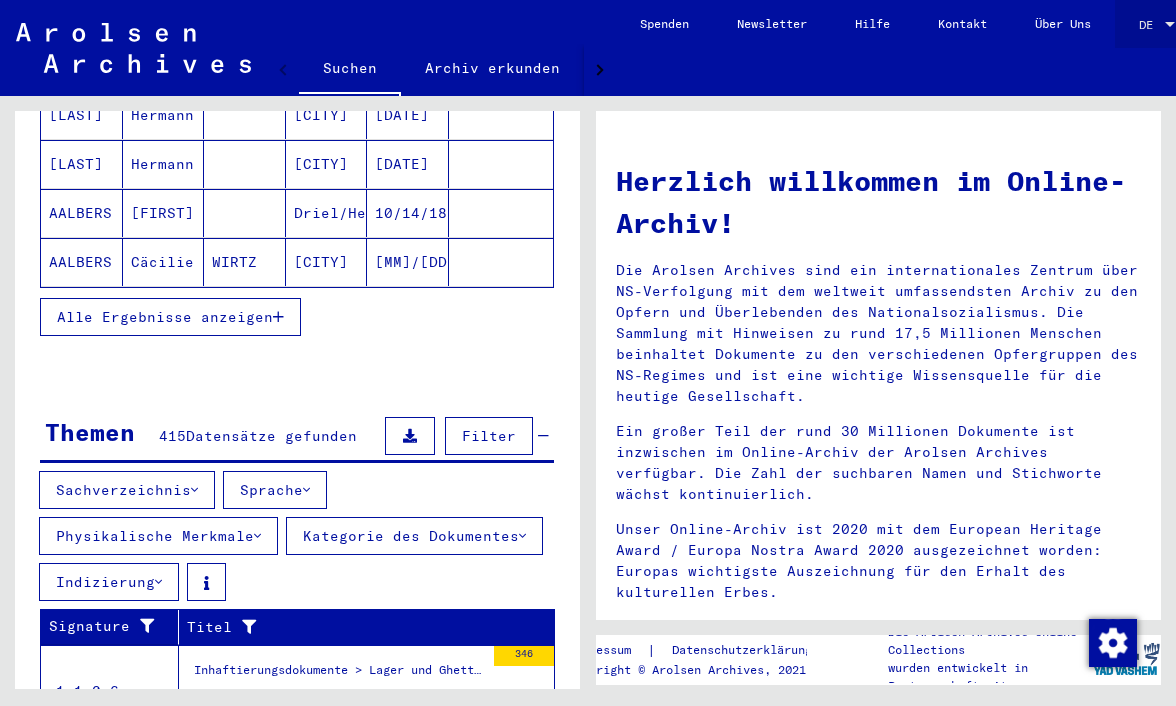 click on "DE" at bounding box center (1150, 25) 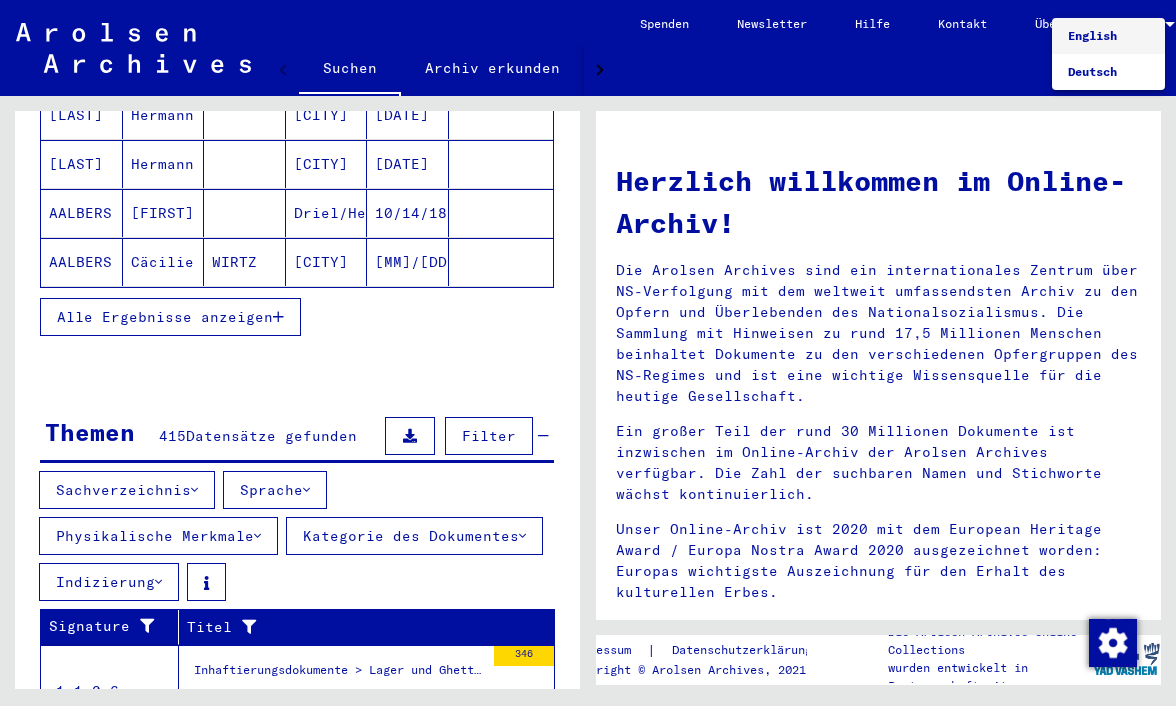 click on "English" at bounding box center (1092, 35) 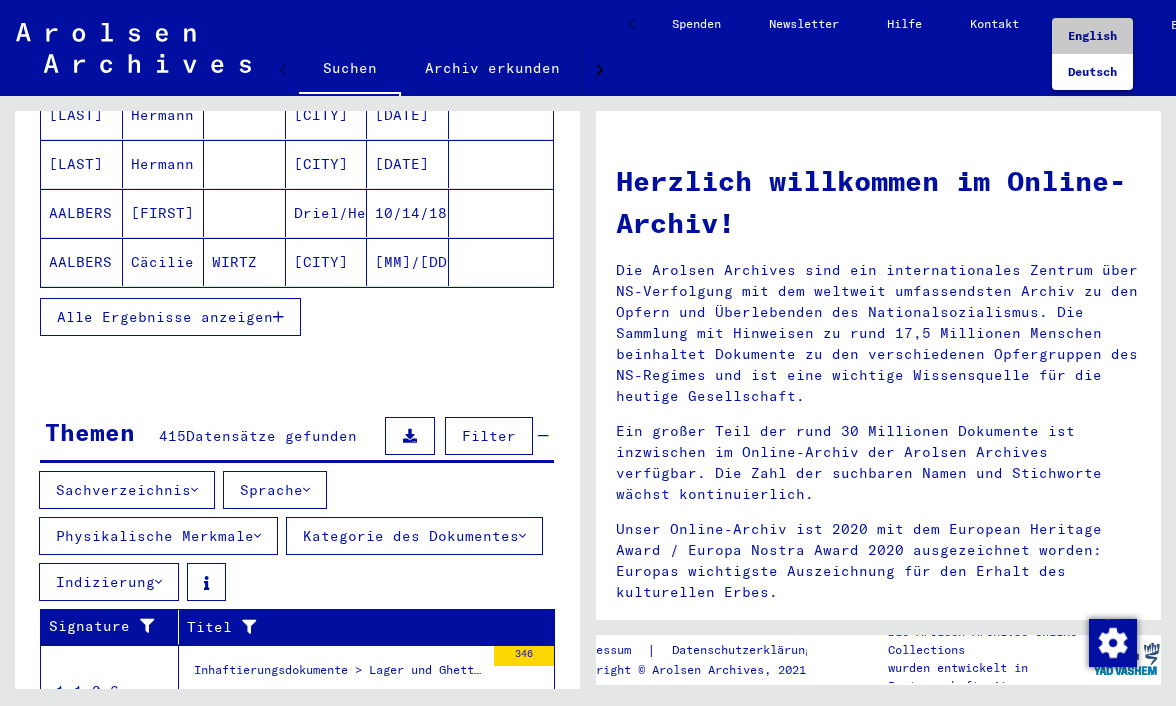 scroll, scrollTop: 0, scrollLeft: 0, axis: both 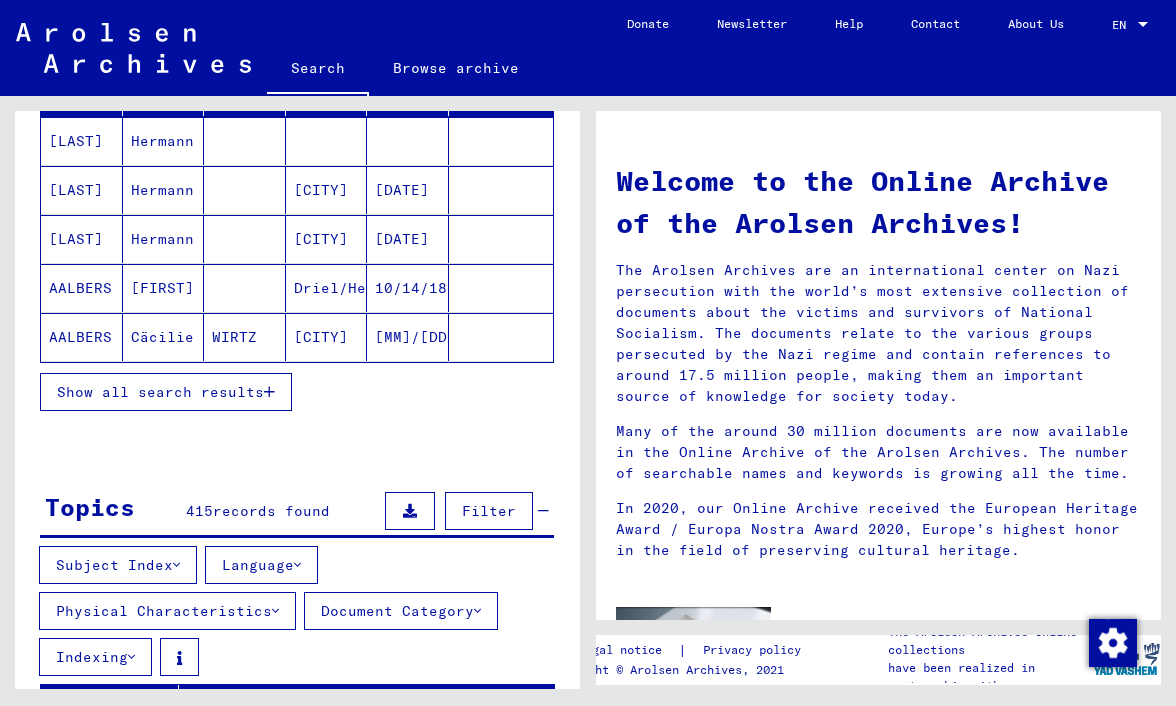 click at bounding box center [477, 611] 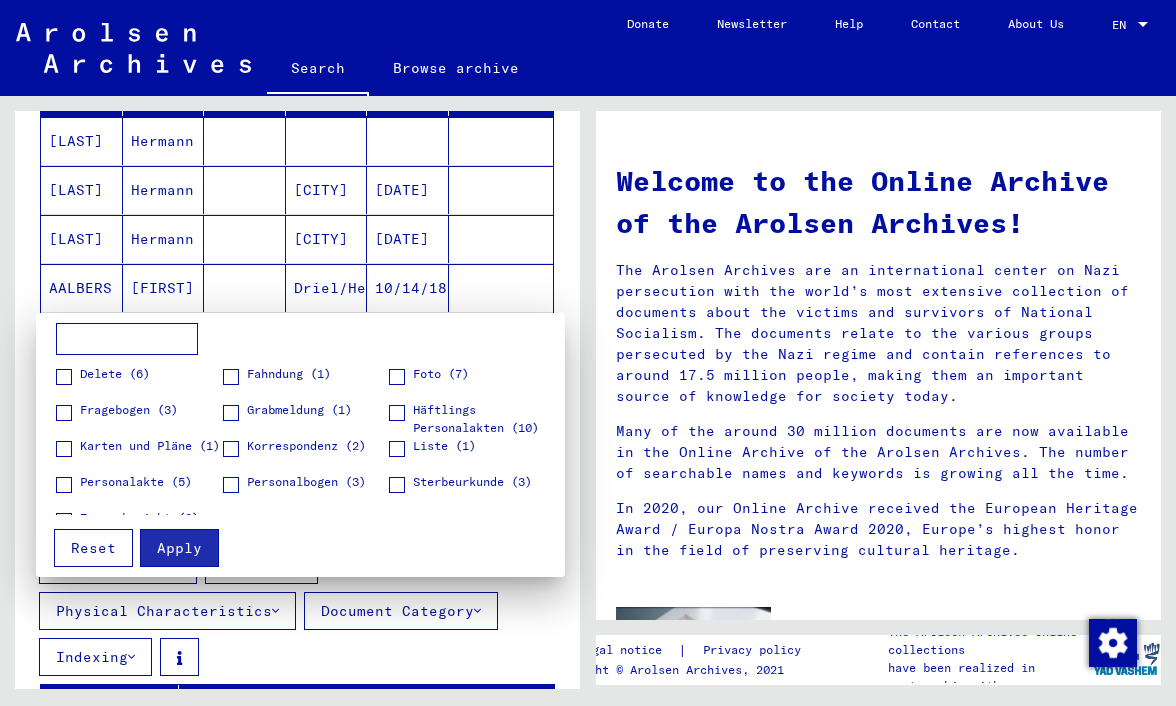 scroll, scrollTop: 0, scrollLeft: 0, axis: both 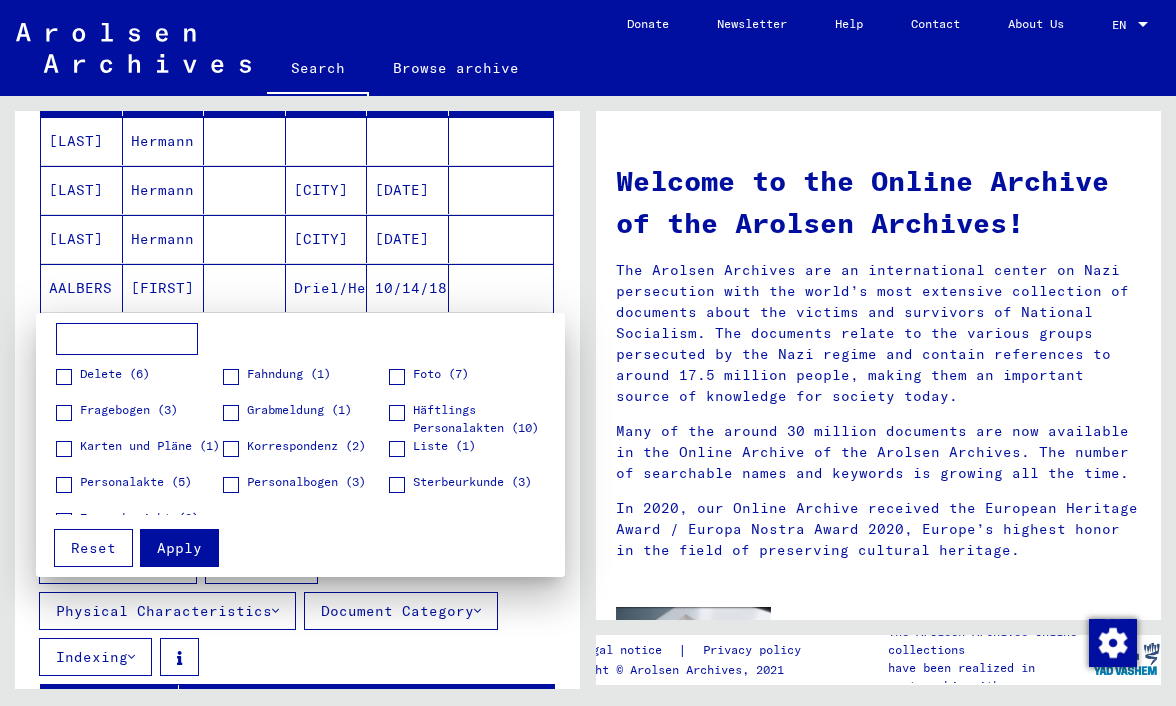 click at bounding box center (588, 353) 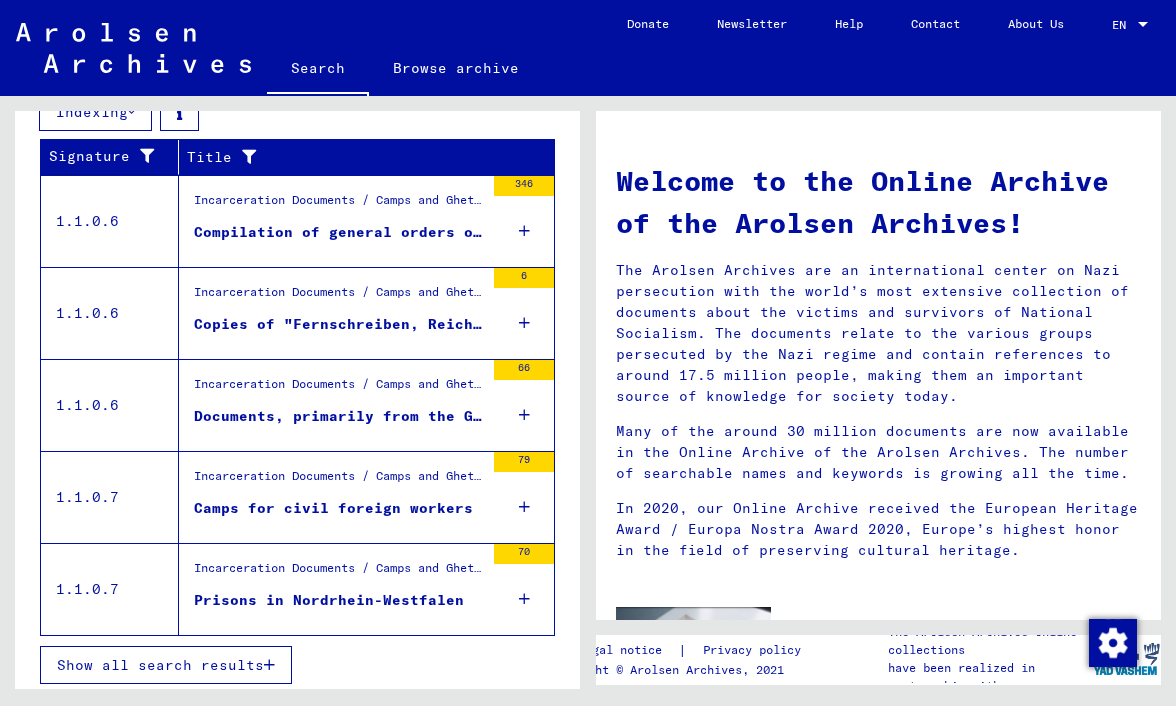 scroll, scrollTop: 832, scrollLeft: 0, axis: vertical 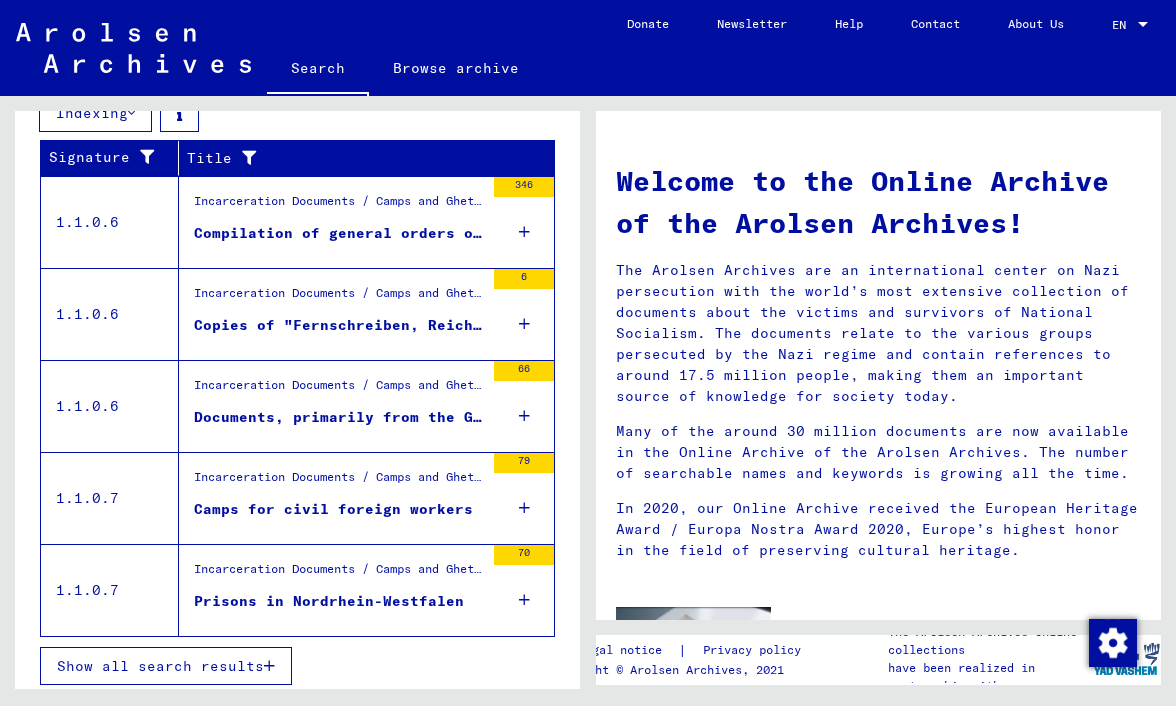 click on "Show all search results" at bounding box center [160, 666] 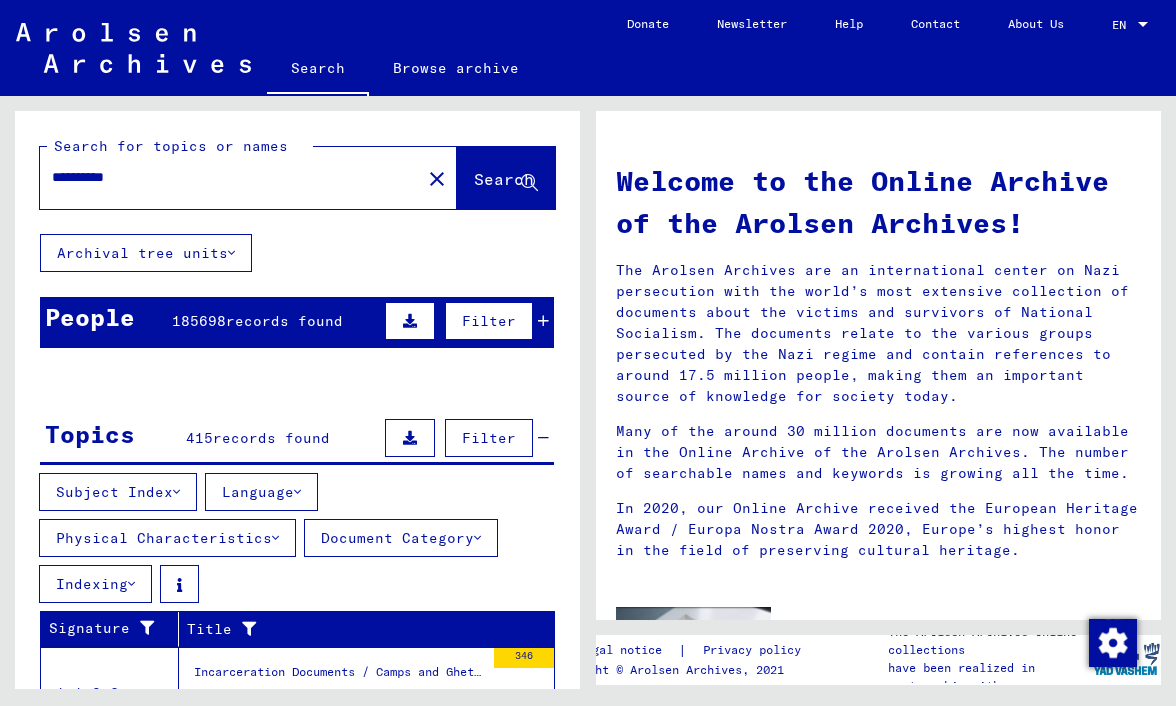 scroll, scrollTop: 0, scrollLeft: 0, axis: both 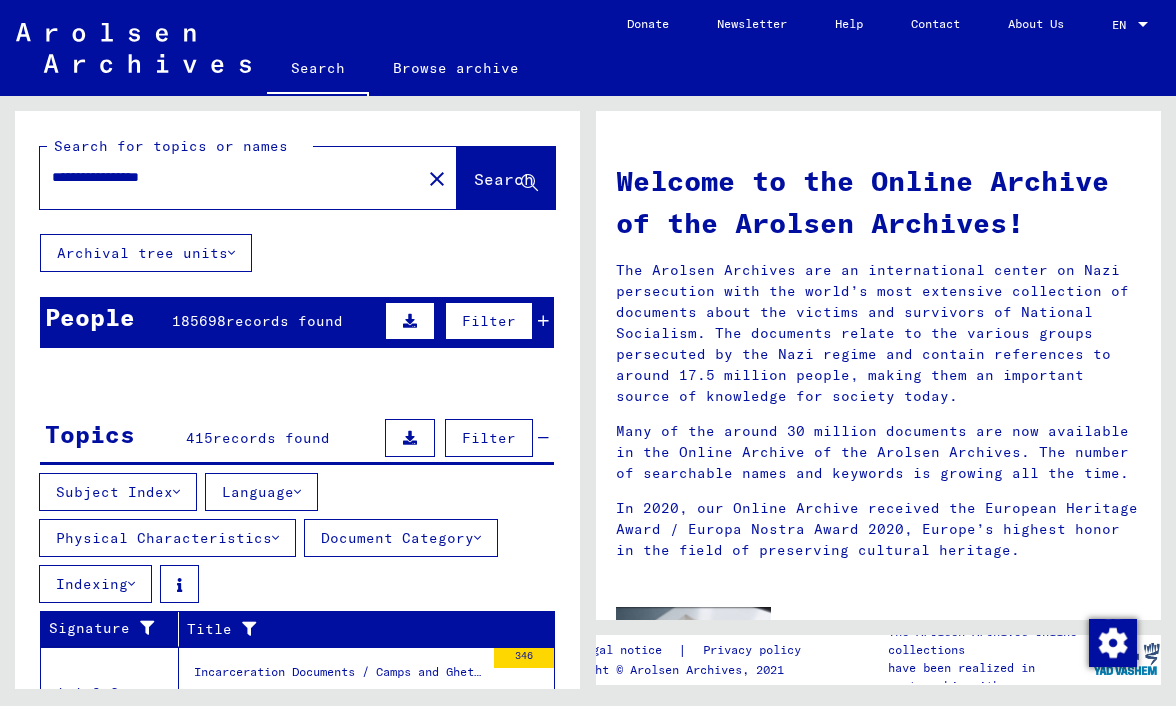 type on "**********" 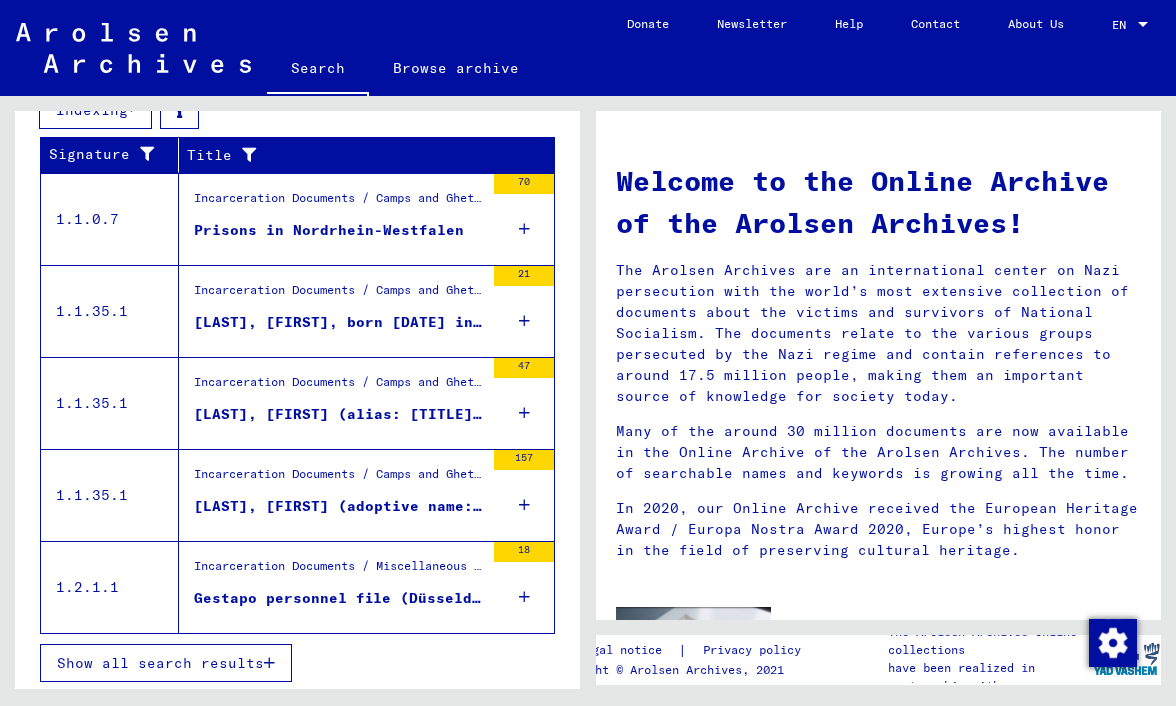 scroll, scrollTop: 473, scrollLeft: 0, axis: vertical 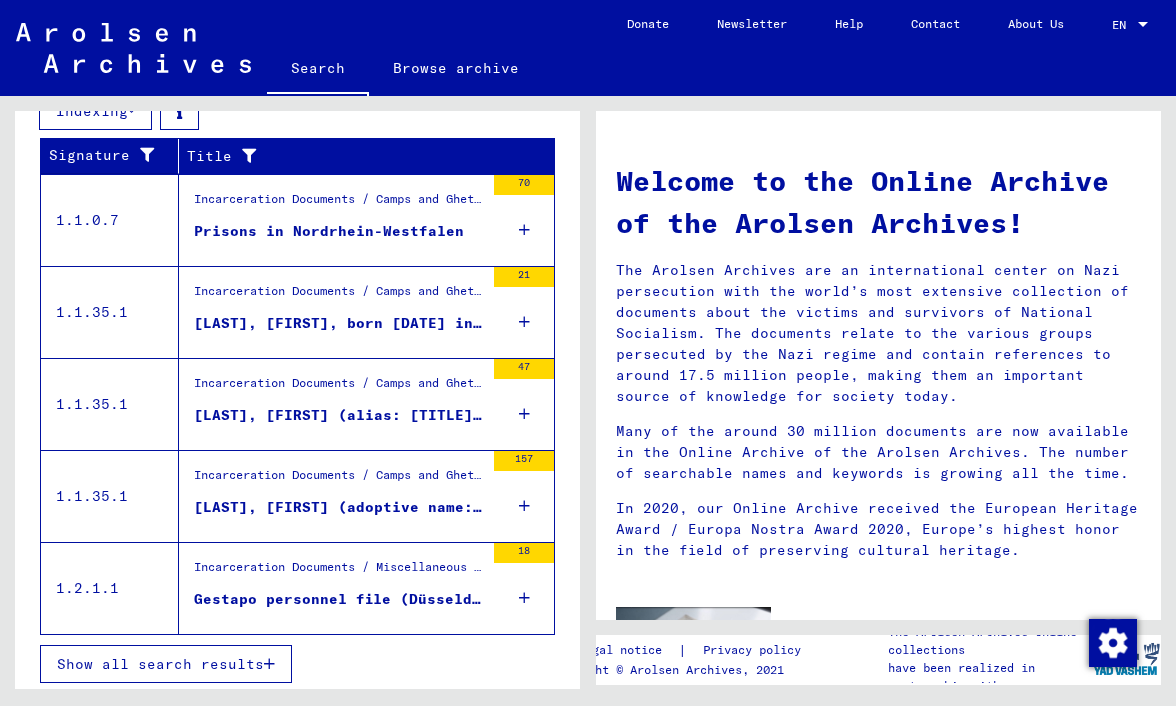 click on "Show all search results" at bounding box center (160, 664) 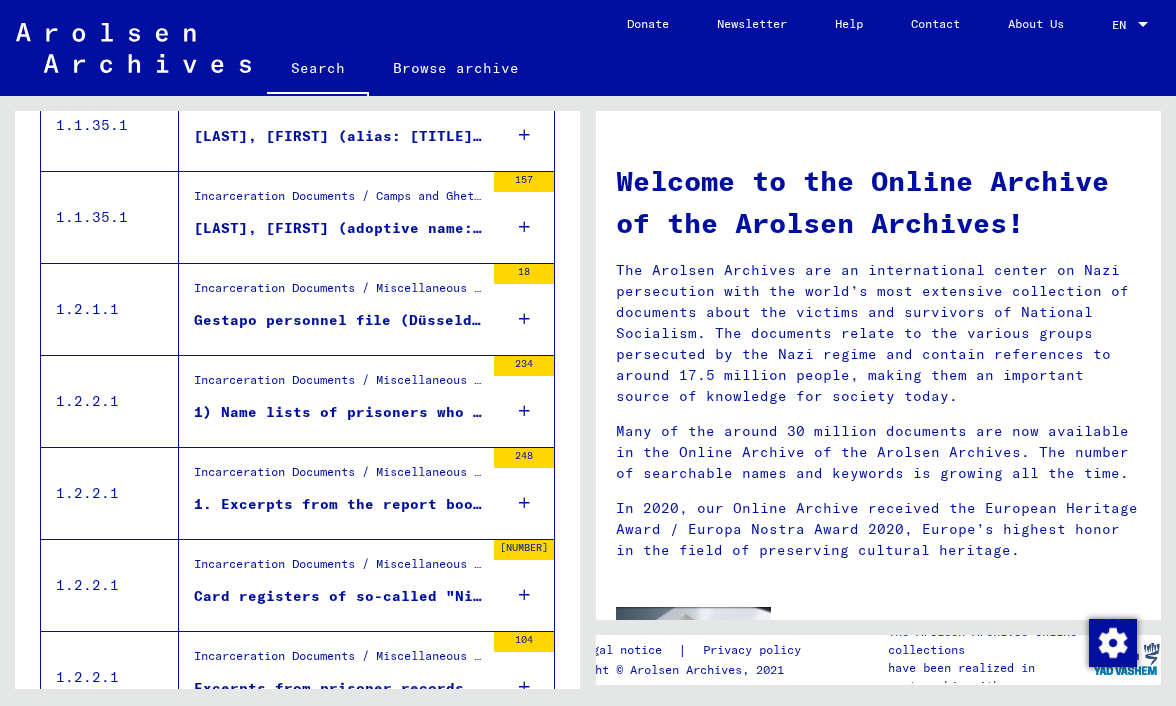 scroll, scrollTop: 756, scrollLeft: 0, axis: vertical 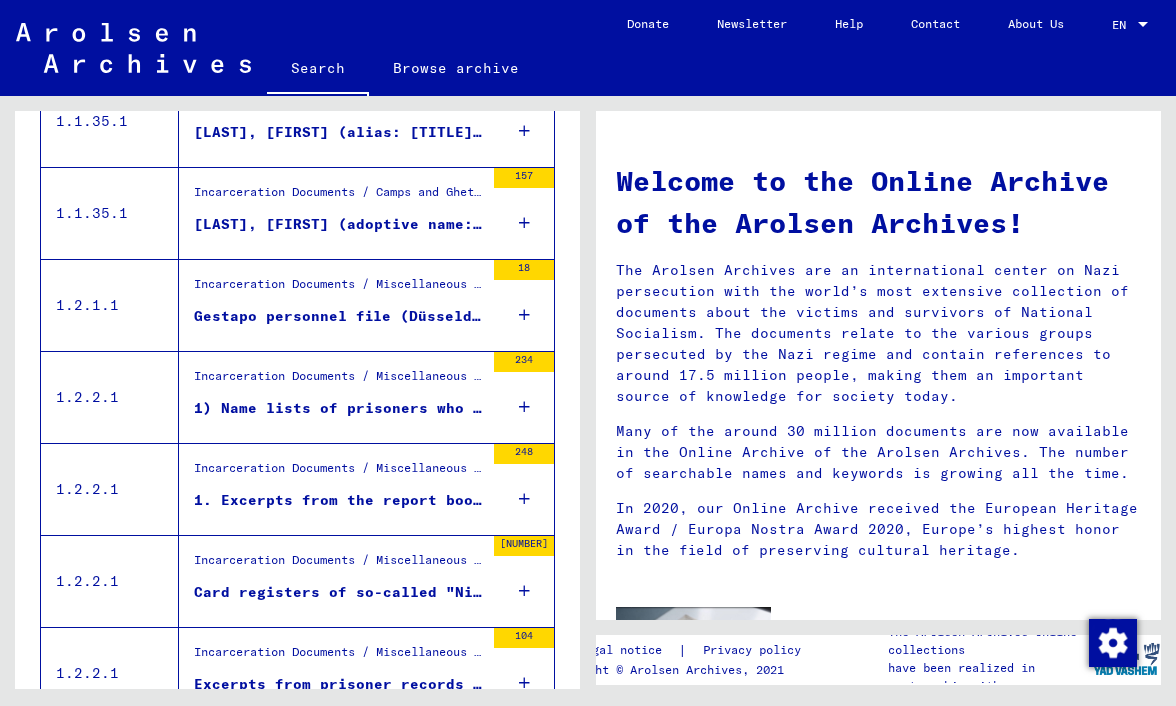 click on "Incarceration Documents / Miscellaneous / Prisons / List Material Group Prisons & Persecution / [LAST] ([LAST])" at bounding box center (339, 381) 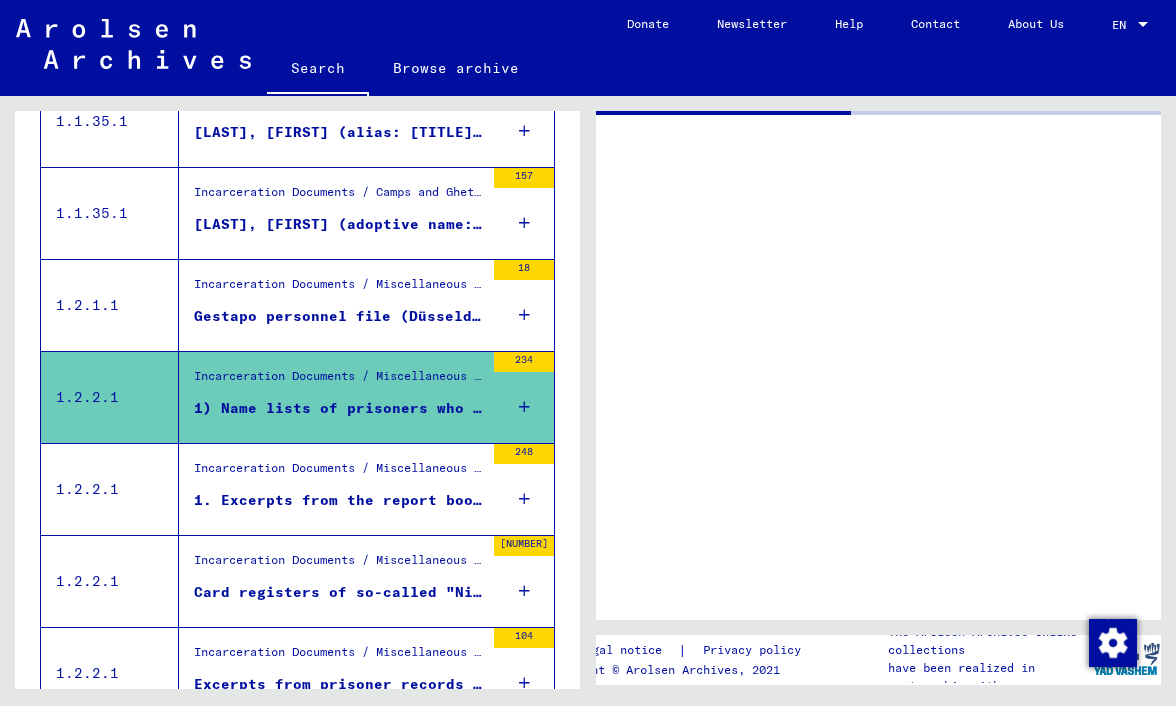click on "Incarceration Documents / Miscellaneous / Prisons / List Material Group Prisons & Persecution / [LAST] ([LAST])" at bounding box center (339, 381) 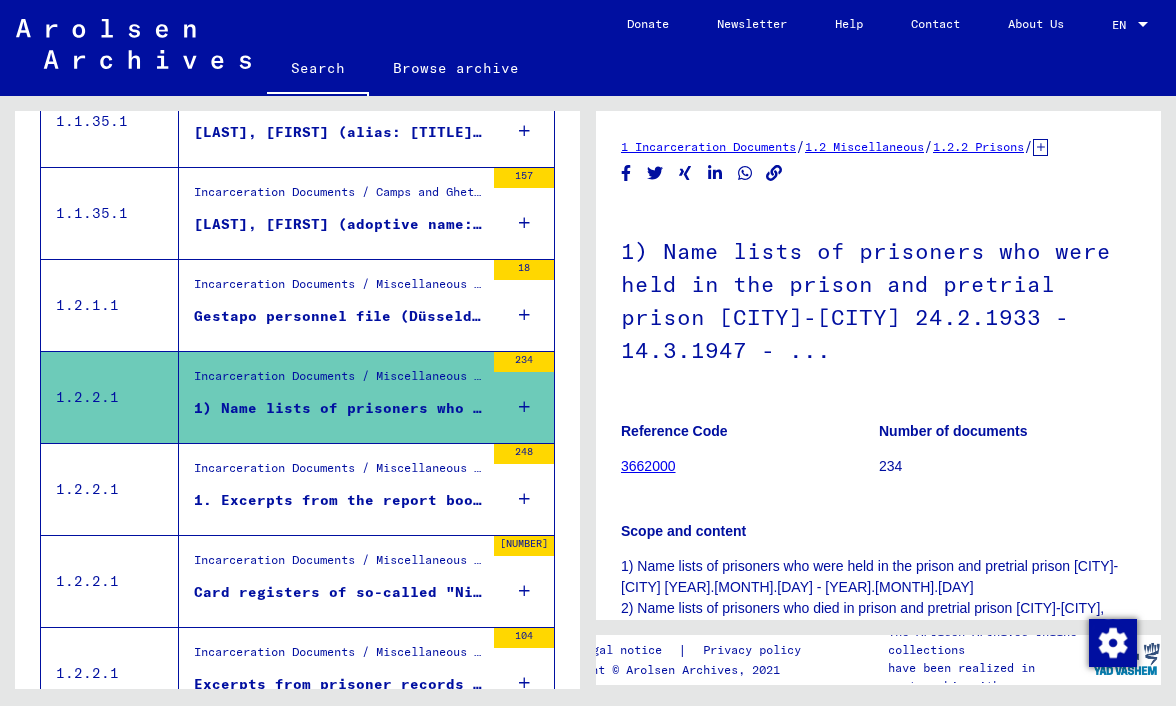 scroll, scrollTop: 0, scrollLeft: 0, axis: both 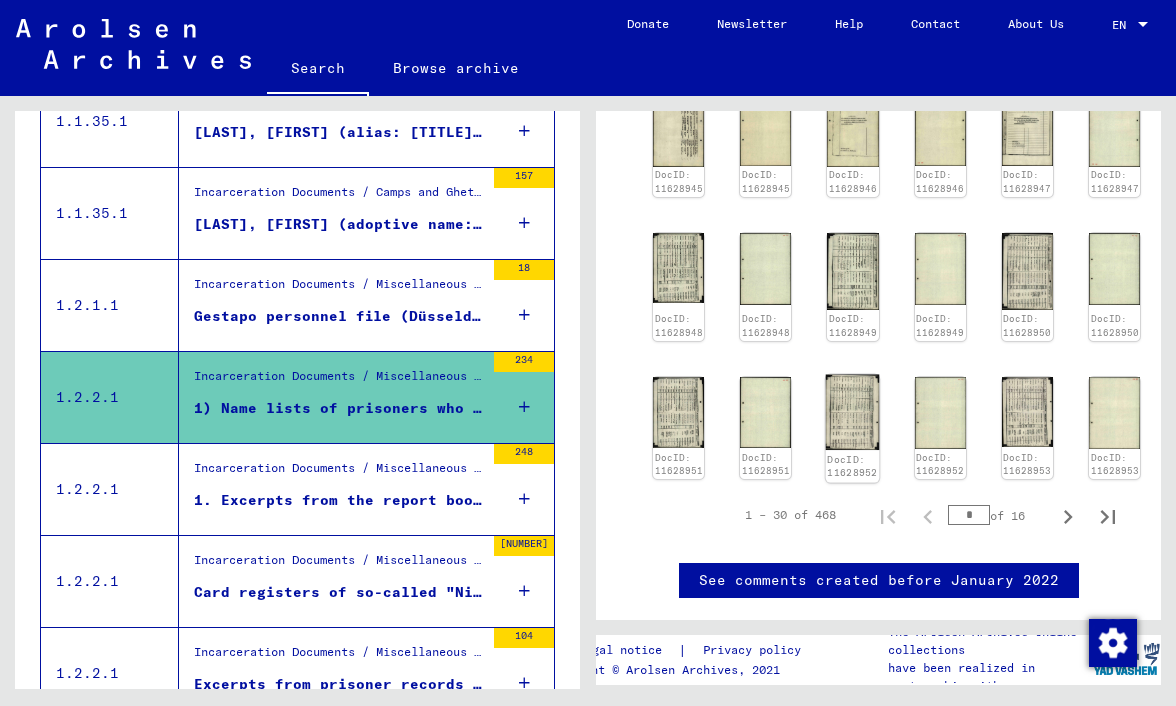 click 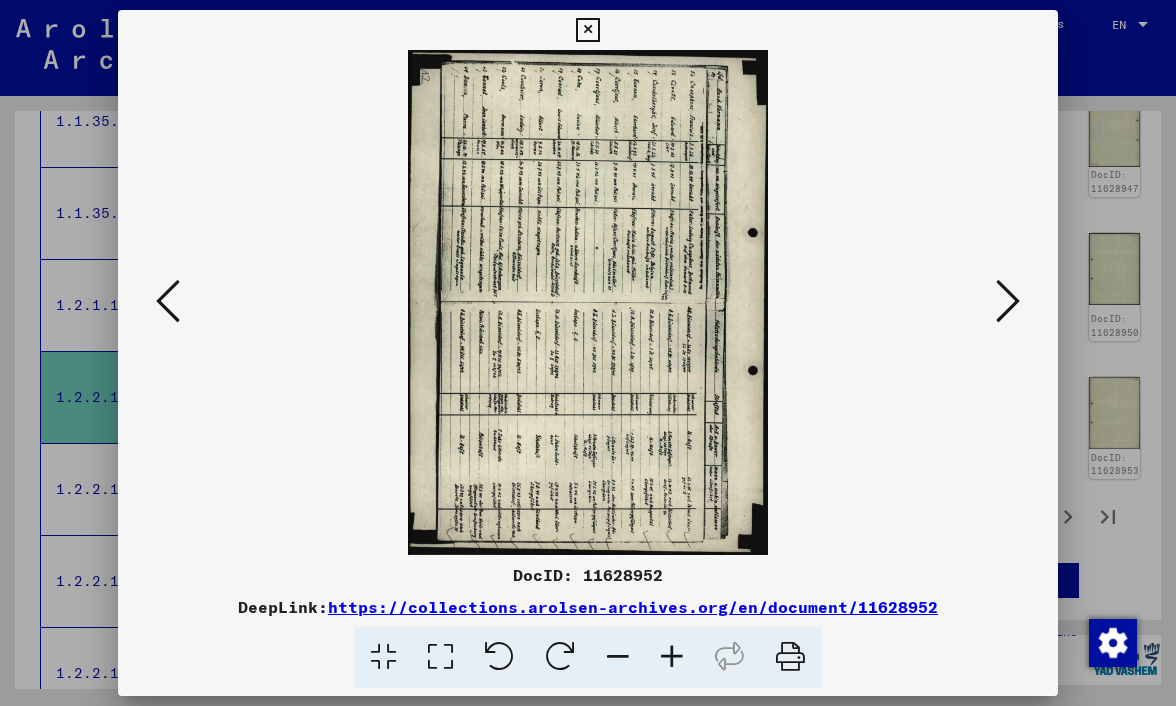 click at bounding box center (588, 302) 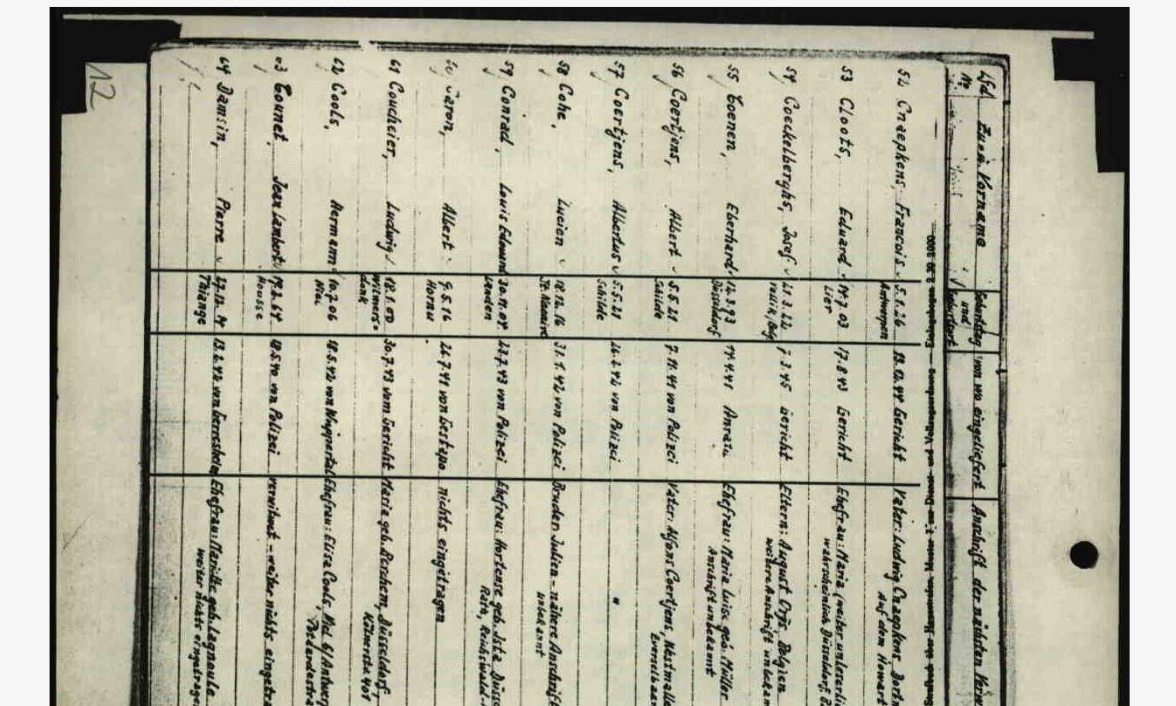 click at bounding box center (588, 302) 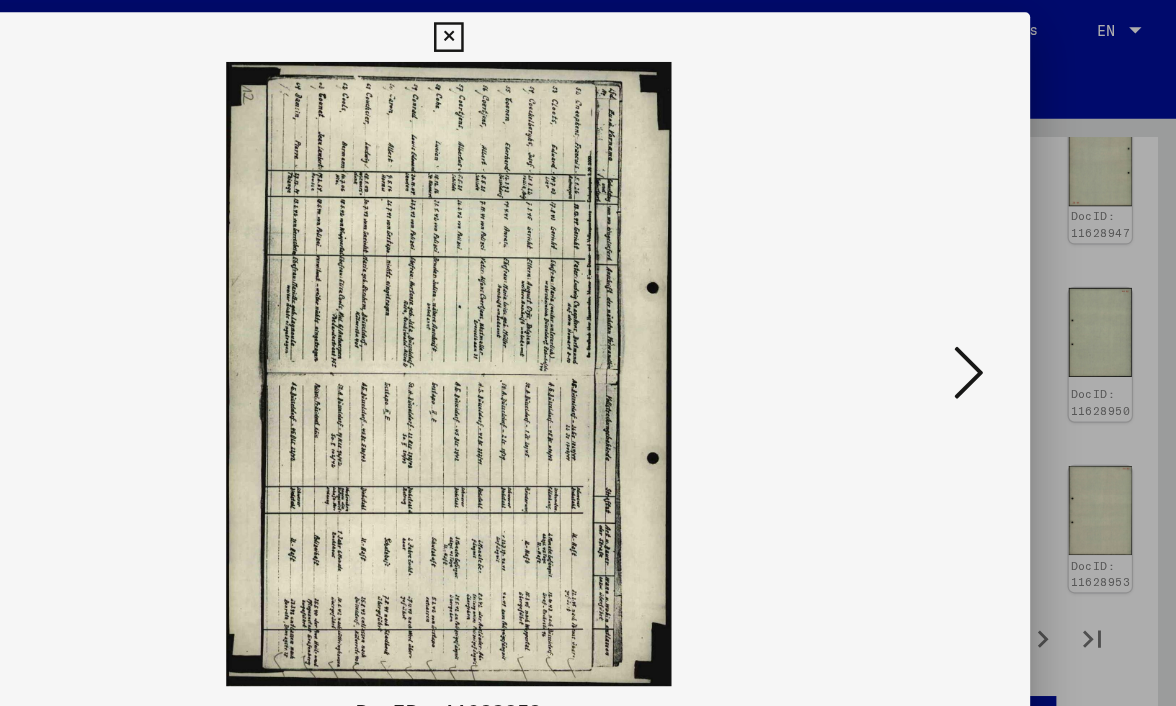 click at bounding box center [1008, 301] 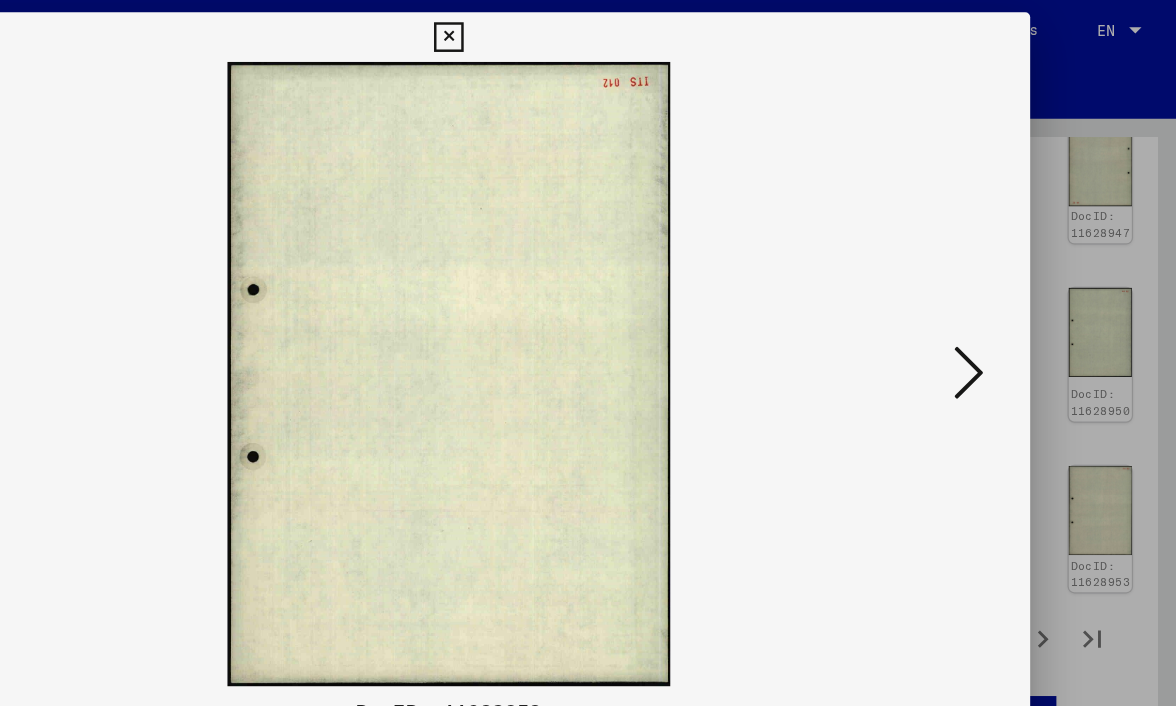 click at bounding box center [1008, 301] 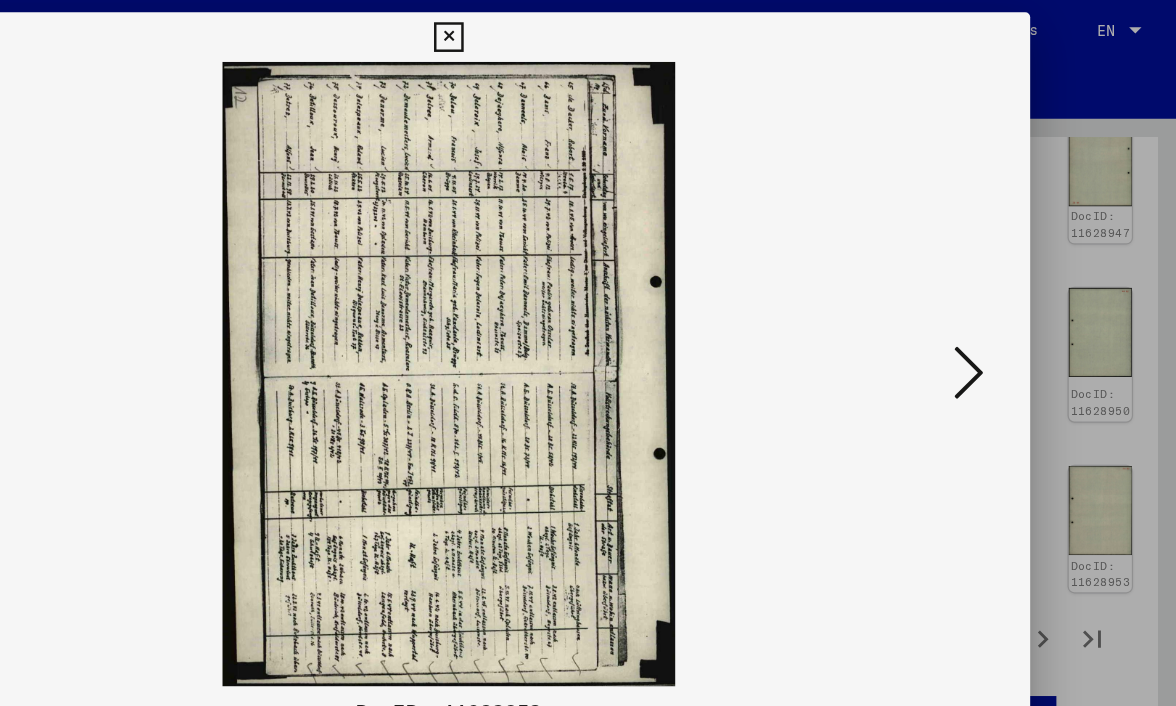 click at bounding box center (1008, 301) 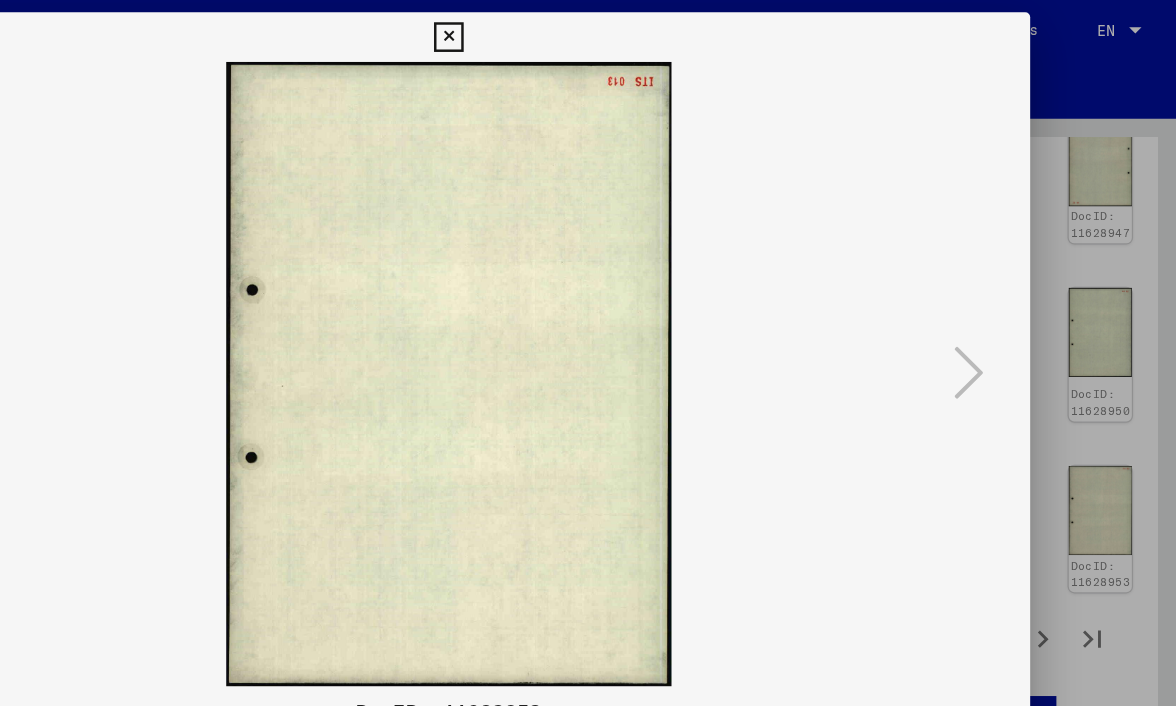 click at bounding box center [588, 353] 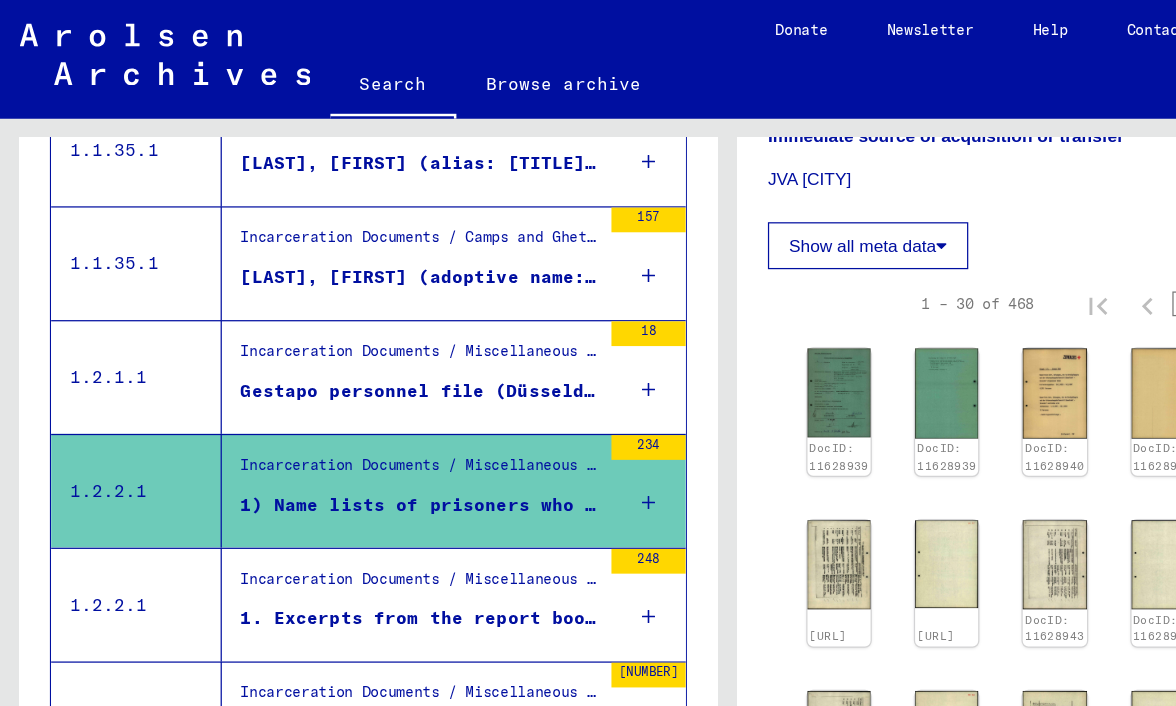 scroll, scrollTop: 704, scrollLeft: 0, axis: vertical 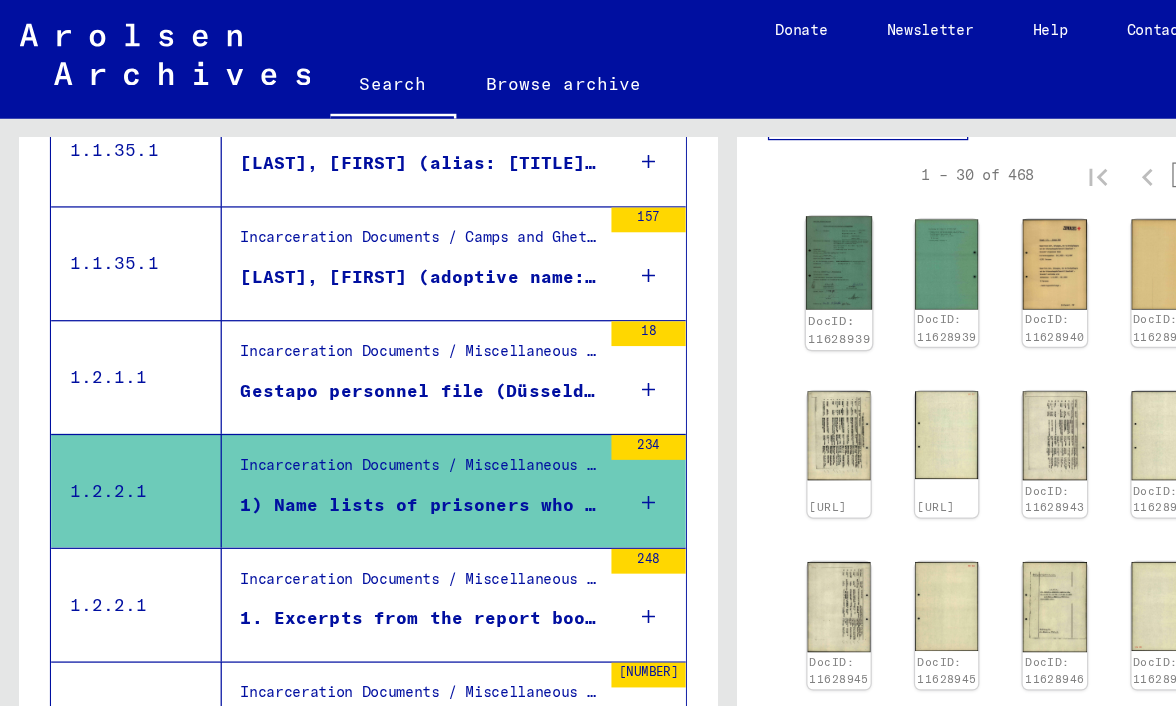 click 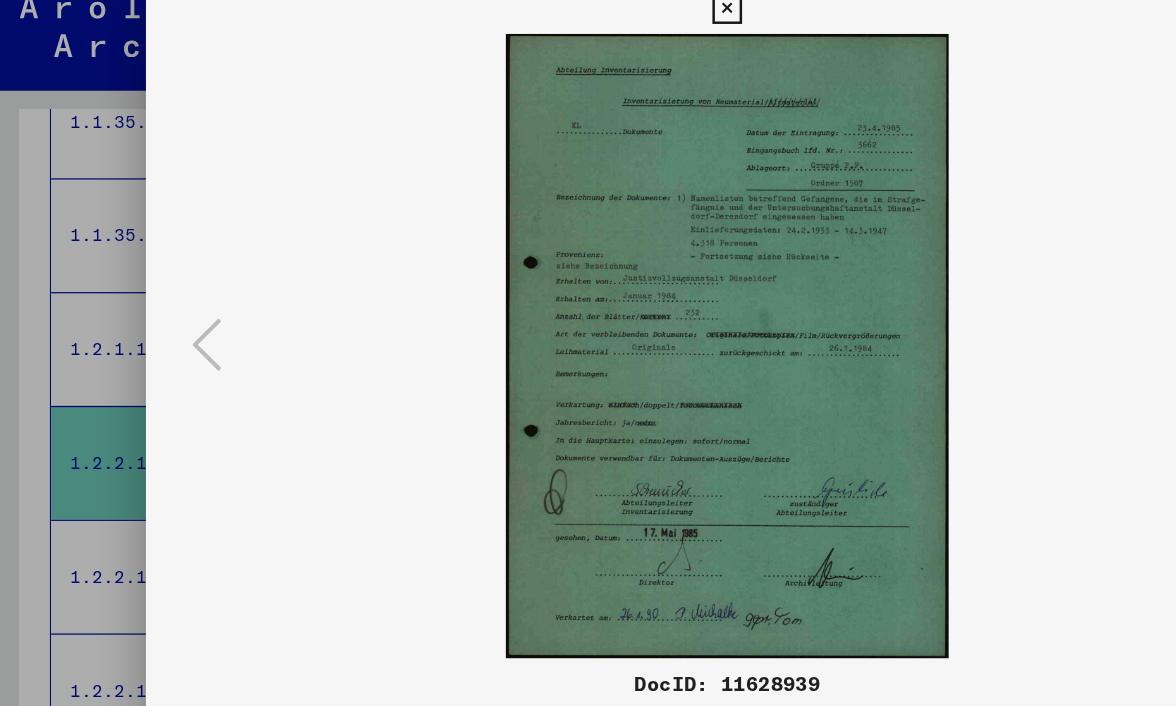 click at bounding box center [588, 302] 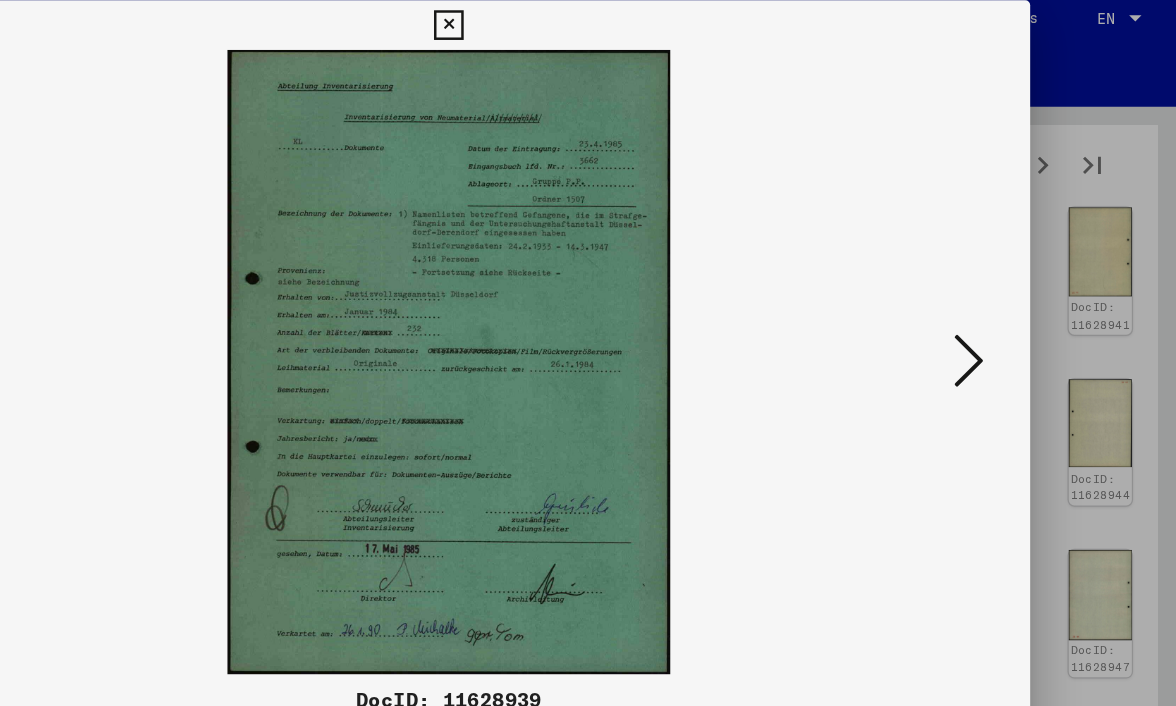 click at bounding box center [1008, 301] 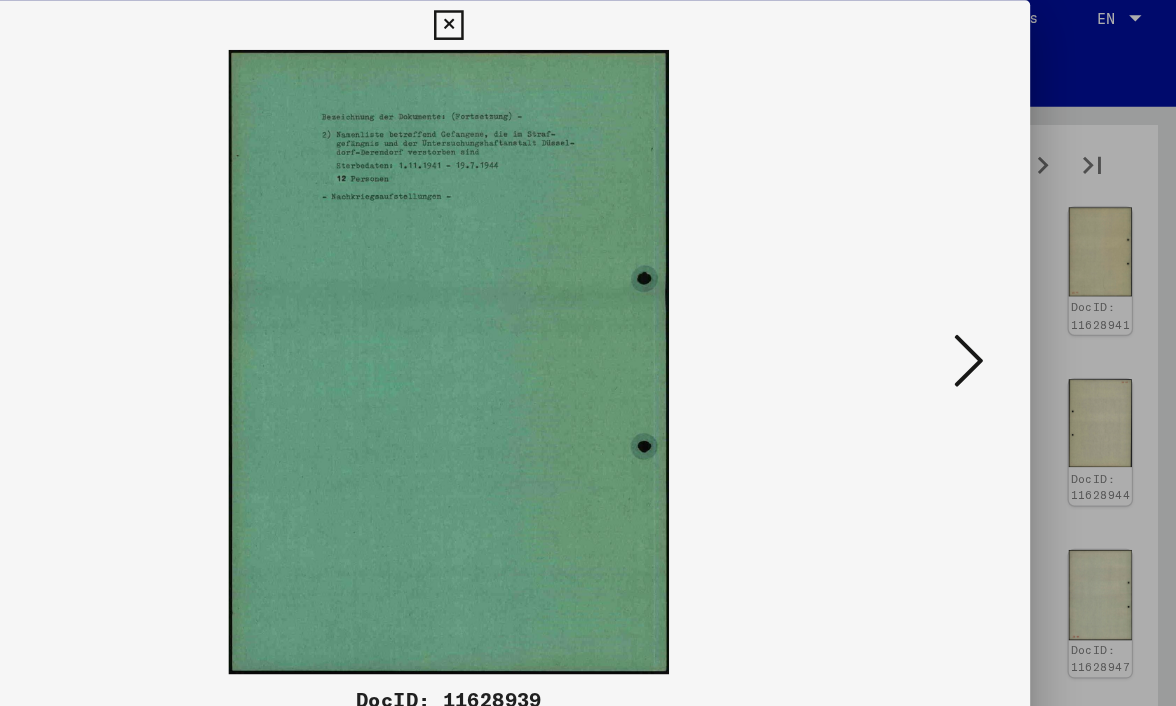 click at bounding box center [1008, 301] 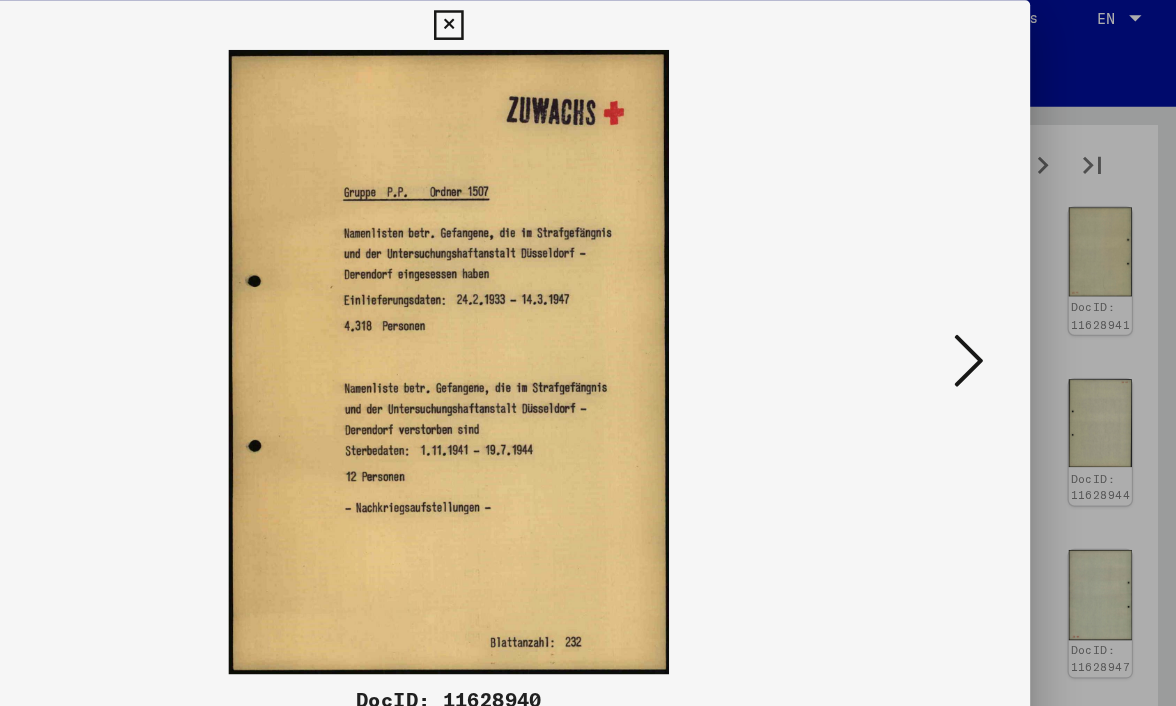 click at bounding box center (1008, 301) 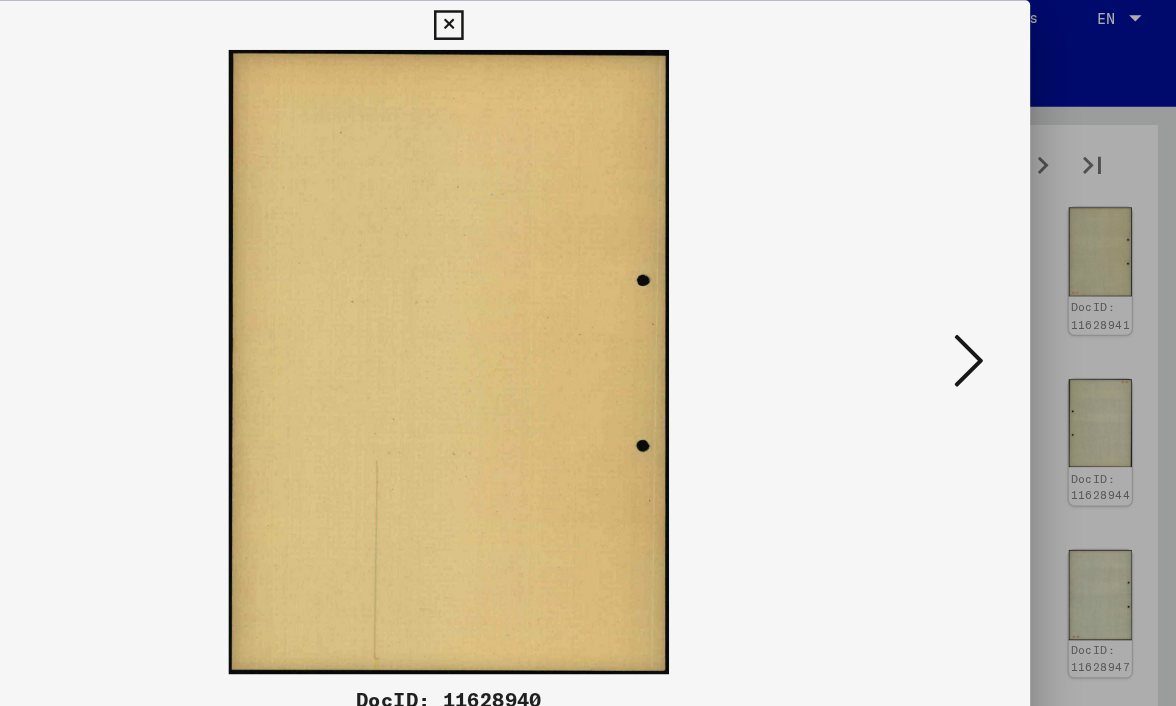 click at bounding box center [1008, 301] 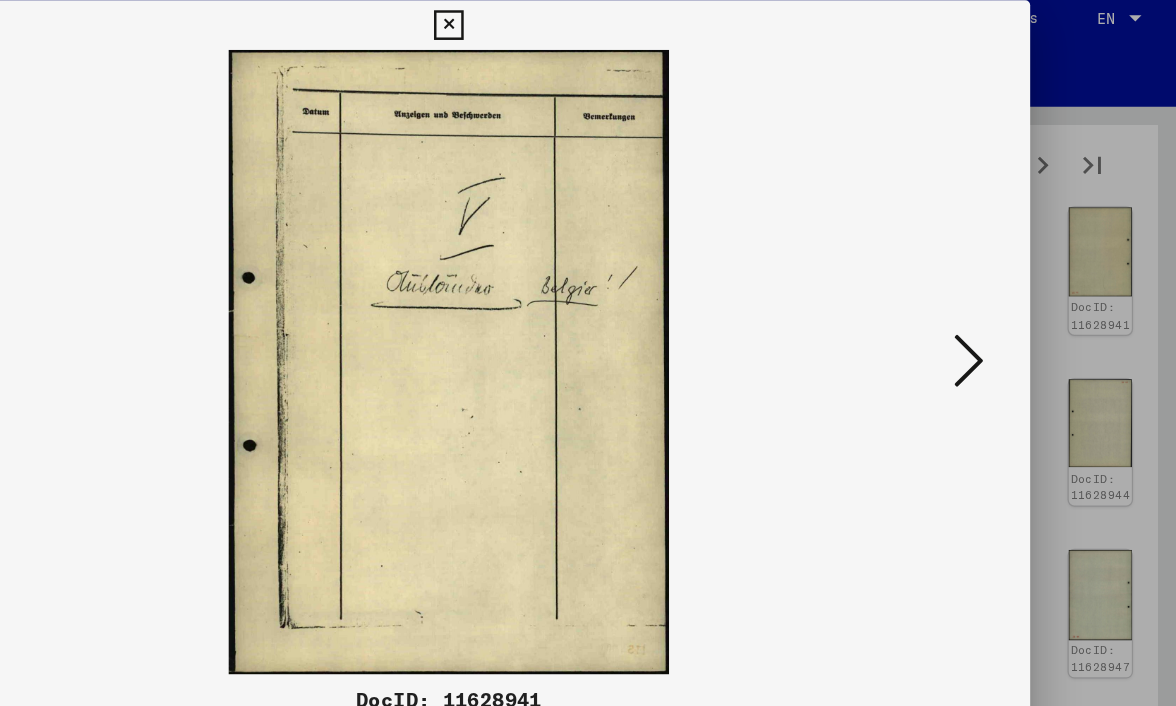 click at bounding box center (1008, 301) 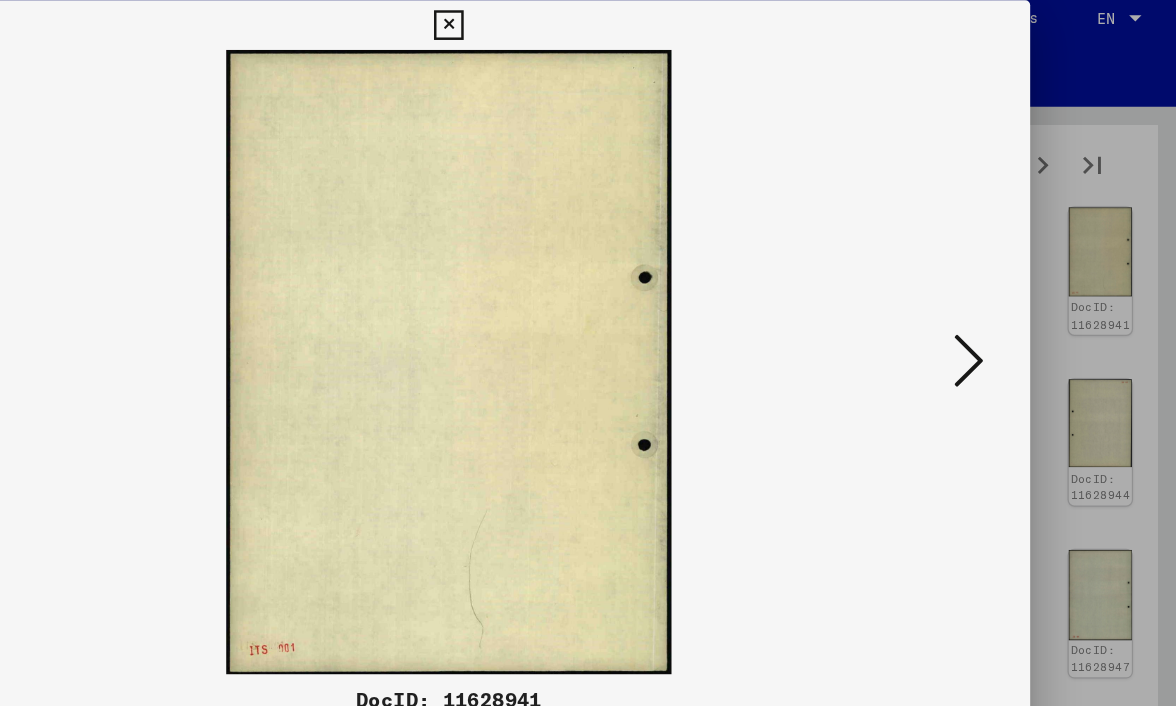 click at bounding box center (1008, 301) 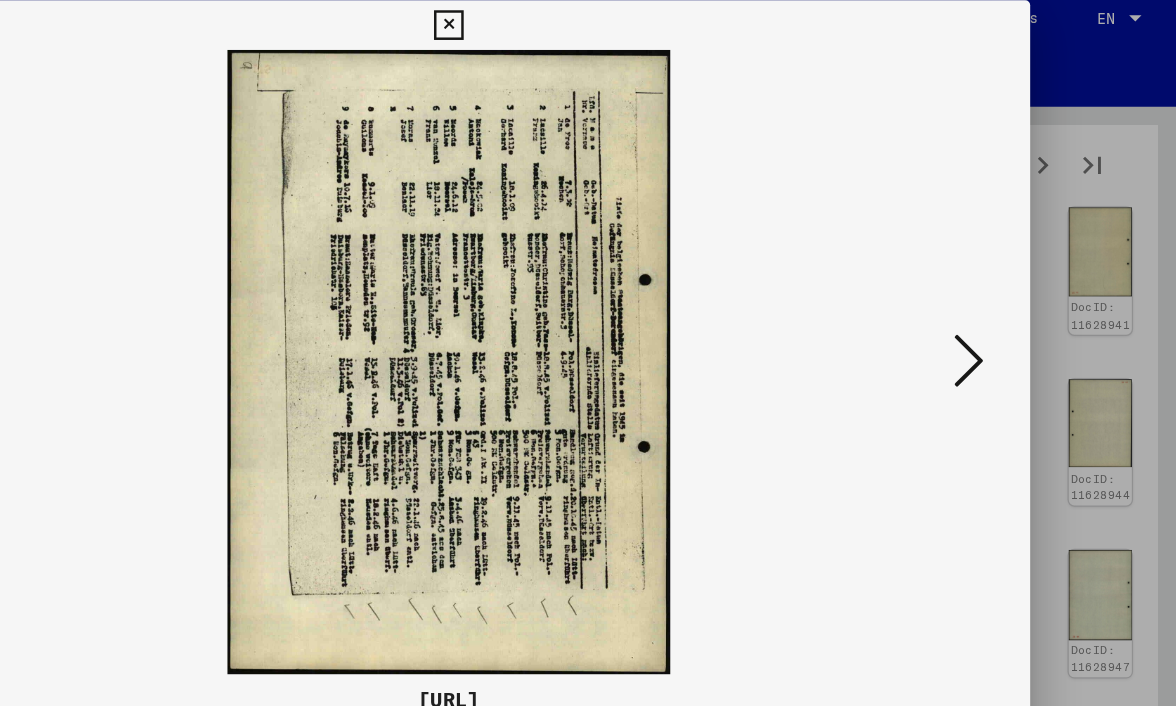 click at bounding box center (1008, 301) 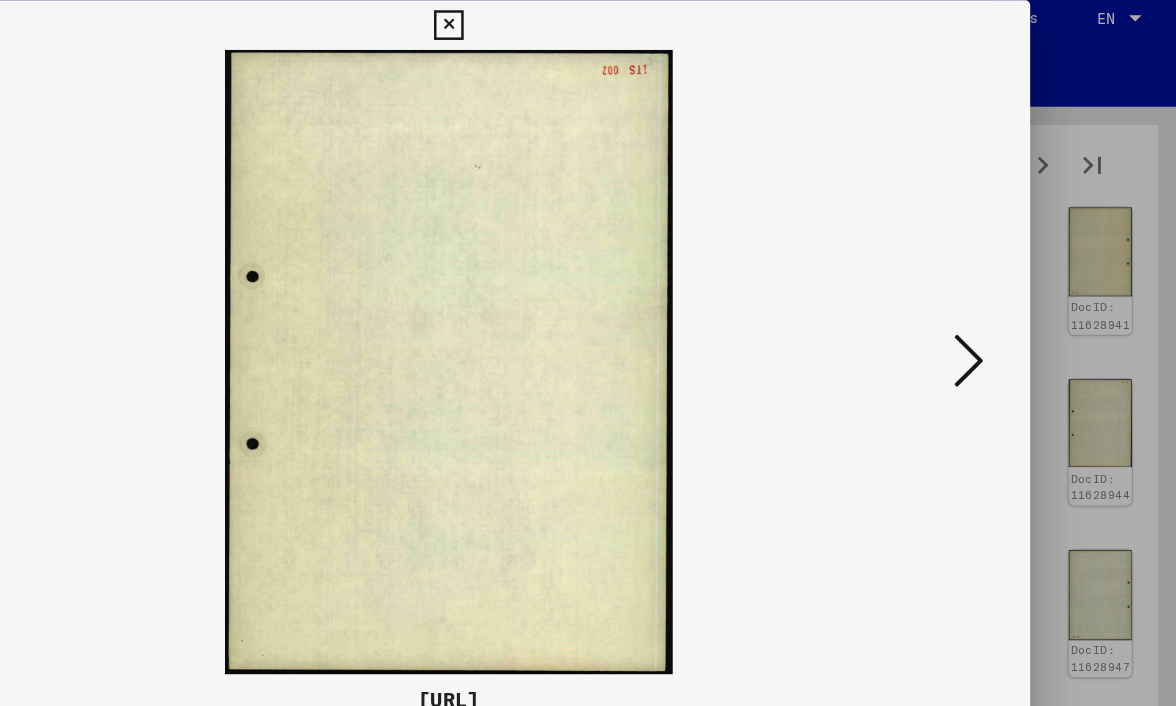 click at bounding box center [1008, 301] 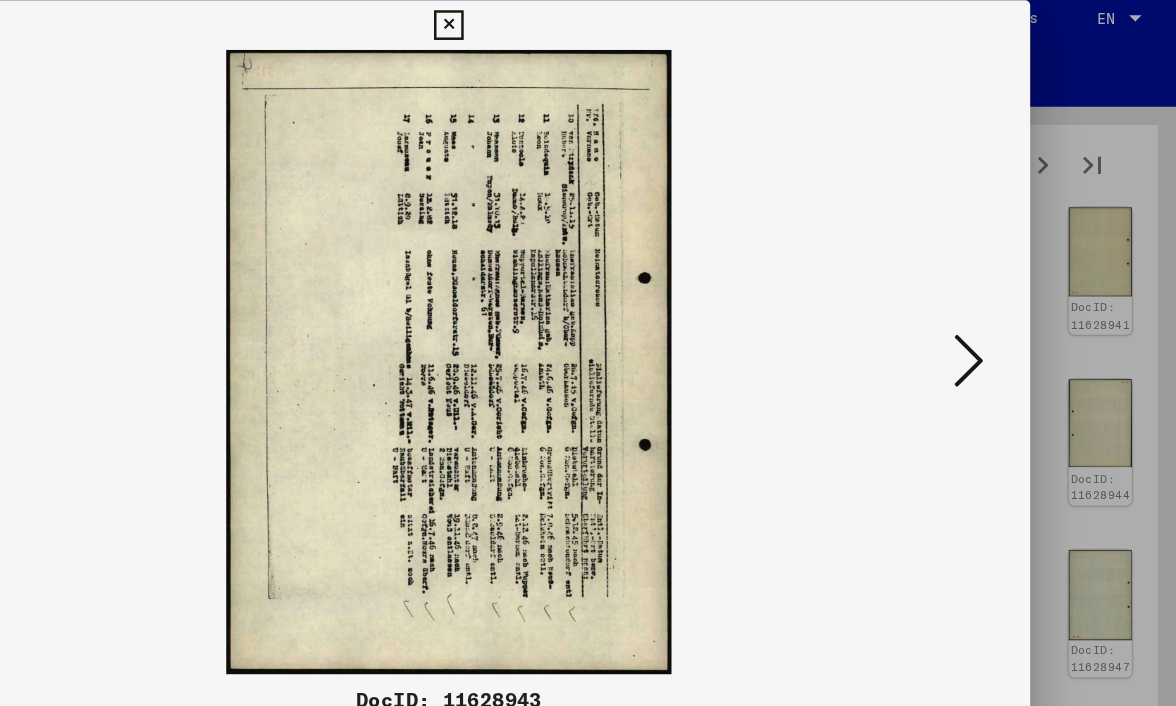 click at bounding box center [1008, 301] 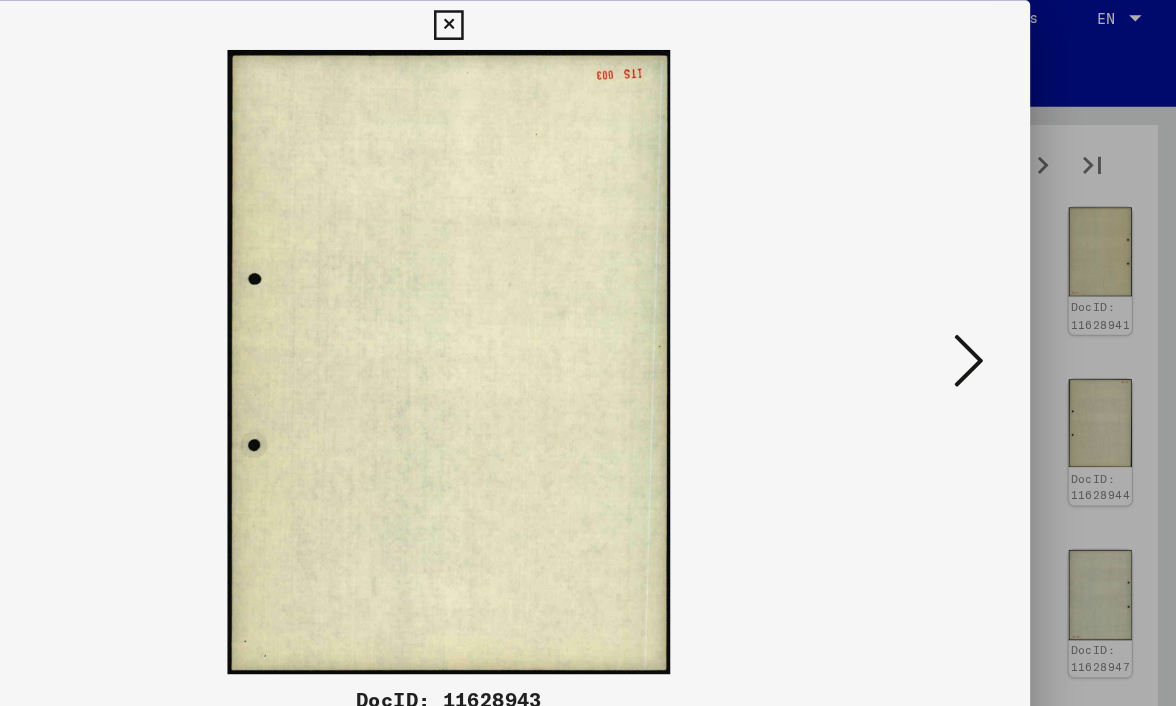 click at bounding box center [1008, 301] 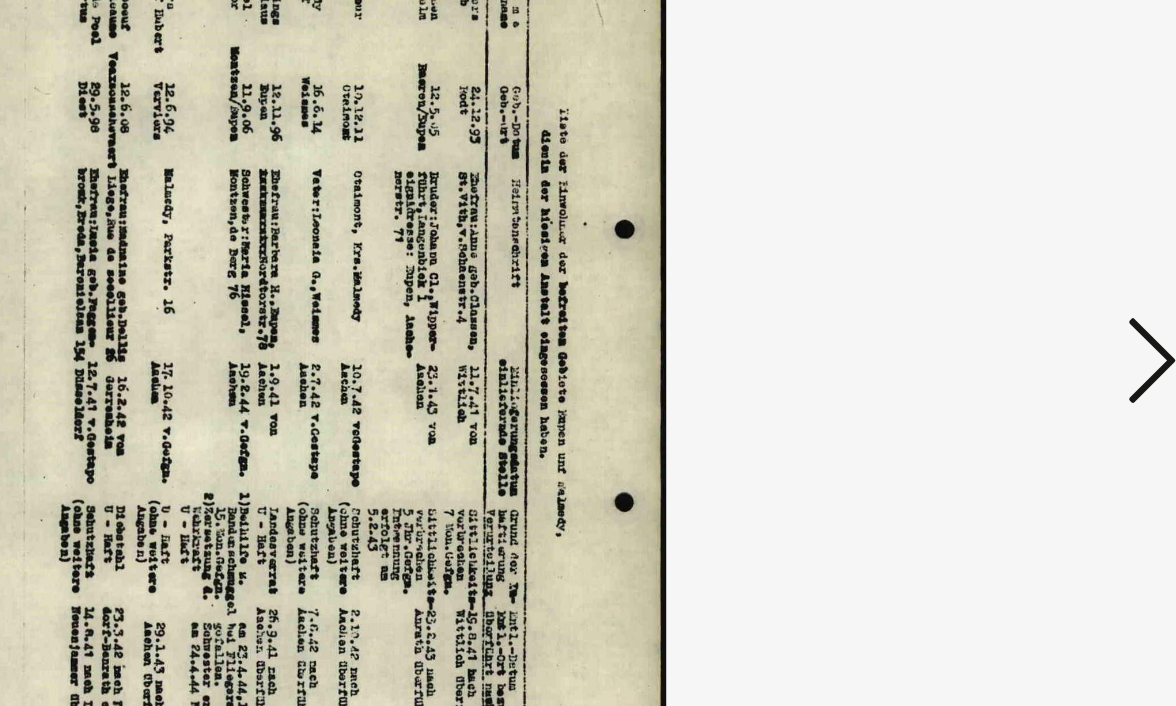 click at bounding box center [1008, 301] 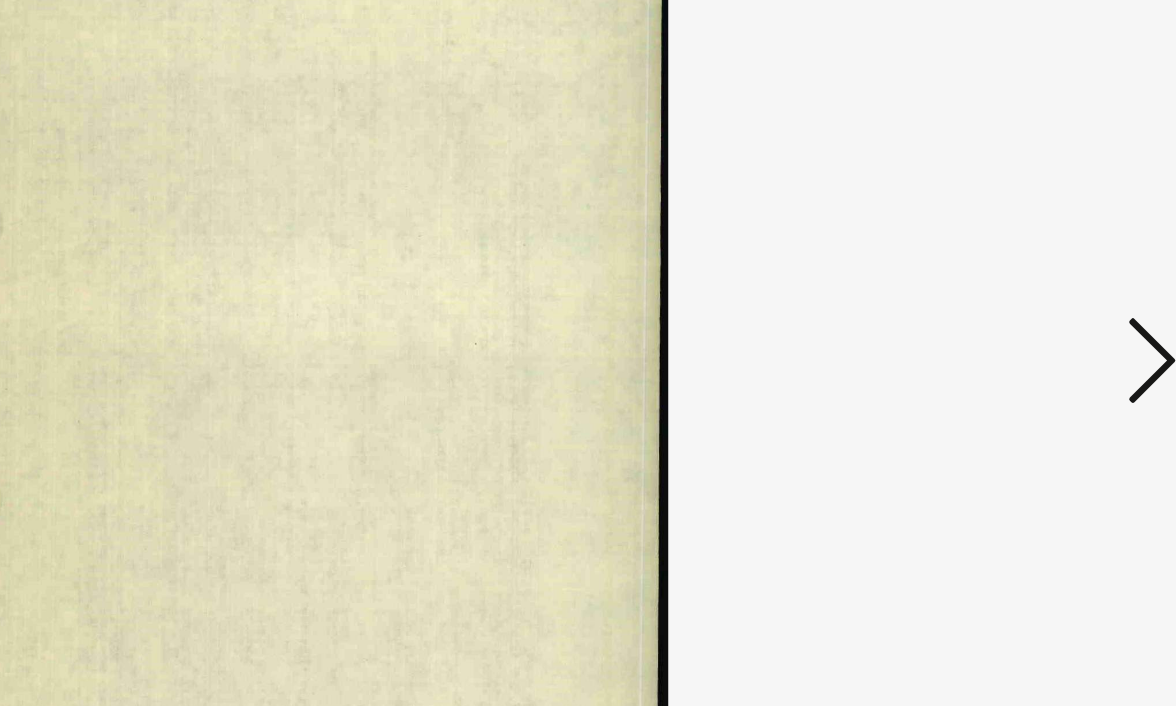 click at bounding box center (1008, 301) 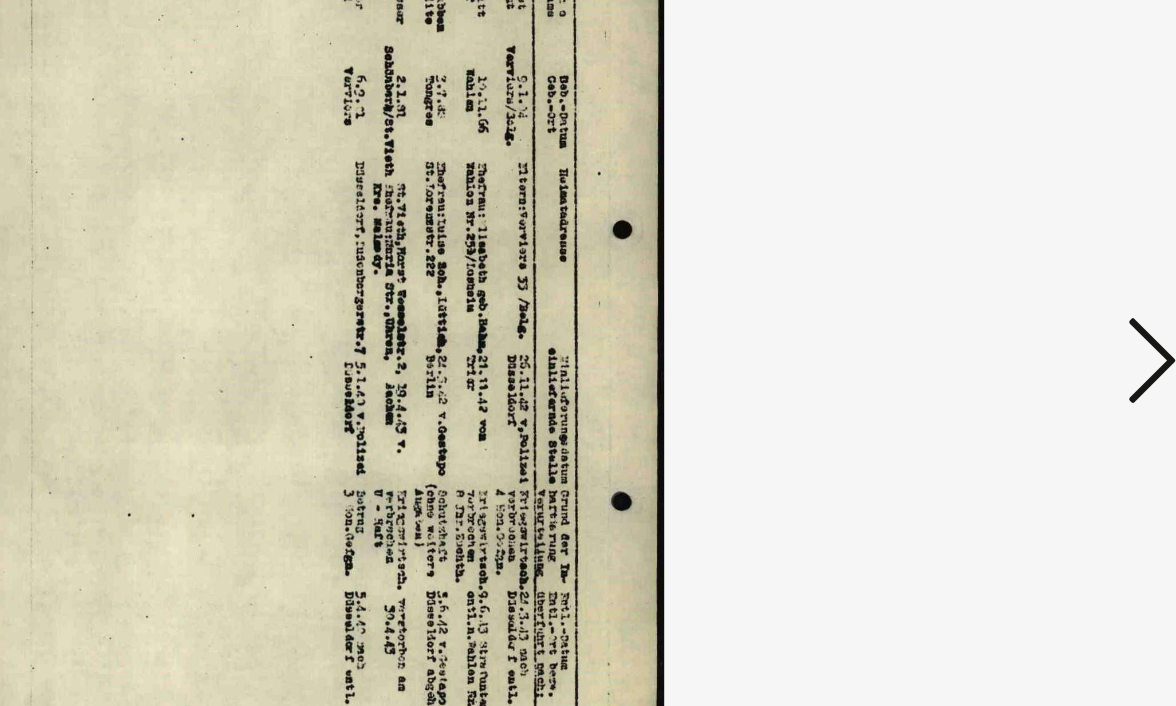 click at bounding box center [1008, 301] 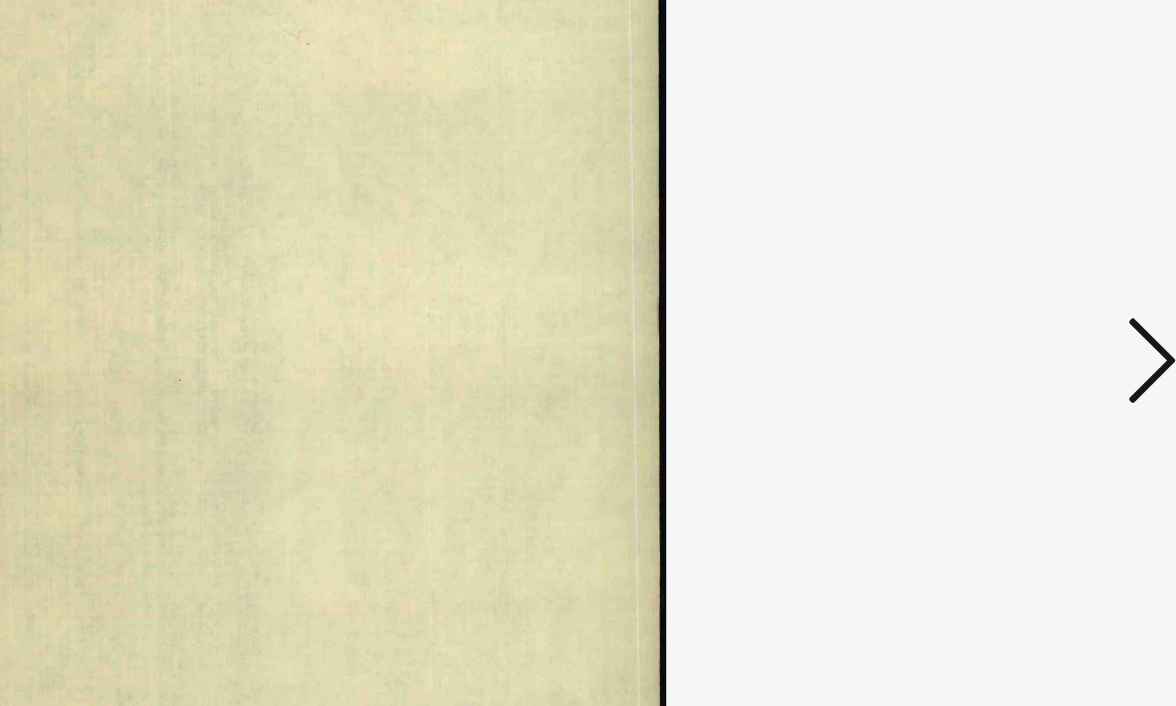 click at bounding box center [1008, 301] 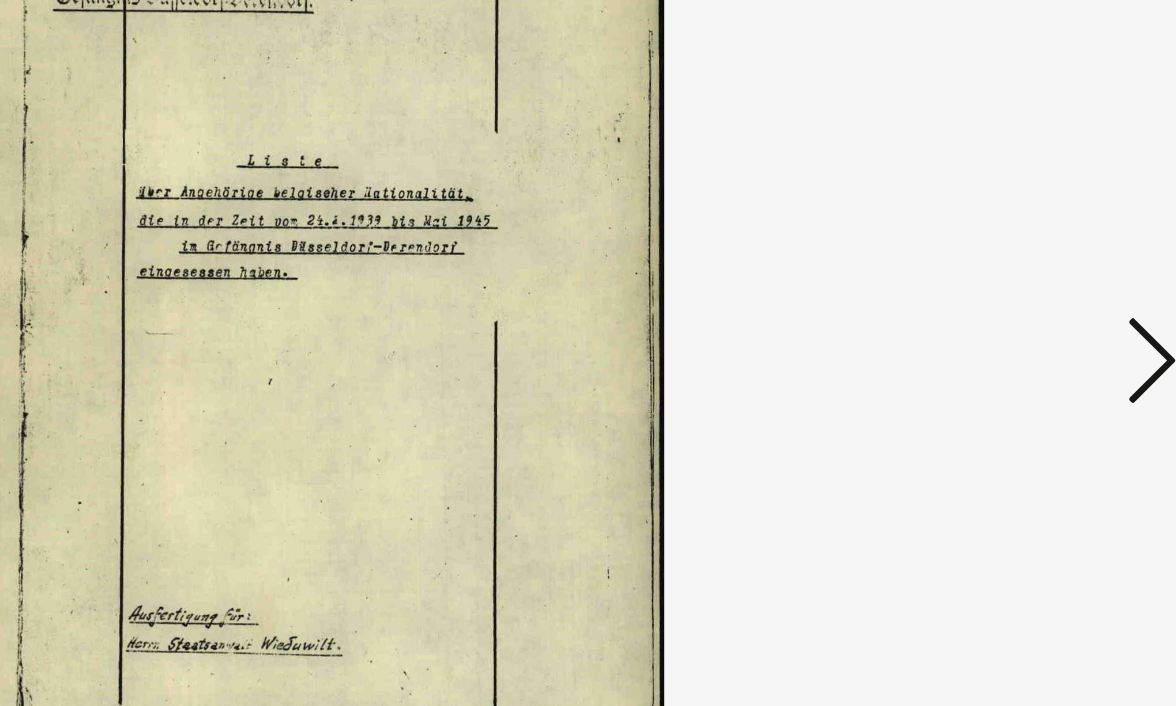 click at bounding box center [1008, 301] 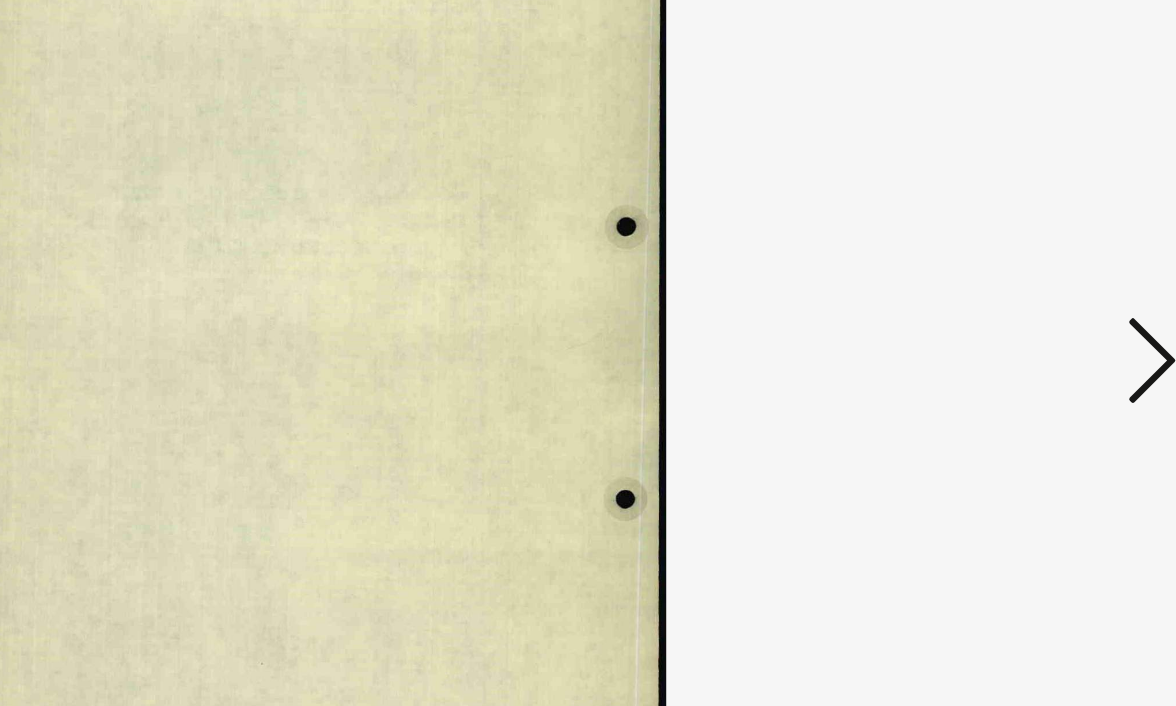 click at bounding box center (1008, 301) 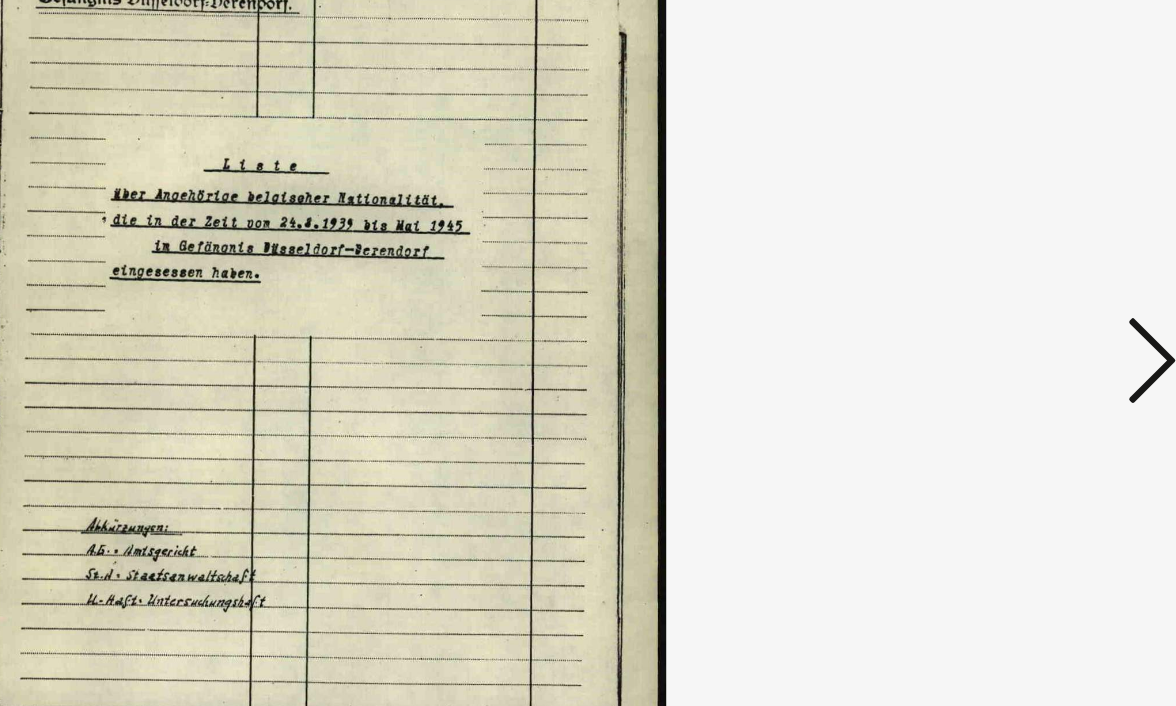 click at bounding box center (1008, 301) 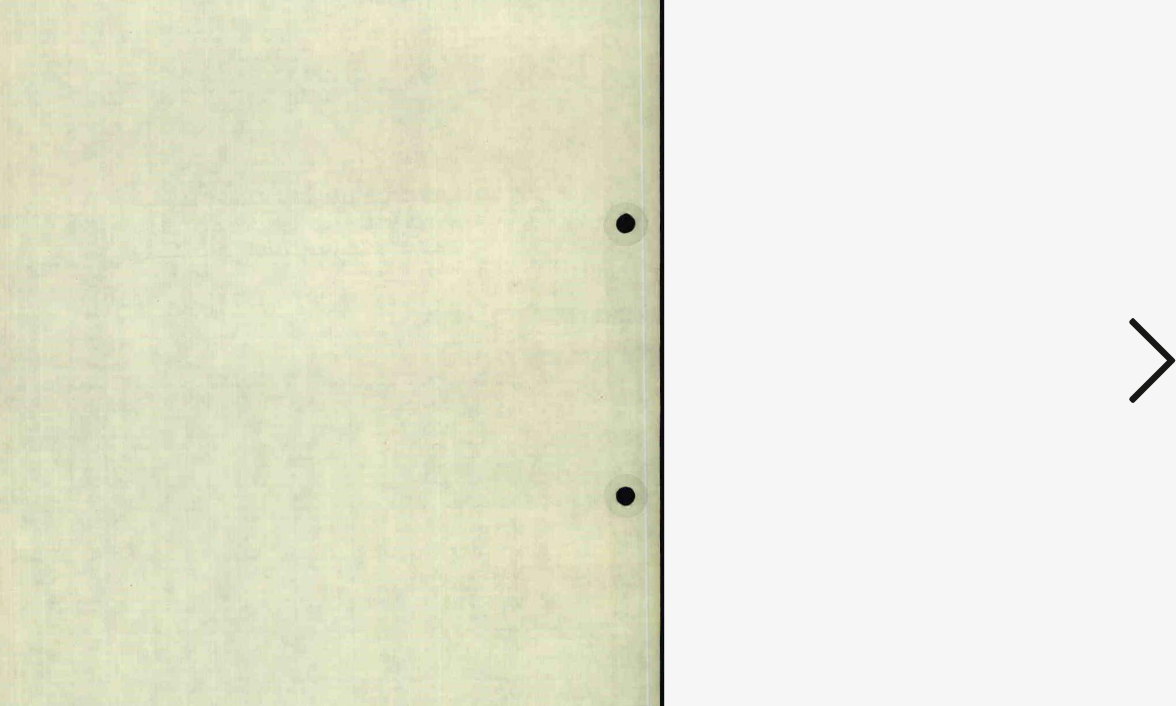 click at bounding box center (1008, 301) 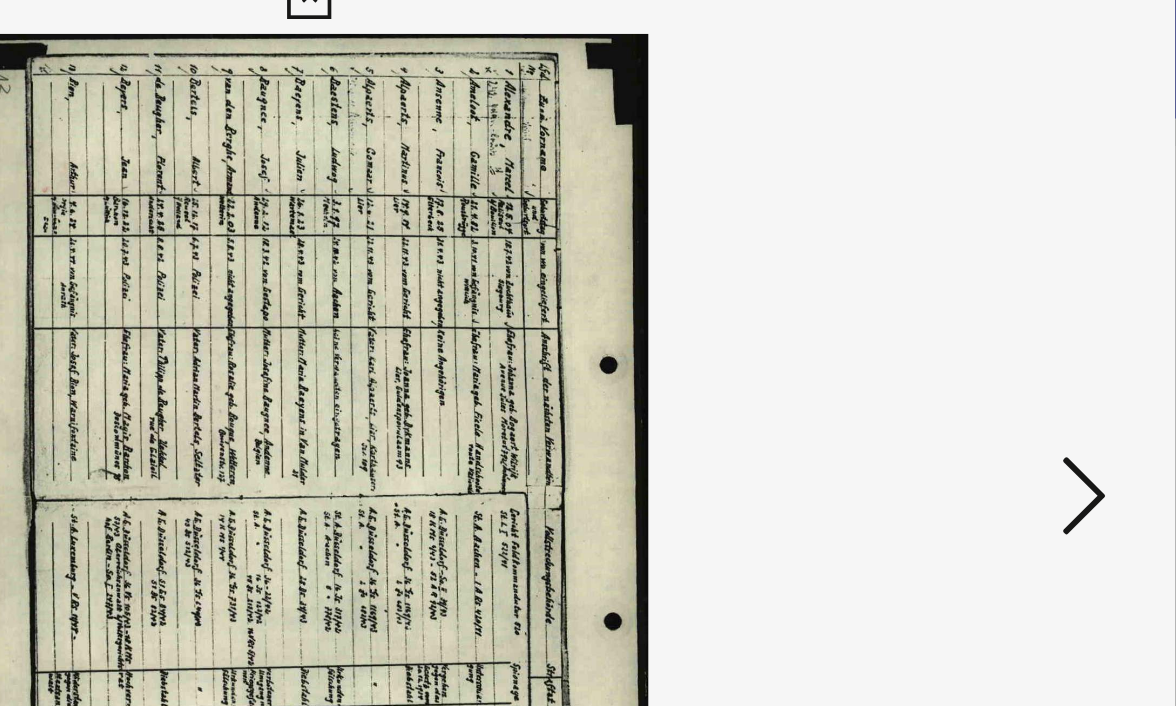 click at bounding box center [1008, 301] 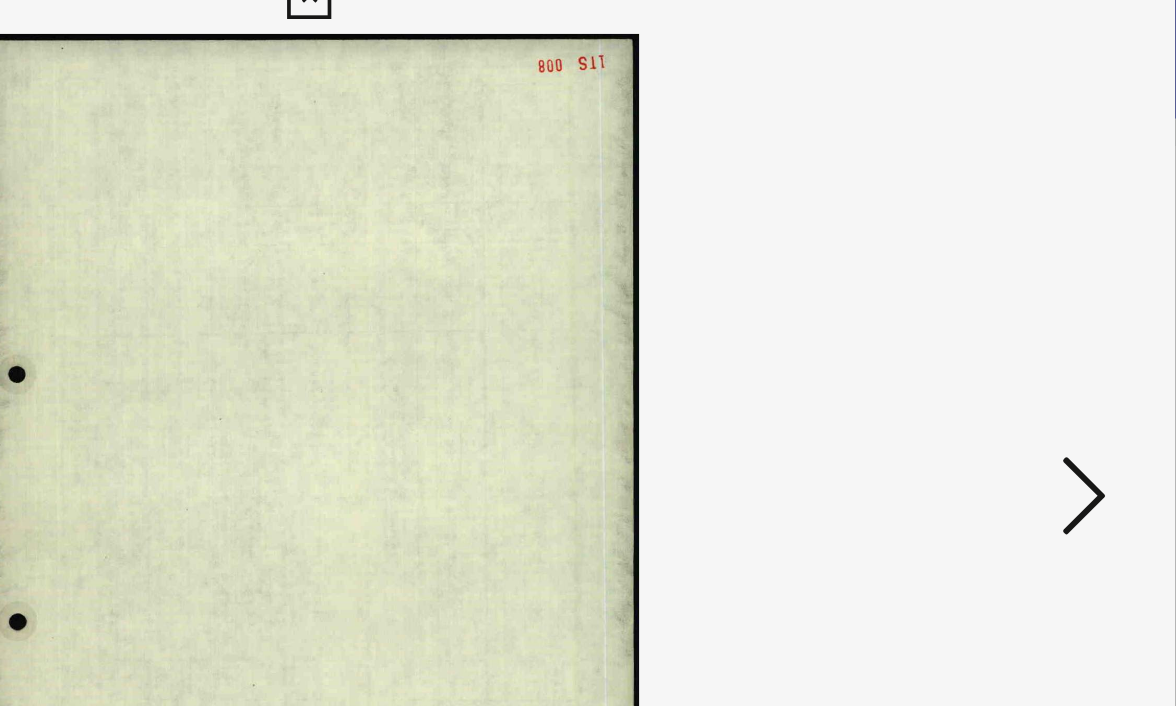 click at bounding box center [1008, 301] 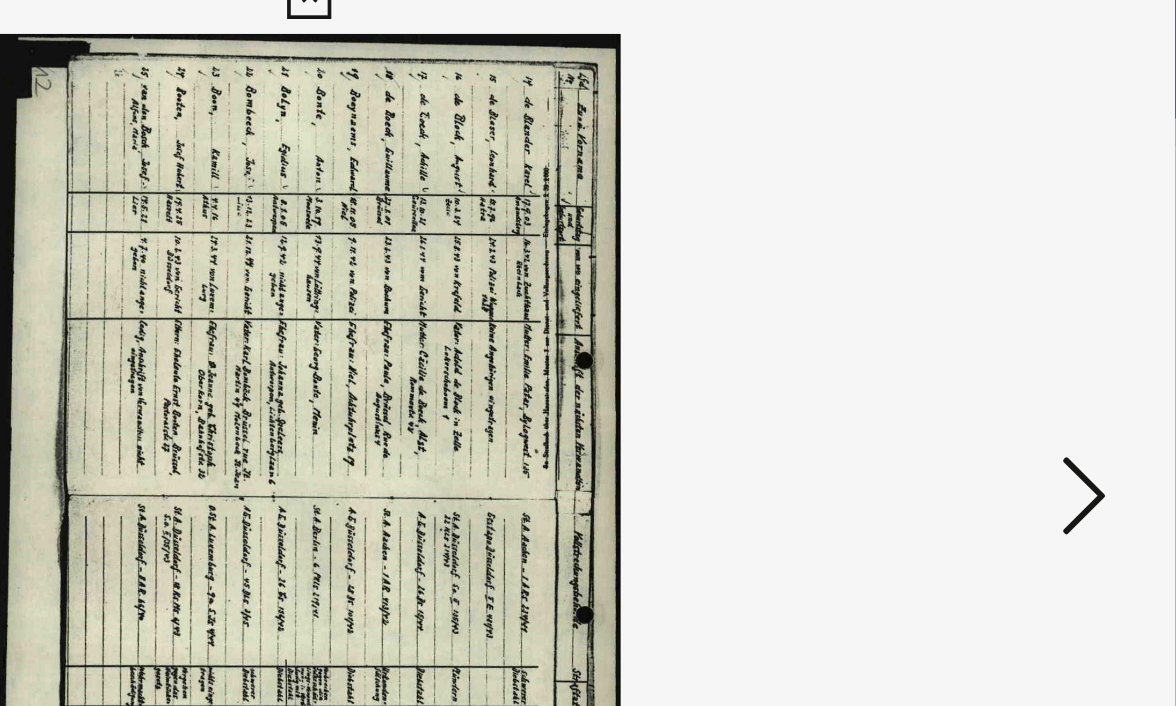 click at bounding box center [1008, 301] 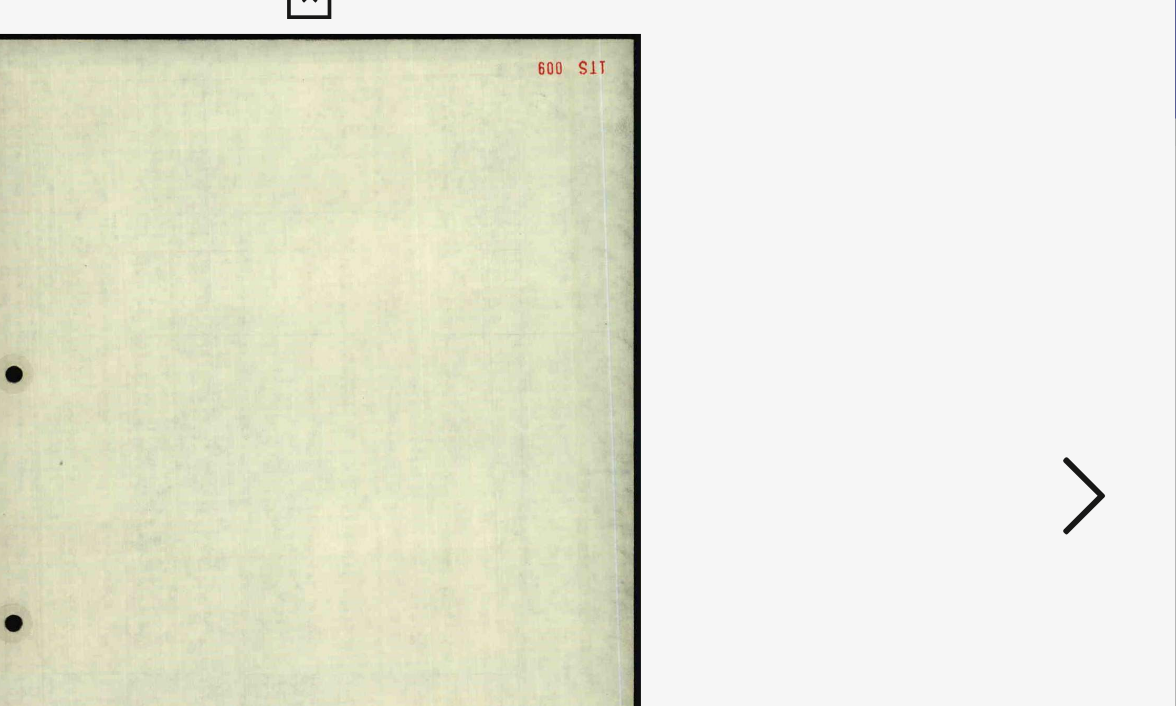 click at bounding box center (1008, 301) 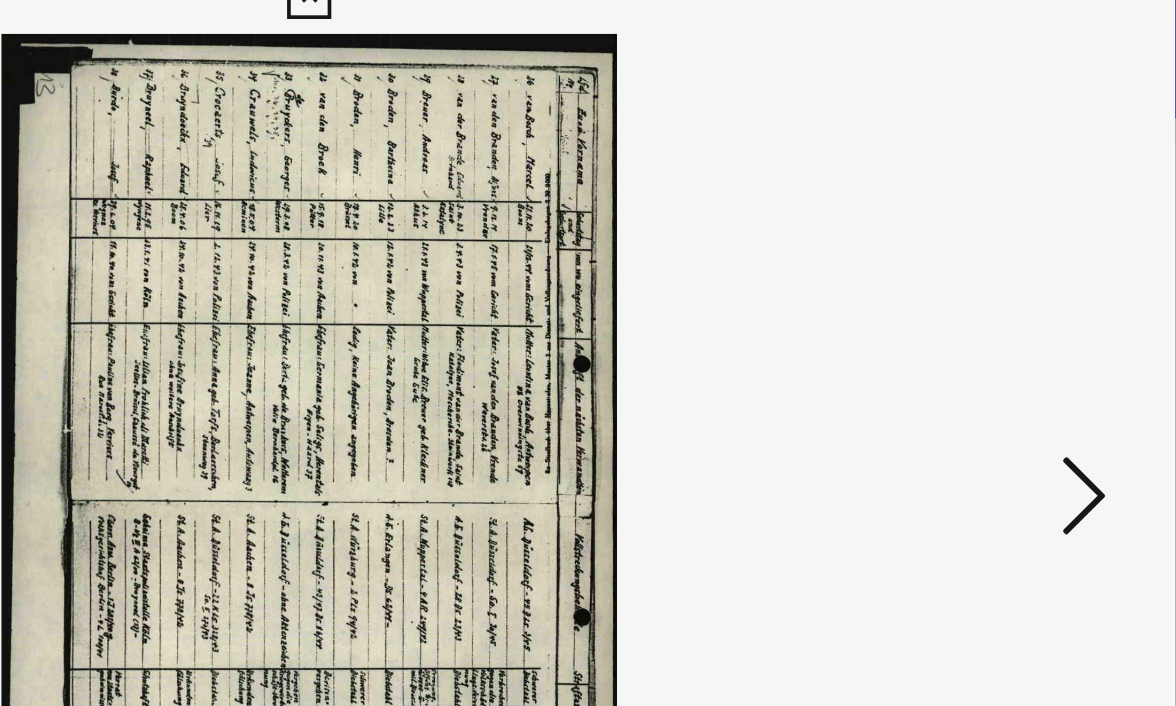 click at bounding box center (1008, 301) 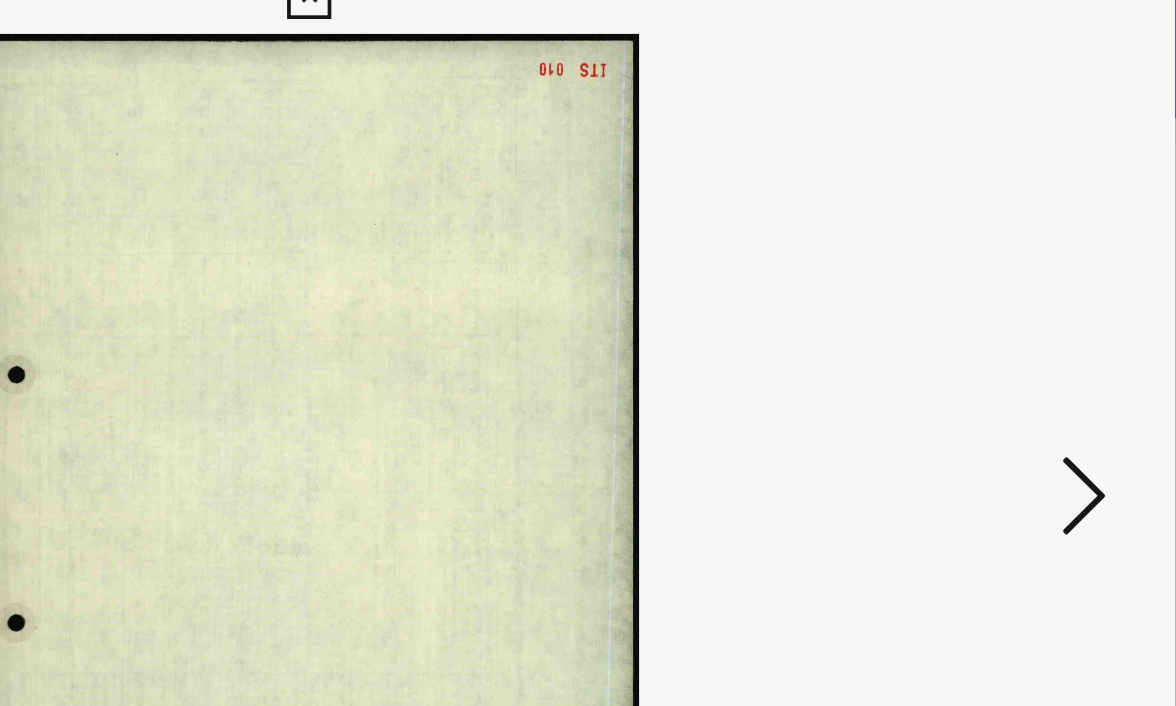 click at bounding box center [1008, 301] 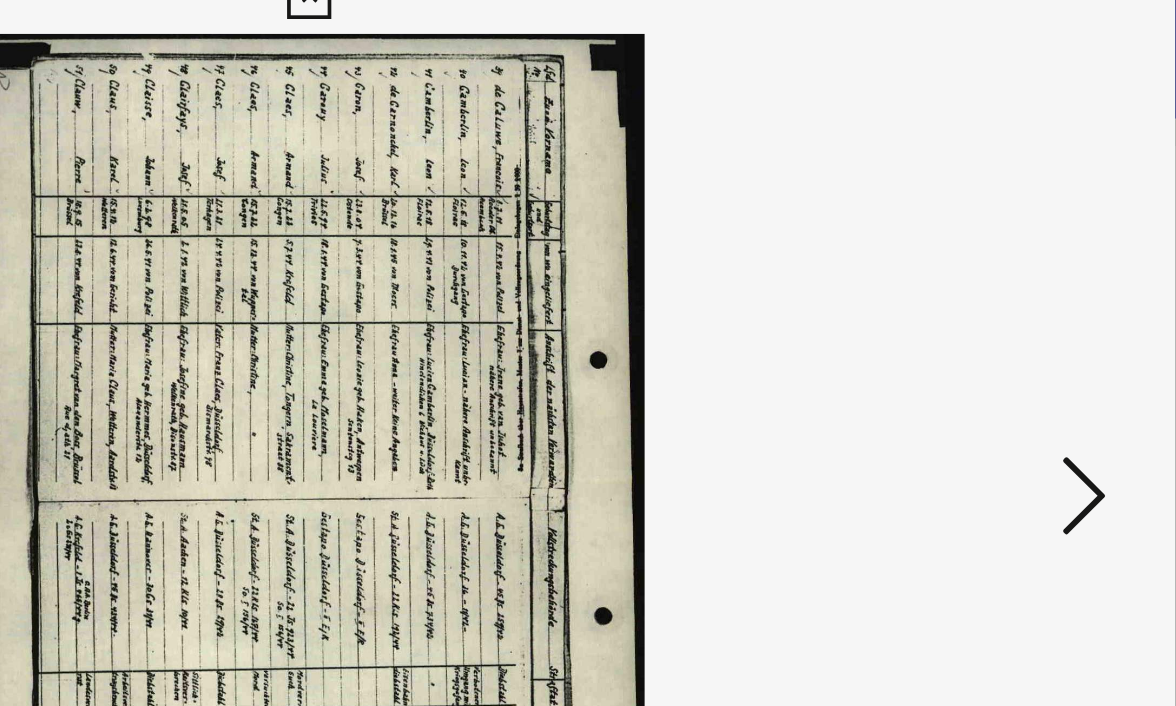 click at bounding box center (1008, 301) 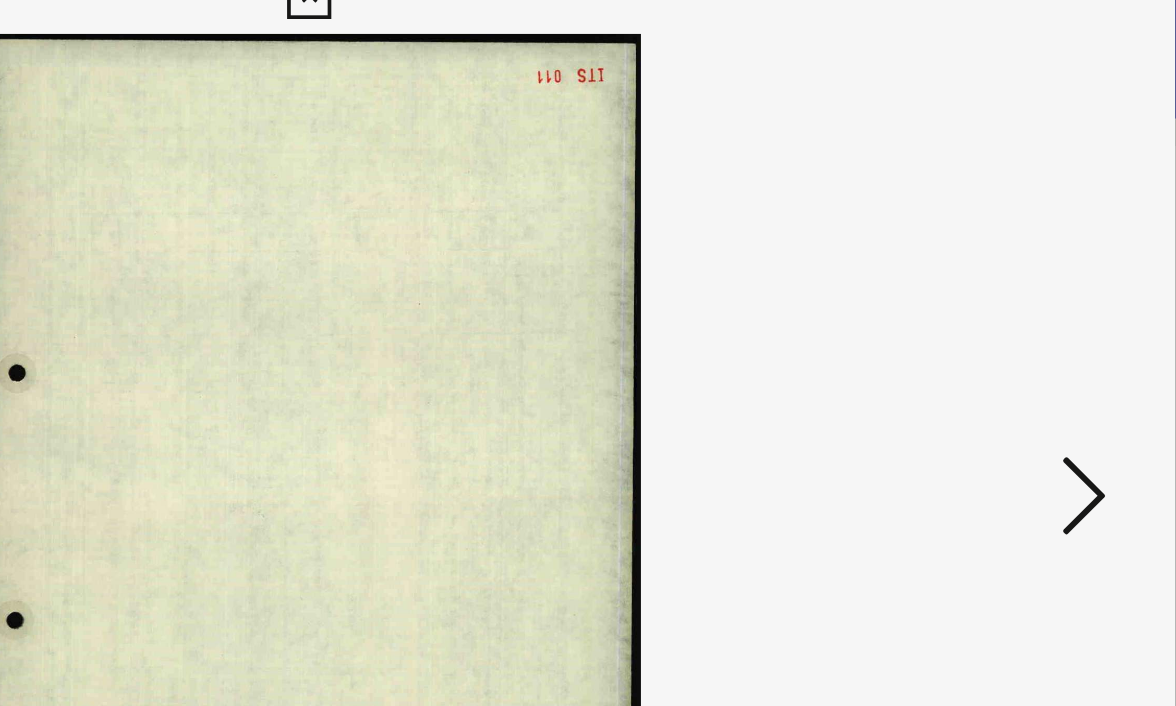 click at bounding box center (1008, 301) 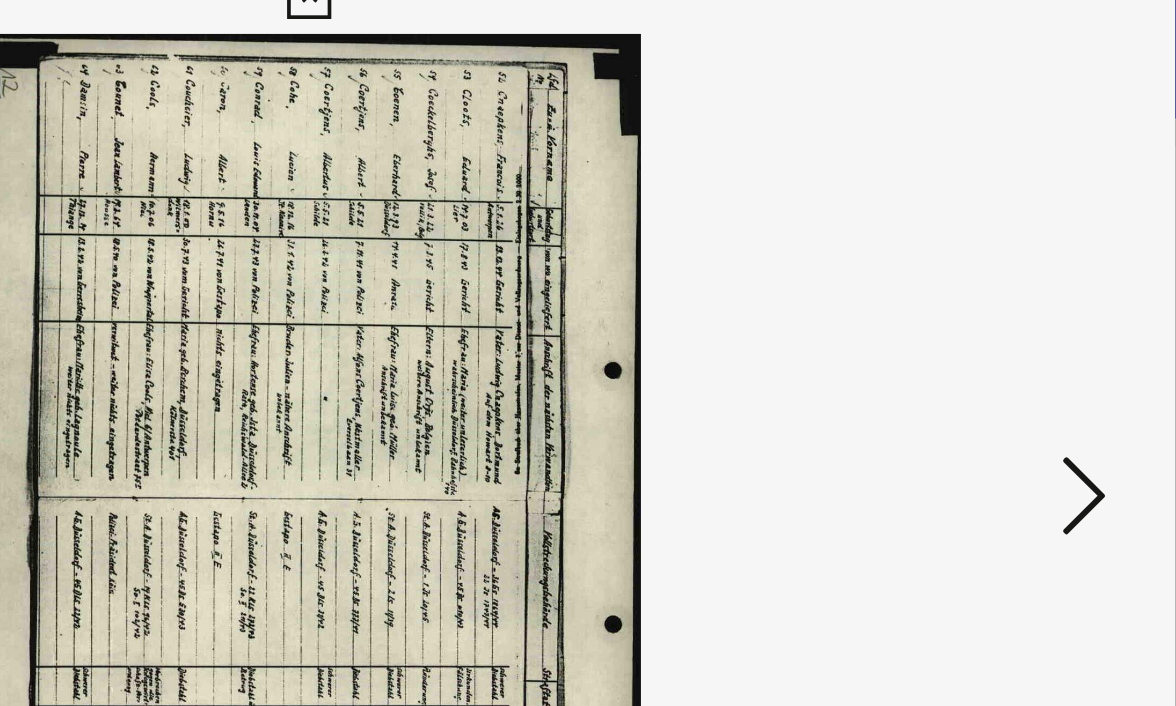 click at bounding box center [1008, 301] 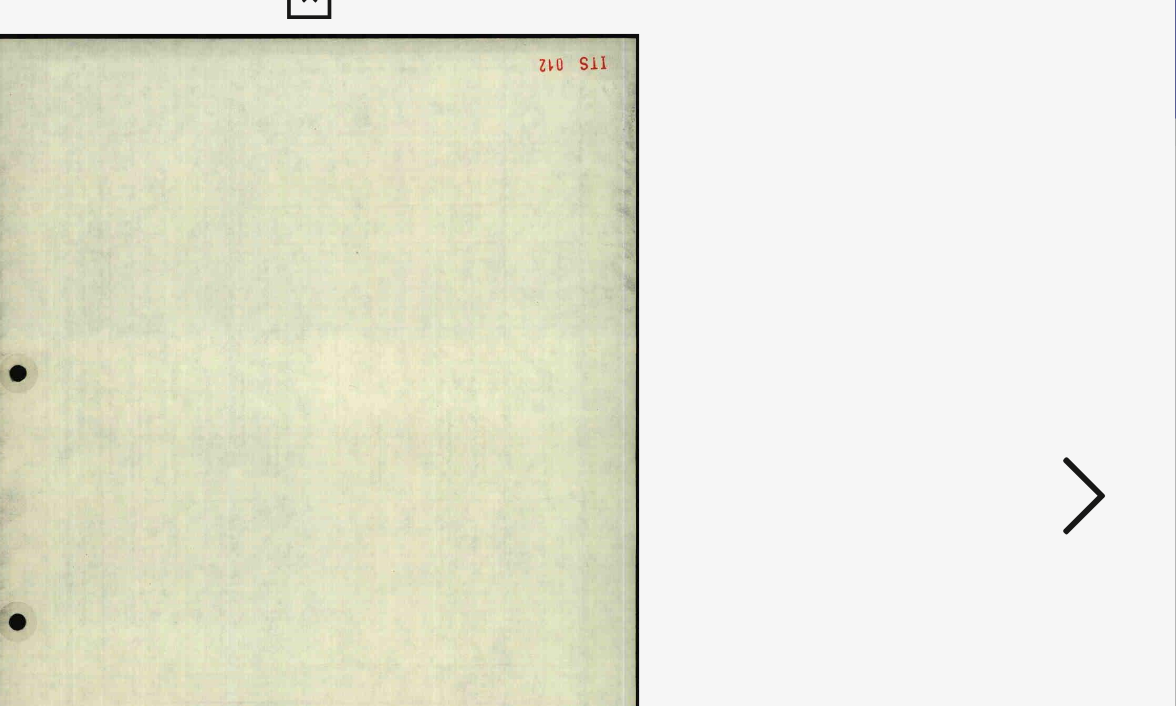 click at bounding box center [1008, 301] 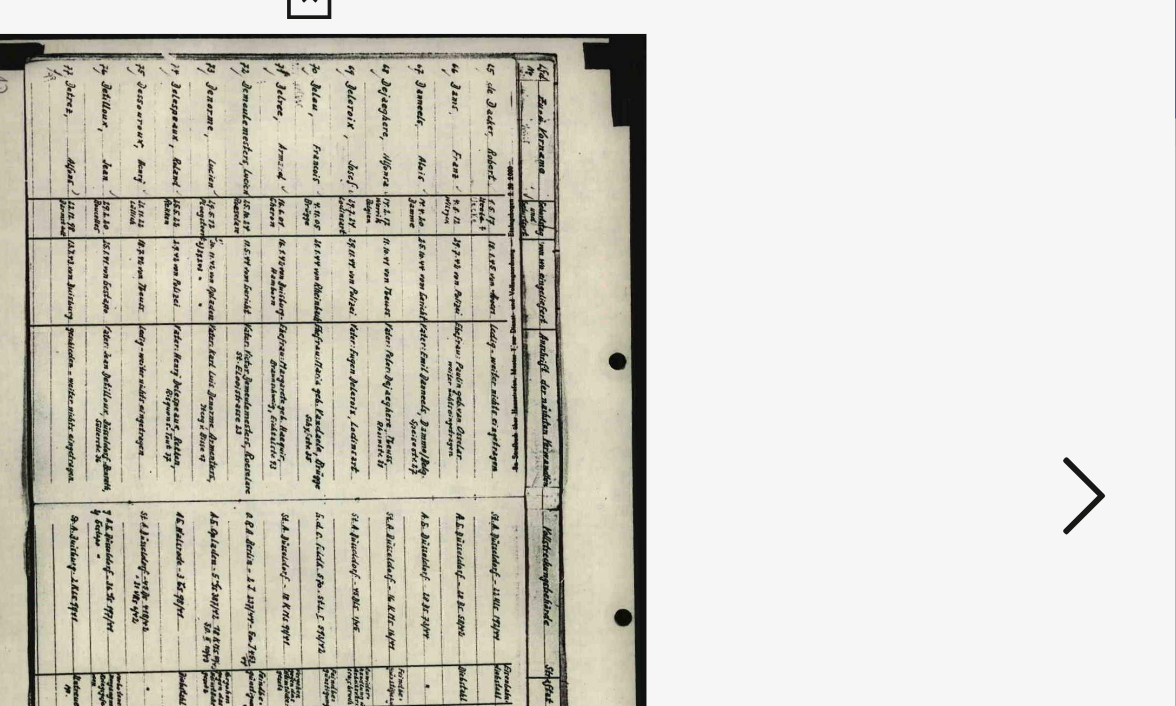 click at bounding box center [1008, 301] 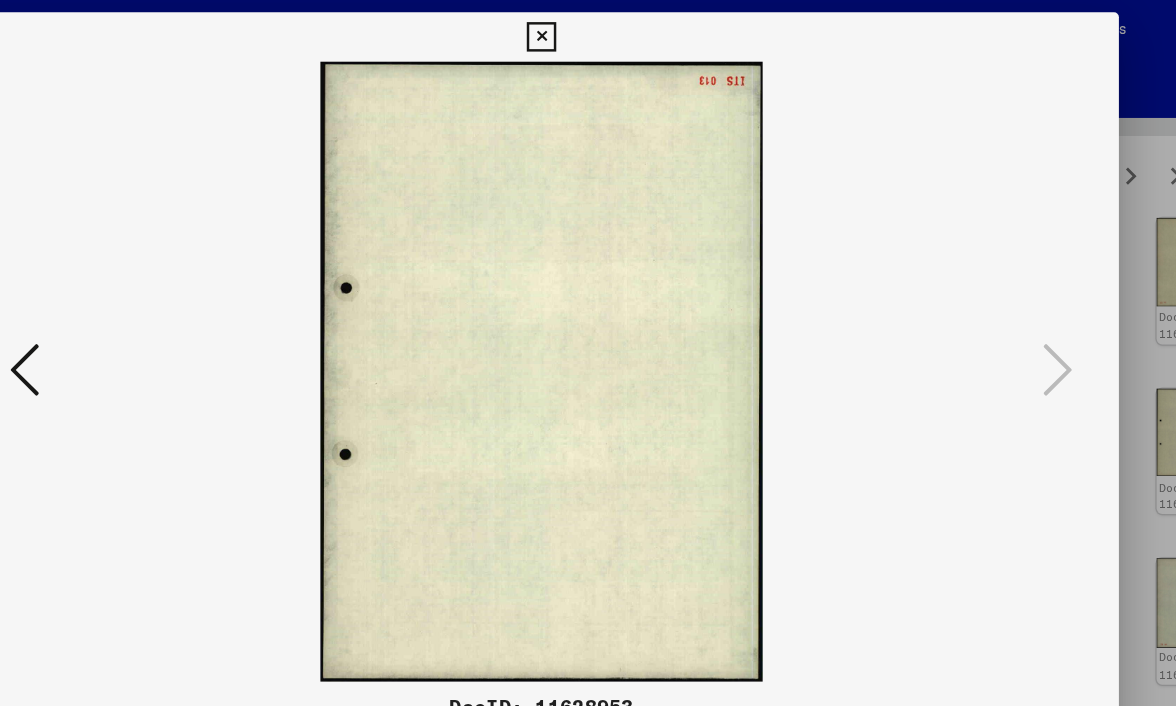click at bounding box center (587, 30) 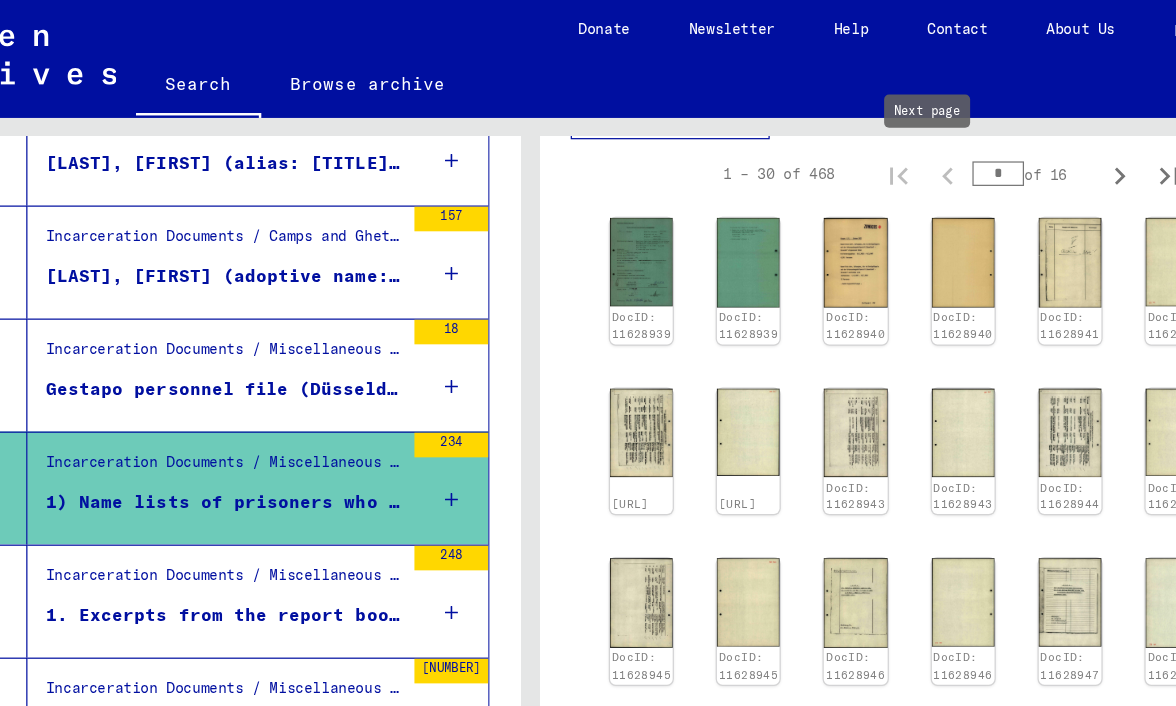 click 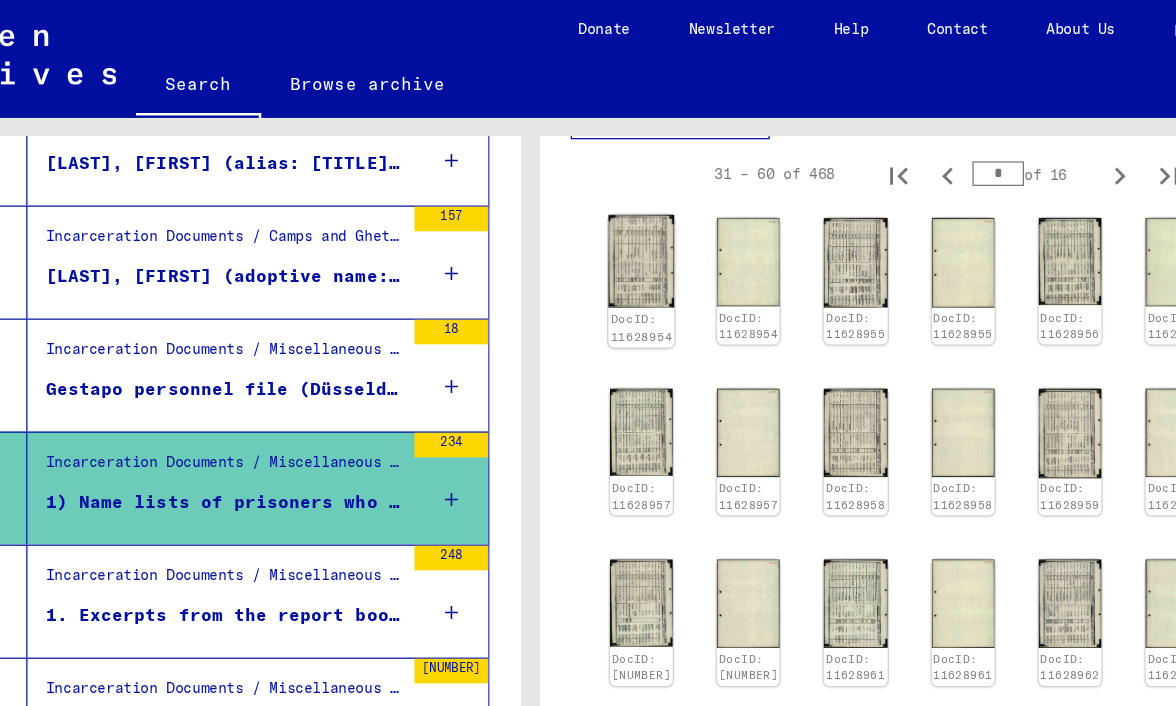 click 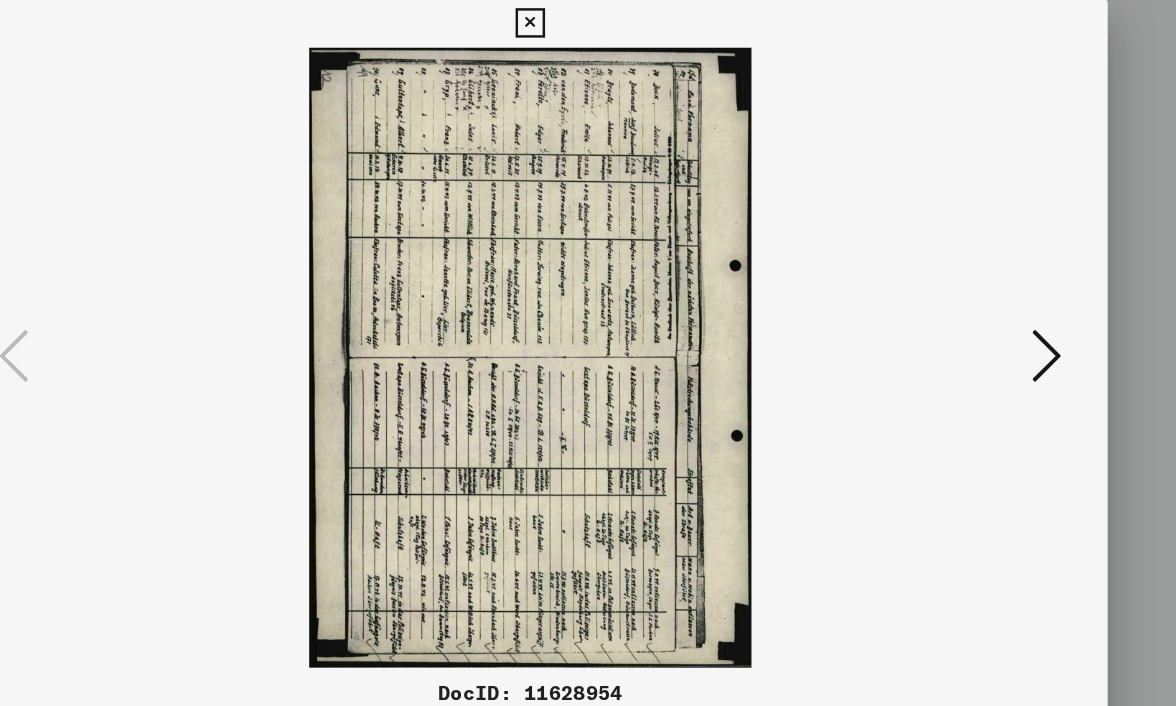 click at bounding box center [588, 302] 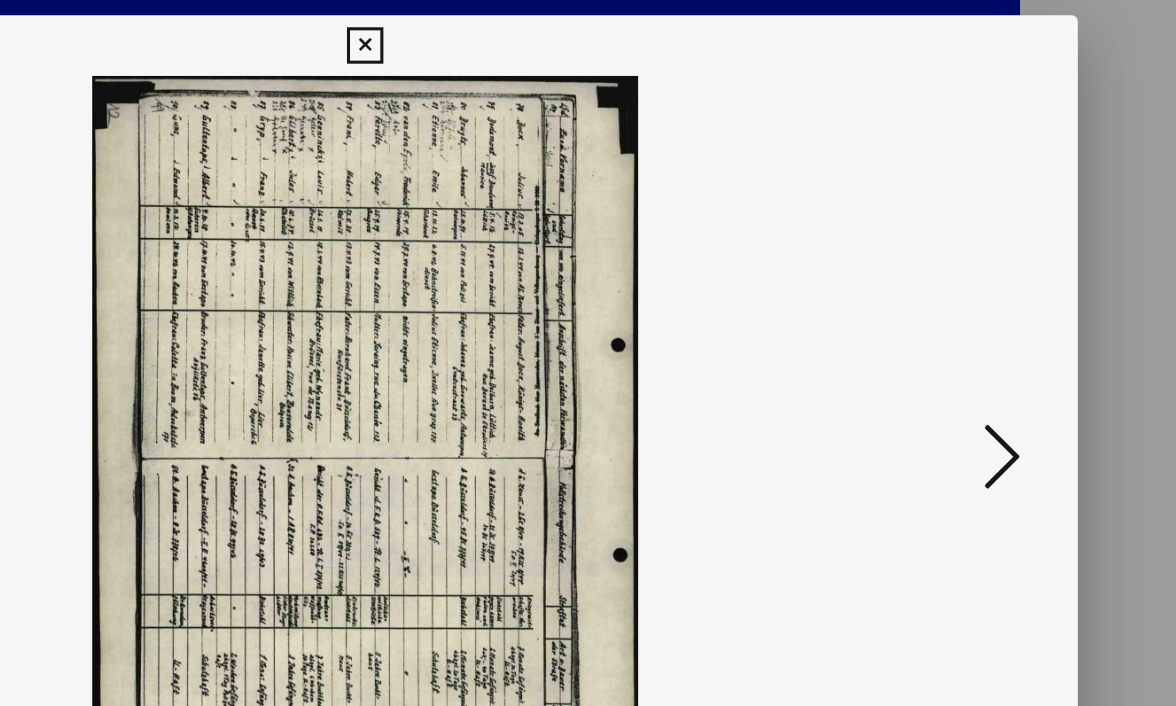 drag, startPoint x: 517, startPoint y: 194, endPoint x: 604, endPoint y: 206, distance: 87.823685 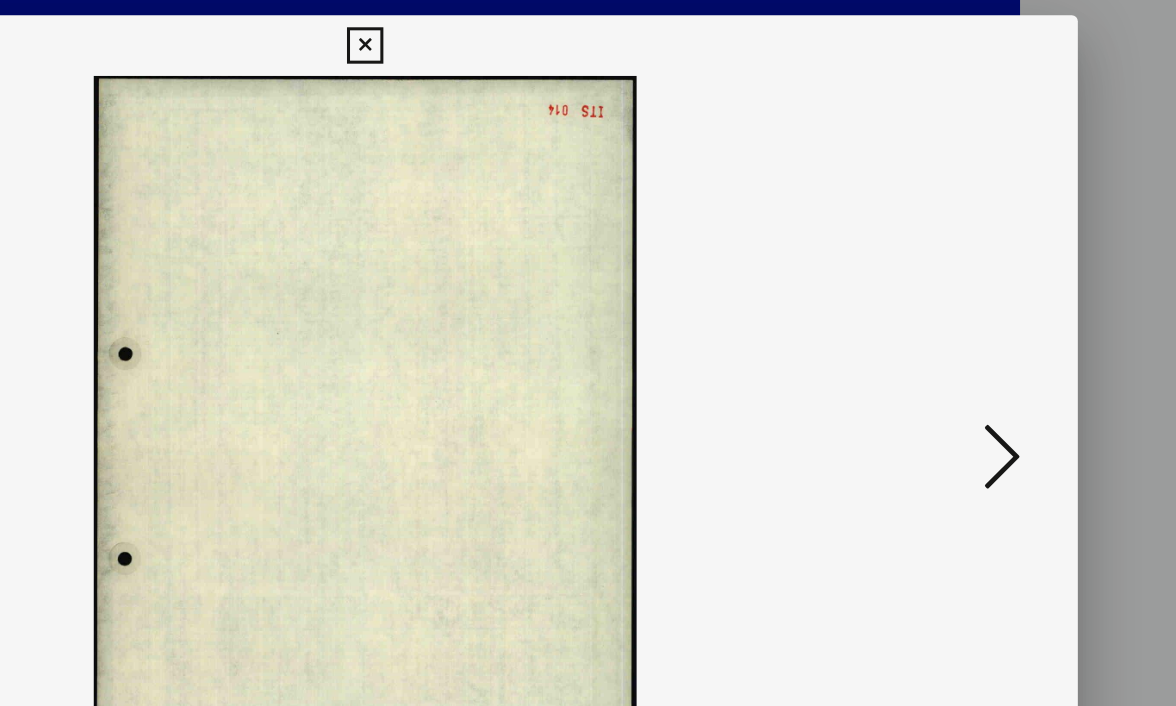 click at bounding box center [1008, 301] 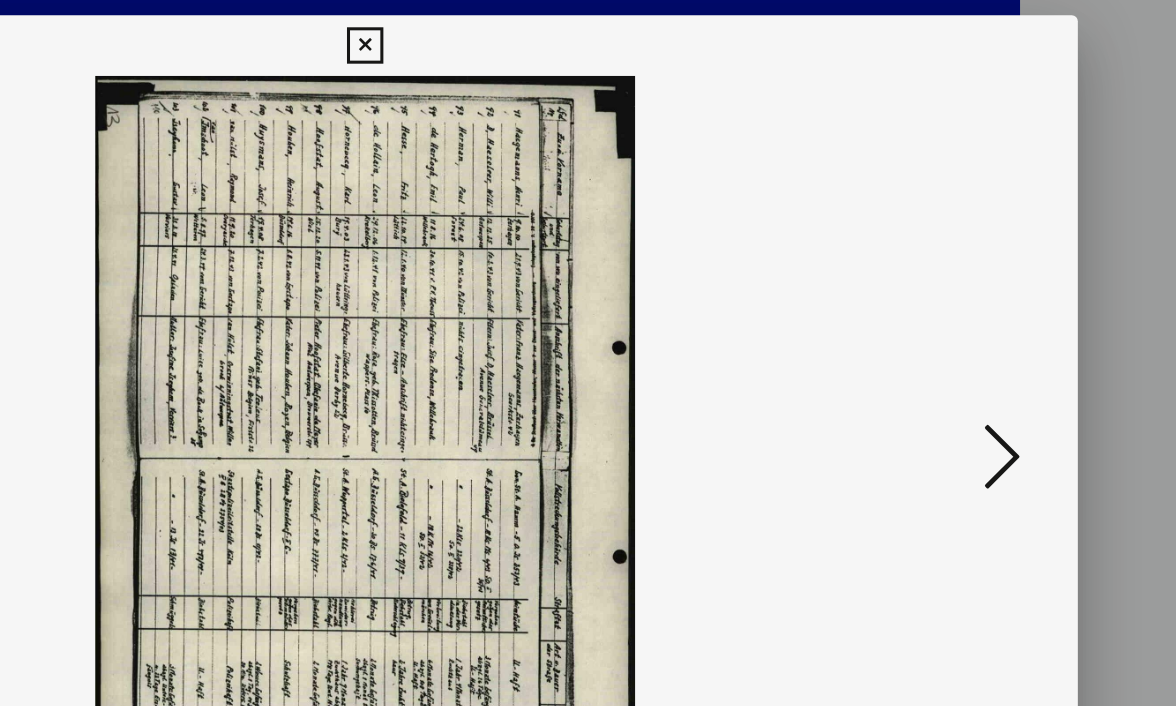 click at bounding box center [1008, 301] 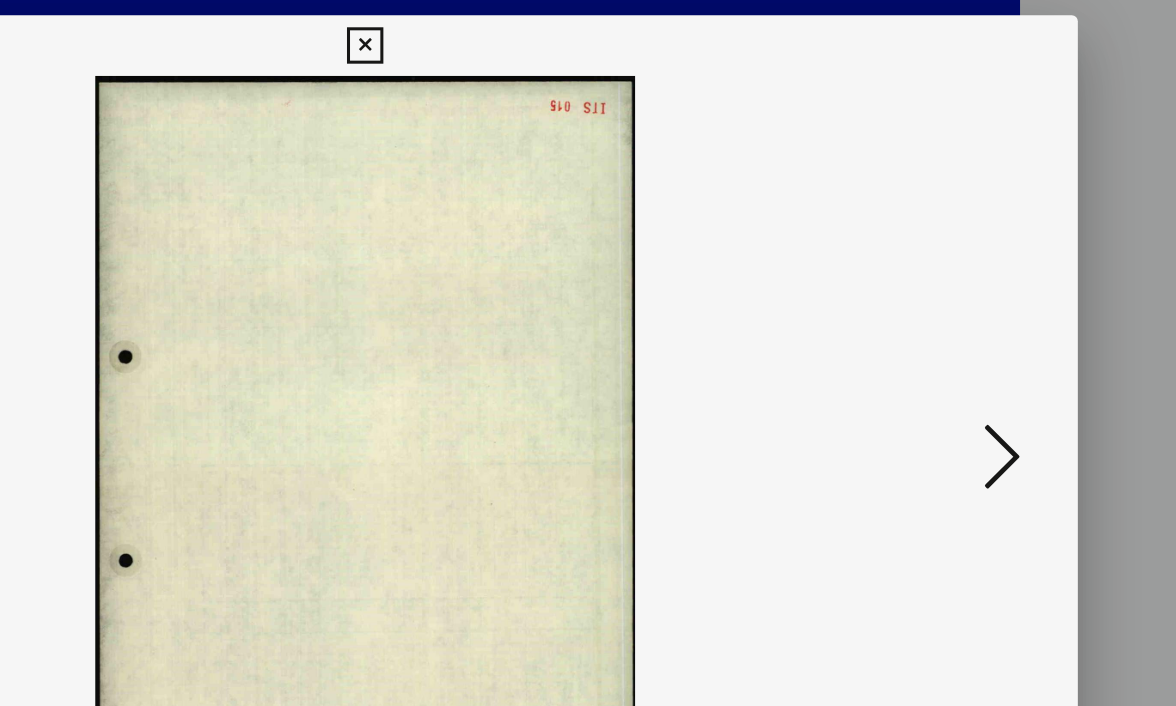 click at bounding box center (1008, 301) 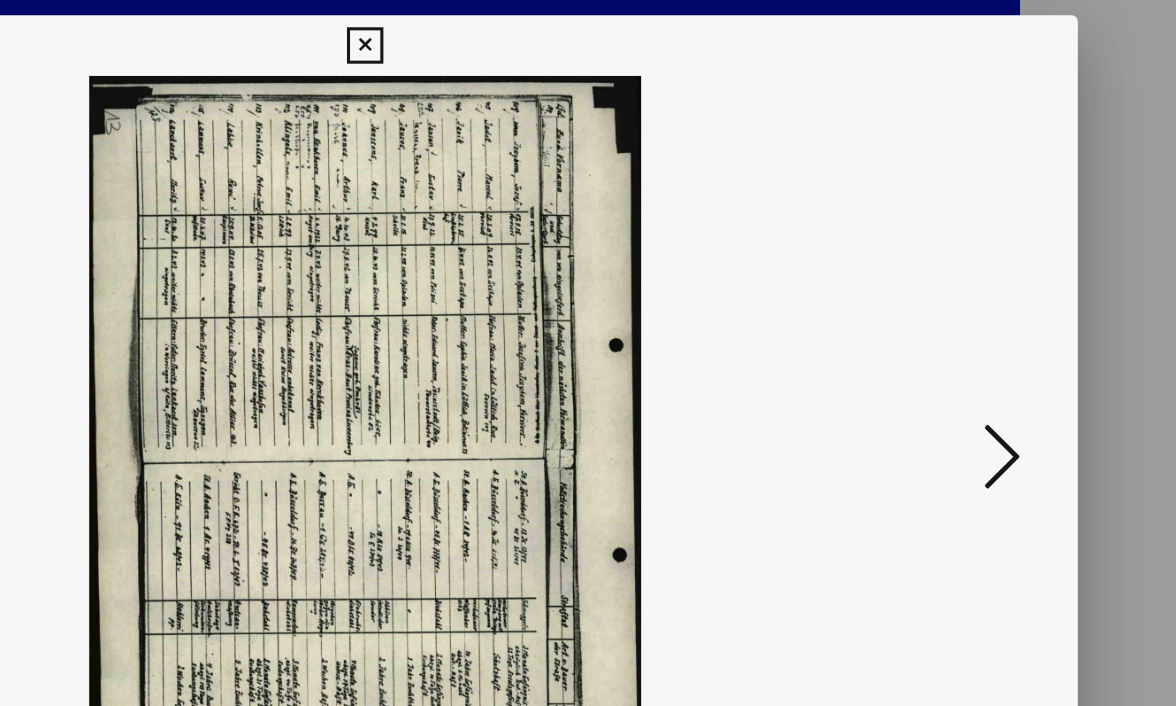 click at bounding box center [1008, 301] 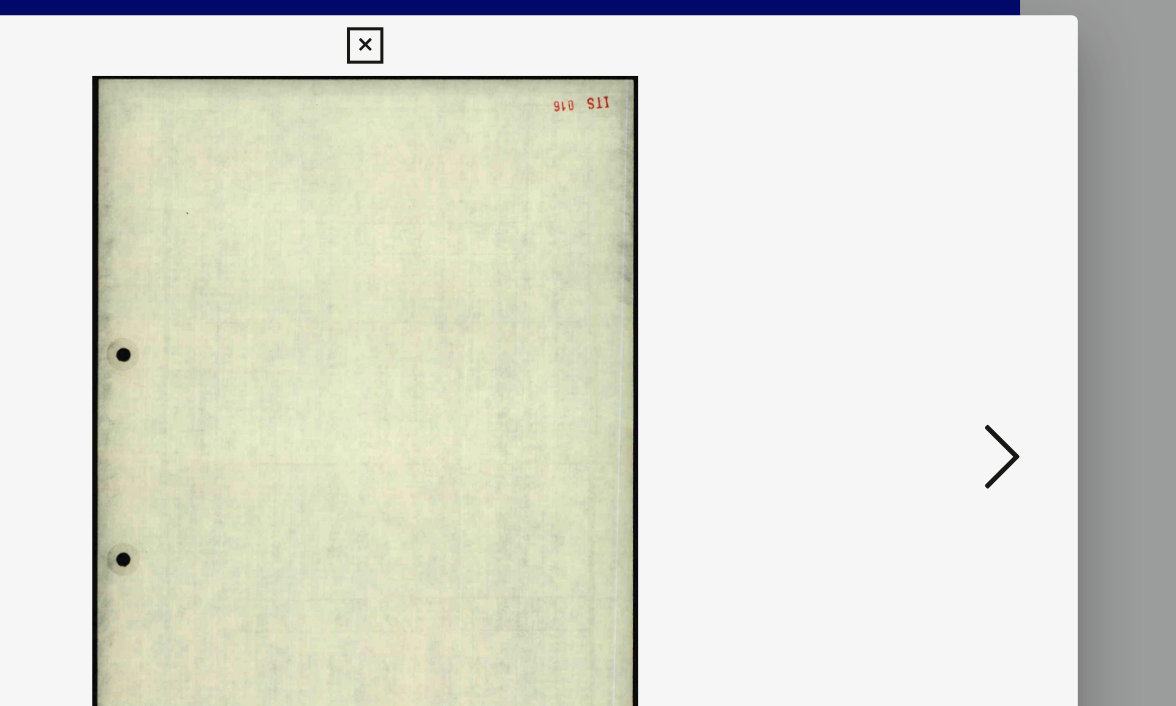 click at bounding box center [1008, 301] 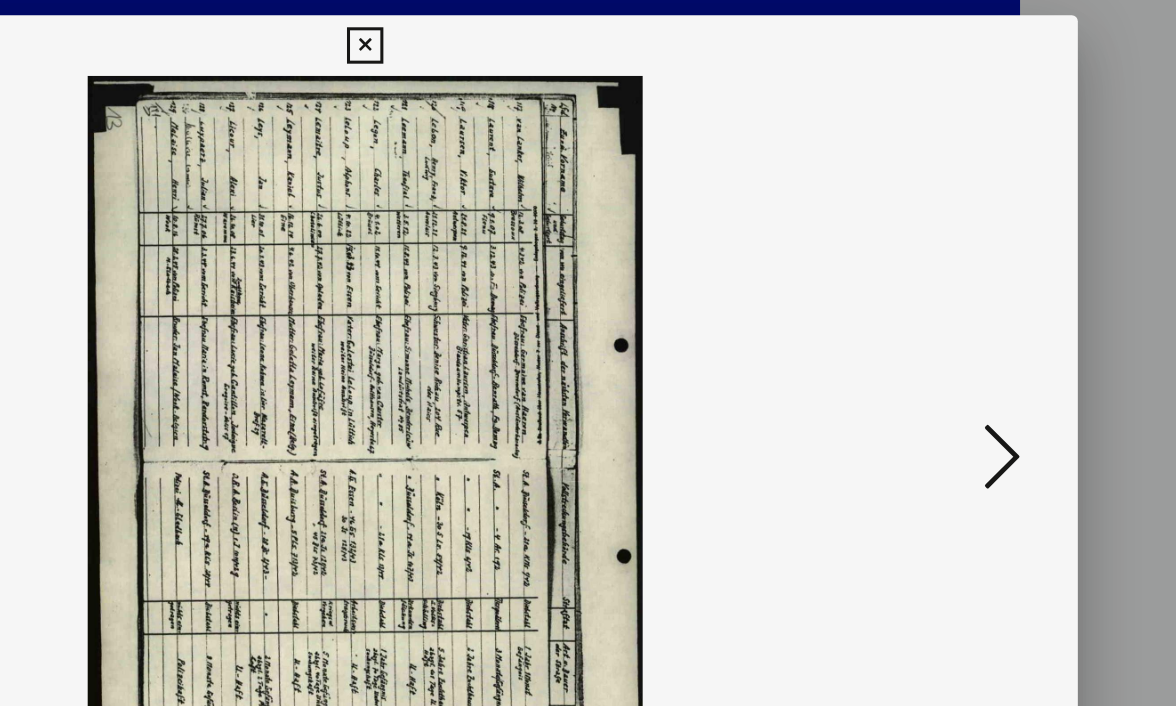 click at bounding box center (1008, 301) 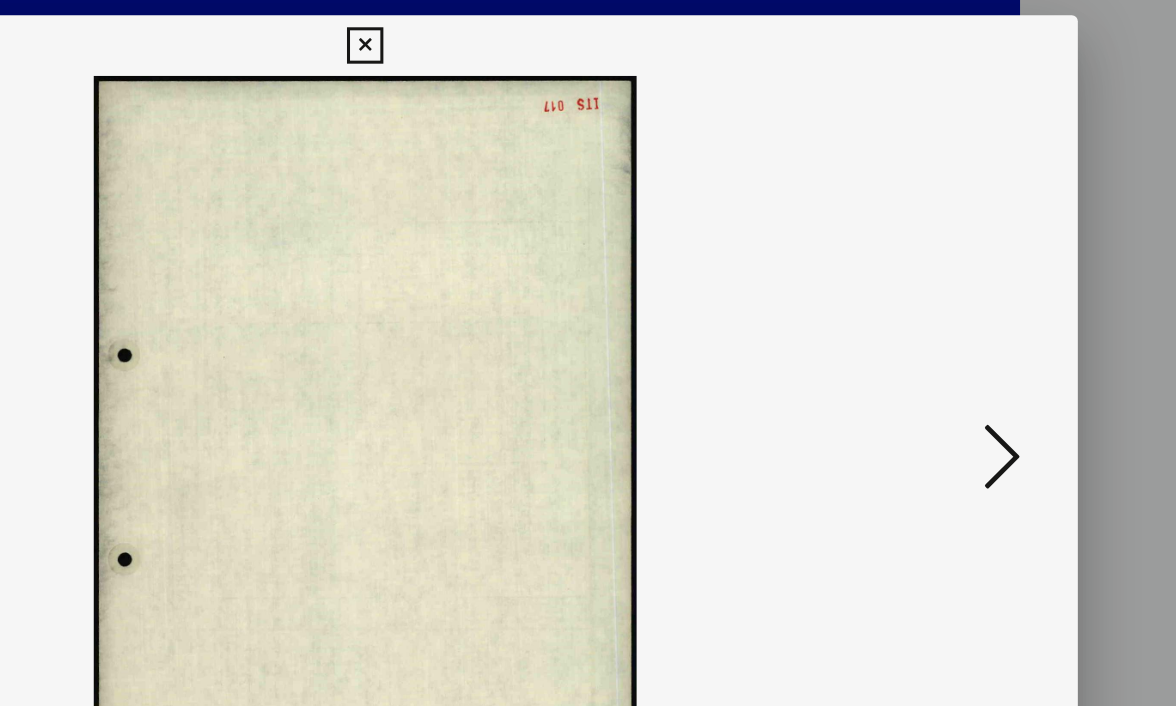 click at bounding box center [1008, 301] 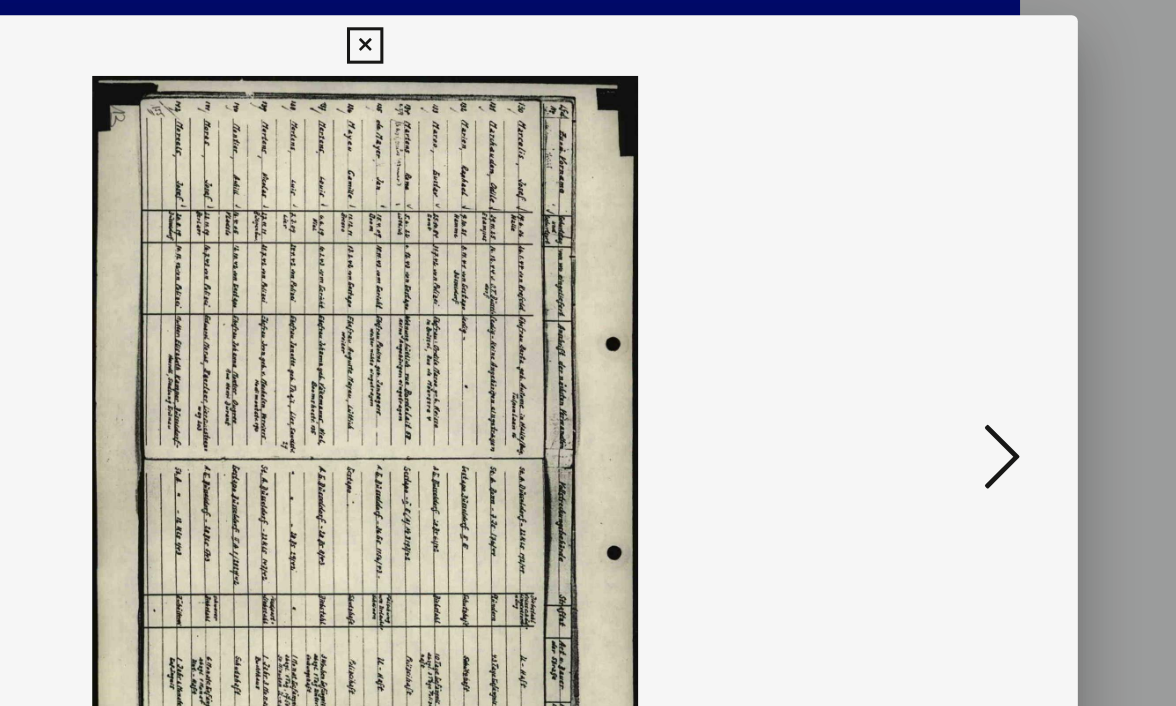 click at bounding box center (1008, 301) 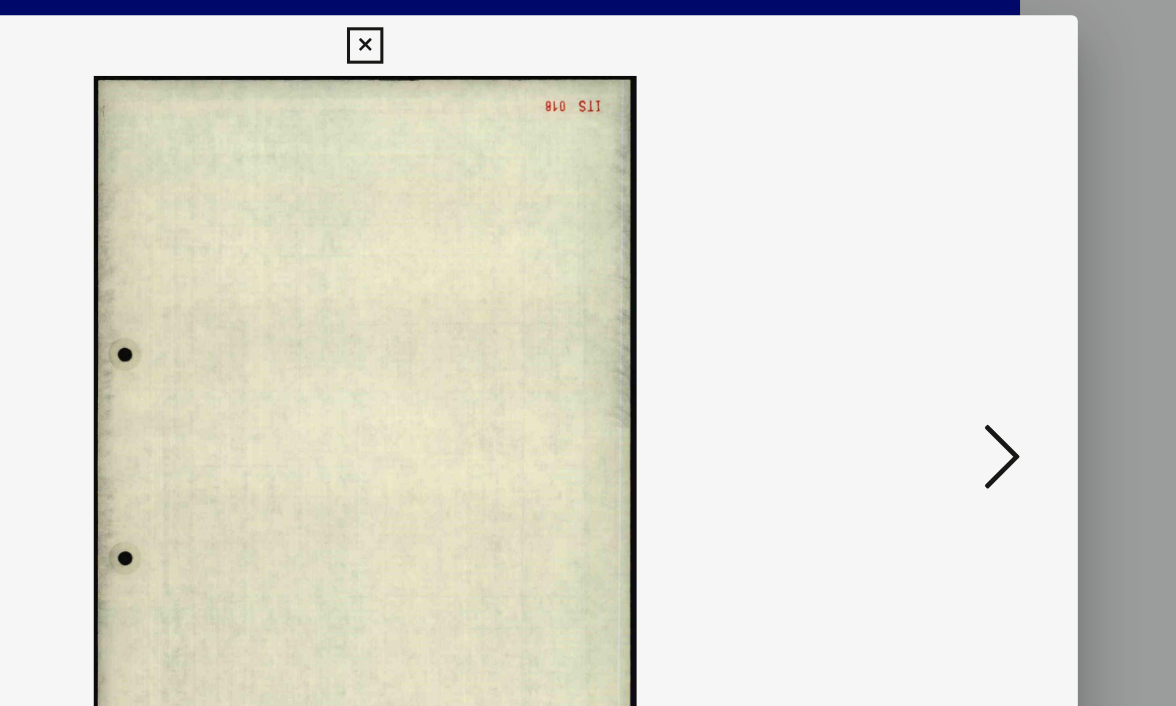 click at bounding box center (1008, 301) 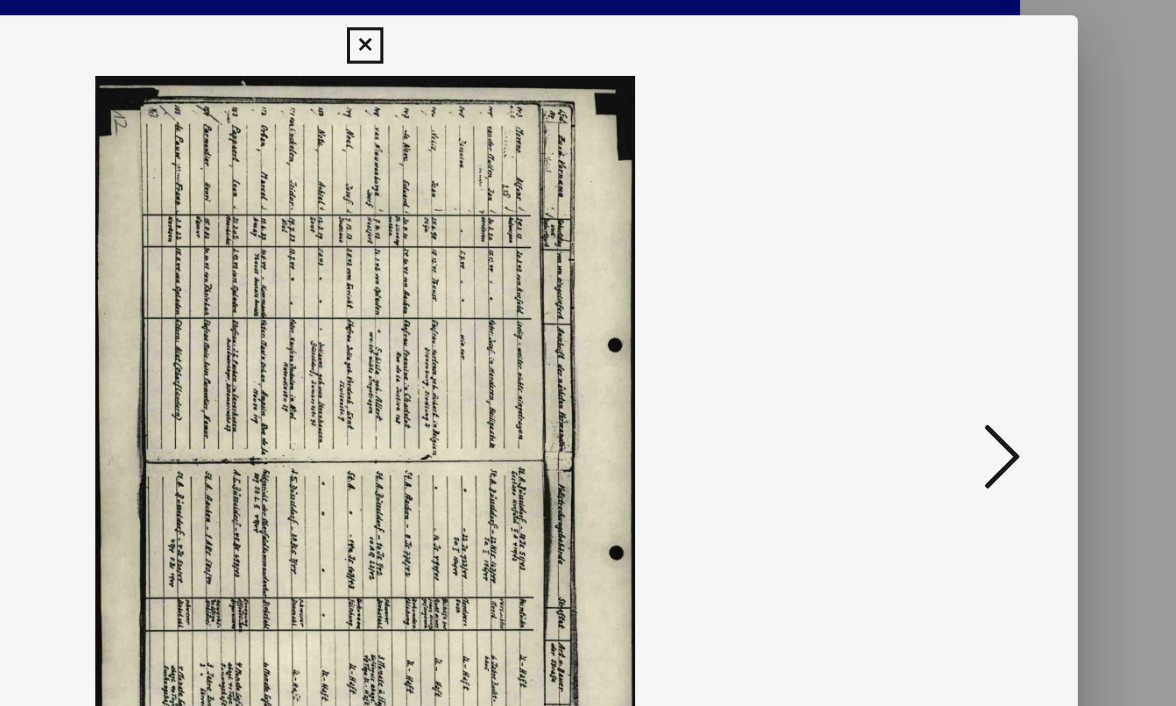 click at bounding box center [1008, 301] 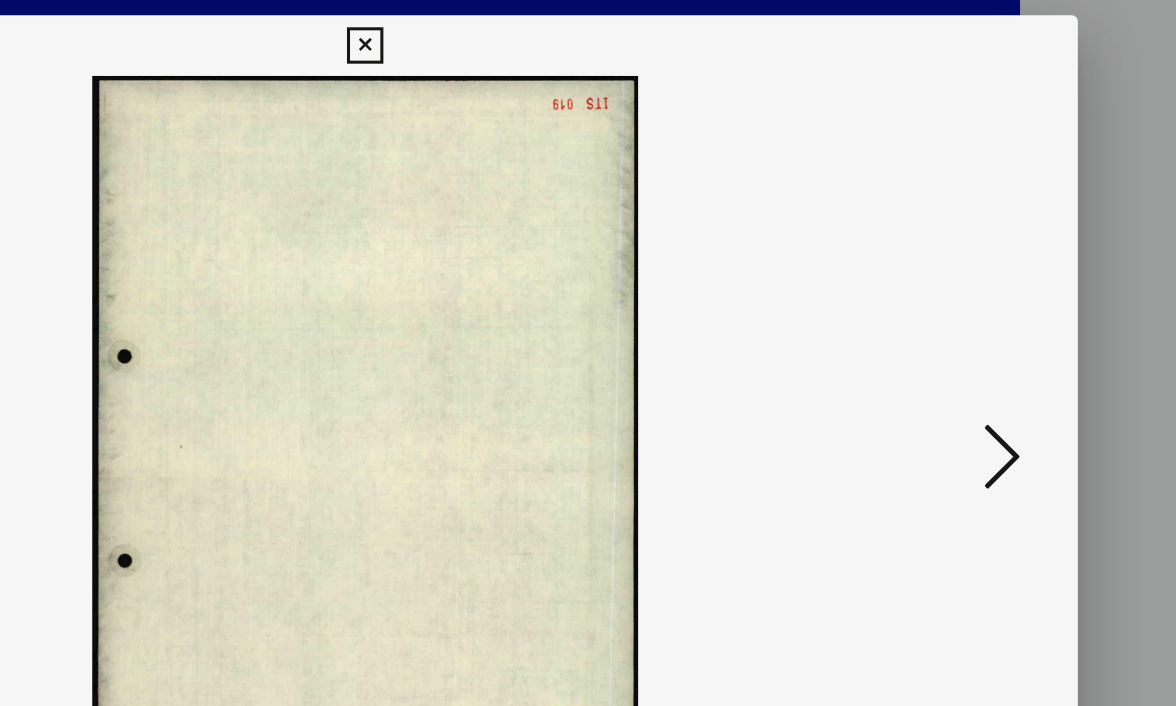 click at bounding box center (1008, 301) 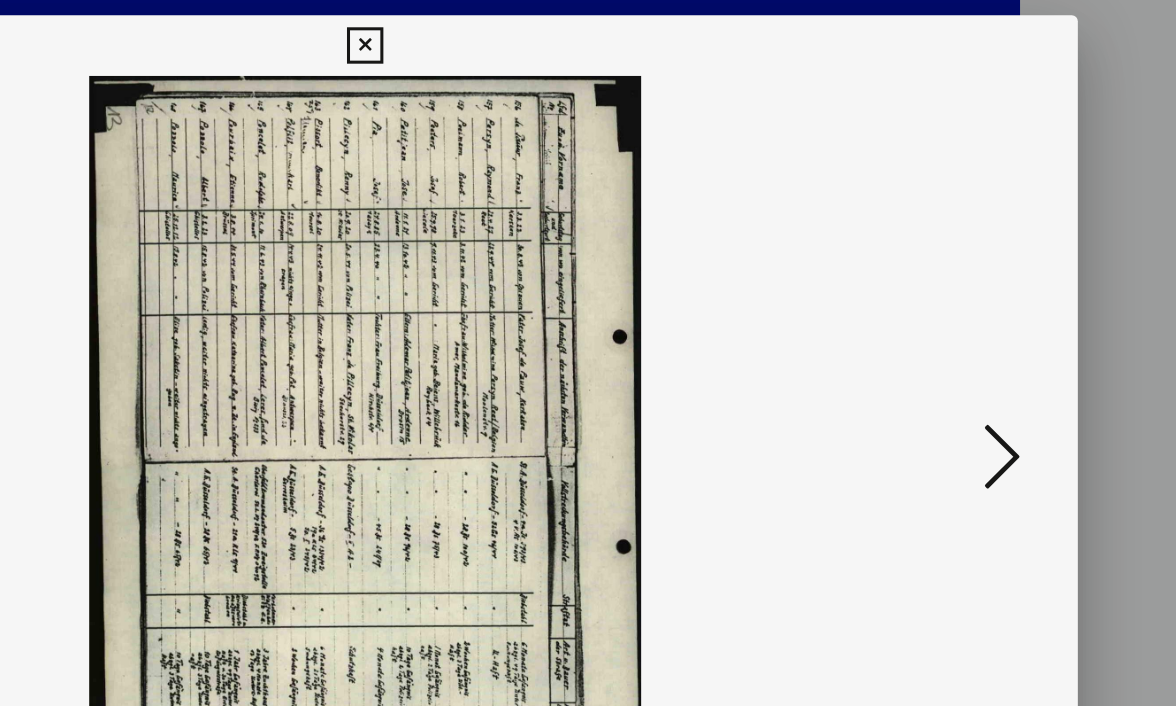 click at bounding box center (1008, 301) 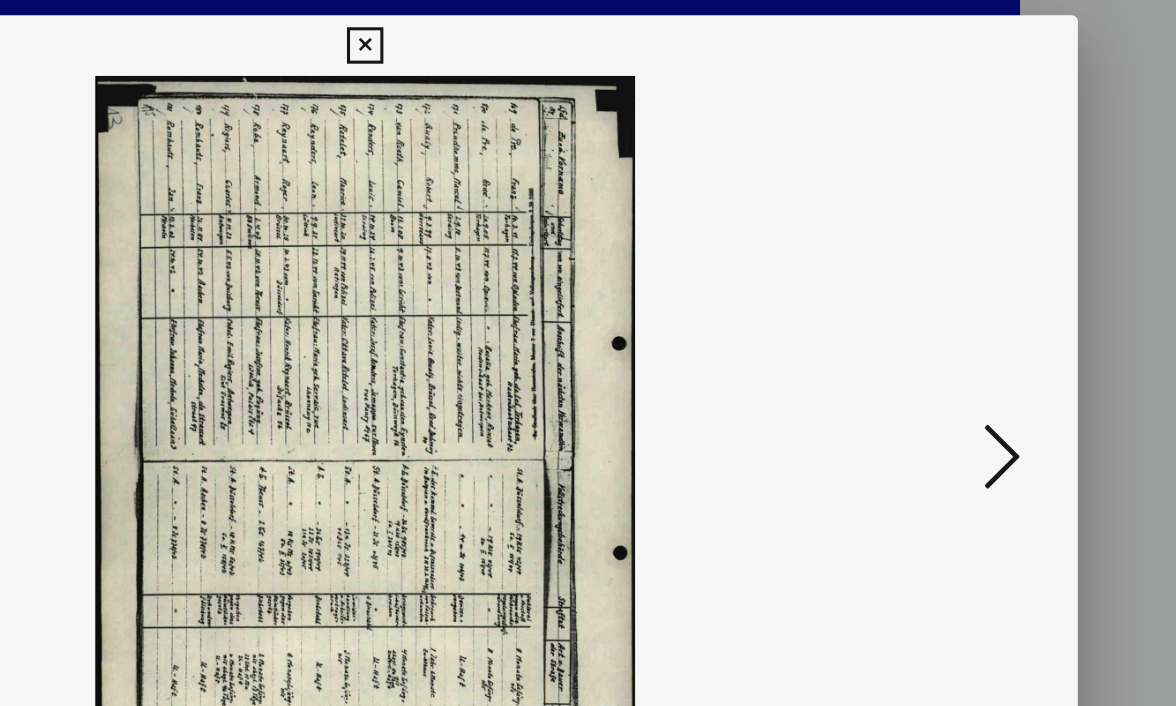 click at bounding box center (1008, 301) 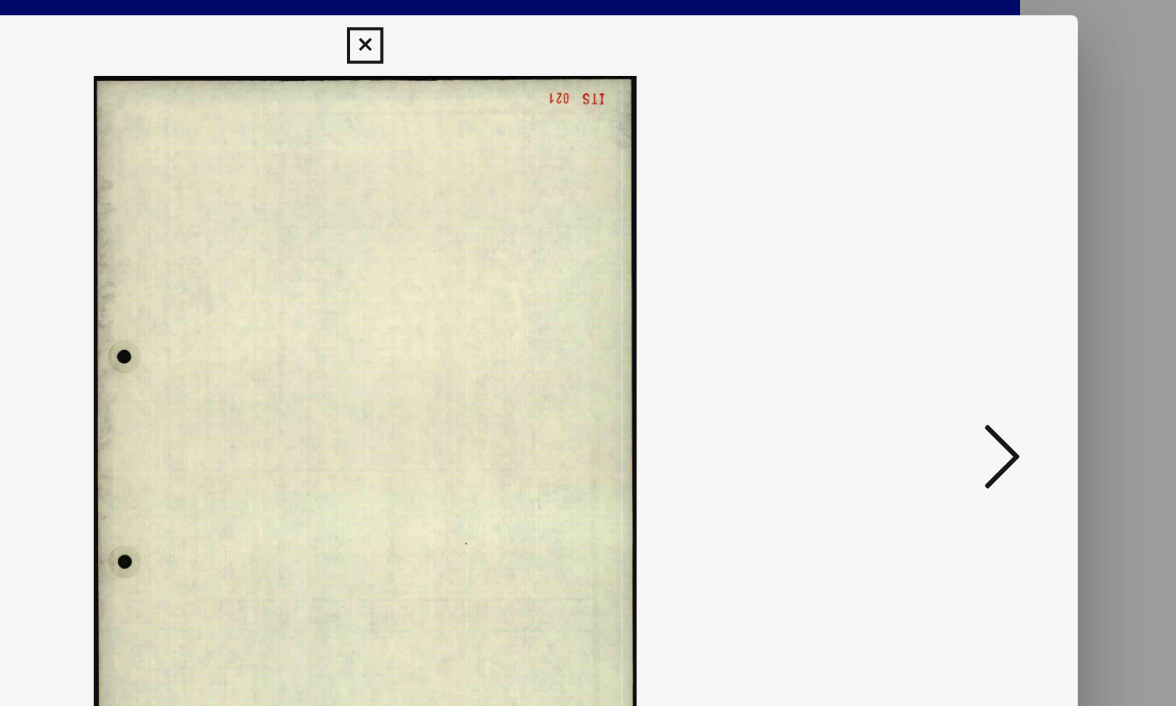 click at bounding box center [1008, 301] 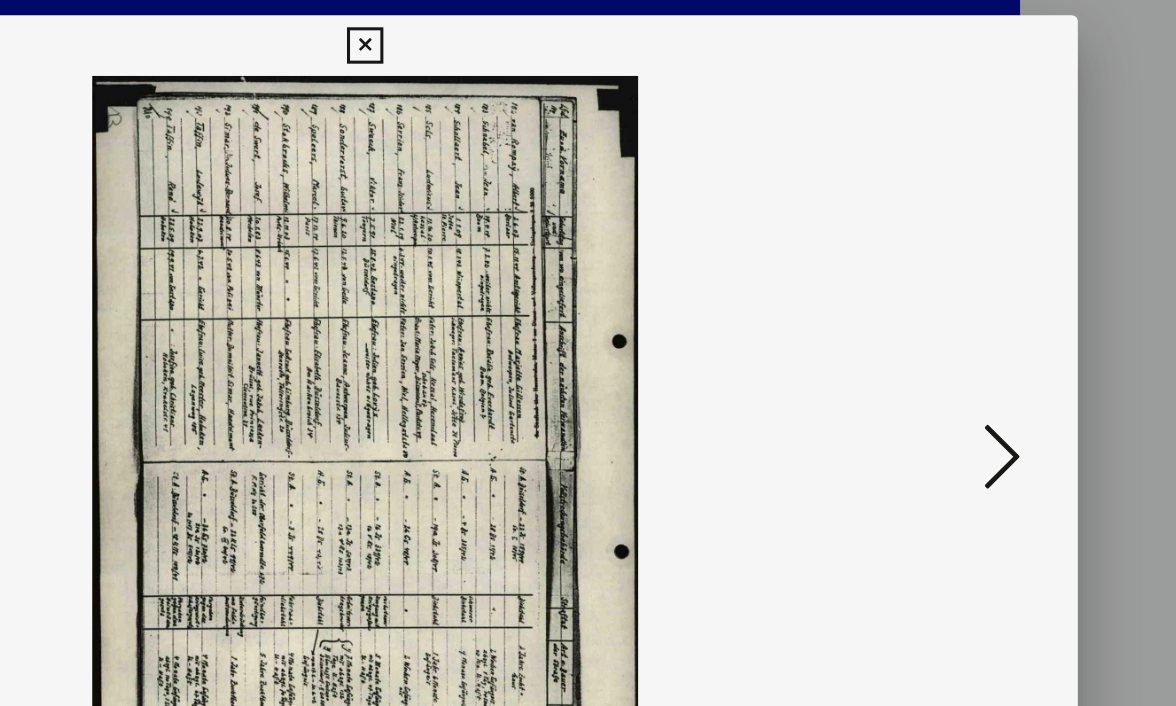 click at bounding box center (1008, 301) 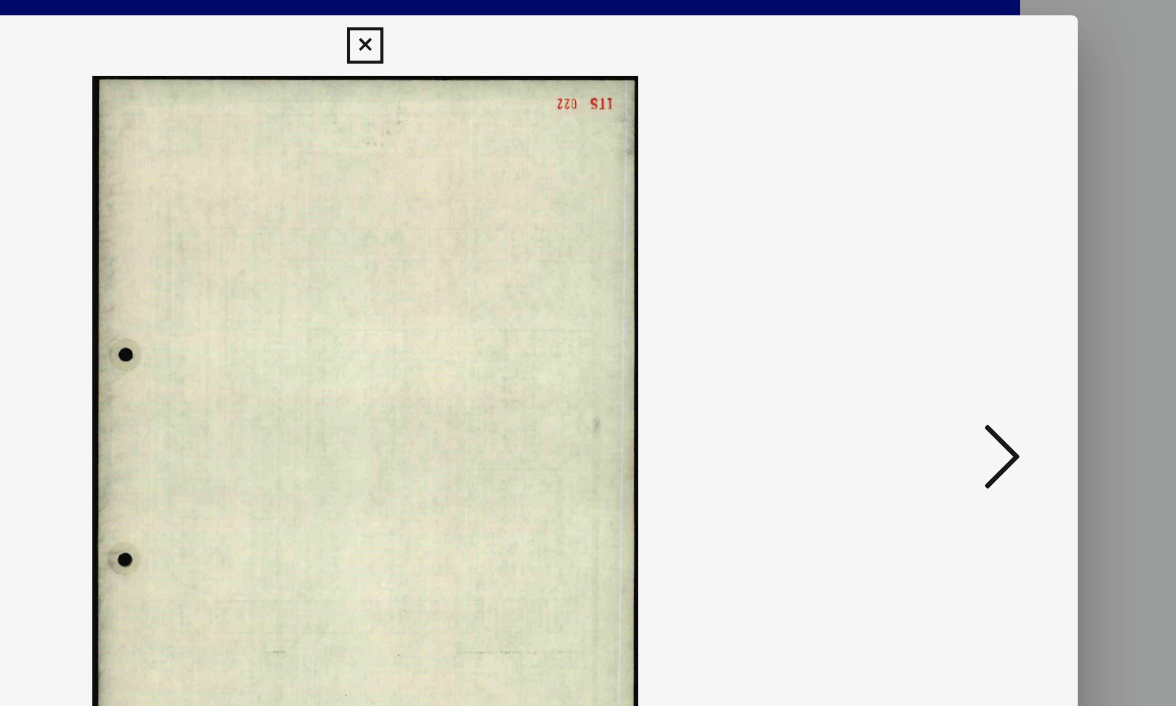 click at bounding box center [1008, 301] 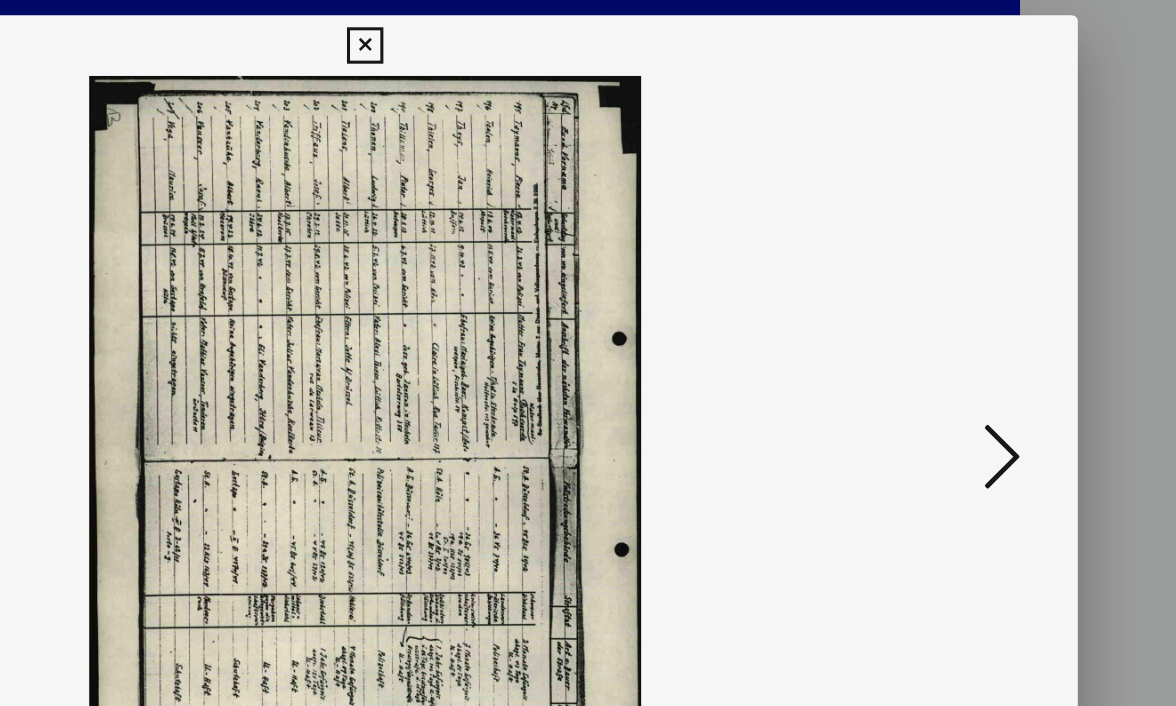 click at bounding box center (1008, 301) 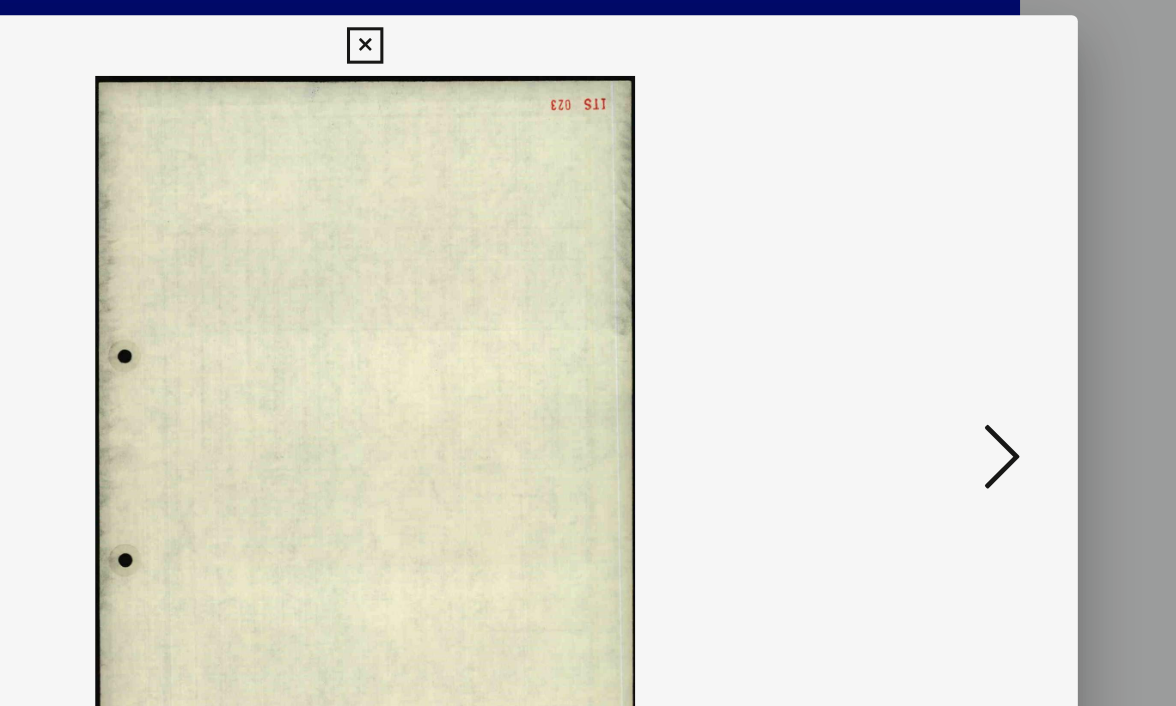 click at bounding box center [1008, 301] 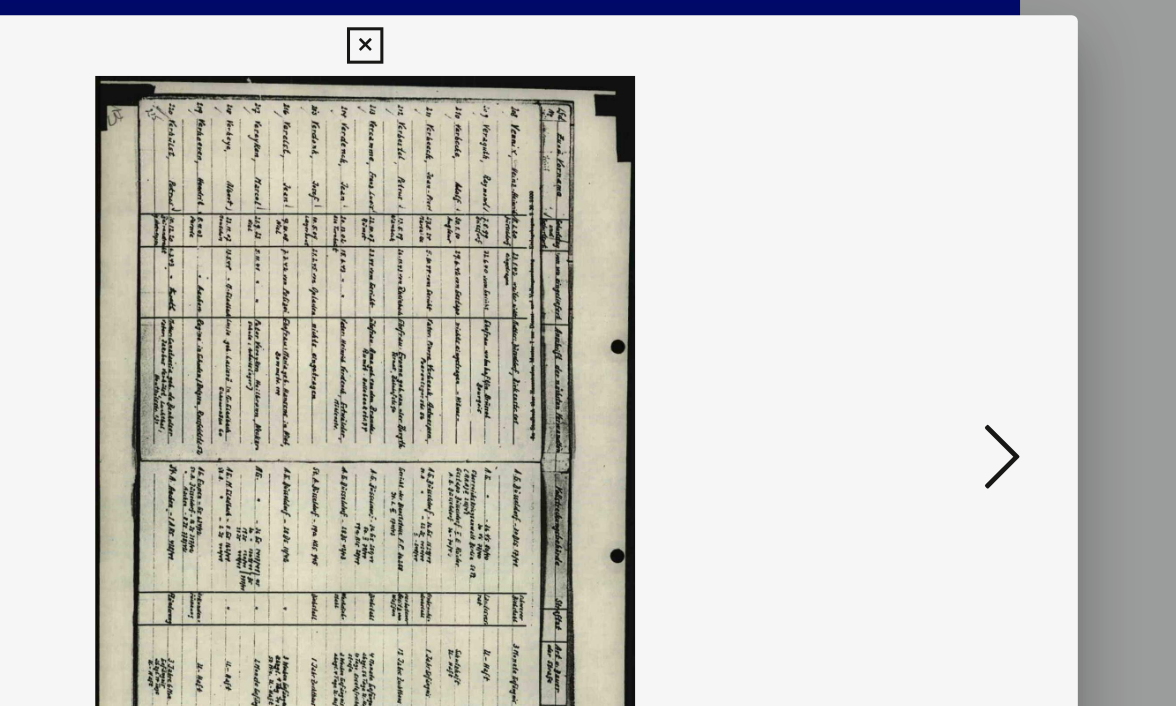 click at bounding box center [1008, 301] 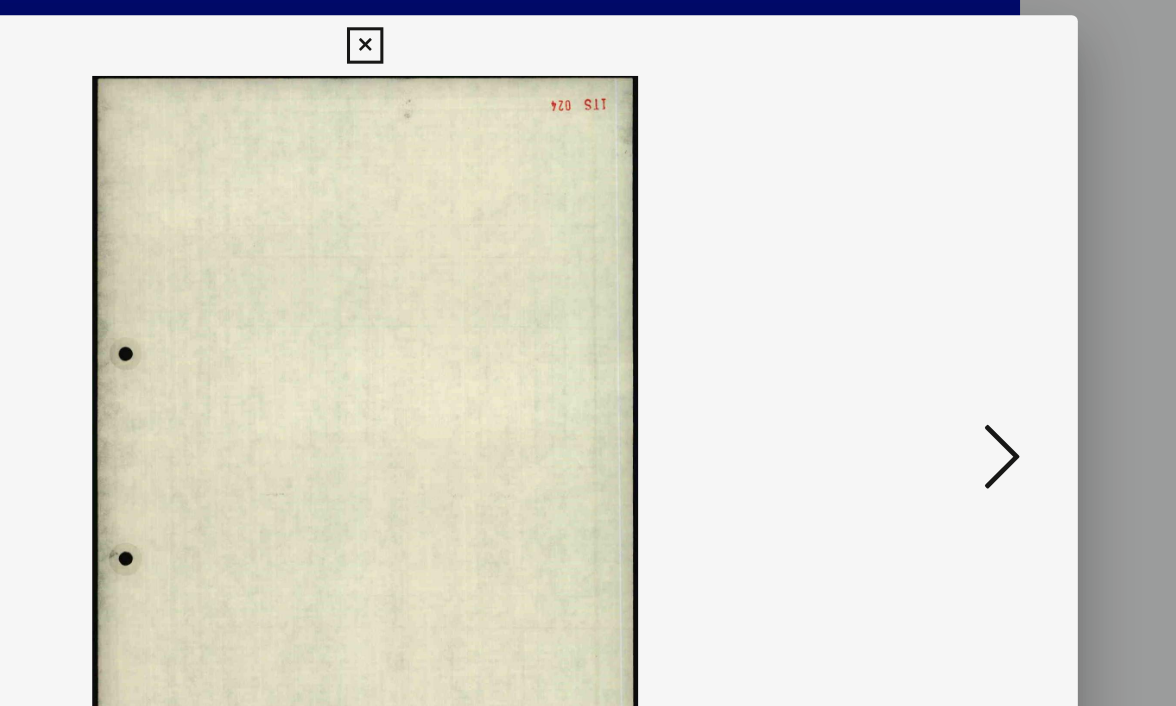 click at bounding box center [1008, 301] 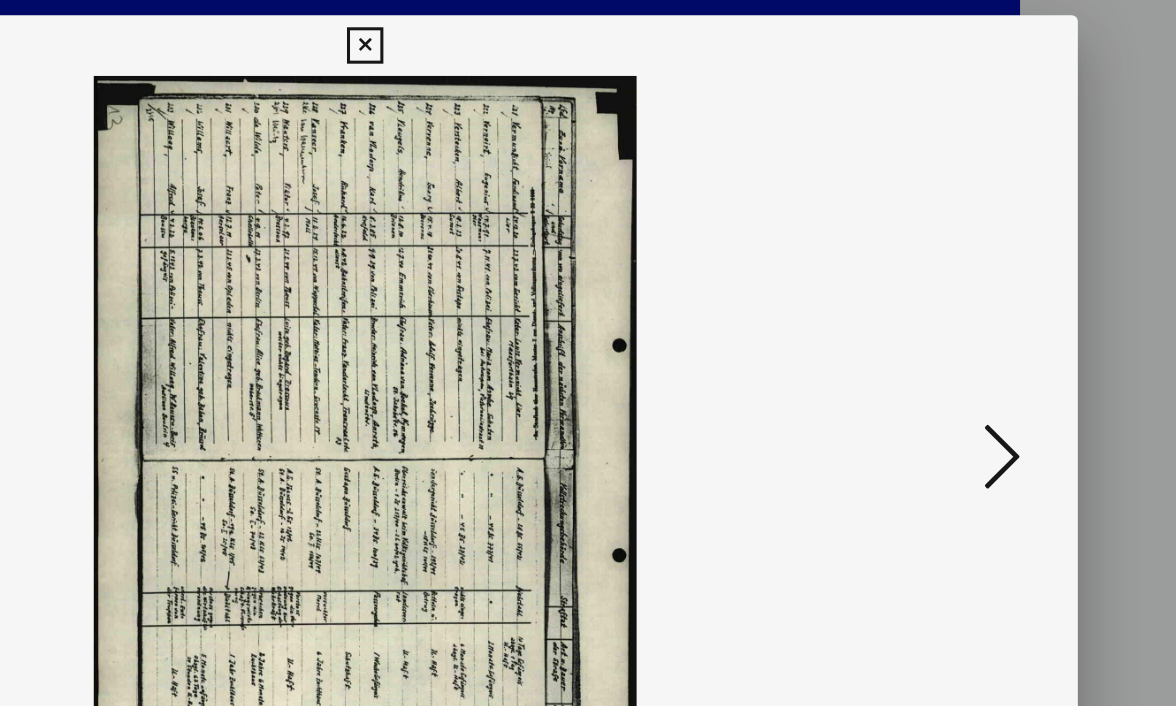 click at bounding box center (1008, 301) 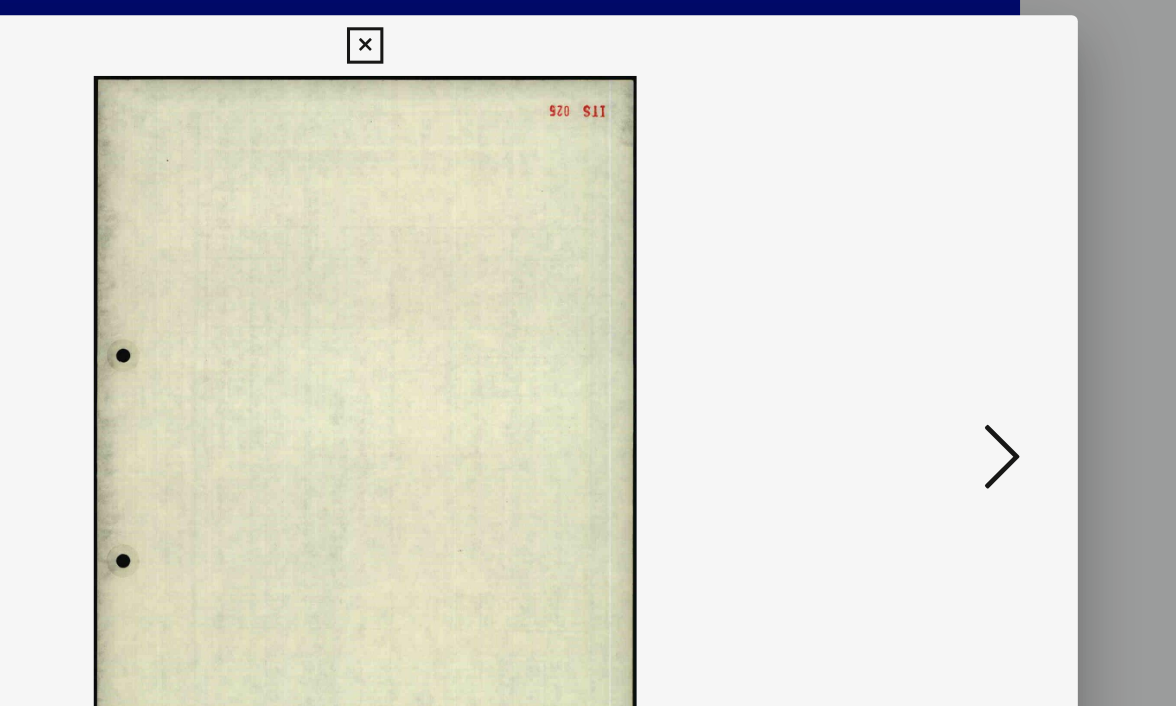 click at bounding box center [1008, 301] 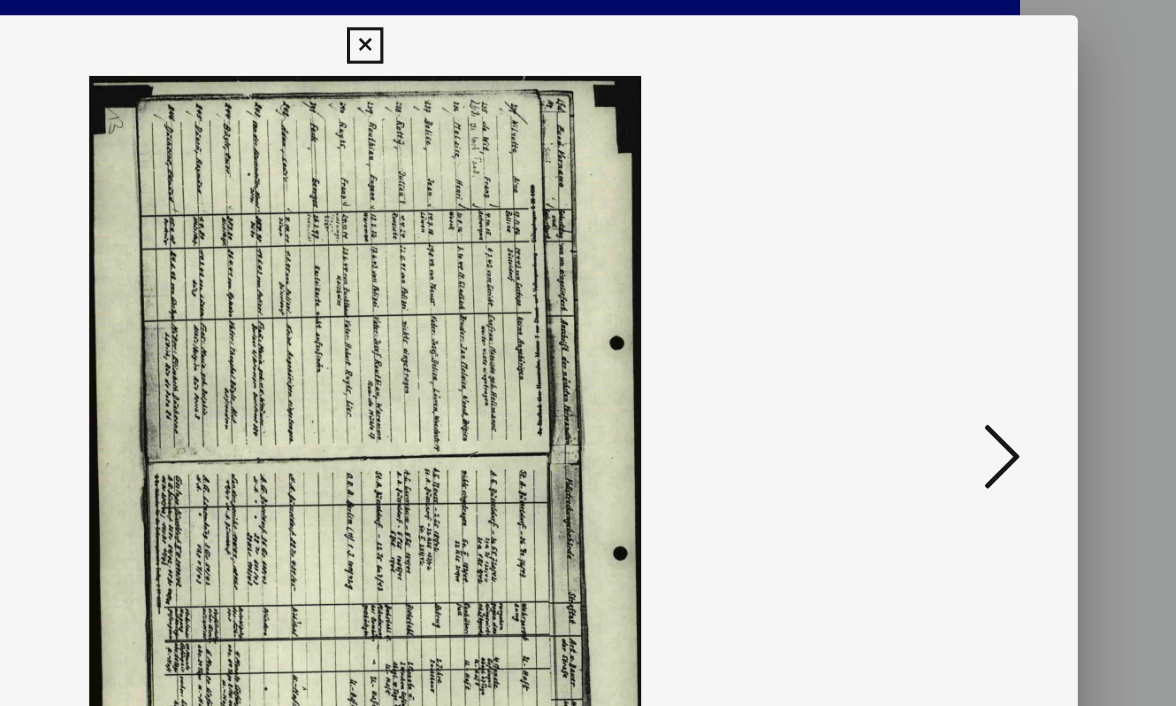 click at bounding box center (1008, 301) 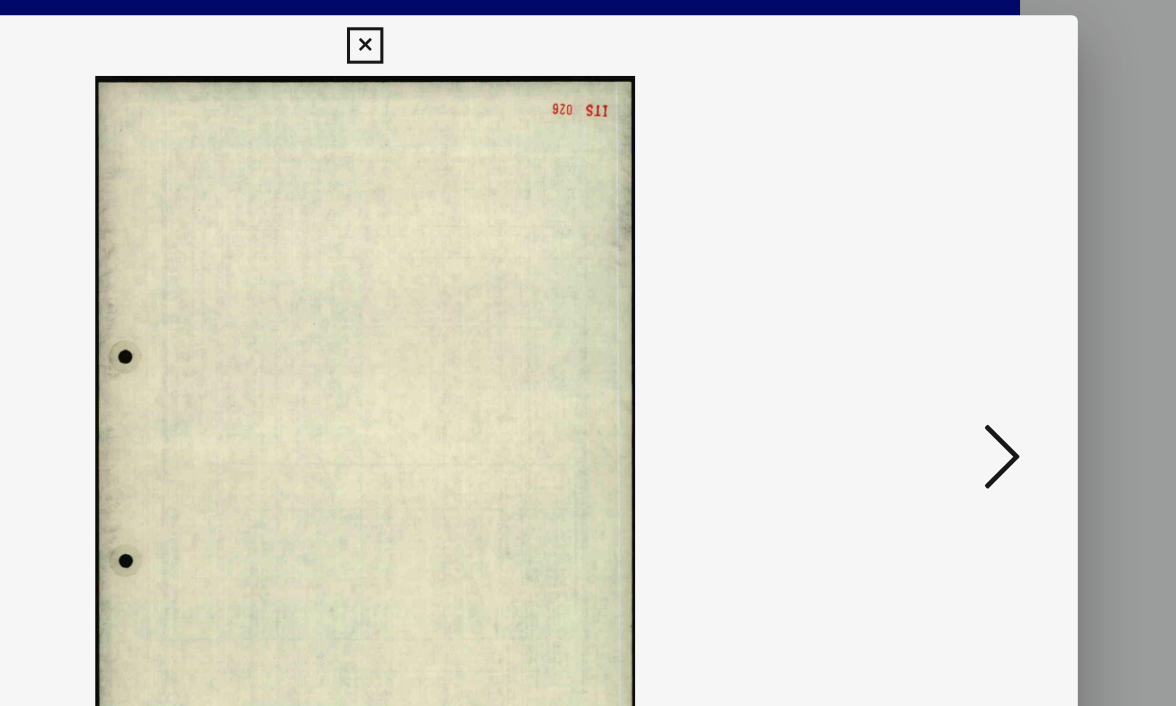 click at bounding box center [1008, 301] 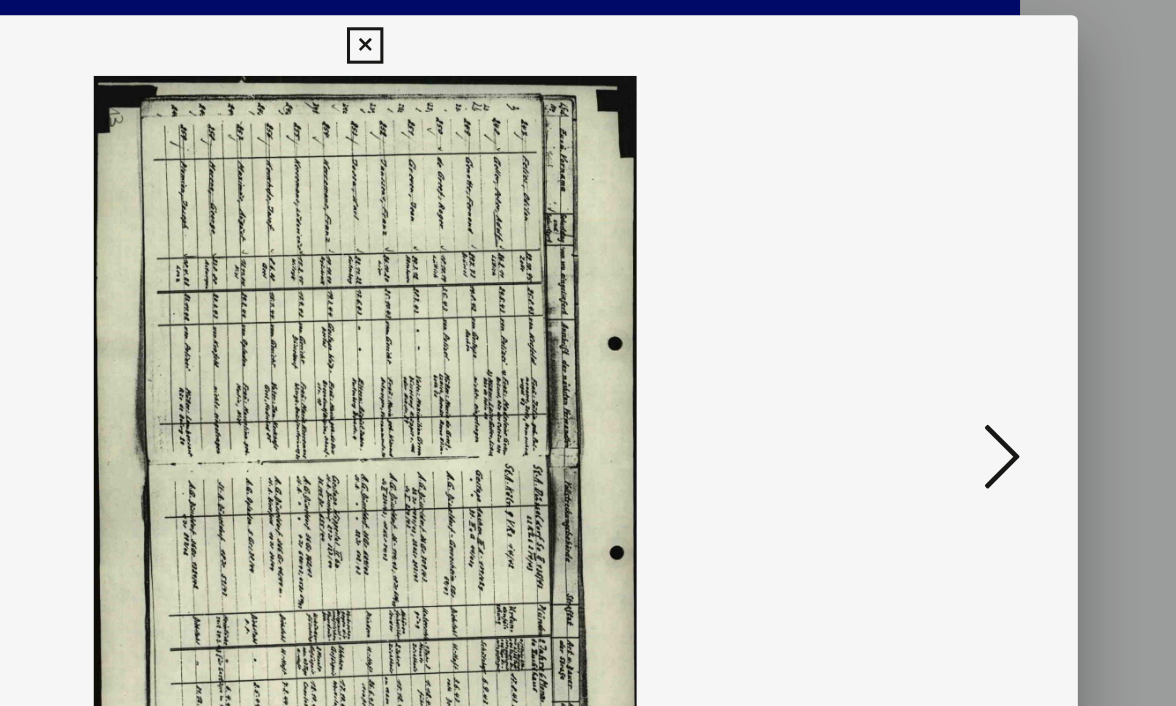 click at bounding box center (1008, 301) 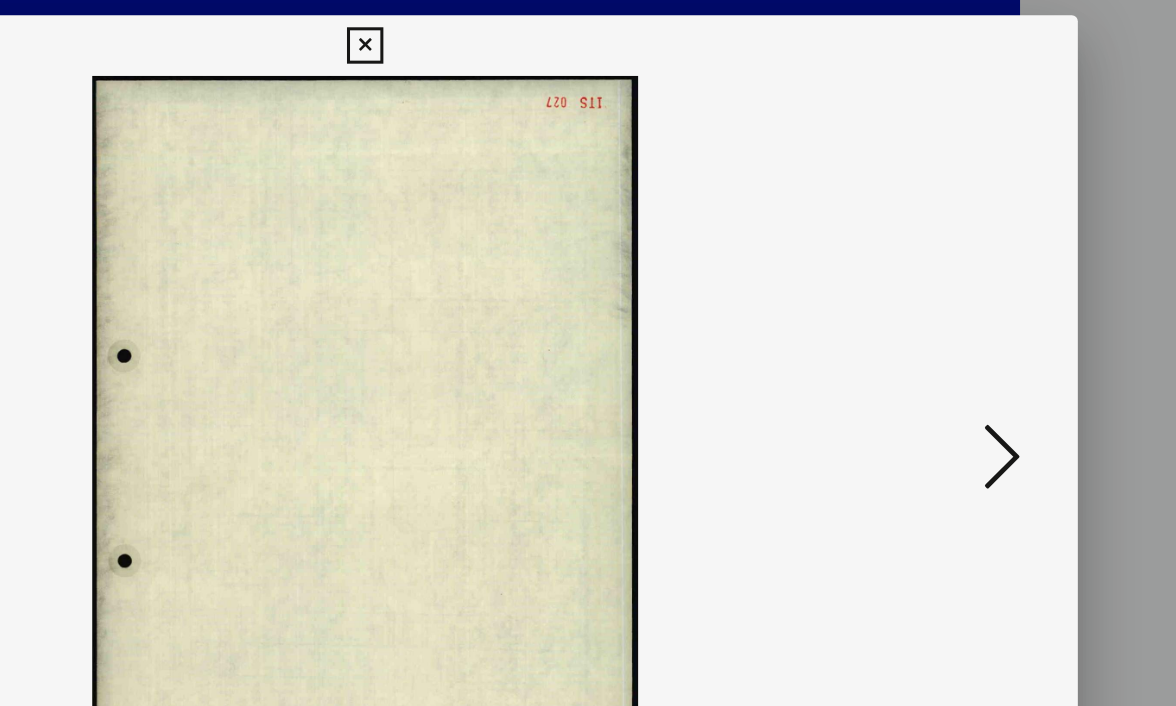 click at bounding box center [1008, 301] 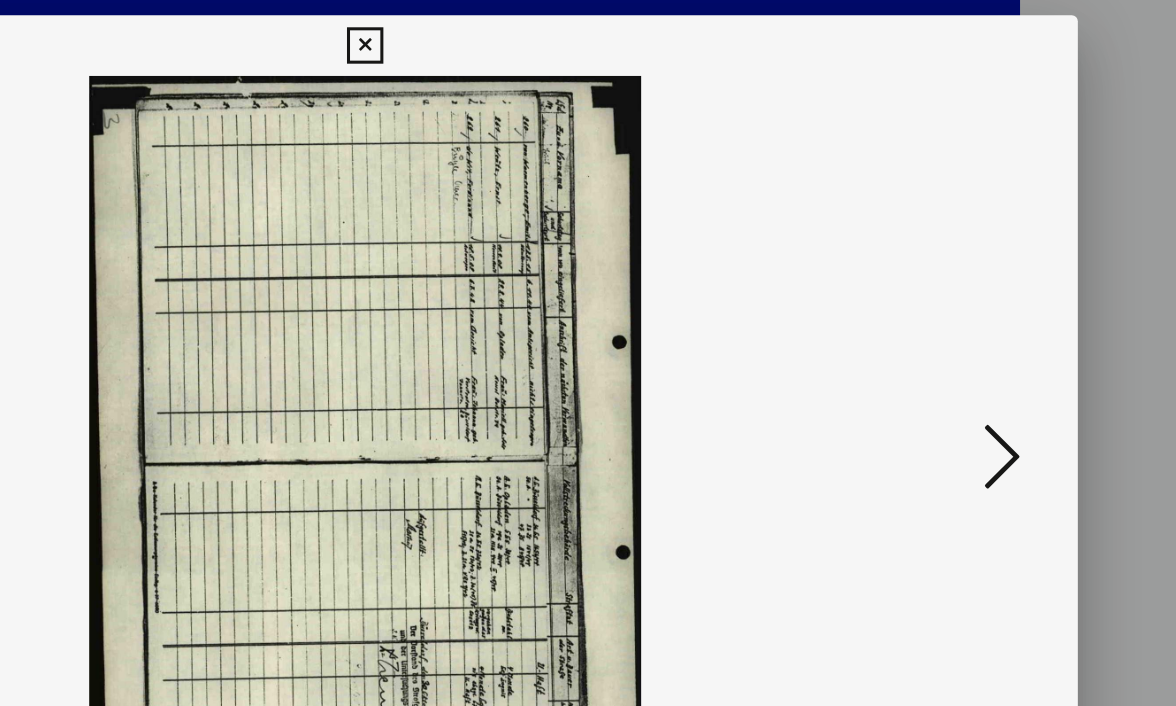 click at bounding box center (1008, 301) 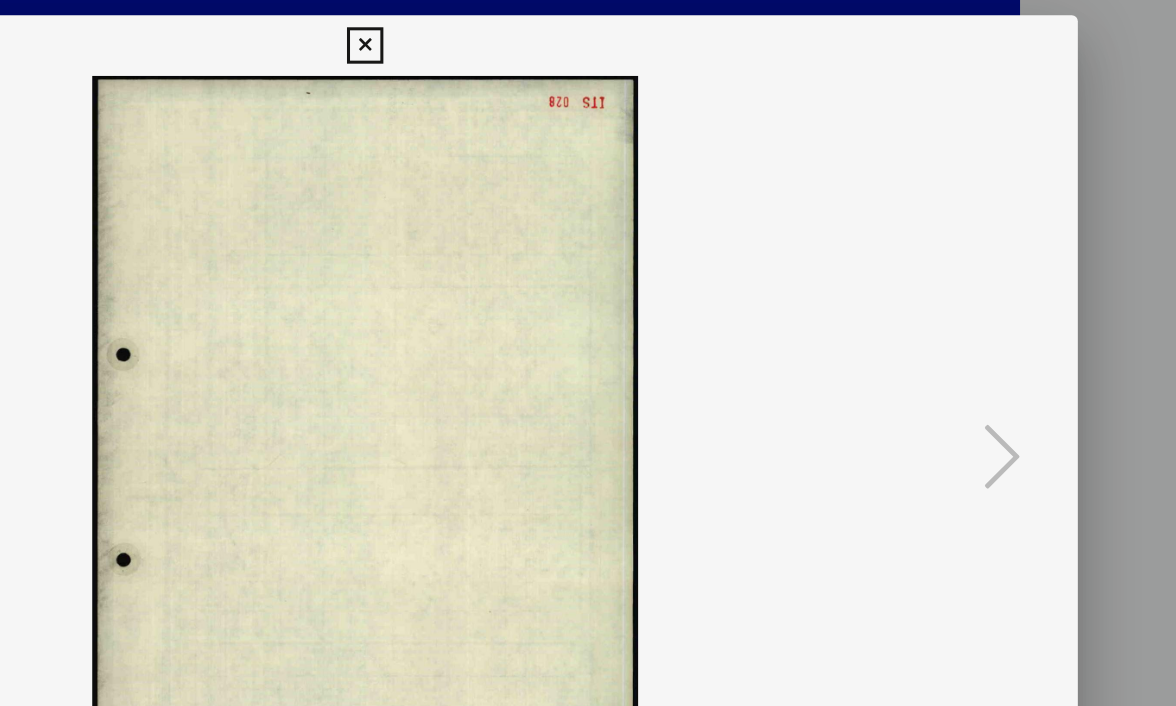 click at bounding box center [587, 30] 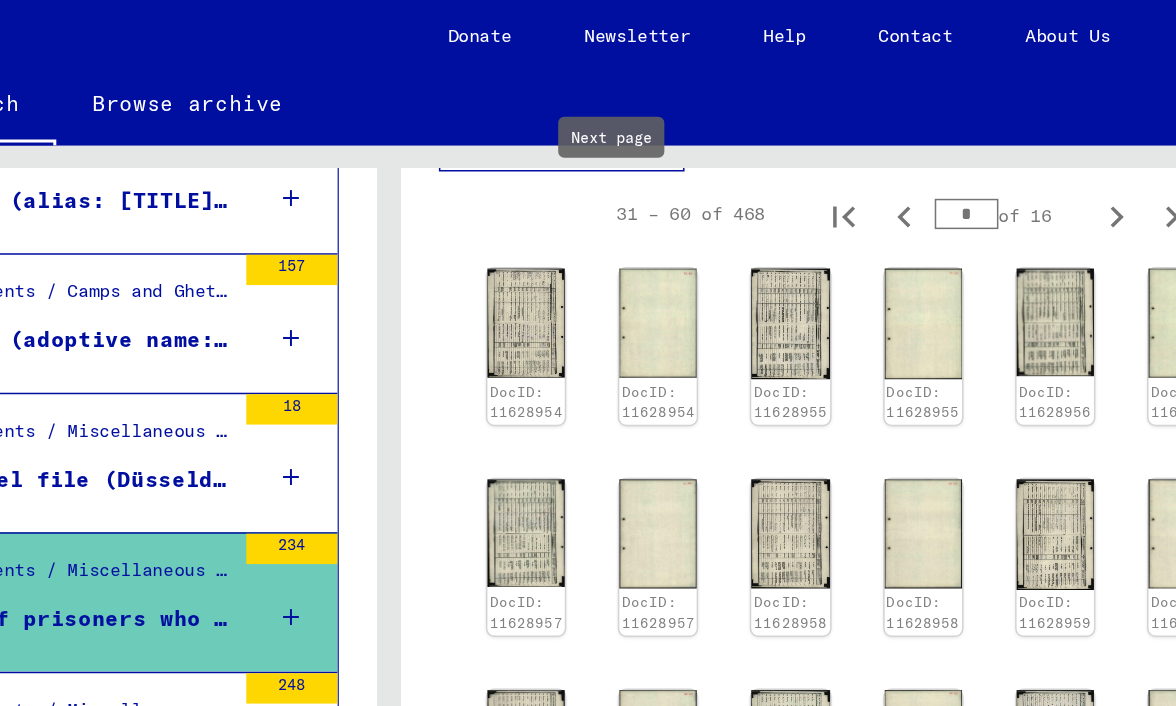 click 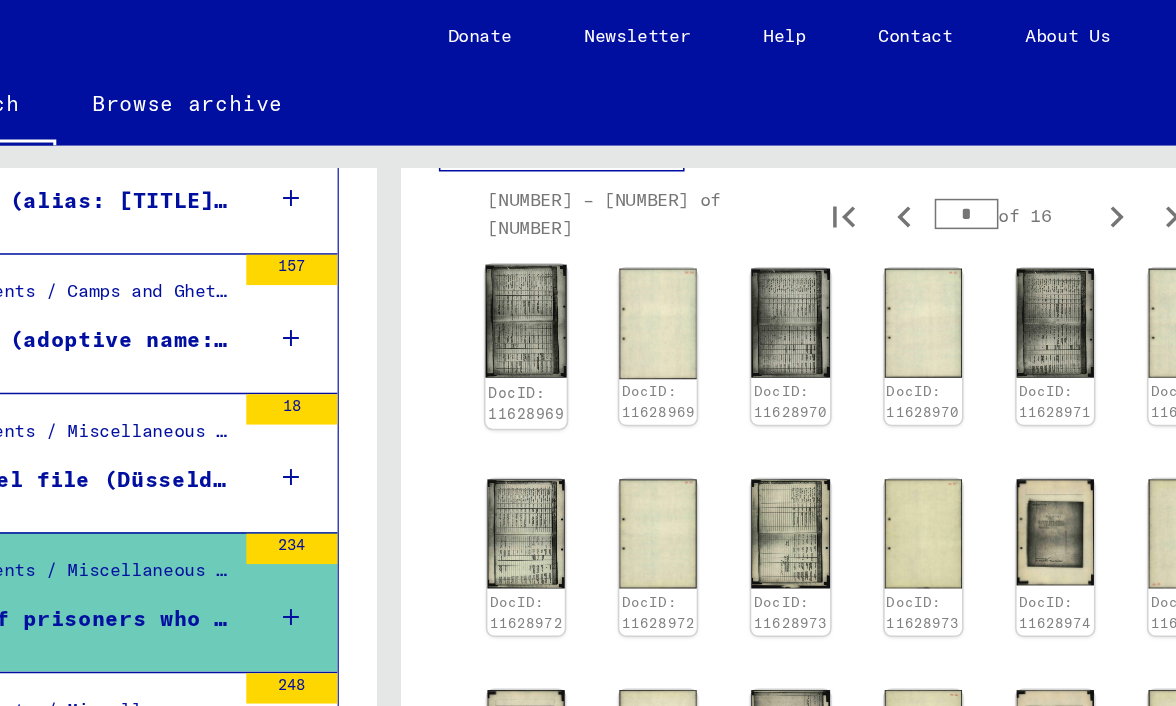 click 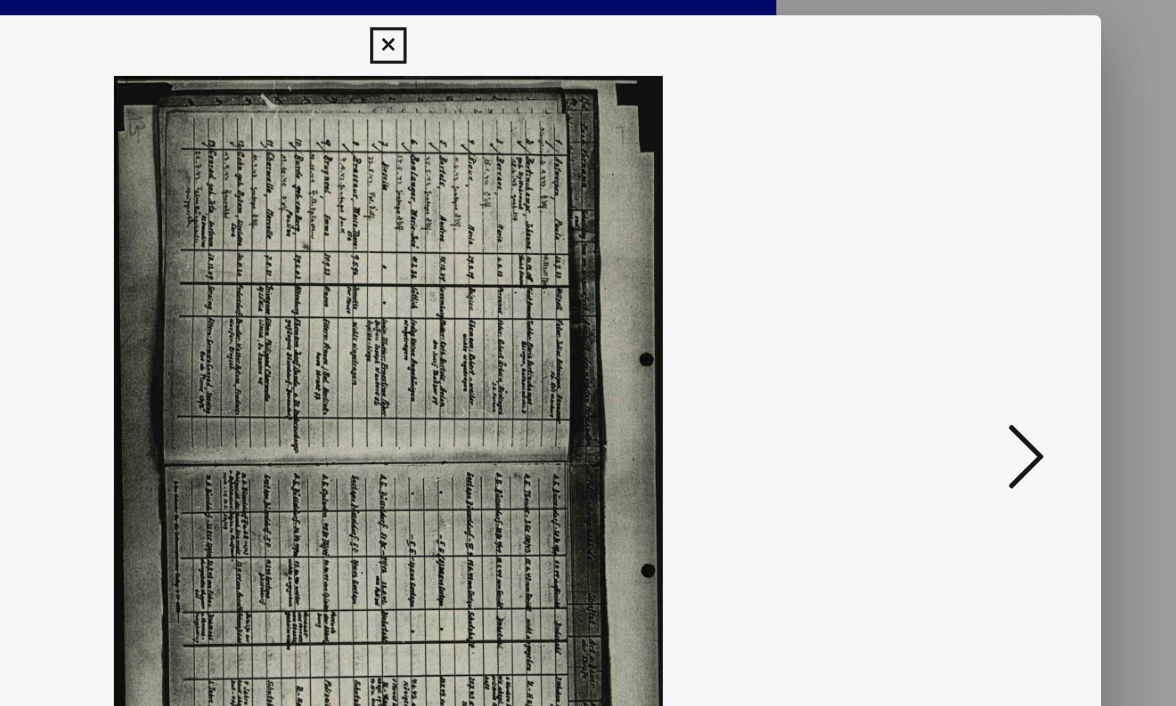 click at bounding box center (1008, 301) 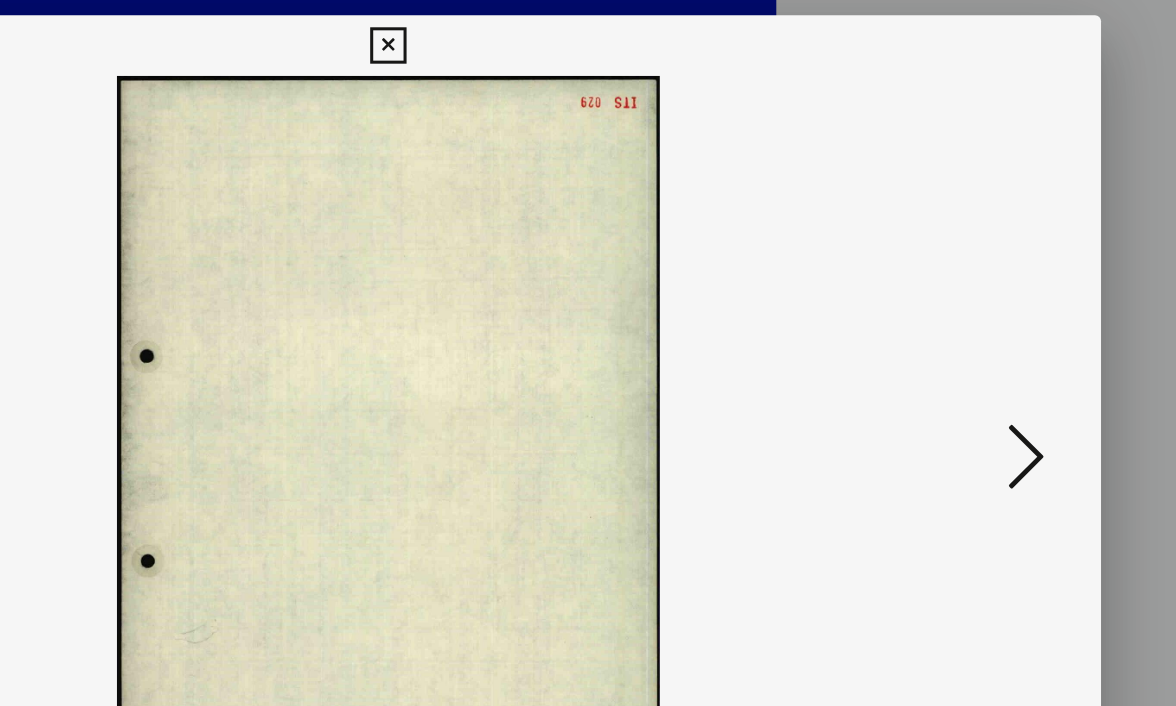 click at bounding box center [1008, 301] 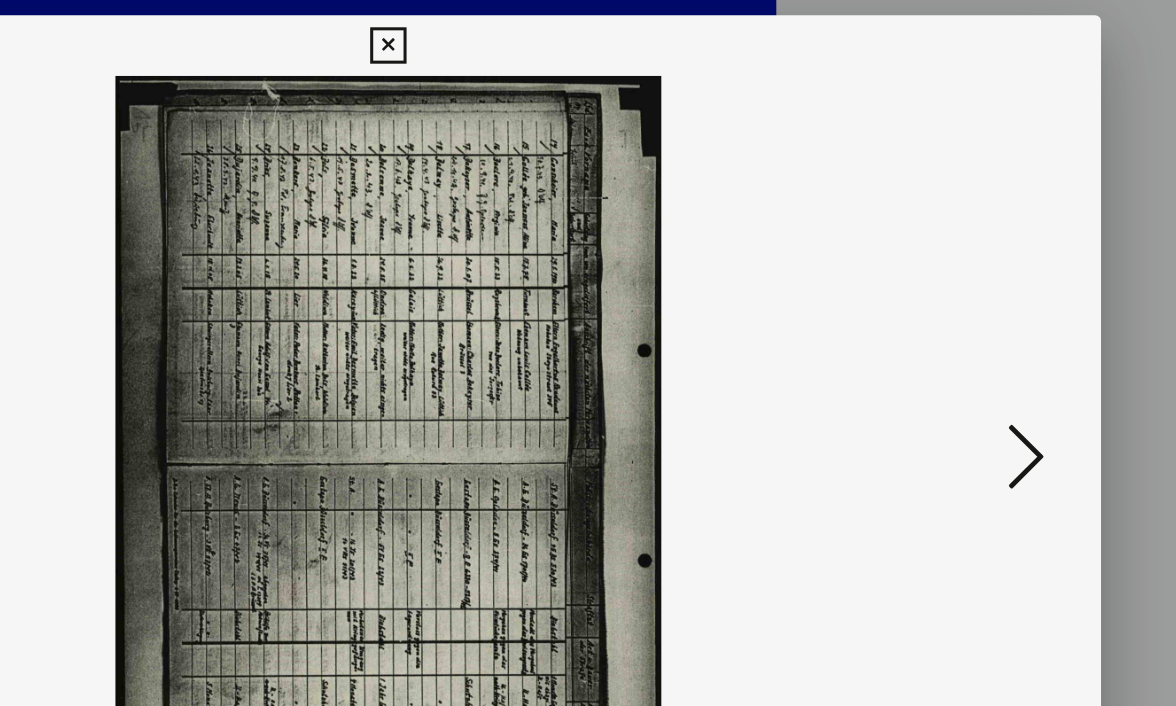 click at bounding box center [1008, 301] 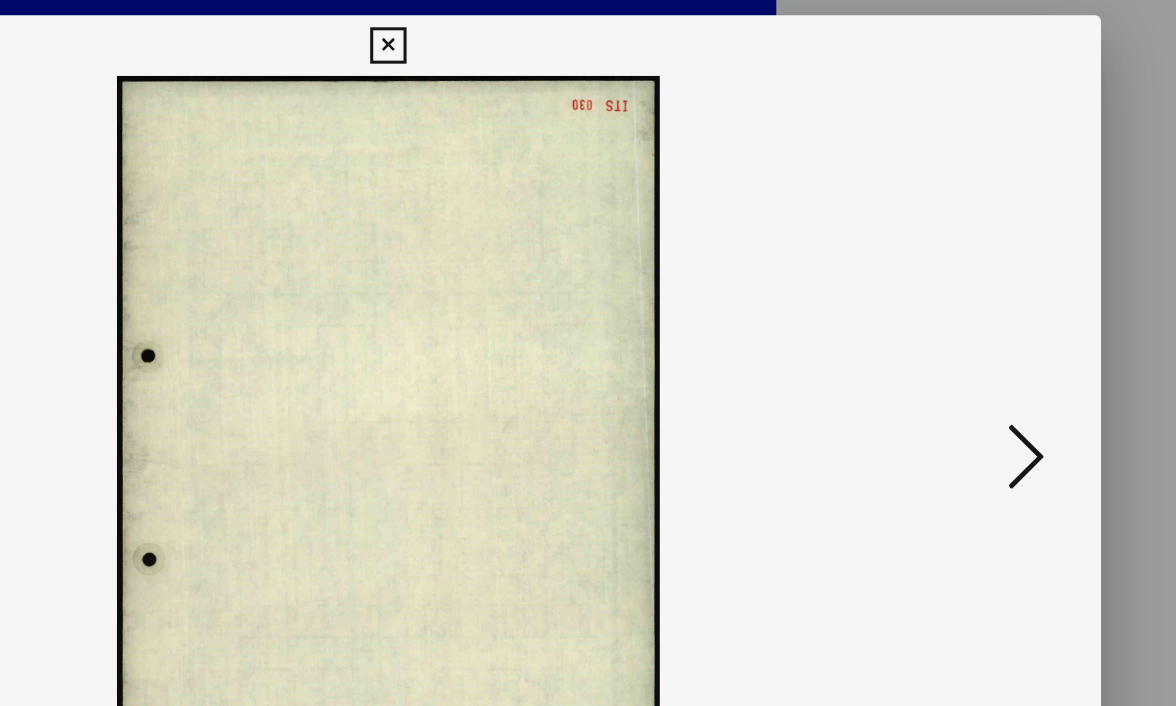 click at bounding box center (1008, 301) 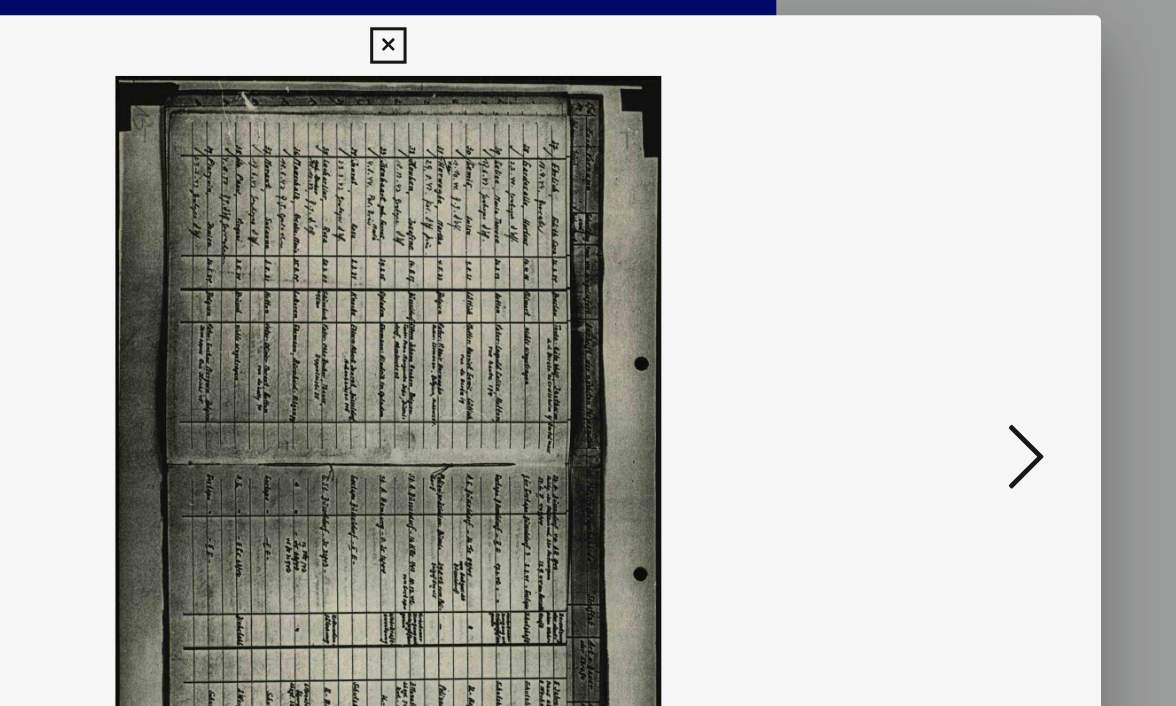 click at bounding box center [1008, 301] 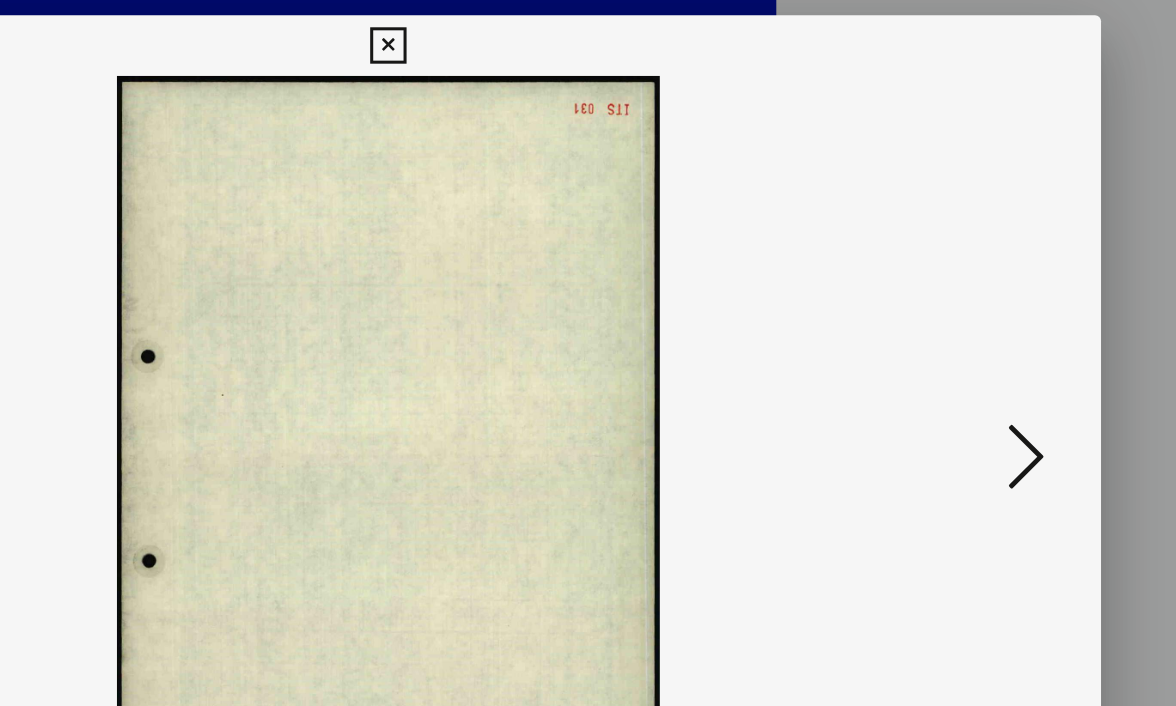click at bounding box center (1008, 301) 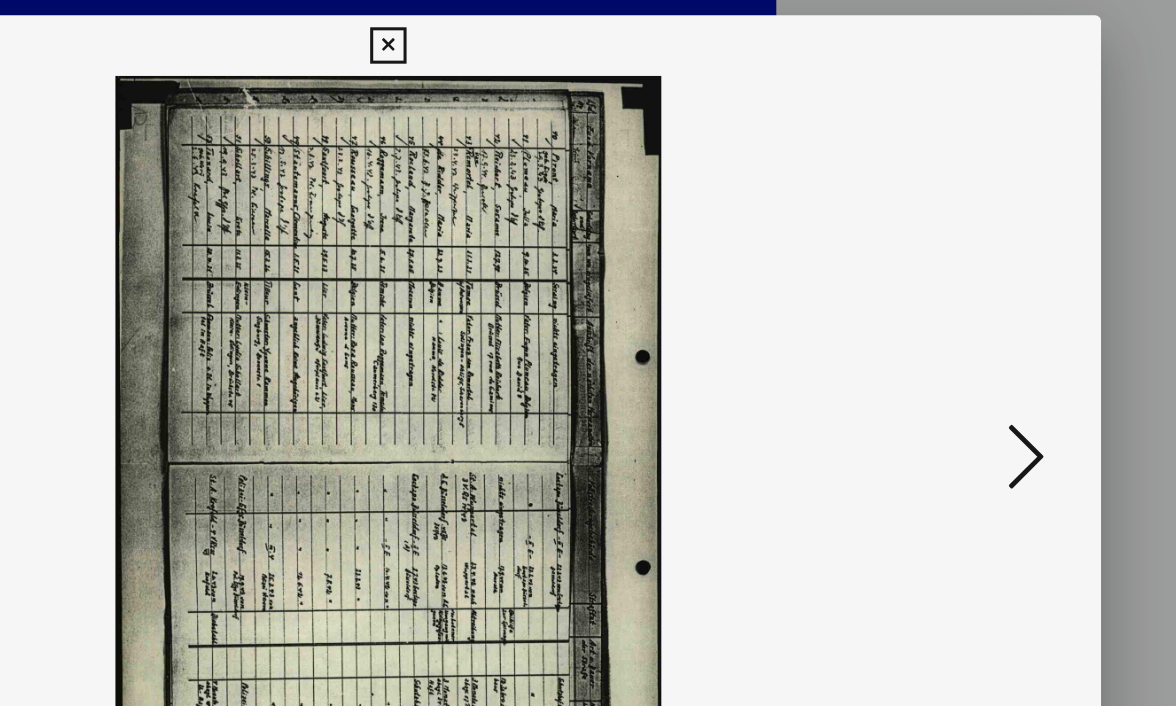 click at bounding box center [1008, 301] 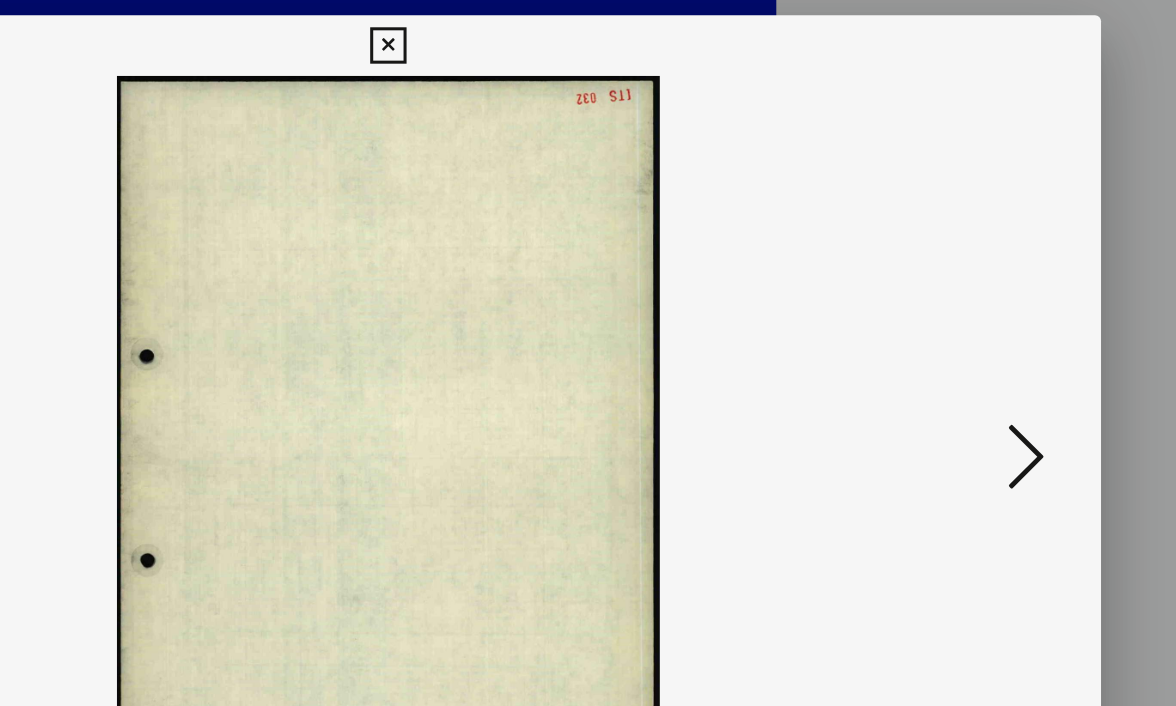 click at bounding box center [1008, 301] 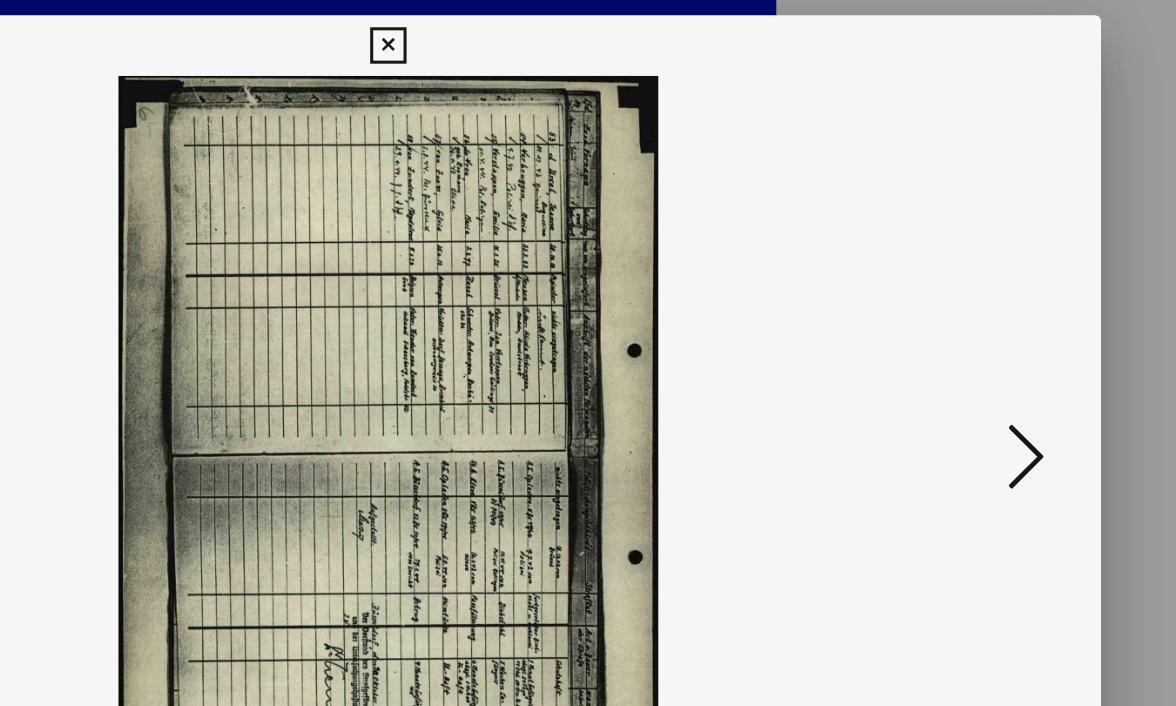 click at bounding box center (1008, 301) 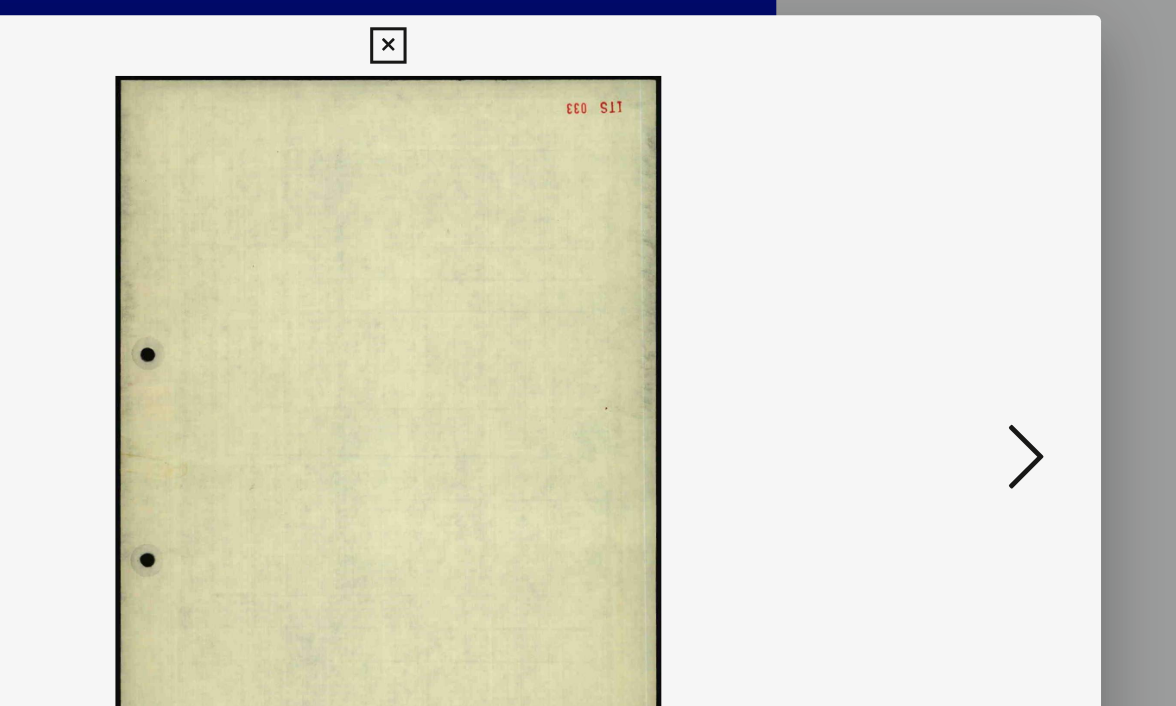 click at bounding box center (1008, 301) 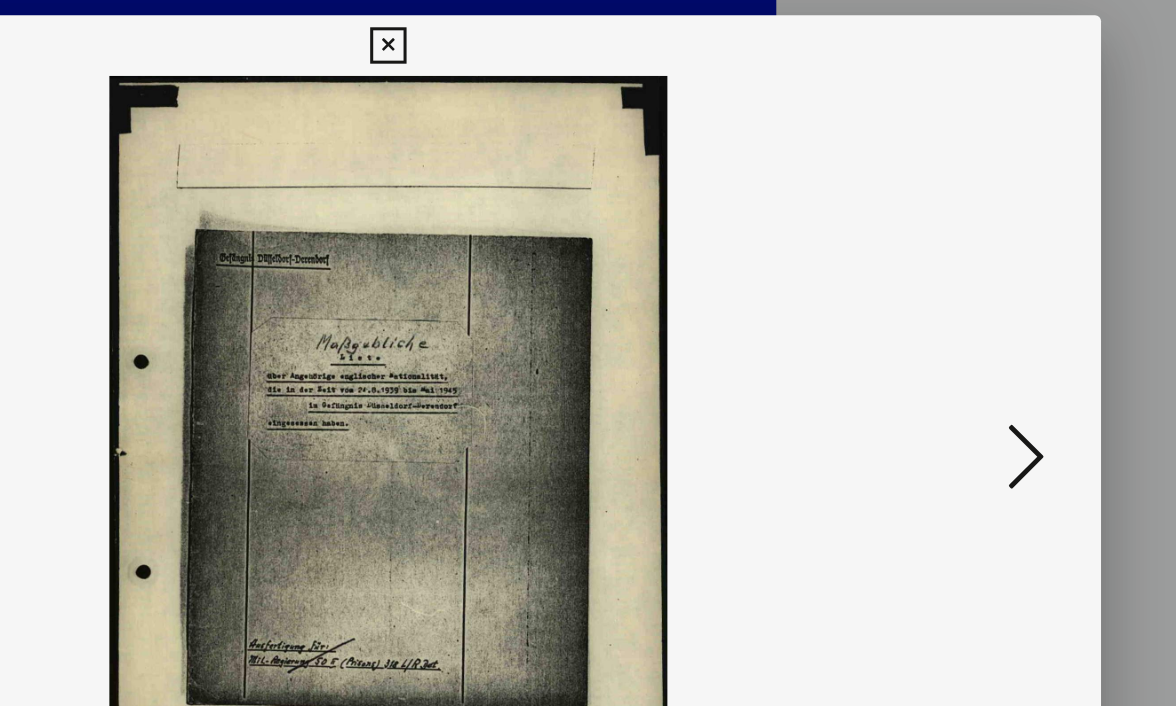 click at bounding box center (1008, 301) 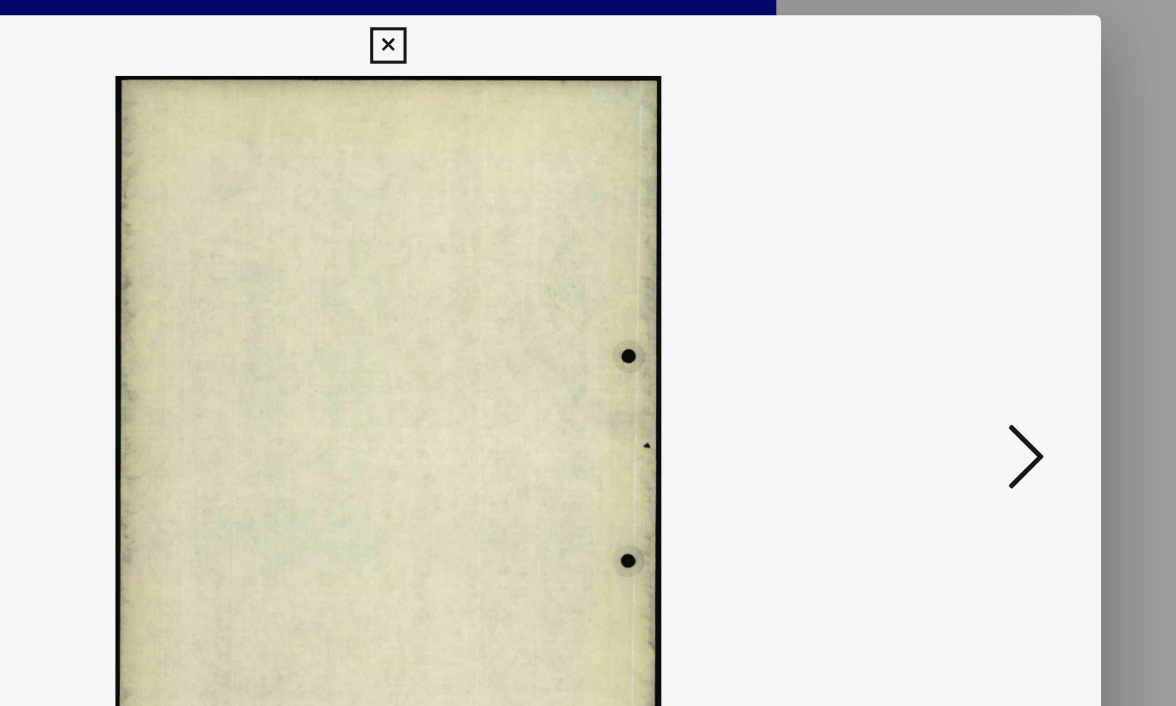 click at bounding box center (1008, 301) 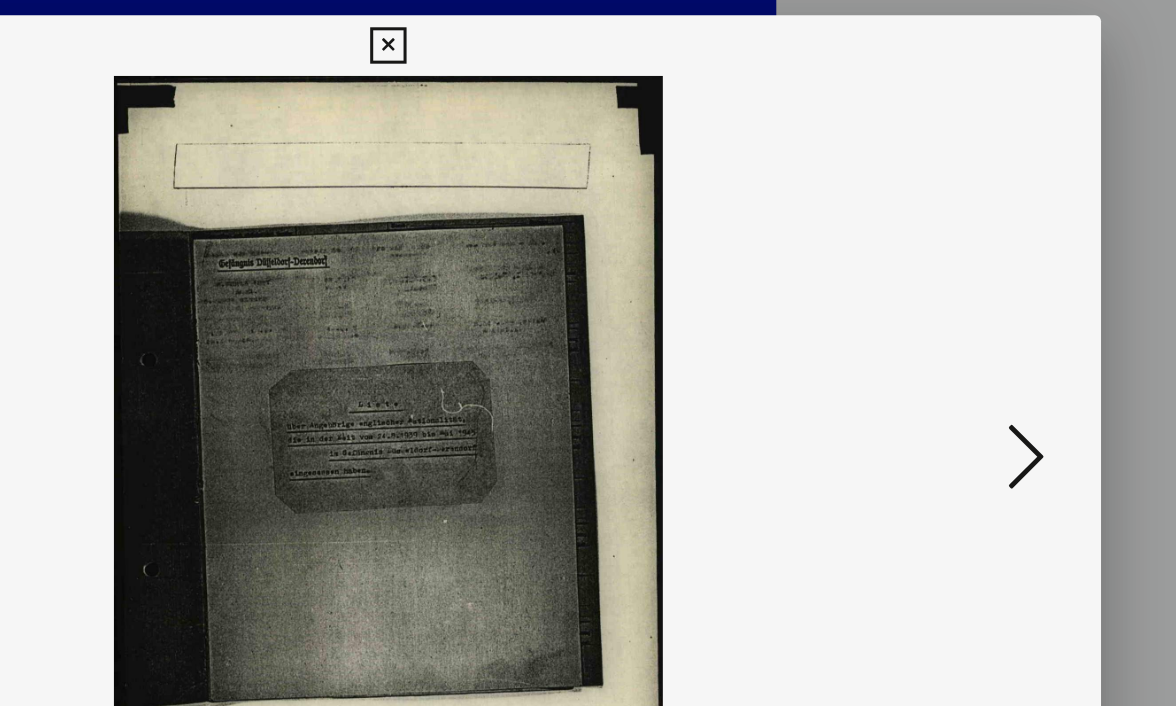 click at bounding box center (1008, 301) 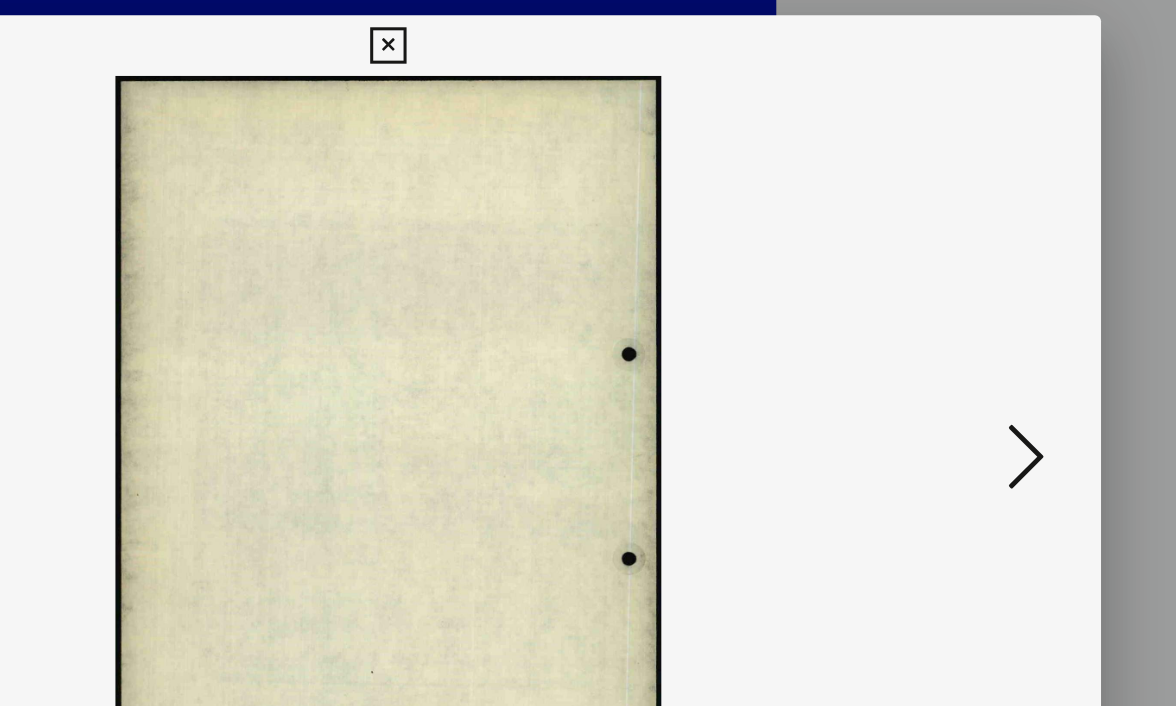 click at bounding box center (1008, 301) 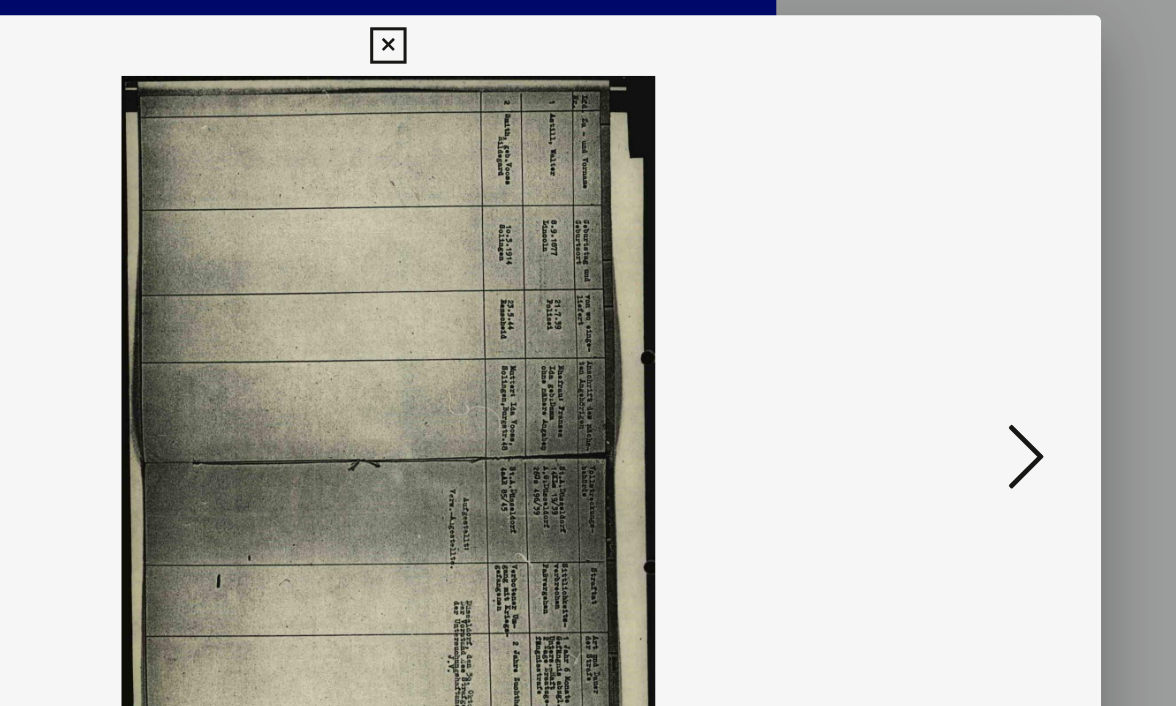 click at bounding box center [1008, 301] 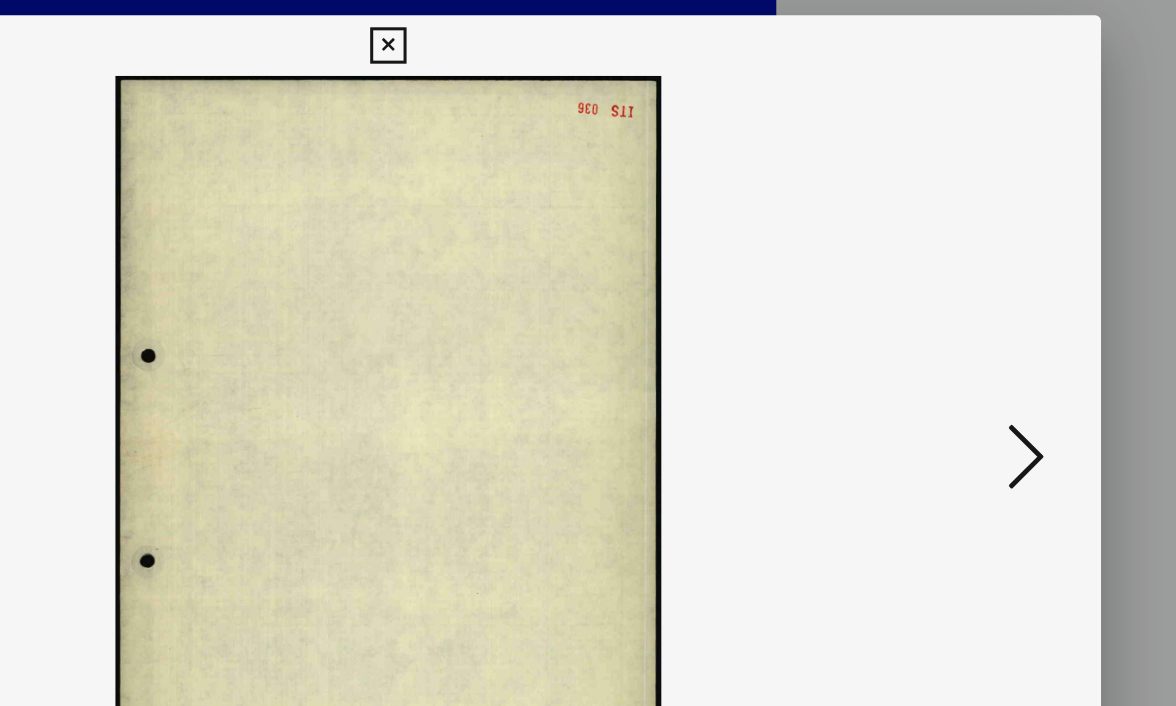 click at bounding box center (1008, 301) 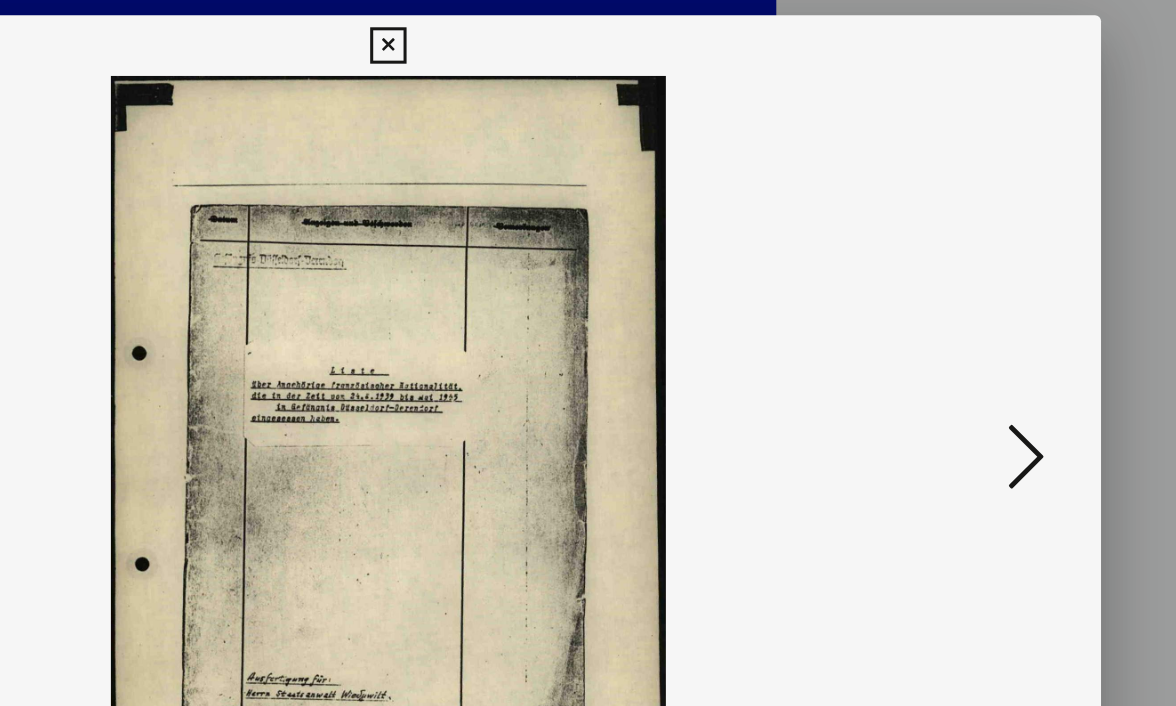 click at bounding box center [1008, 301] 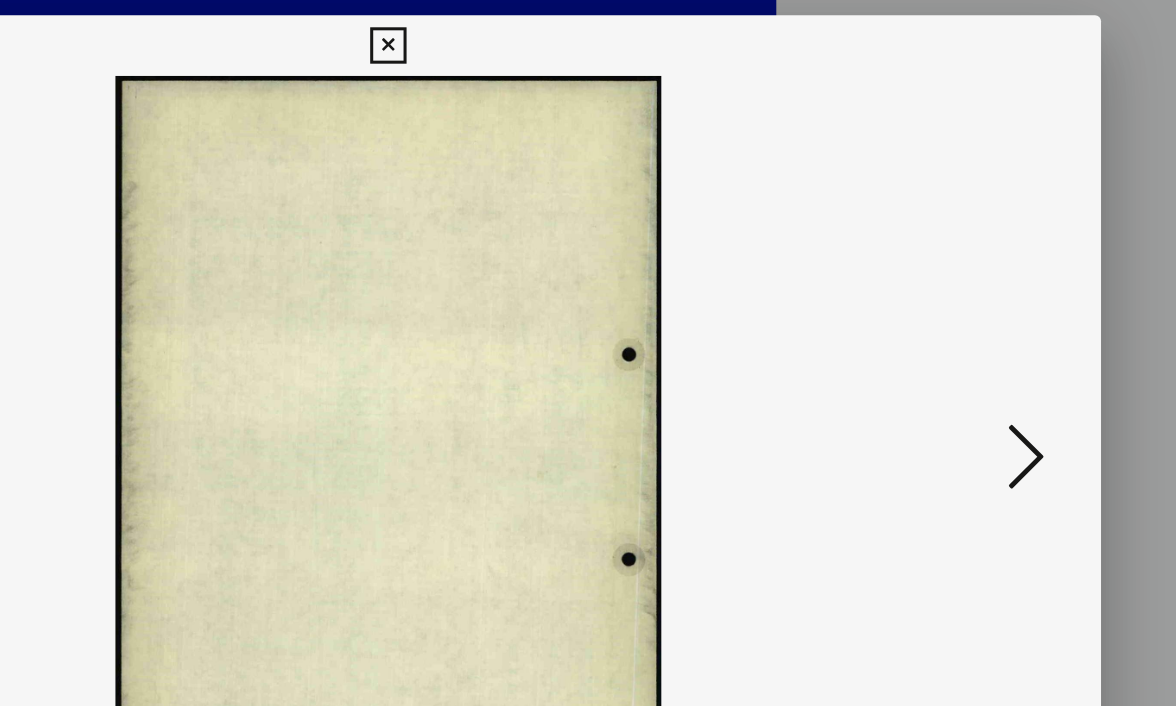 click at bounding box center (1008, 301) 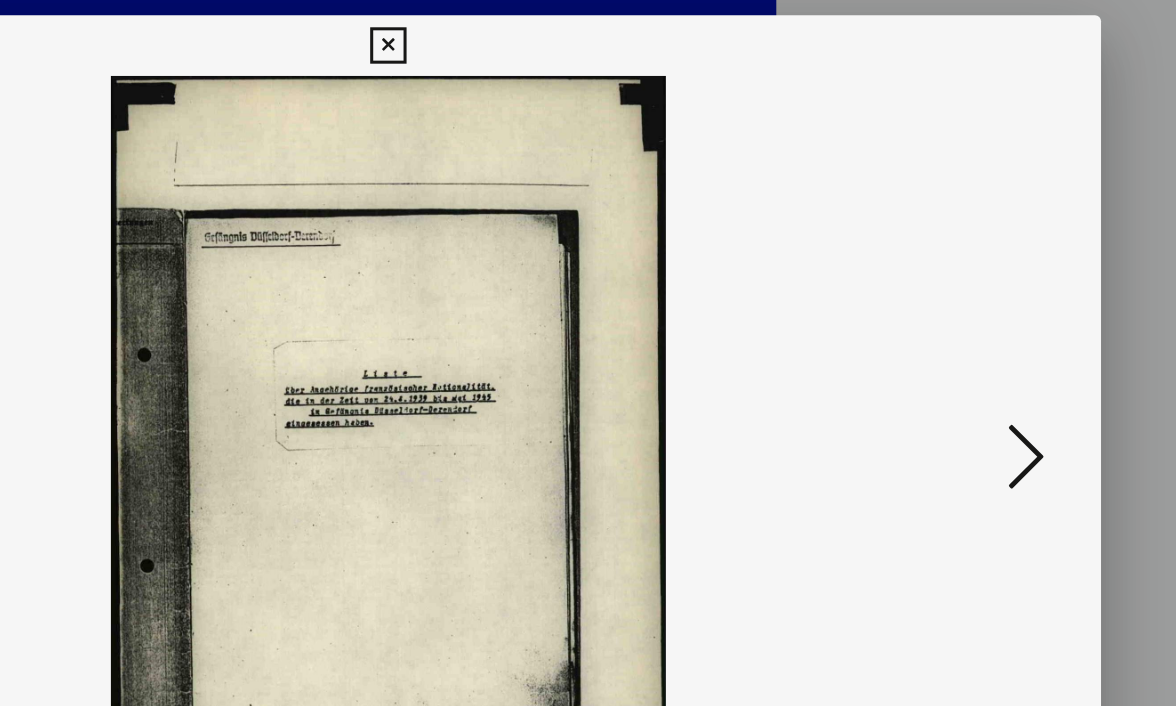 click at bounding box center (1008, 301) 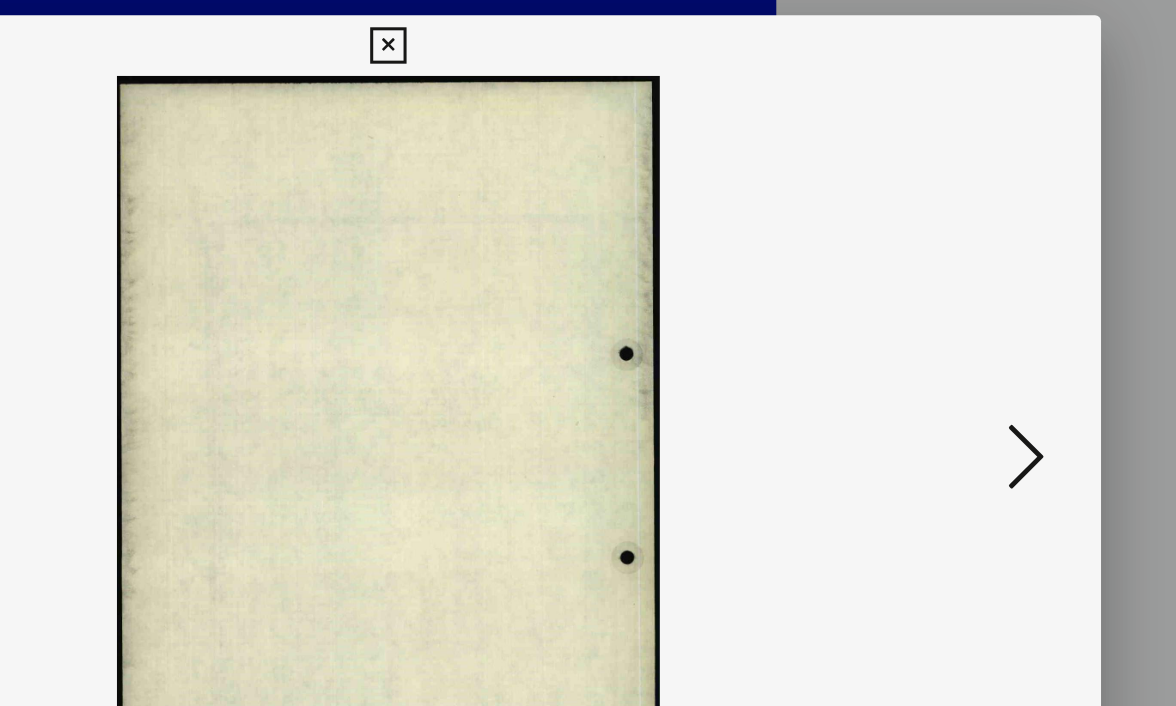 click at bounding box center (1008, 301) 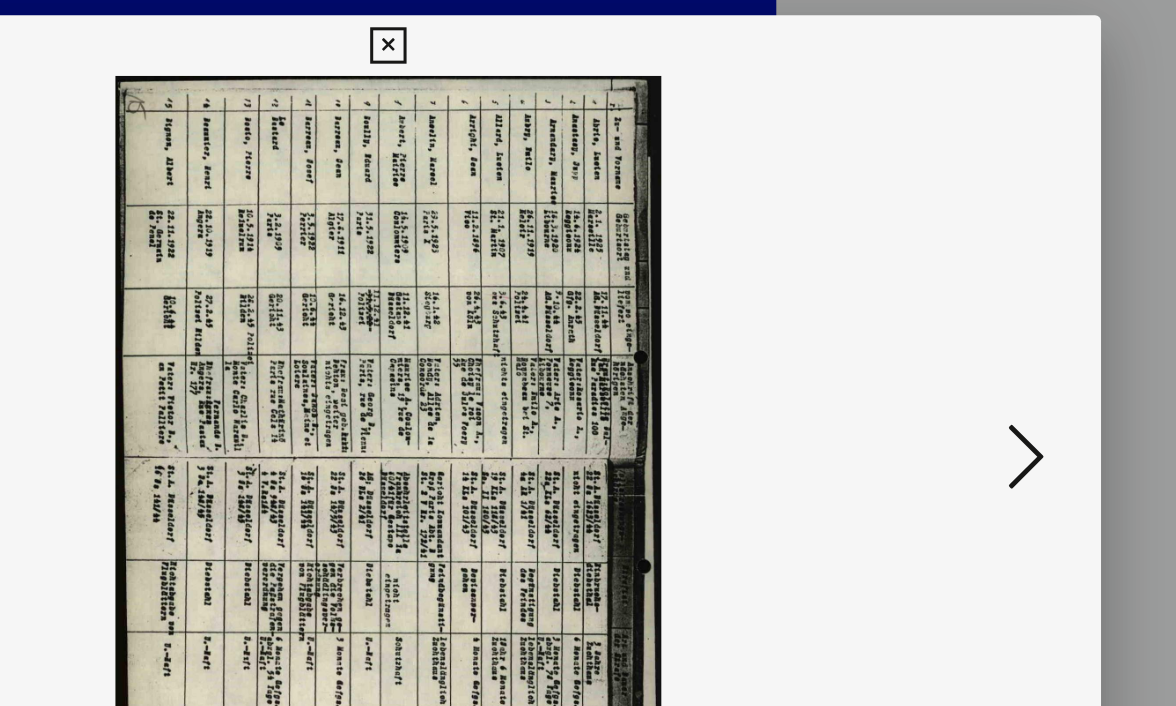 click at bounding box center [1008, 301] 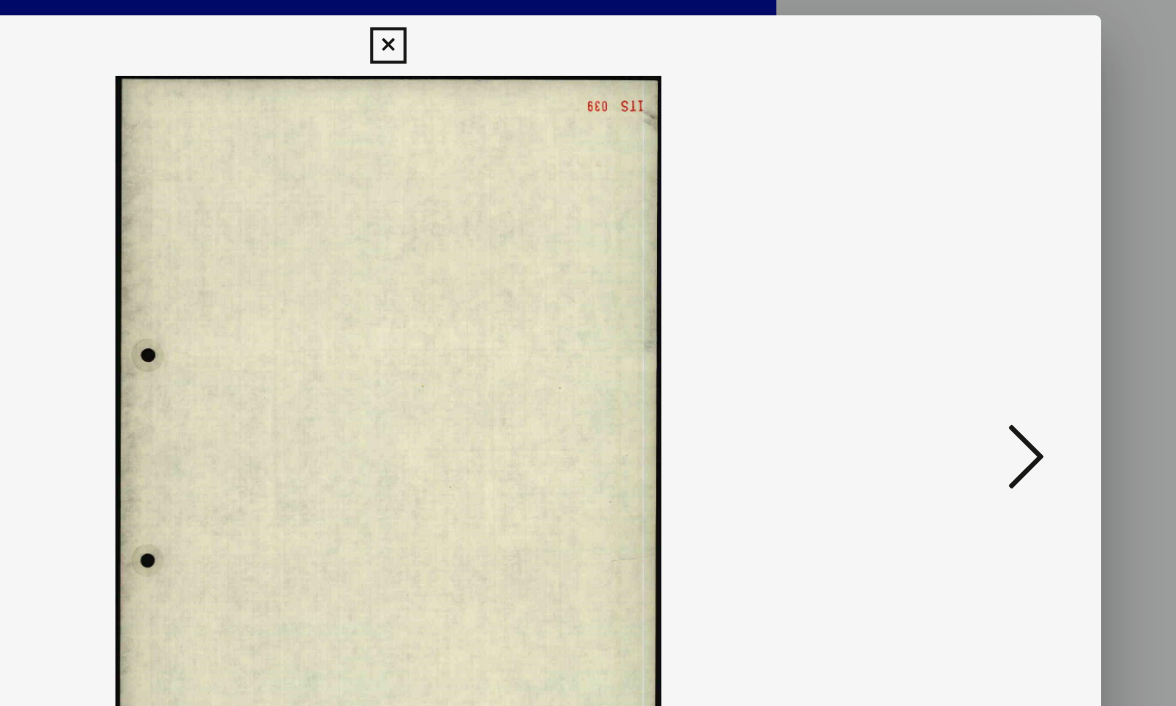 click at bounding box center [1008, 301] 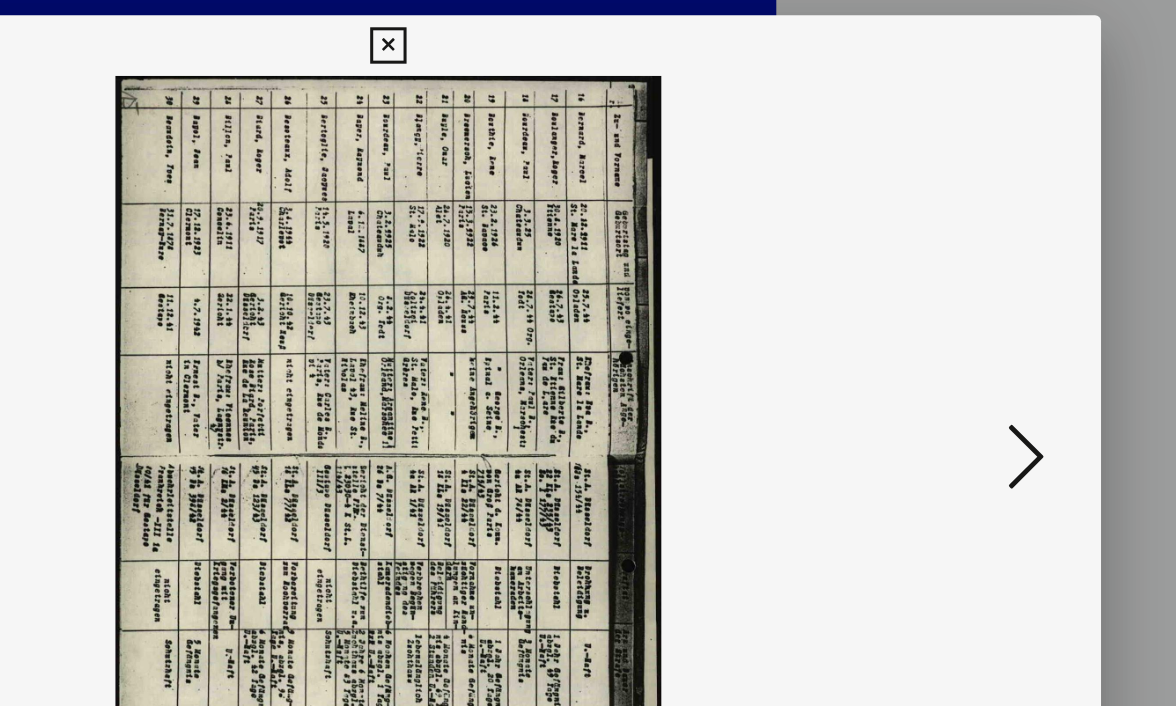 click at bounding box center (1008, 301) 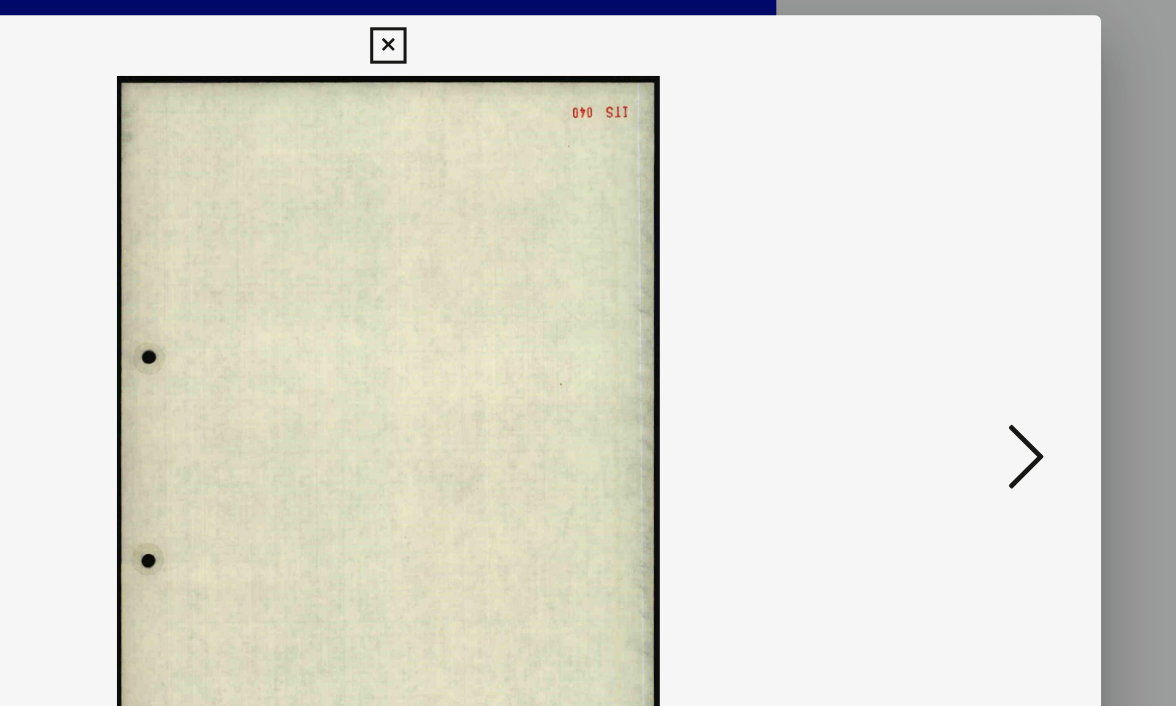 click at bounding box center (1008, 301) 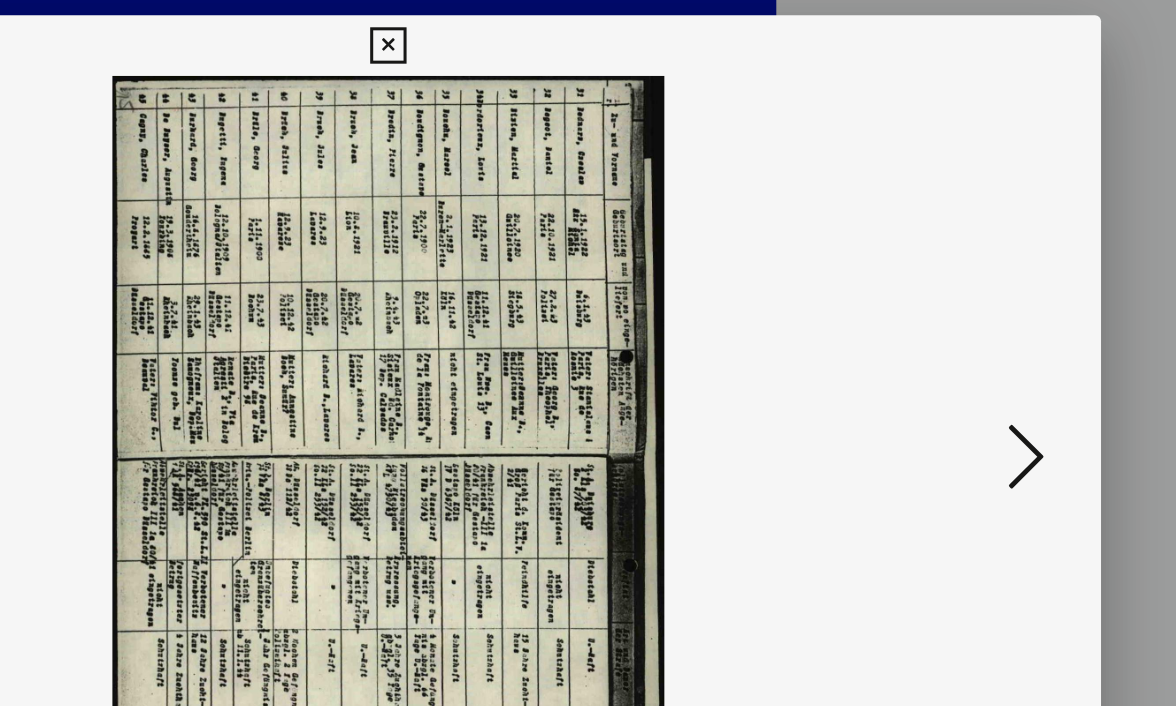 click at bounding box center [1008, 301] 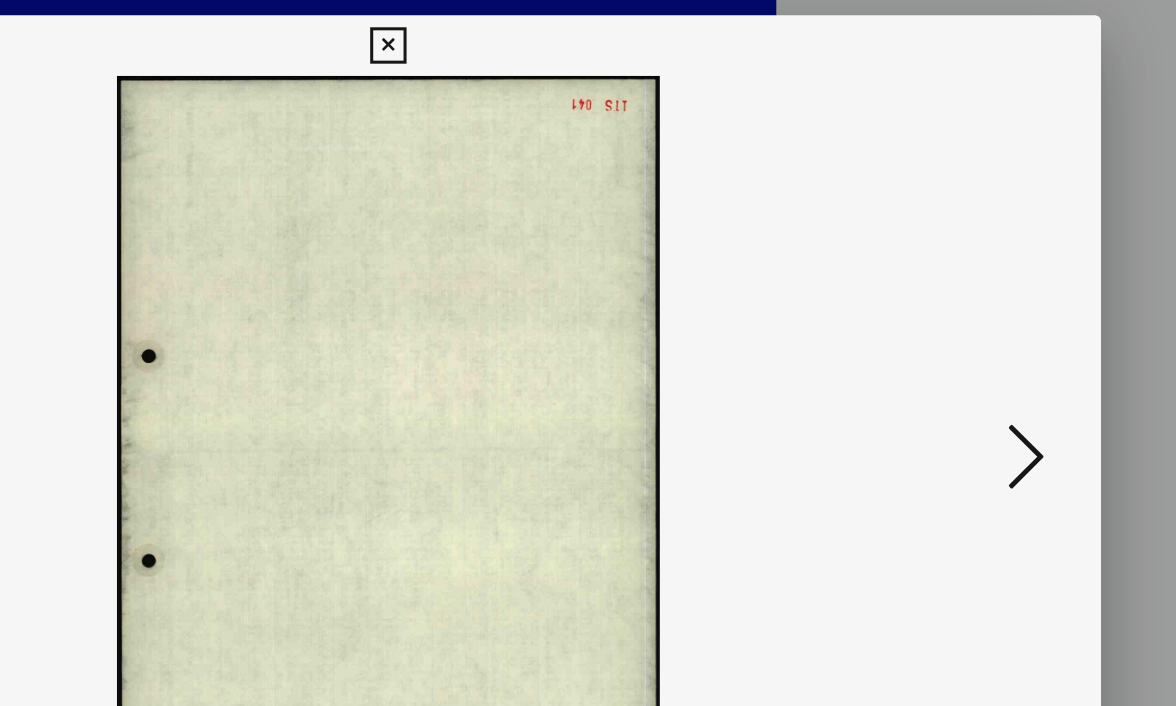click at bounding box center (1008, 301) 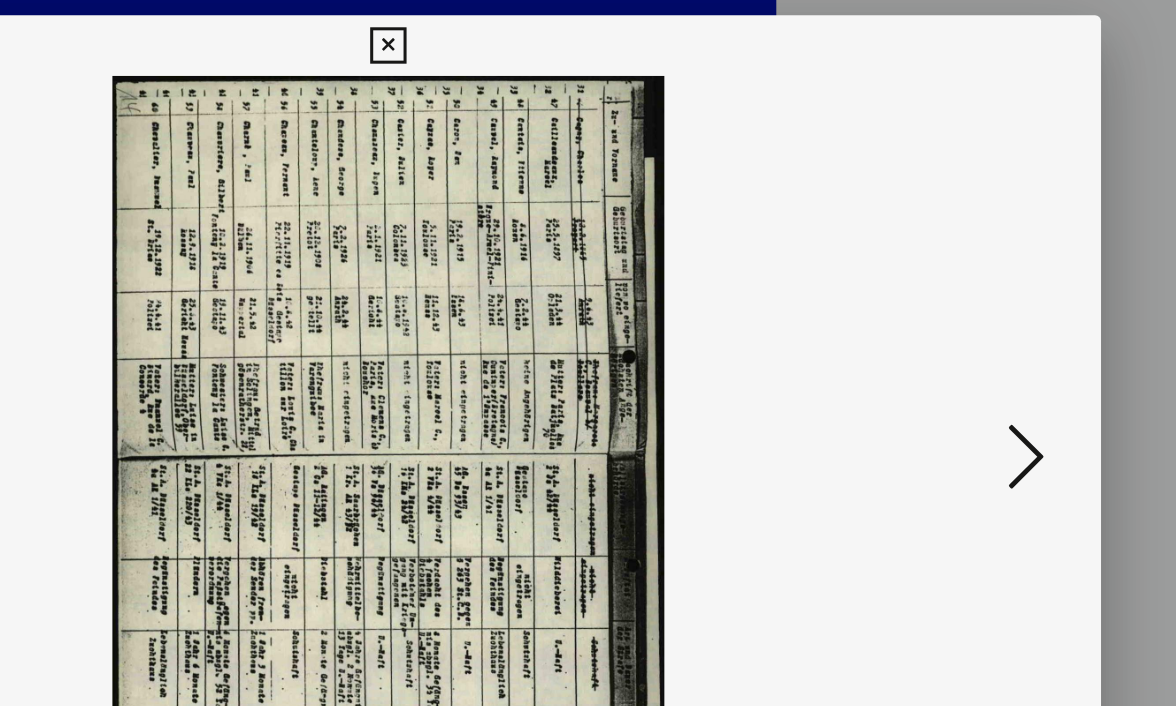 click at bounding box center (1008, 301) 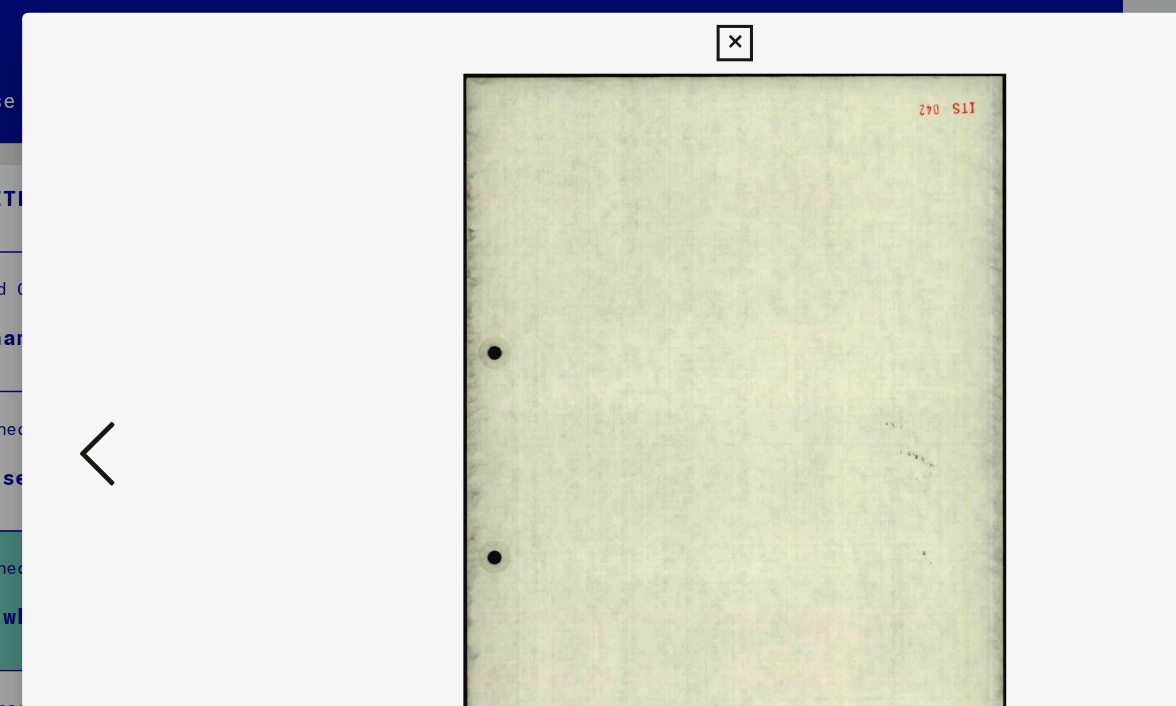 click at bounding box center (168, 301) 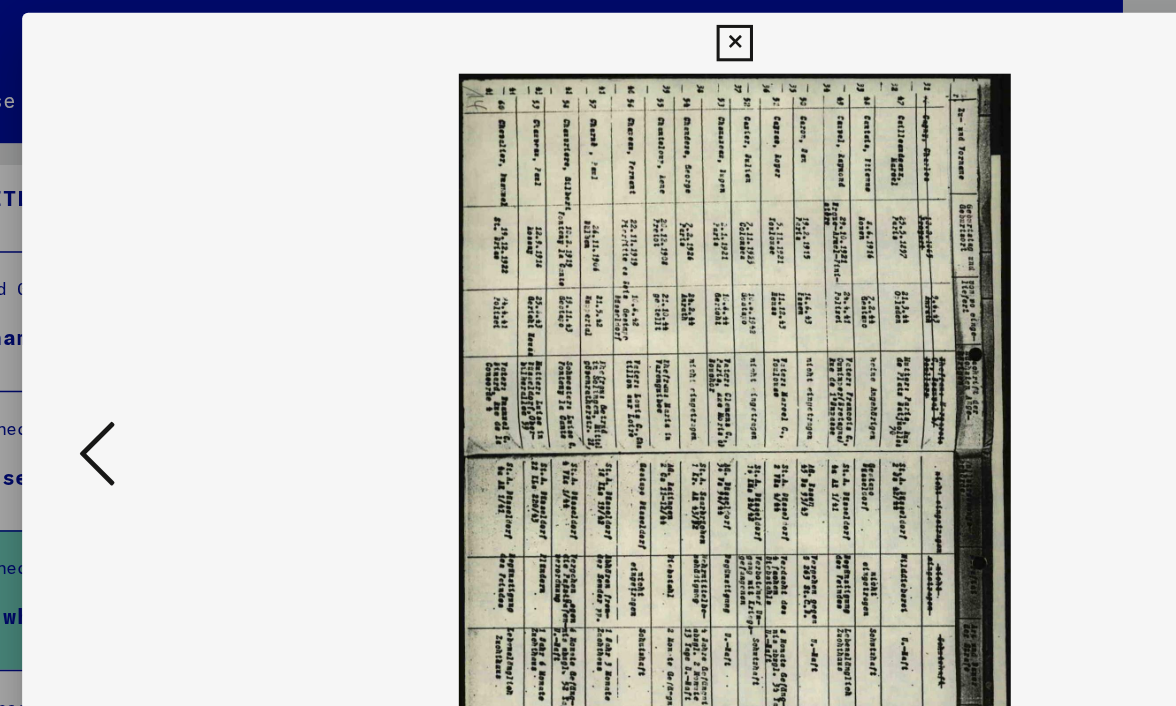 click at bounding box center [168, 301] 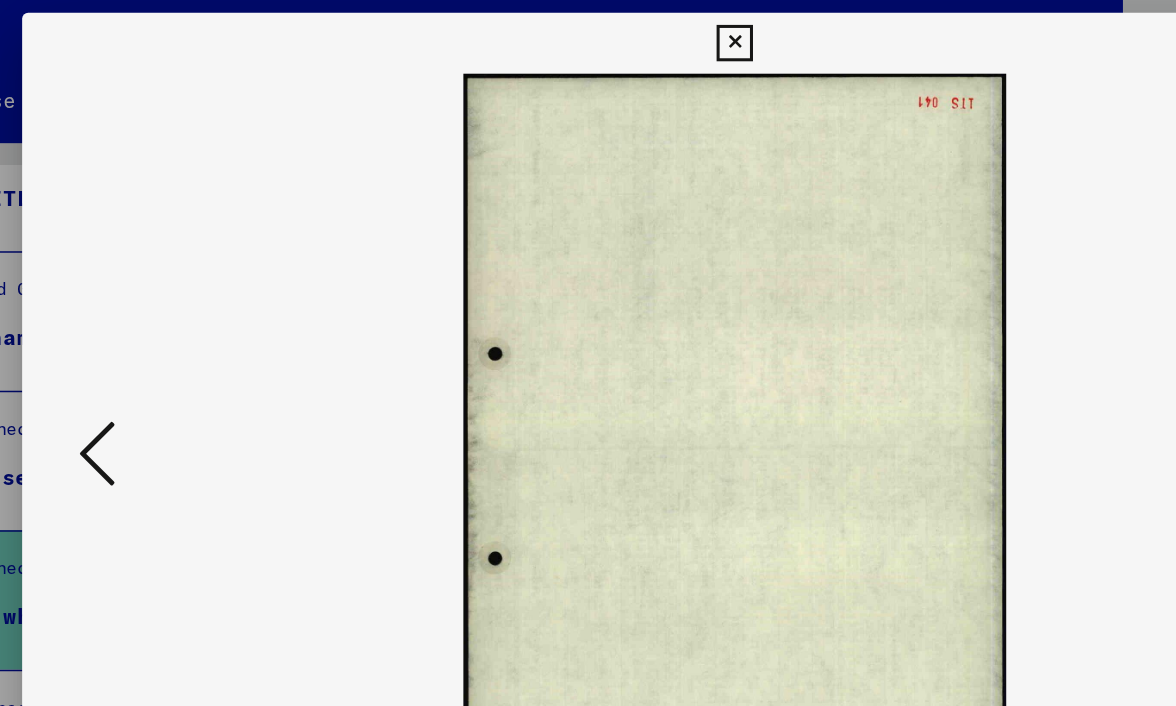 click at bounding box center (168, 301) 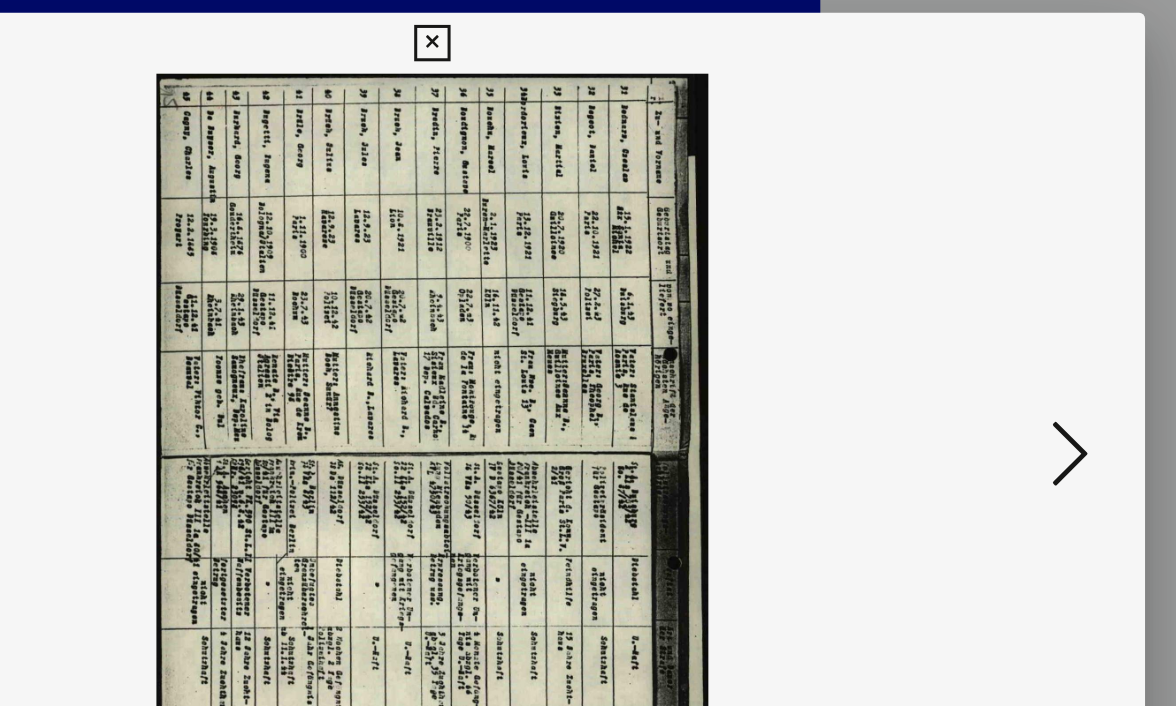click at bounding box center [1008, 301] 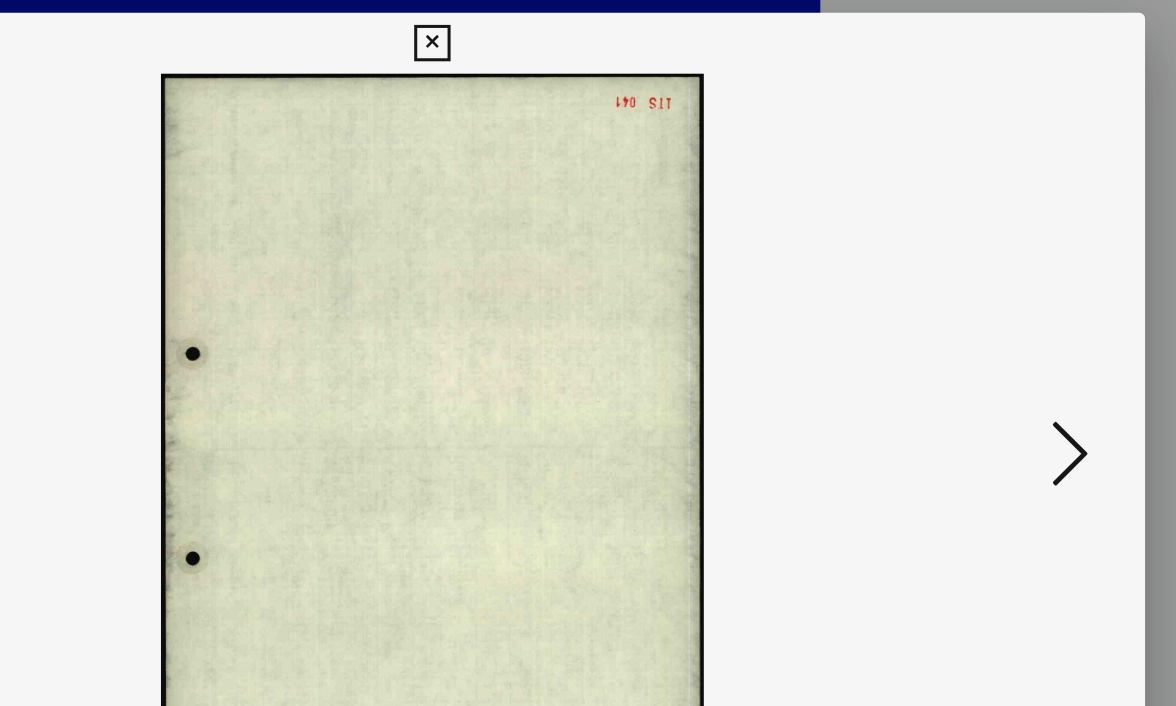 click at bounding box center (1008, 301) 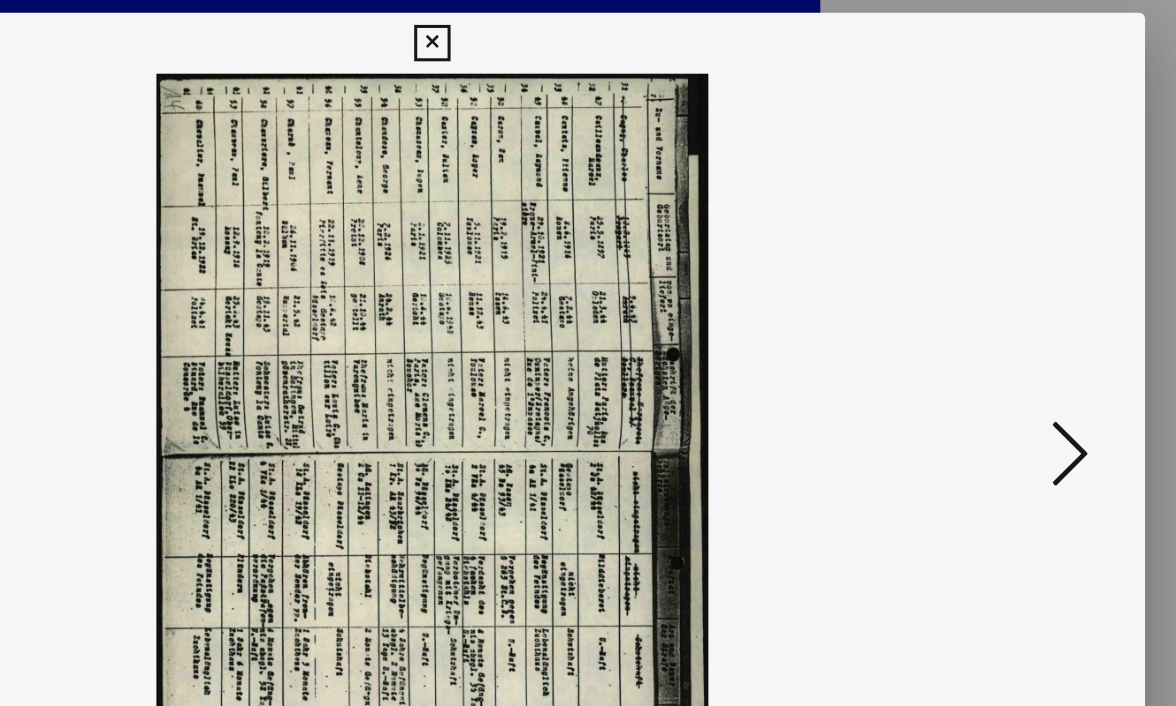 click at bounding box center [1008, 301] 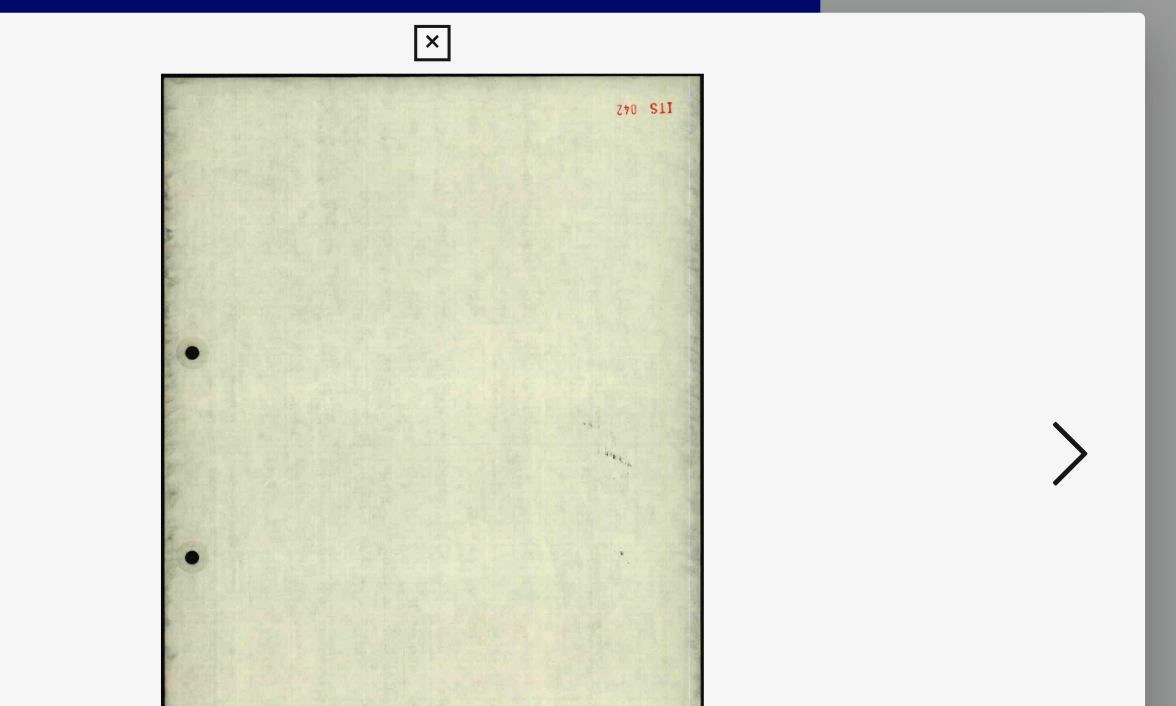 click at bounding box center [1008, 301] 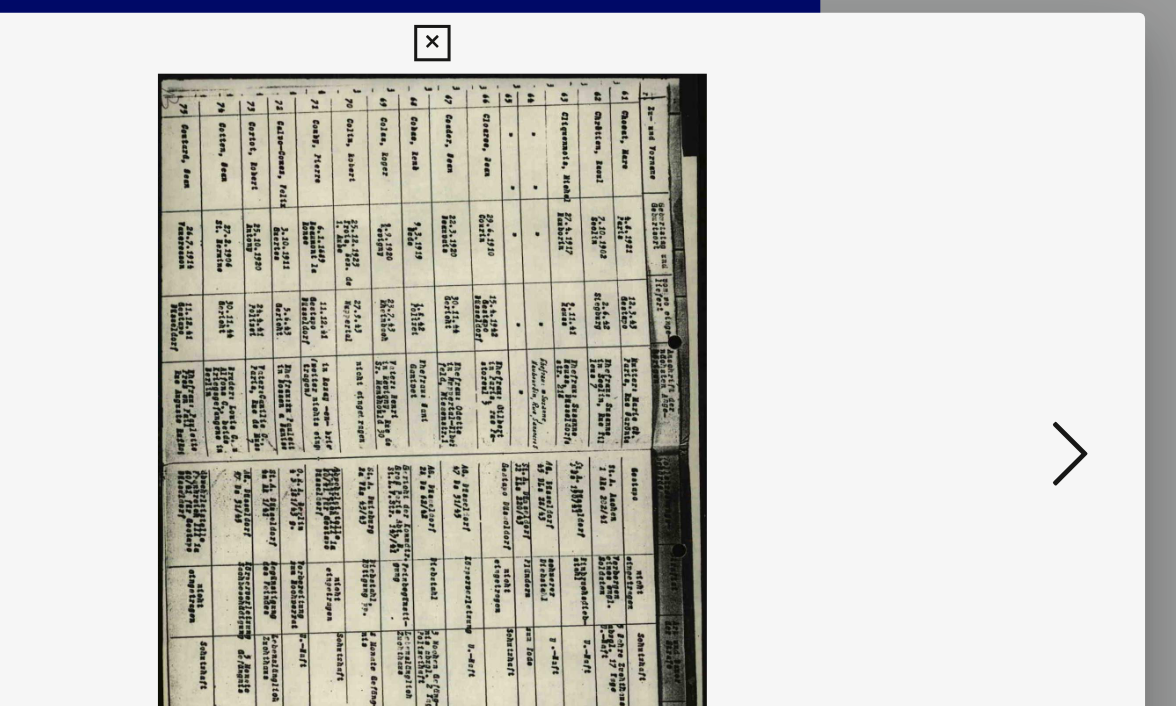 click at bounding box center (1008, 301) 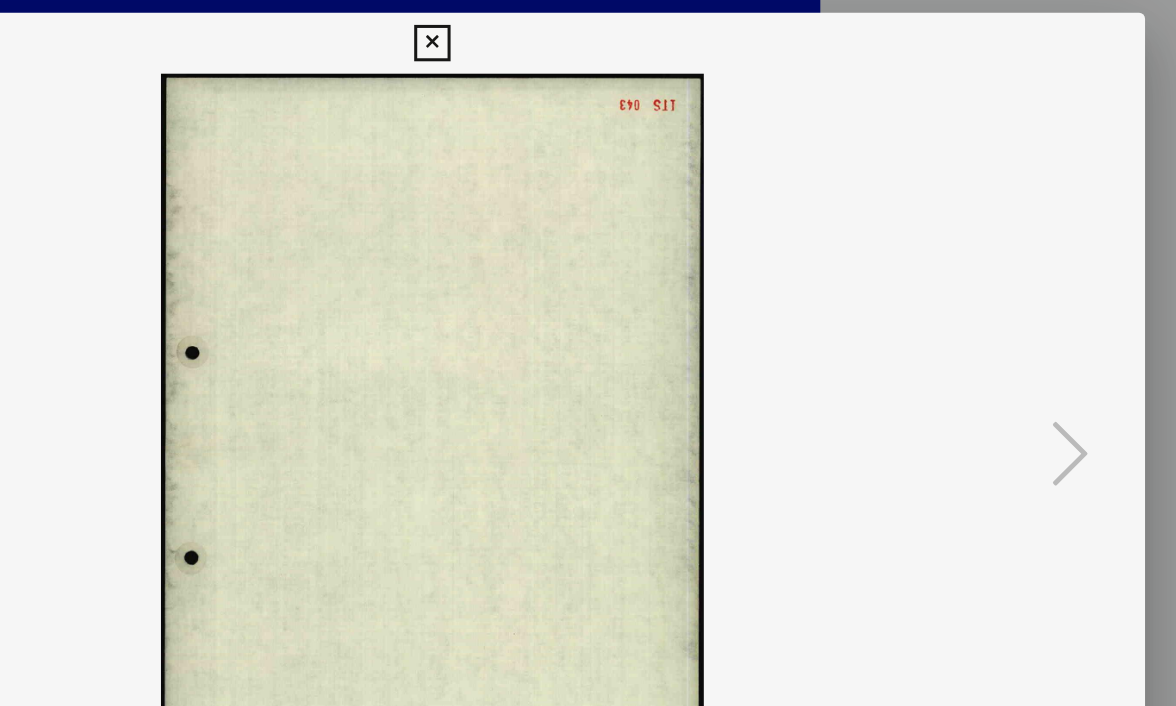click at bounding box center (587, 30) 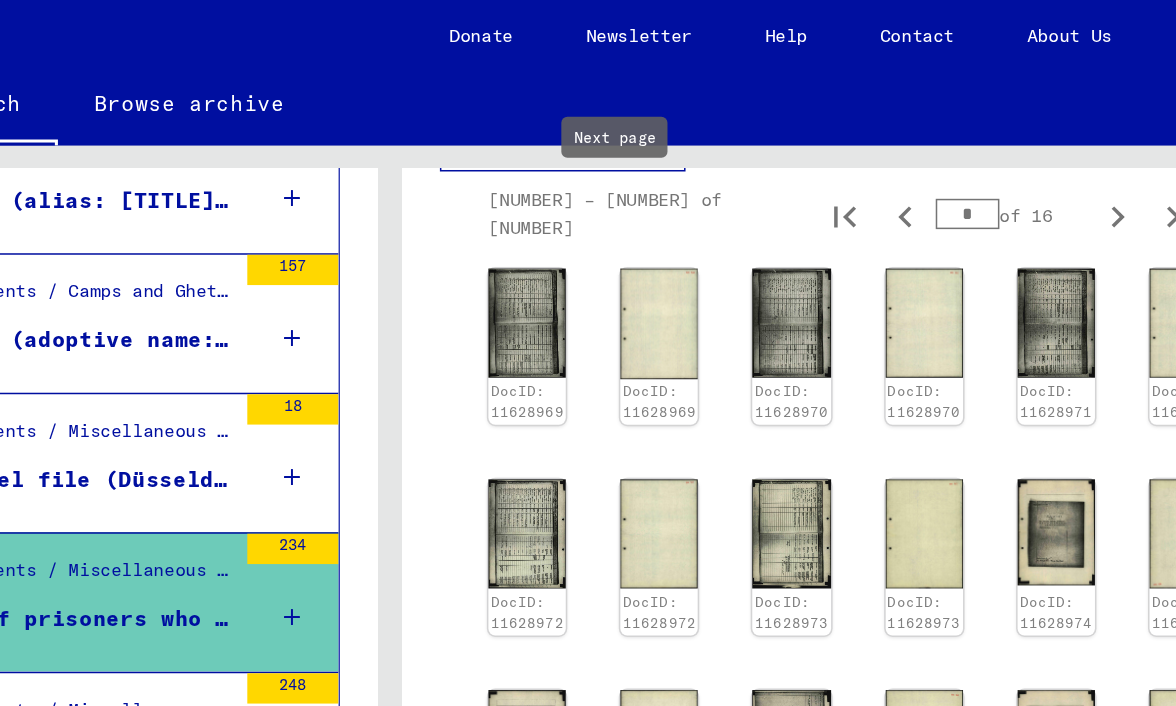 click 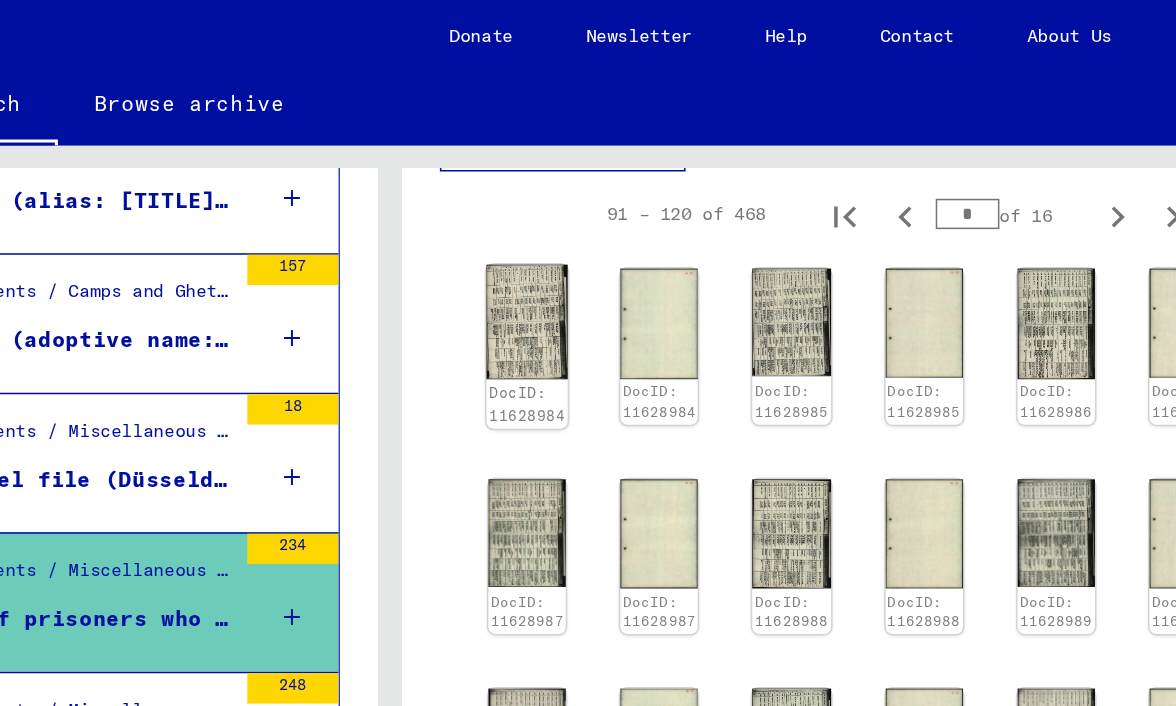 click 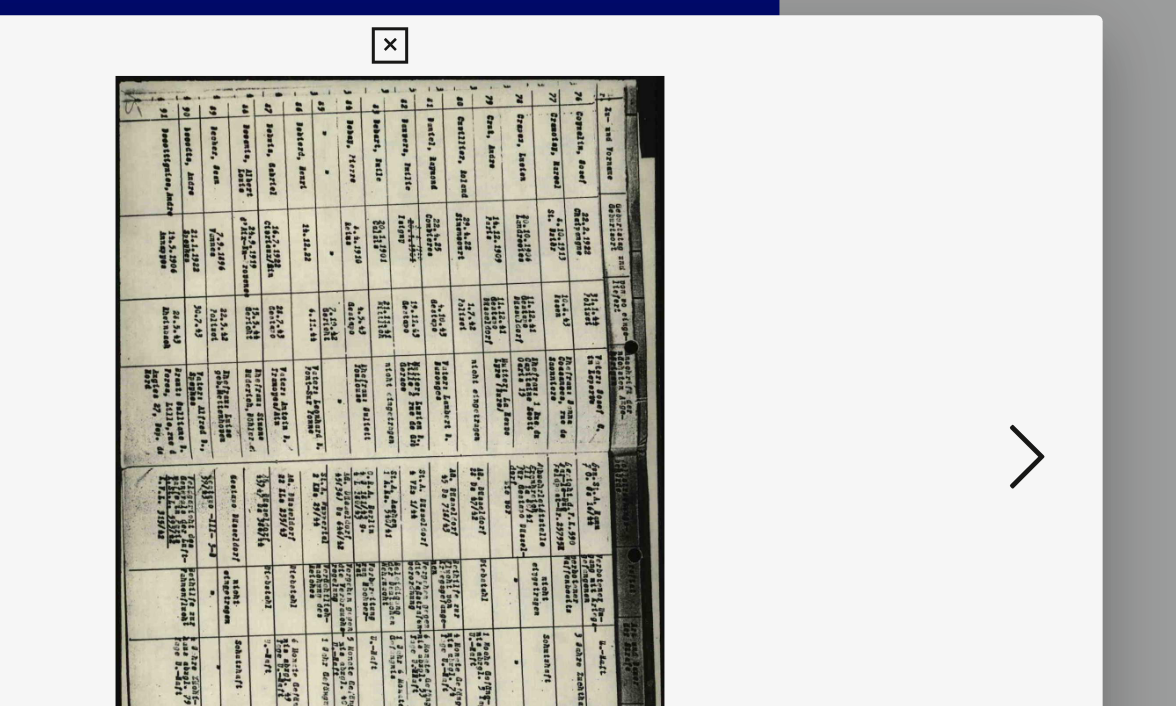click at bounding box center (1008, 301) 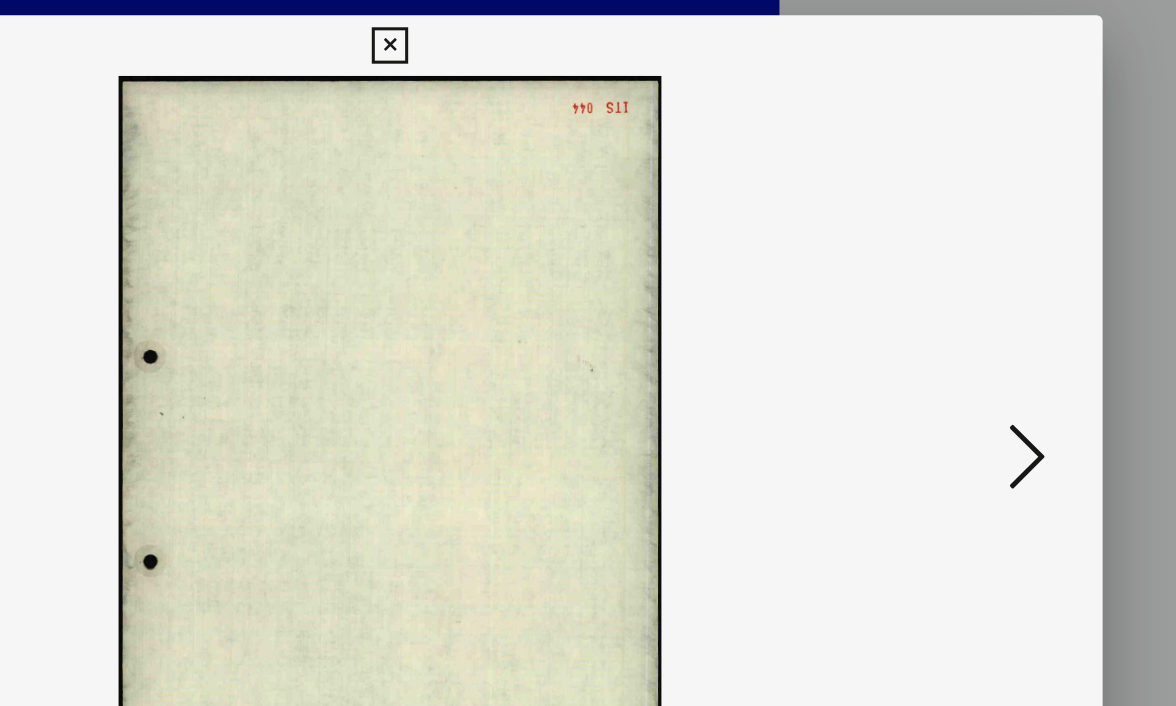 click at bounding box center (1008, 301) 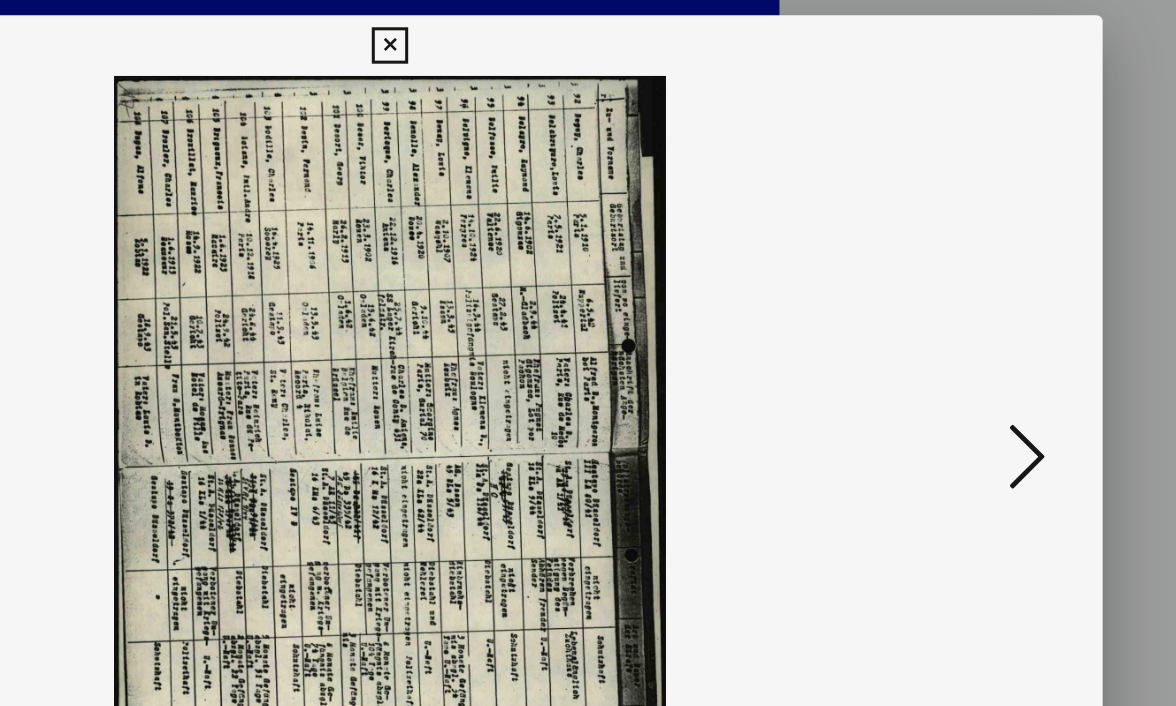 click at bounding box center [1008, 301] 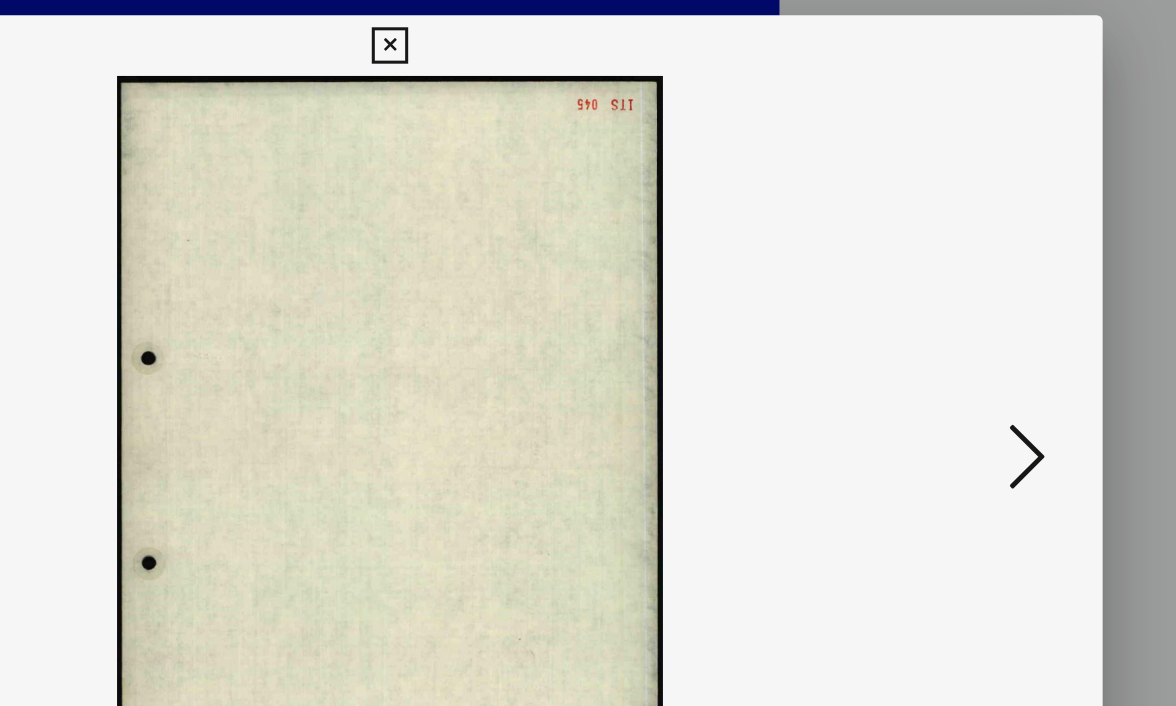 click at bounding box center [1008, 301] 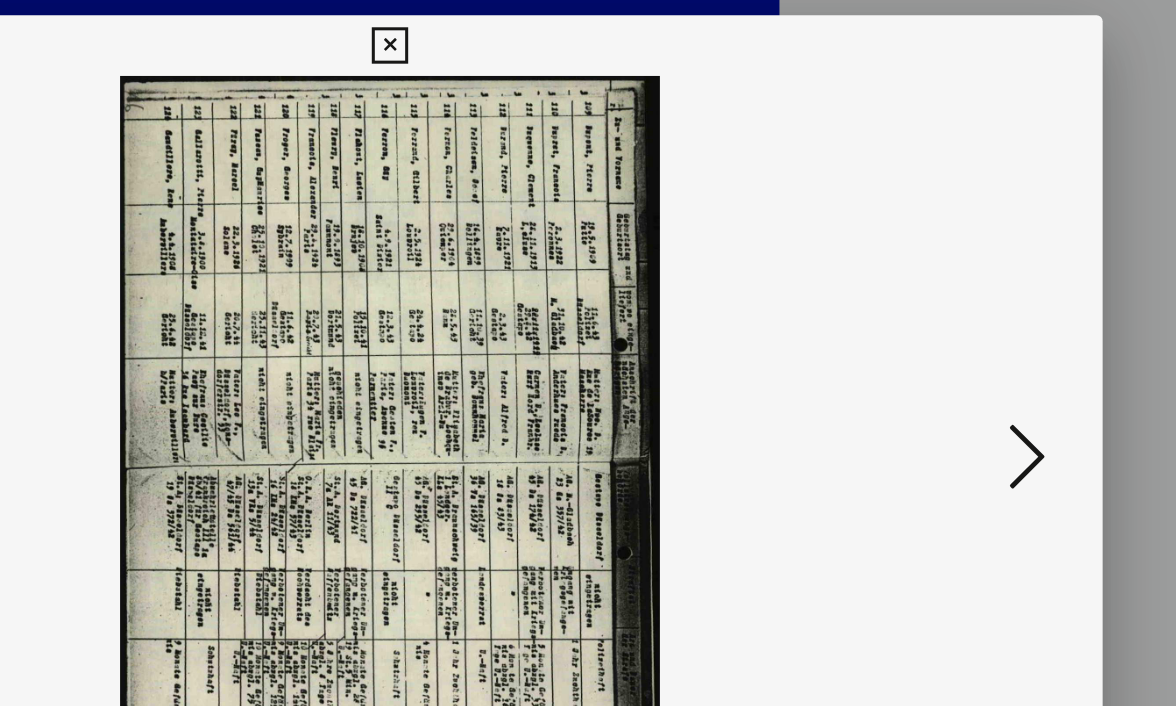 click at bounding box center [1008, 301] 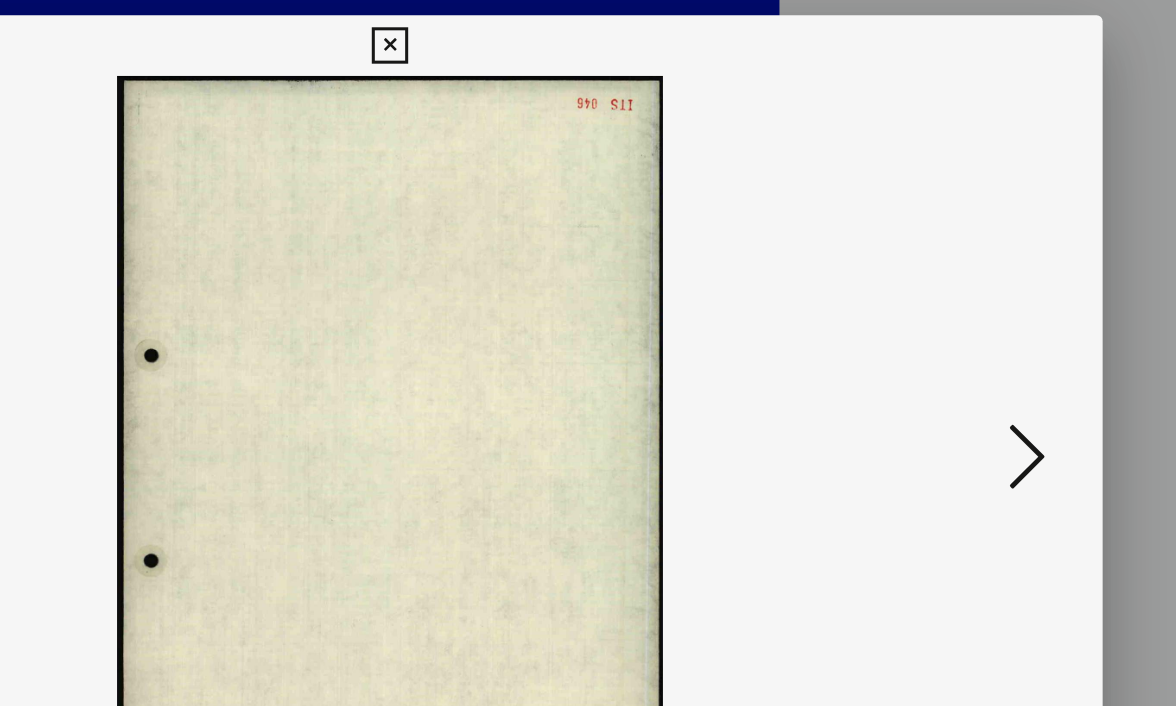 click at bounding box center (1008, 301) 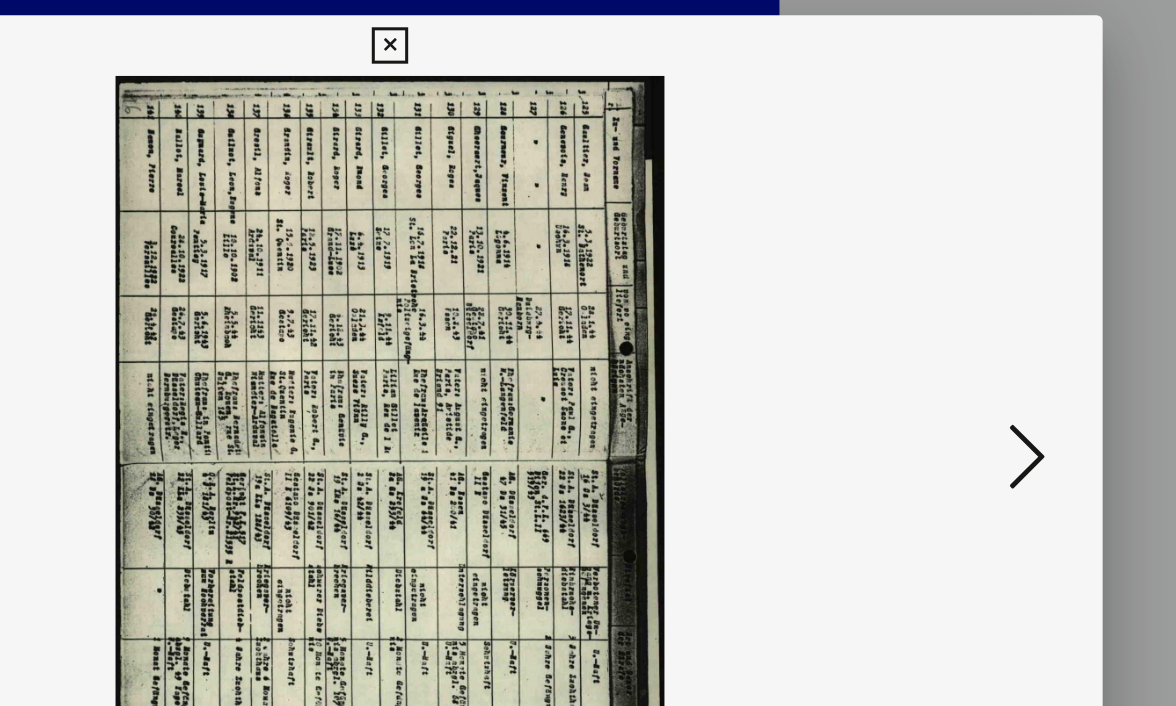 click at bounding box center (1008, 301) 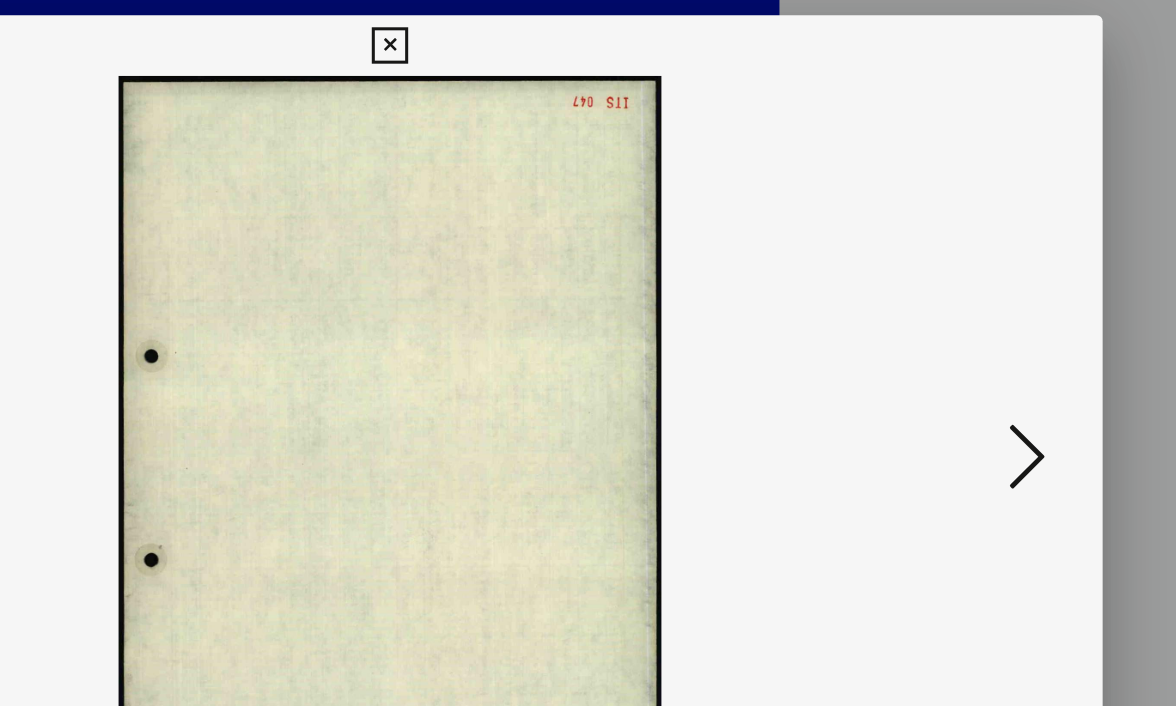click at bounding box center (1008, 301) 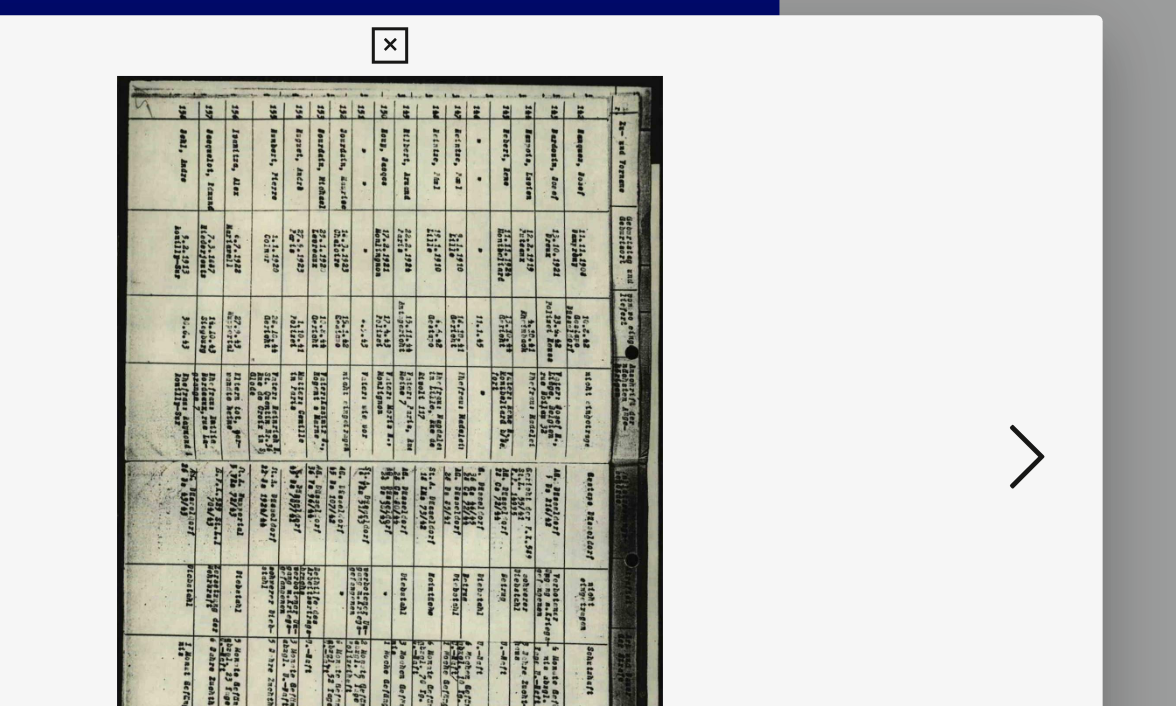 click at bounding box center (1008, 301) 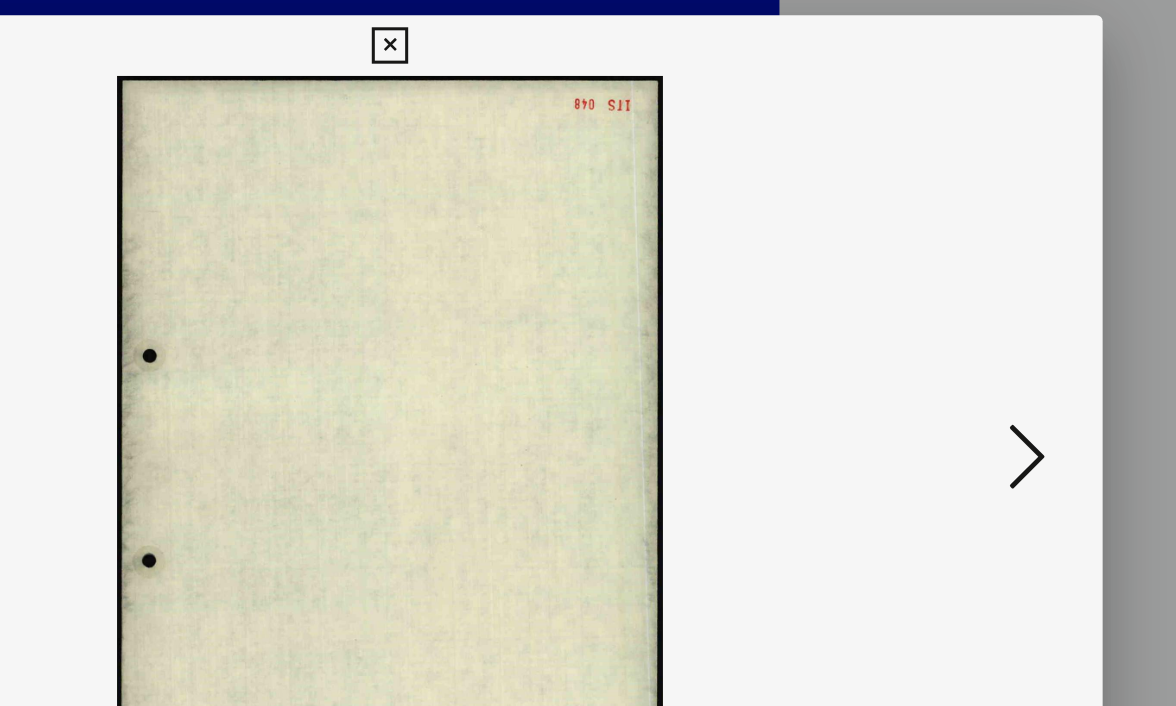 click at bounding box center (1008, 301) 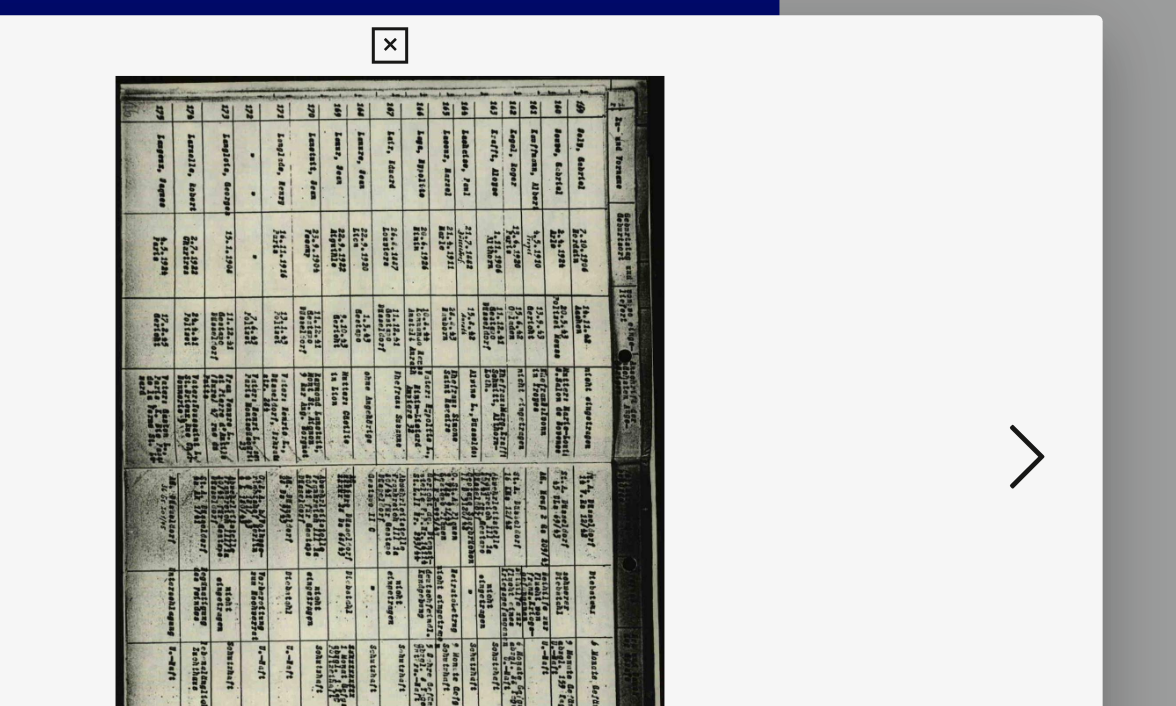click at bounding box center (1008, 301) 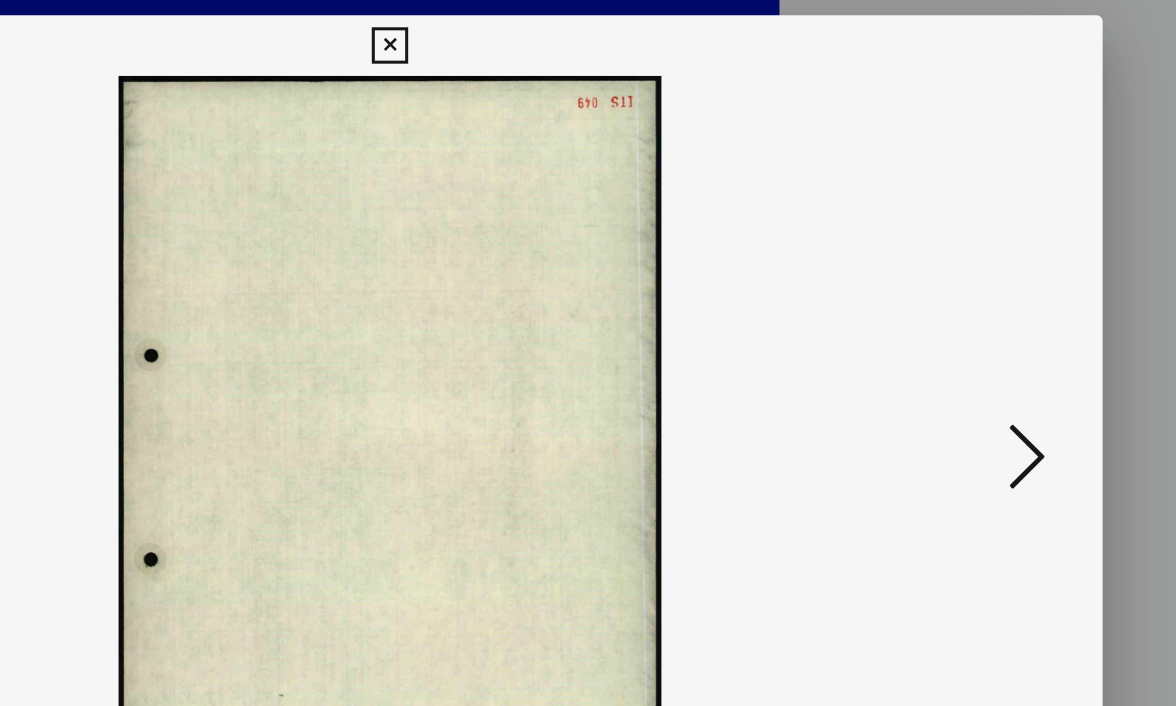 click at bounding box center (1008, 301) 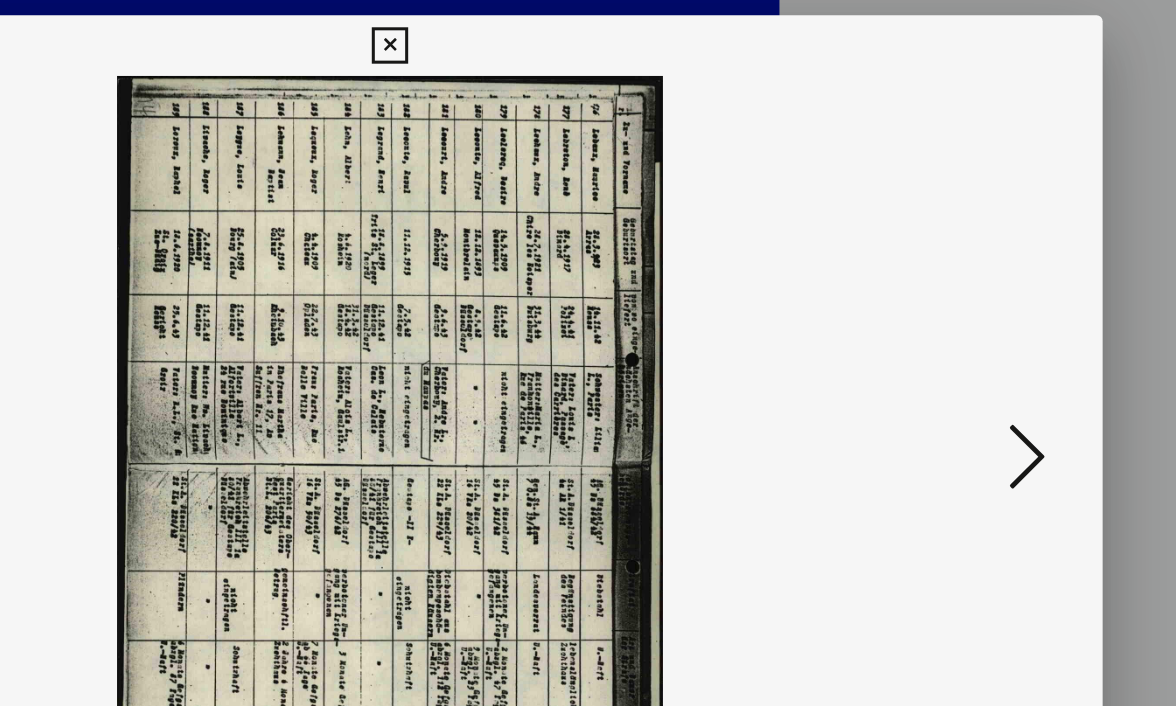 click at bounding box center (1008, 301) 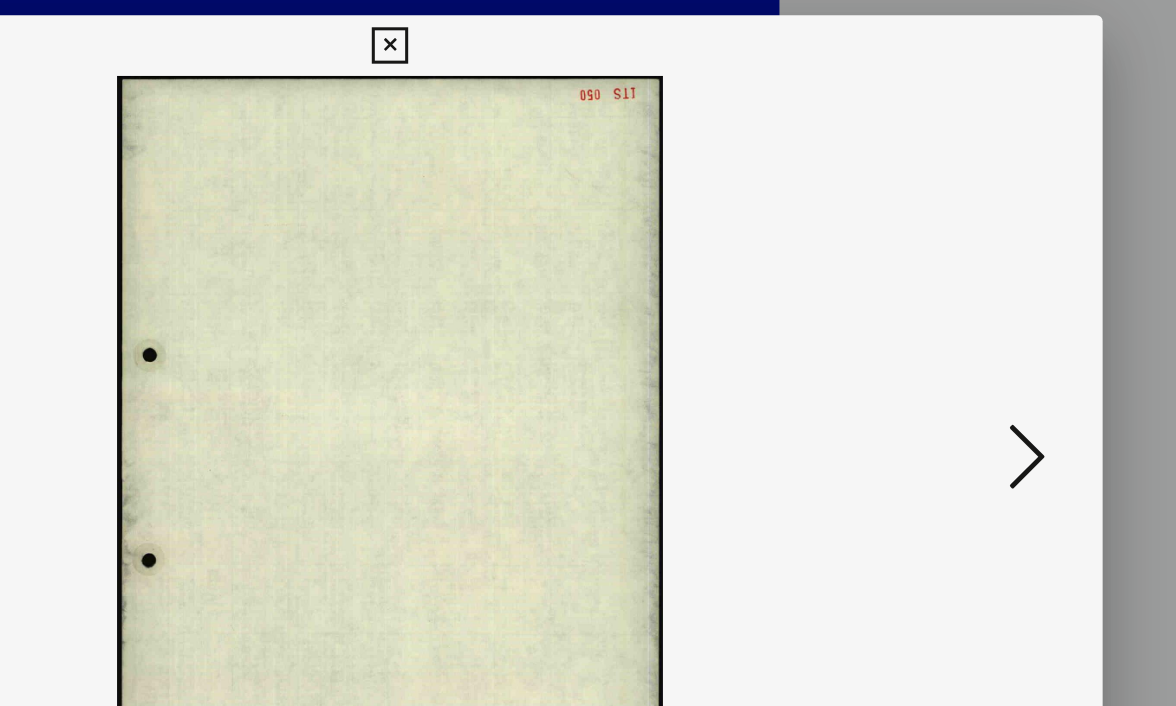 click at bounding box center [1008, 301] 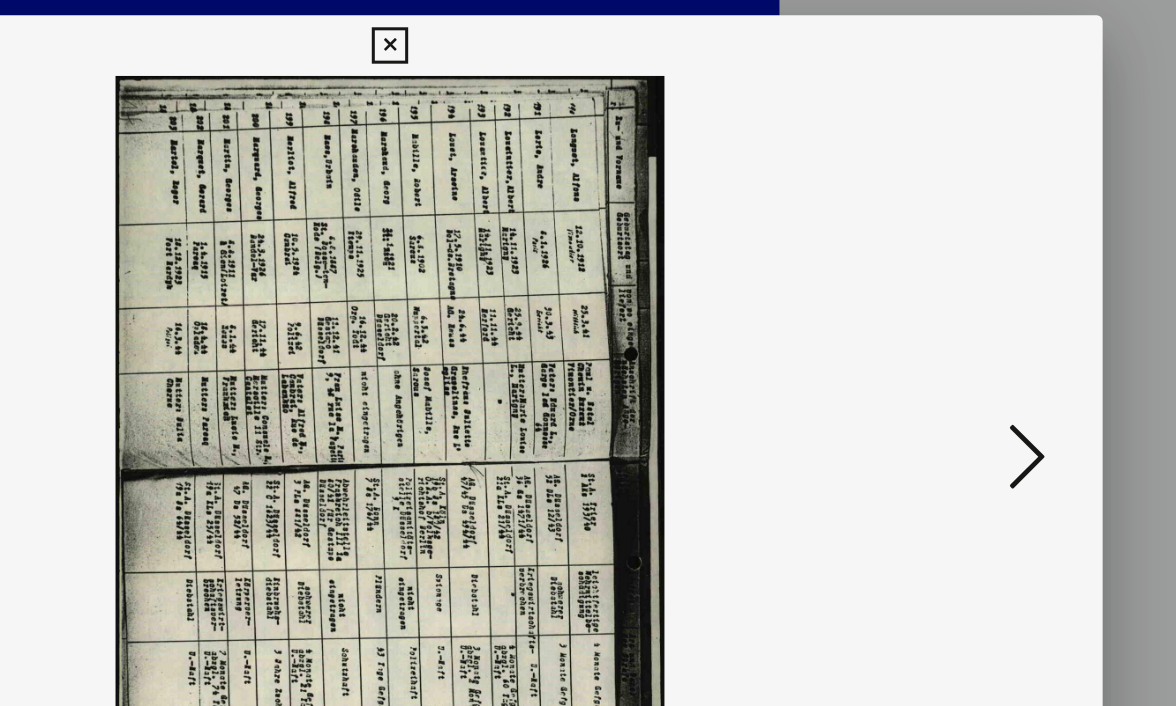 click at bounding box center [1008, 301] 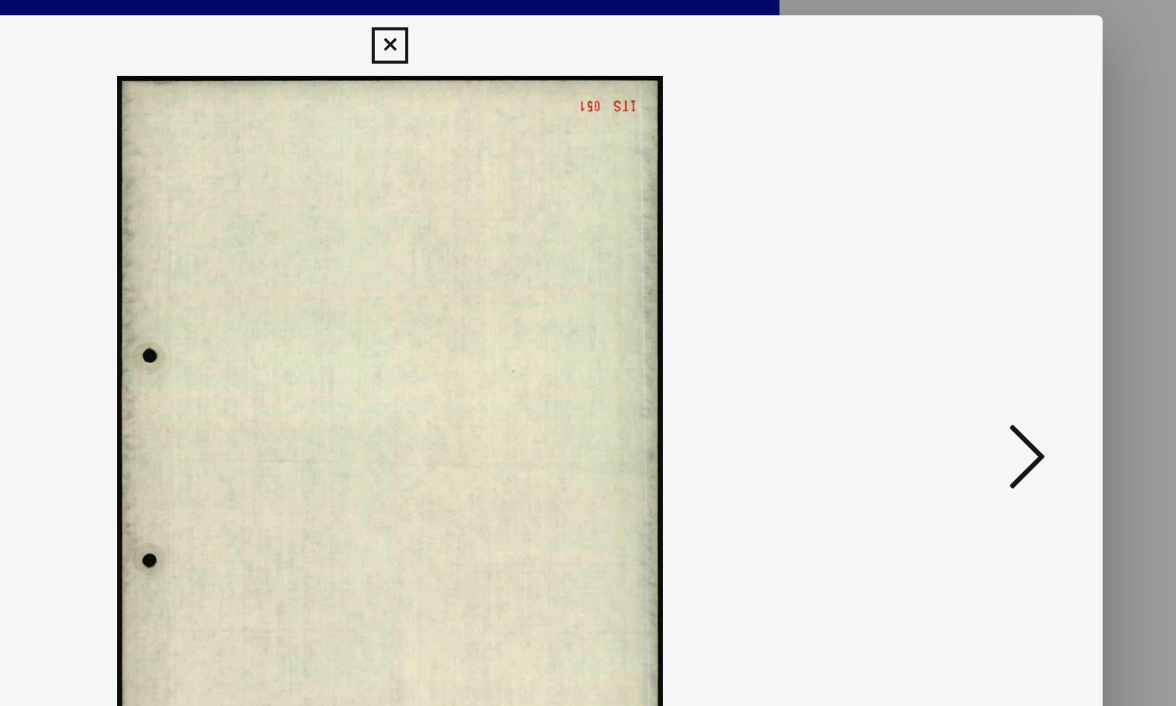 click at bounding box center (1008, 301) 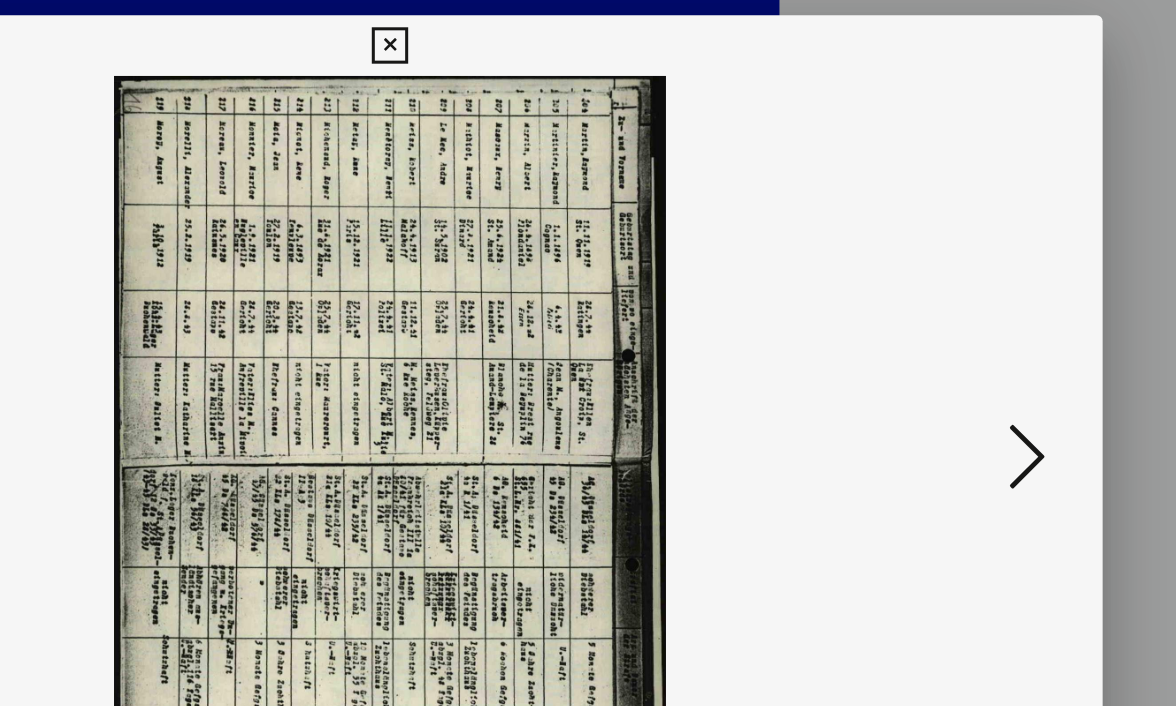 click at bounding box center [1008, 301] 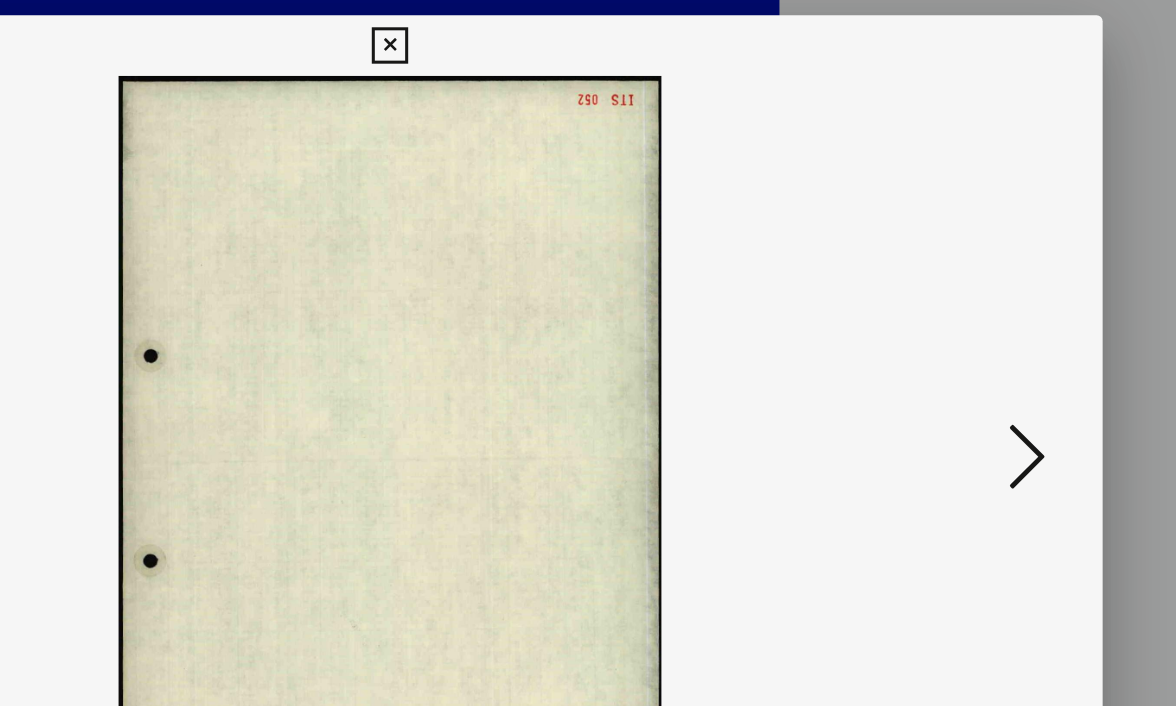 click at bounding box center (1008, 301) 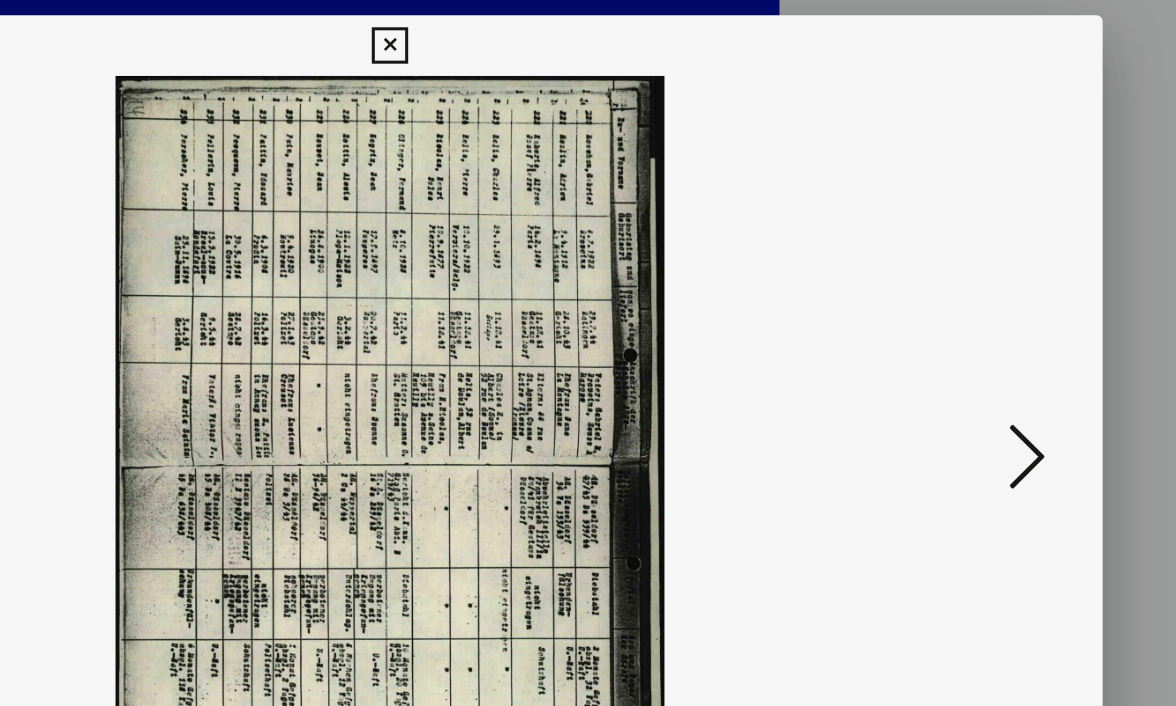 click at bounding box center (1008, 301) 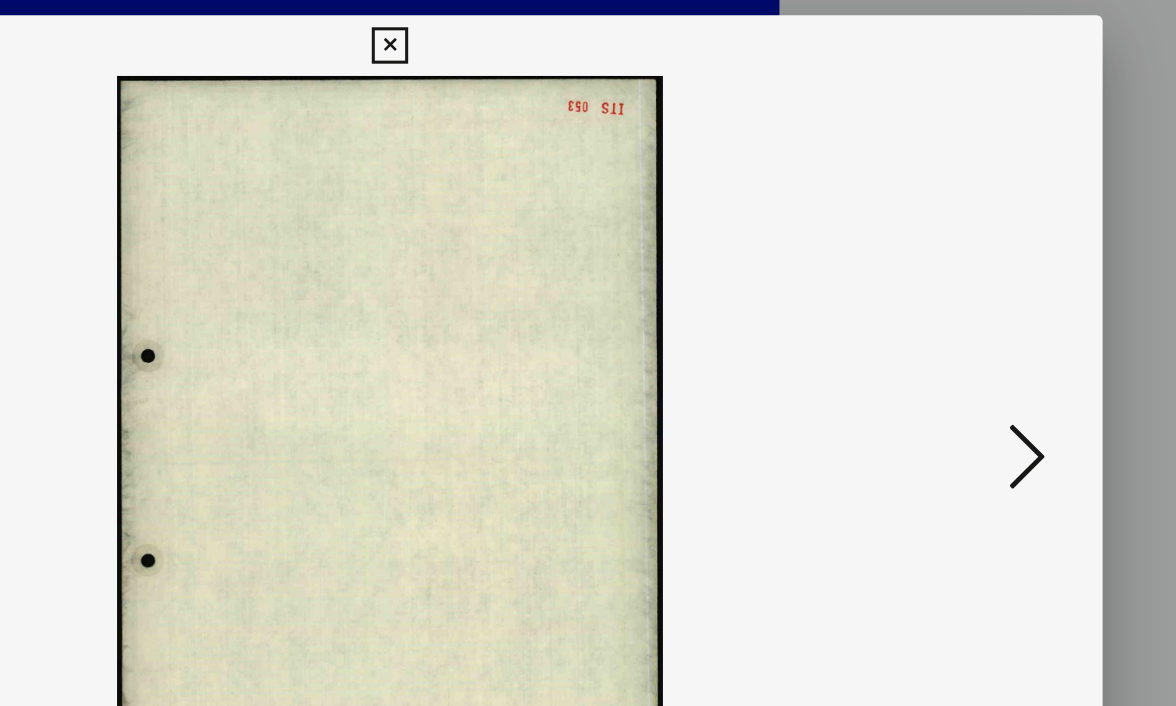 click at bounding box center (1008, 301) 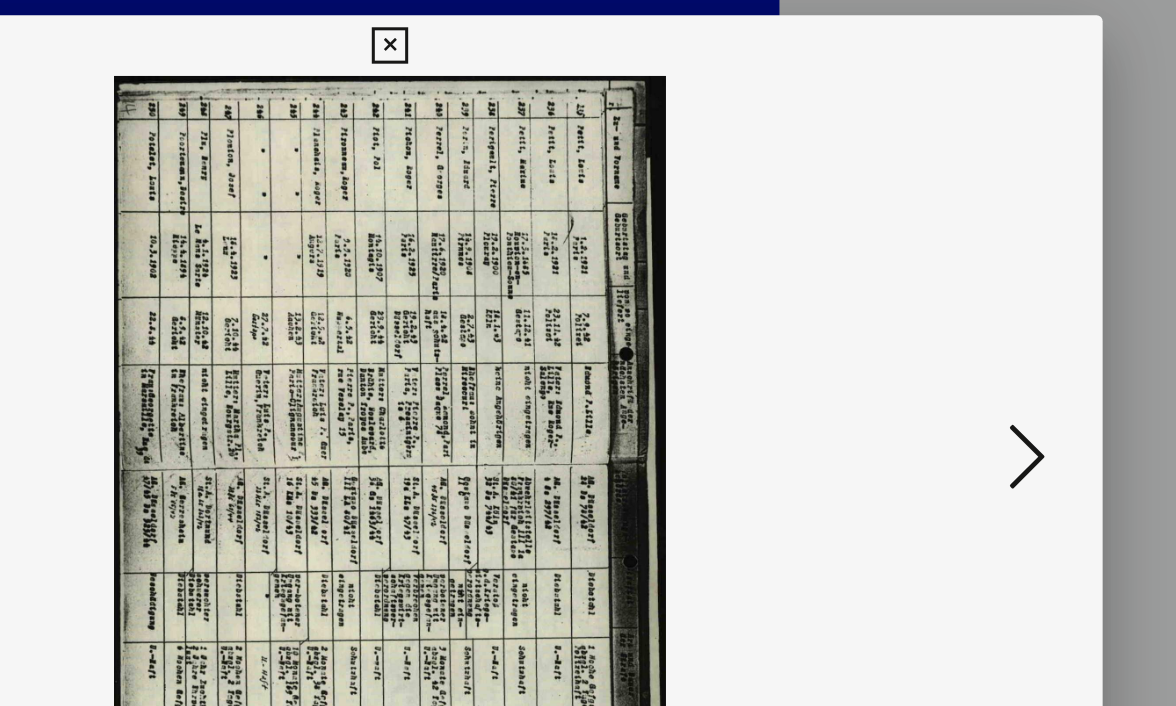 click at bounding box center (1008, 301) 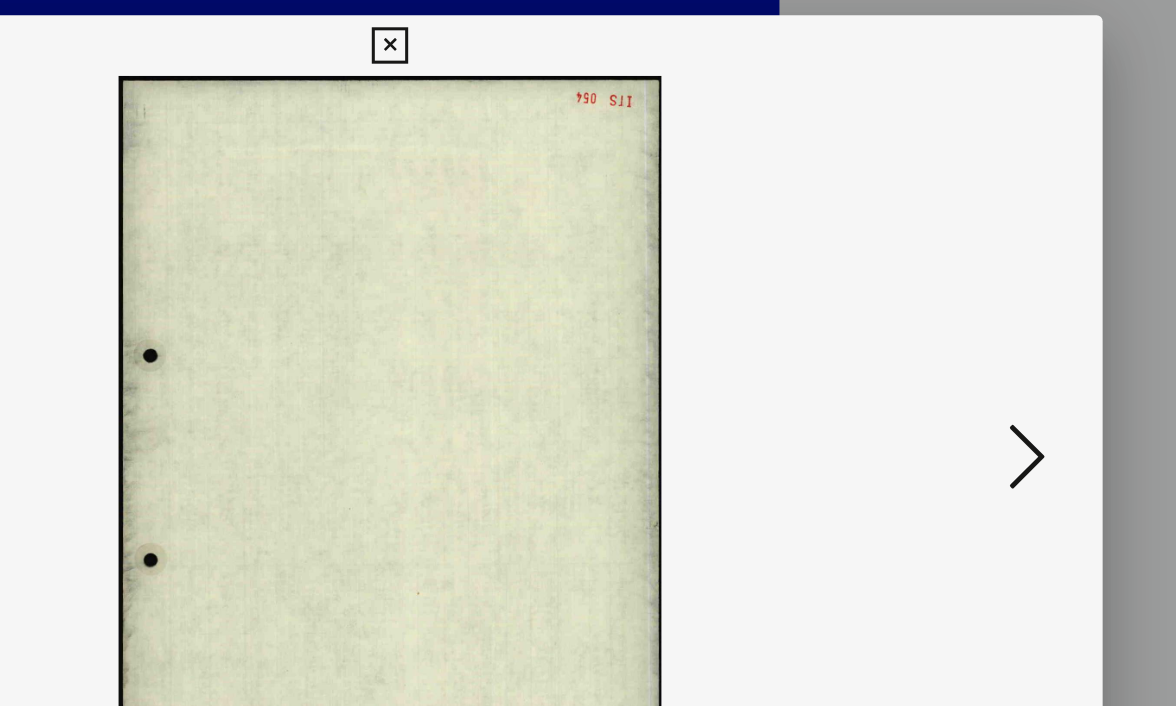 click at bounding box center [1008, 301] 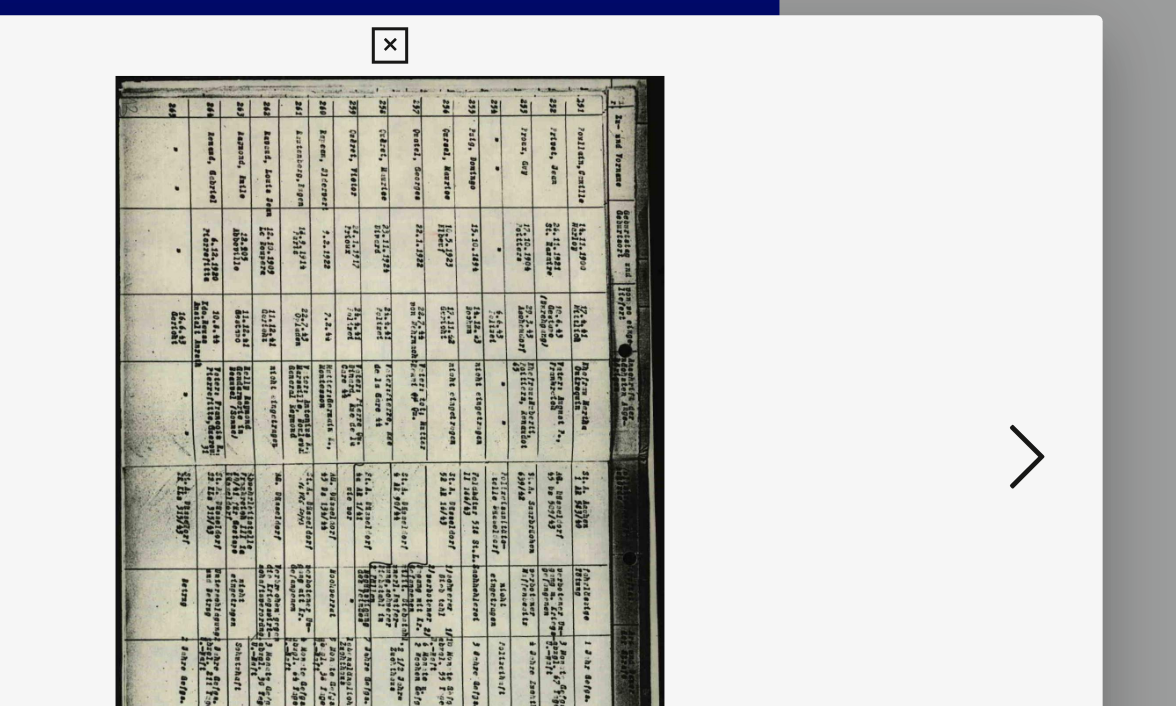 click at bounding box center [1008, 301] 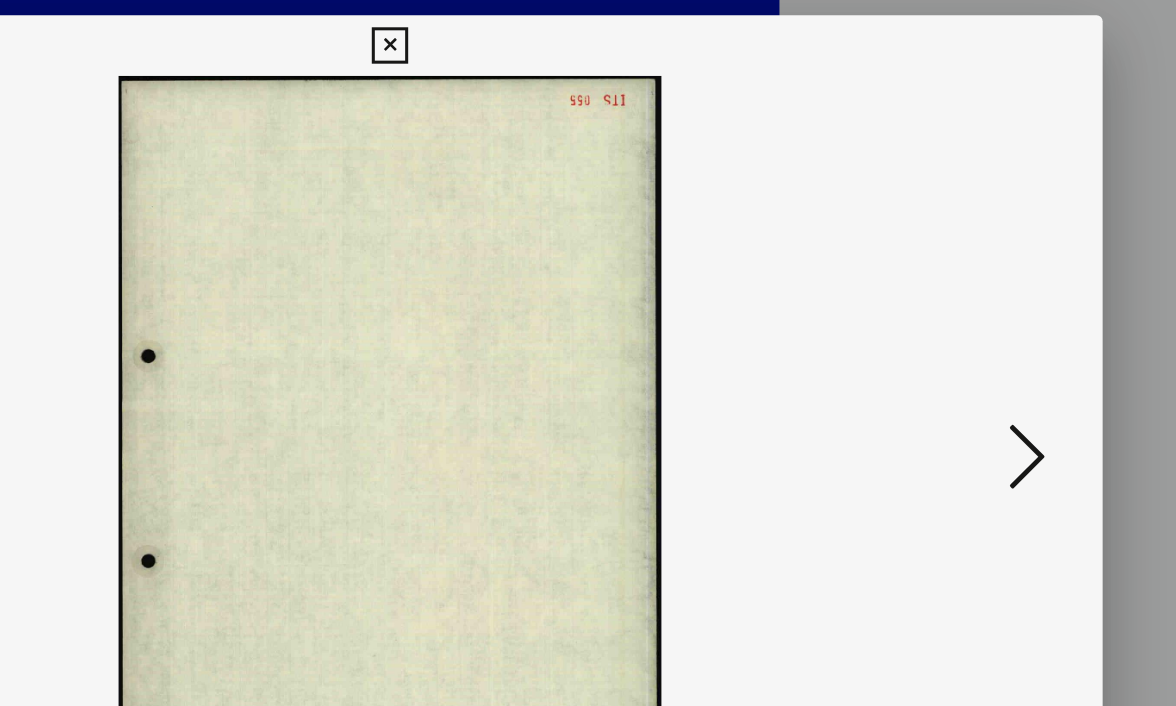 click at bounding box center (1008, 301) 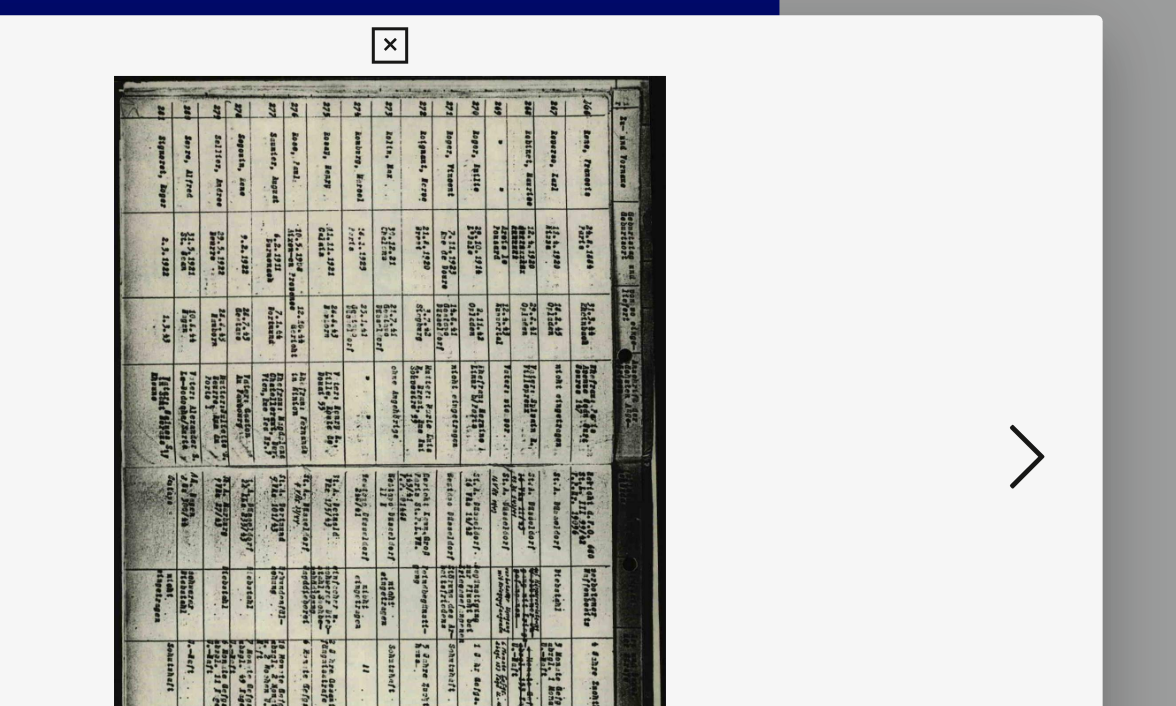 click at bounding box center [1008, 301] 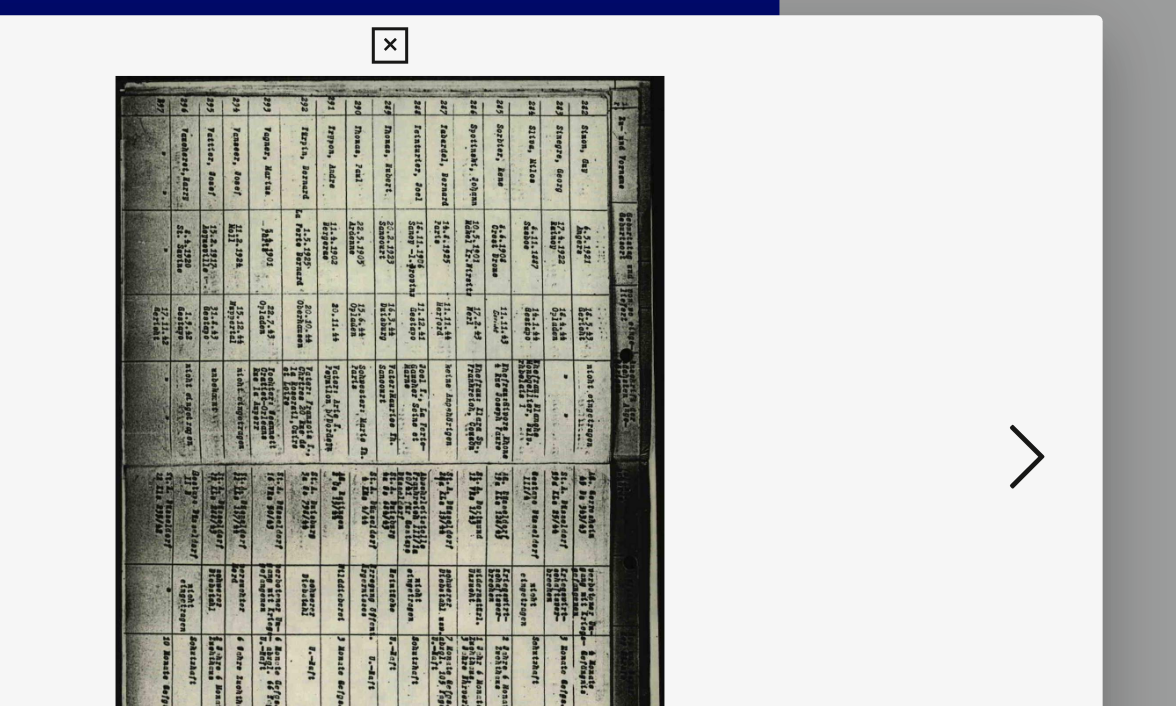 click at bounding box center [1008, 301] 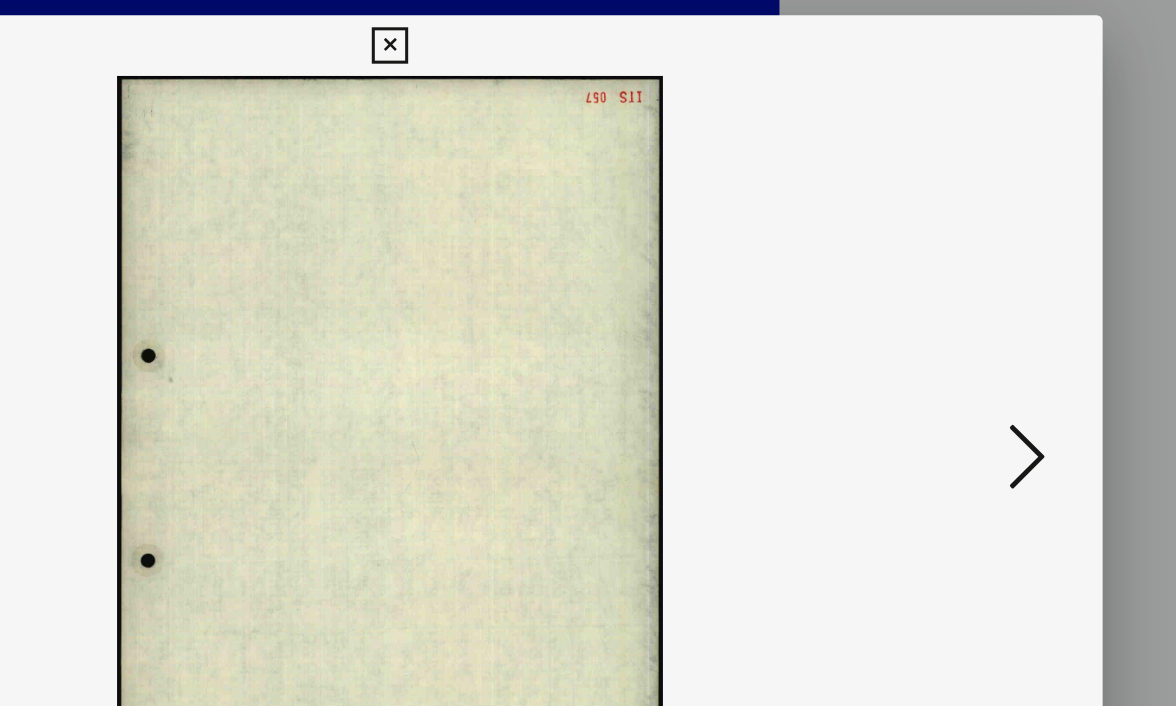 click at bounding box center [1008, 301] 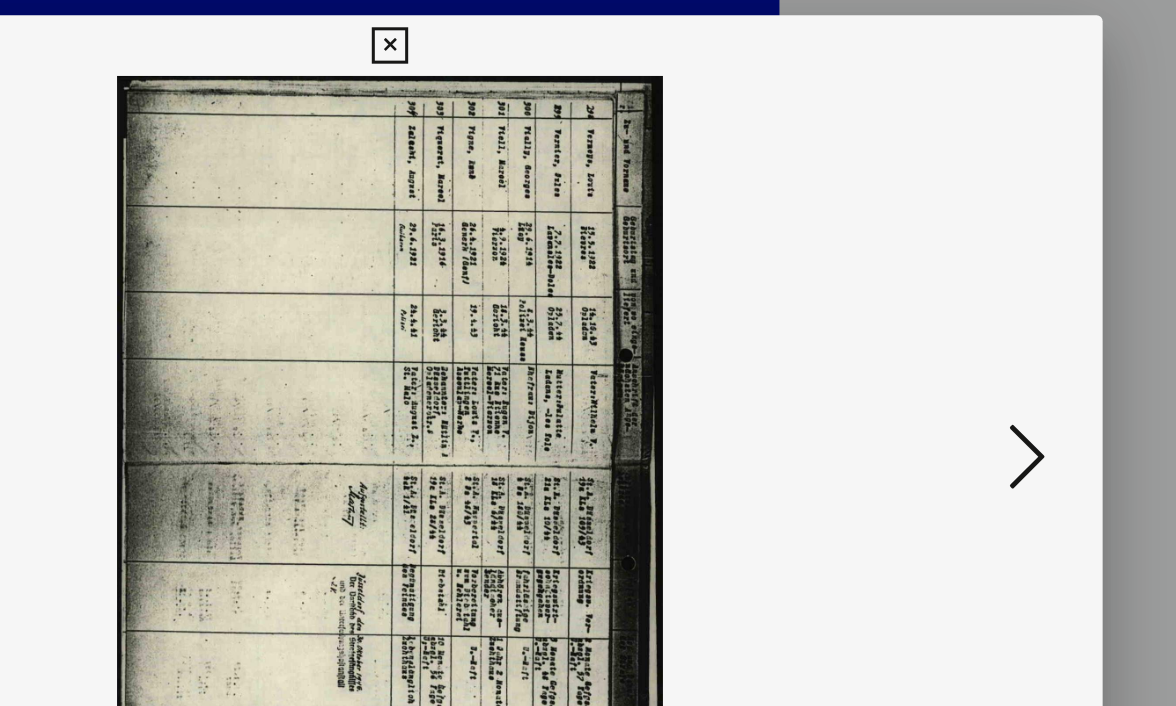 click at bounding box center [1008, 301] 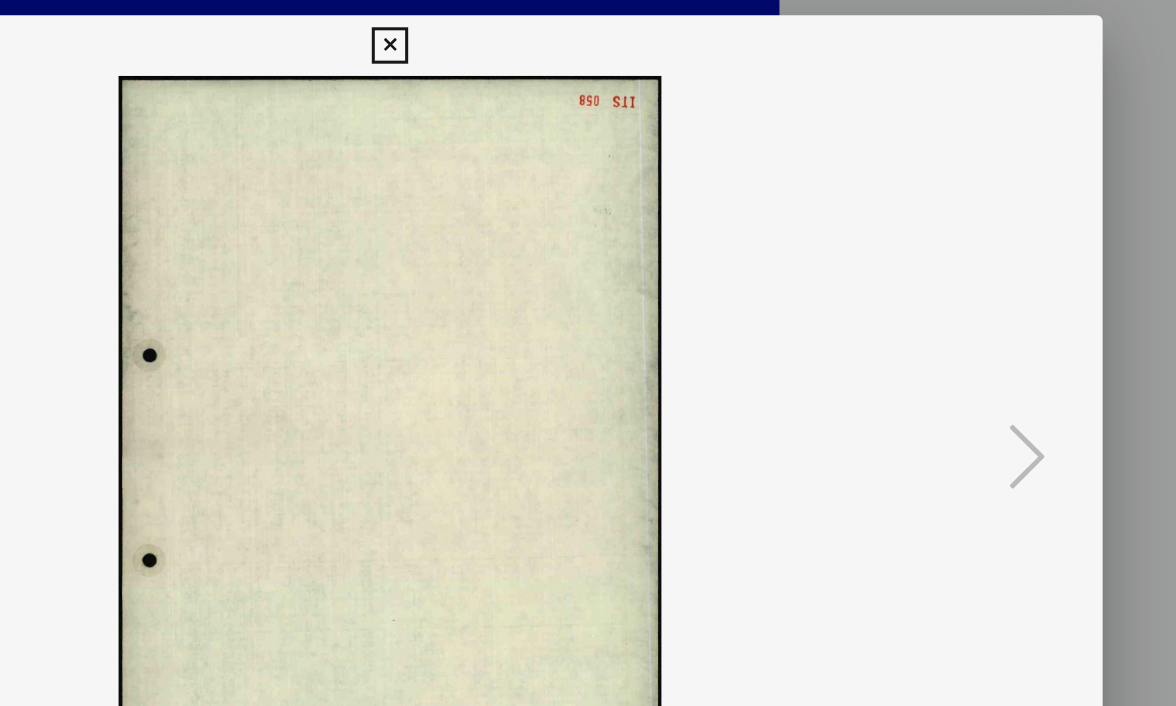 click at bounding box center [587, 30] 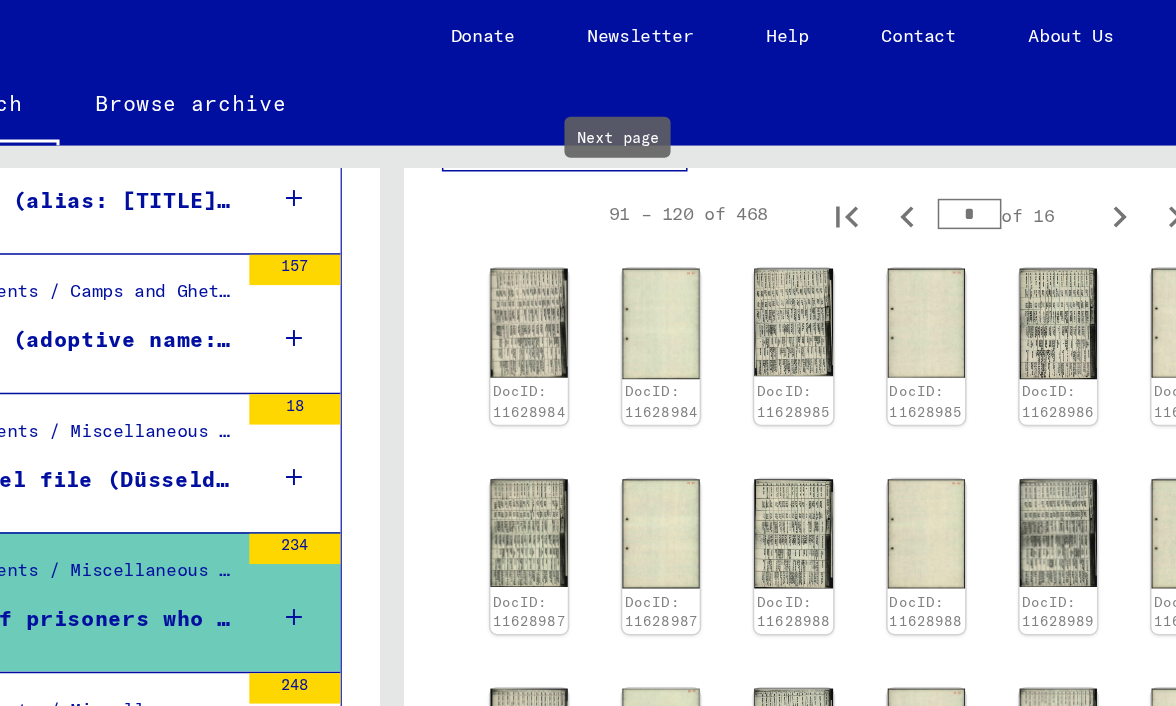 click 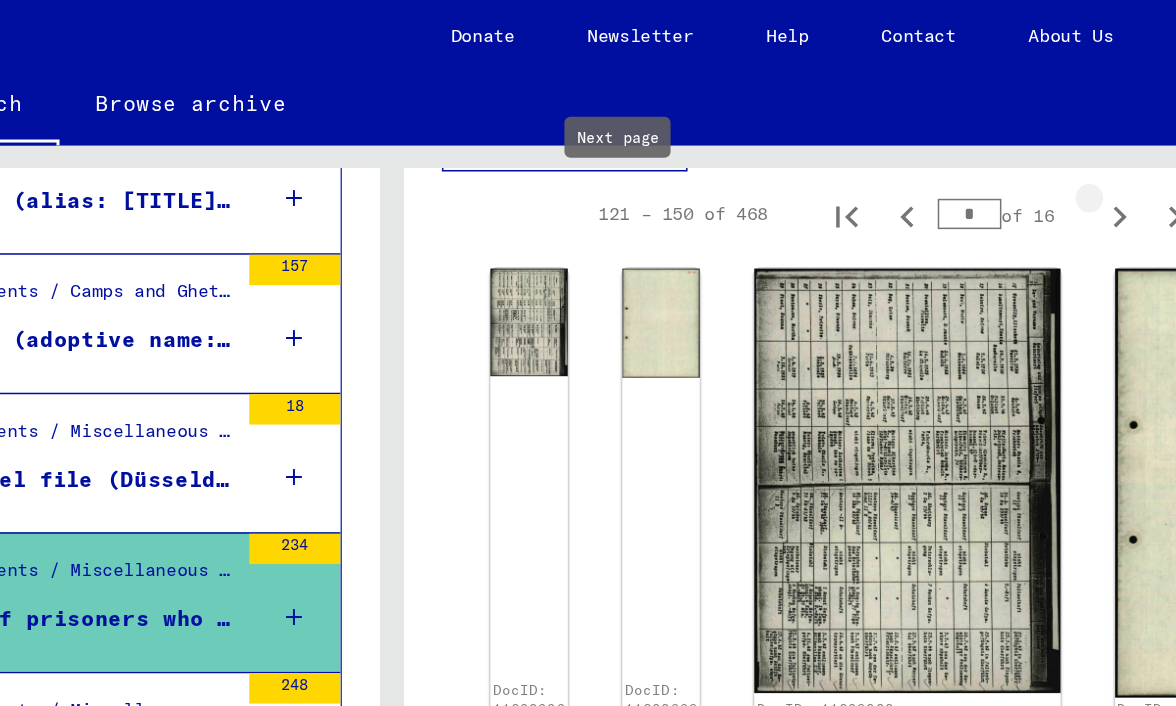 type on "*" 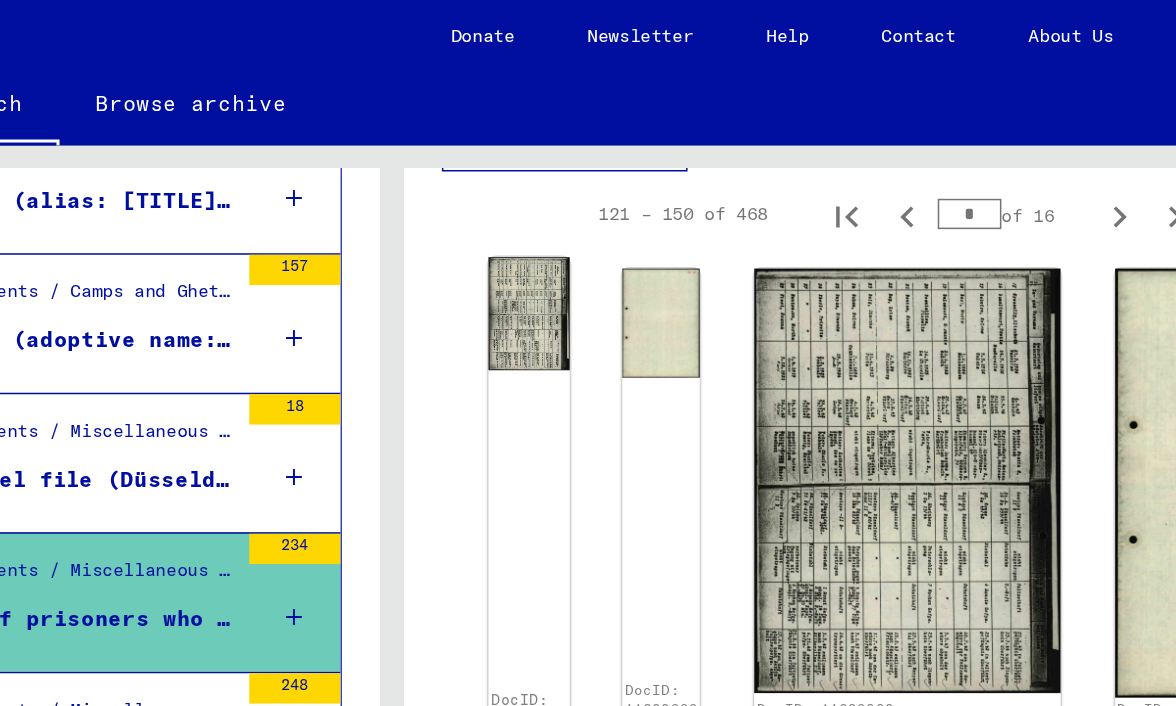 click 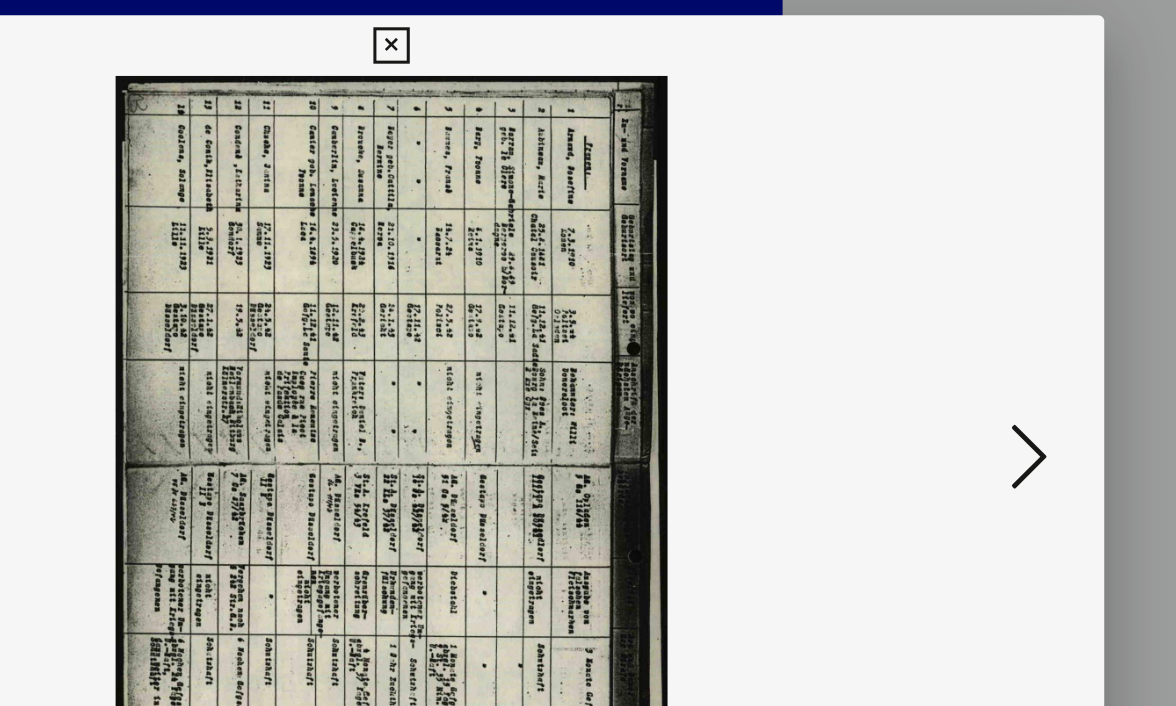 click at bounding box center [1008, 301] 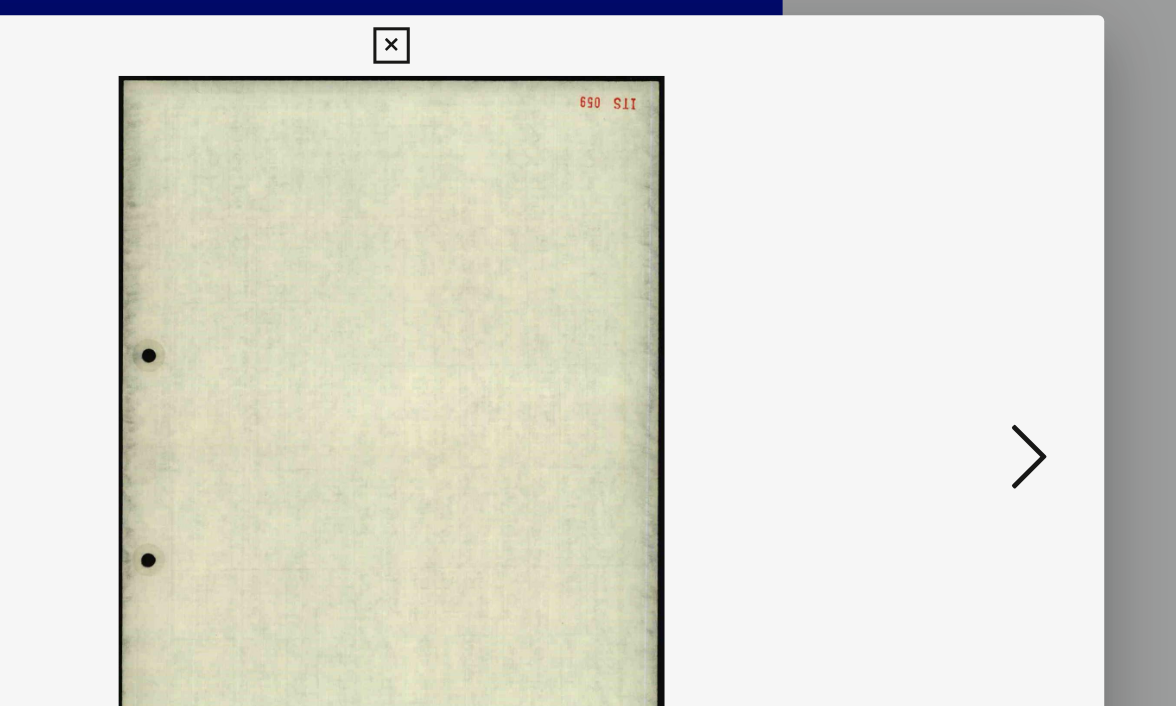 click at bounding box center [1008, 301] 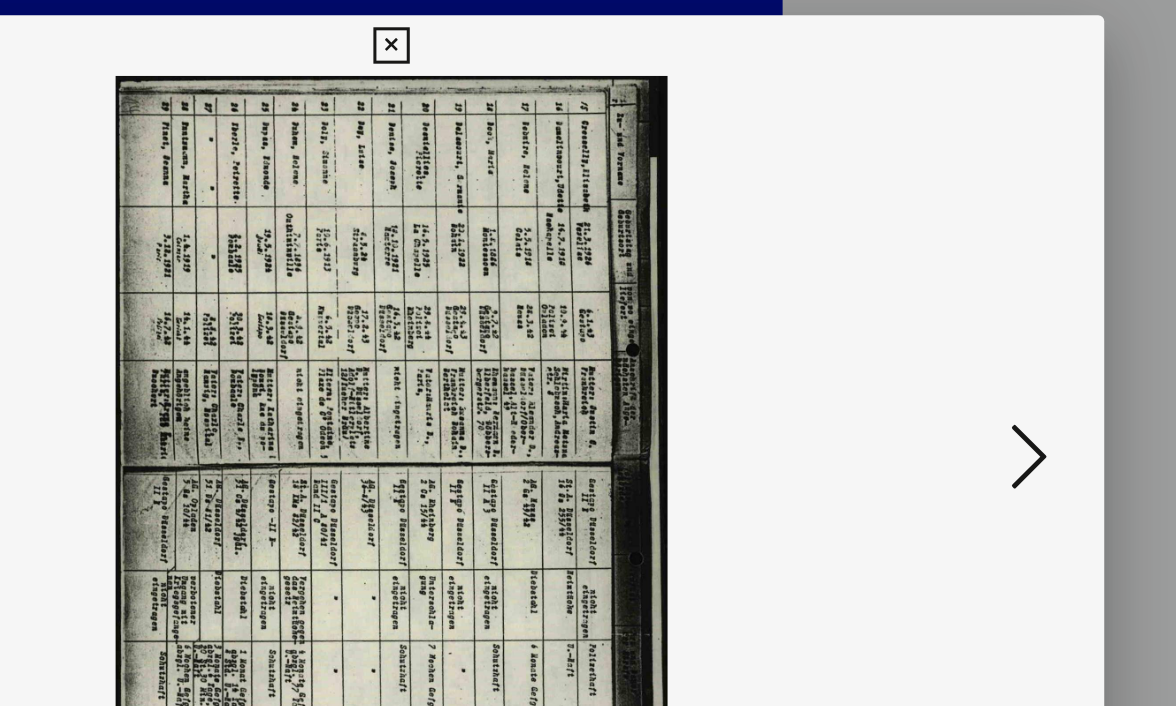 click at bounding box center [1008, 301] 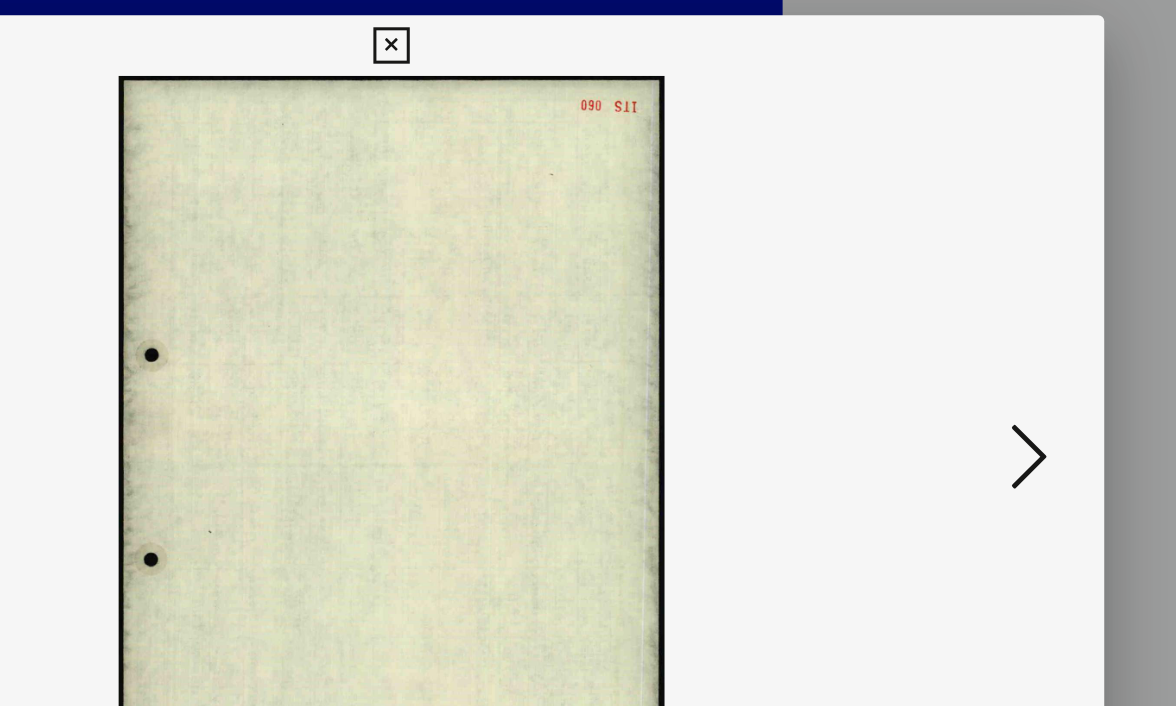 click at bounding box center [1008, 301] 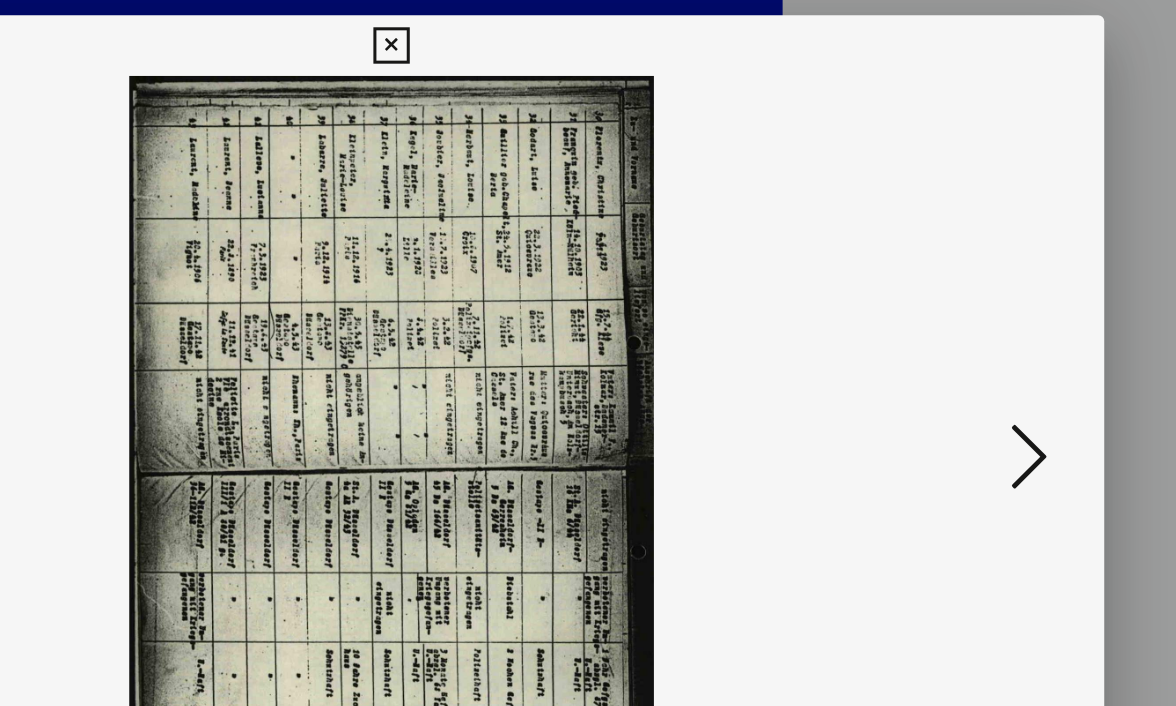 click at bounding box center [1008, 301] 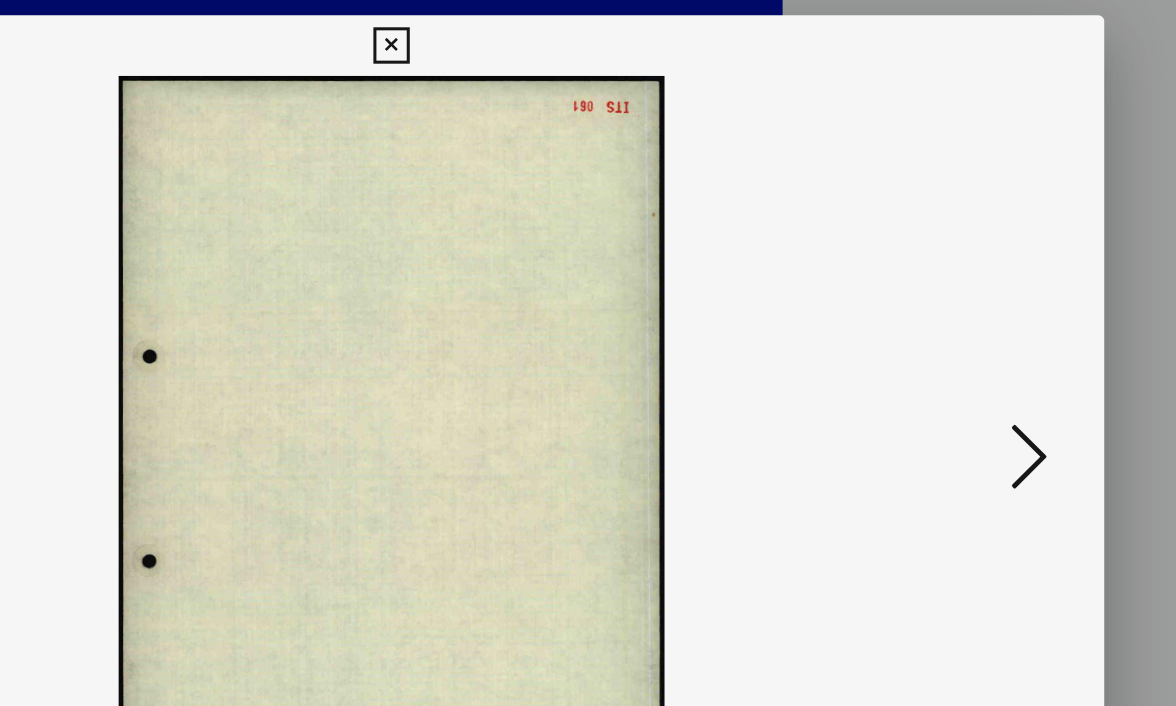 click at bounding box center [1008, 301] 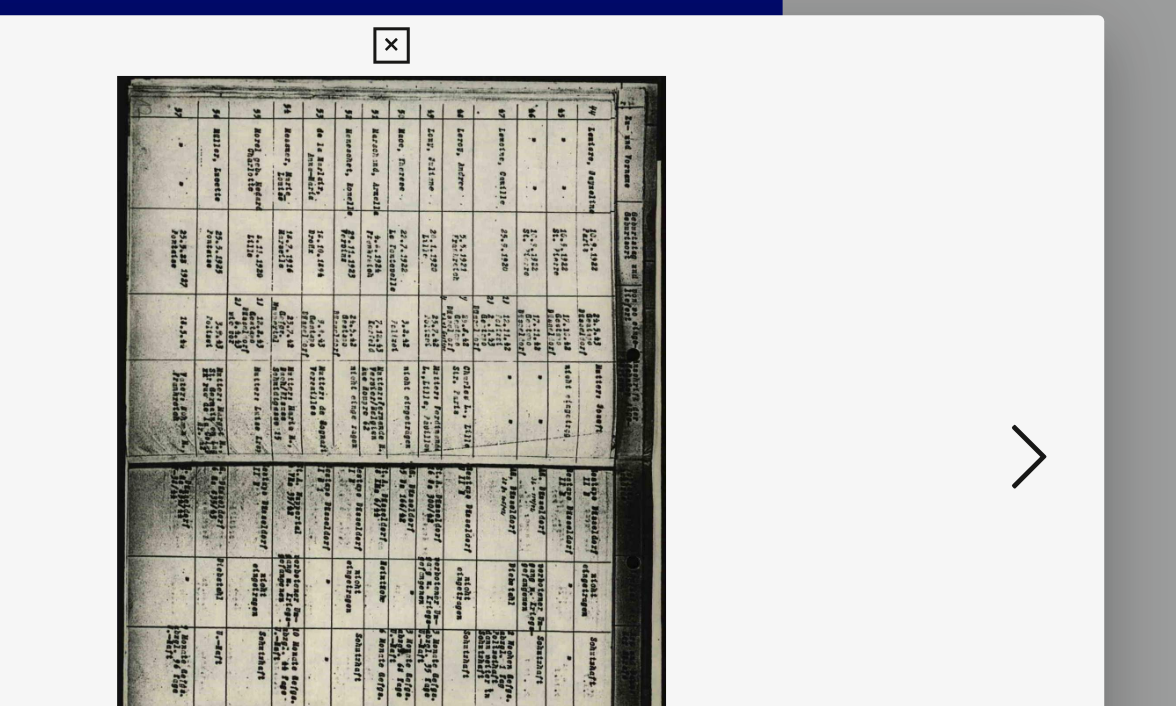 click at bounding box center (1008, 301) 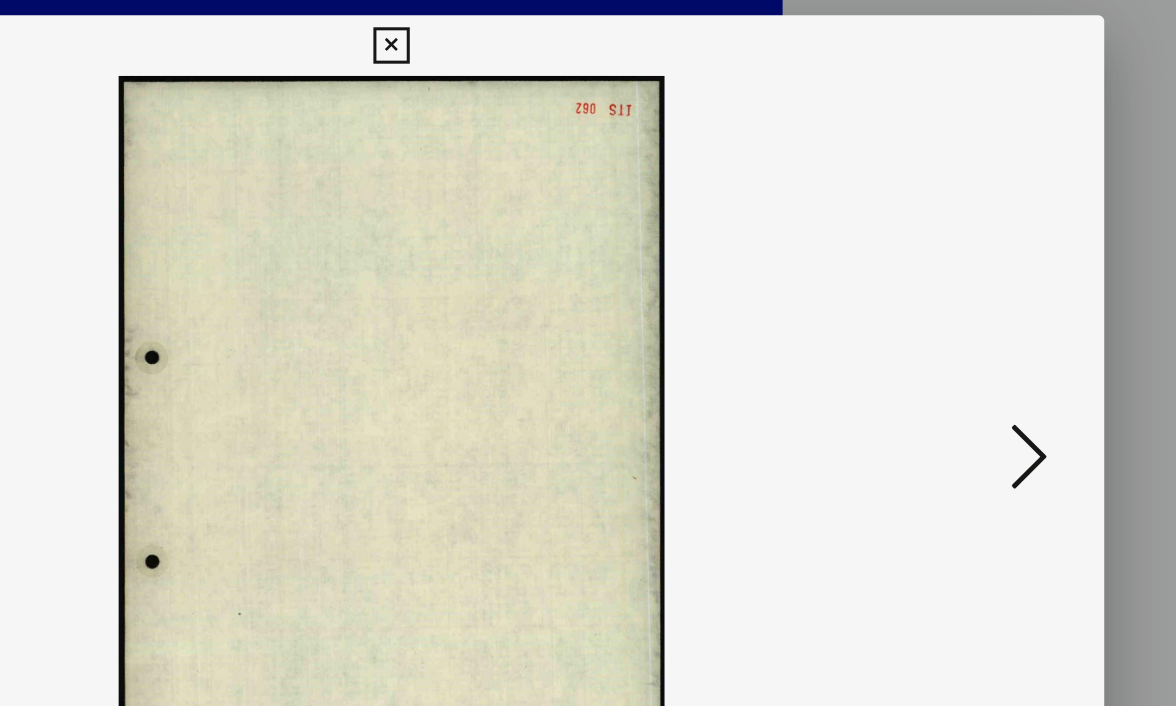 click at bounding box center (1008, 301) 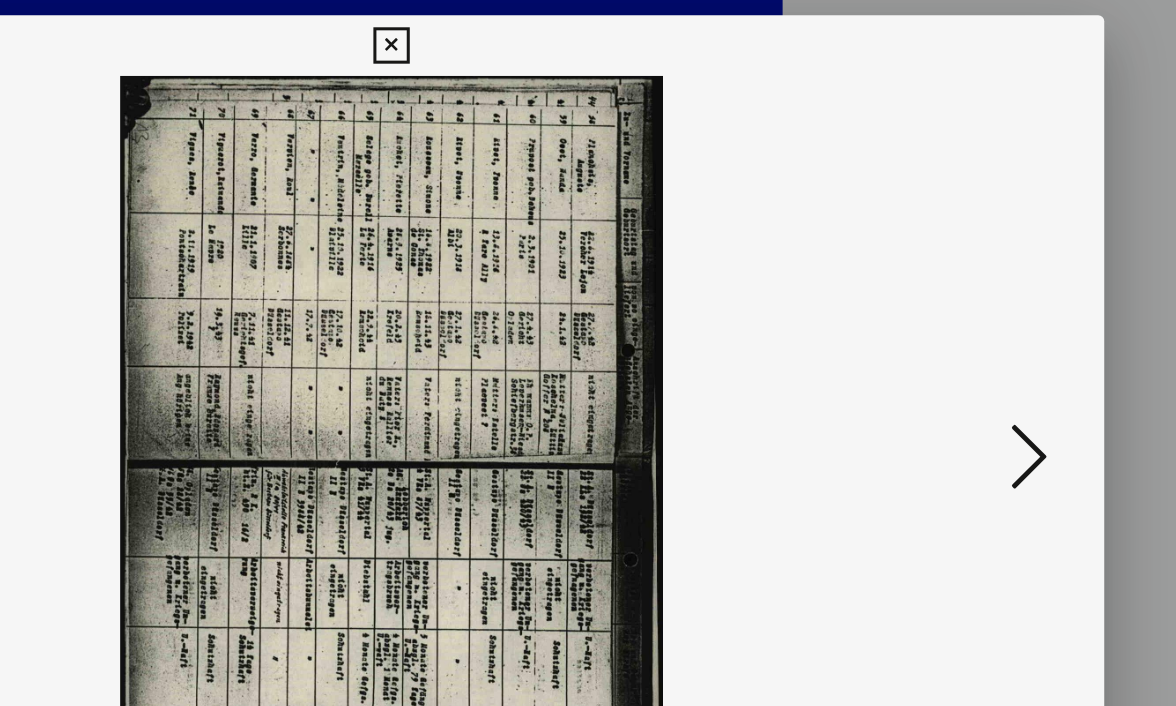 click at bounding box center [1008, 301] 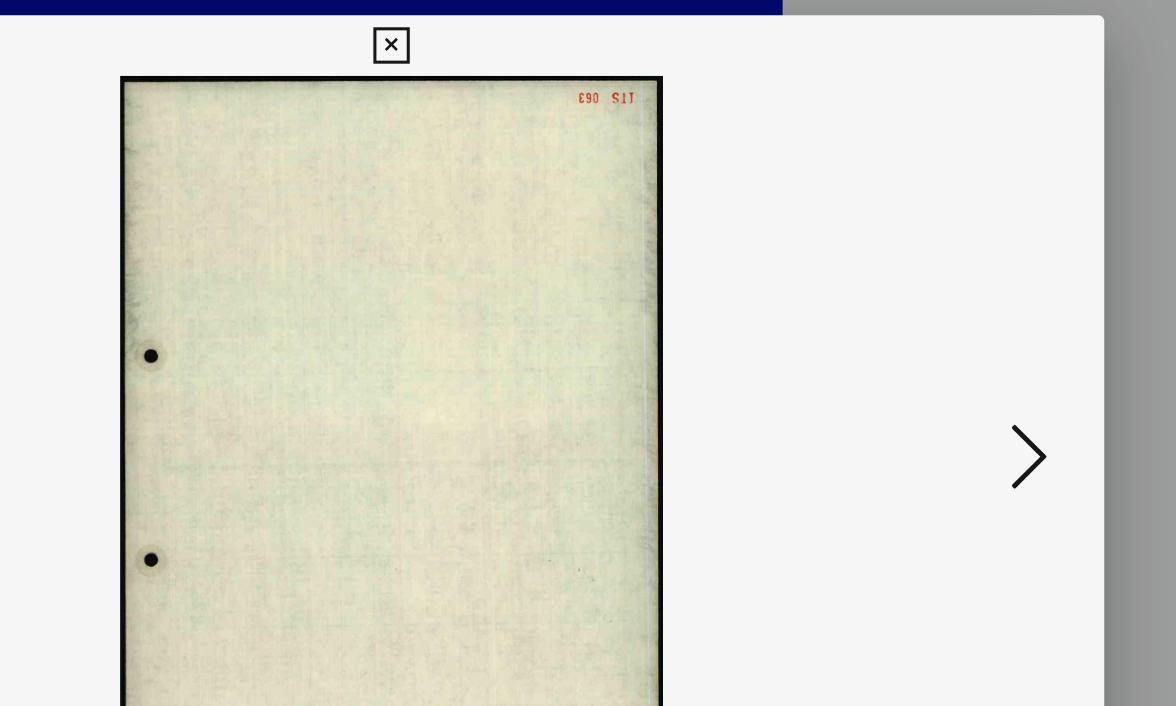 click at bounding box center (1008, 301) 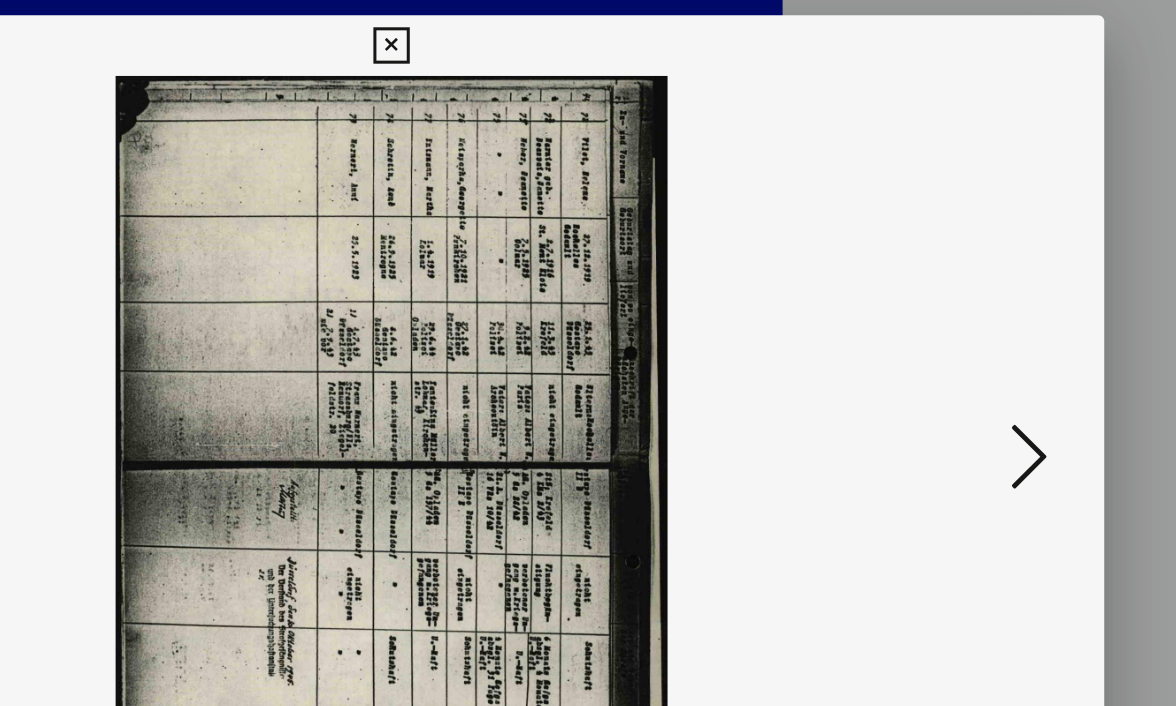 click at bounding box center [1008, 301] 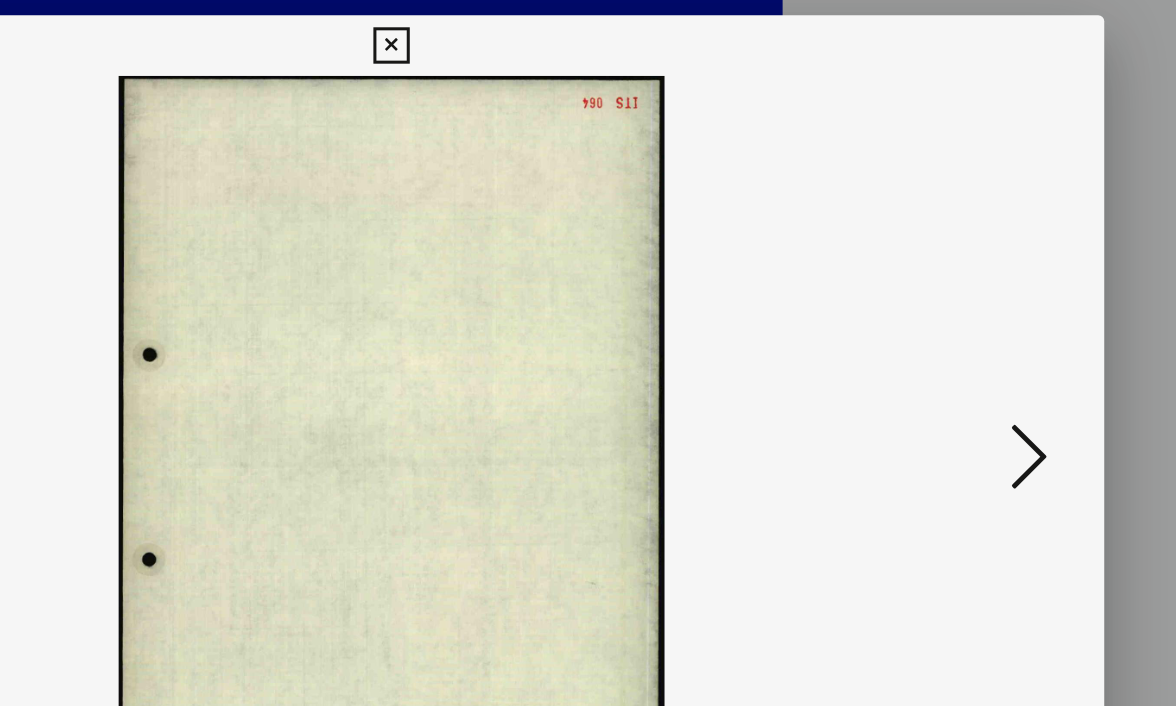 click at bounding box center [1008, 301] 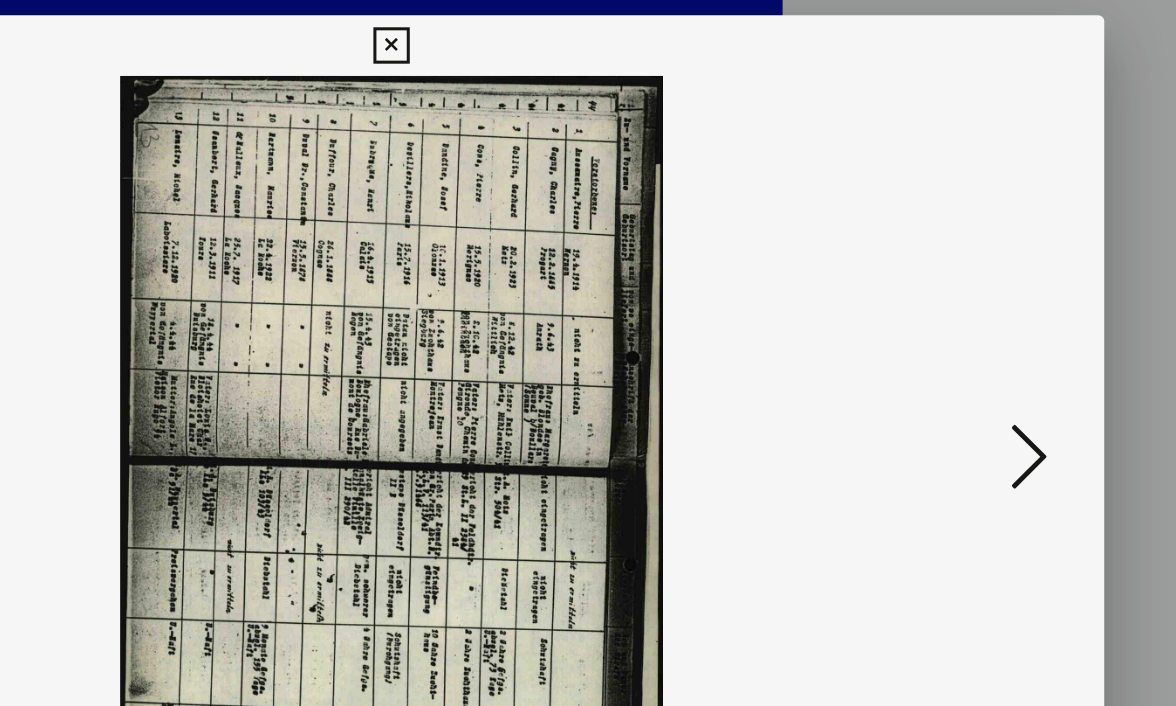 click at bounding box center [1008, 301] 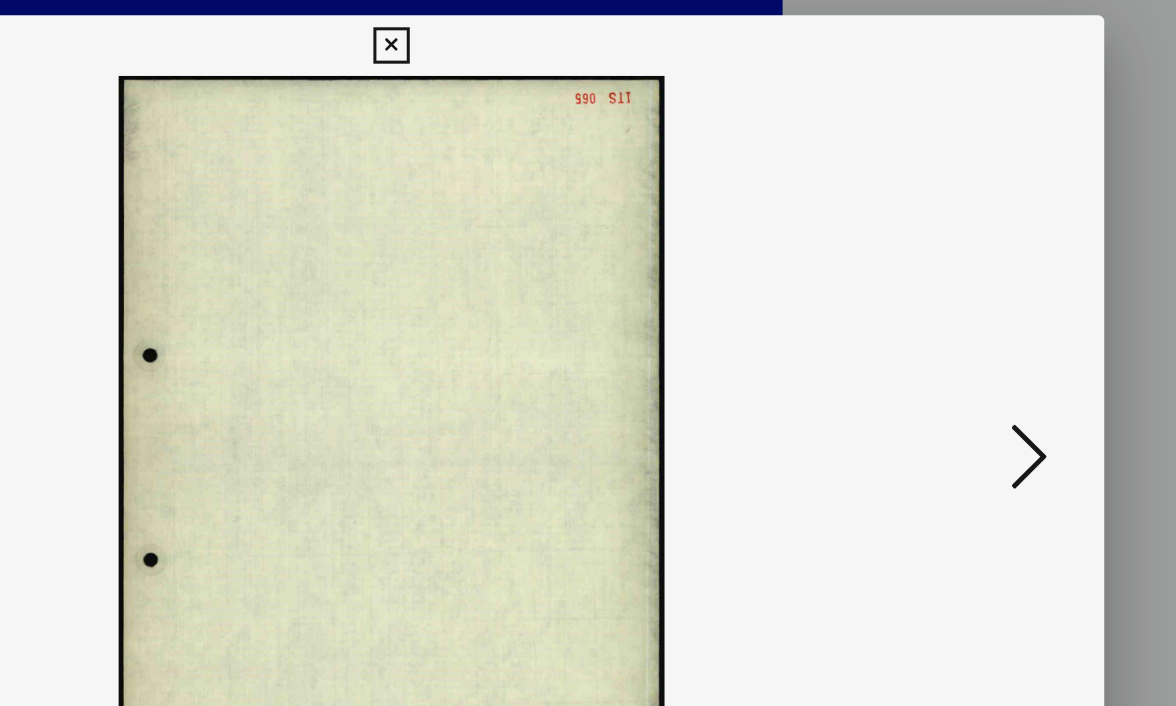 click at bounding box center (1008, 301) 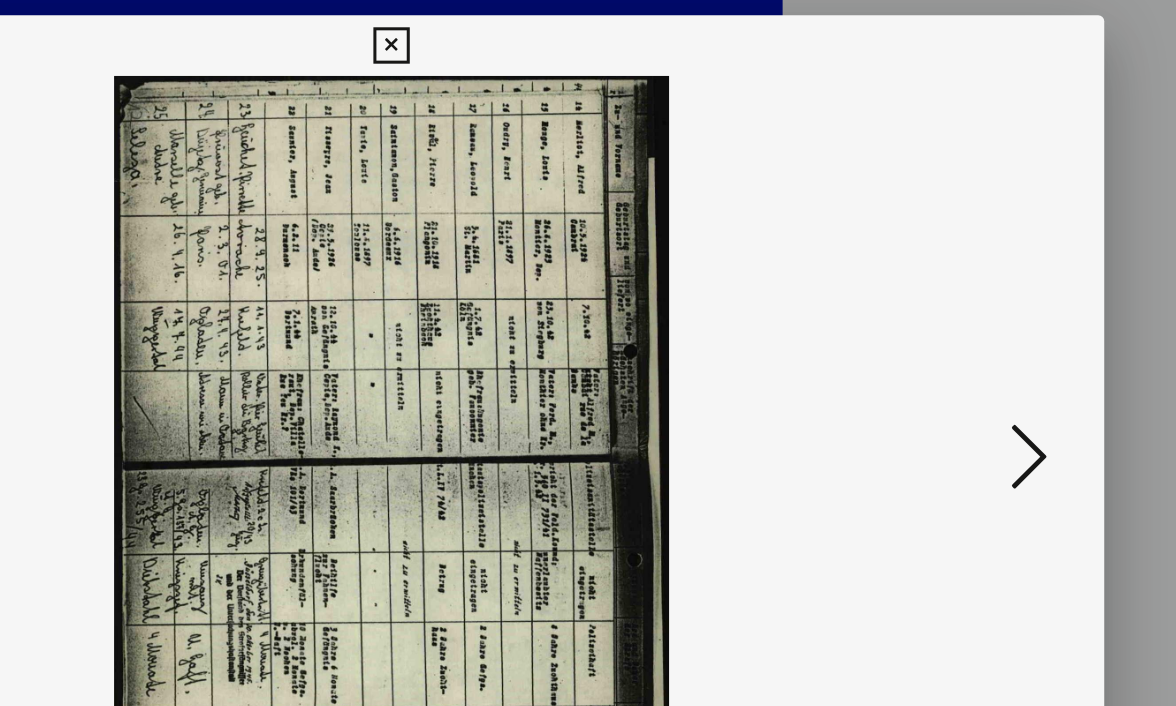 click at bounding box center [1008, 301] 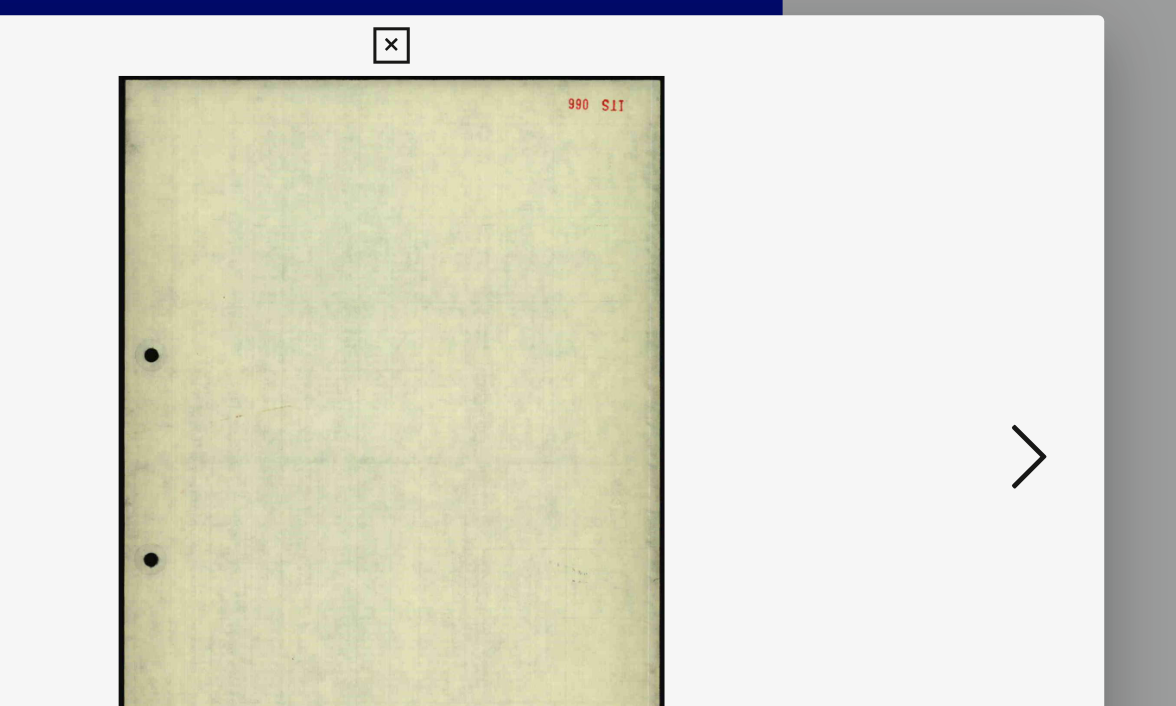 click at bounding box center (1008, 301) 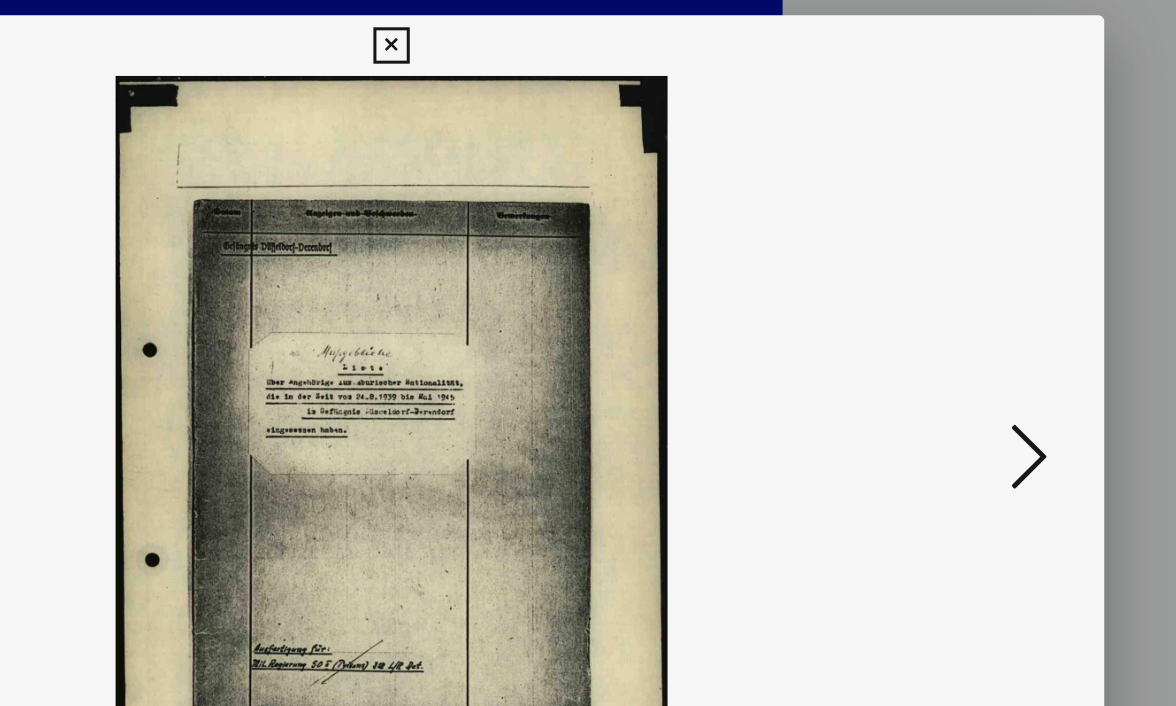 click at bounding box center [1008, 301] 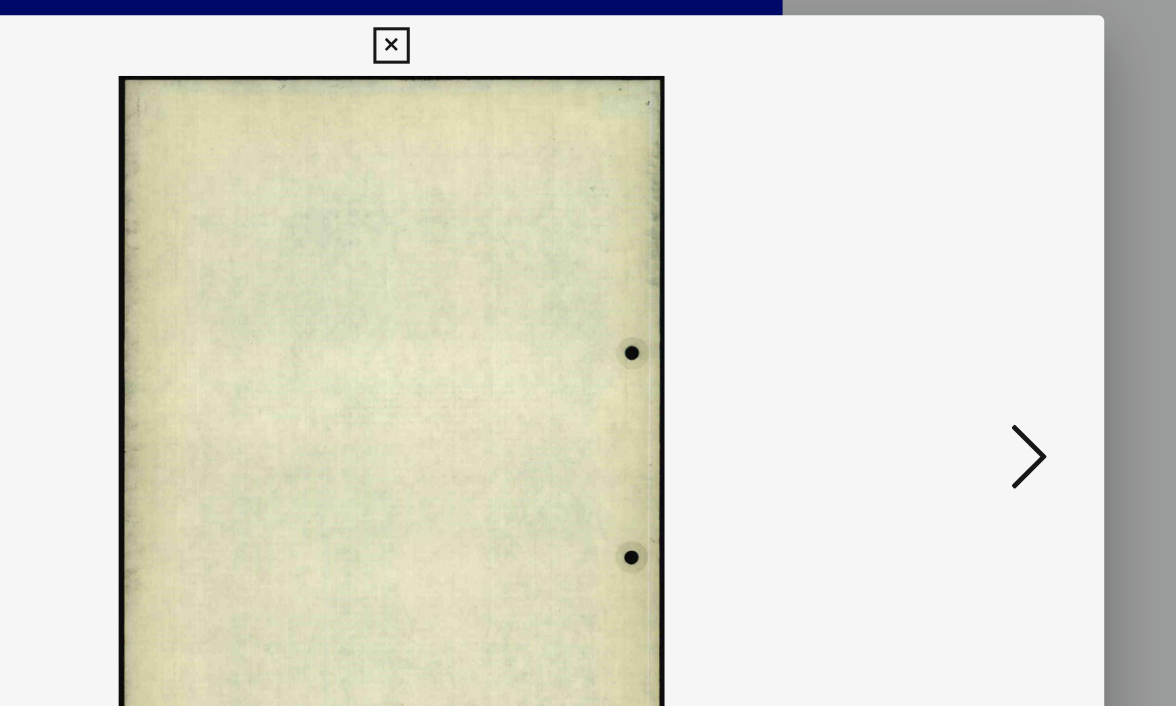 click at bounding box center (1008, 301) 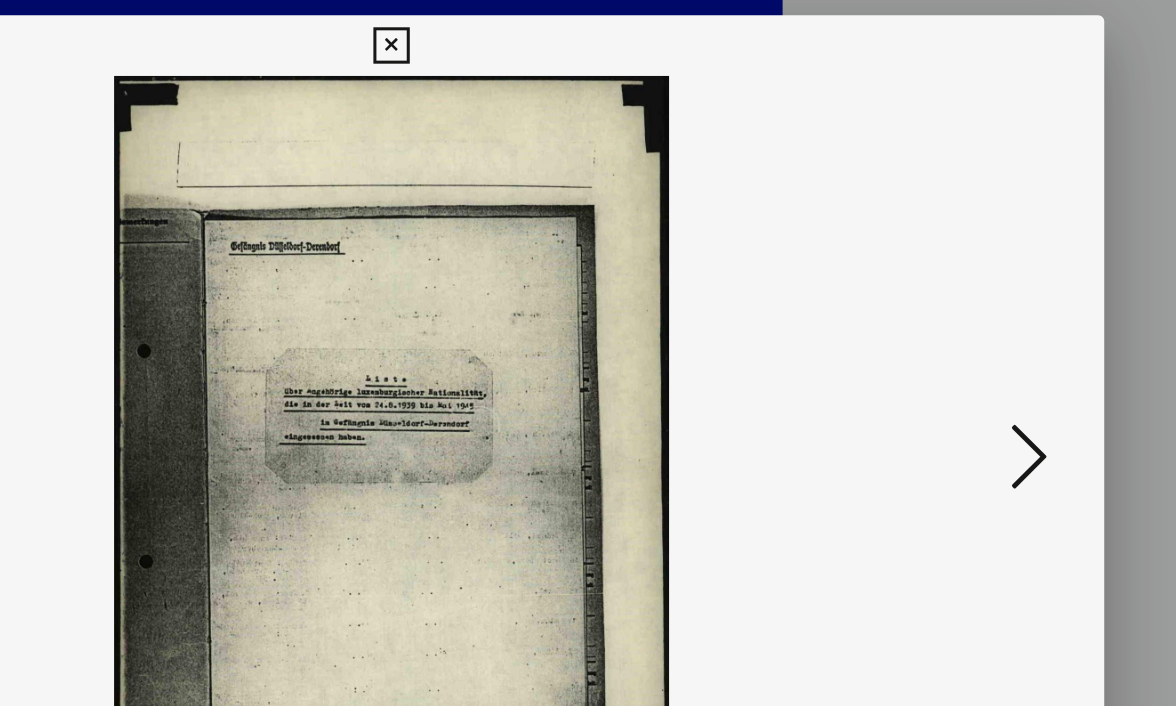 click at bounding box center (1008, 301) 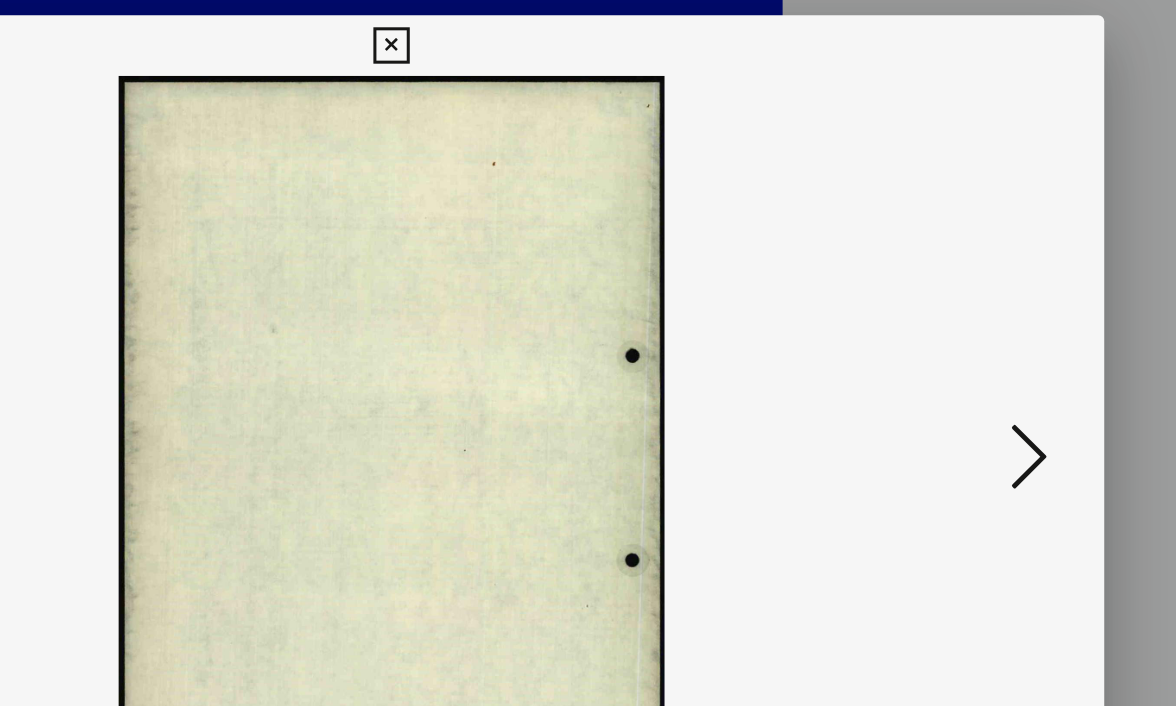 click at bounding box center [1008, 301] 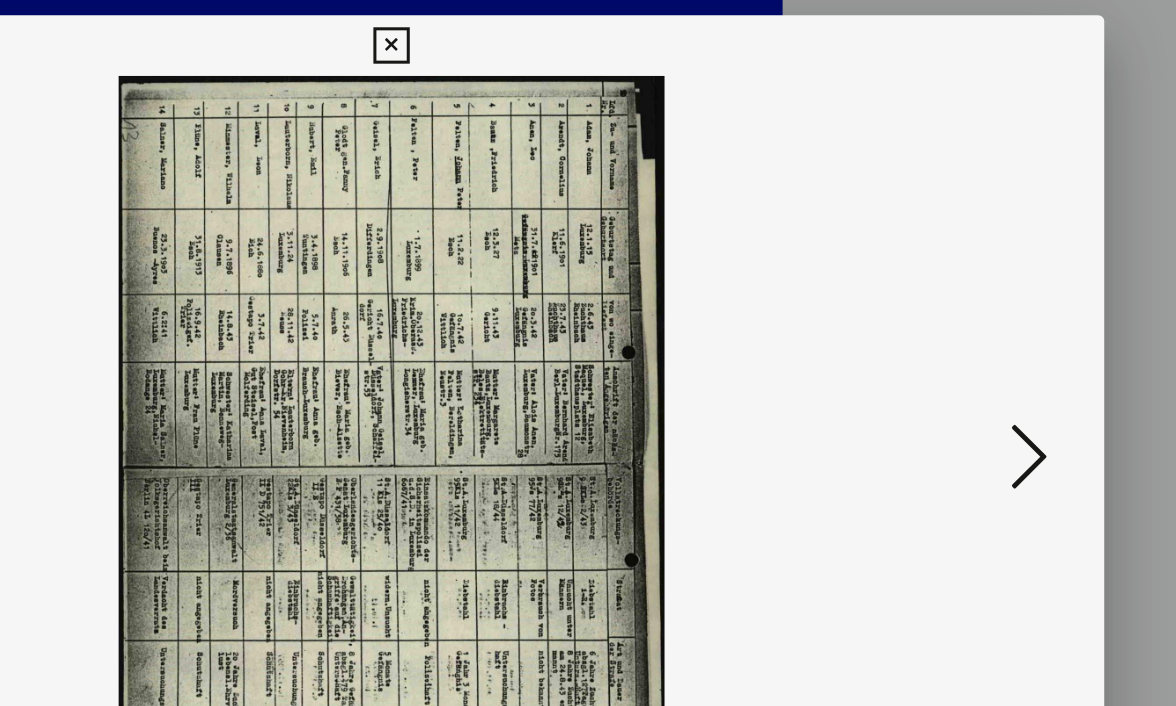 click at bounding box center [1008, 301] 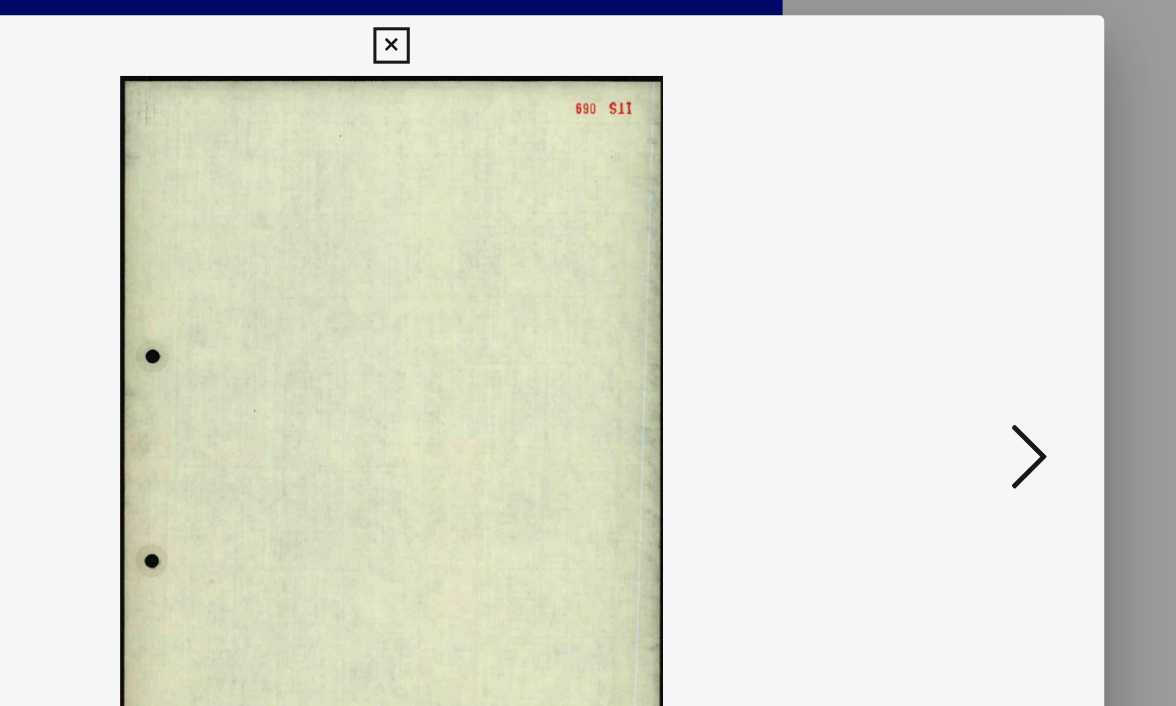 click at bounding box center (1008, 301) 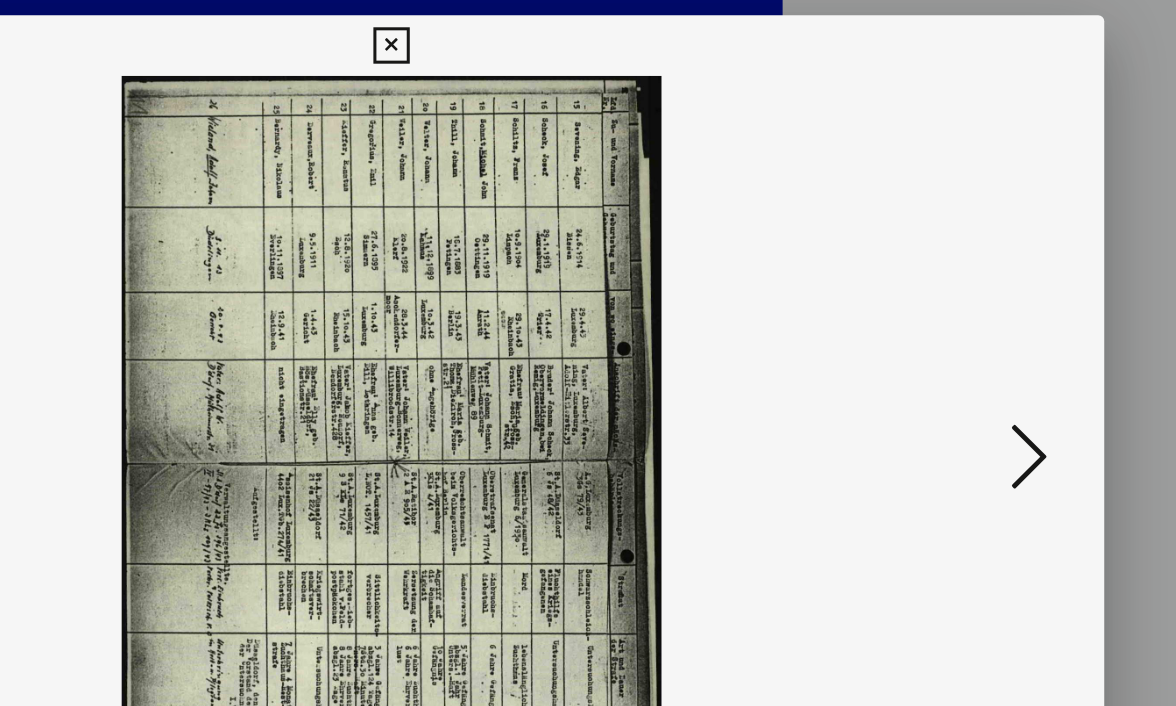 click at bounding box center (1008, 301) 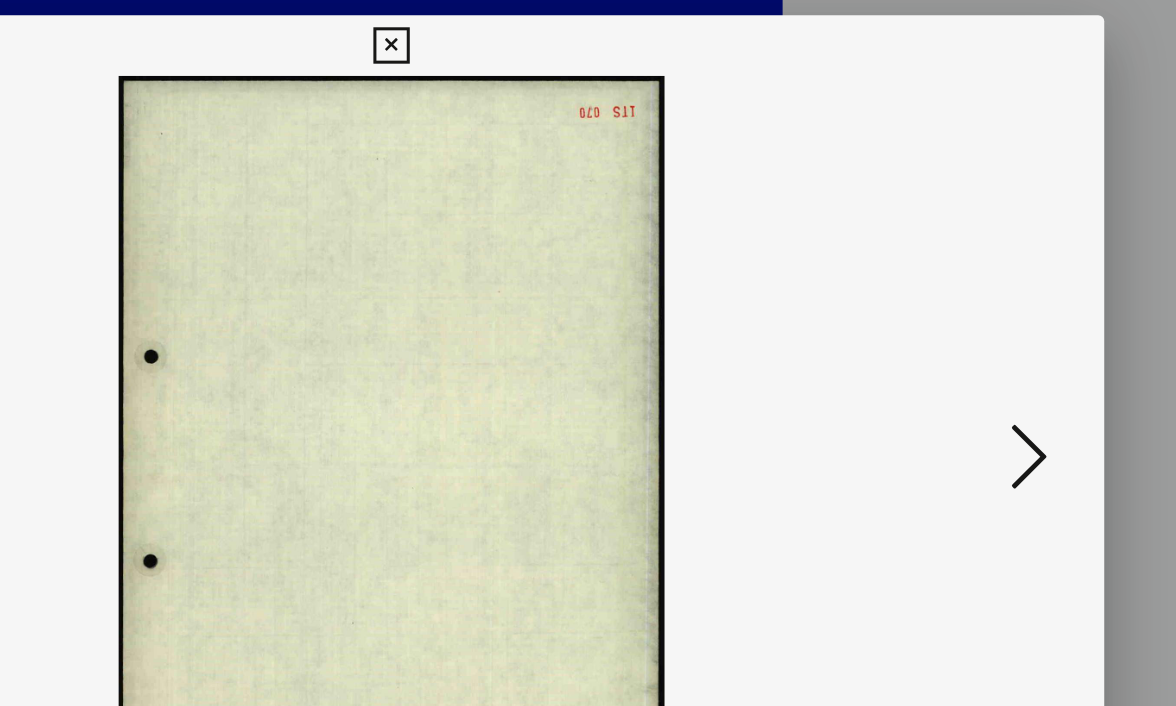 click at bounding box center [1008, 301] 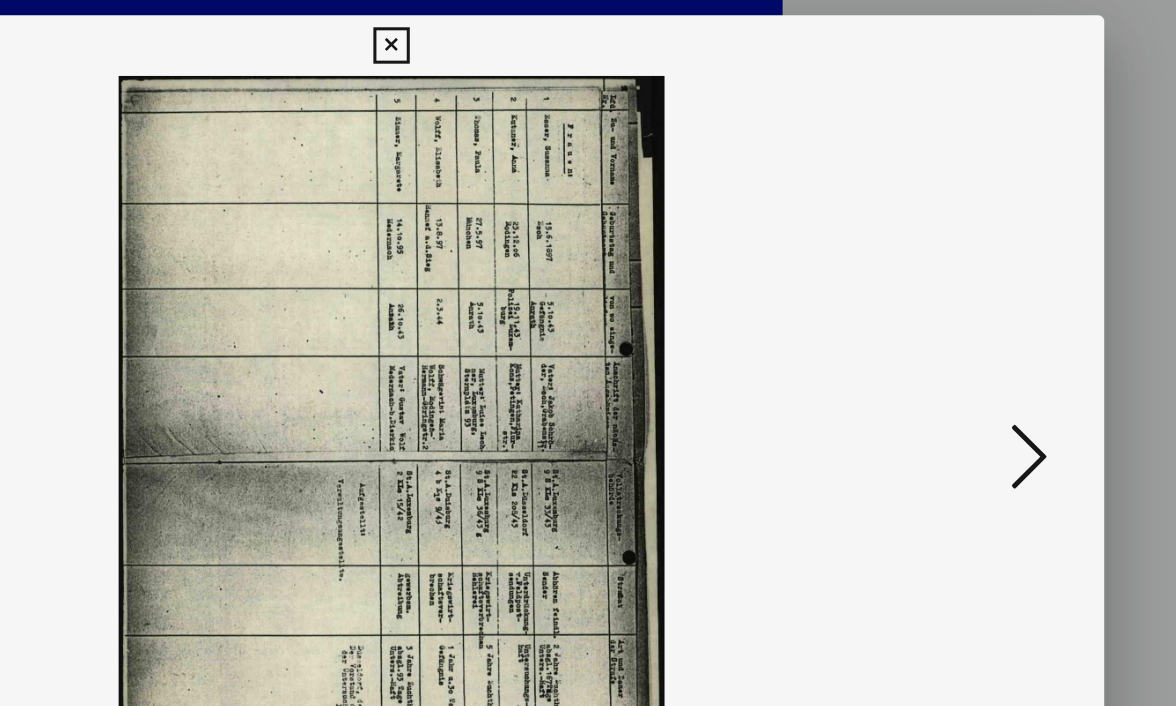 click at bounding box center (1008, 301) 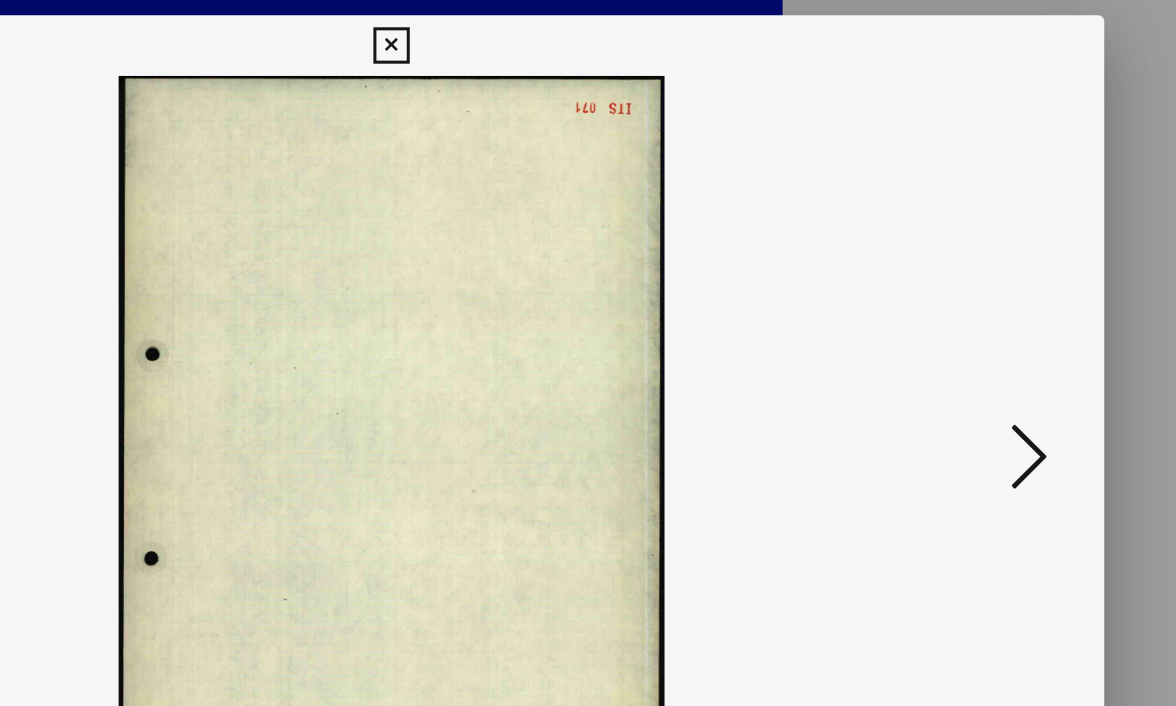 click at bounding box center [1008, 301] 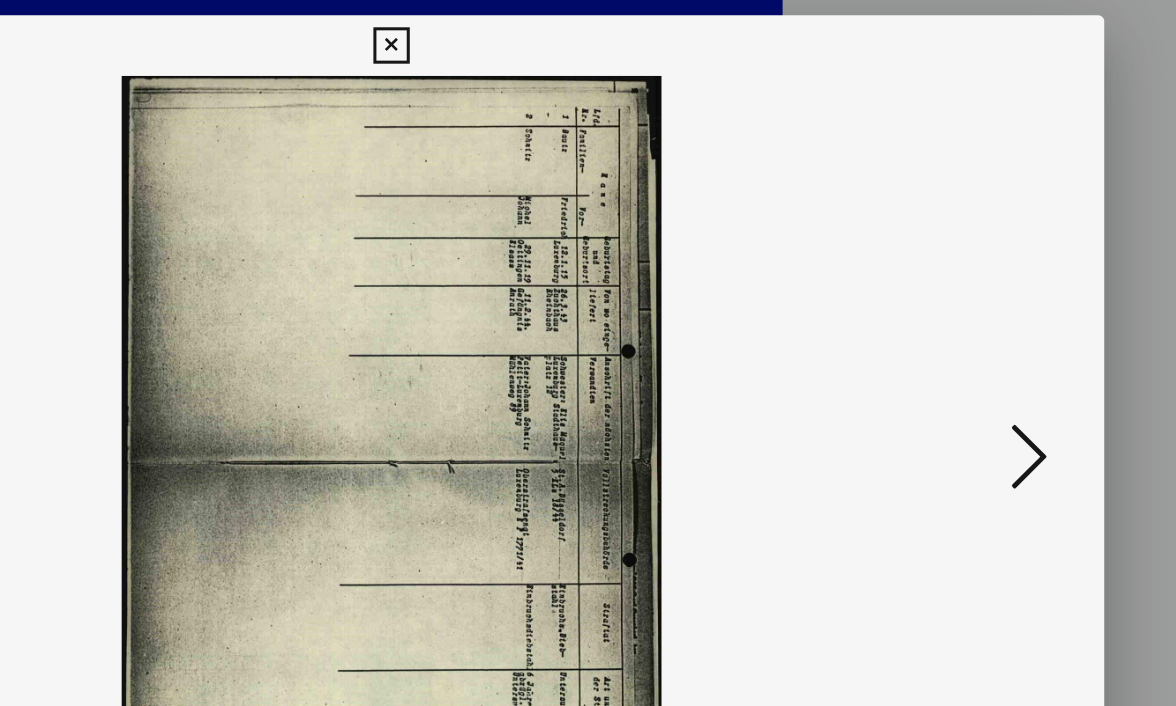 click at bounding box center (1008, 301) 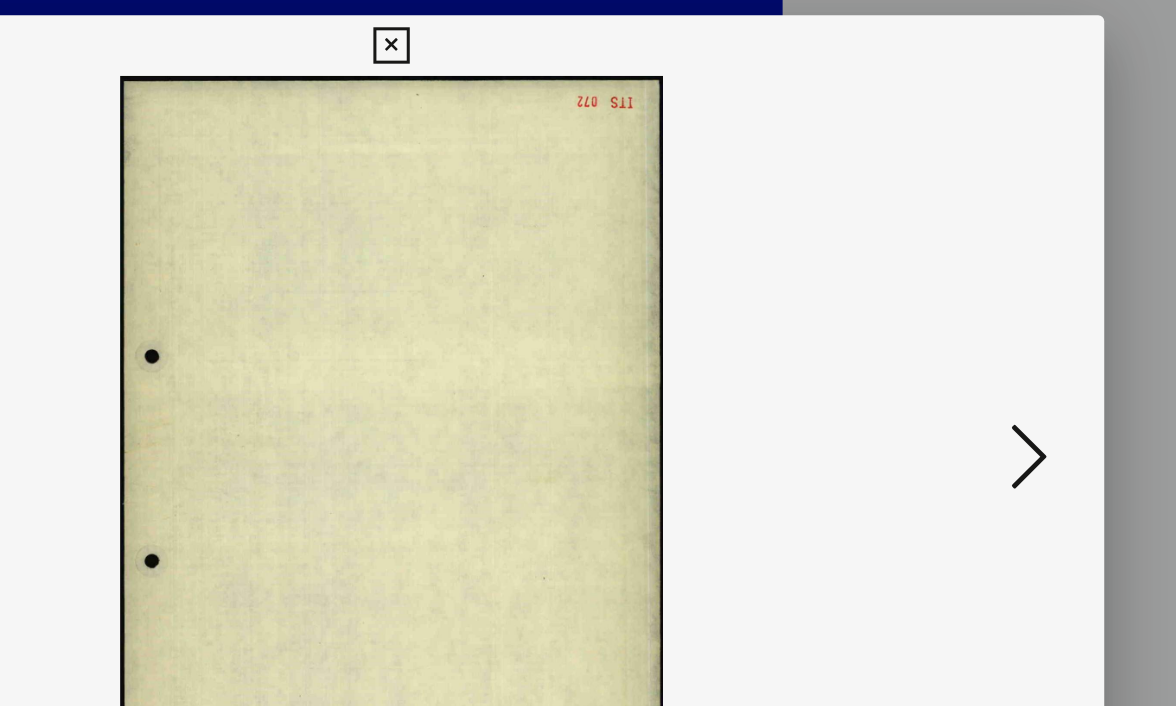 click at bounding box center (1008, 301) 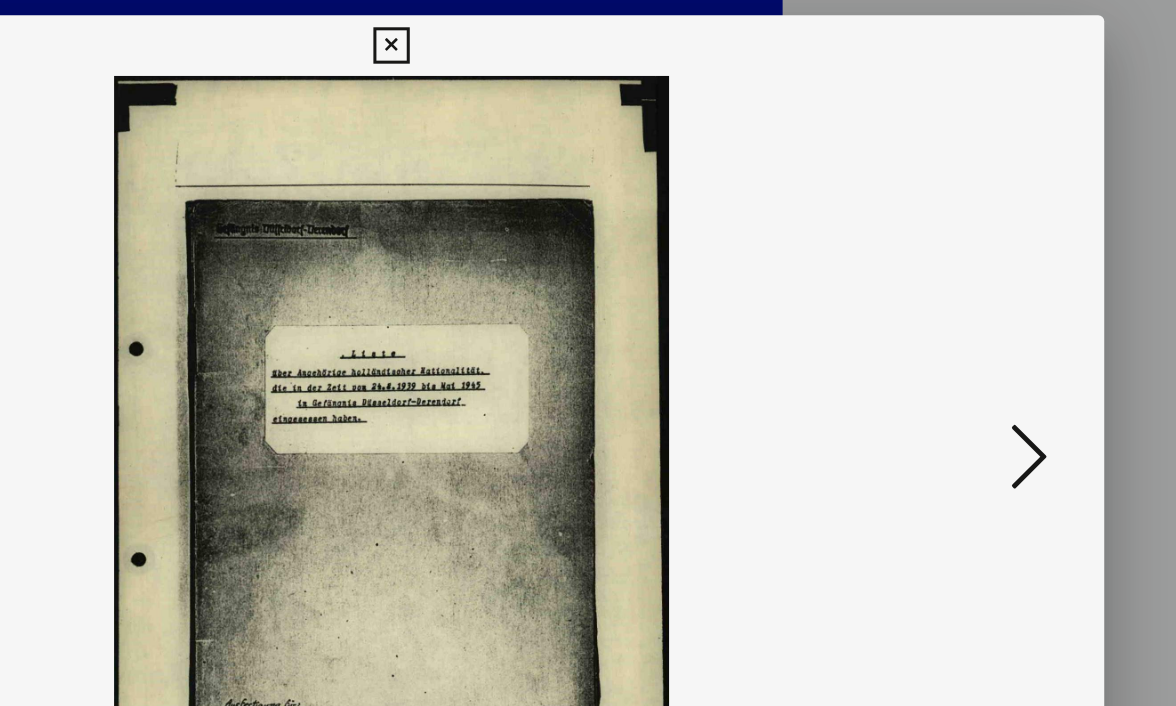 click at bounding box center [1008, 301] 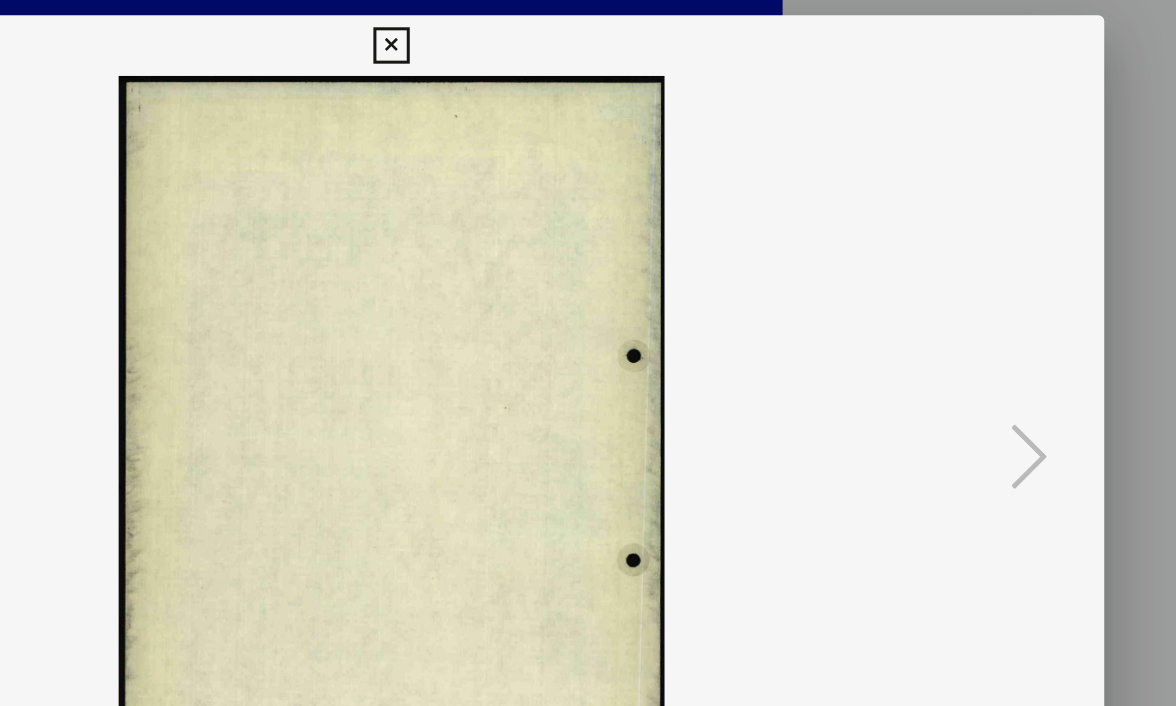 click at bounding box center (587, 30) 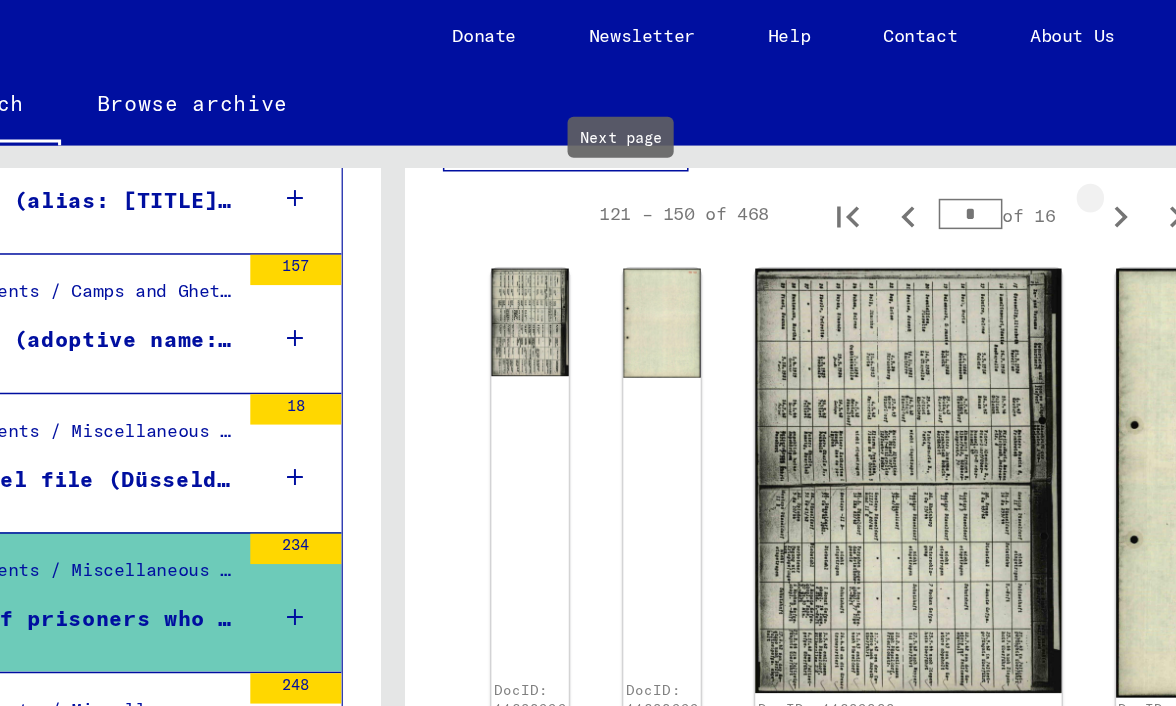 click 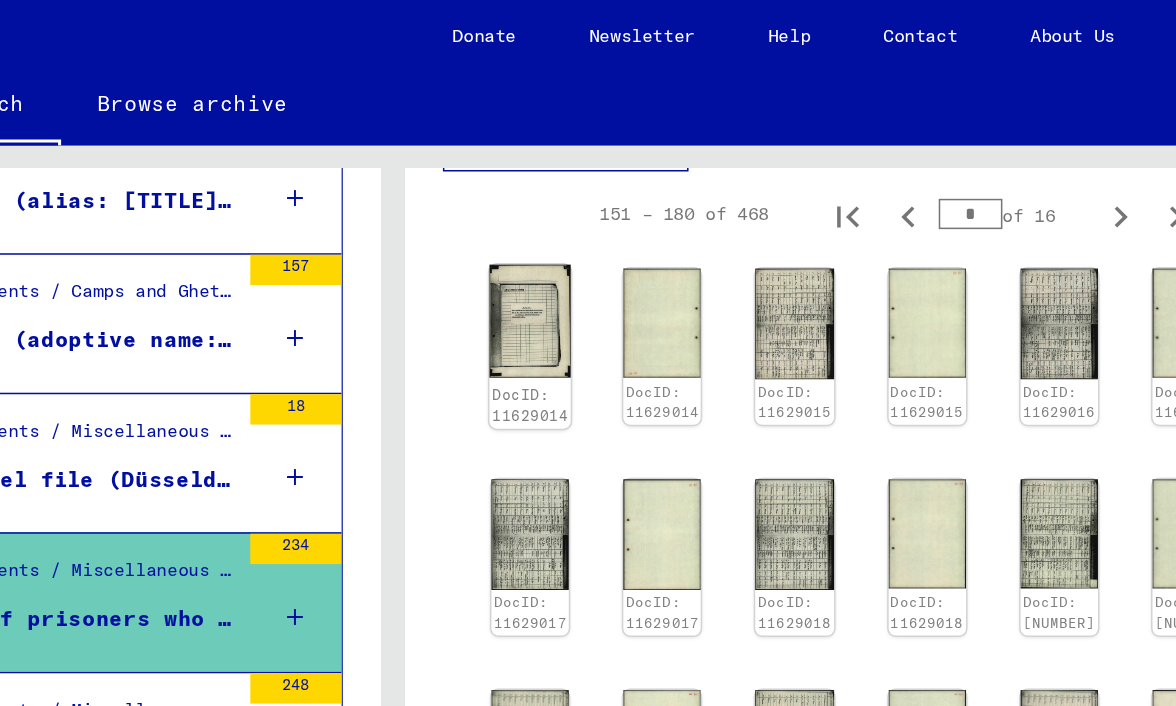 click 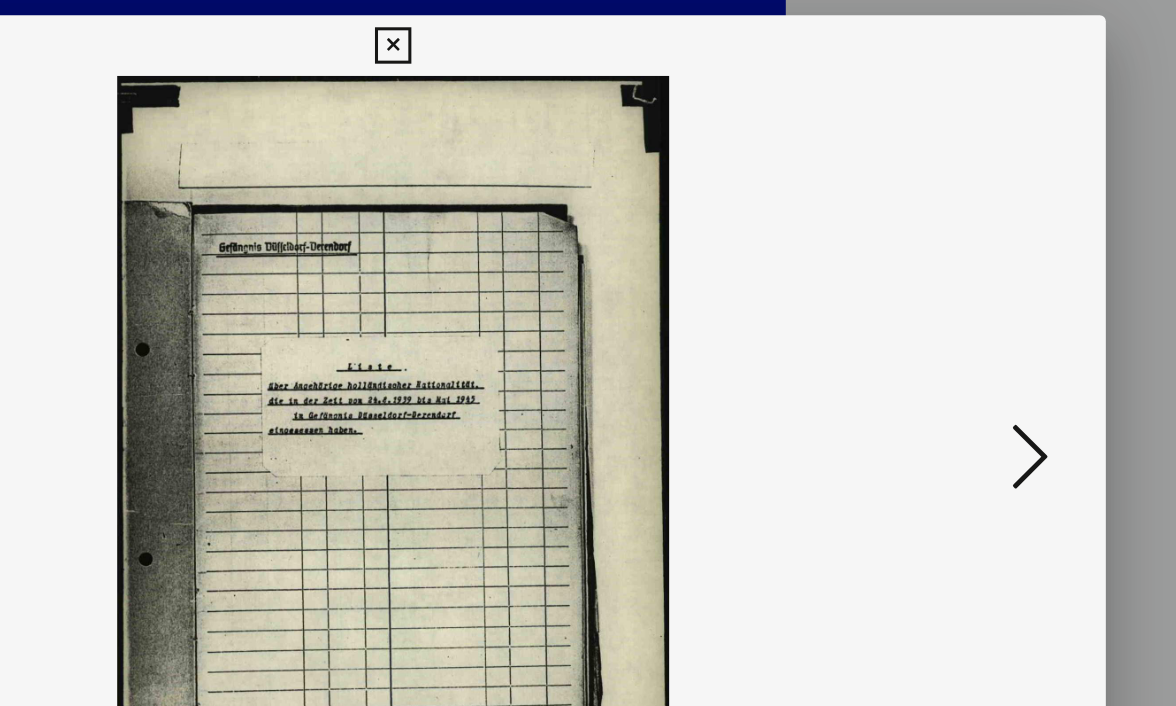 click at bounding box center (588, 302) 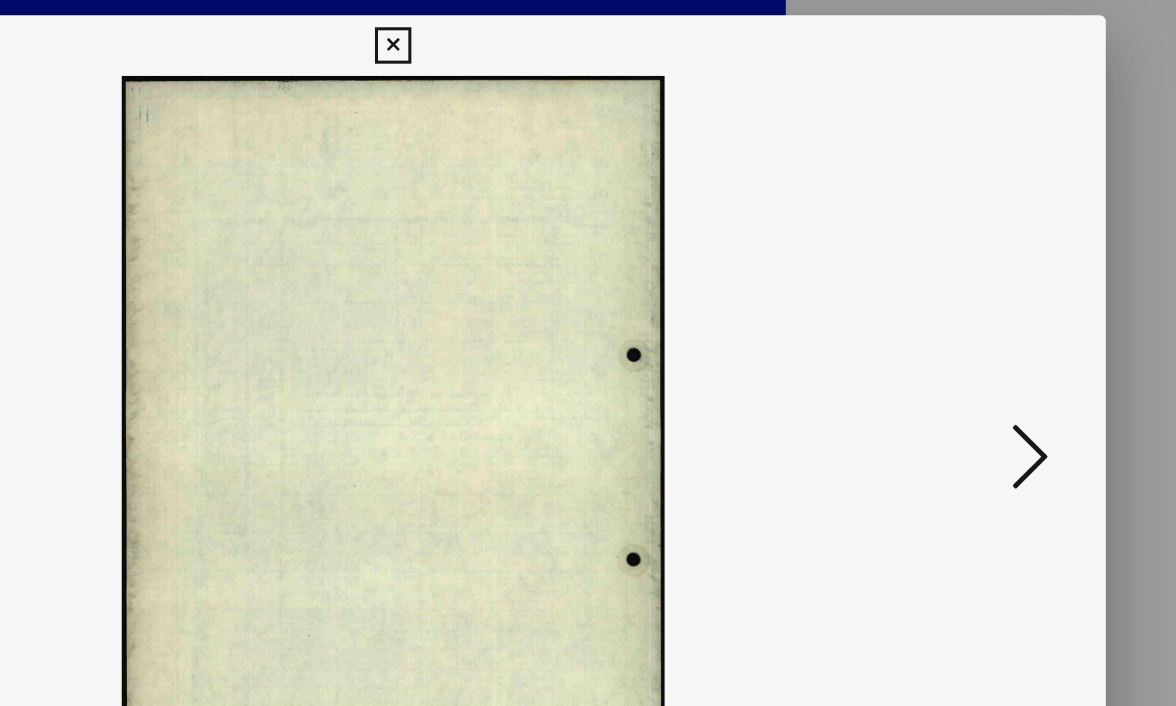 click at bounding box center [1008, 301] 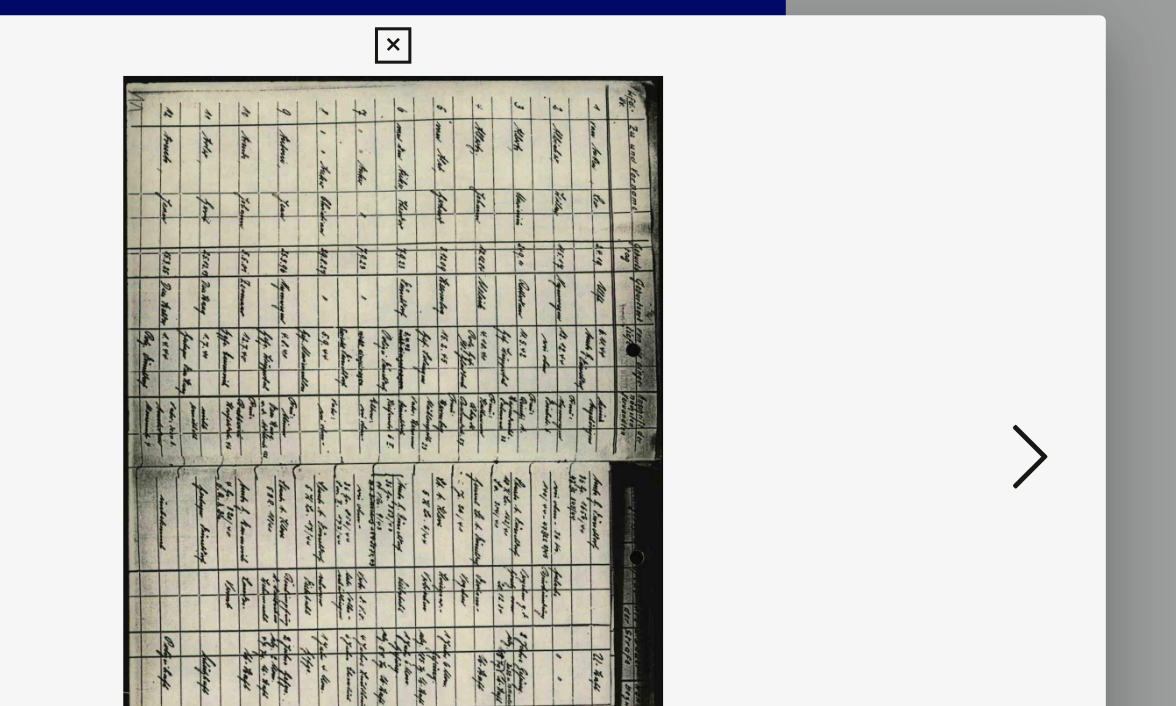 click at bounding box center [1008, 301] 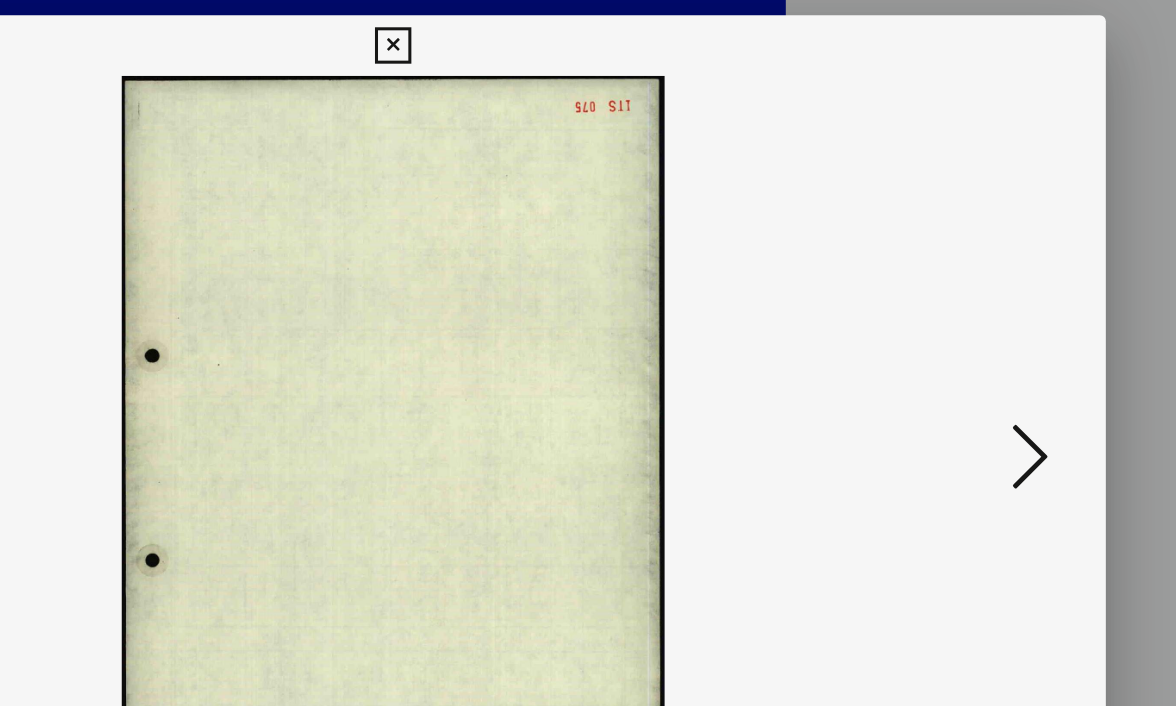 click at bounding box center [1008, 301] 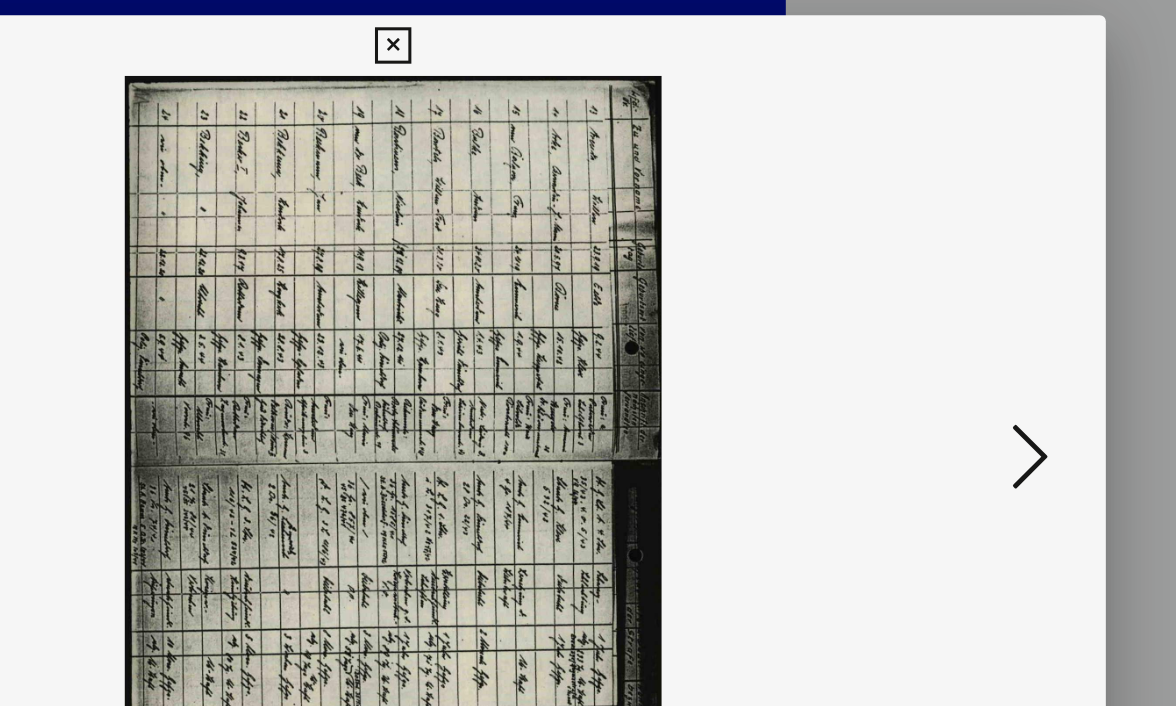 click at bounding box center [1008, 301] 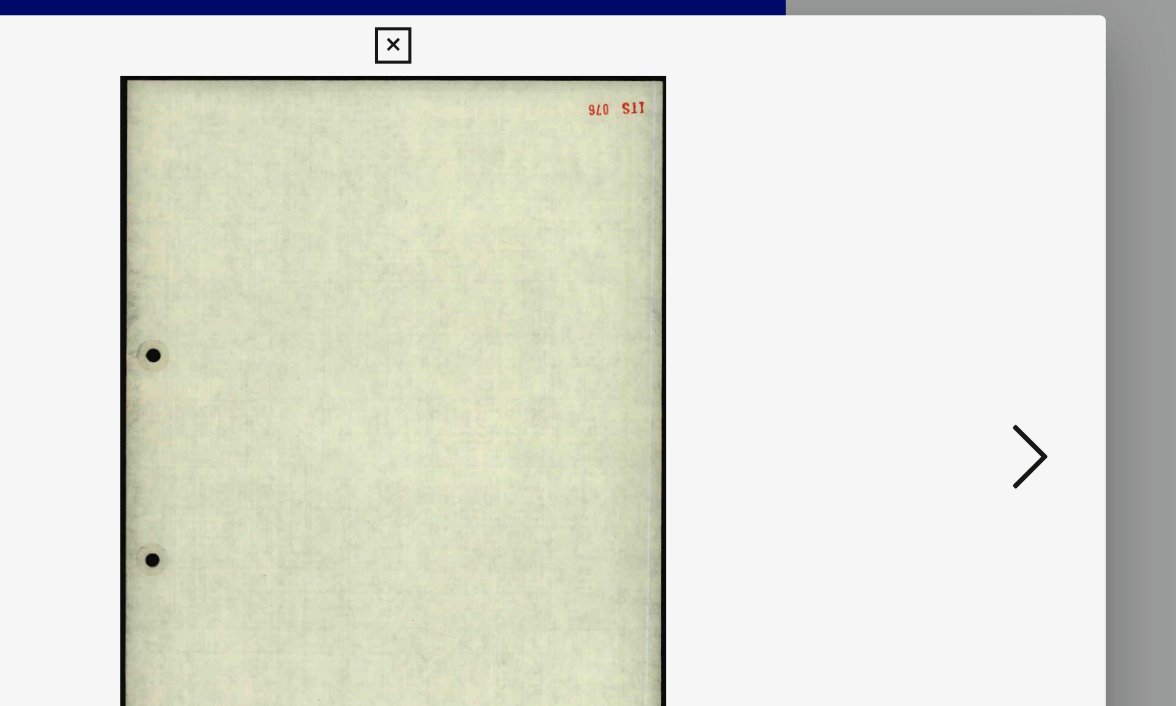 click at bounding box center [1008, 301] 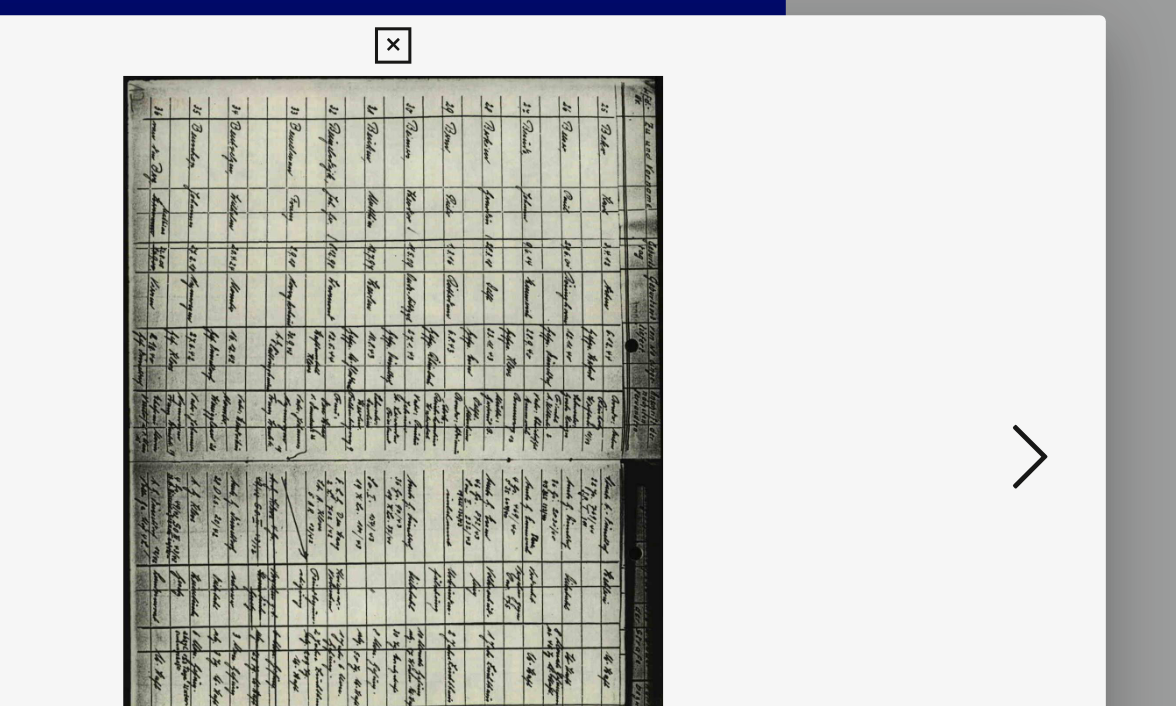 click at bounding box center [1008, 301] 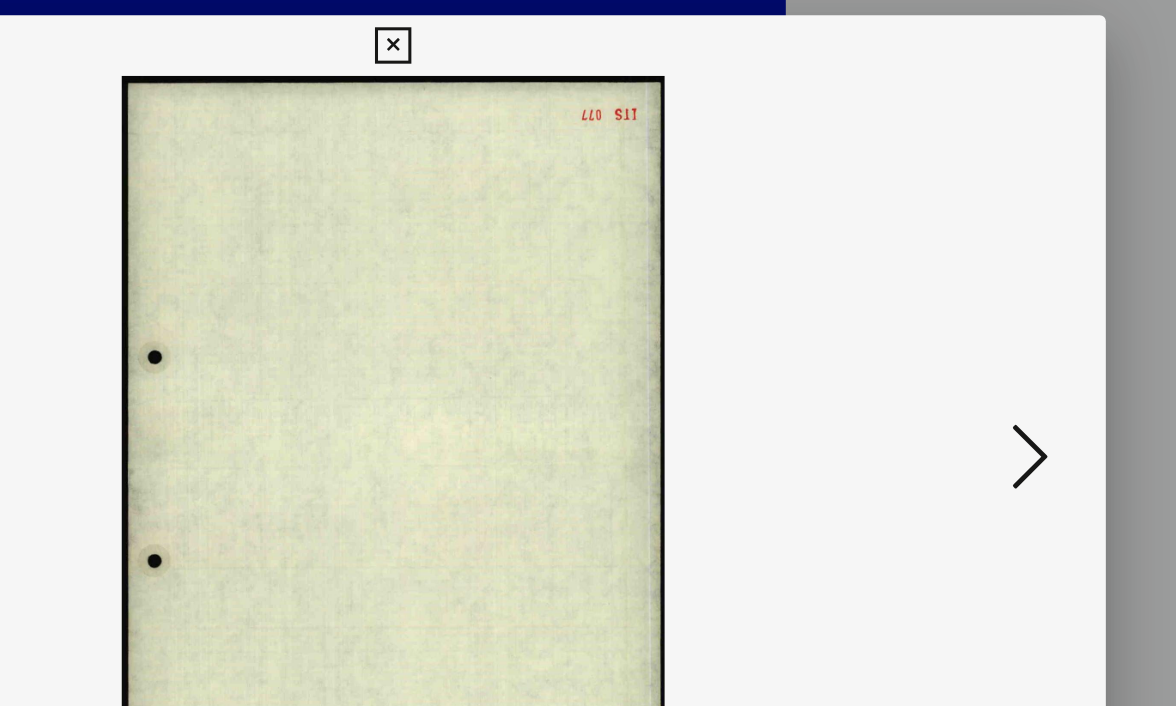 click at bounding box center (1008, 301) 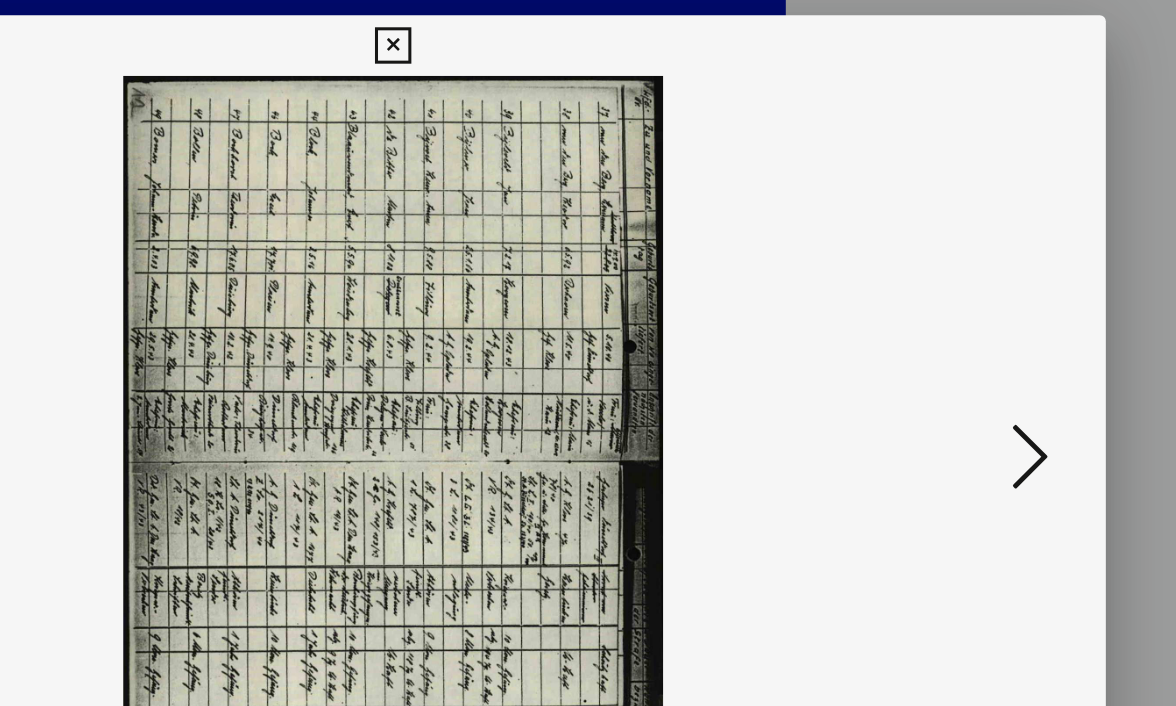 click at bounding box center (1008, 301) 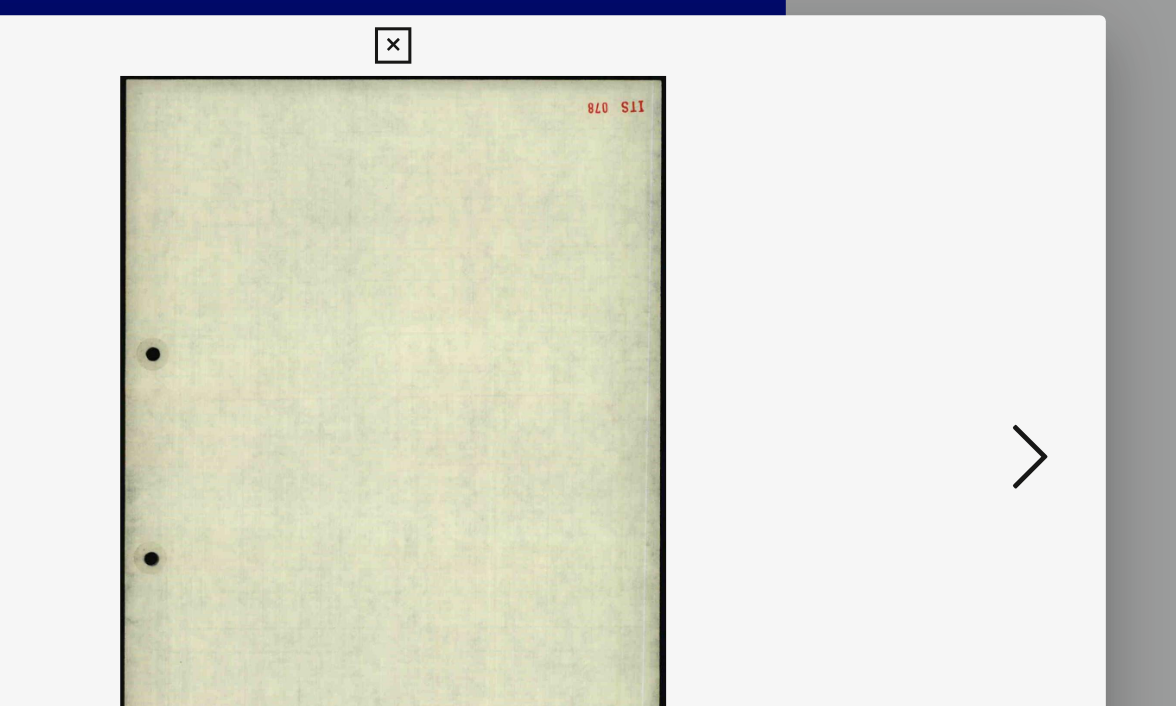 click at bounding box center (1008, 301) 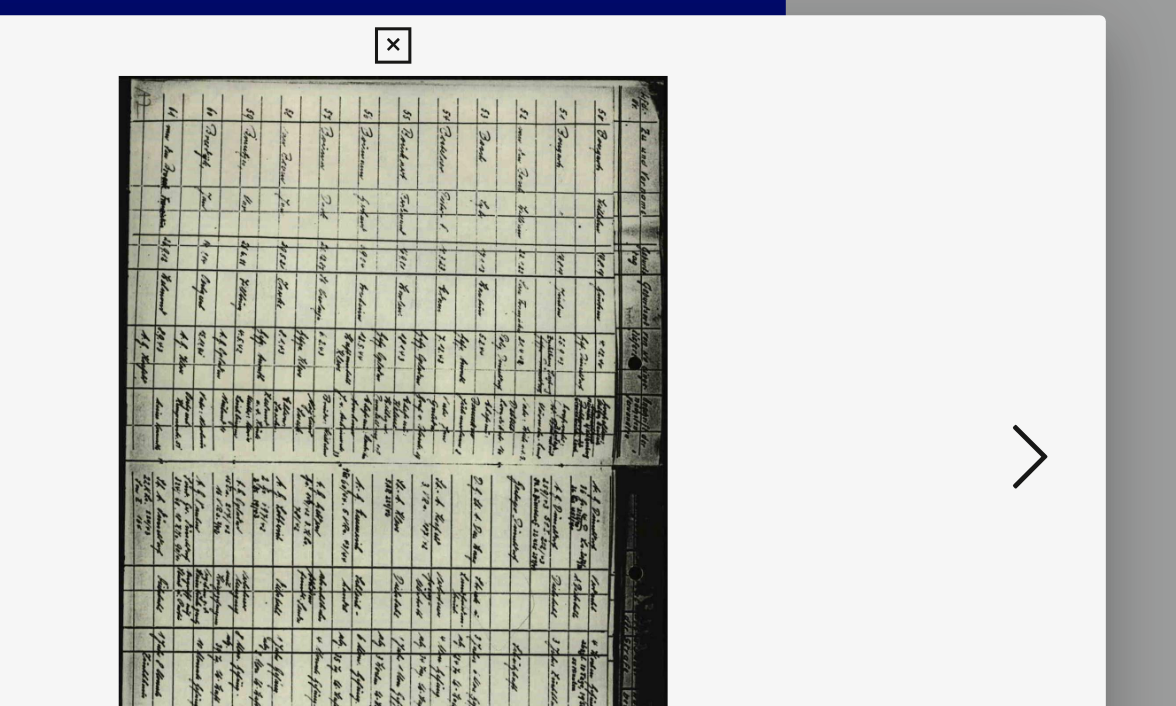 click at bounding box center [1008, 301] 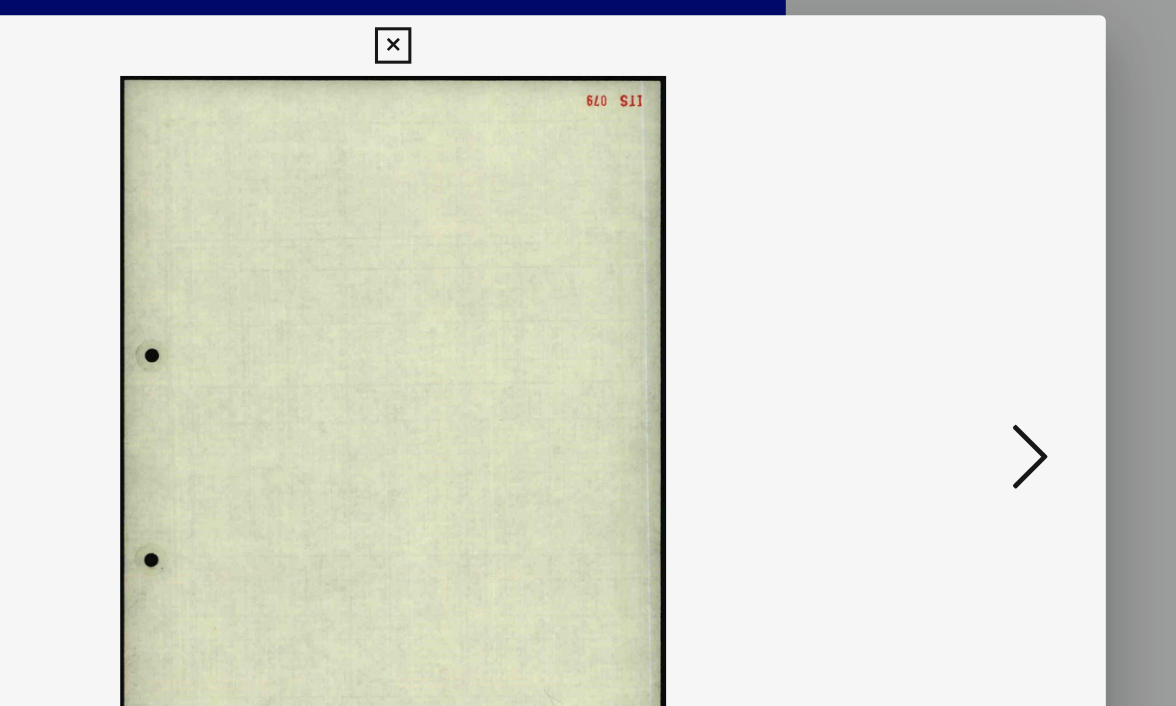 click at bounding box center (1008, 301) 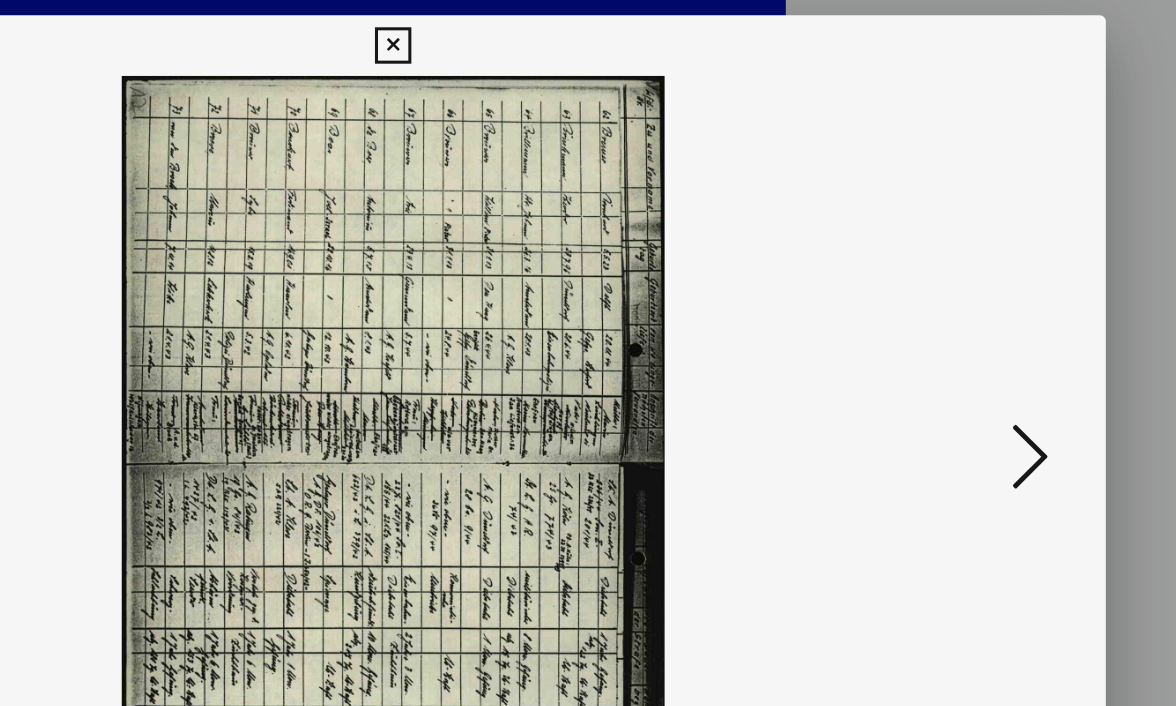 click at bounding box center (1008, 301) 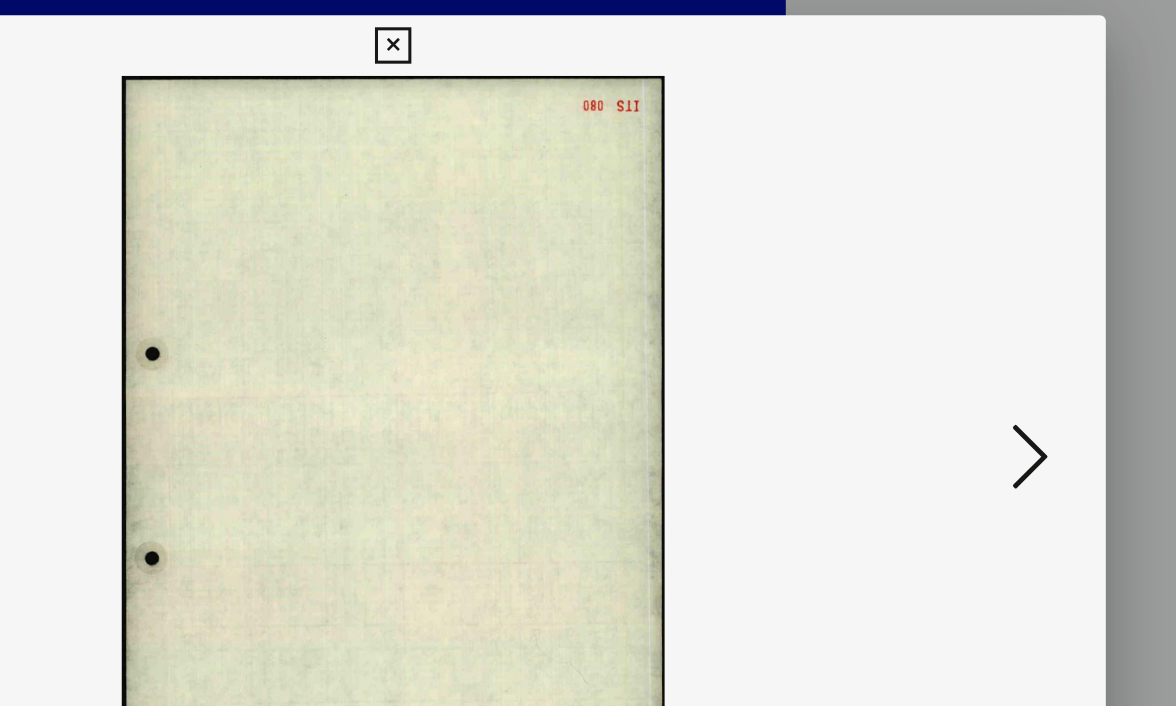 click at bounding box center [1008, 301] 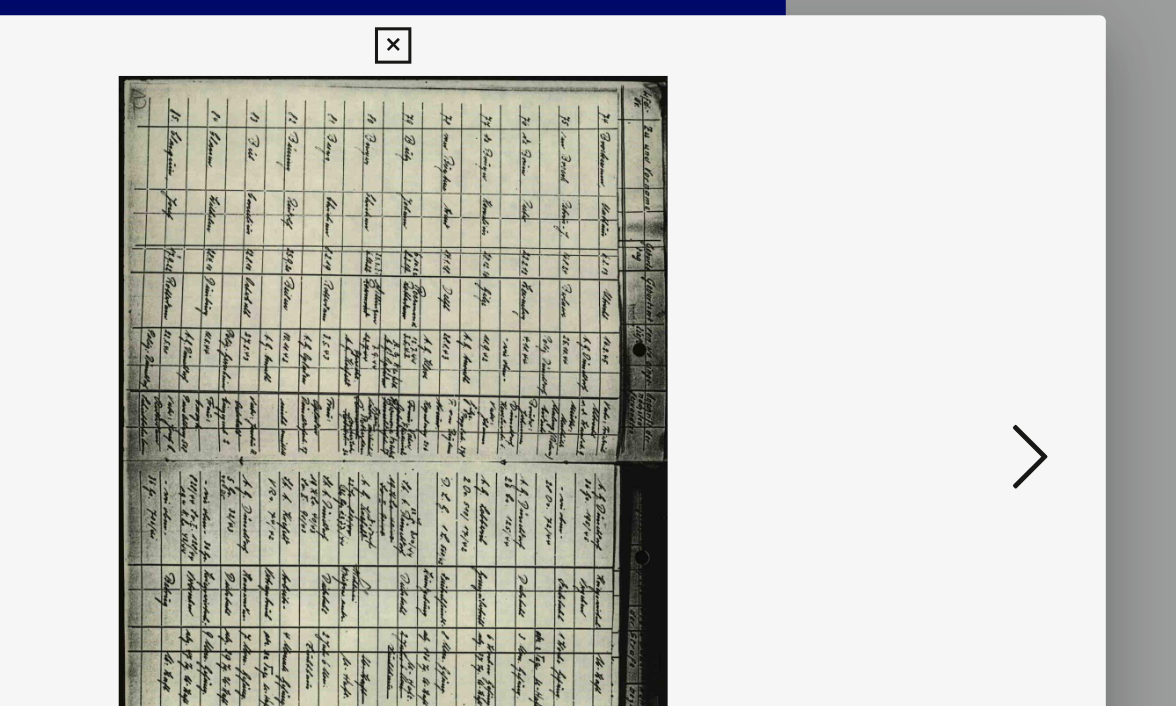 click at bounding box center (1008, 301) 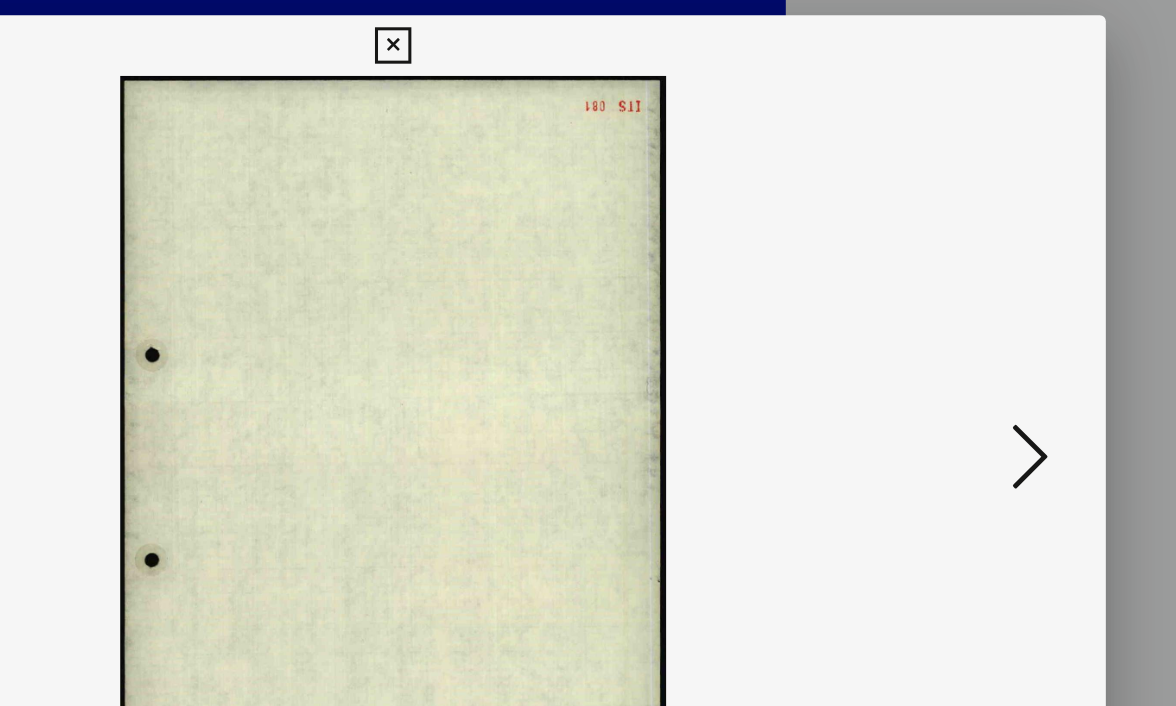 click at bounding box center (1008, 301) 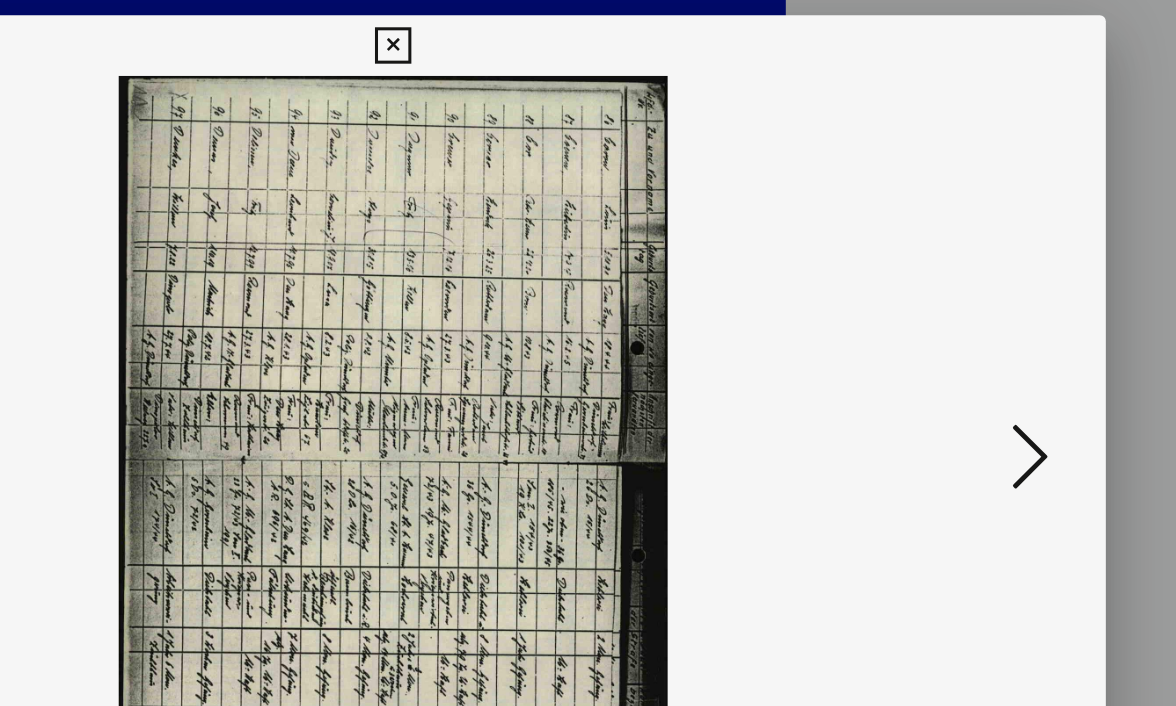 click at bounding box center (1008, 301) 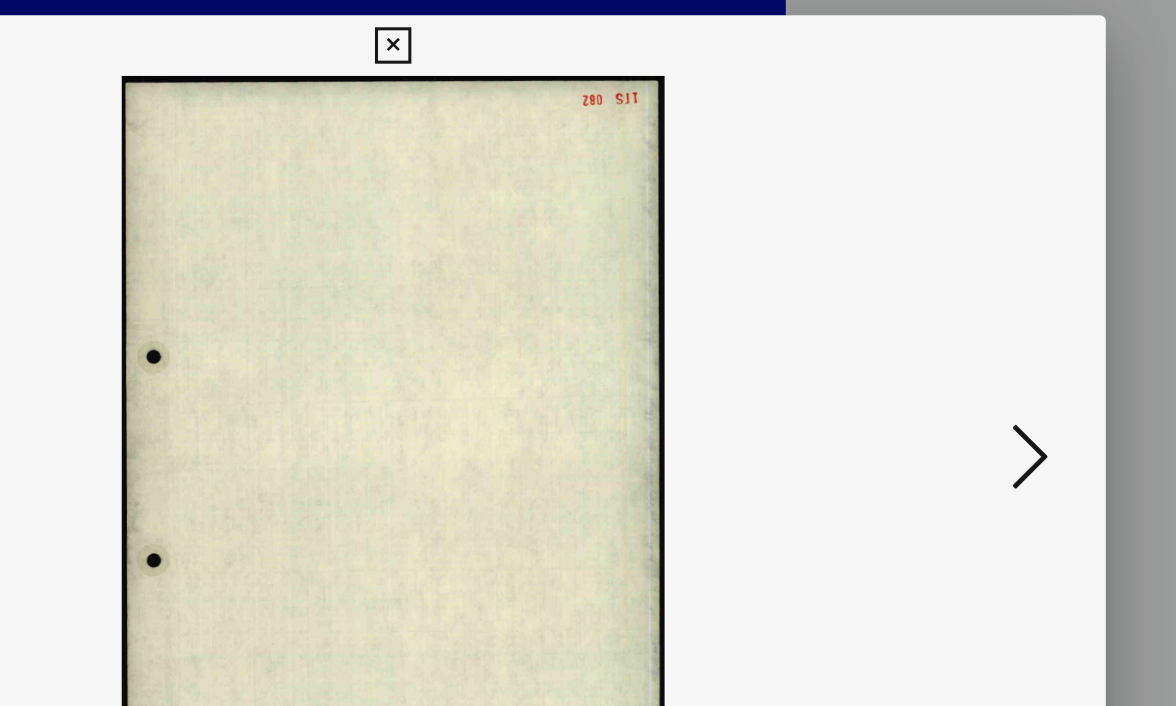 click at bounding box center (1008, 301) 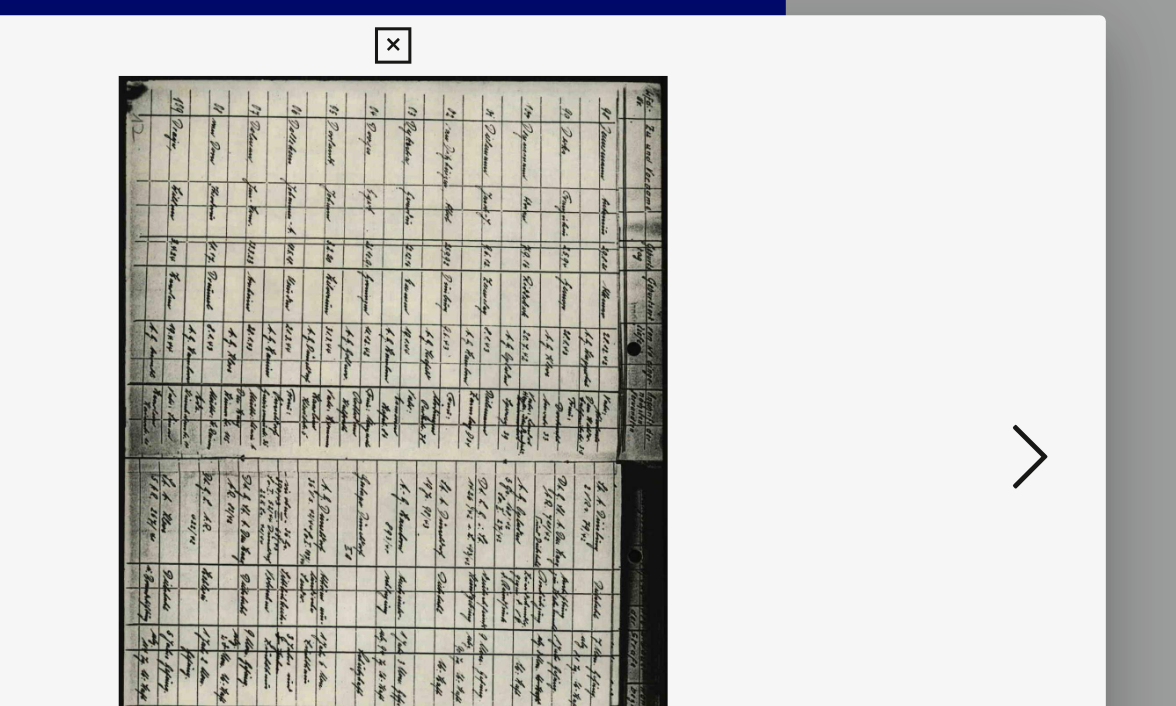 click at bounding box center [1008, 301] 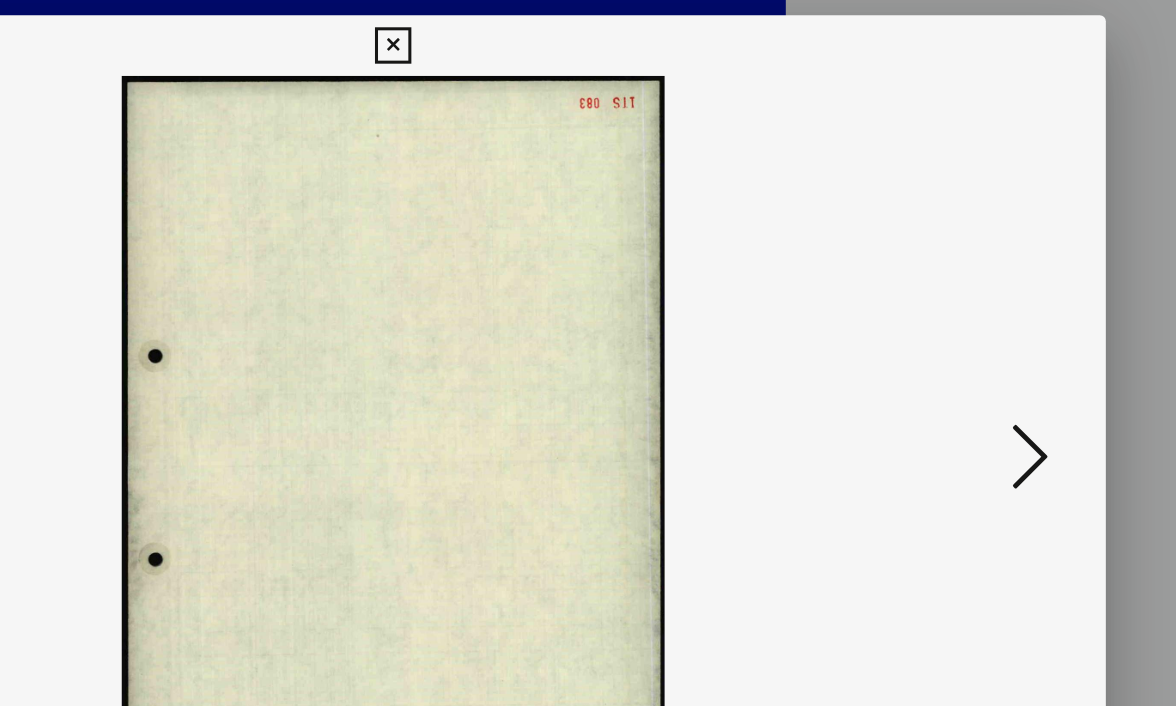 click at bounding box center [1008, 301] 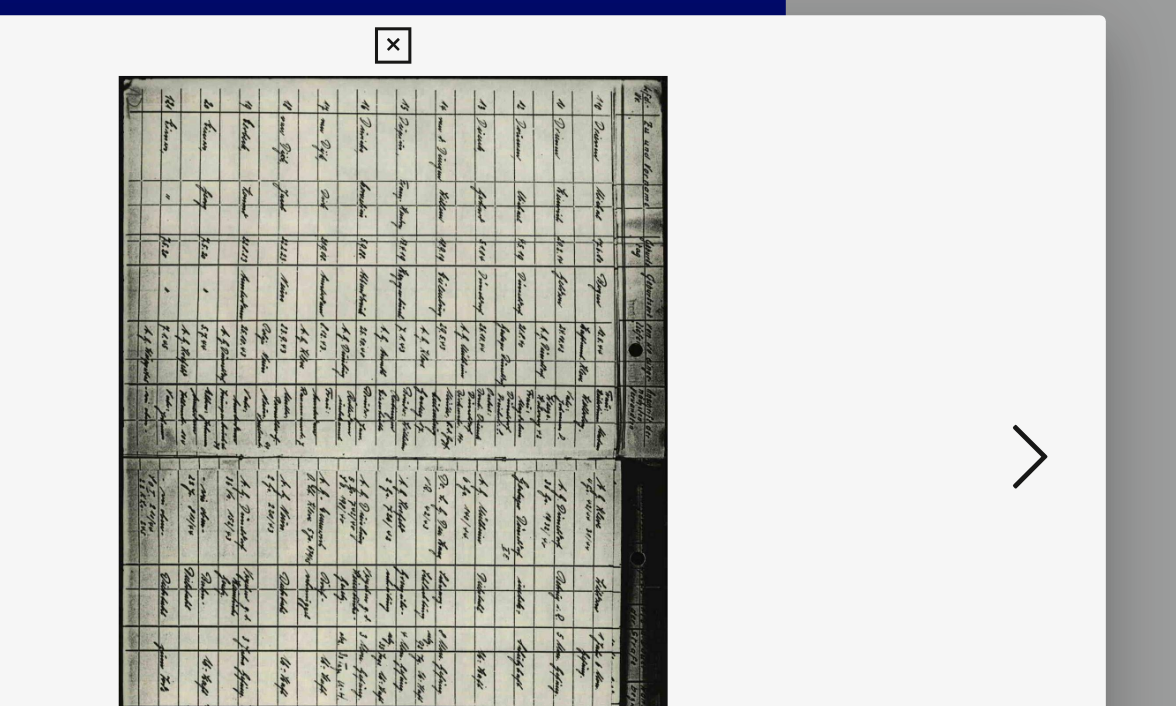 click at bounding box center (1008, 301) 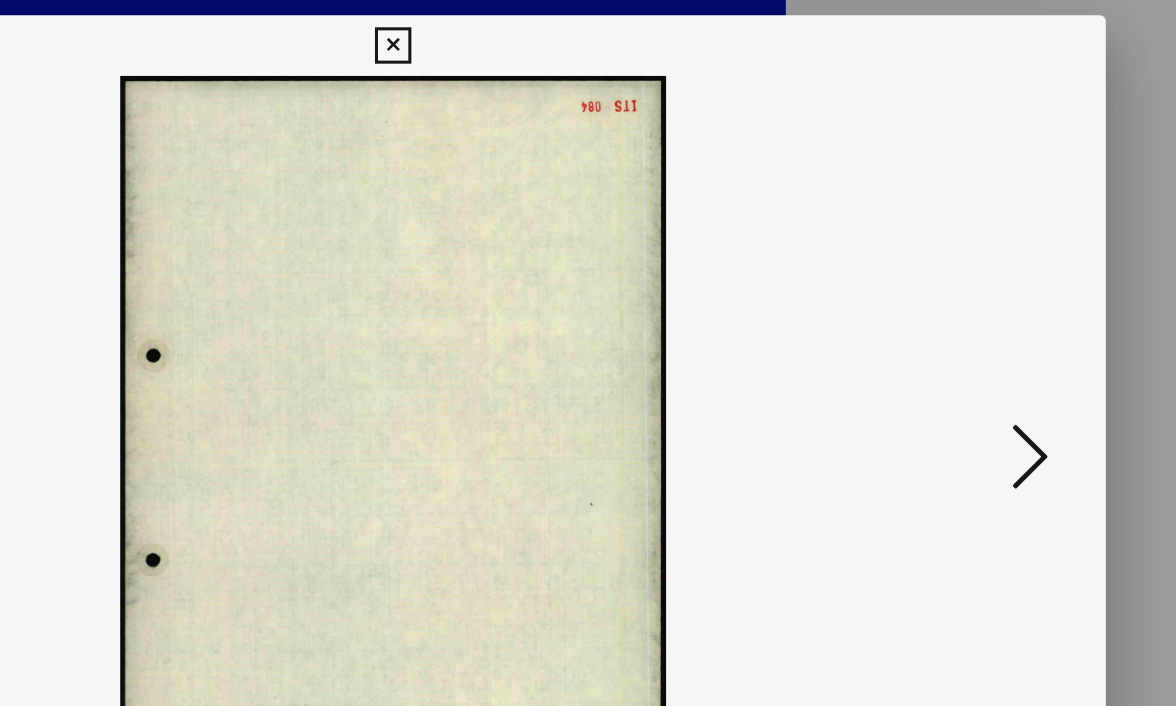 click at bounding box center (1008, 301) 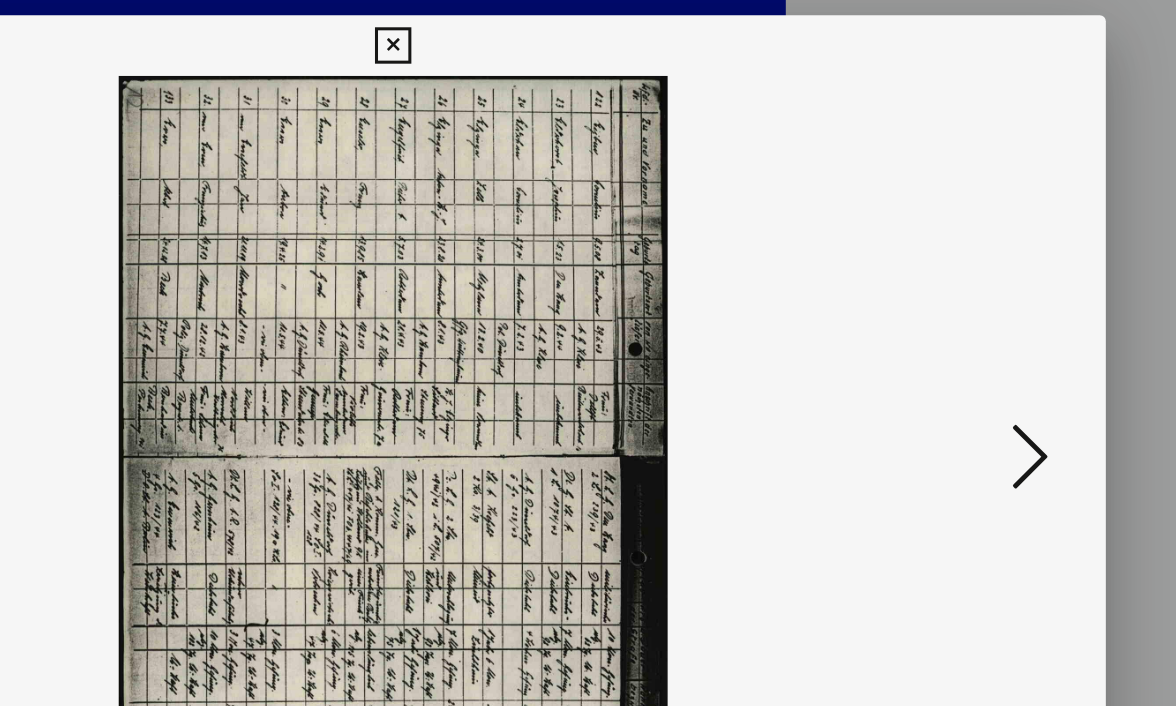 click at bounding box center [1008, 301] 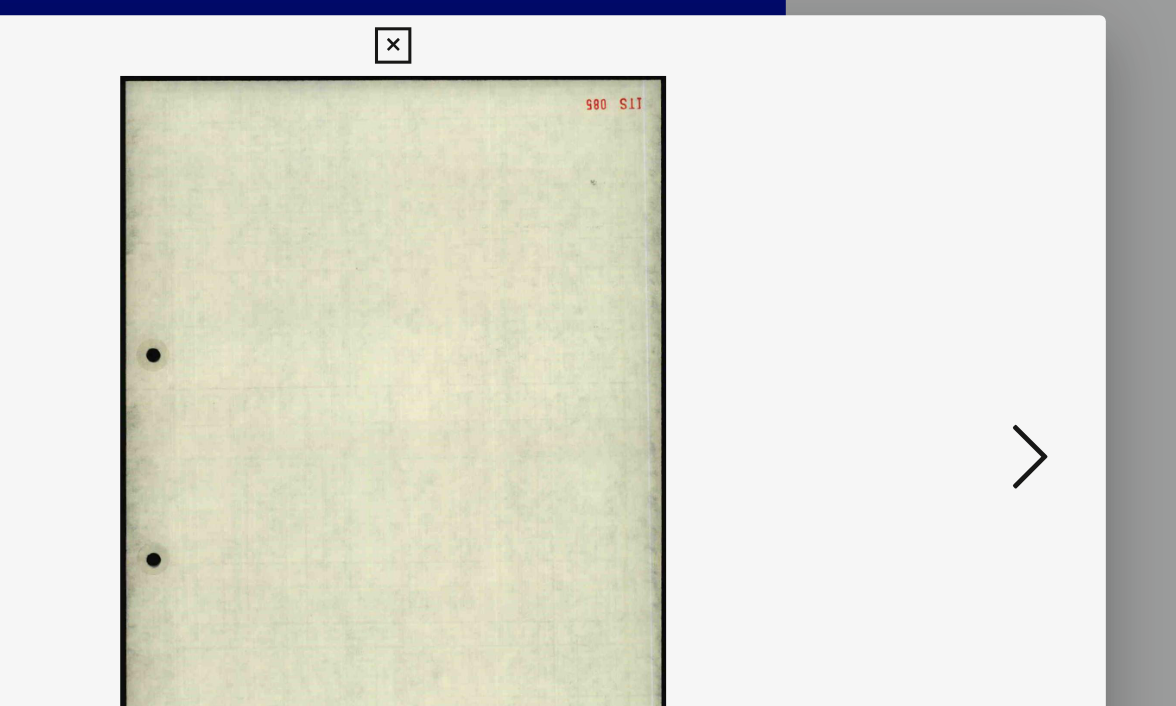 click at bounding box center [1008, 301] 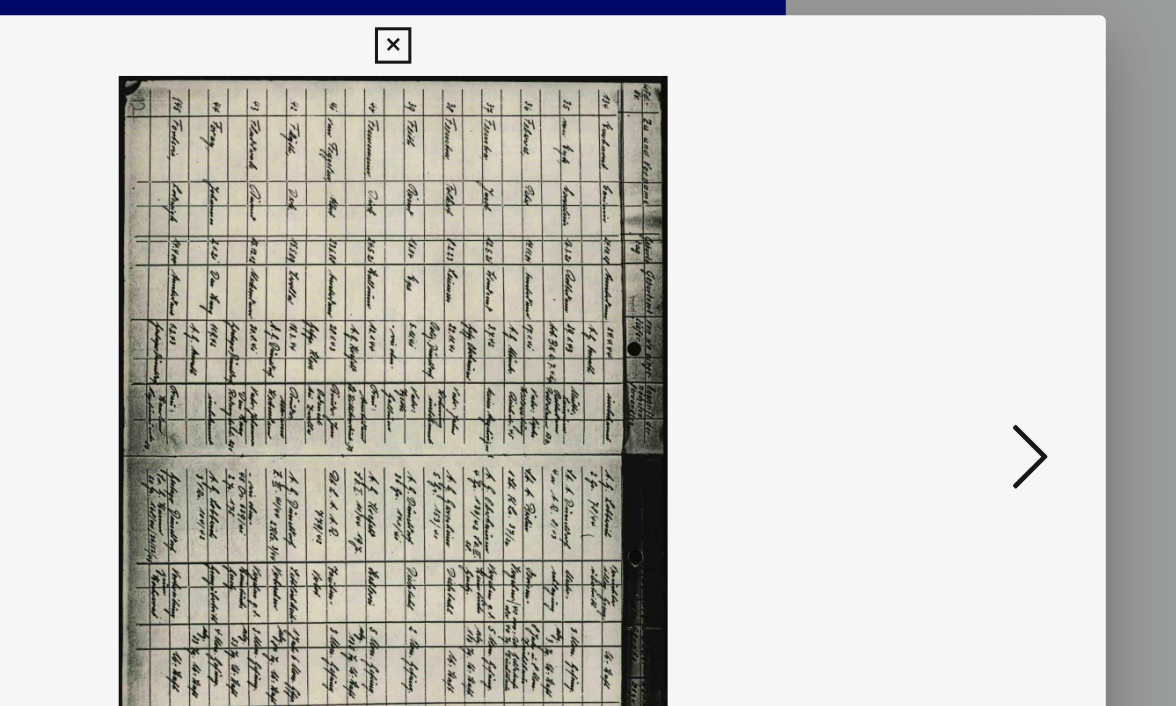 click at bounding box center (1008, 301) 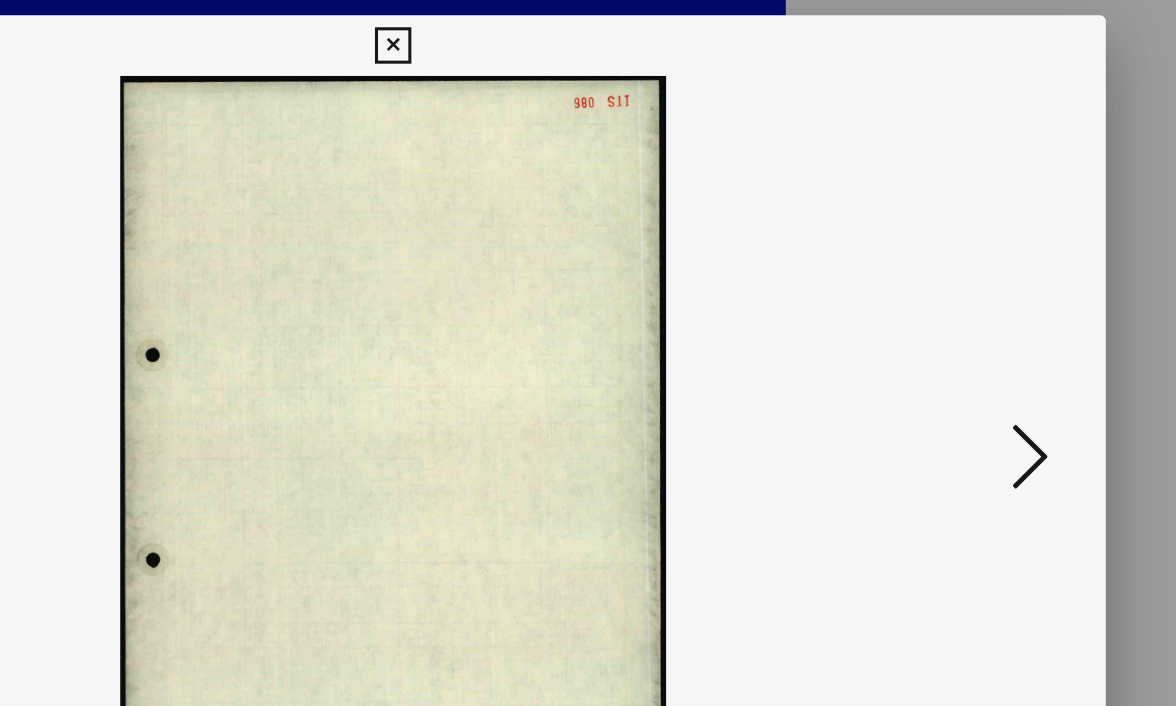 click at bounding box center (1008, 301) 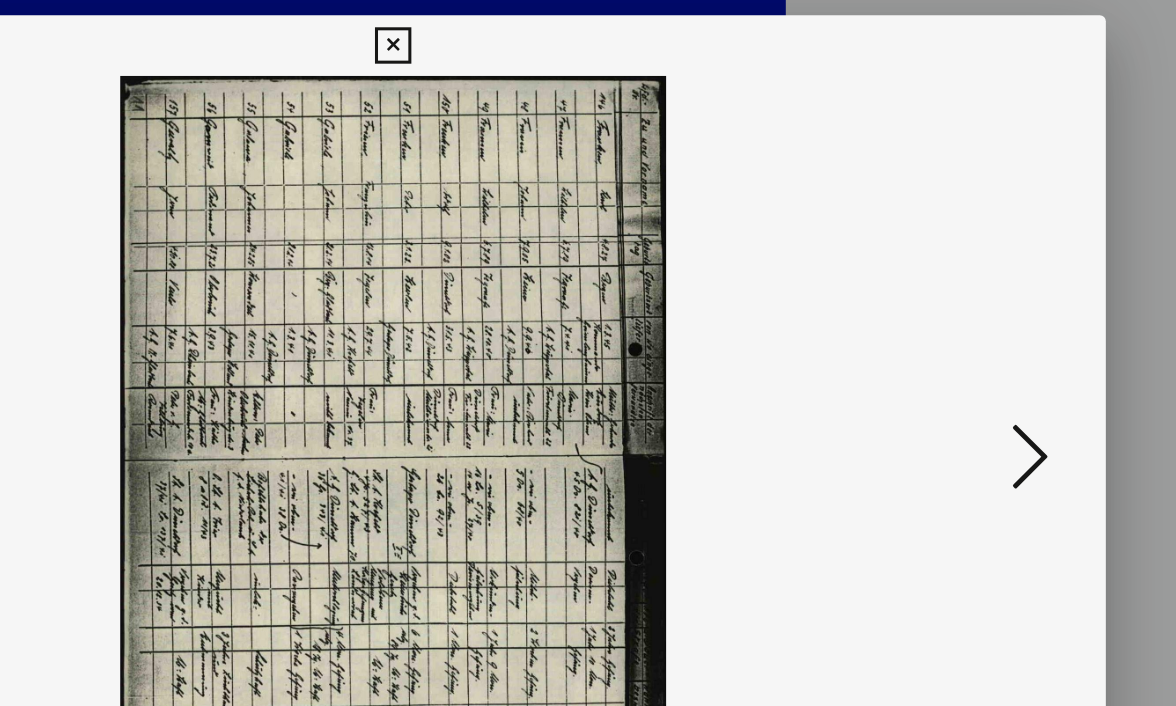 click at bounding box center [1008, 301] 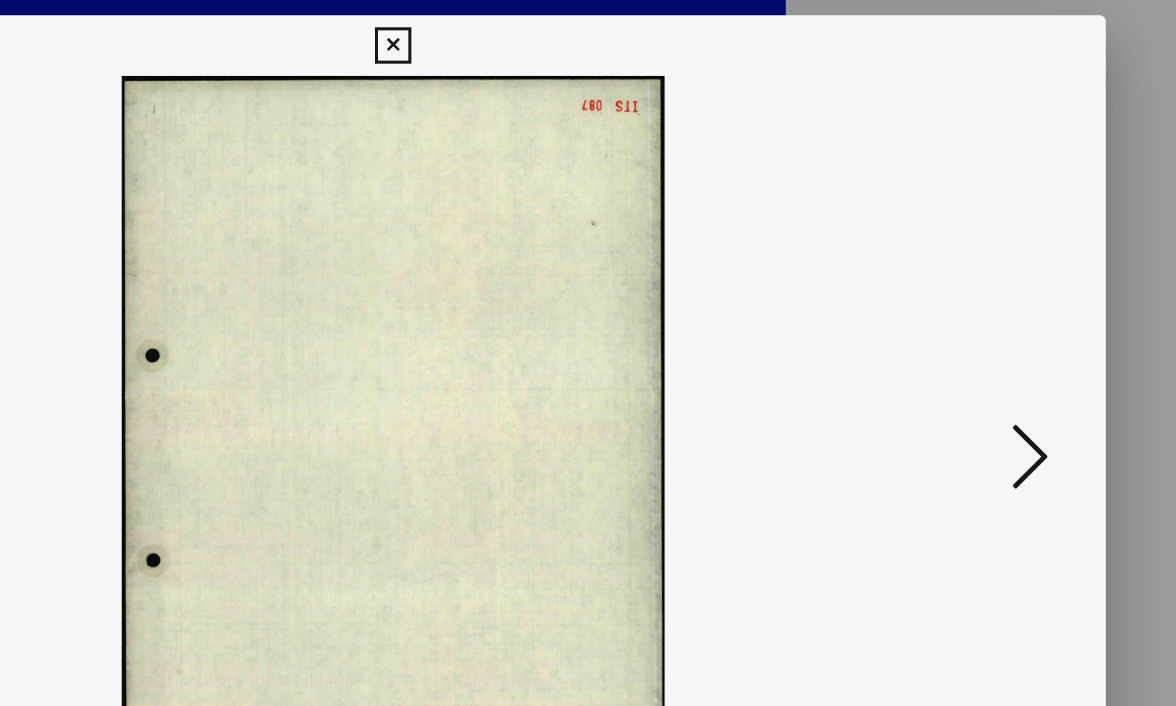 click at bounding box center [1008, 301] 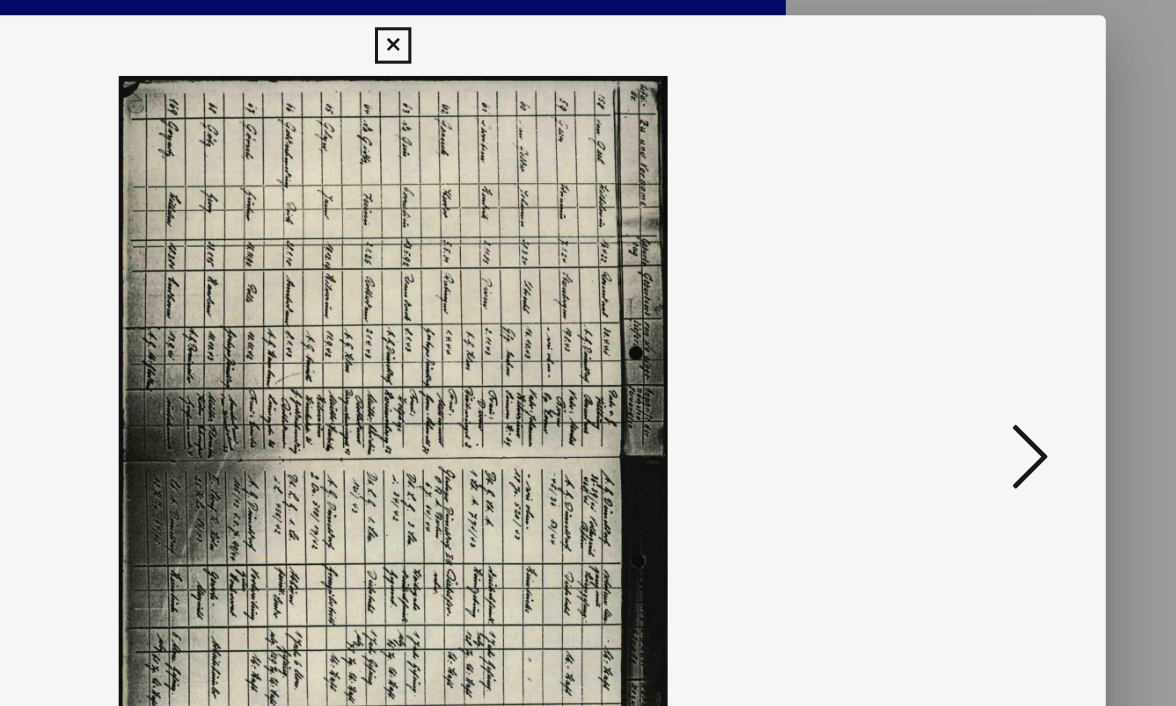 click at bounding box center [1008, 301] 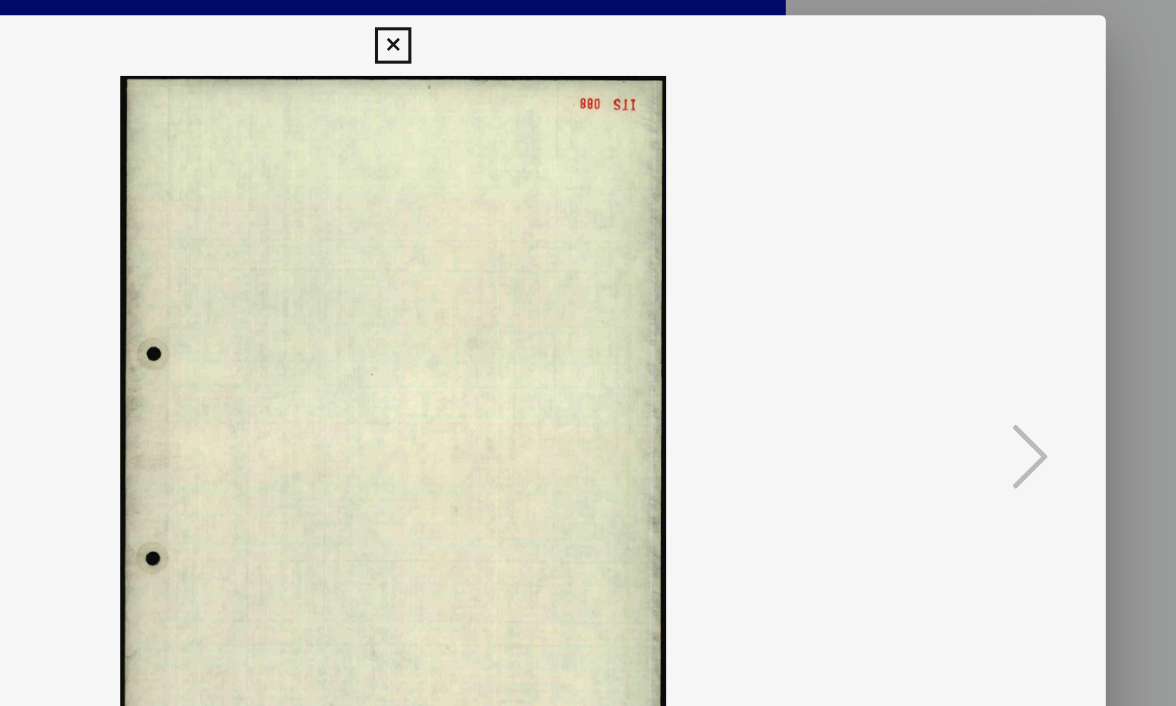 click at bounding box center (587, 30) 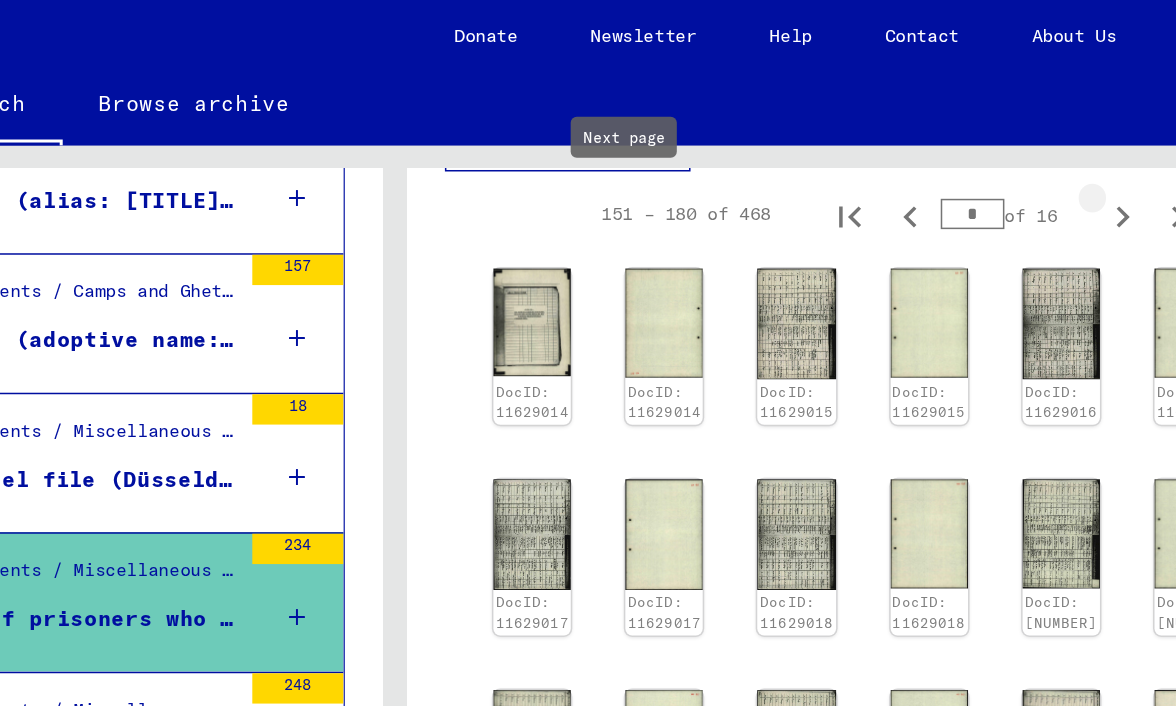 click 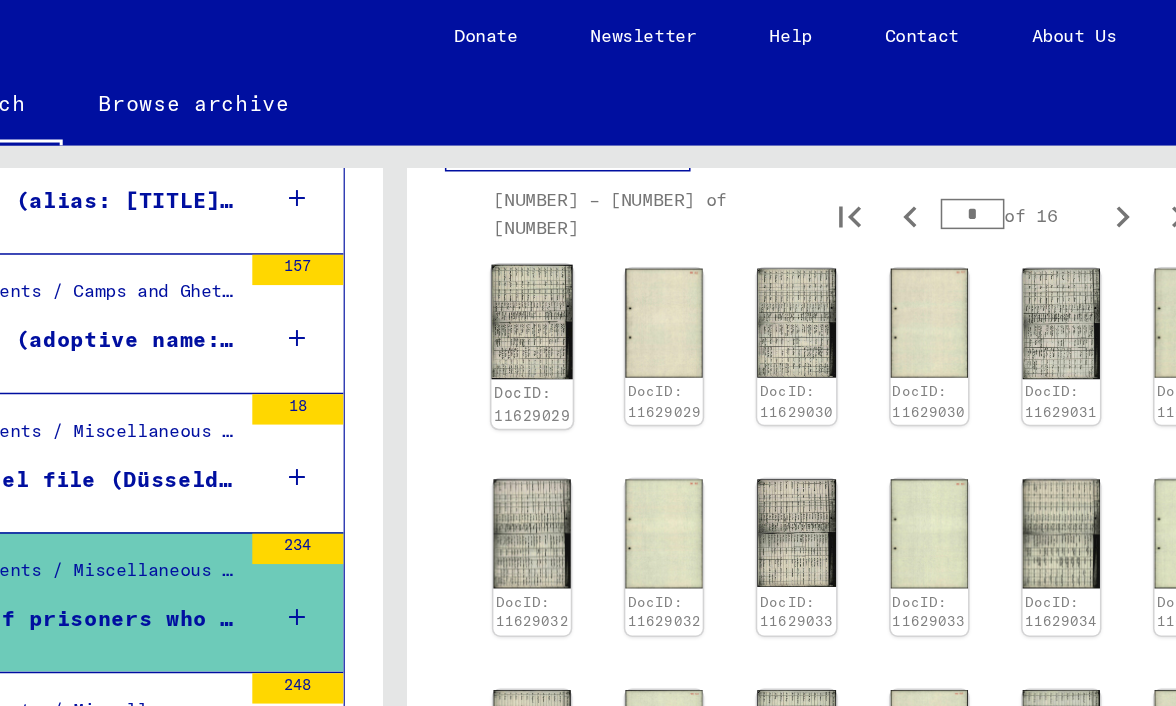 click 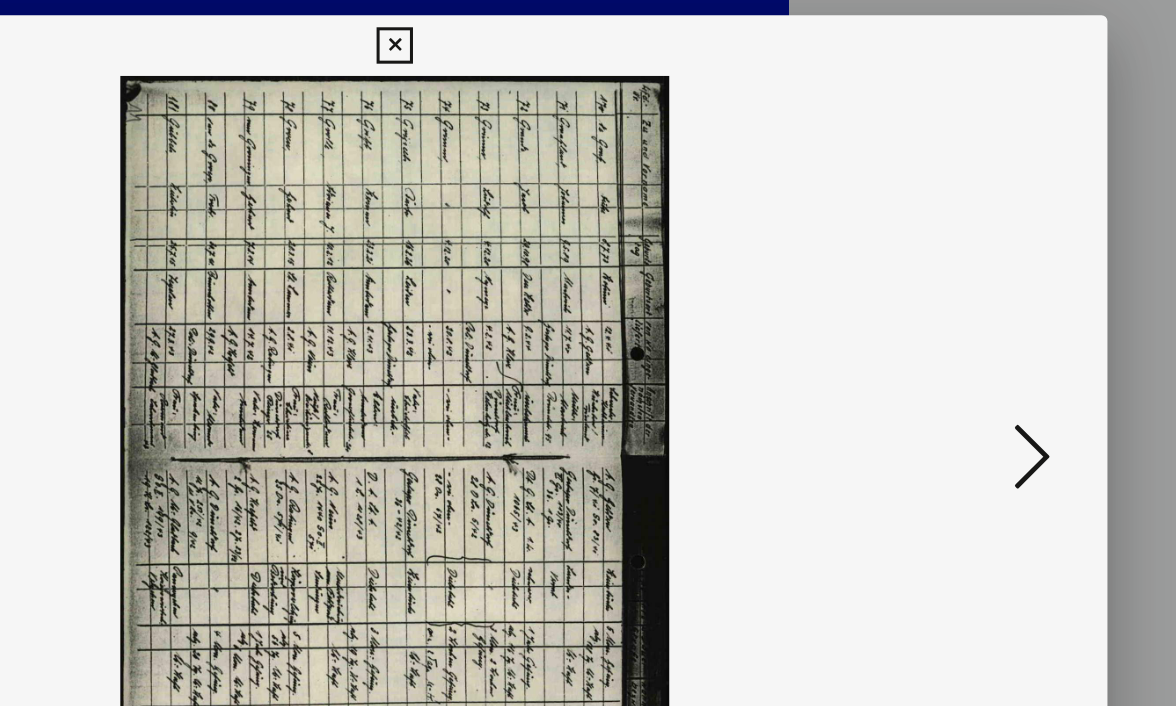 click at bounding box center [588, 302] 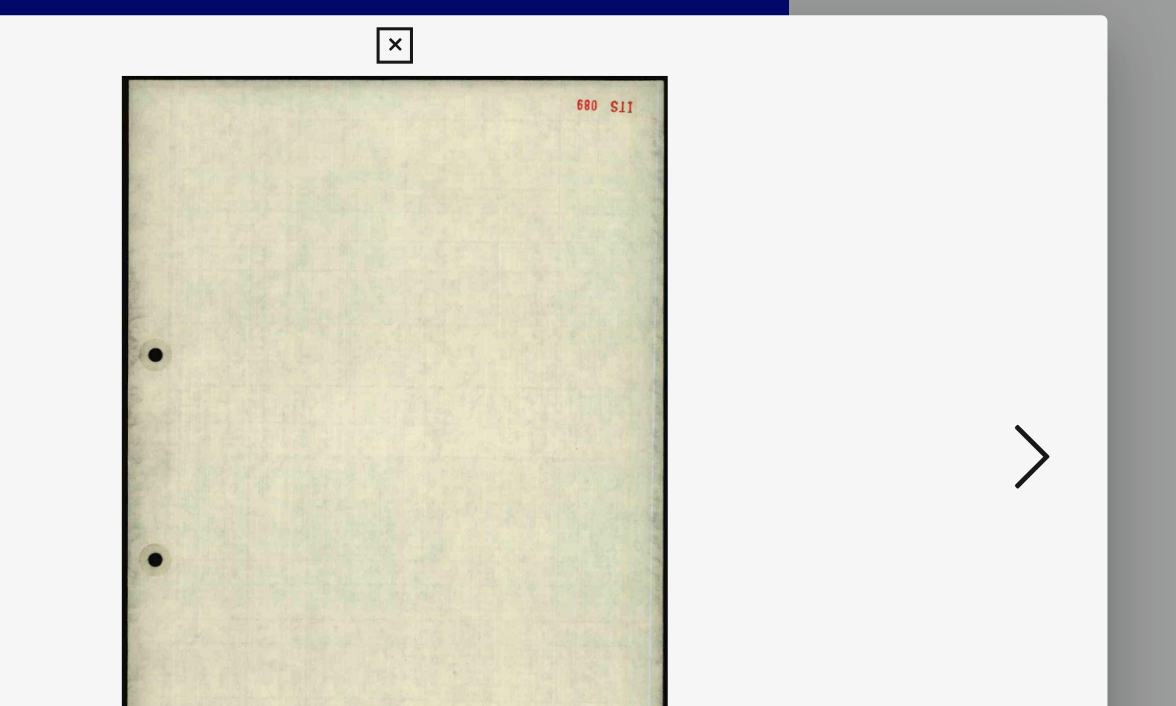 click at bounding box center (1008, 301) 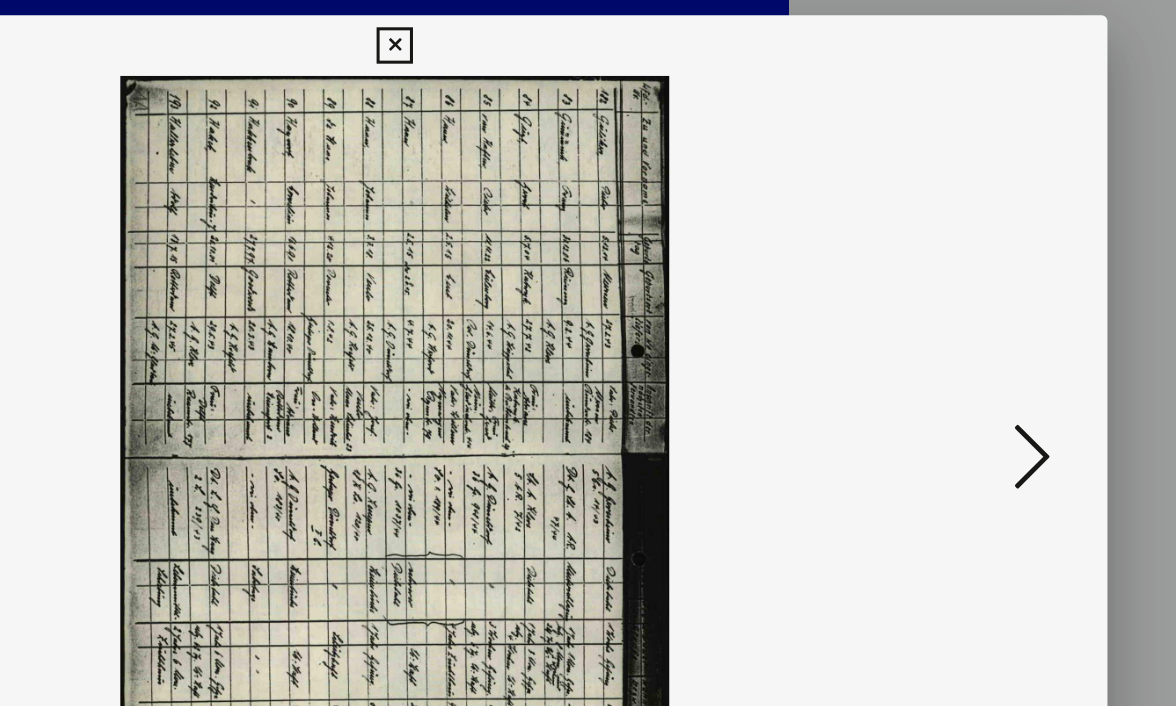 click at bounding box center [1008, 301] 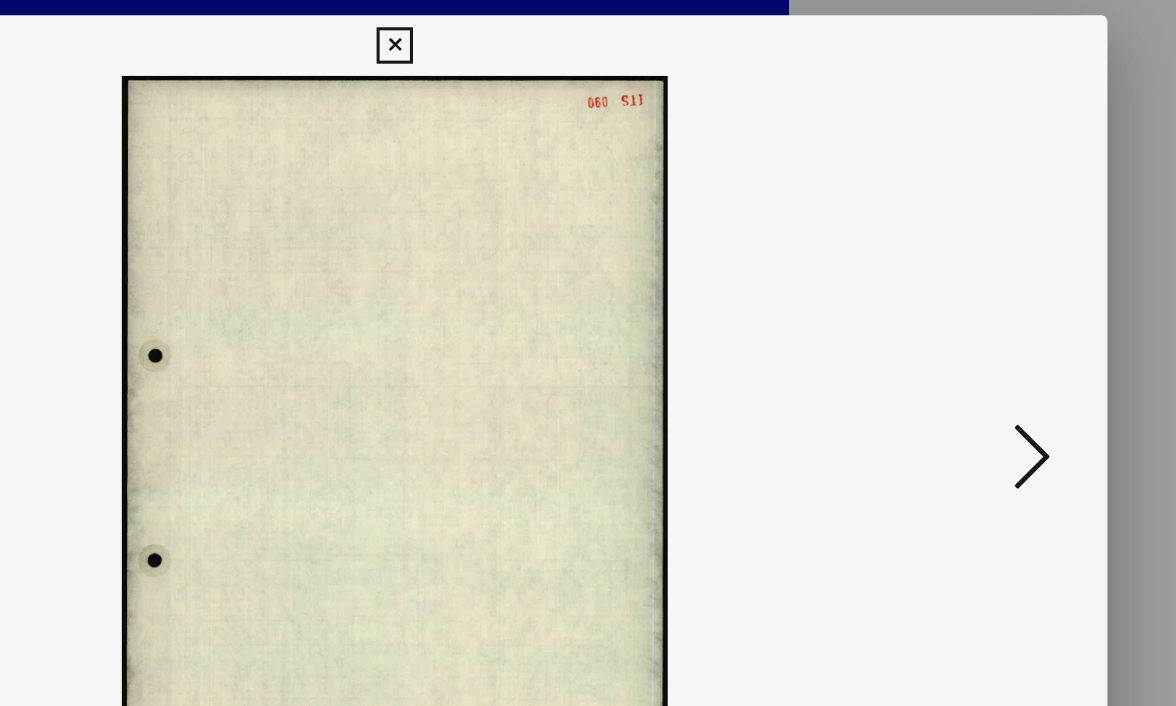 click at bounding box center (1008, 301) 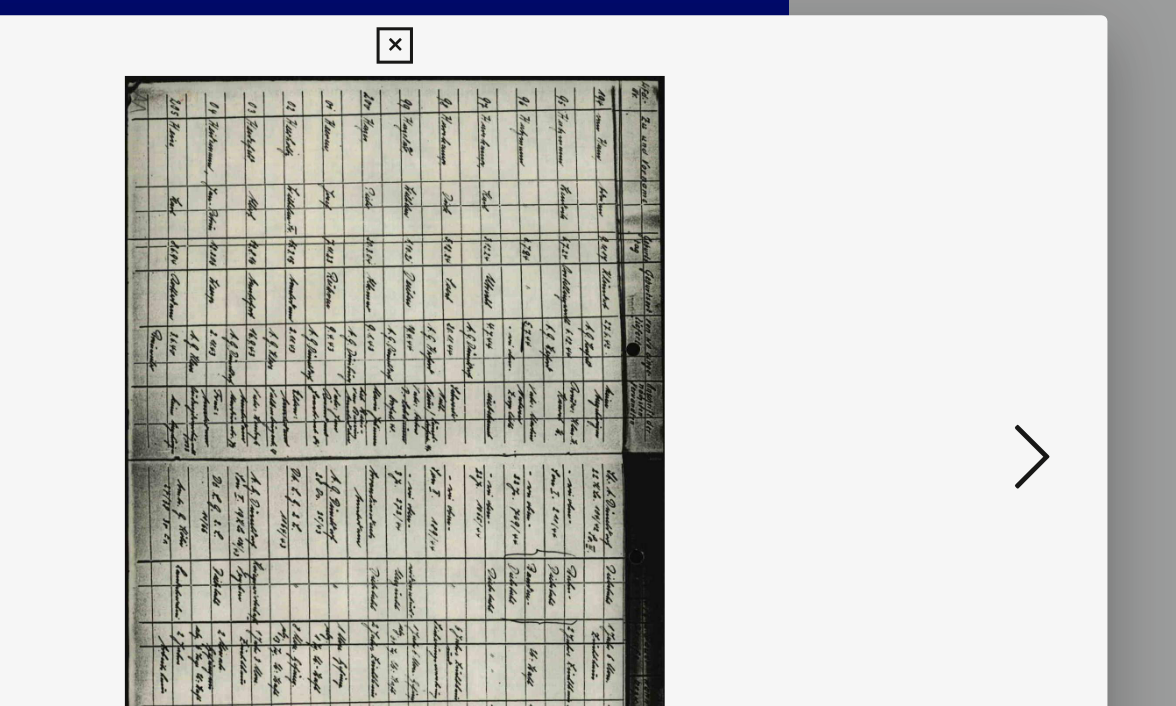 click at bounding box center [1008, 301] 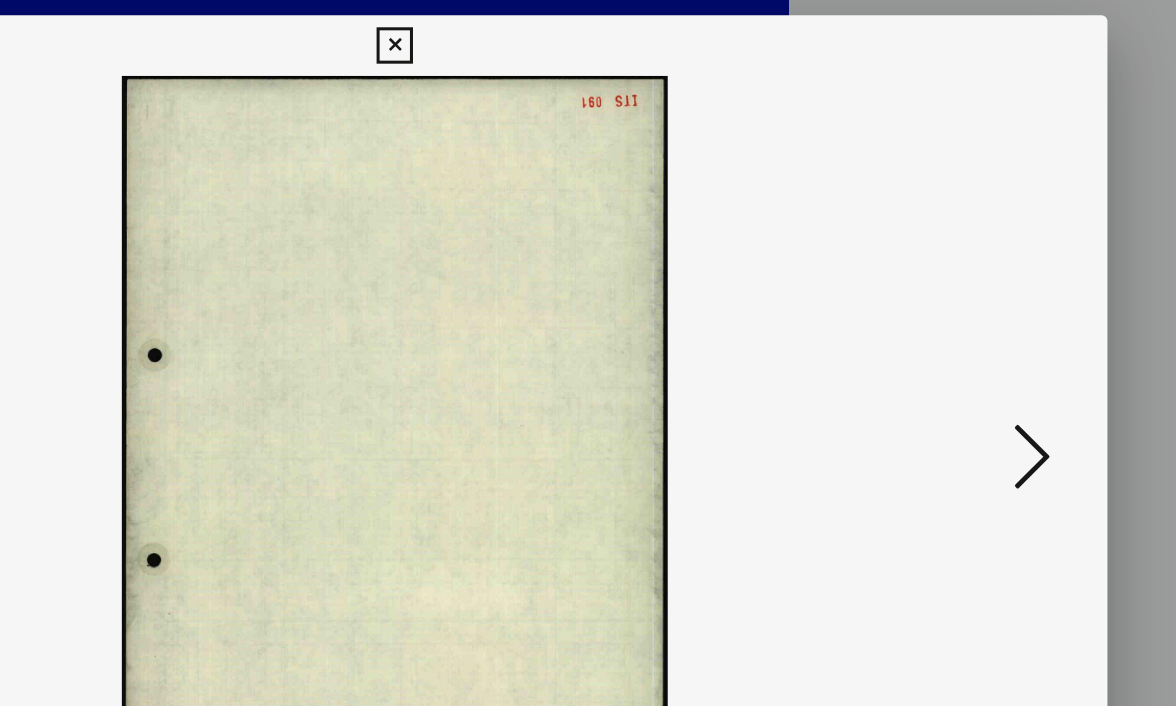 click at bounding box center (1008, 301) 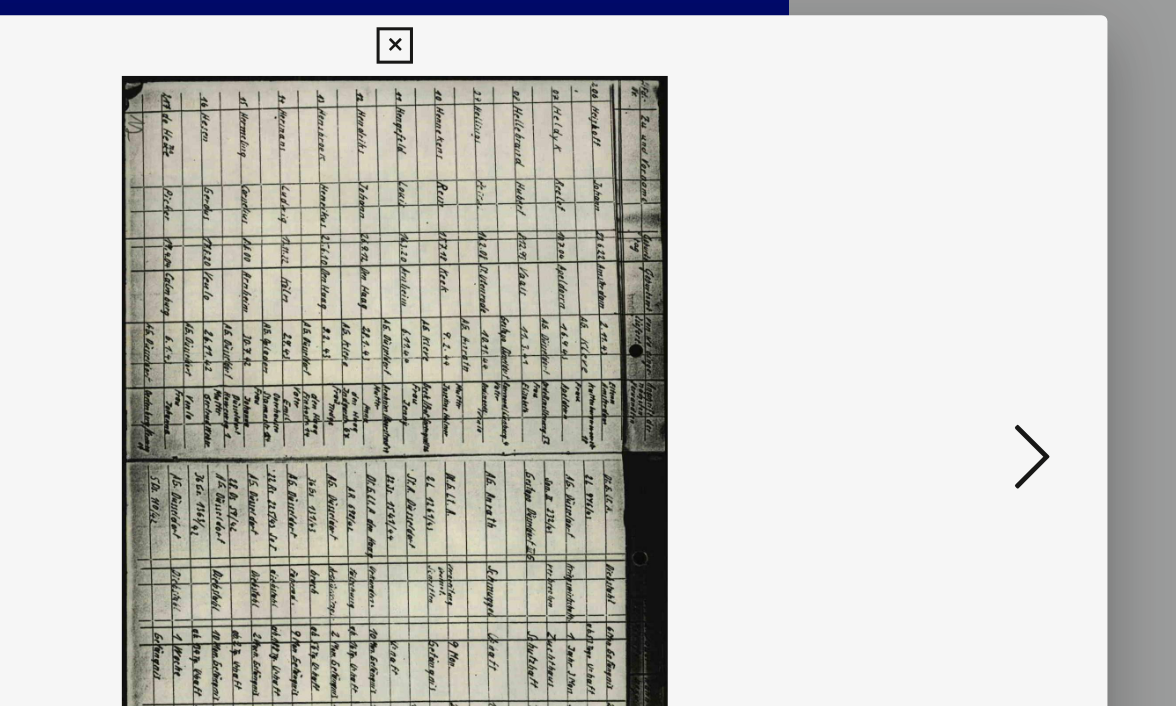 click at bounding box center (1008, 301) 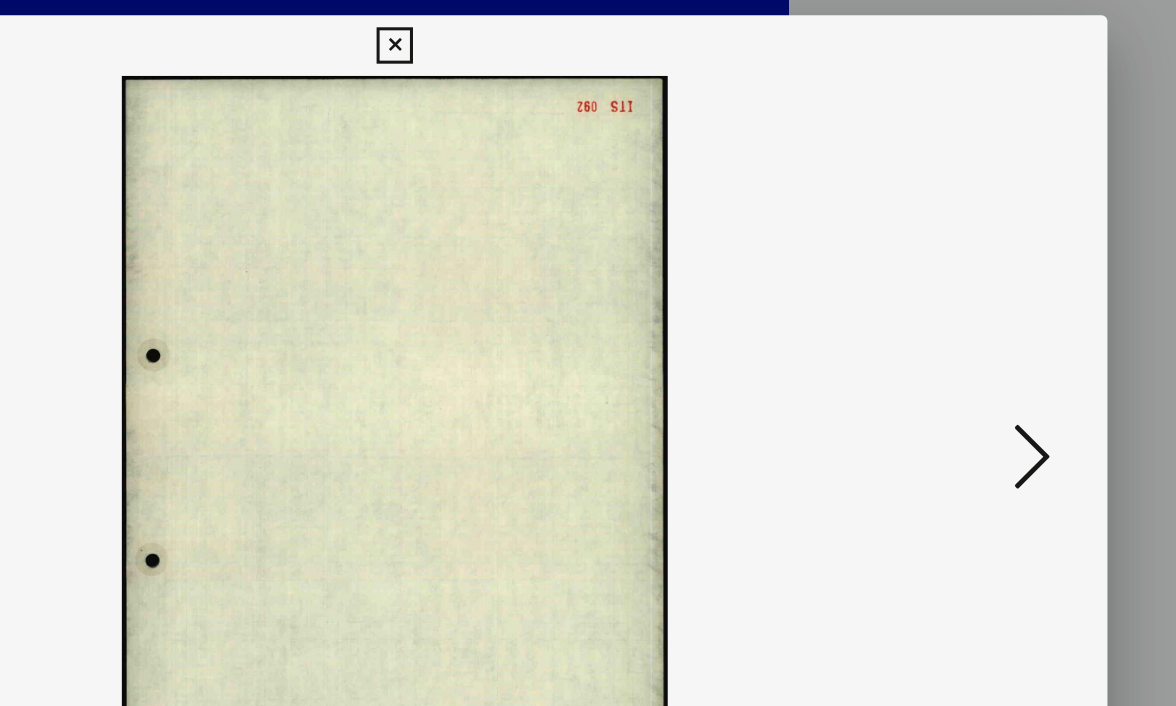click at bounding box center [1008, 301] 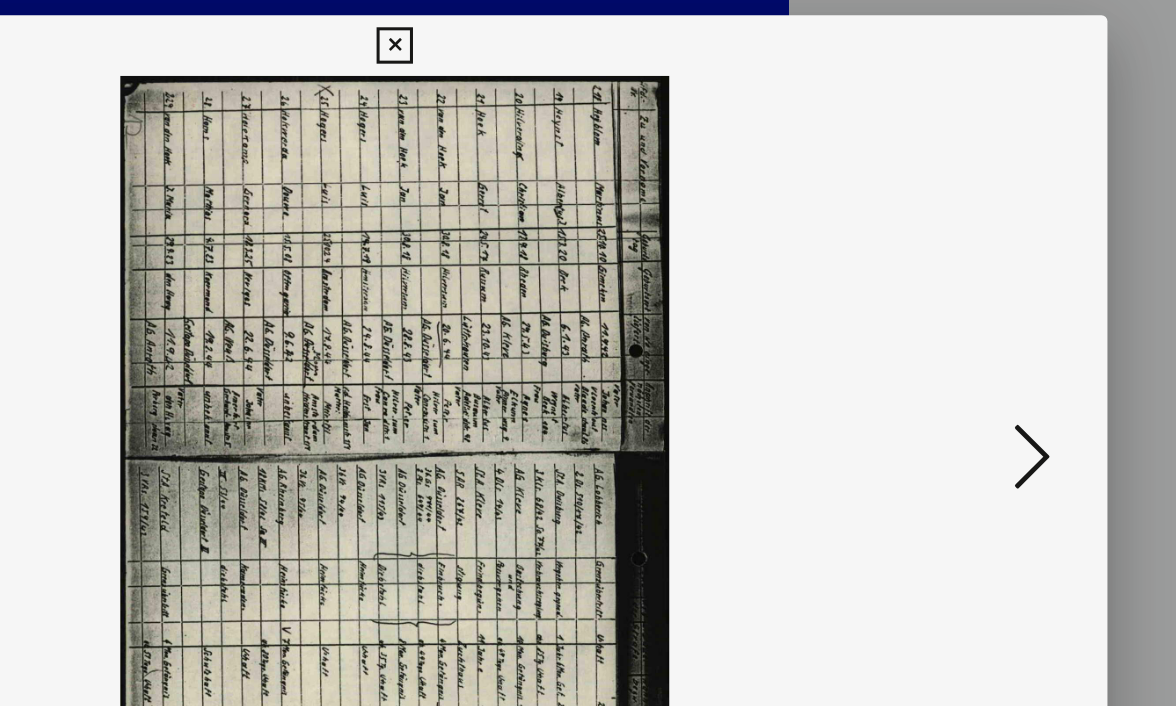 click at bounding box center [1008, 301] 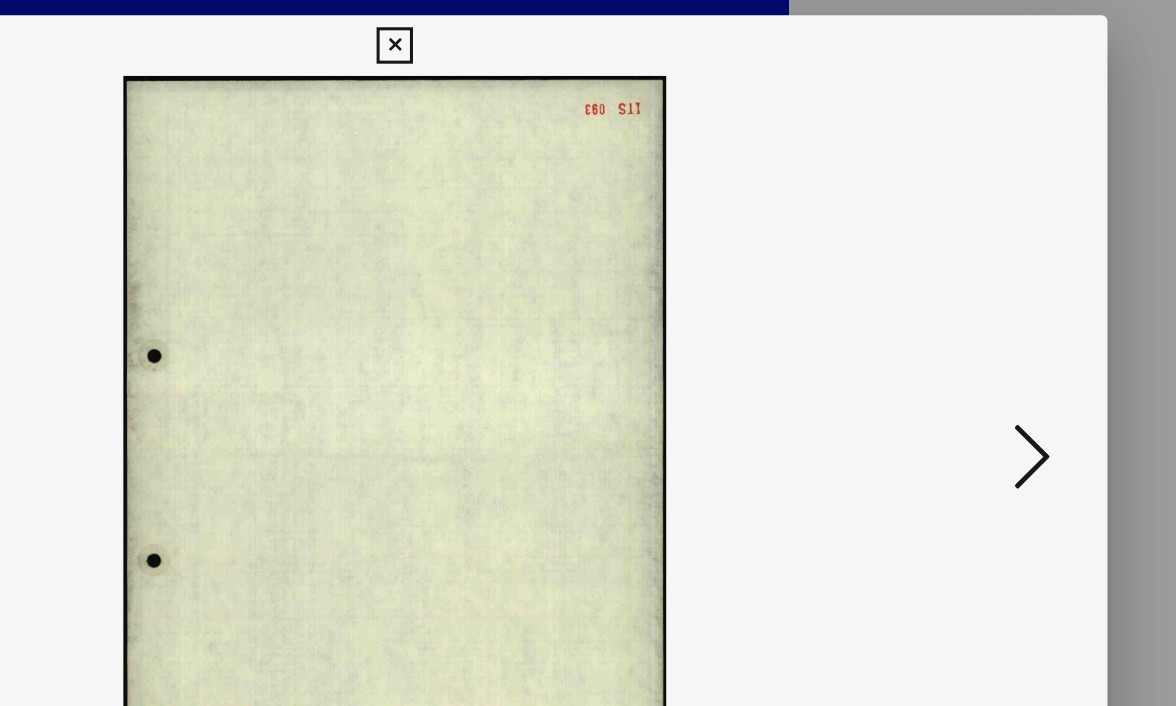 click at bounding box center (1008, 301) 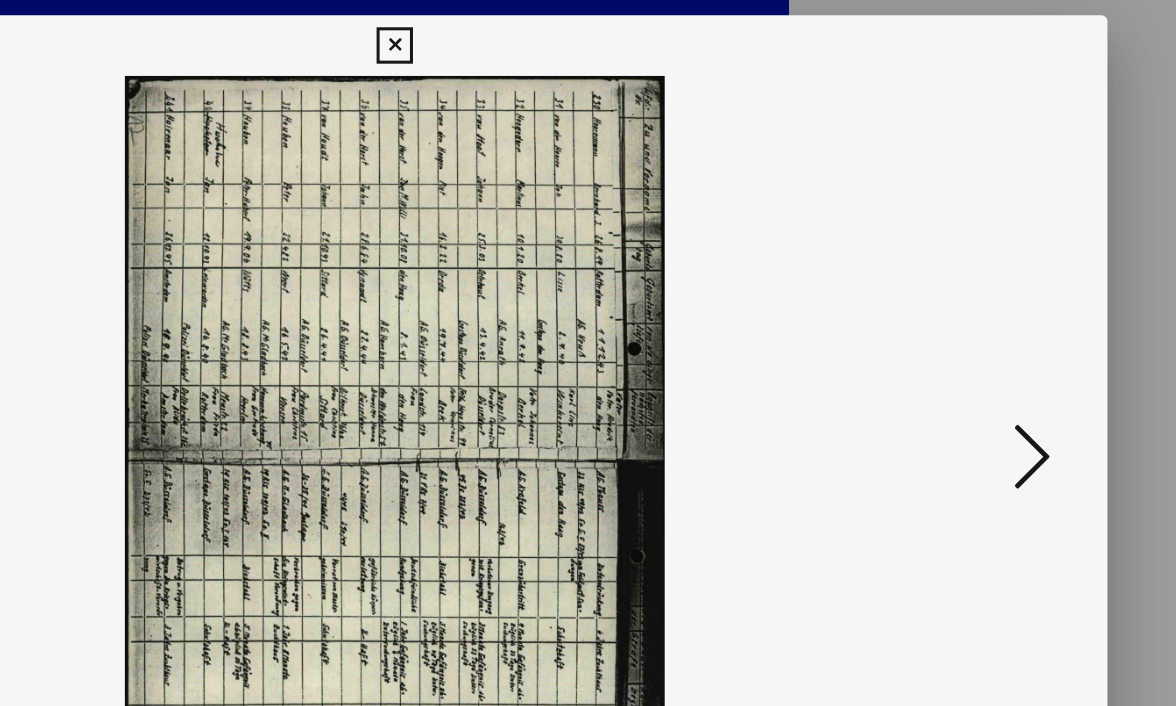 click at bounding box center (1008, 301) 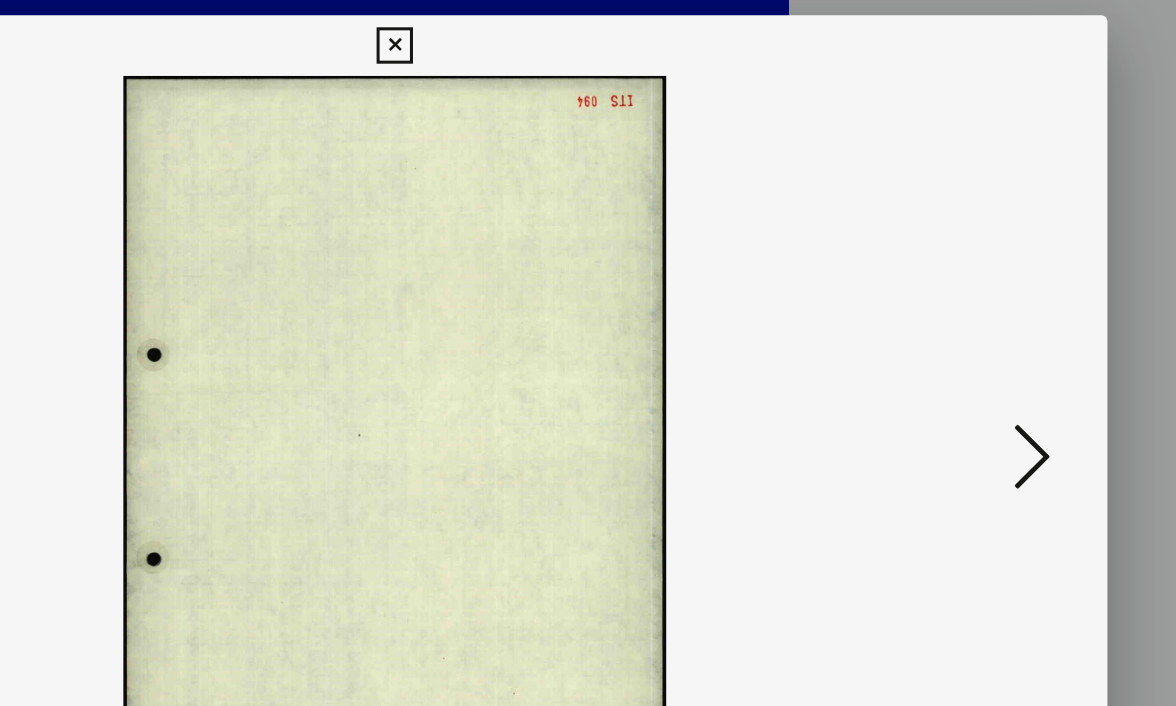 click at bounding box center (1008, 301) 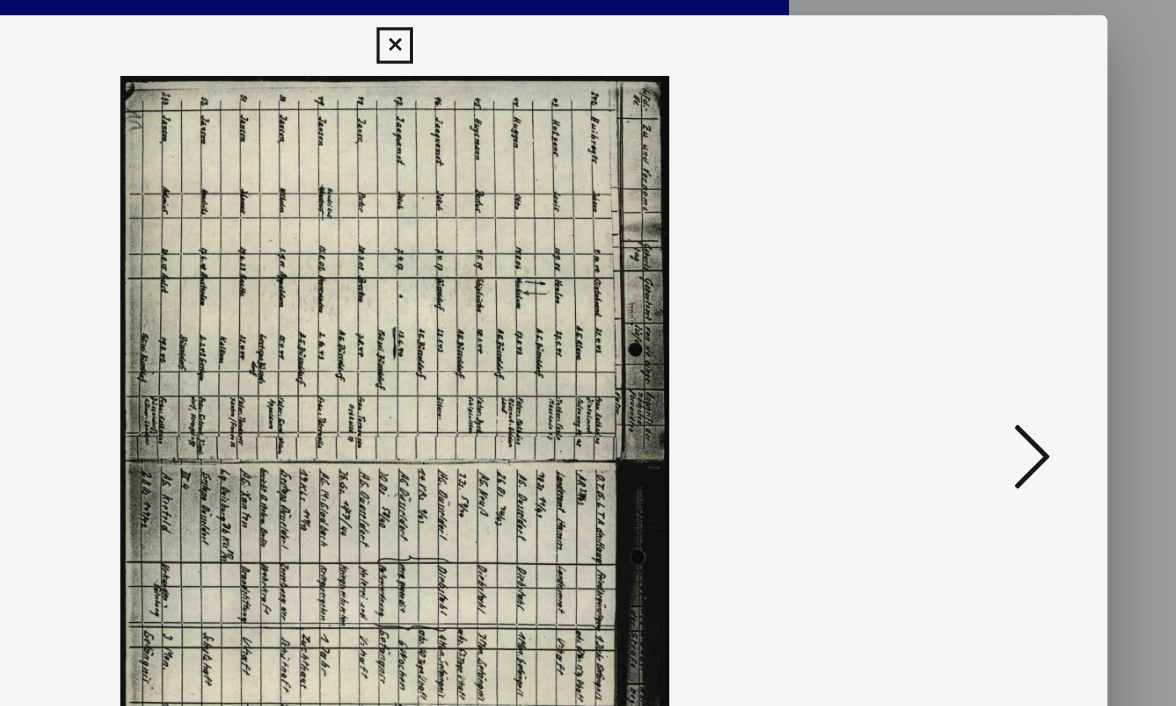click at bounding box center (1008, 301) 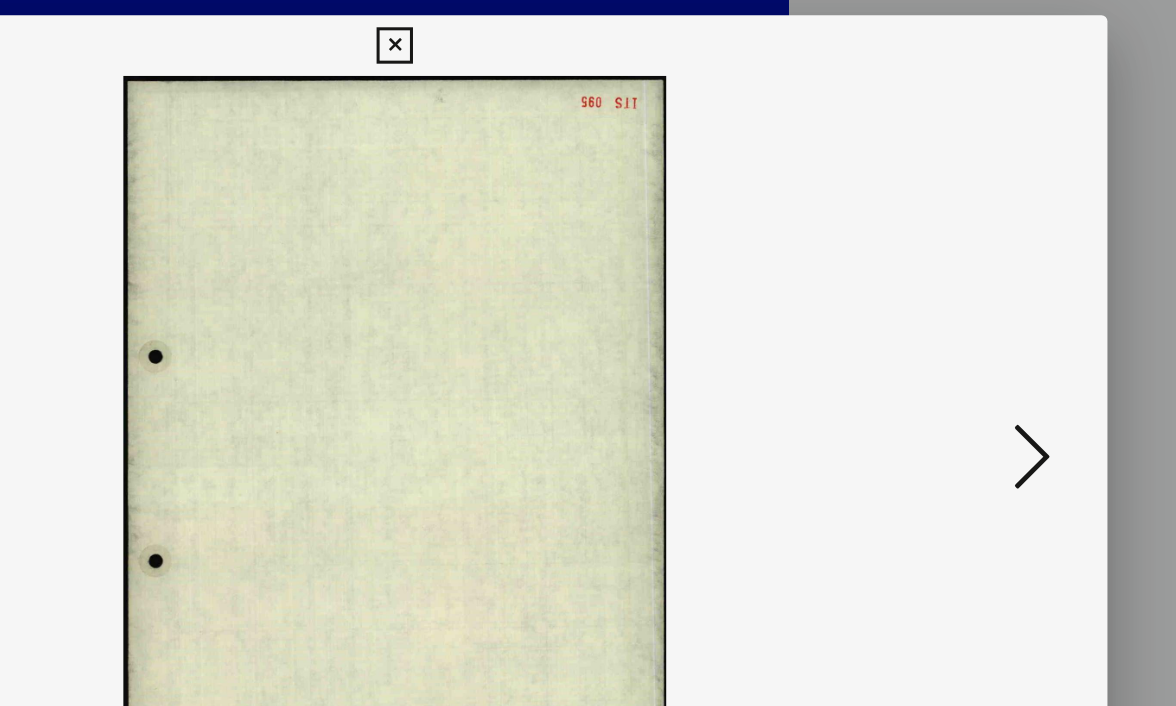click at bounding box center [1008, 301] 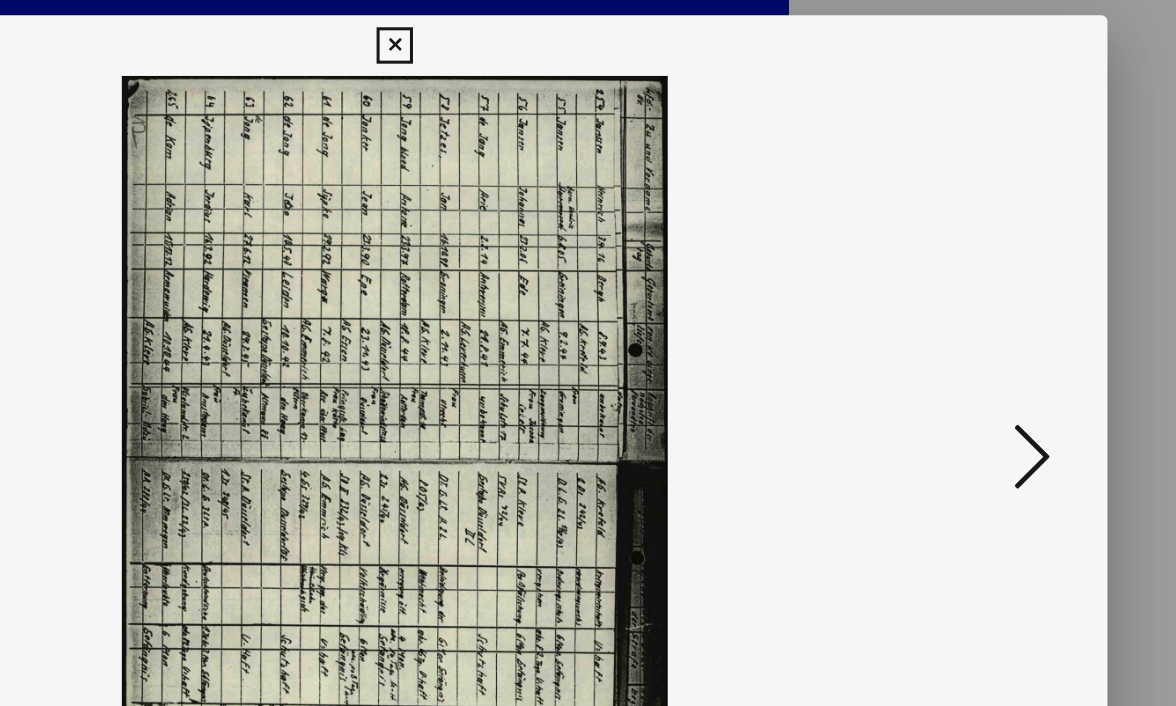 click at bounding box center [1008, 301] 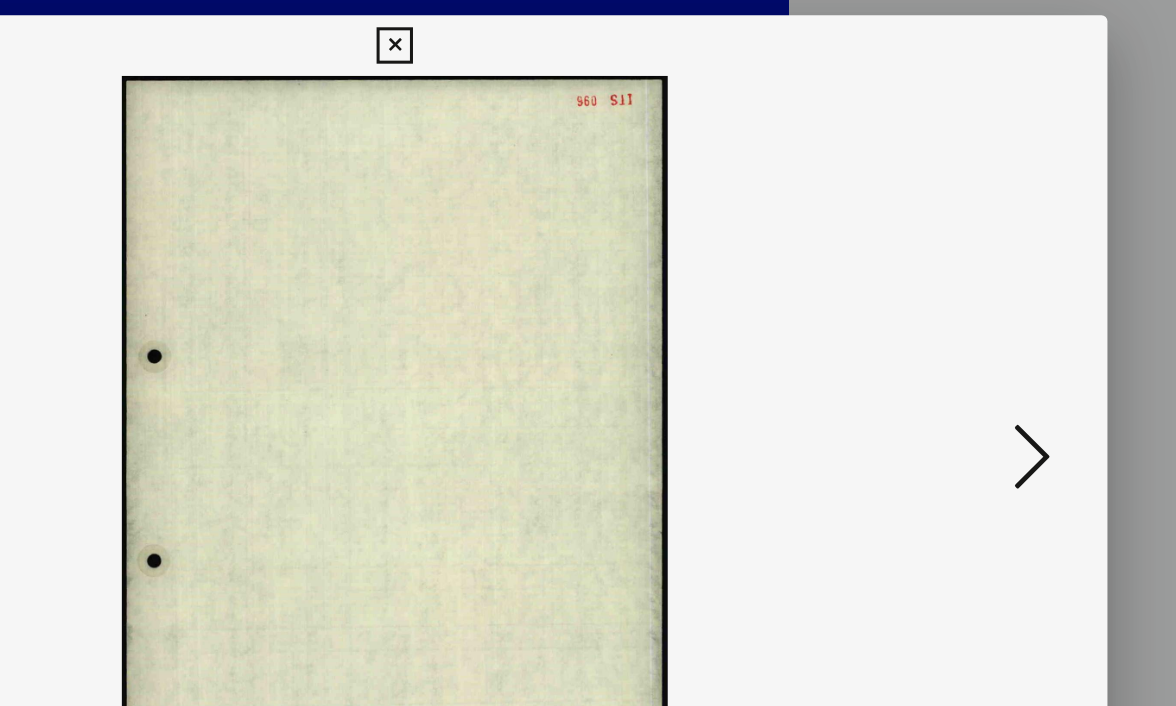 click at bounding box center (1008, 301) 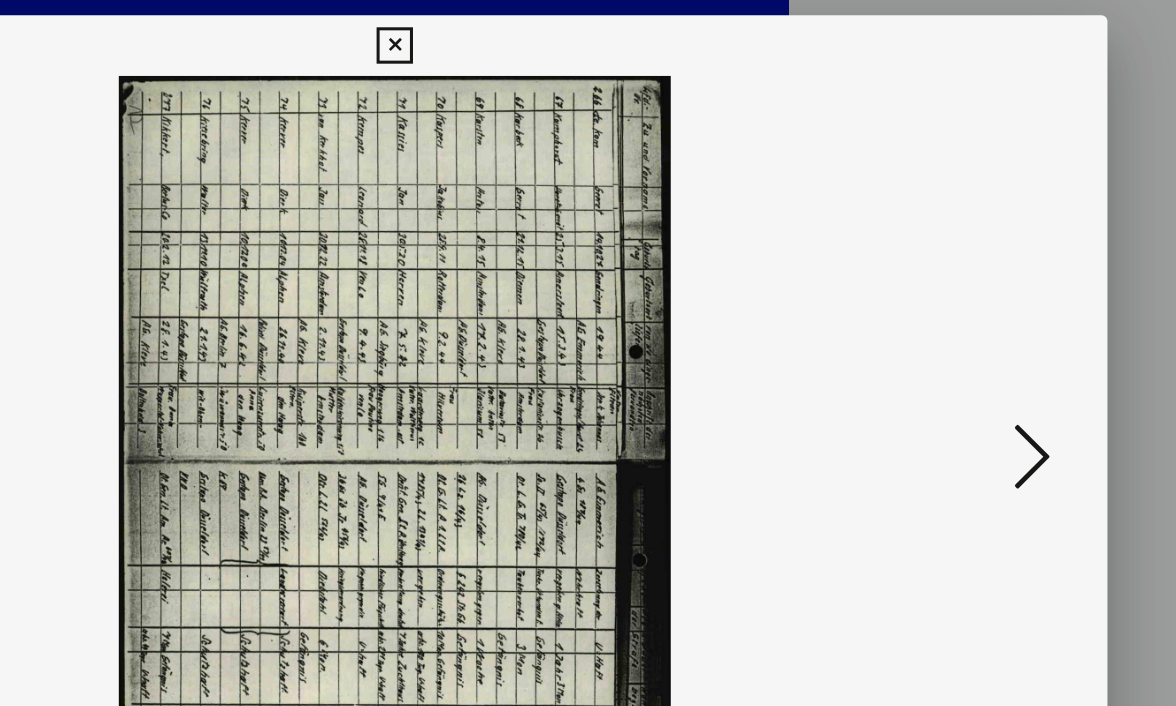 click at bounding box center [1008, 301] 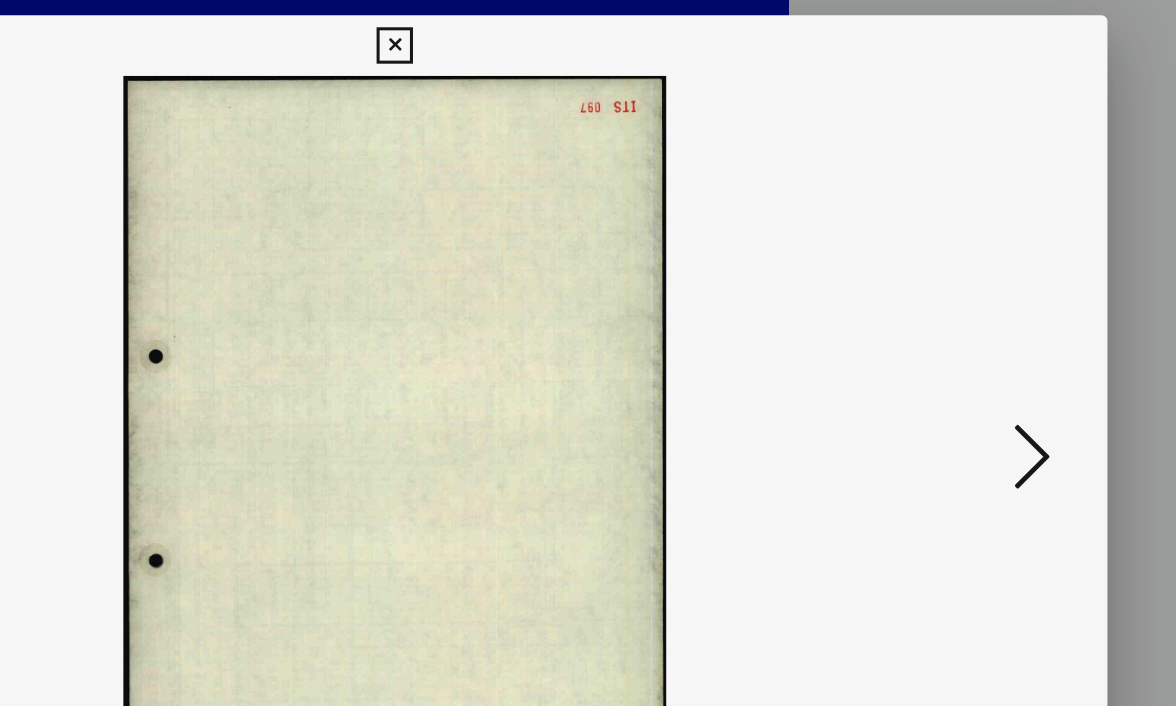 click at bounding box center (1008, 301) 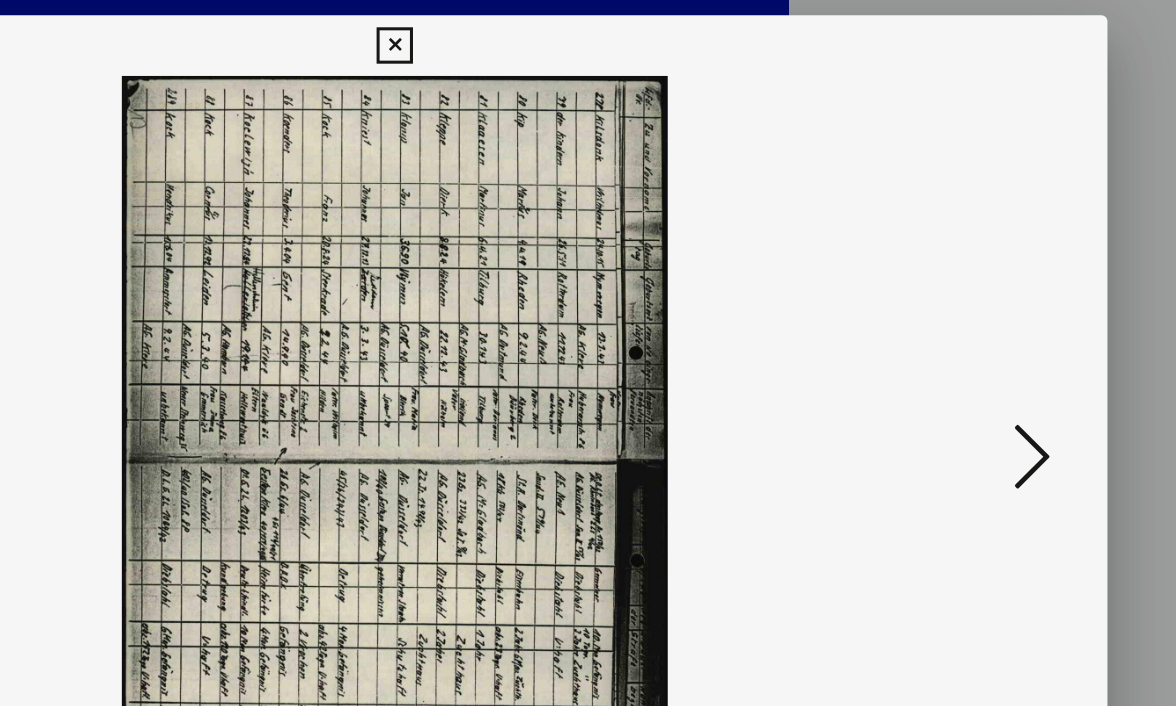 click at bounding box center (1008, 301) 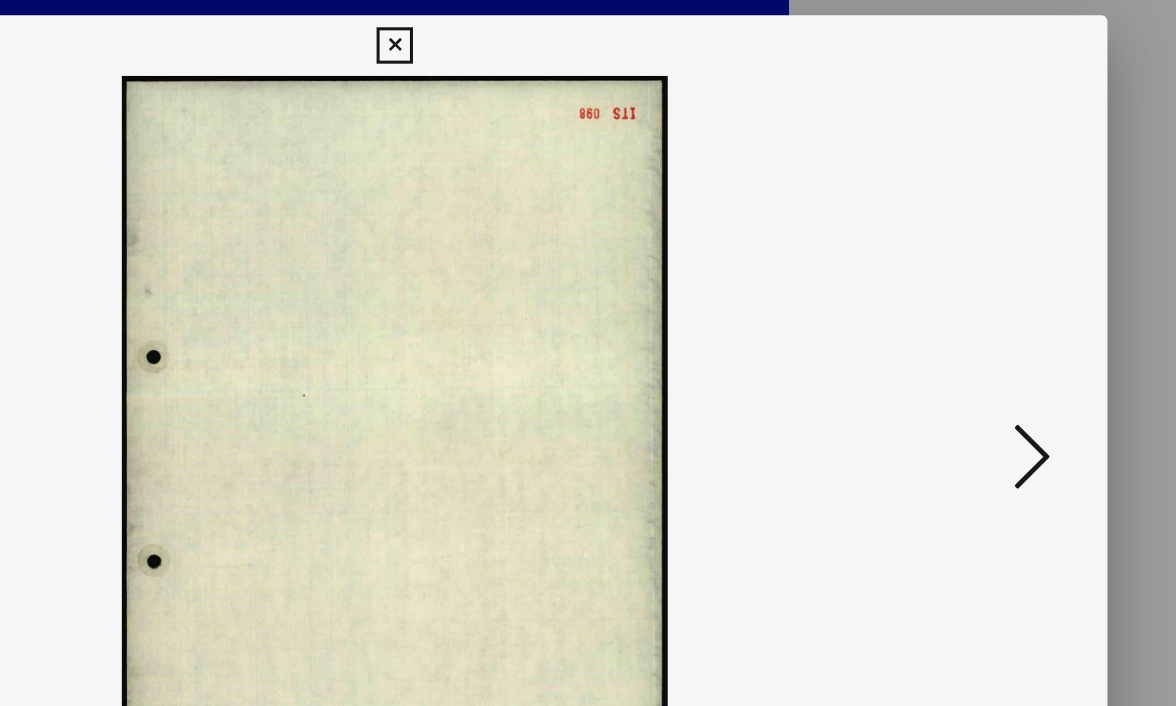 click at bounding box center [1008, 301] 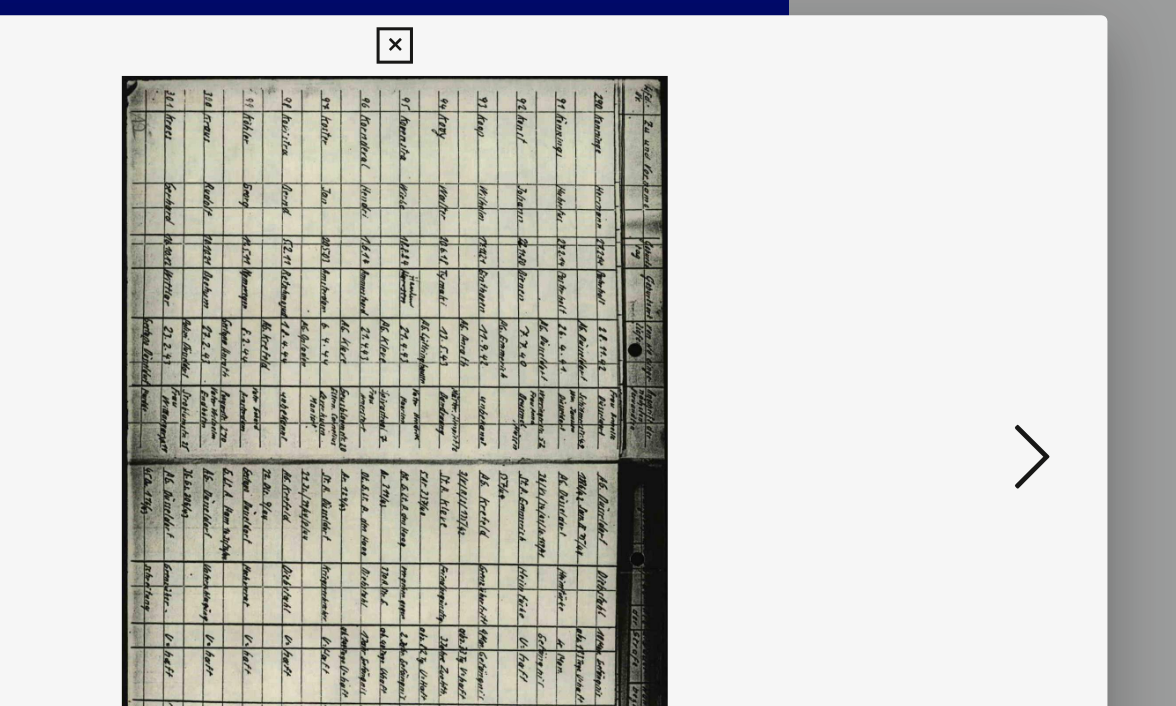 click at bounding box center [1008, 301] 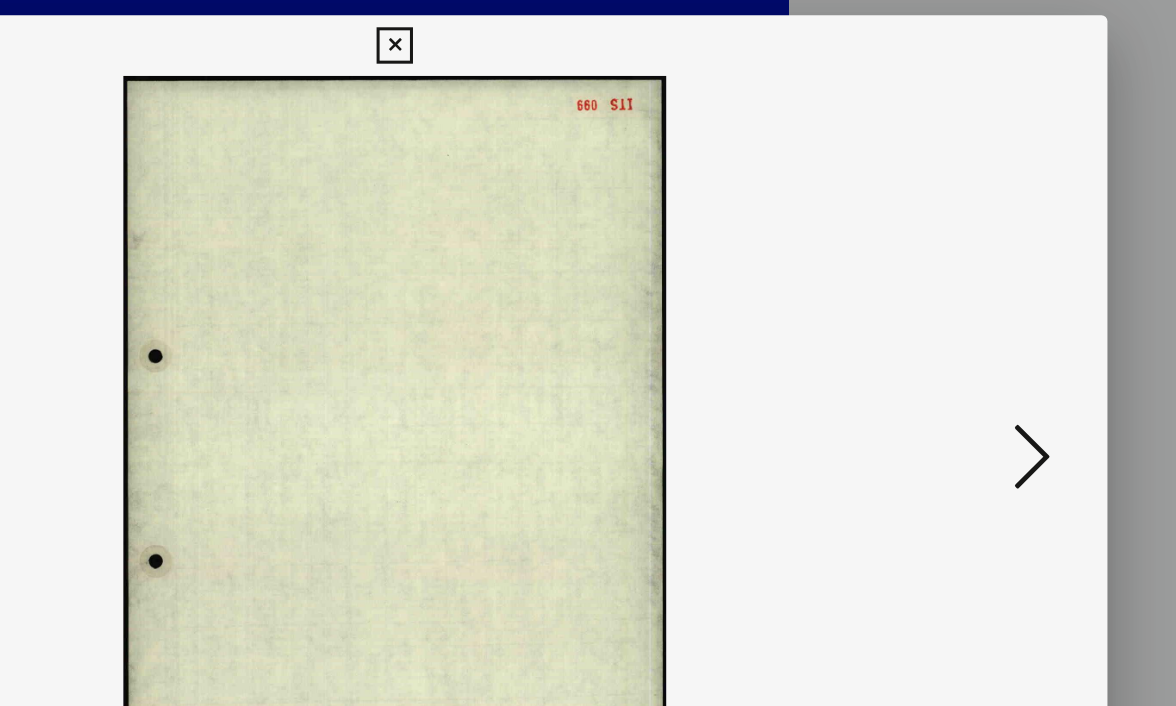 click at bounding box center [1008, 301] 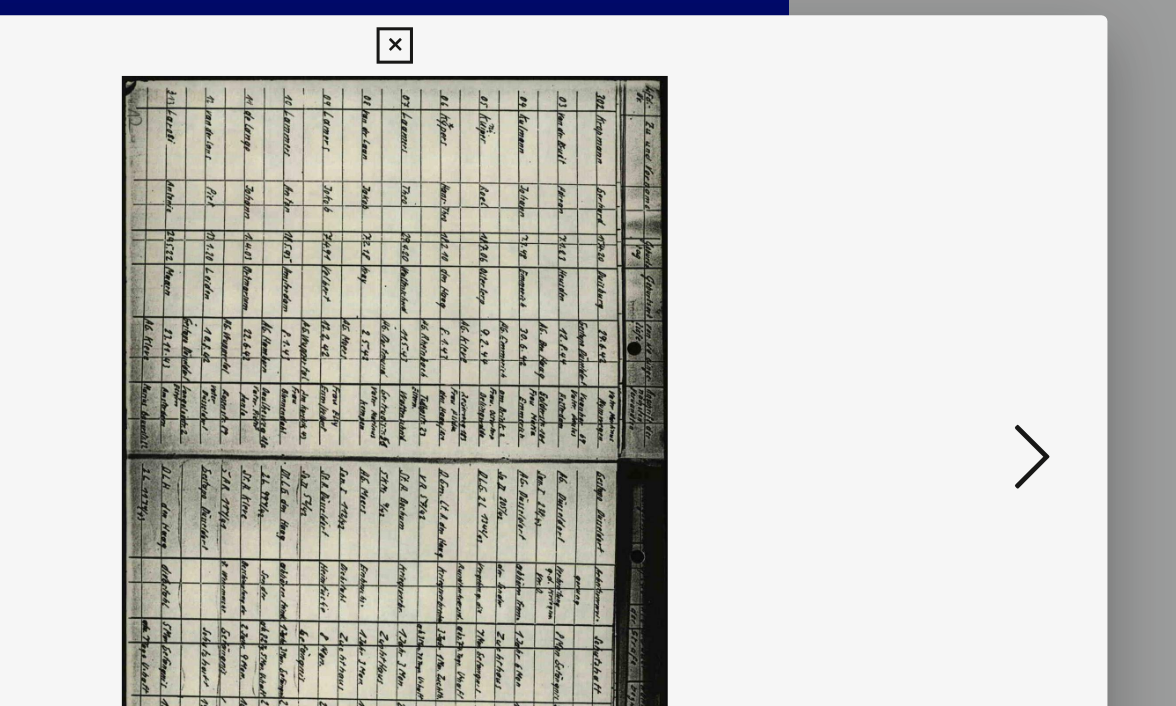 click at bounding box center [1008, 301] 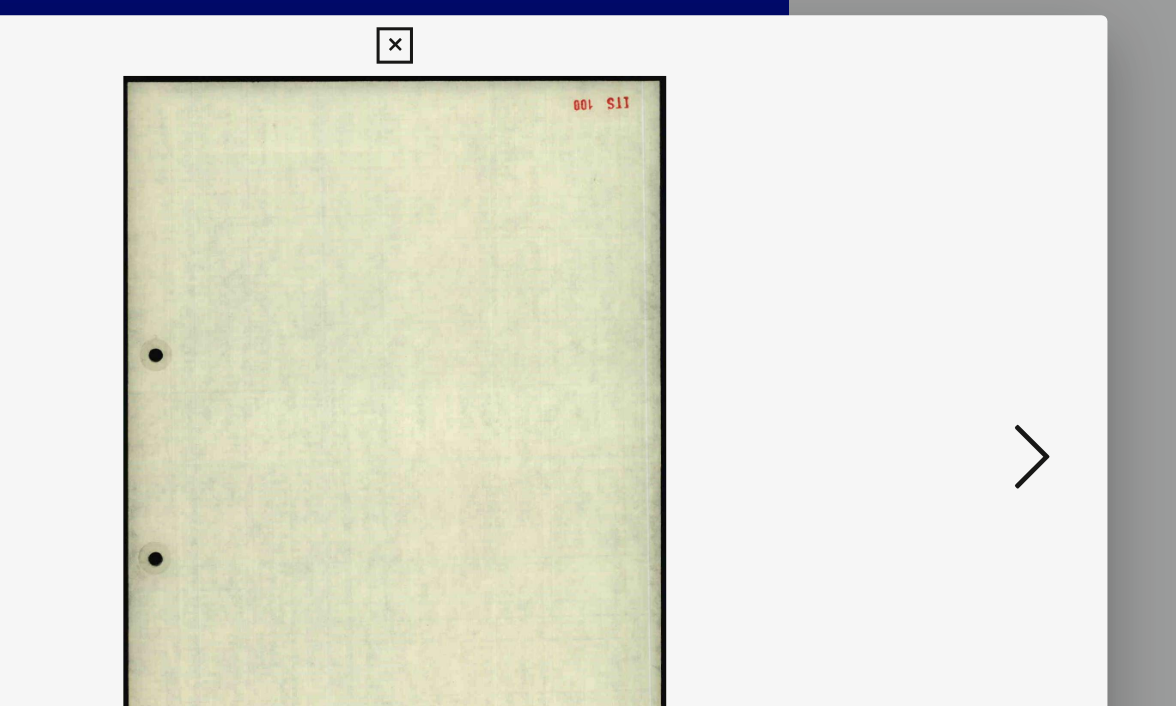 click at bounding box center [1008, 301] 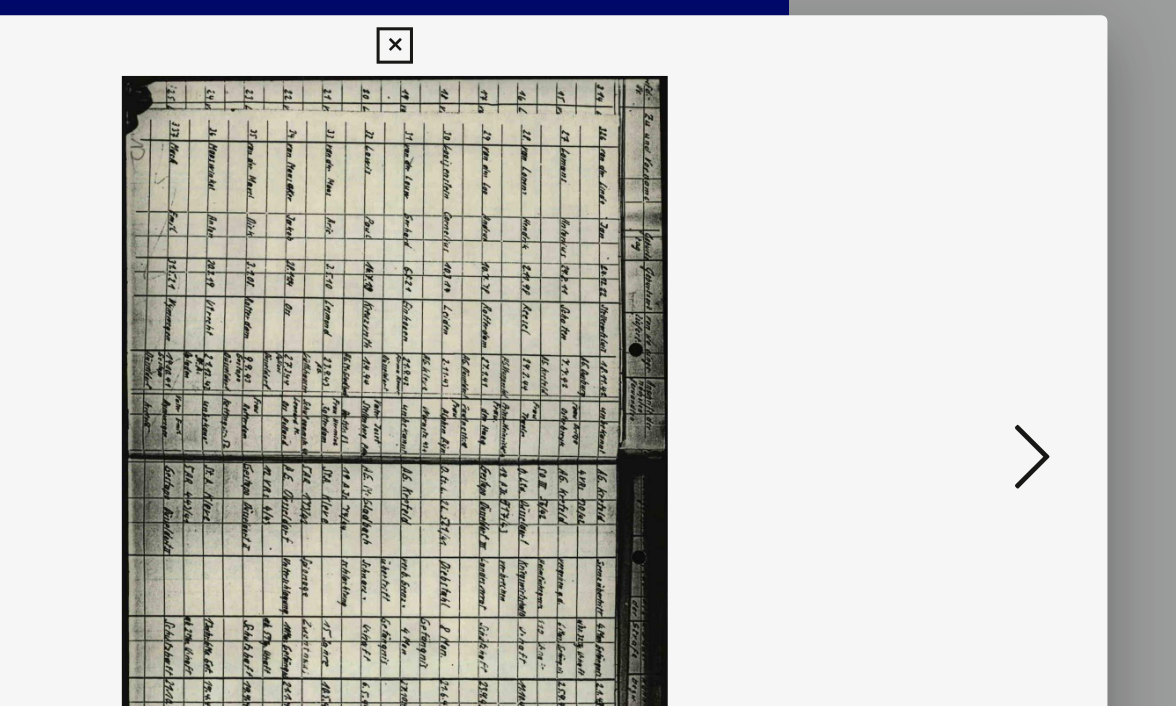 click at bounding box center [1008, 301] 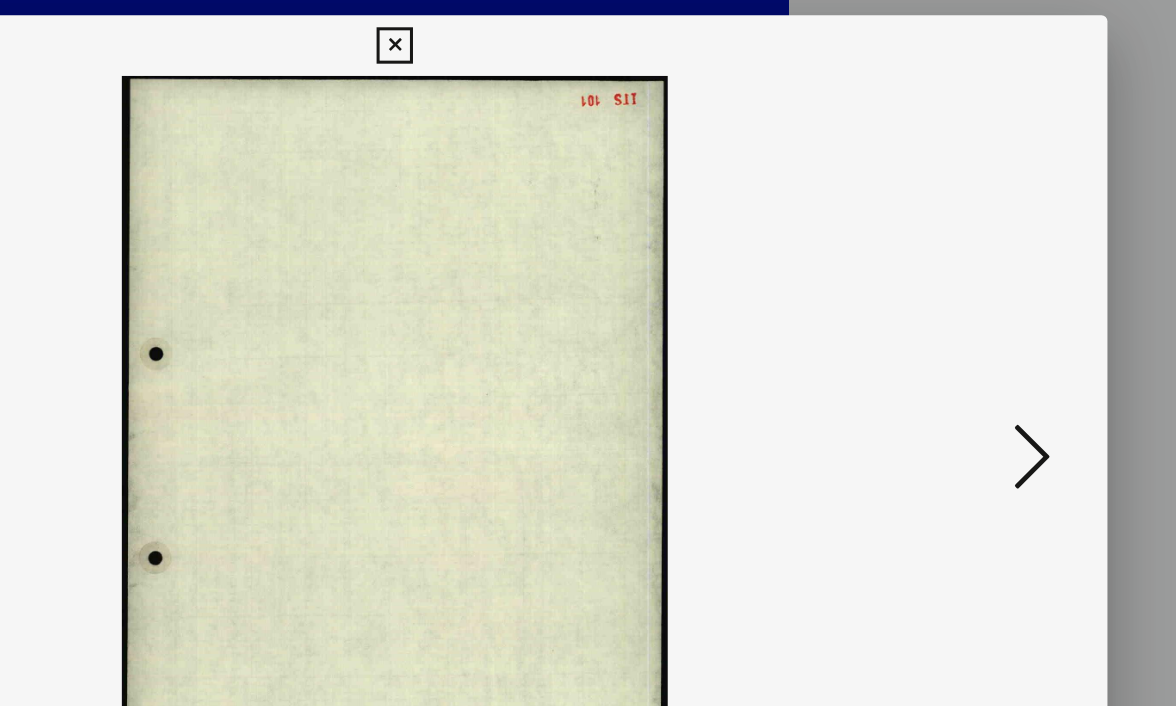 click at bounding box center [1008, 301] 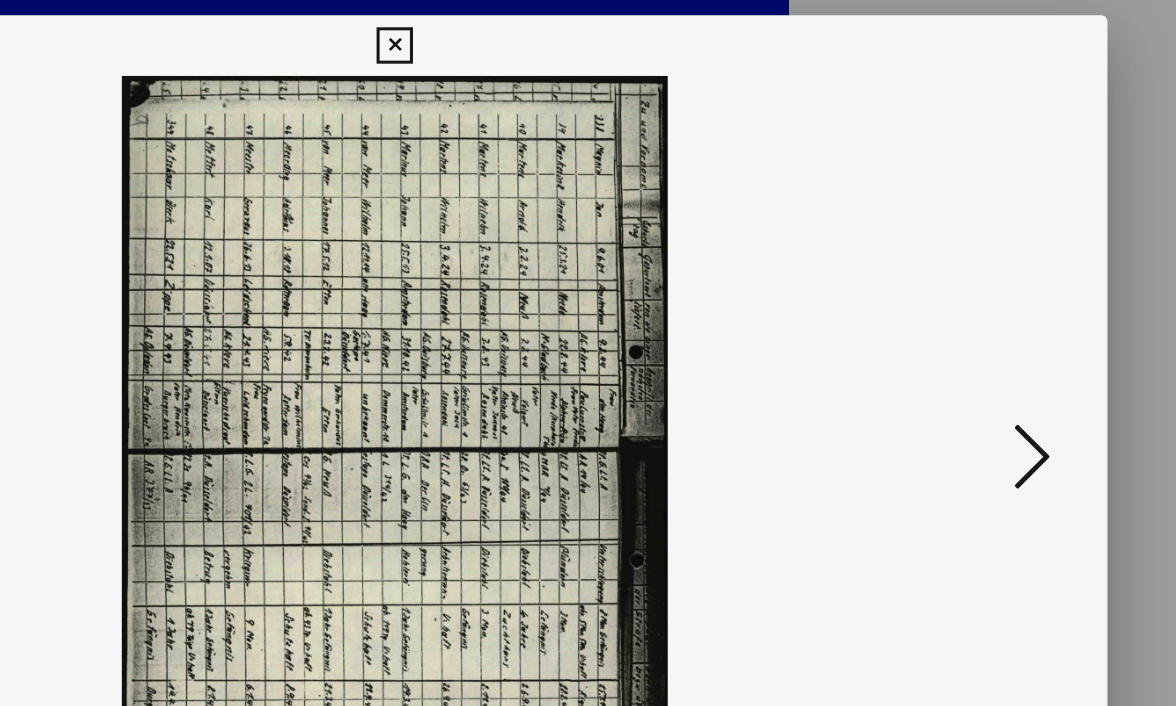 click at bounding box center (1008, 301) 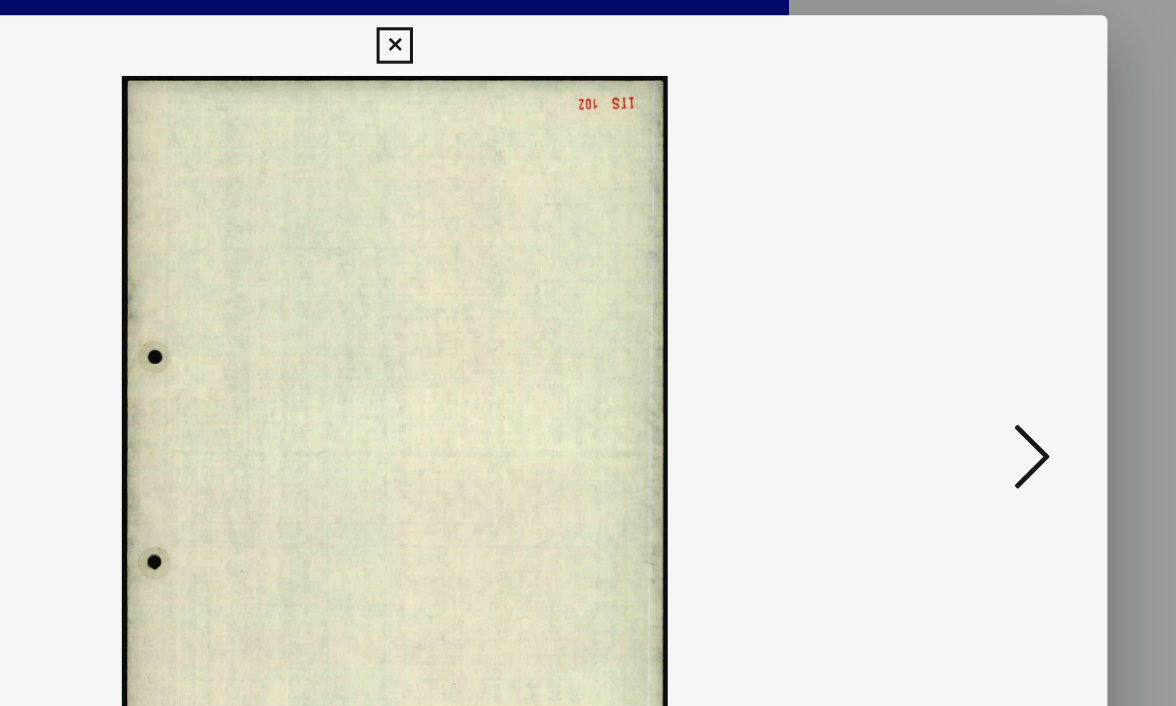 click at bounding box center (1008, 301) 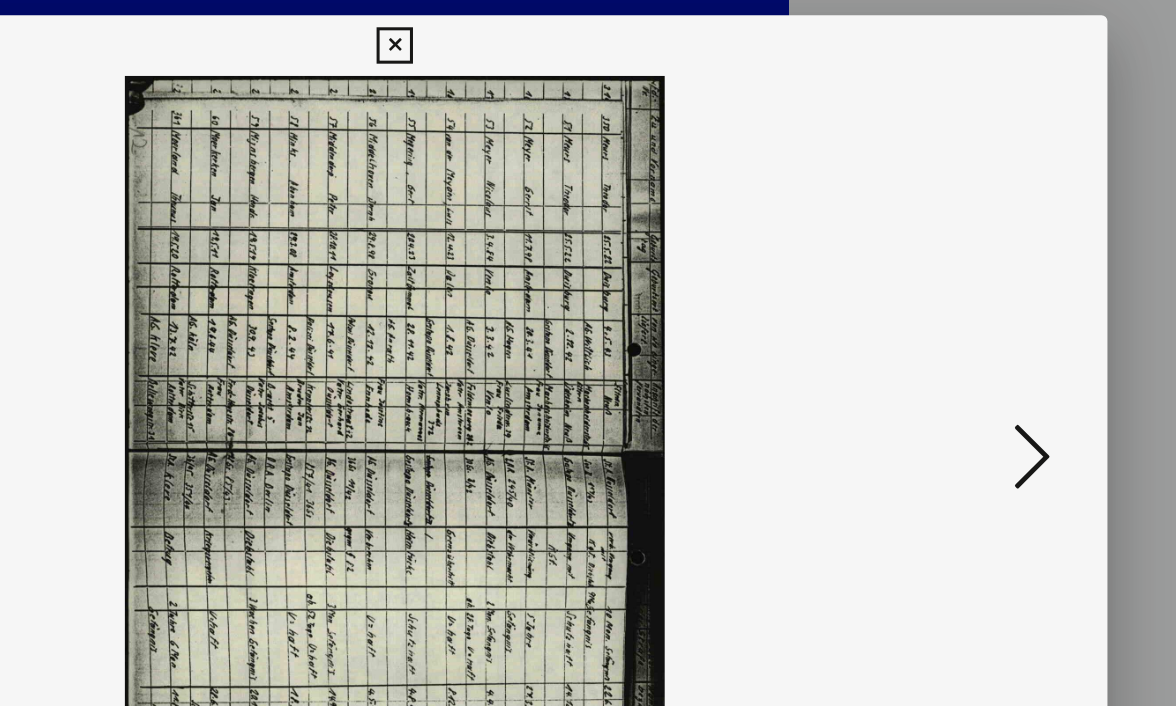 click at bounding box center [1008, 301] 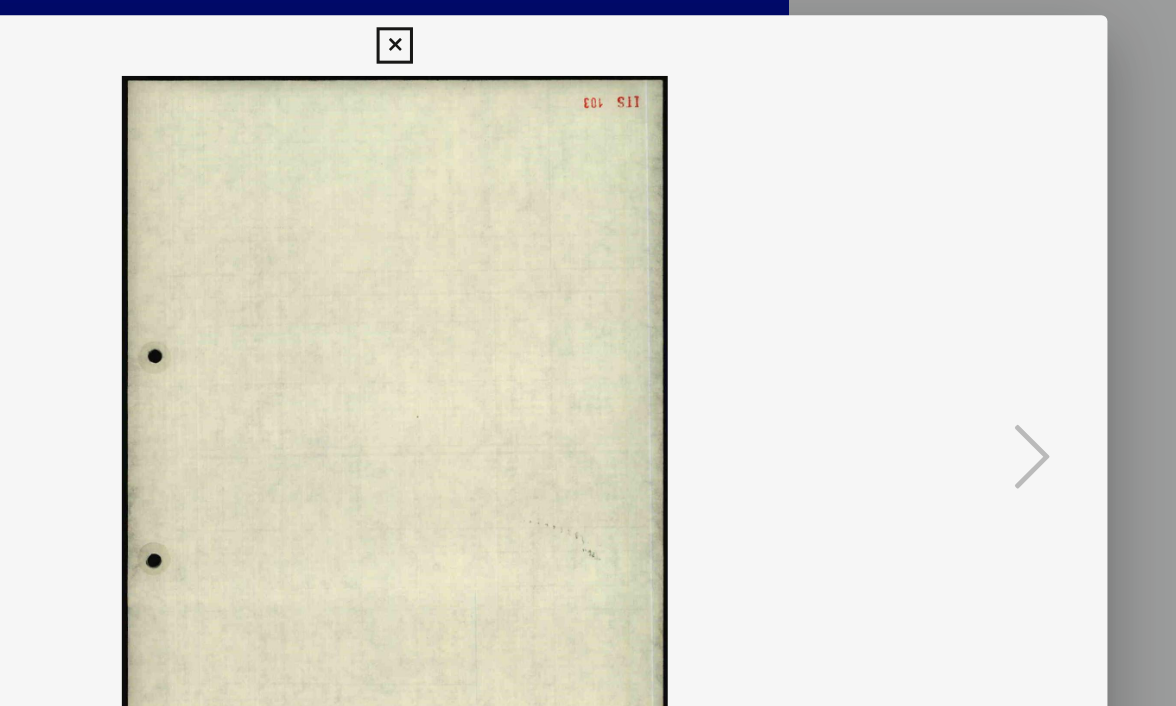 click at bounding box center (587, 30) 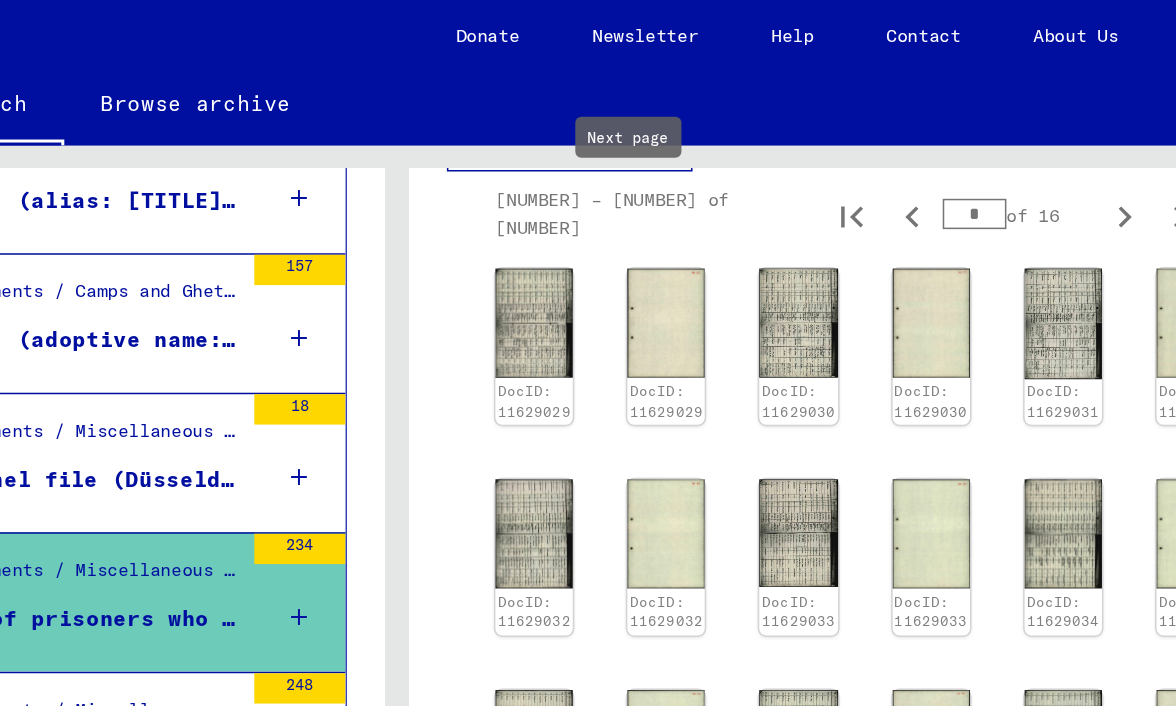 click 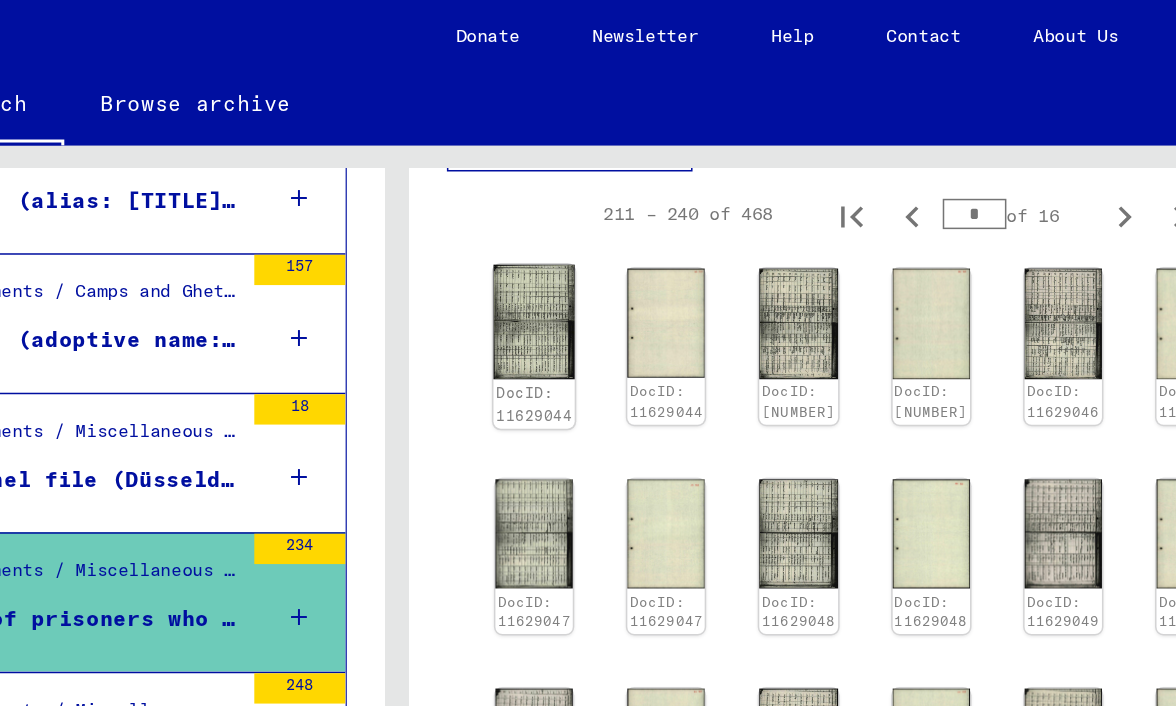 click 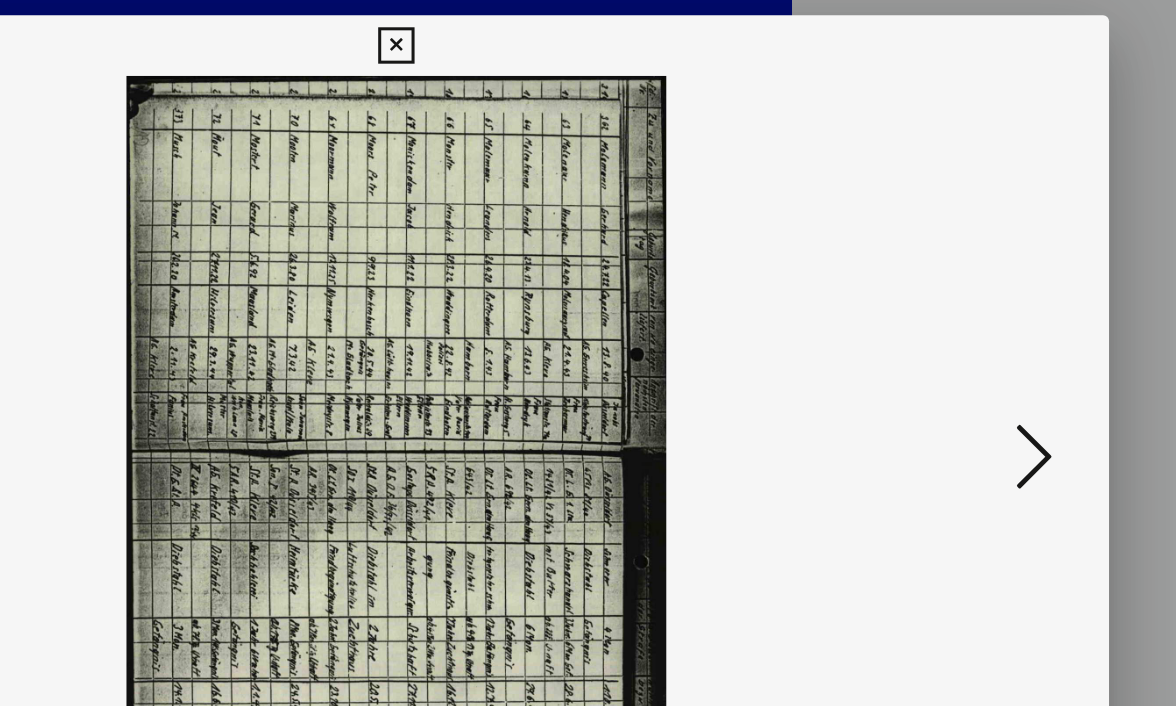 click at bounding box center [588, 302] 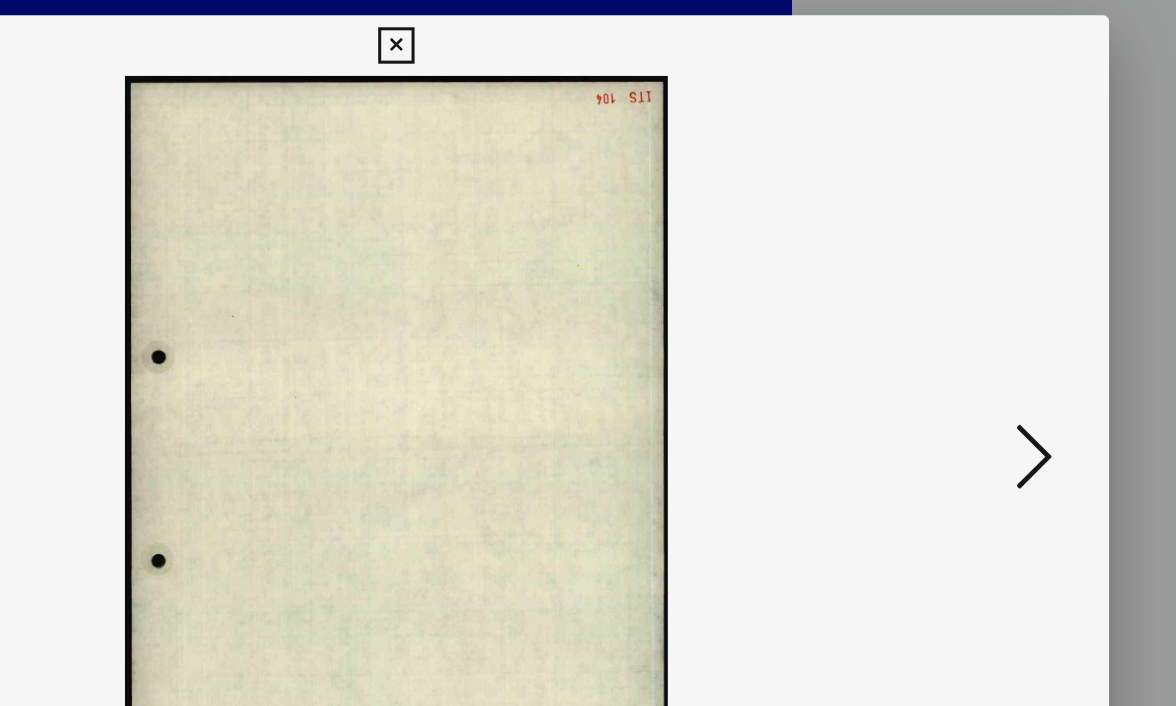 click at bounding box center [1008, 301] 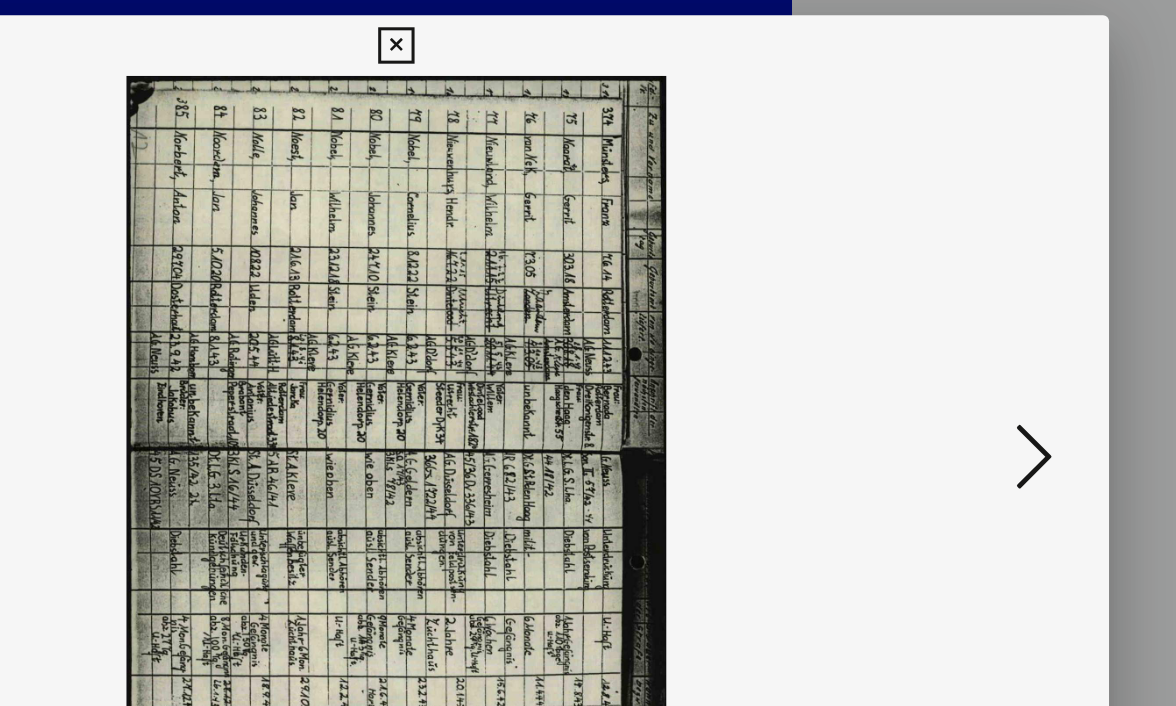 click at bounding box center [1008, 301] 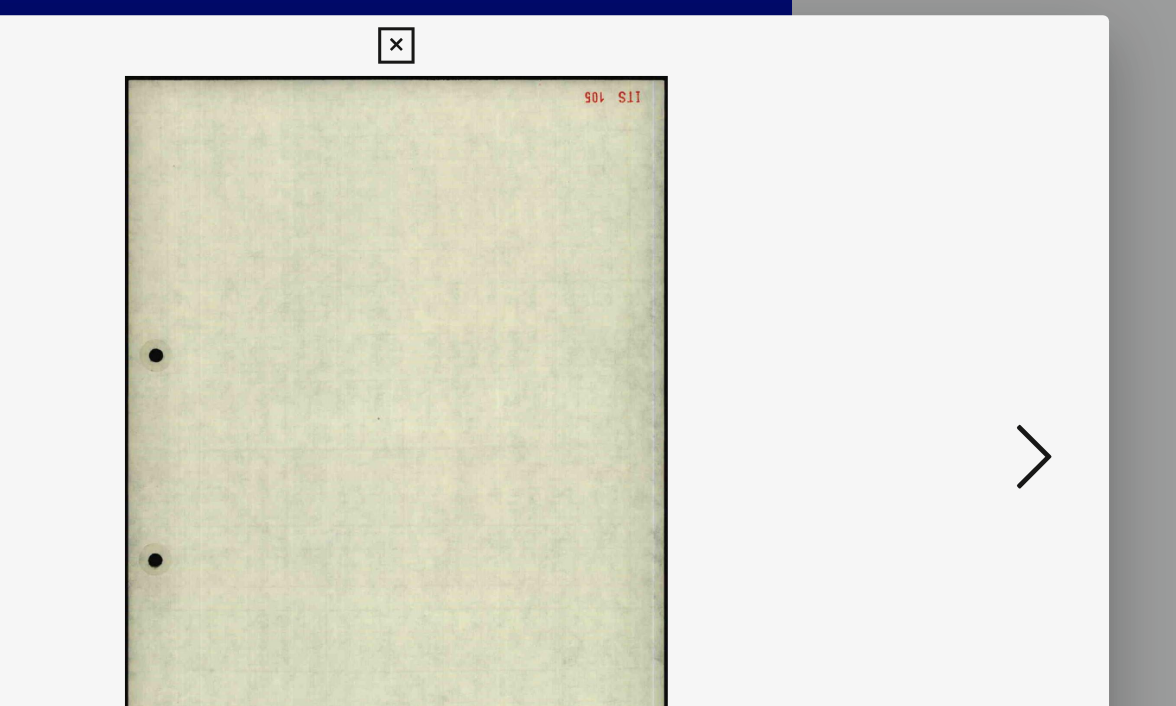 click at bounding box center [1008, 301] 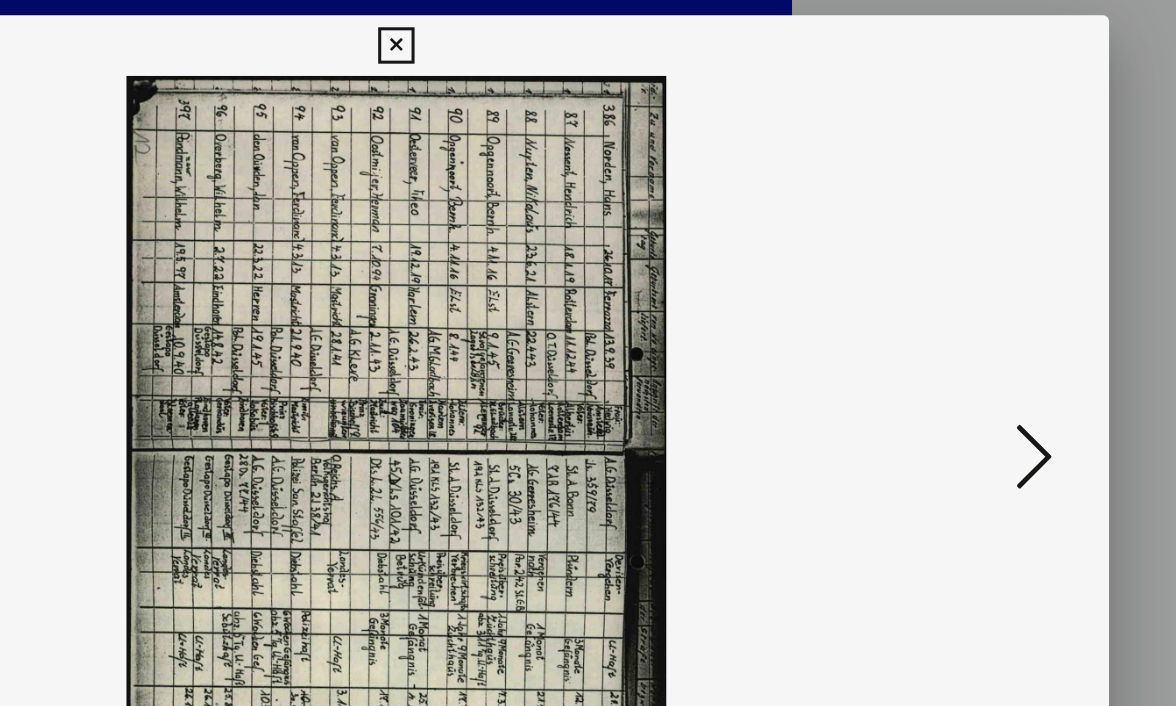 click at bounding box center (1008, 301) 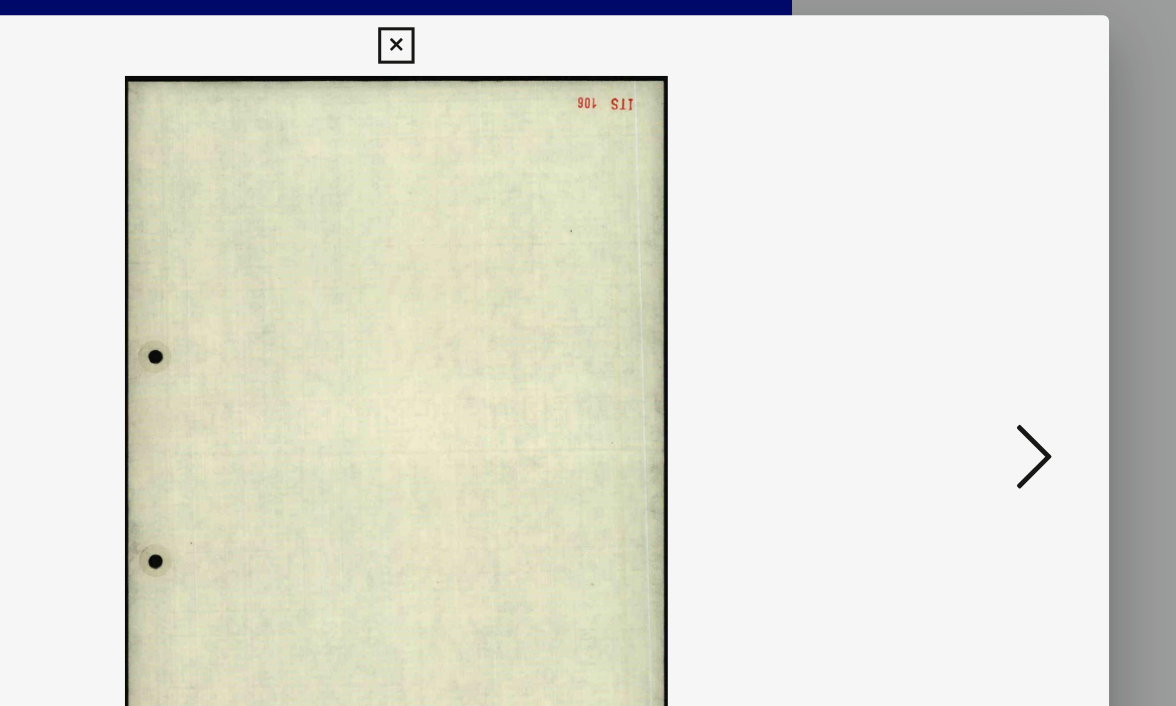 click at bounding box center [1008, 301] 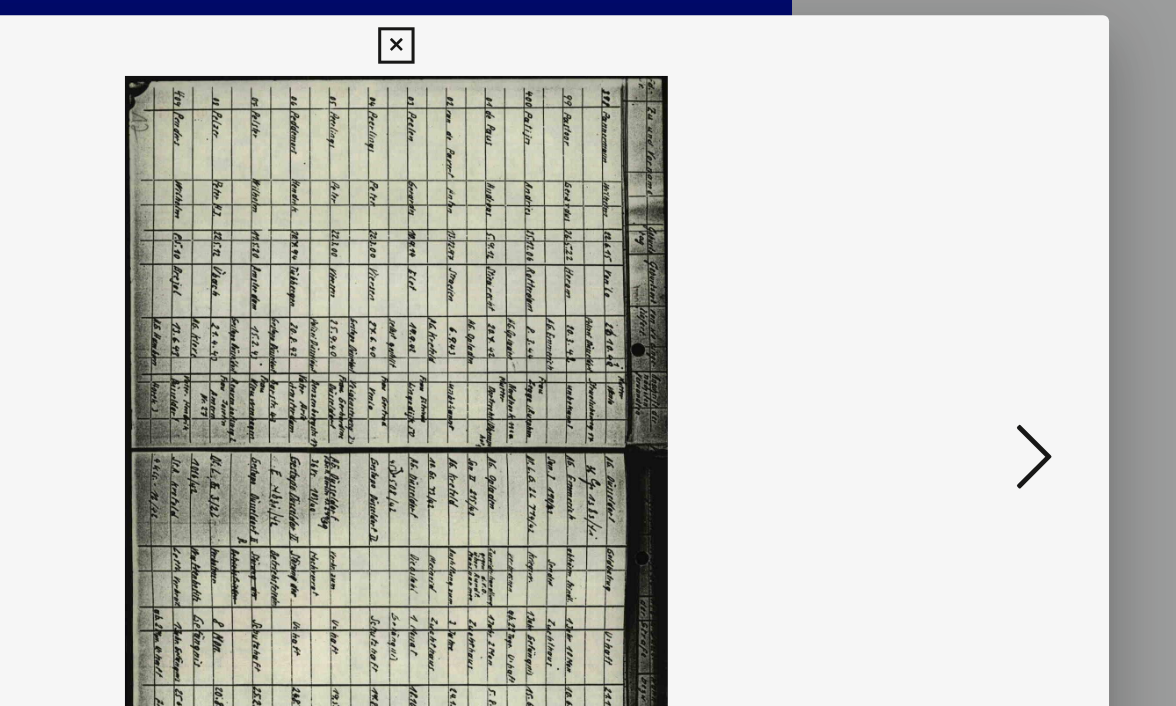 click at bounding box center [1008, 301] 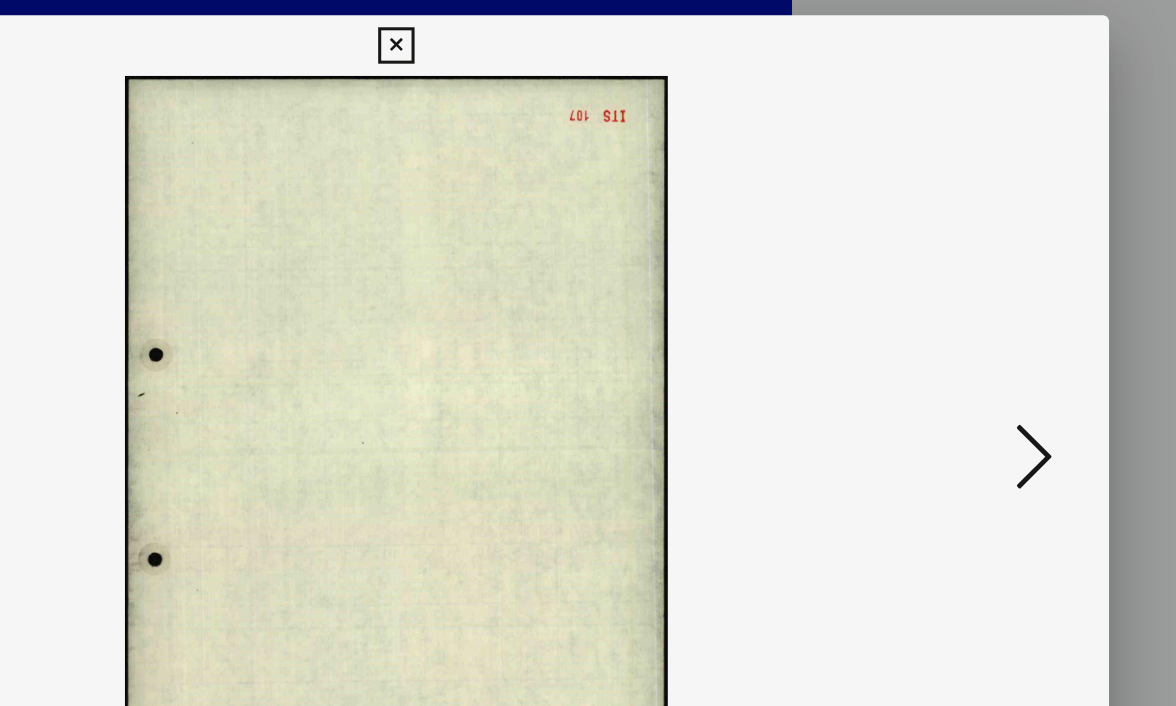 click at bounding box center [1008, 301] 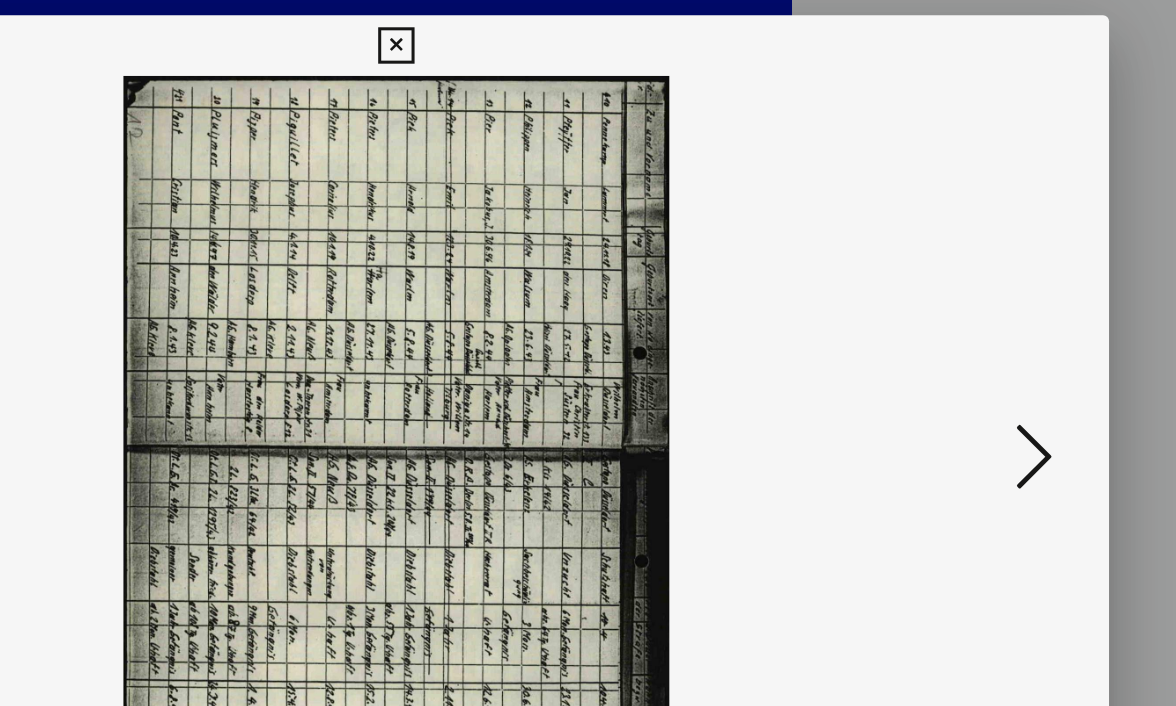 click at bounding box center [1008, 301] 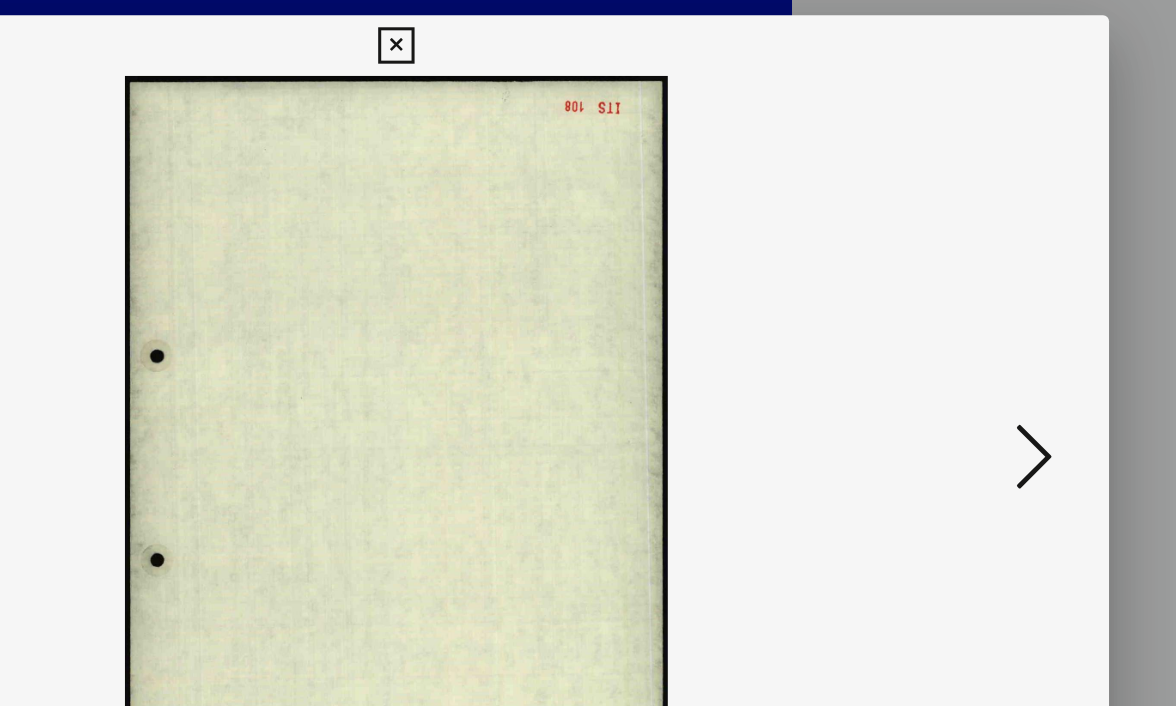click at bounding box center (1008, 301) 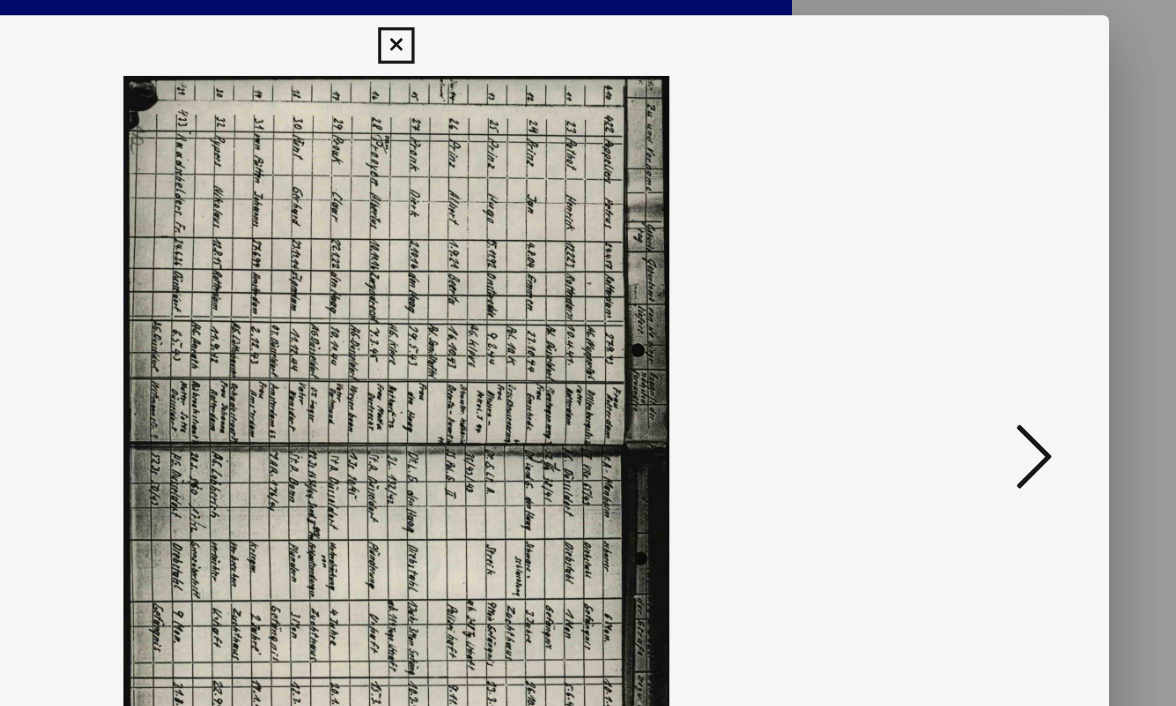 click at bounding box center [1008, 301] 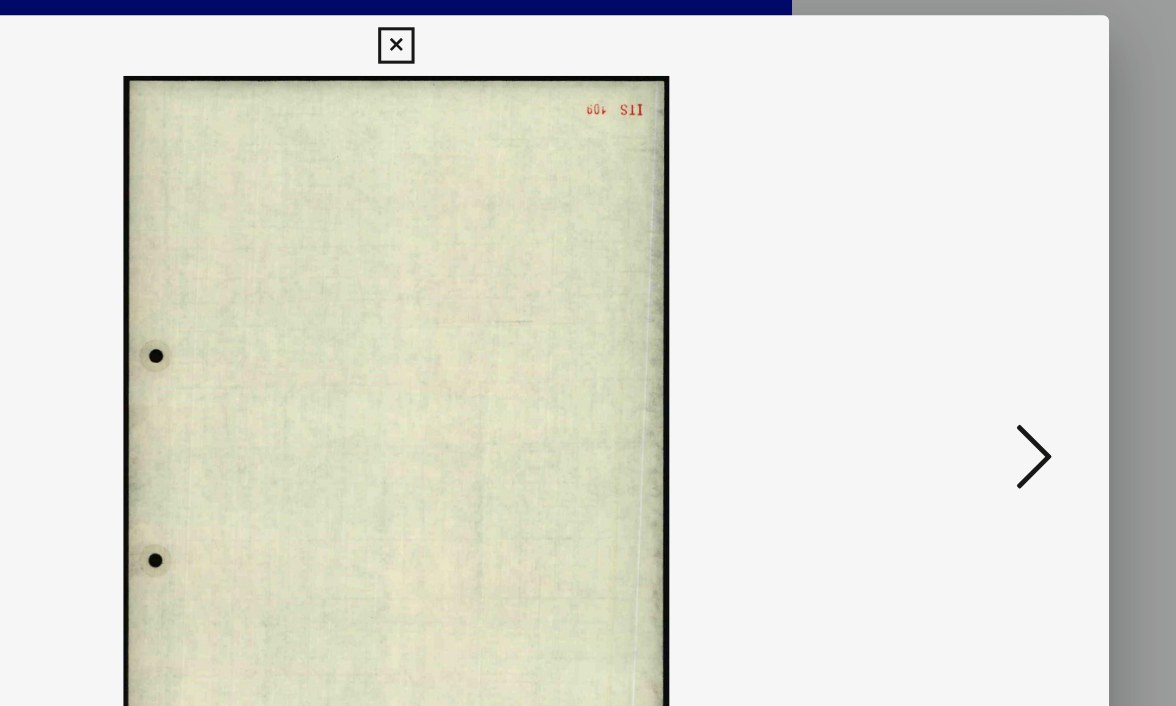 click at bounding box center [1008, 301] 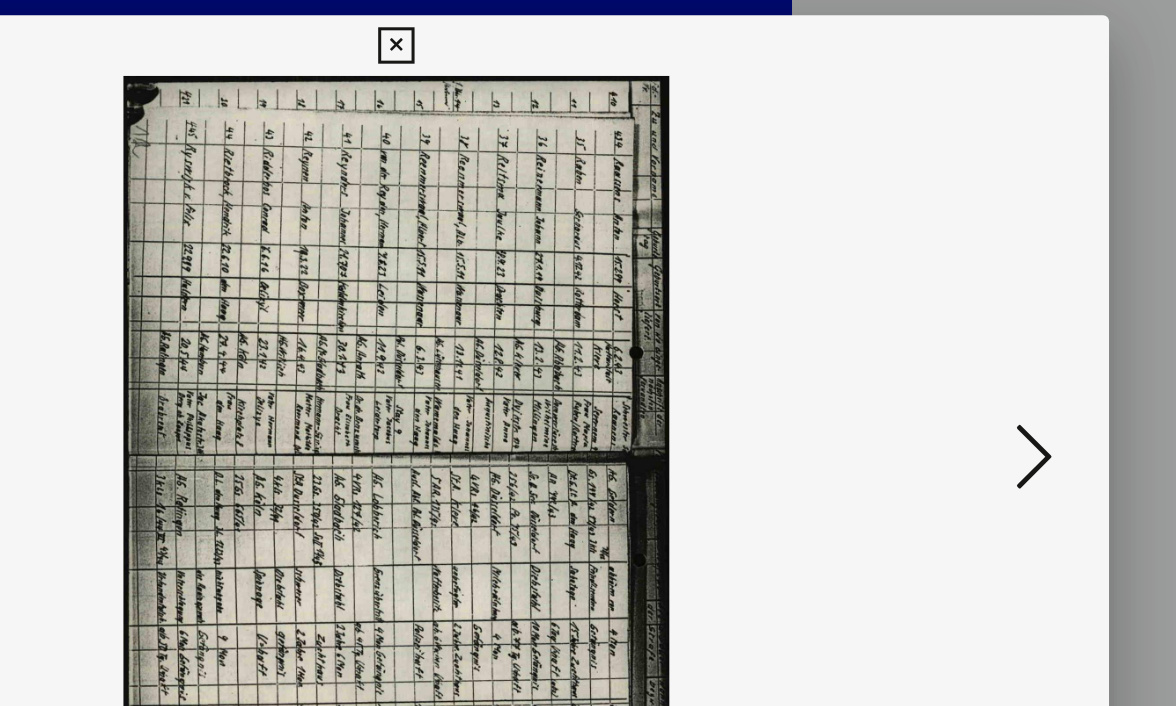 click at bounding box center (1008, 301) 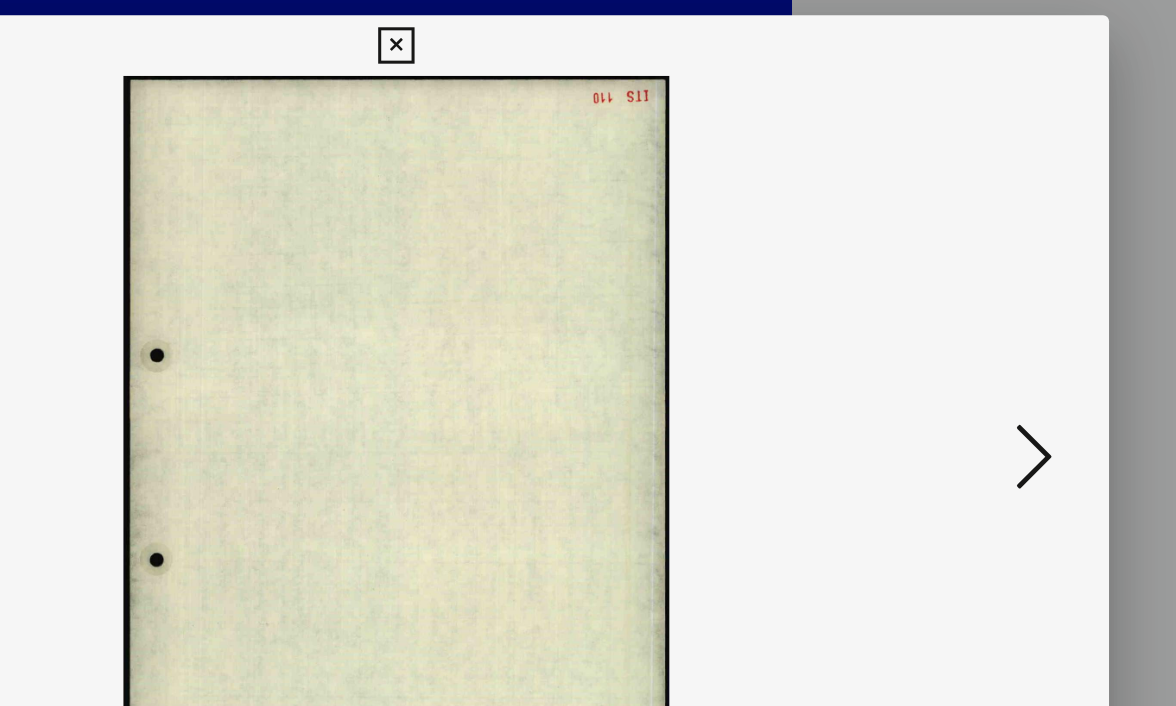click at bounding box center (1008, 301) 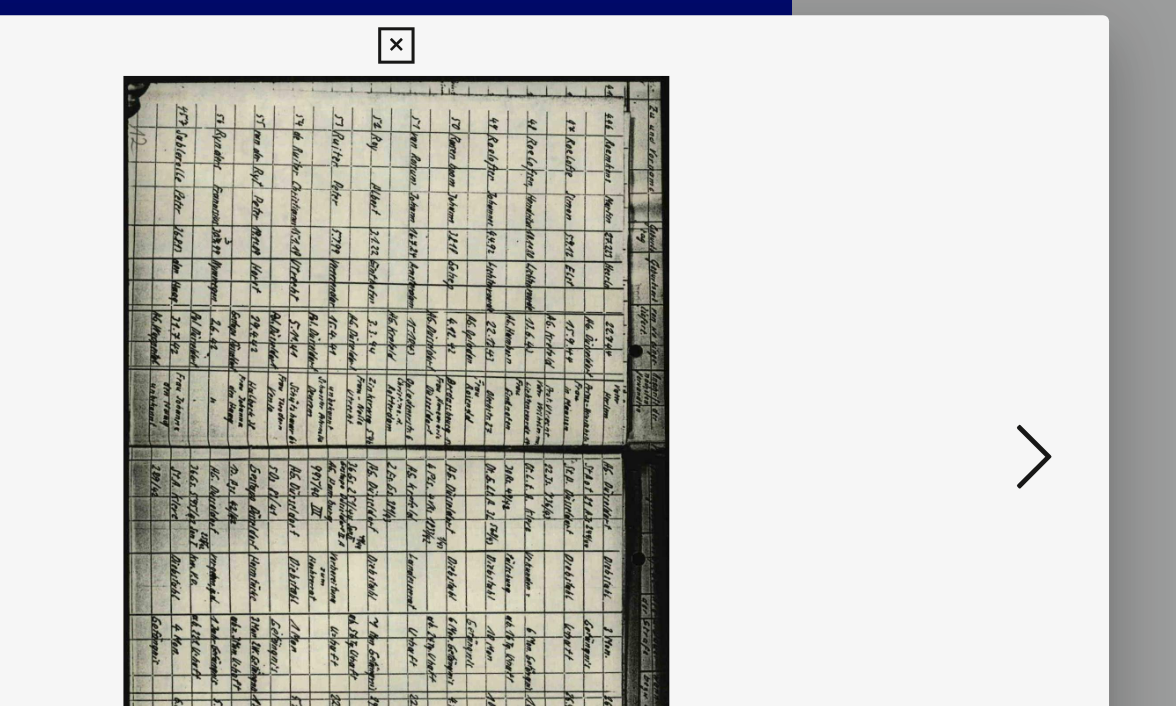 click at bounding box center (1008, 301) 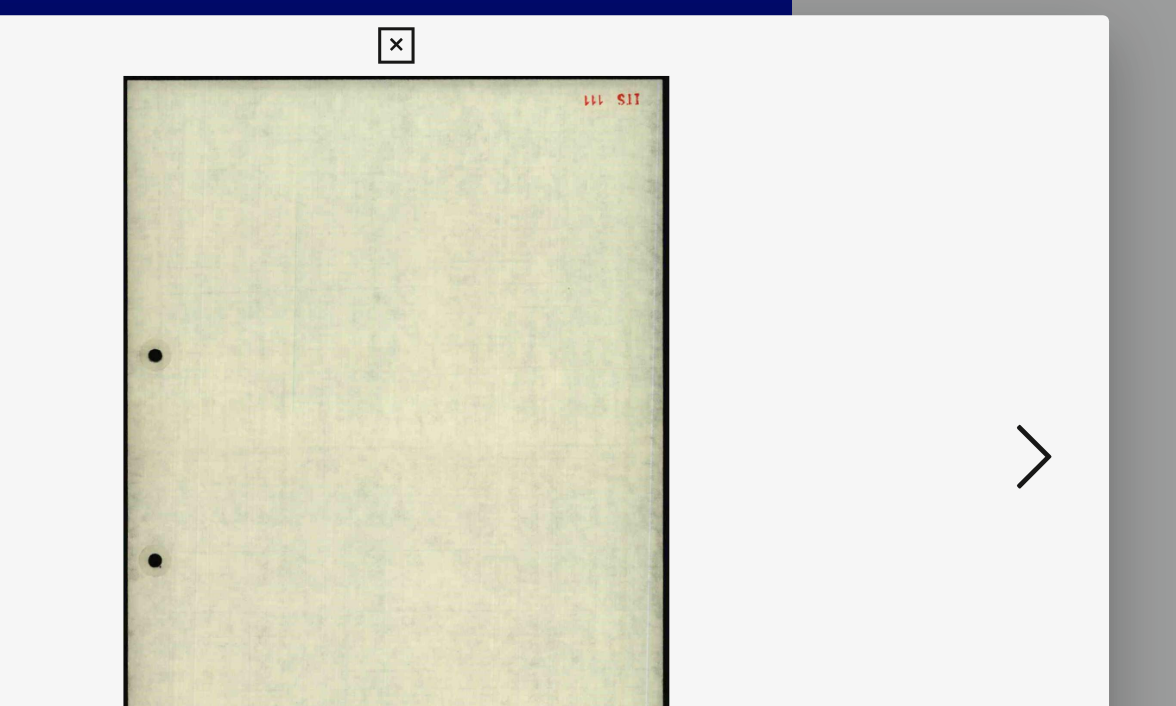 click at bounding box center [1008, 301] 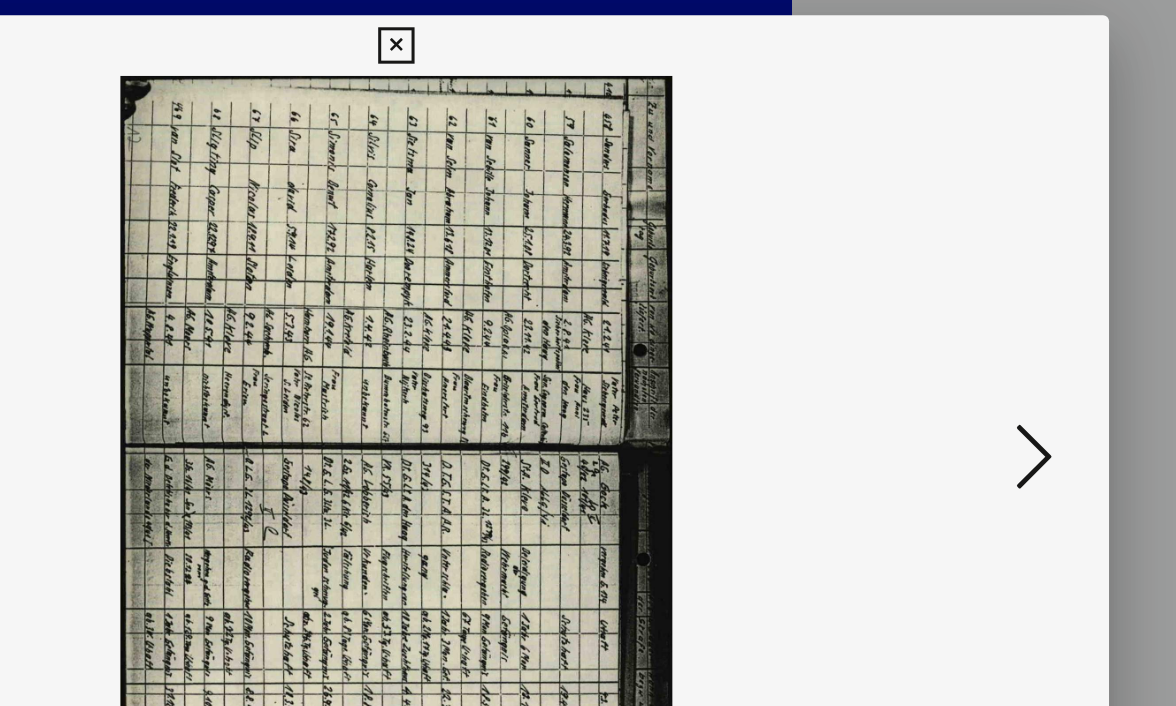click at bounding box center (1008, 301) 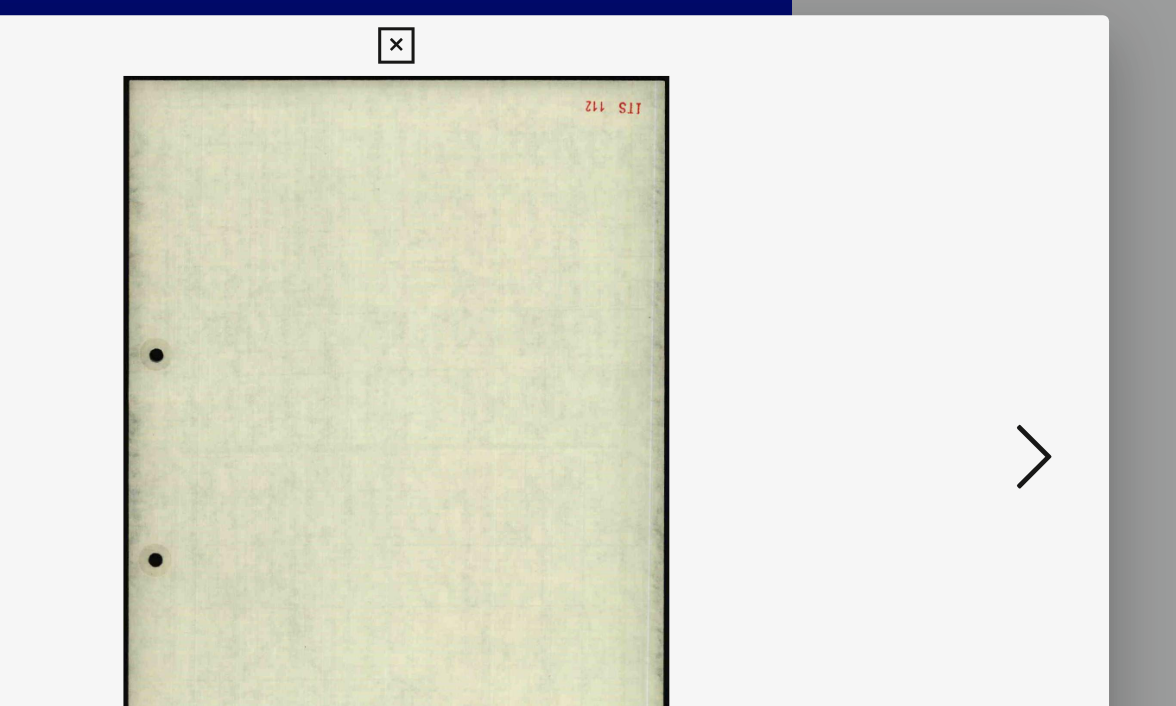 click at bounding box center (1008, 301) 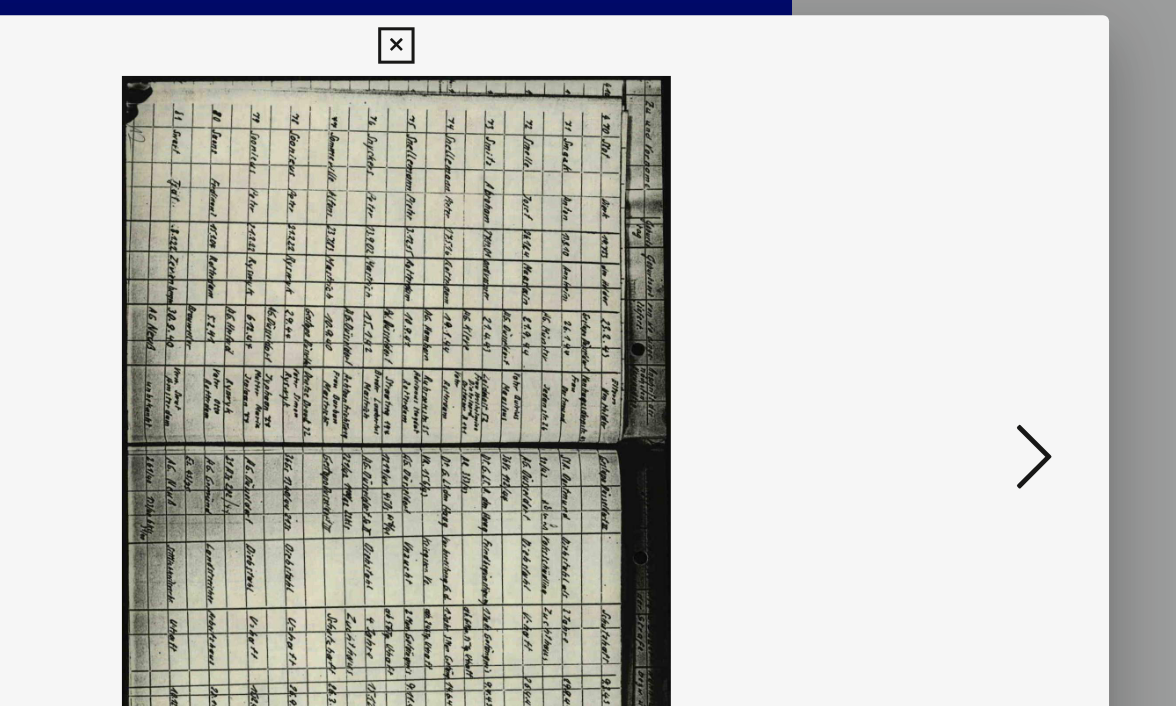 click at bounding box center (1008, 301) 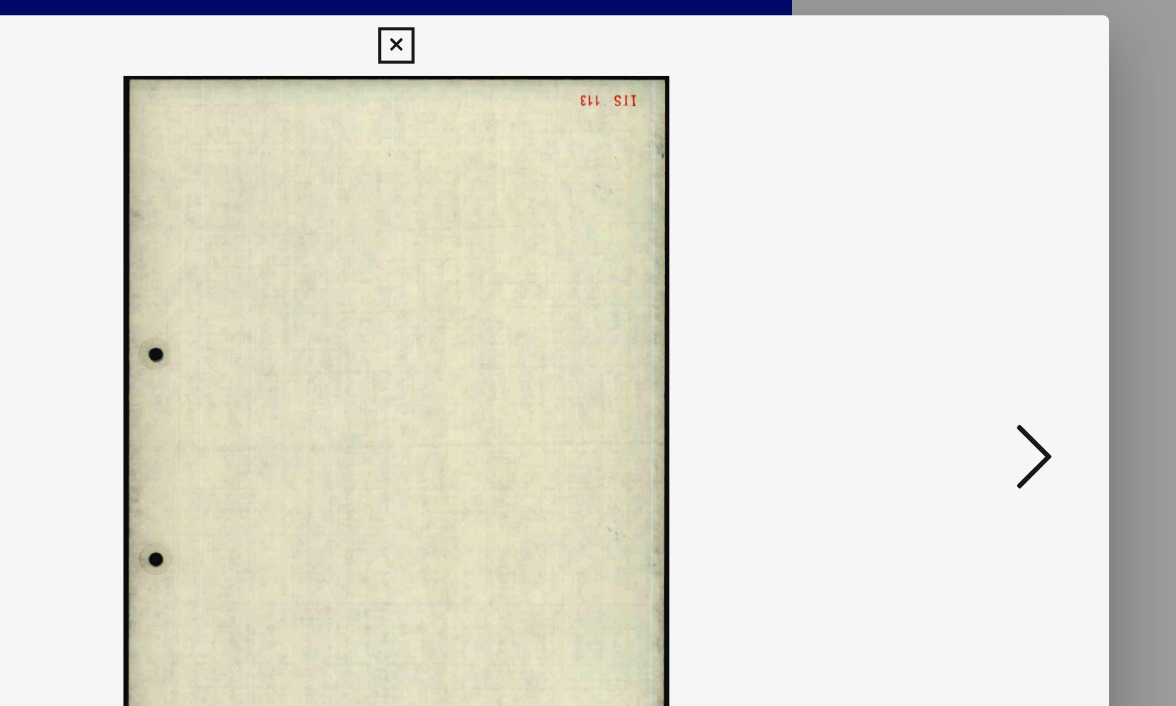 click at bounding box center (1008, 301) 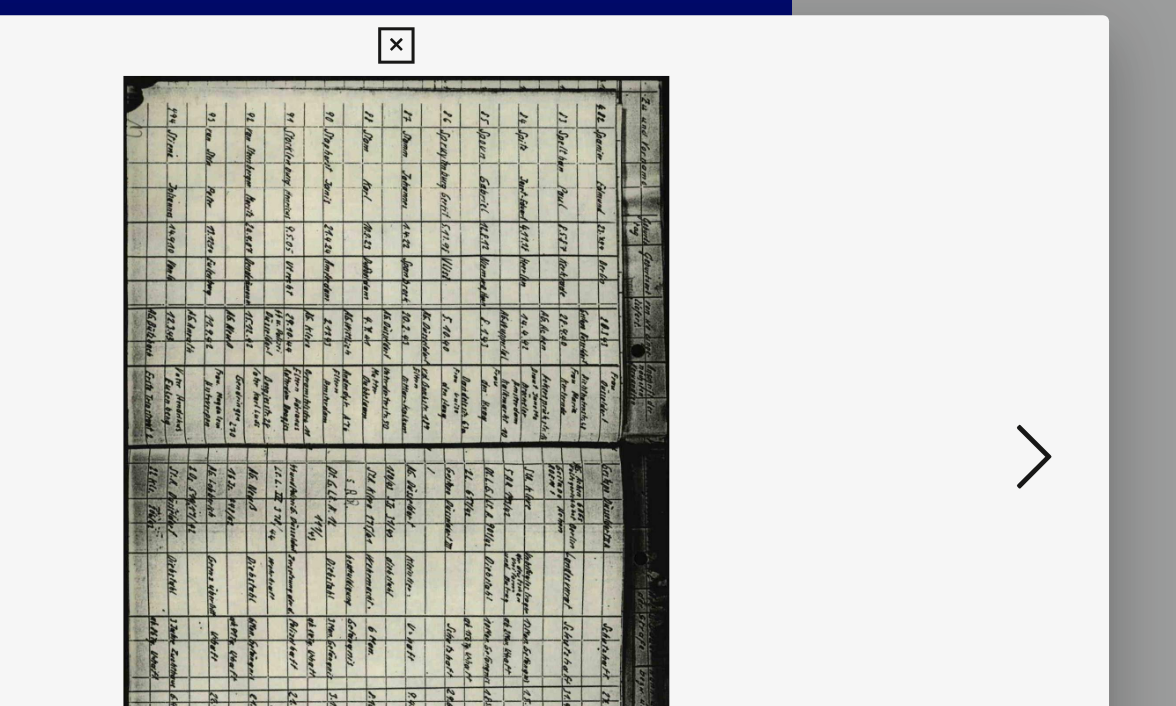 click at bounding box center [1008, 301] 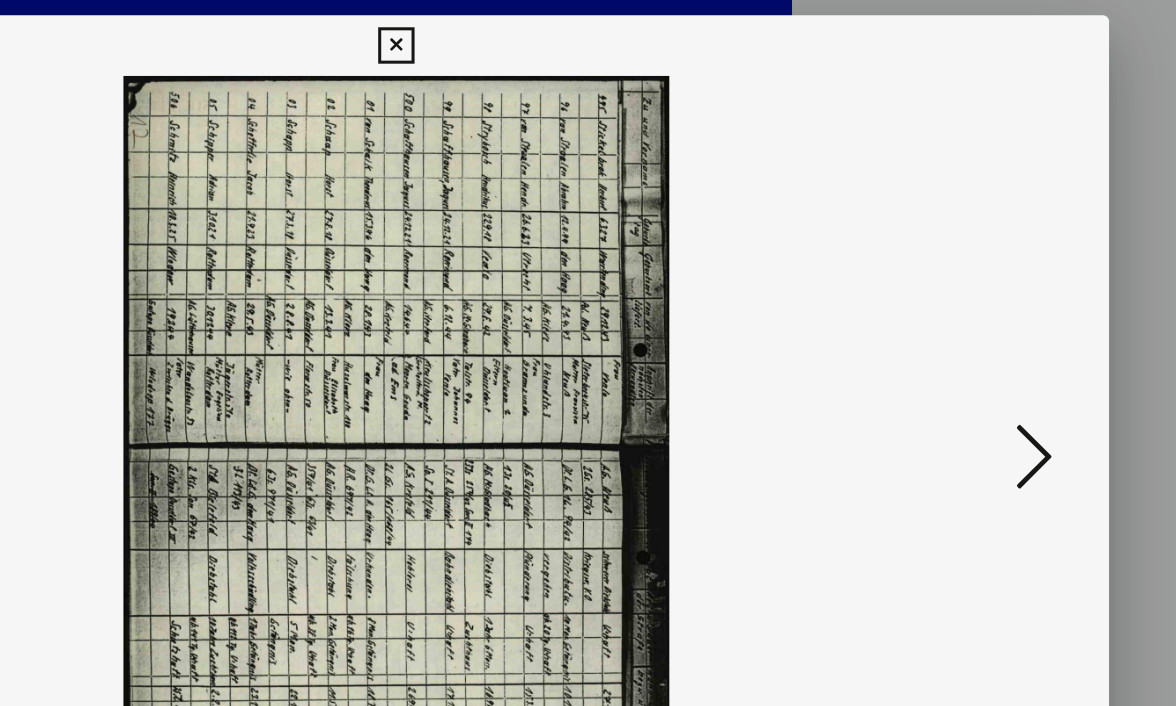 click at bounding box center (1008, 301) 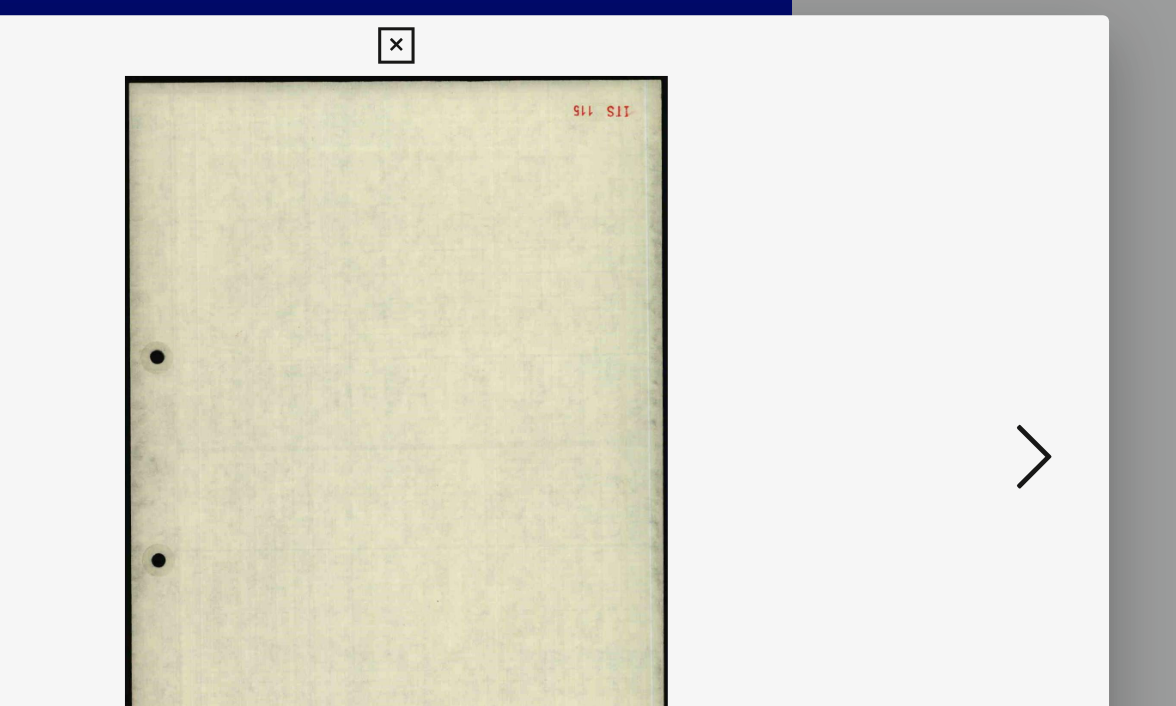 click at bounding box center (1008, 301) 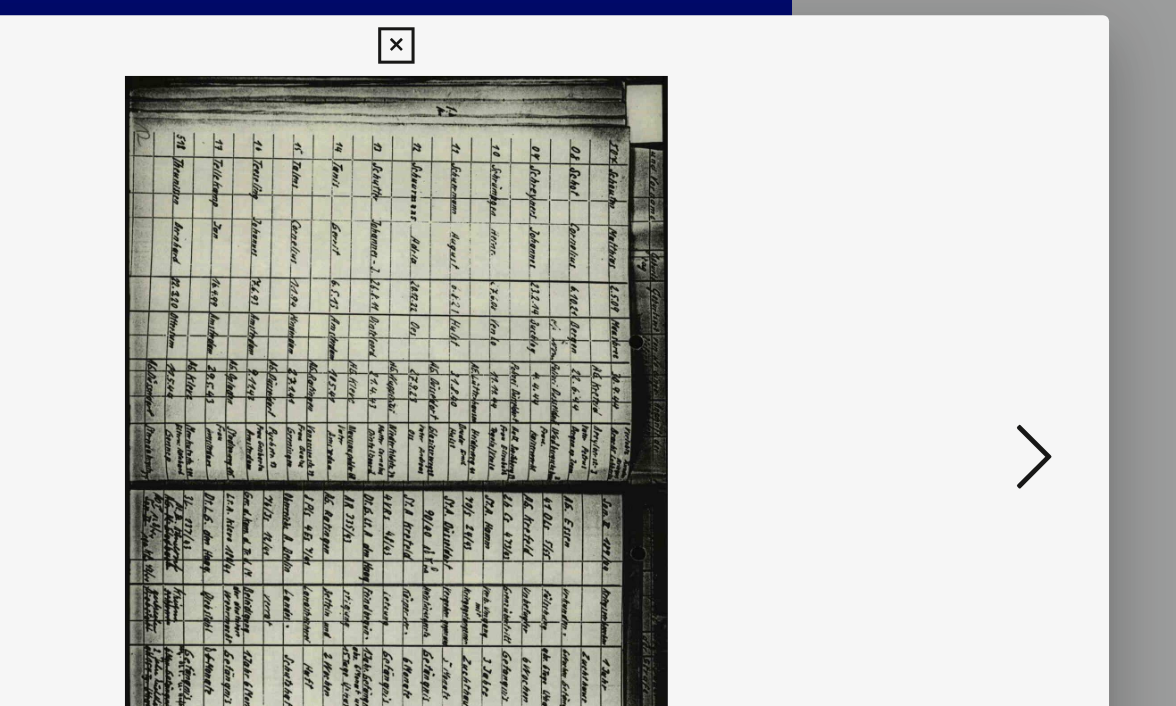 click at bounding box center [1008, 301] 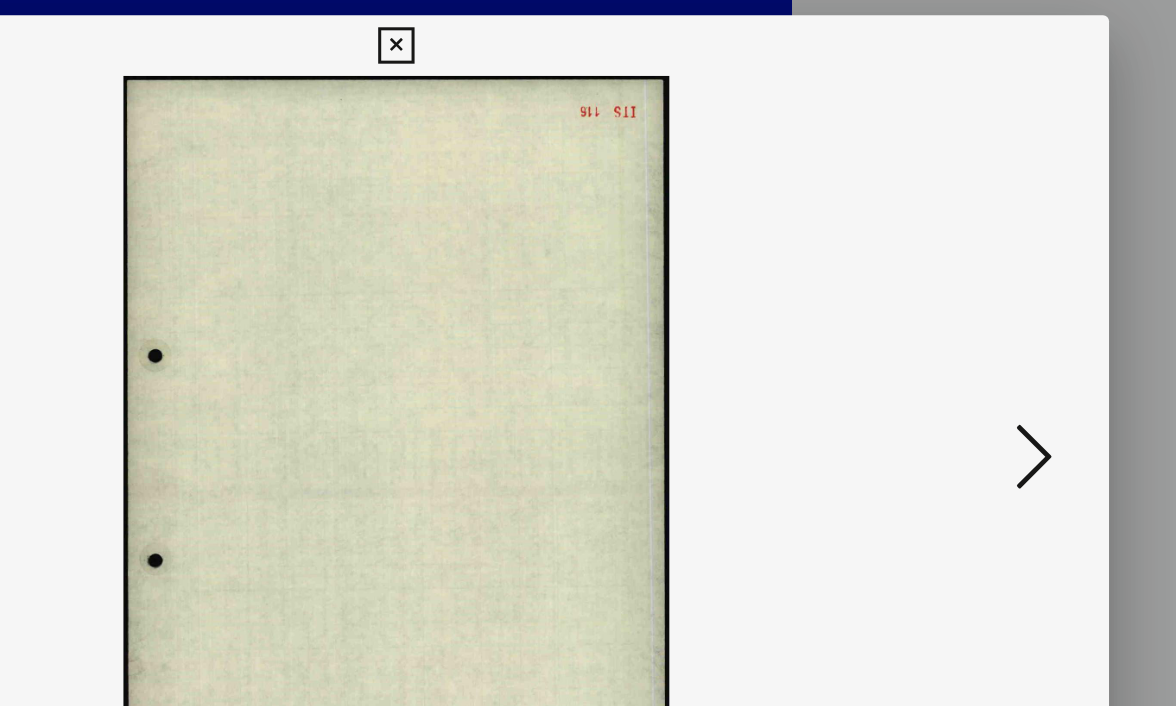 click at bounding box center (1008, 301) 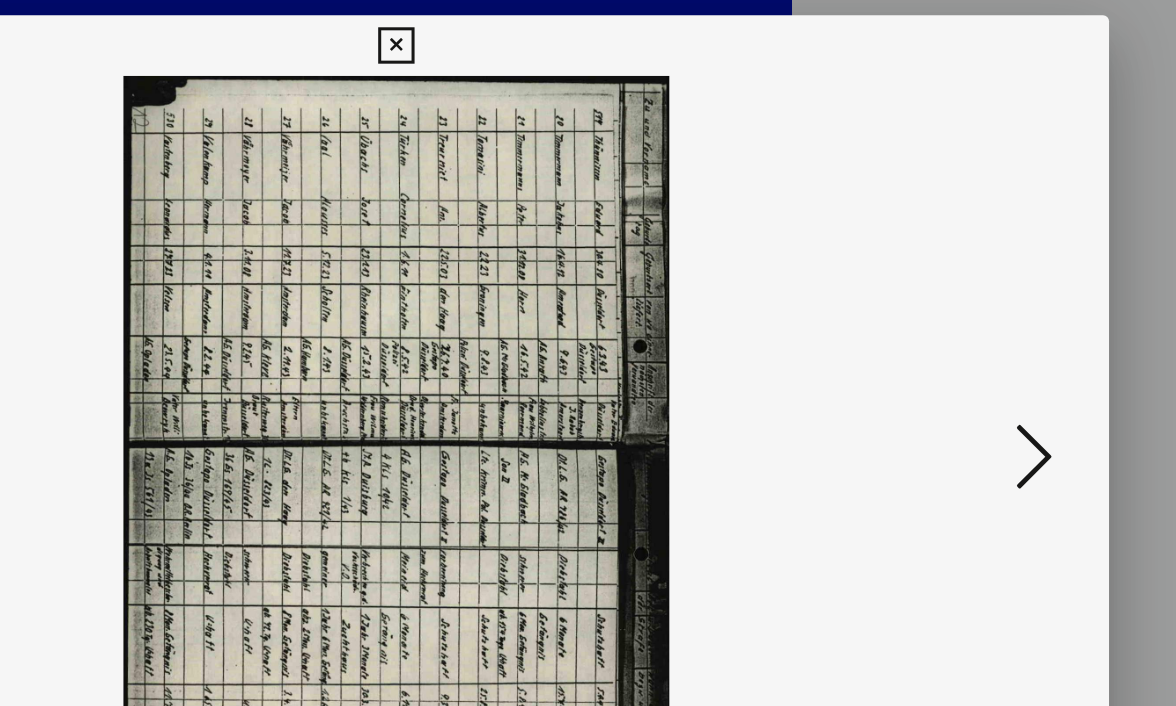 click at bounding box center [1008, 301] 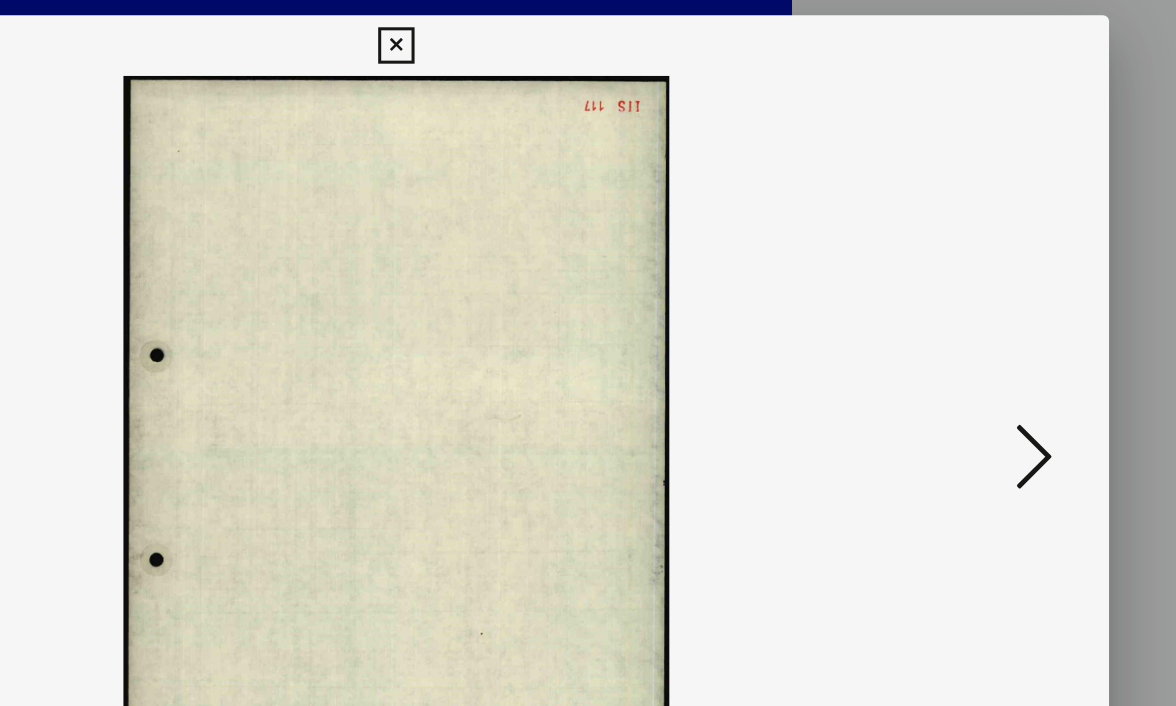 click at bounding box center (1008, 301) 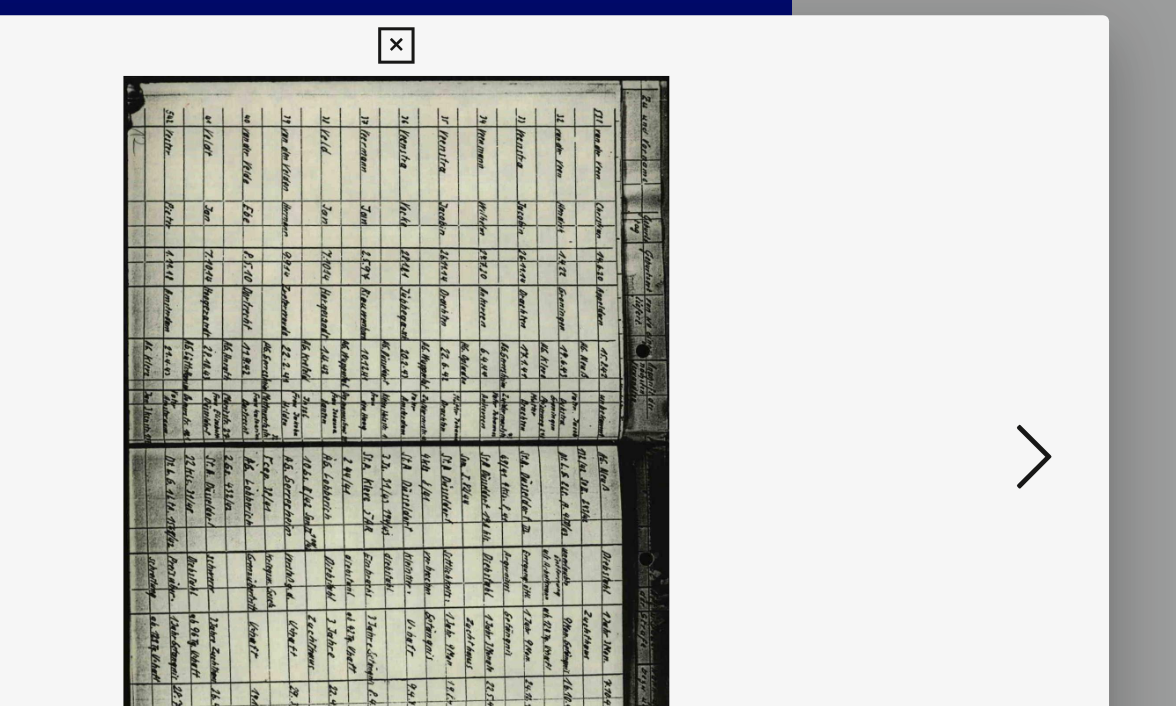 click at bounding box center (1008, 301) 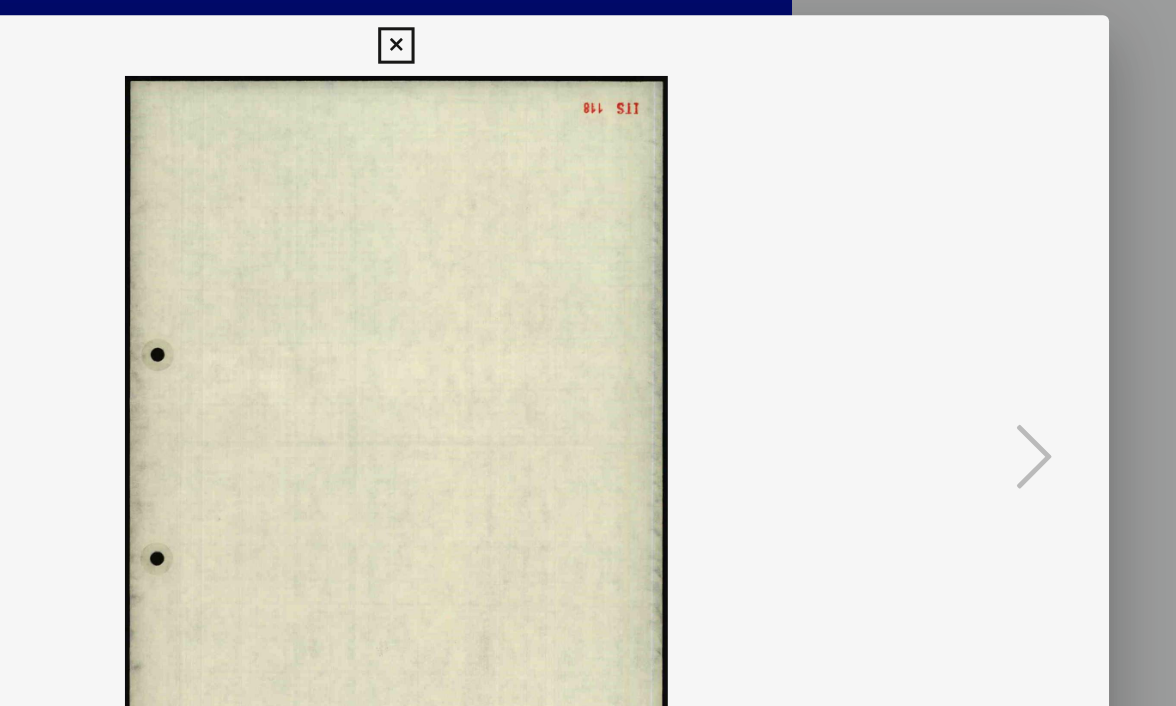 click at bounding box center [587, 30] 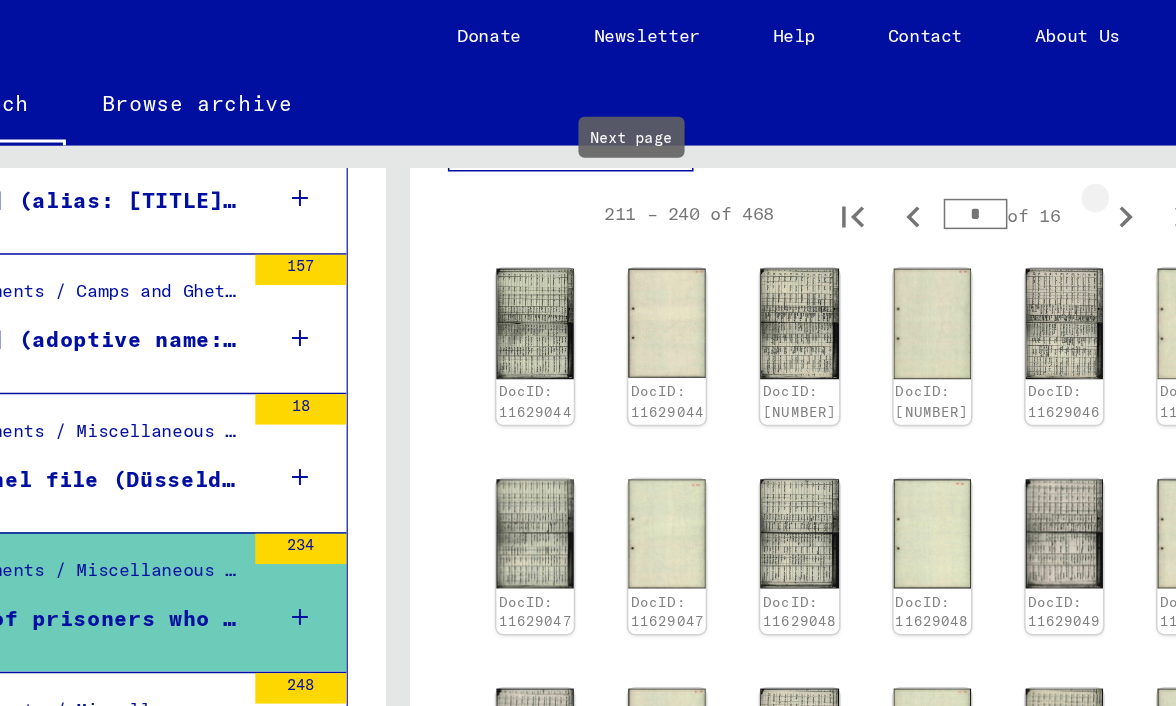 click 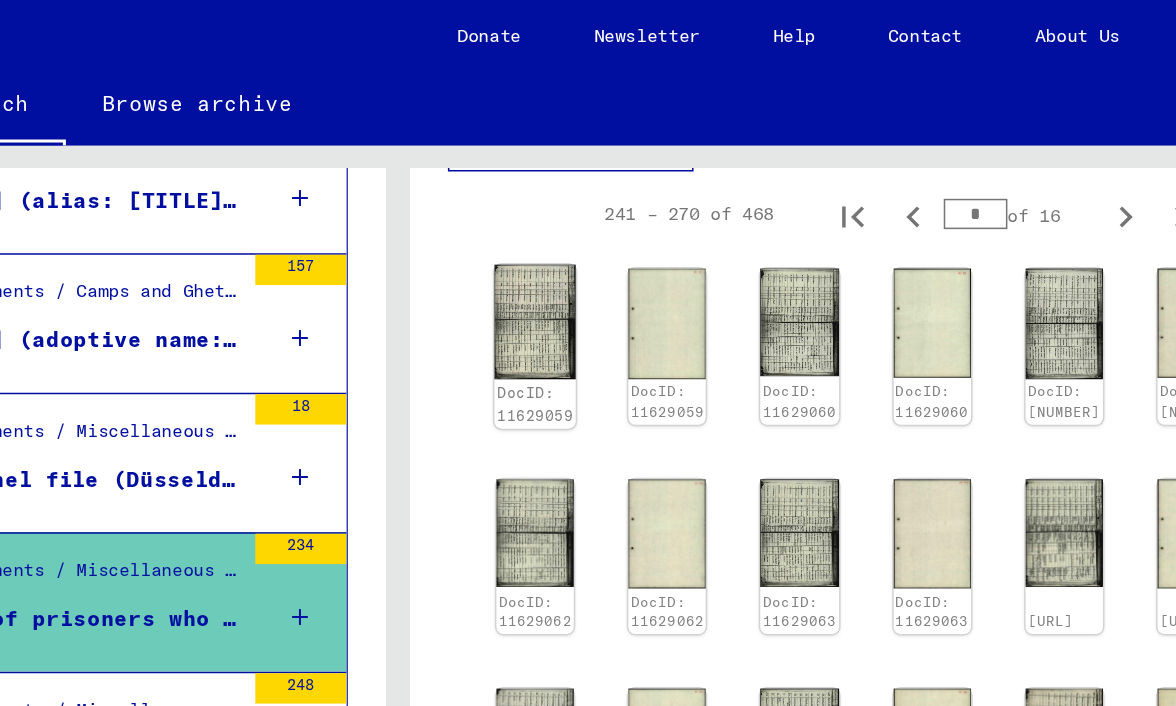 click 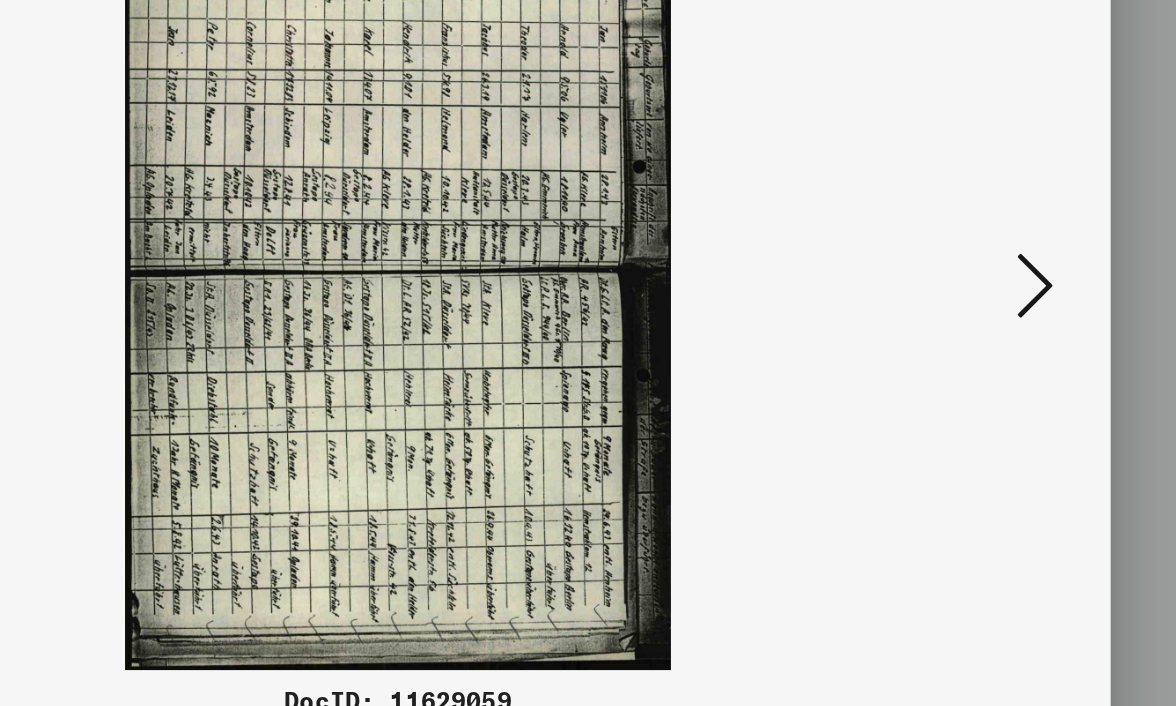 click at bounding box center [588, 302] 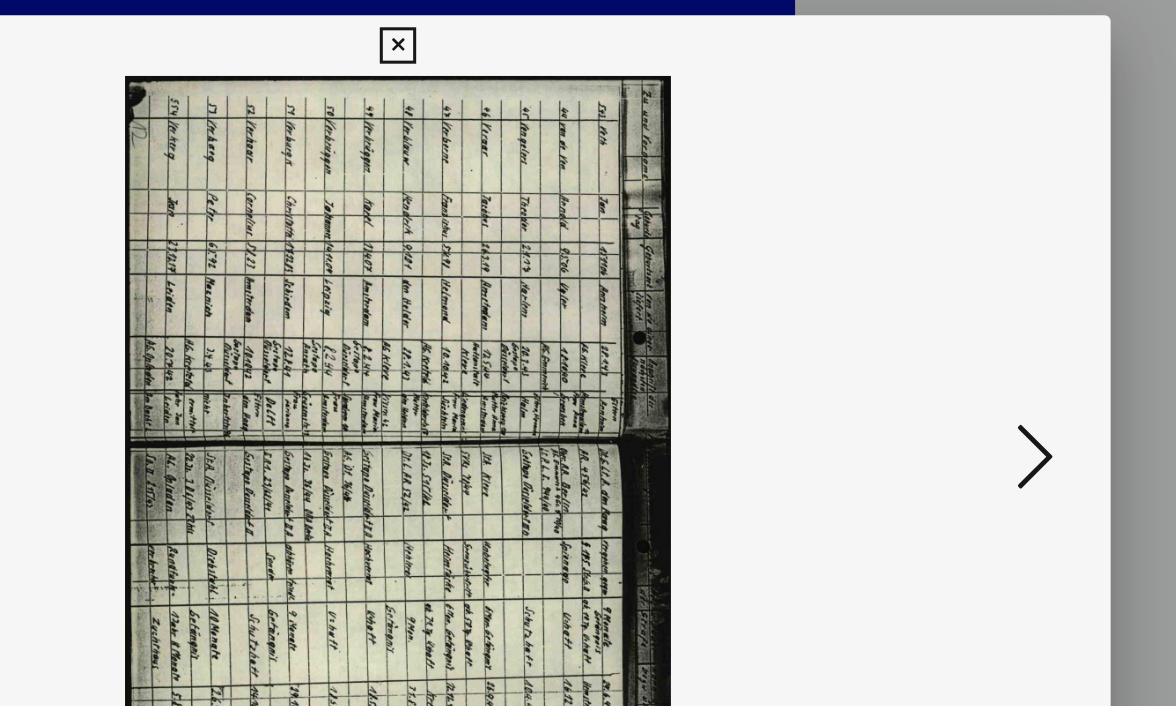 click at bounding box center [1008, 301] 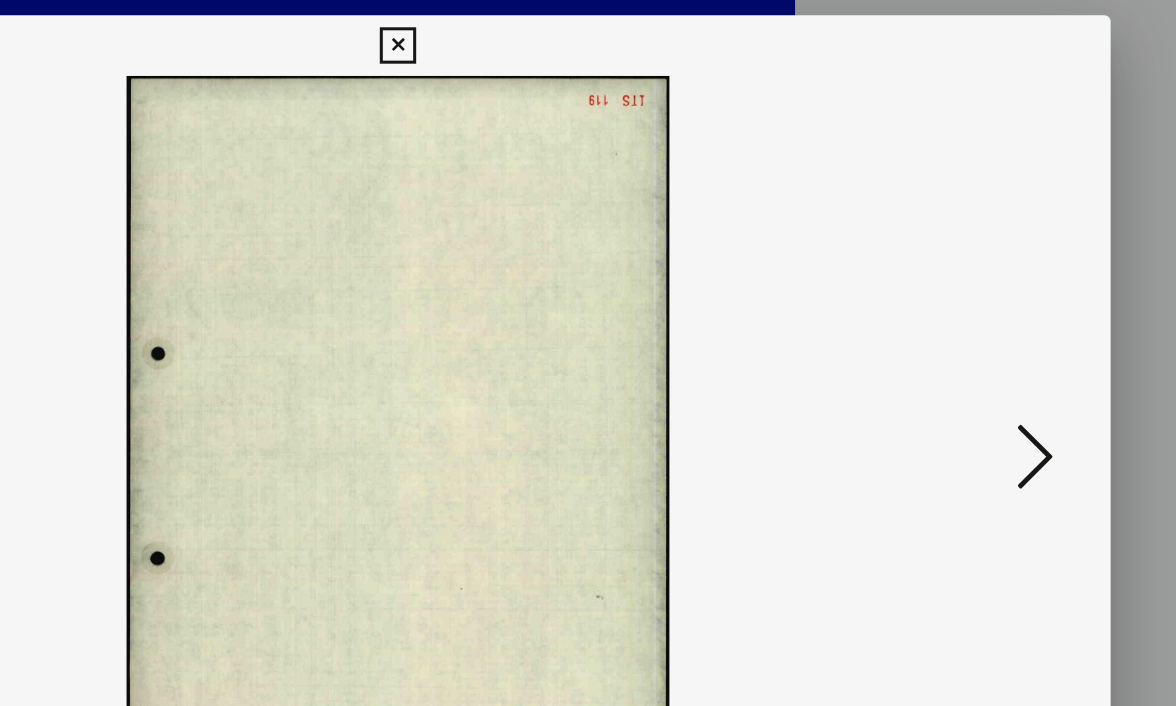 click at bounding box center [1008, 301] 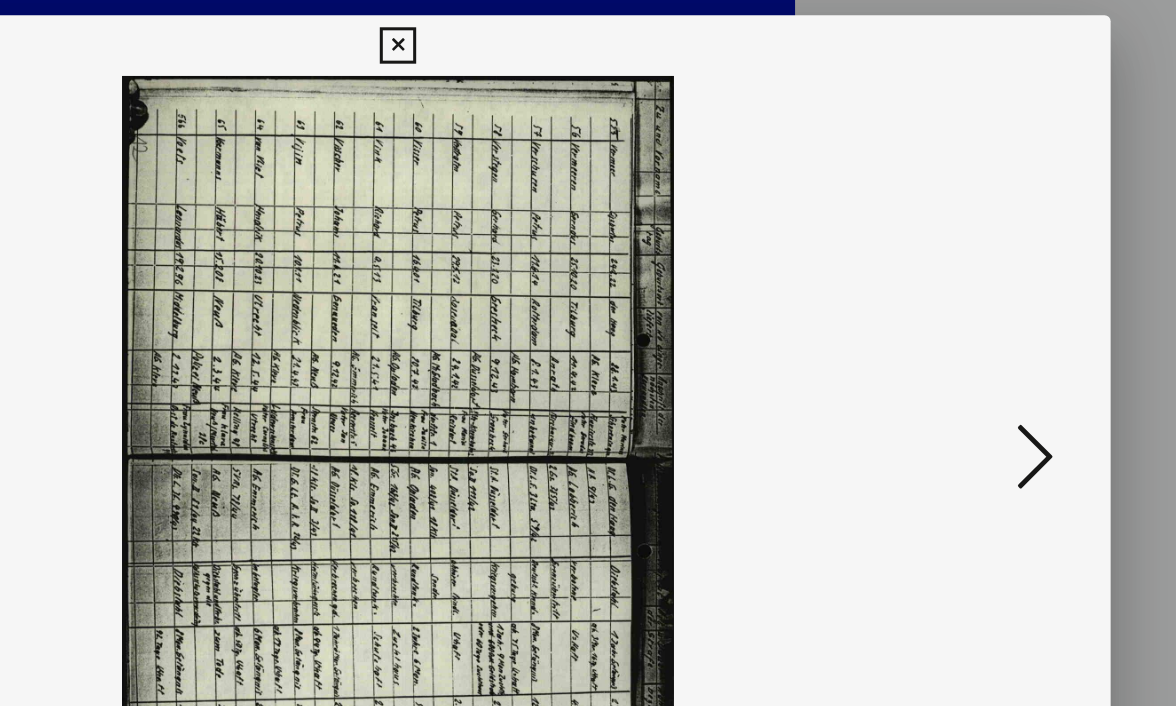 click at bounding box center [1008, 301] 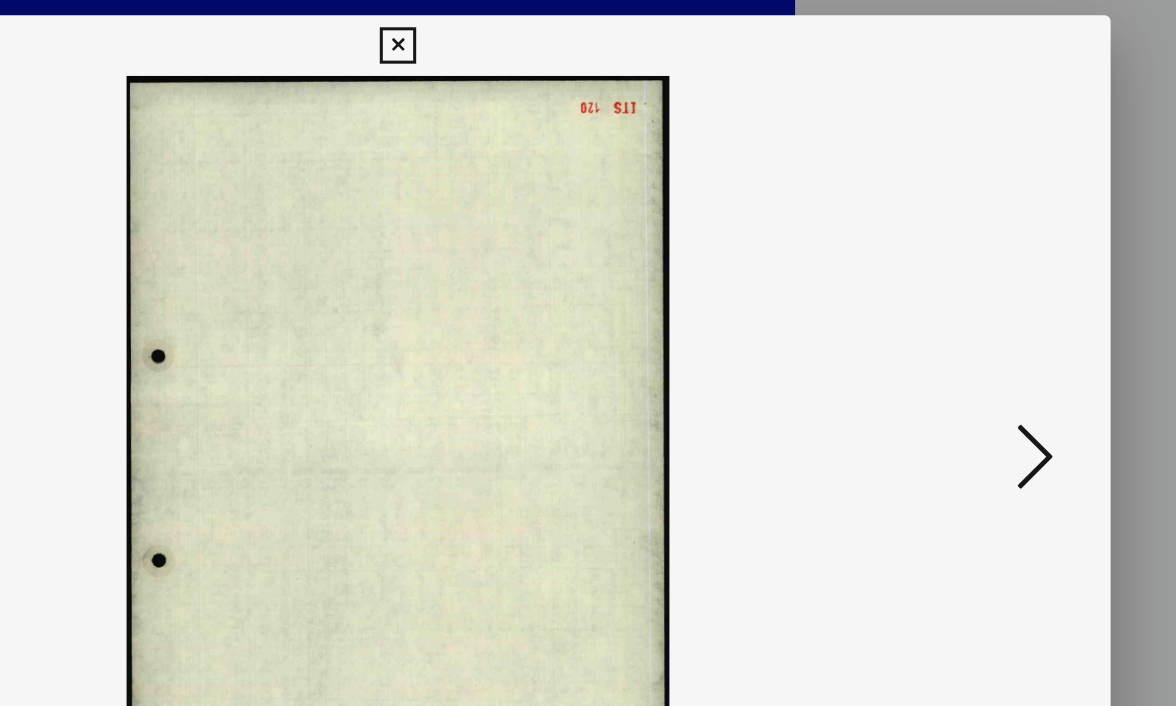 click at bounding box center (1008, 301) 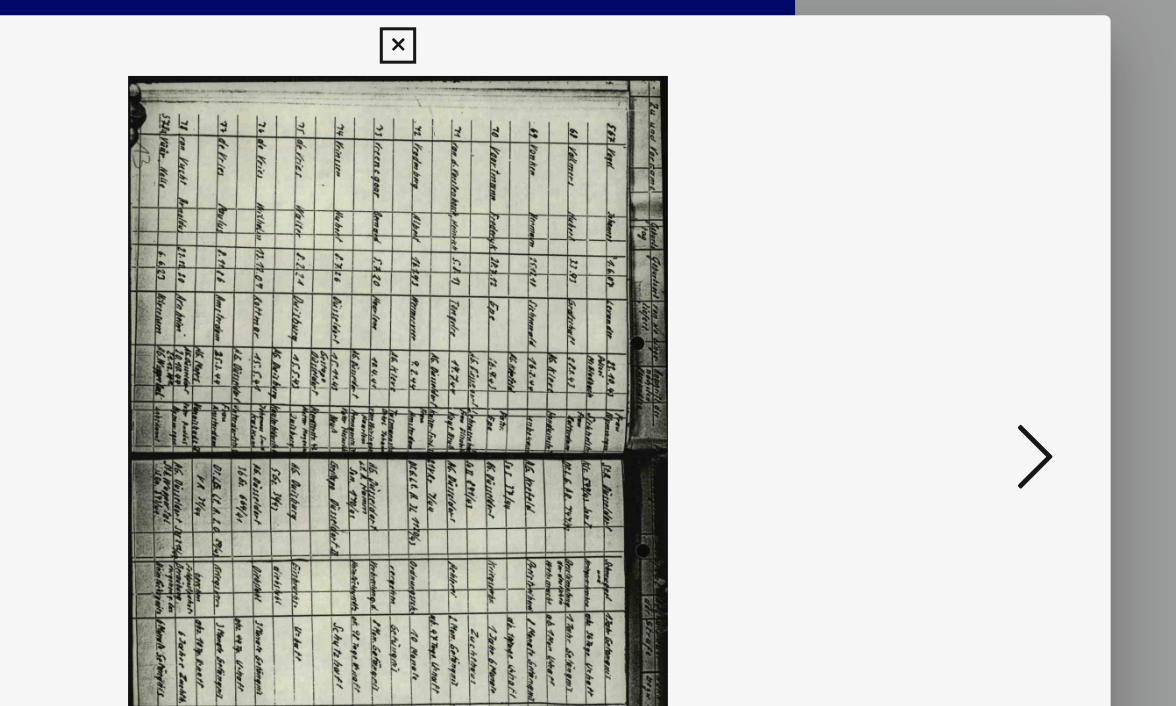 click at bounding box center (1008, 301) 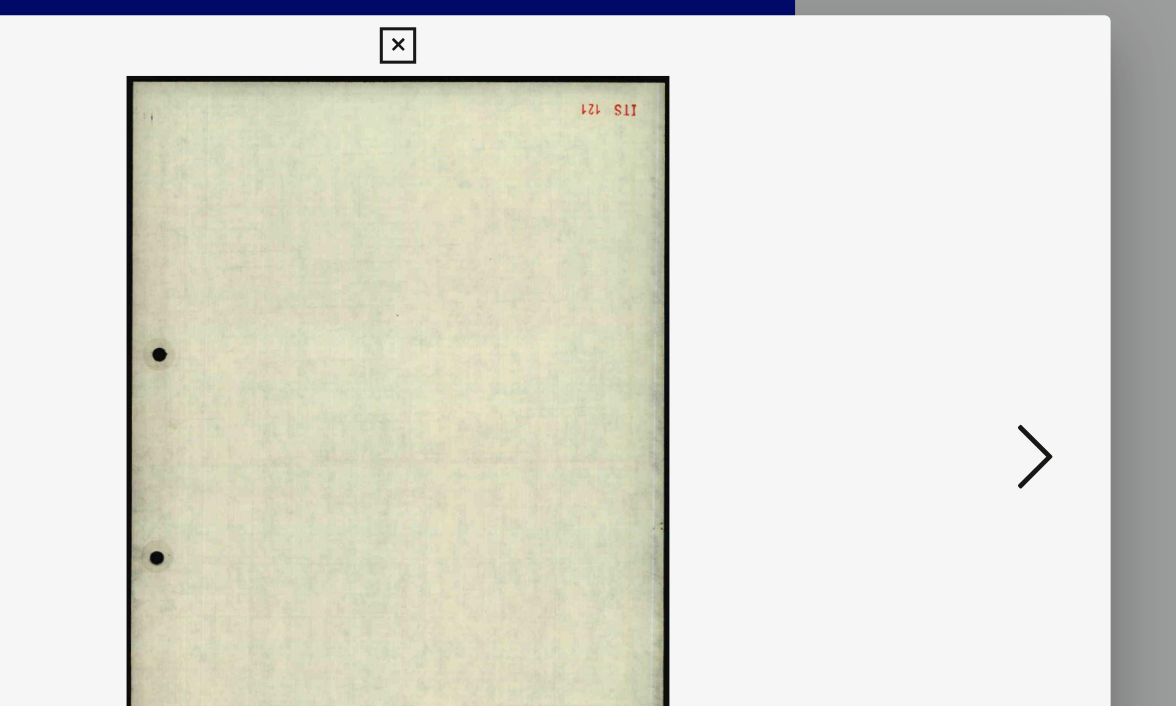 click at bounding box center [1008, 301] 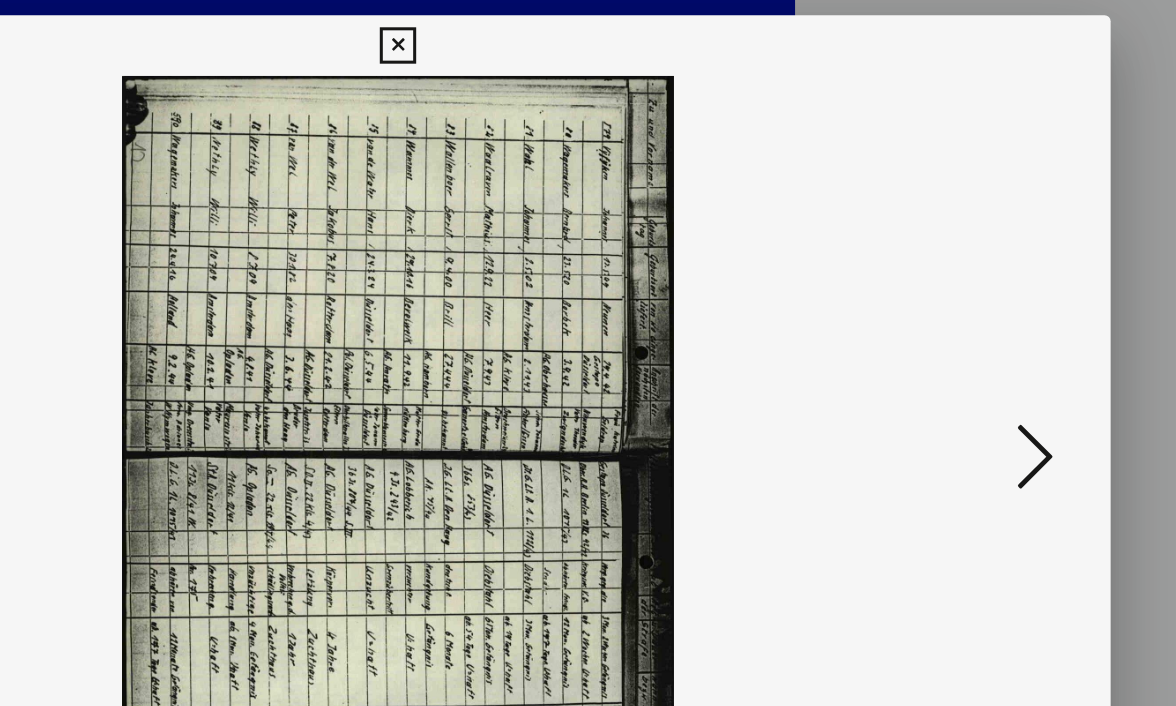 click at bounding box center [1008, 301] 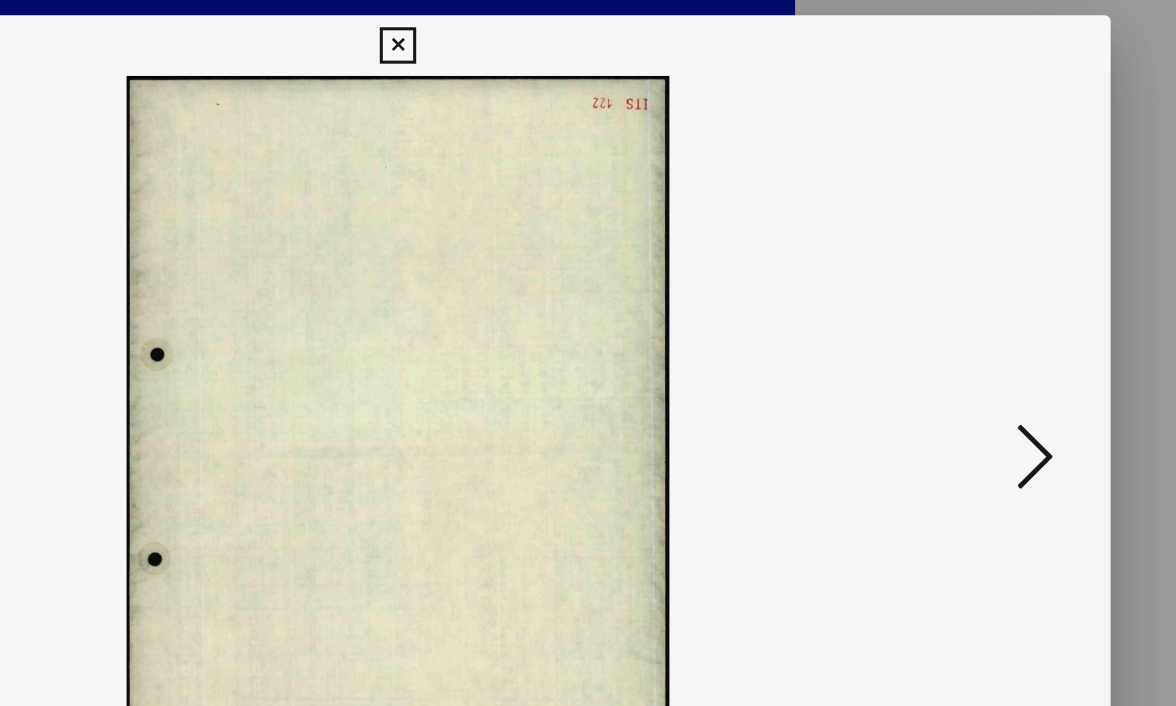 click at bounding box center (1008, 301) 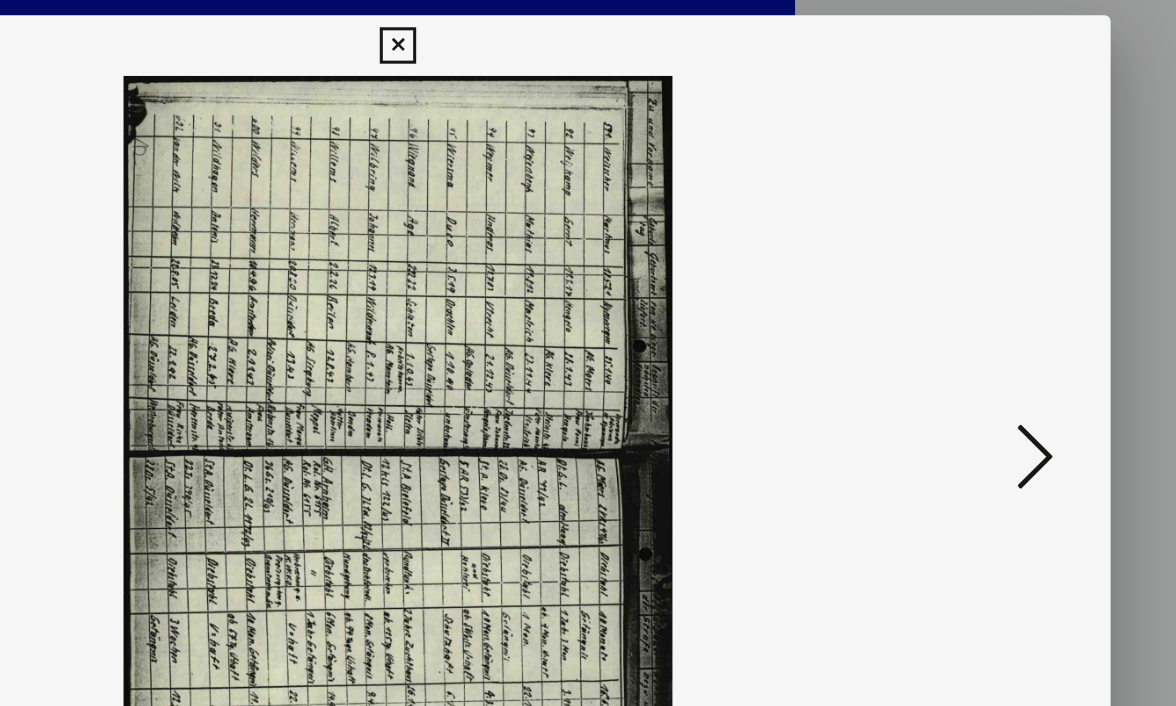 click at bounding box center [1008, 301] 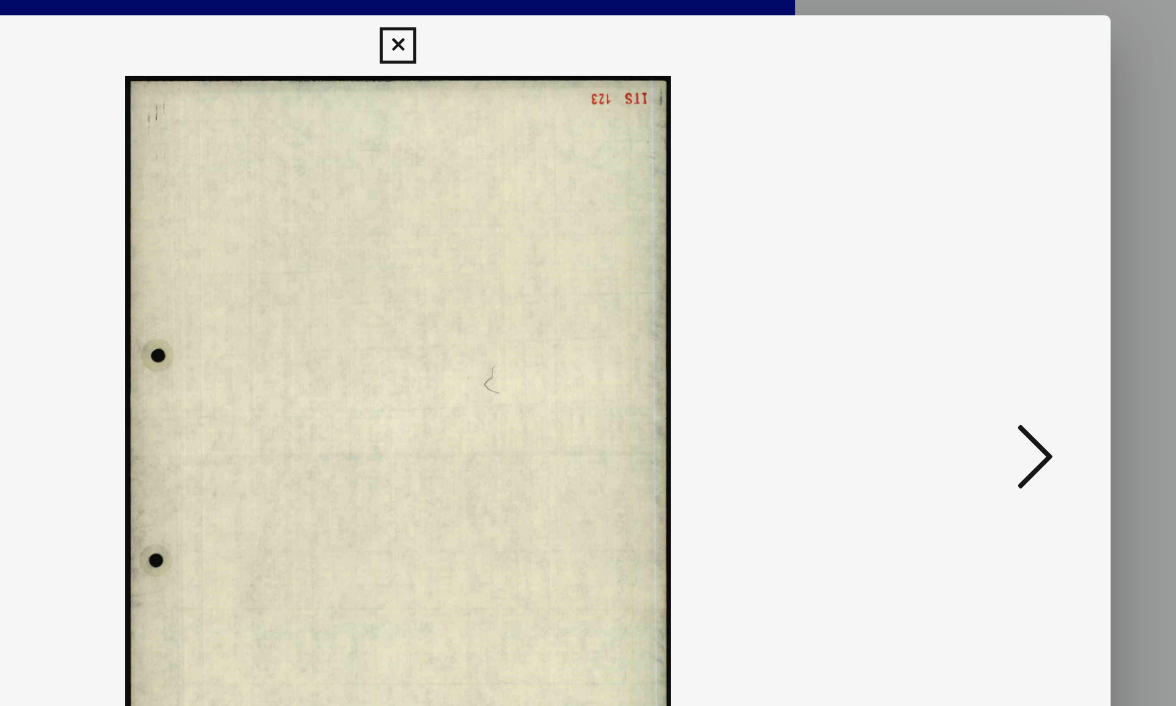 click at bounding box center (1008, 301) 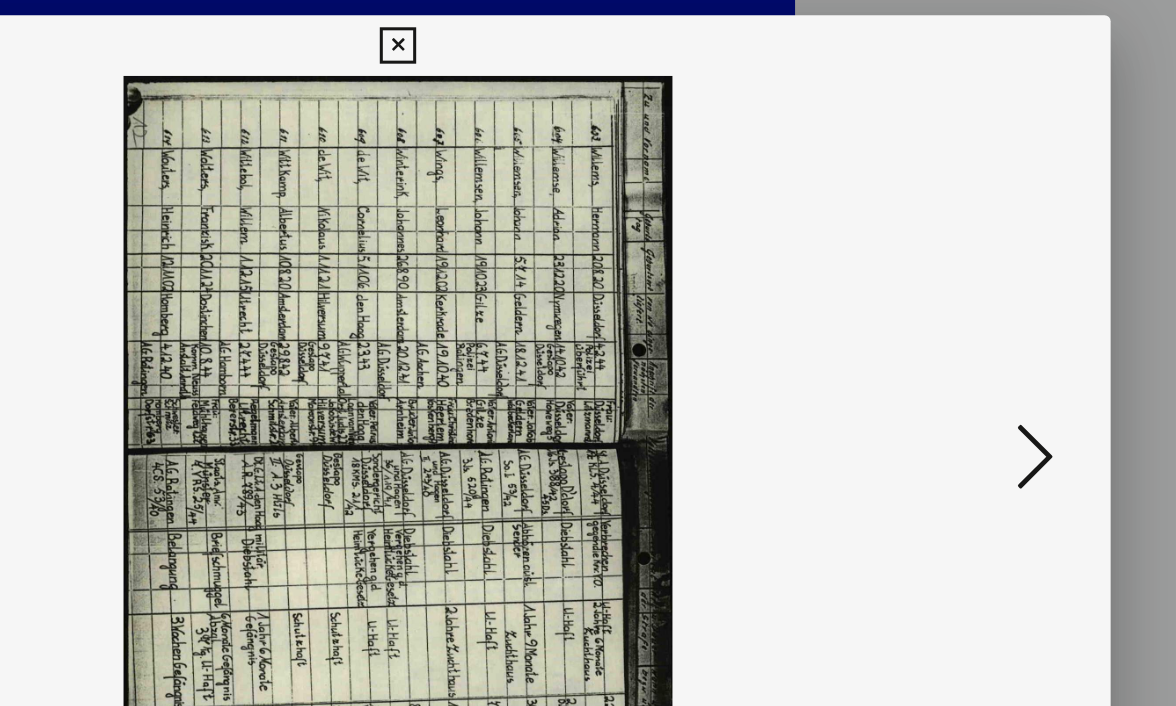 click at bounding box center (1008, 301) 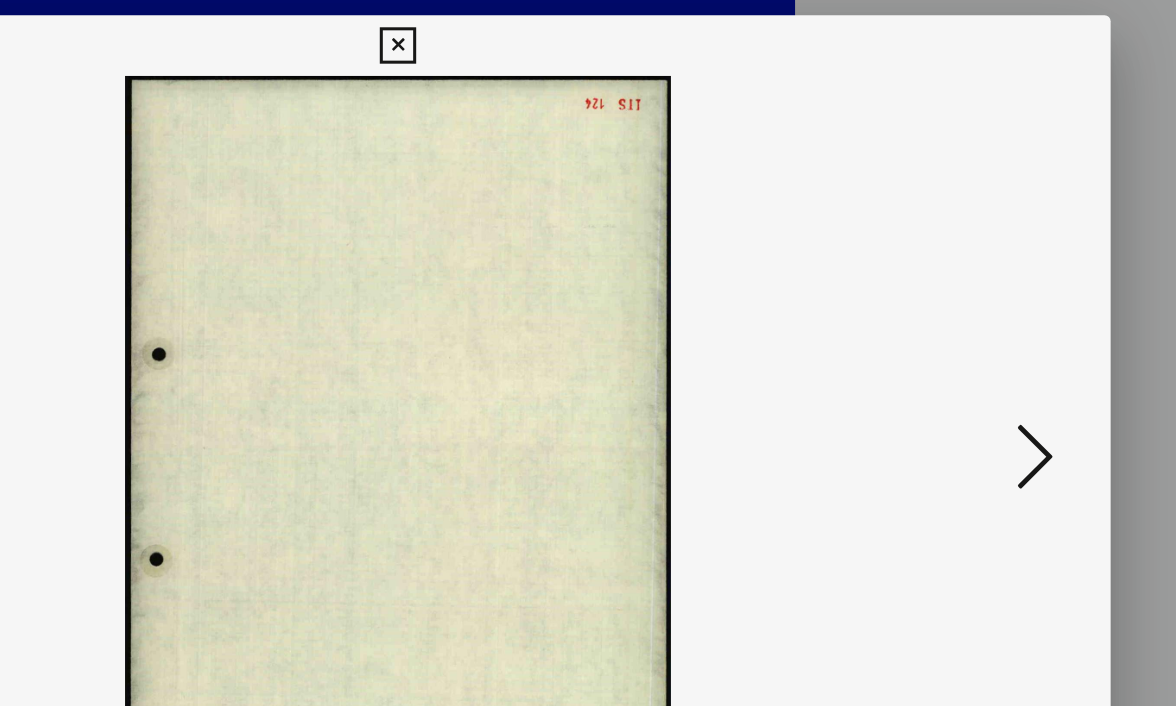 click at bounding box center [1008, 301] 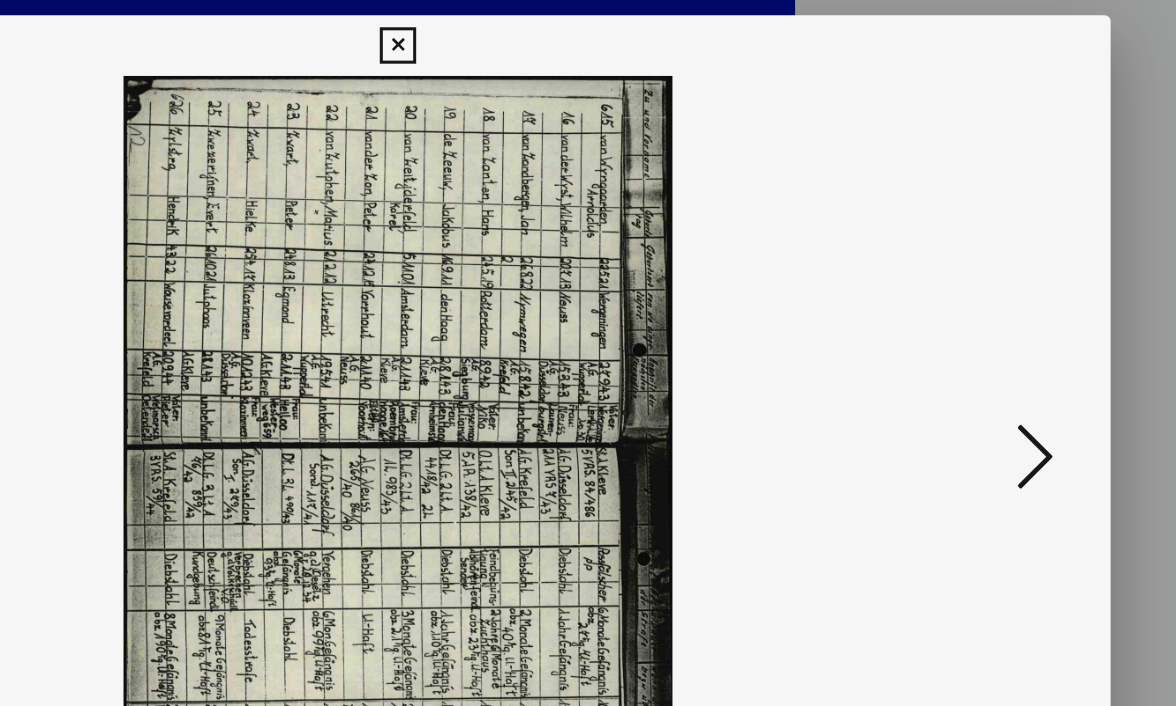 click at bounding box center (1008, 301) 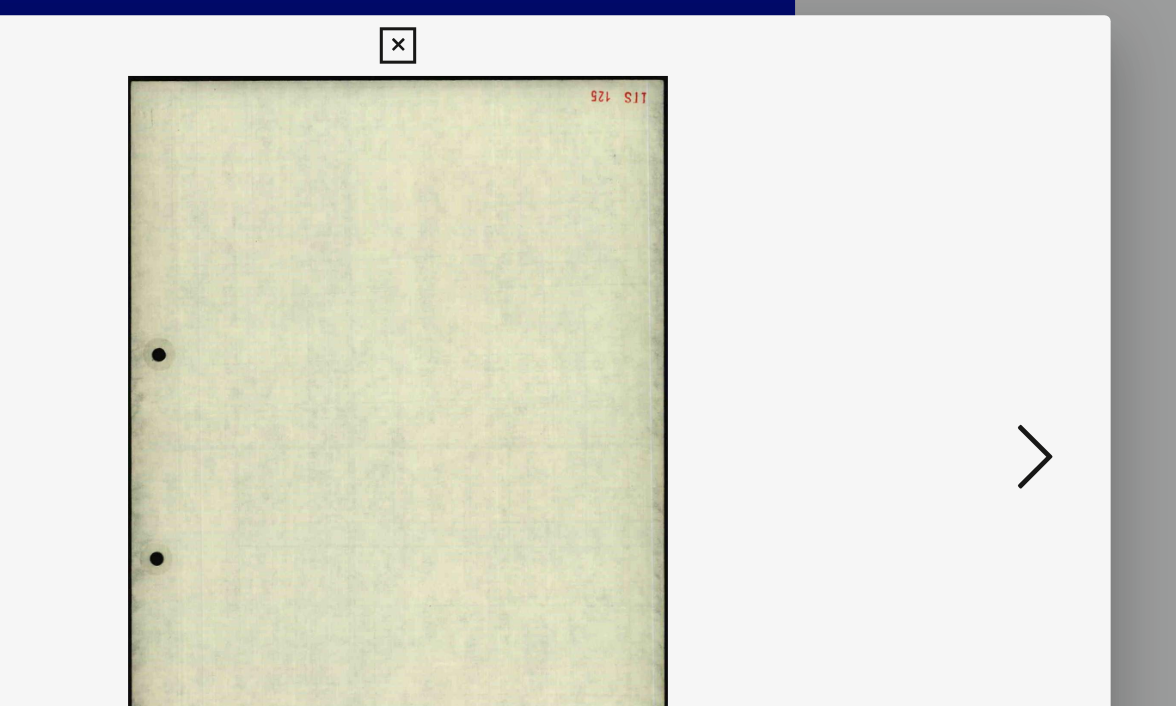 click at bounding box center [1008, 301] 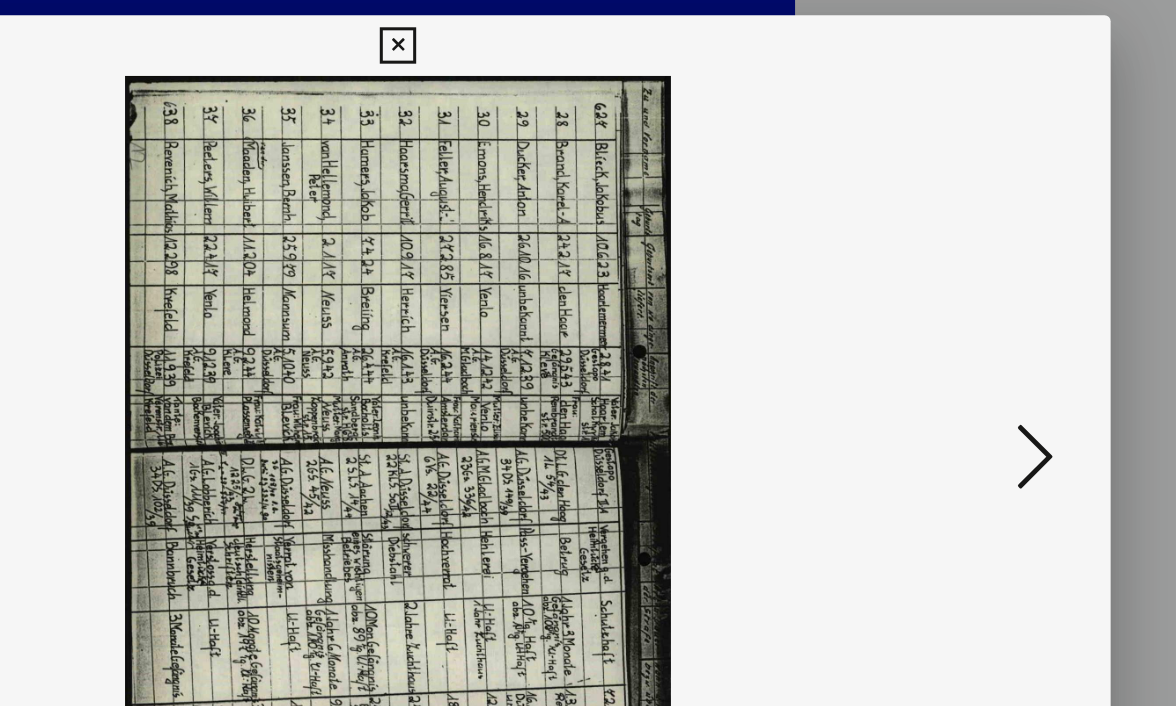 click at bounding box center (1008, 301) 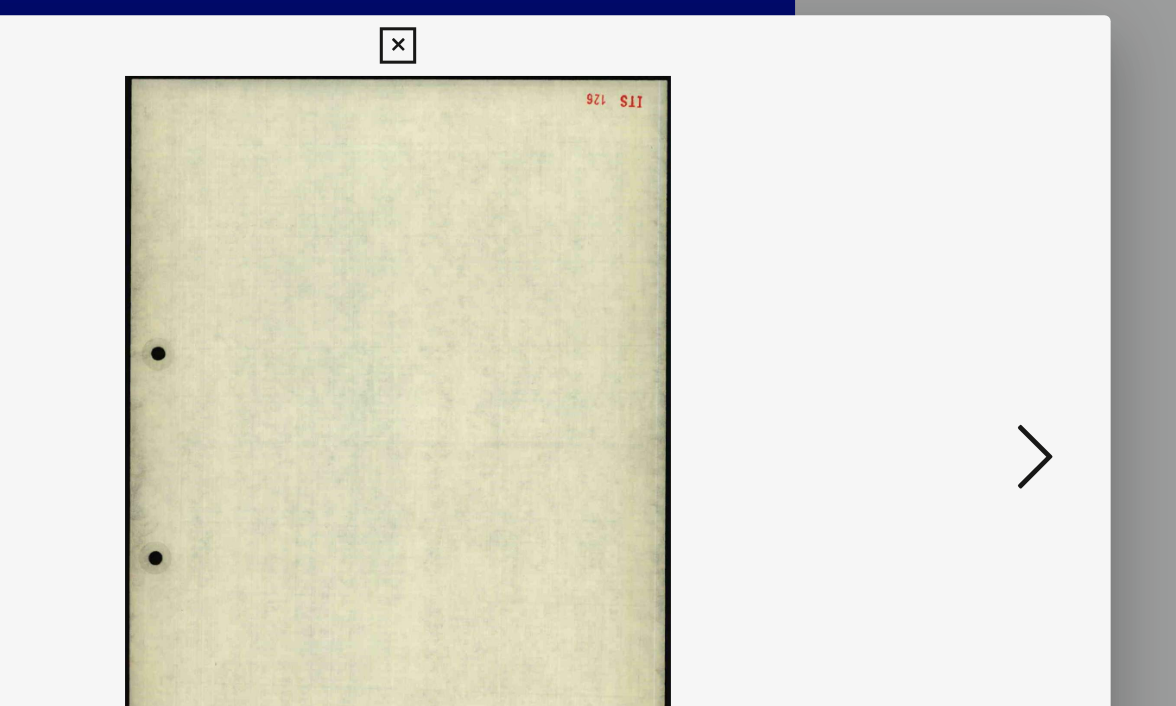click at bounding box center [1008, 301] 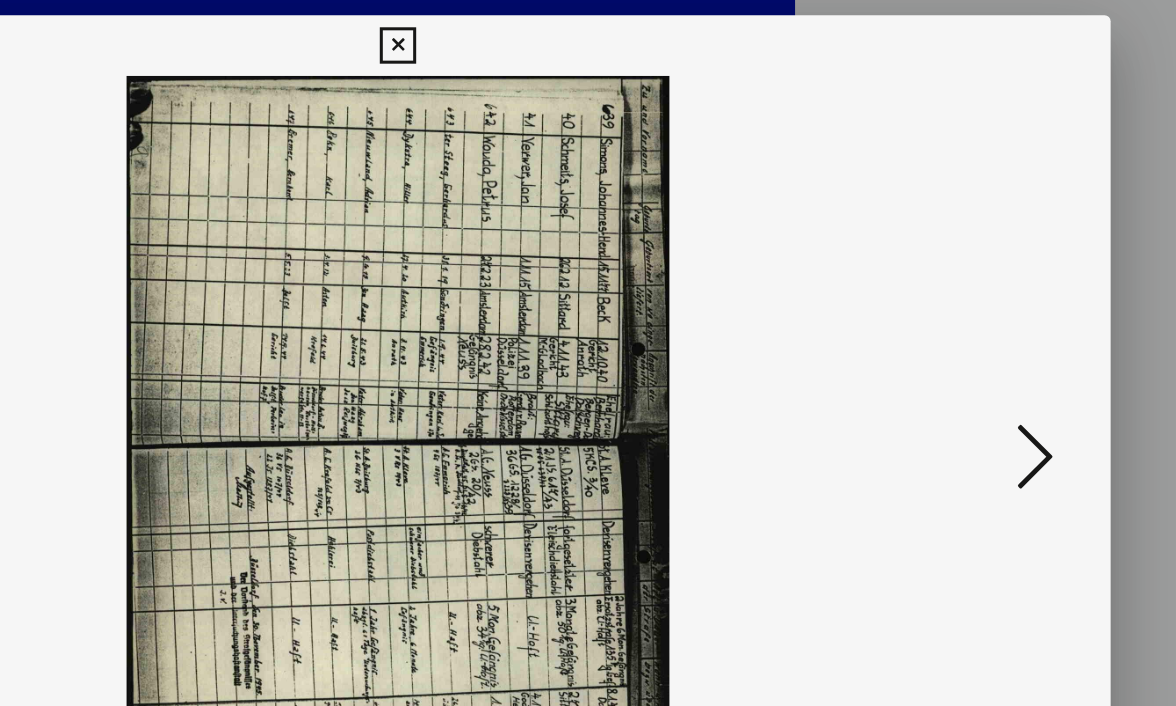 click at bounding box center [1008, 301] 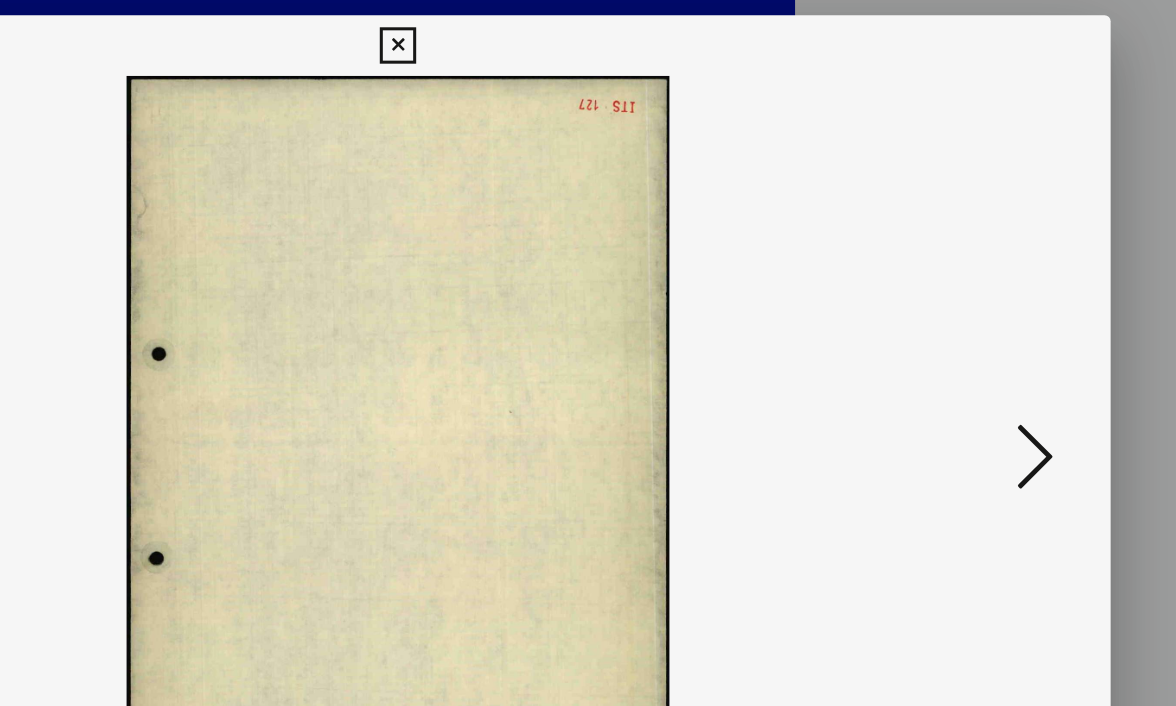 click at bounding box center [1008, 301] 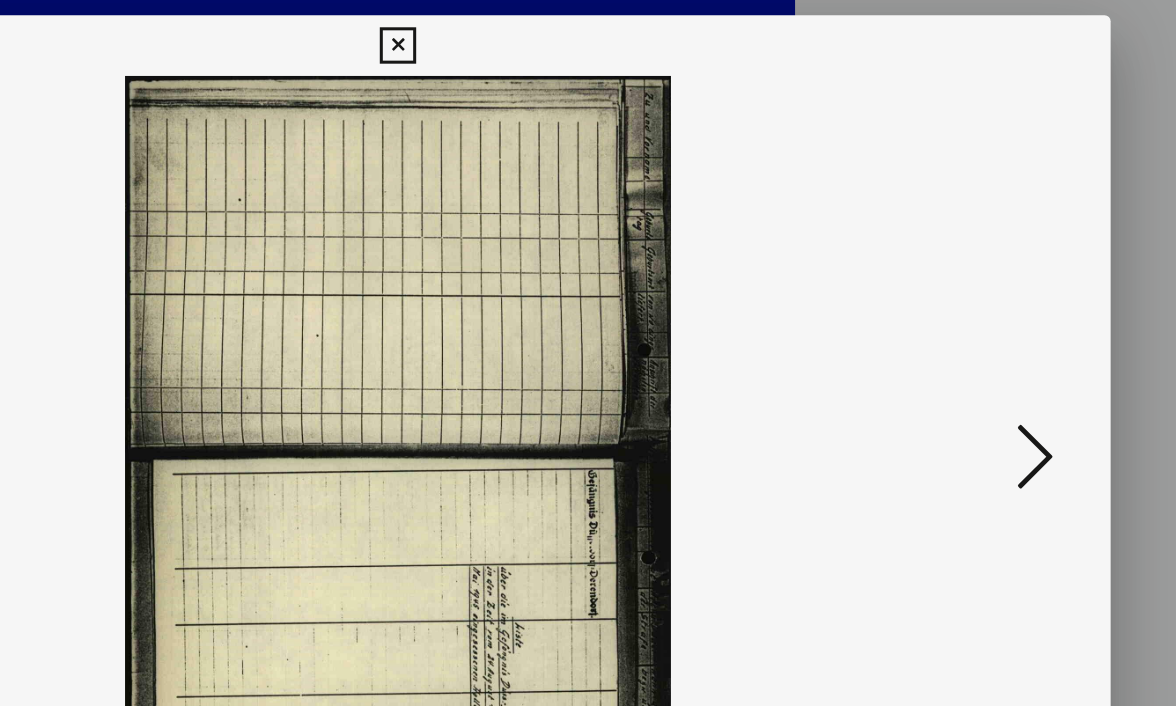 click at bounding box center (1008, 301) 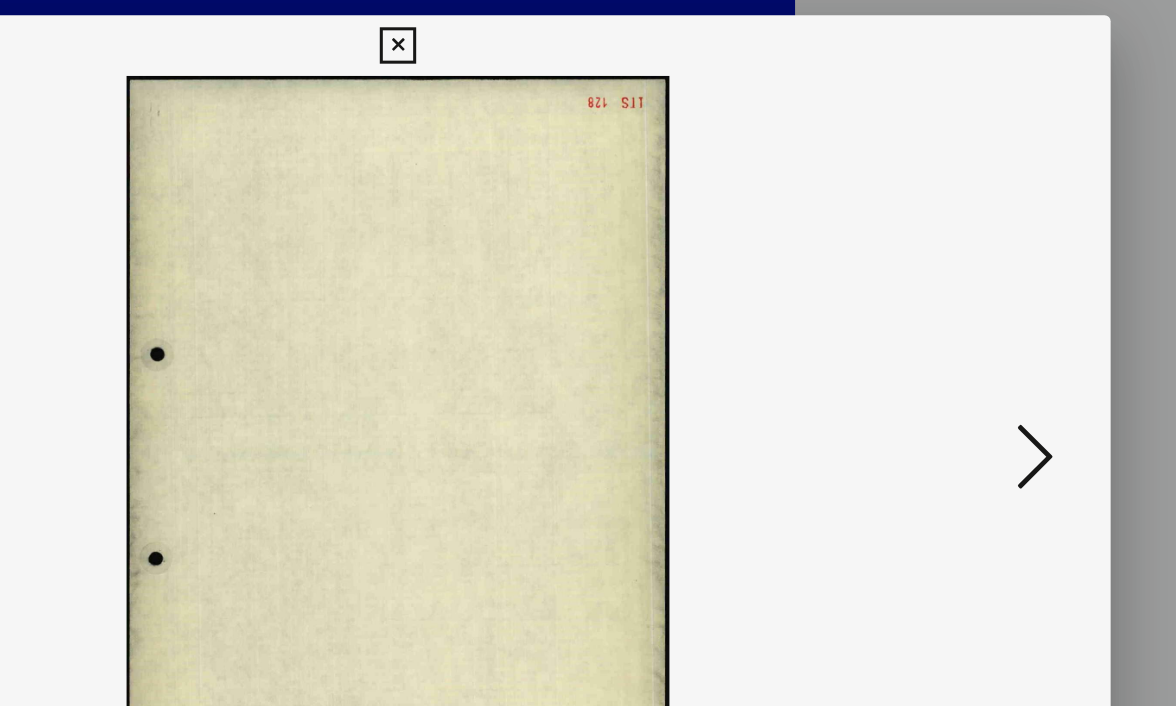 click at bounding box center (1008, 301) 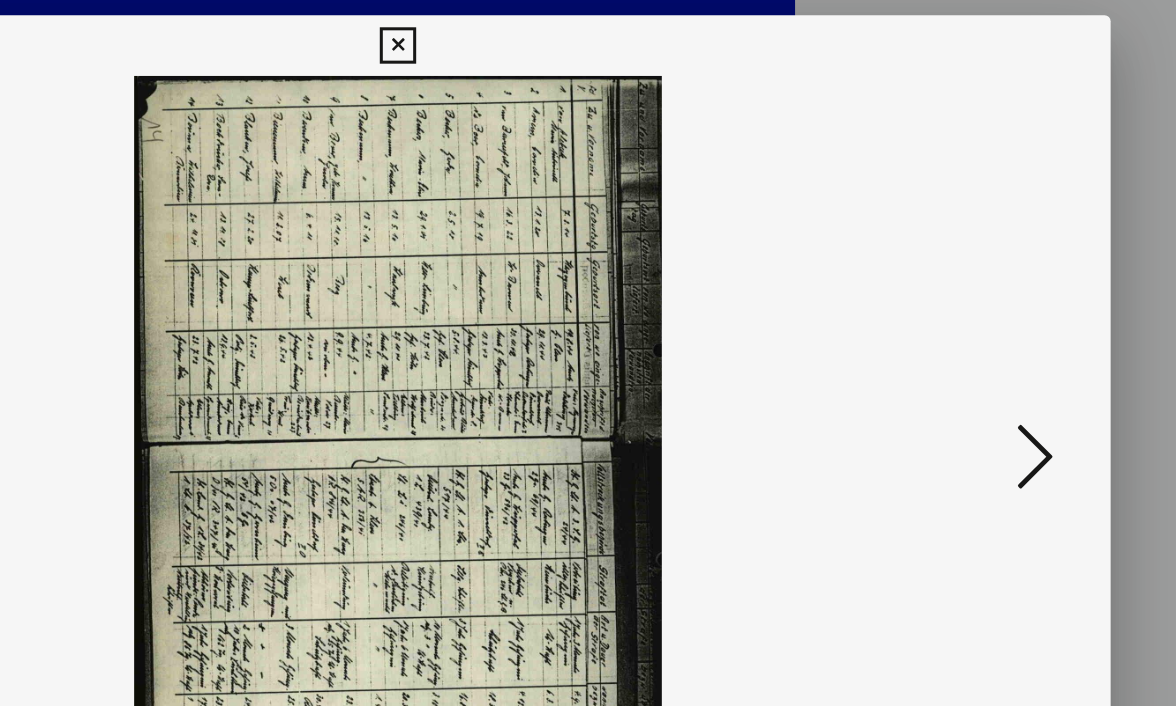 click at bounding box center (1008, 301) 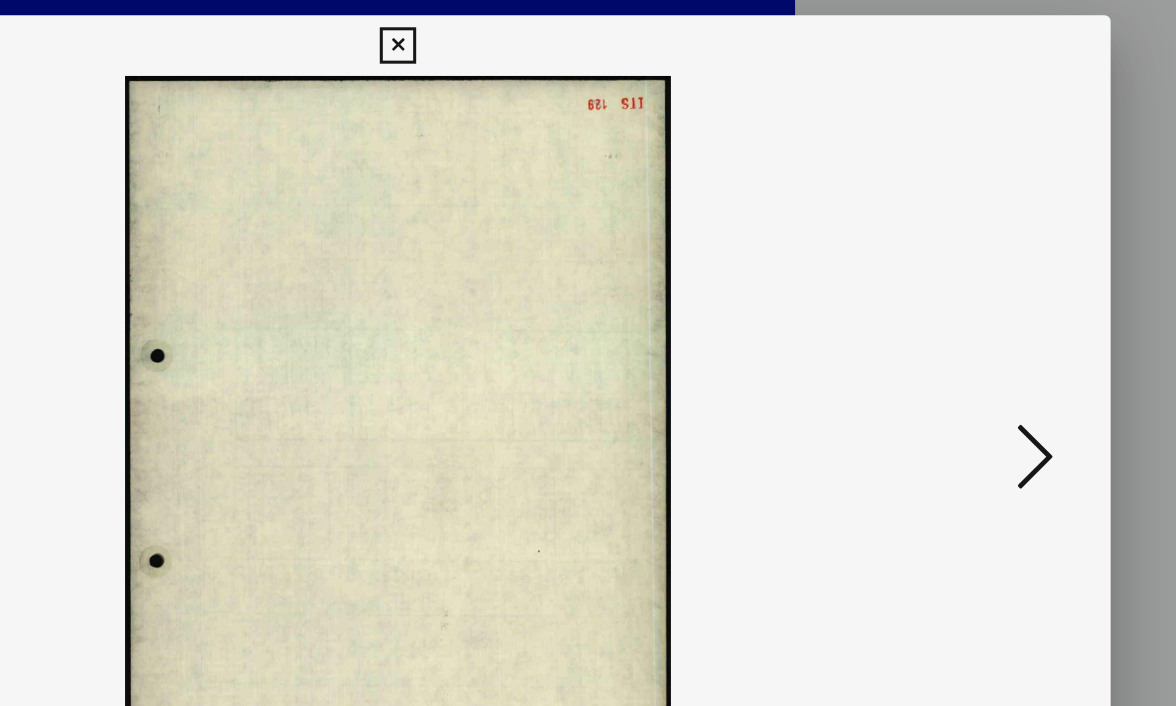 click at bounding box center [1008, 301] 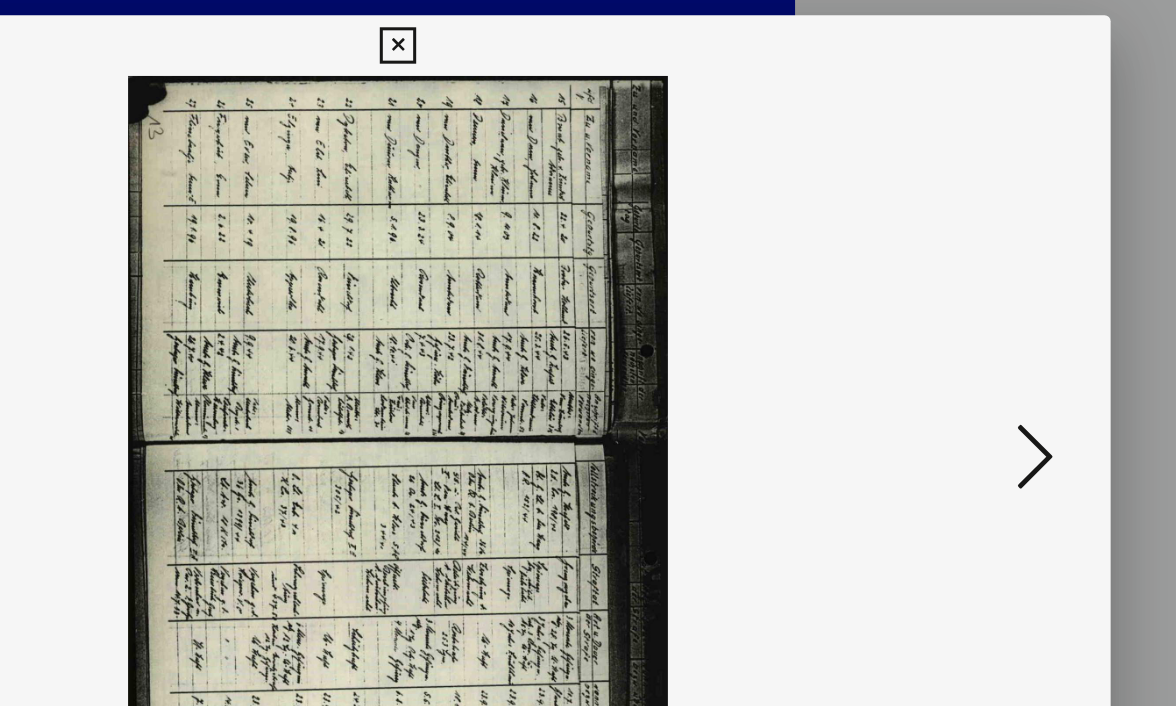 click at bounding box center (1008, 301) 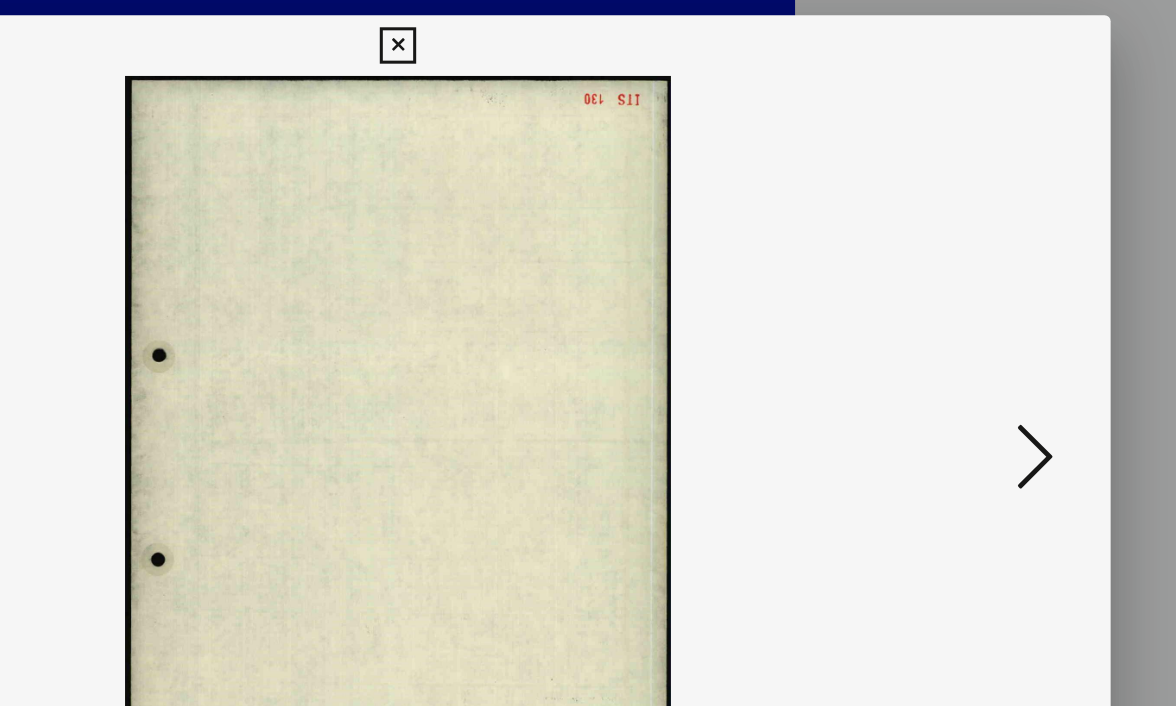 click at bounding box center [1008, 301] 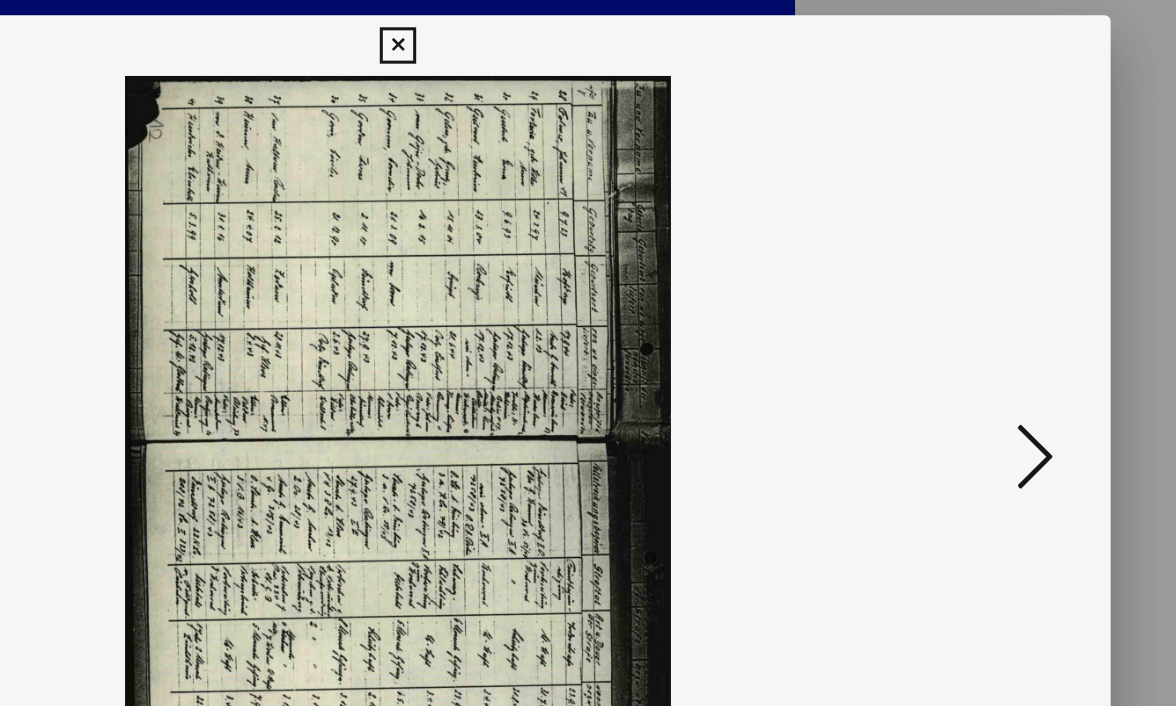 click at bounding box center [1008, 301] 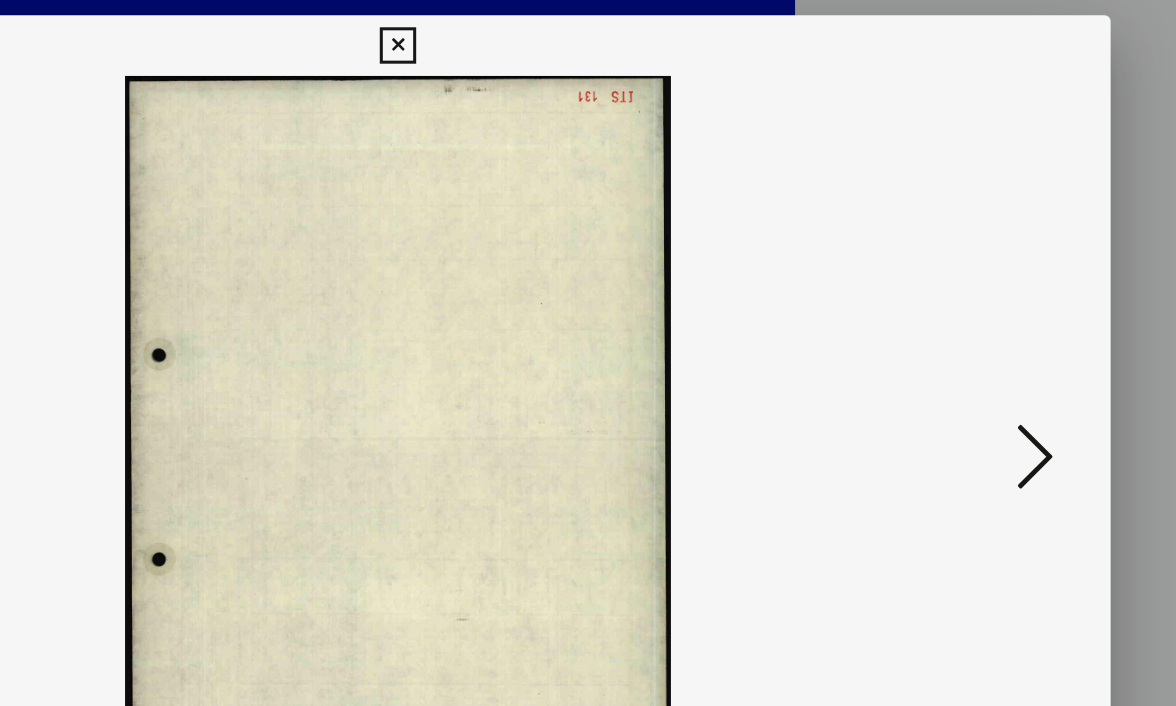 click at bounding box center [1008, 301] 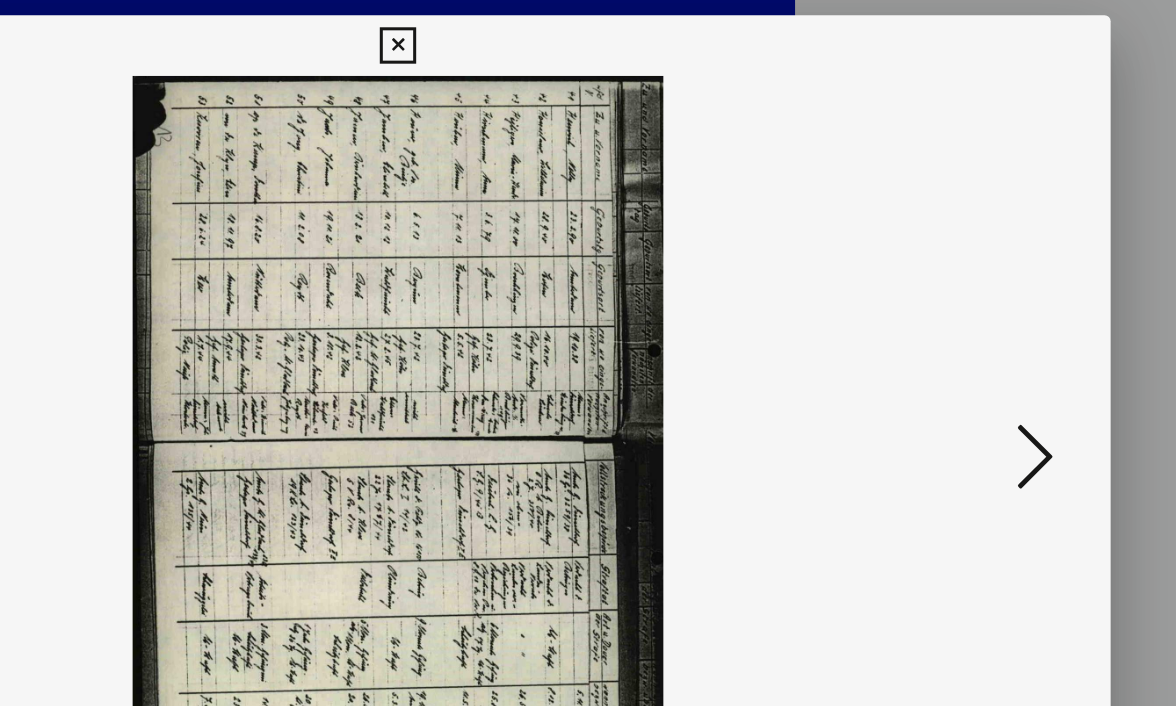 click at bounding box center (1008, 301) 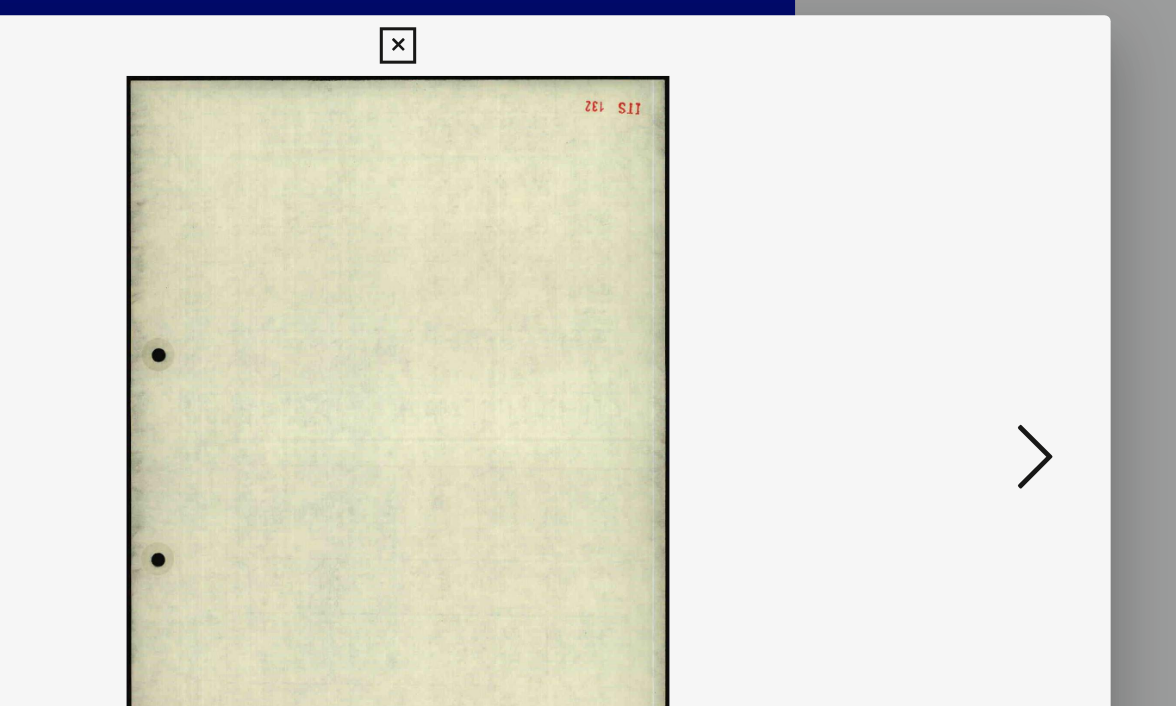 click at bounding box center [1008, 301] 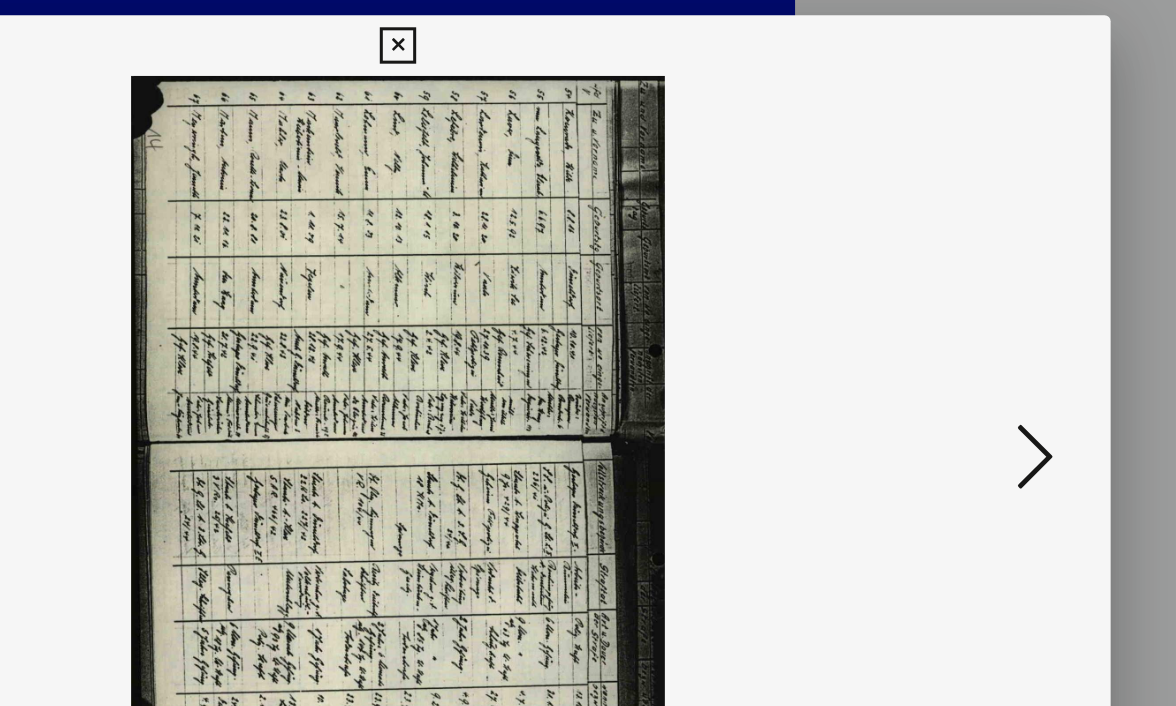 click at bounding box center [1008, 301] 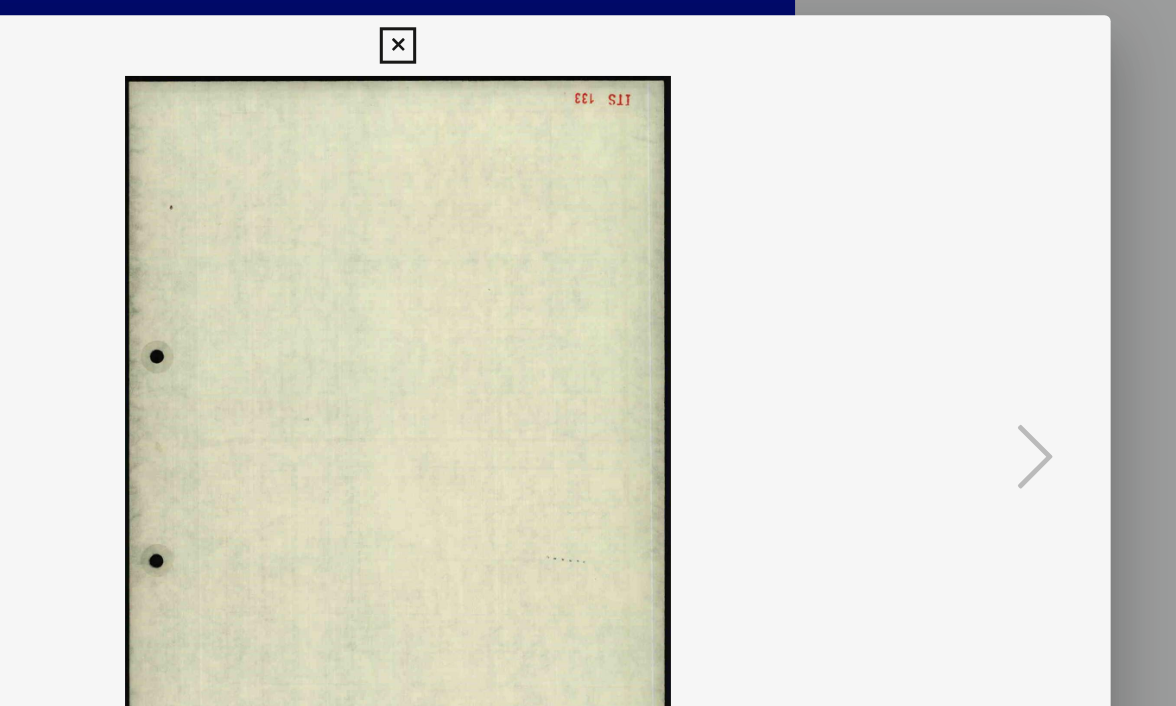 click at bounding box center (587, 30) 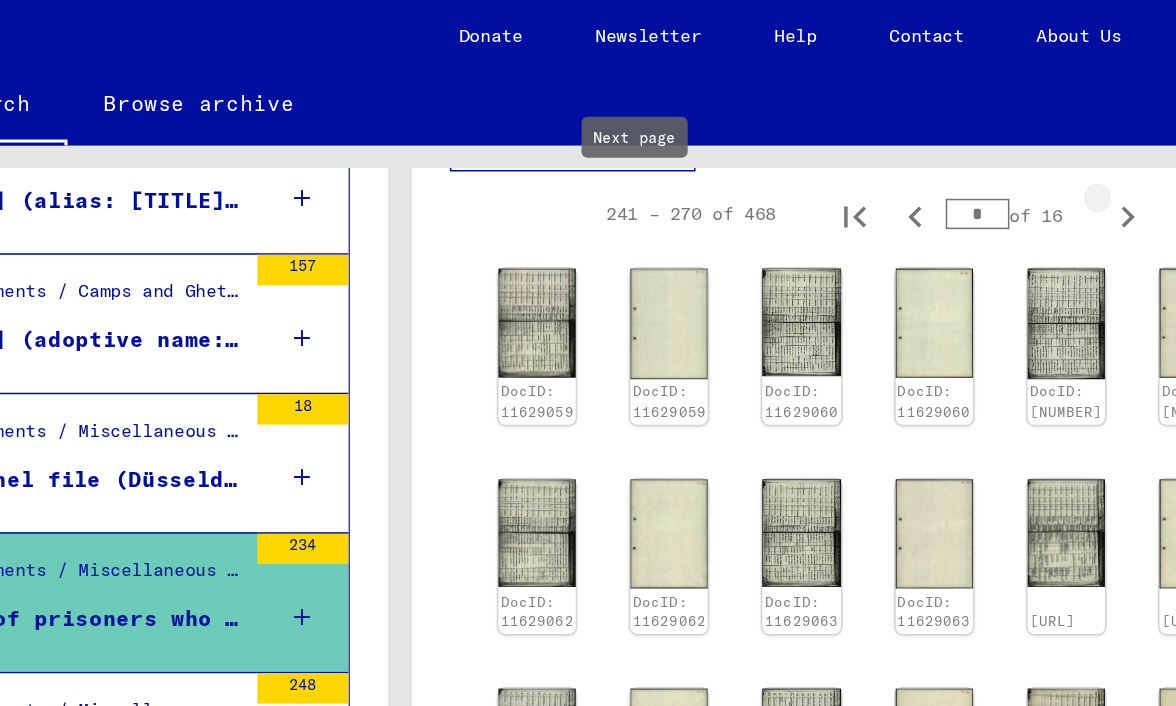 click 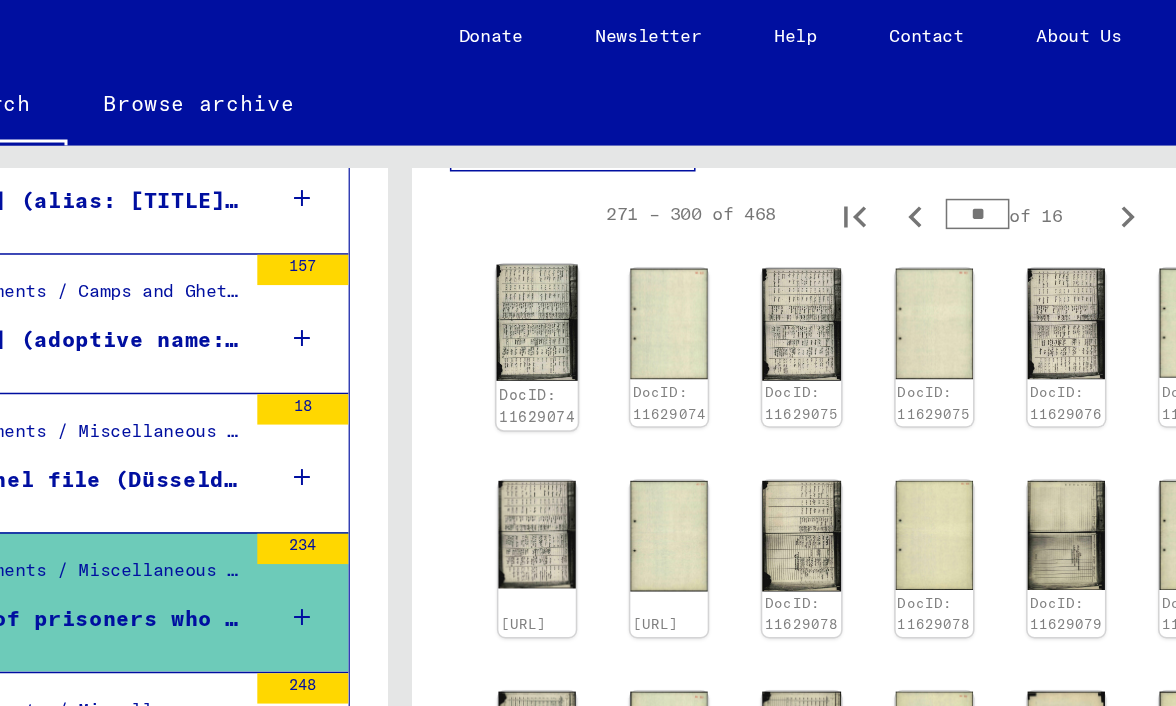 click 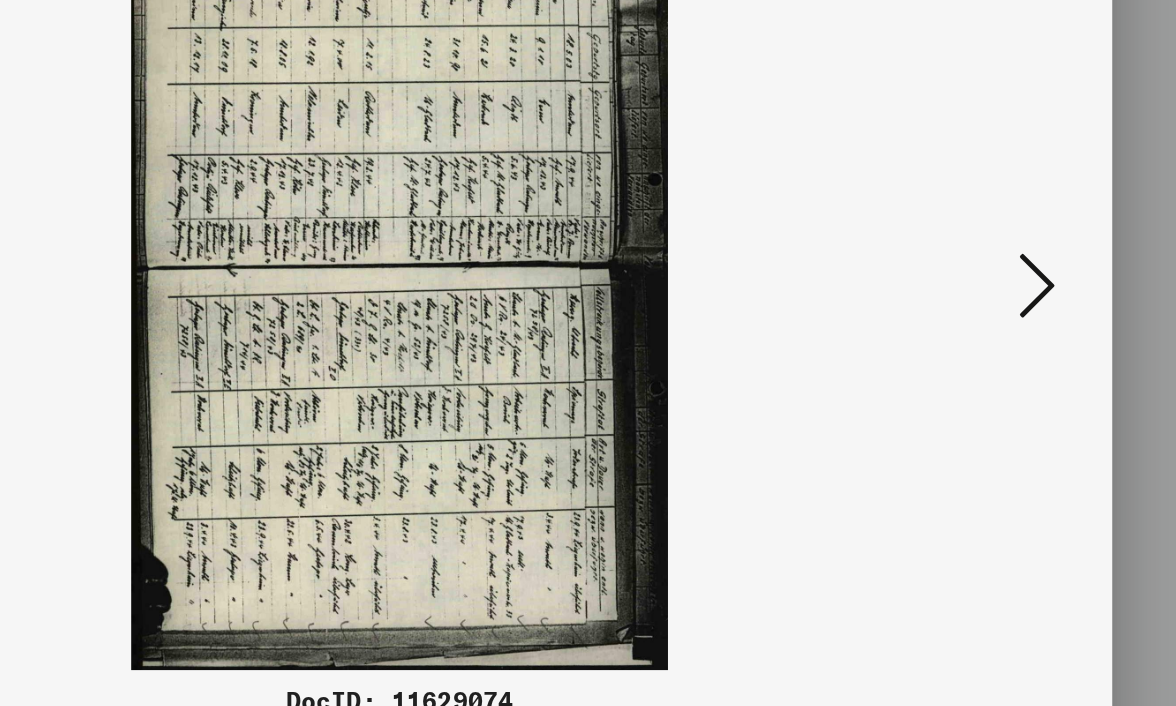 click at bounding box center (588, 302) 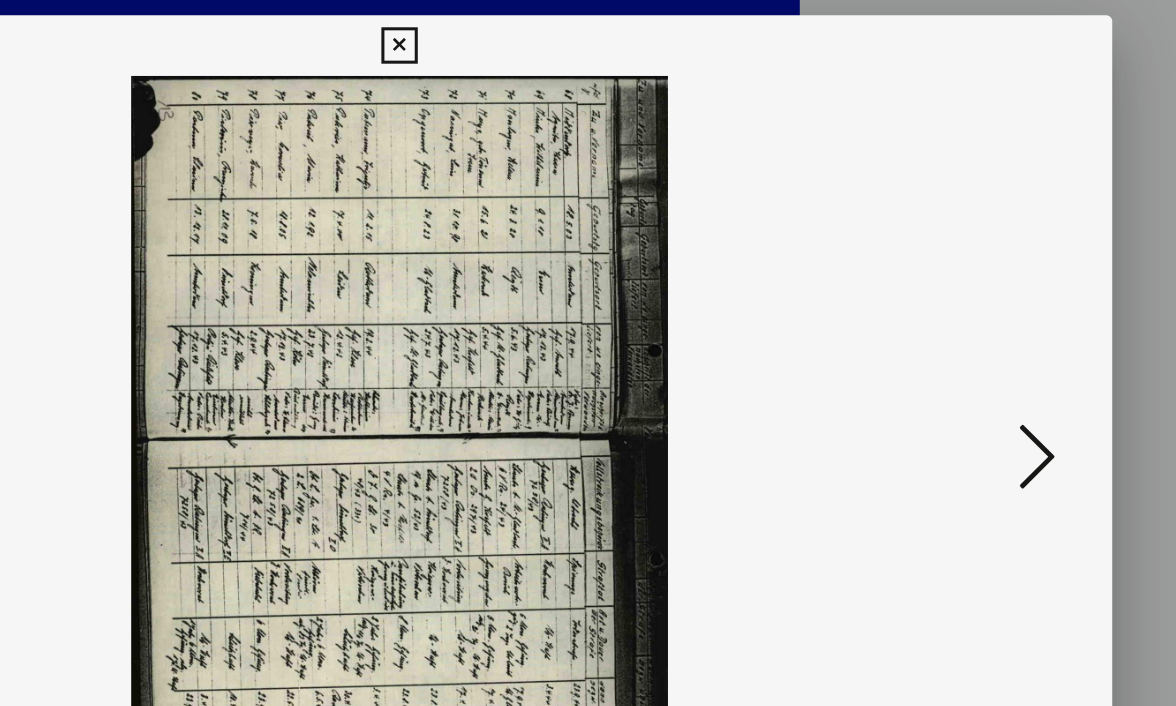 click at bounding box center [1008, 301] 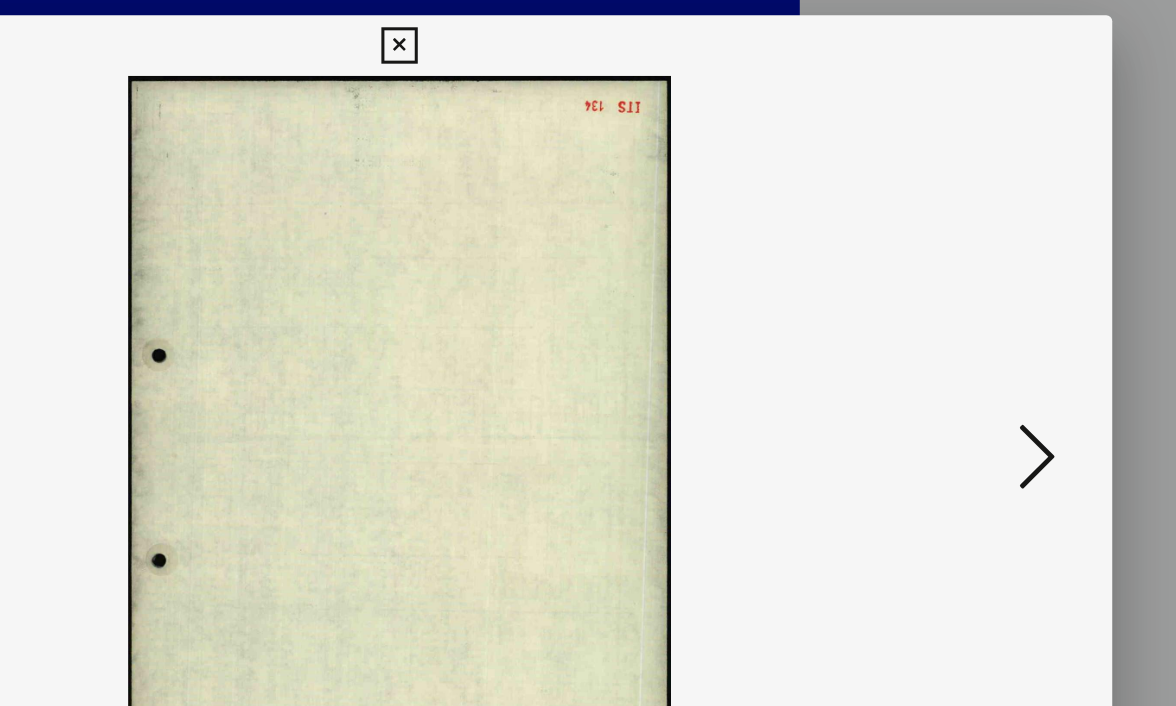 click at bounding box center [1008, 301] 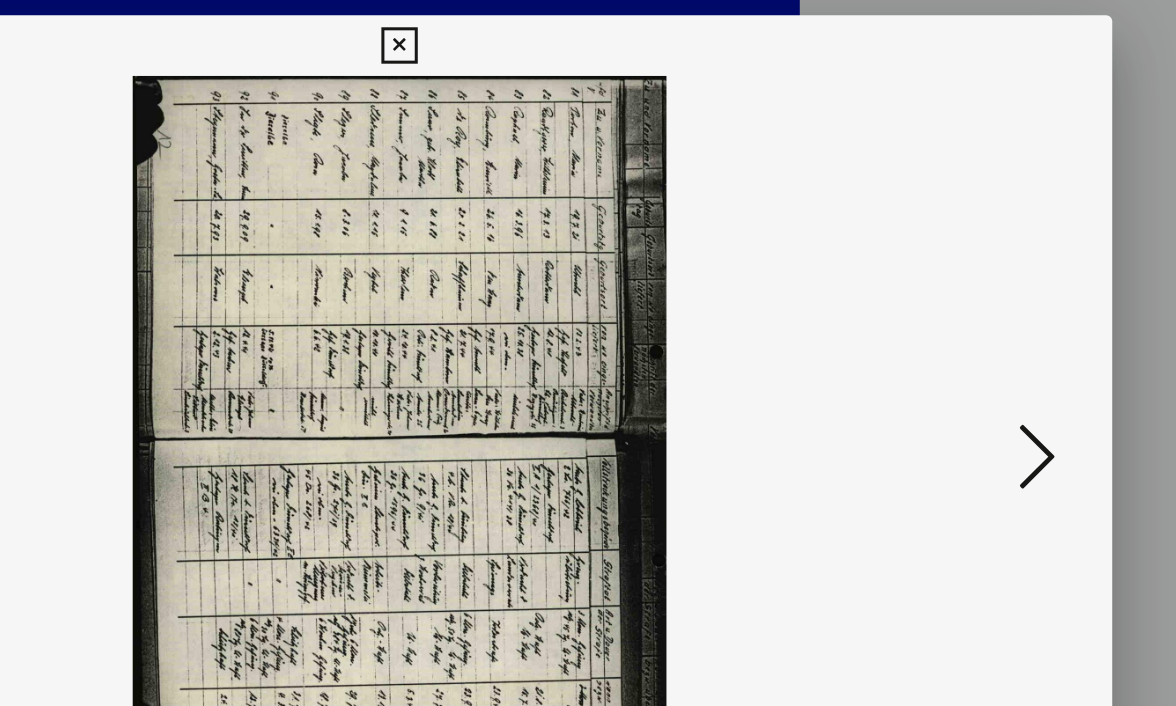 click at bounding box center (1008, 301) 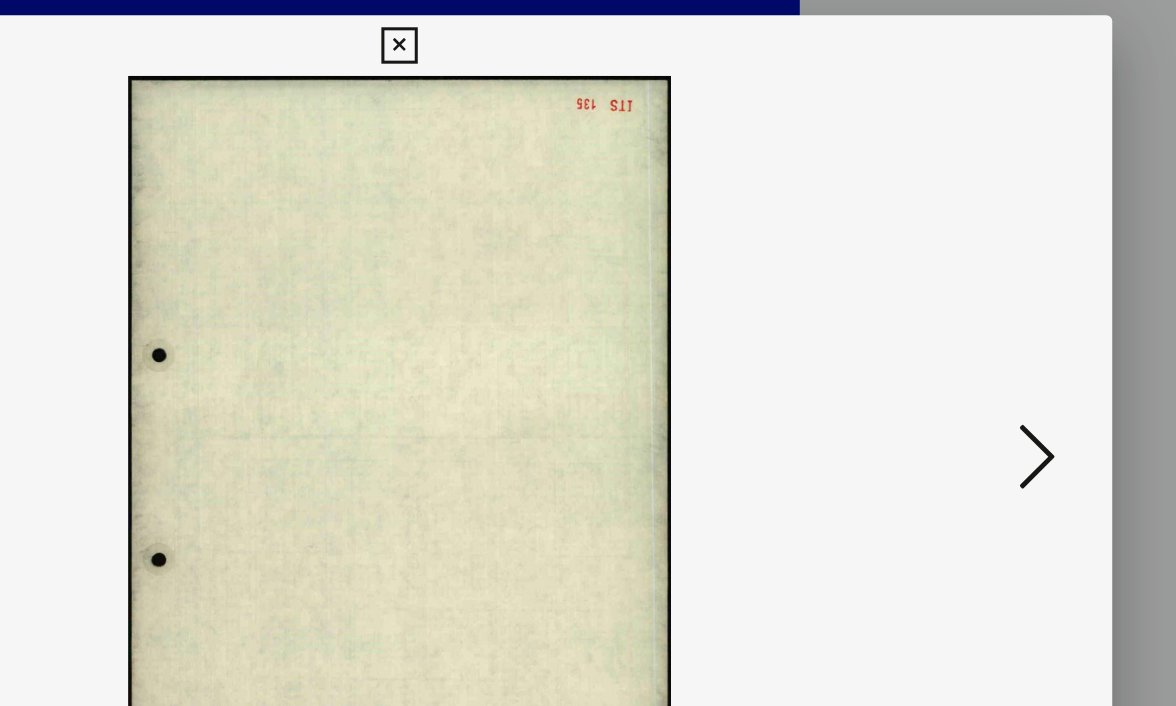 click at bounding box center (1008, 301) 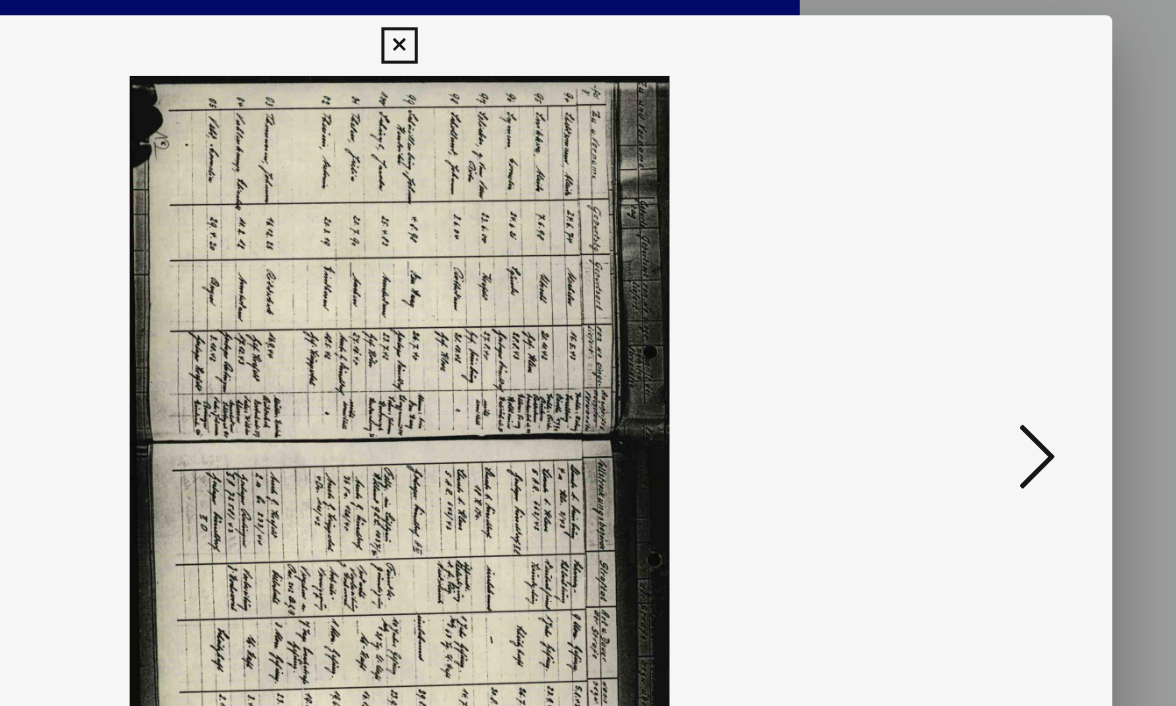 click at bounding box center [1008, 301] 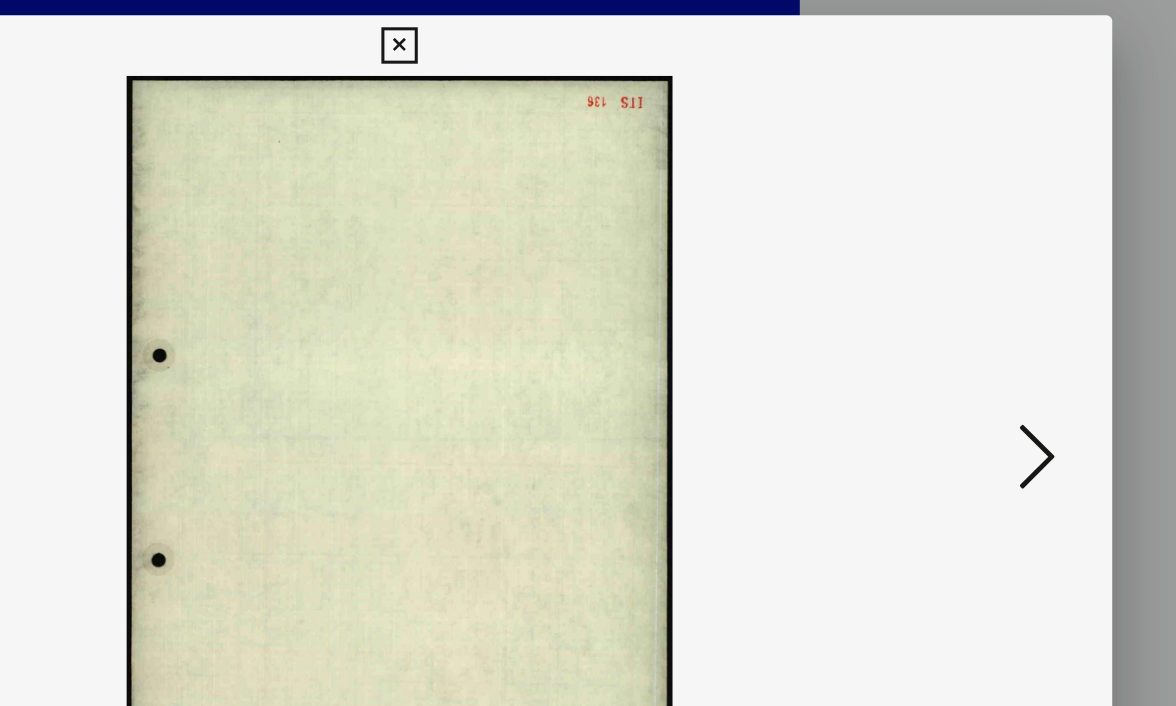 click at bounding box center (1008, 301) 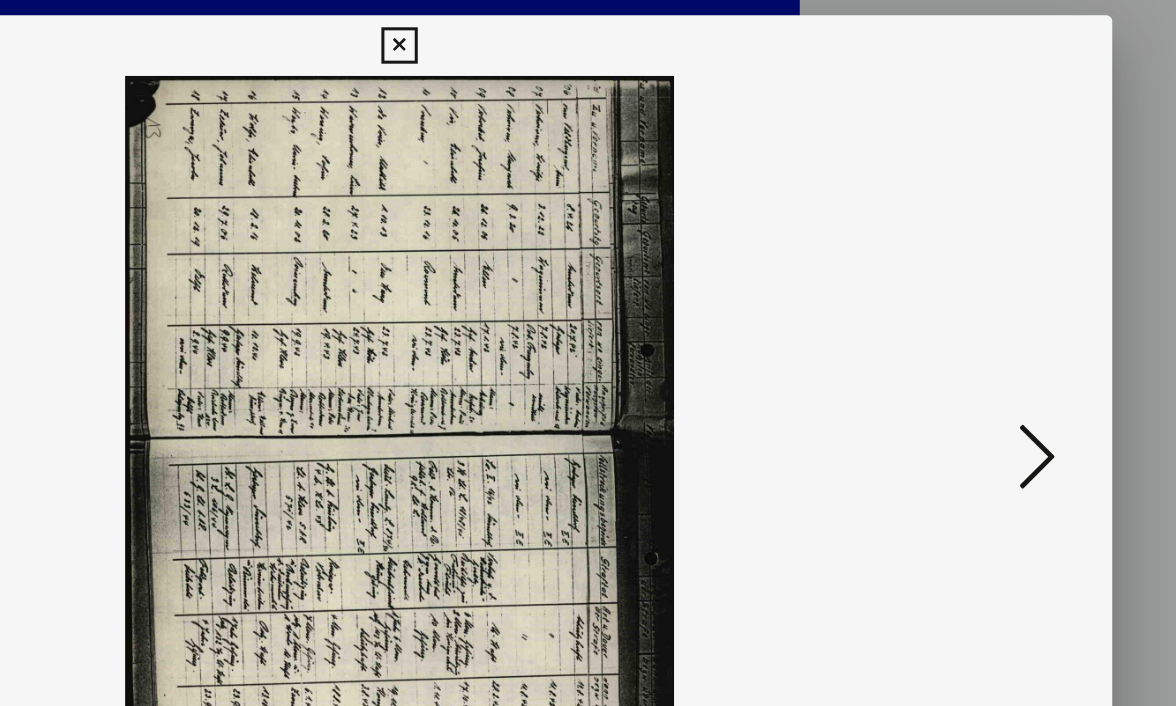 click at bounding box center (1008, 301) 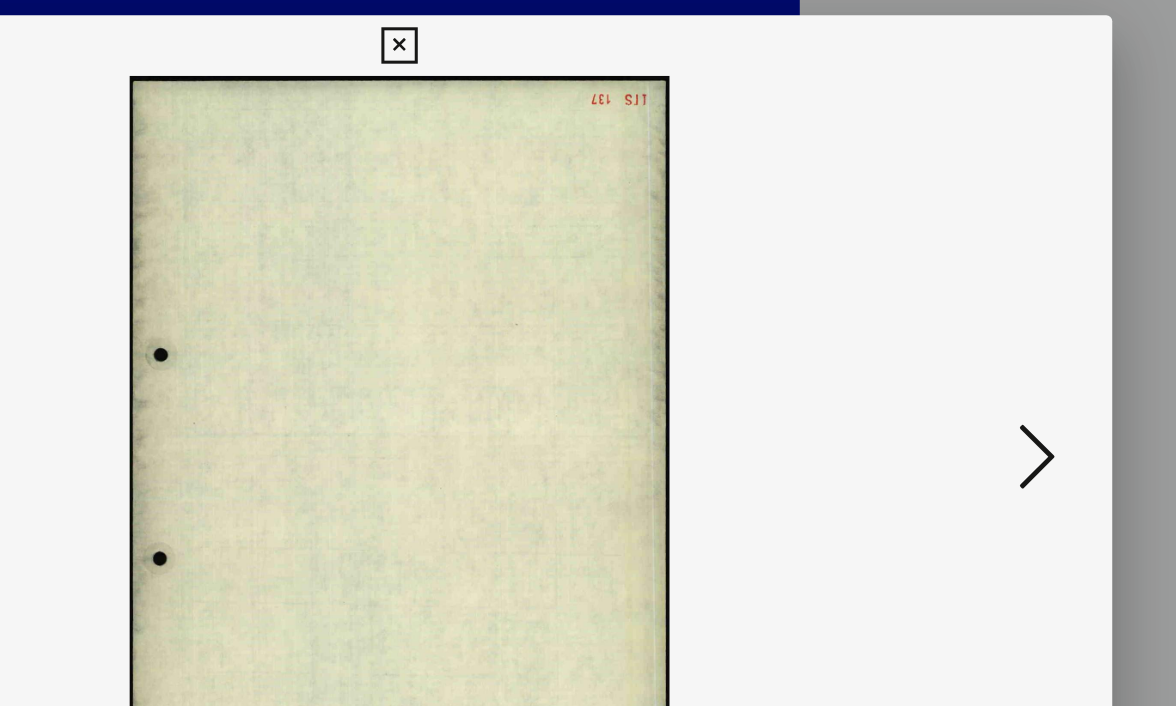 click at bounding box center (1008, 301) 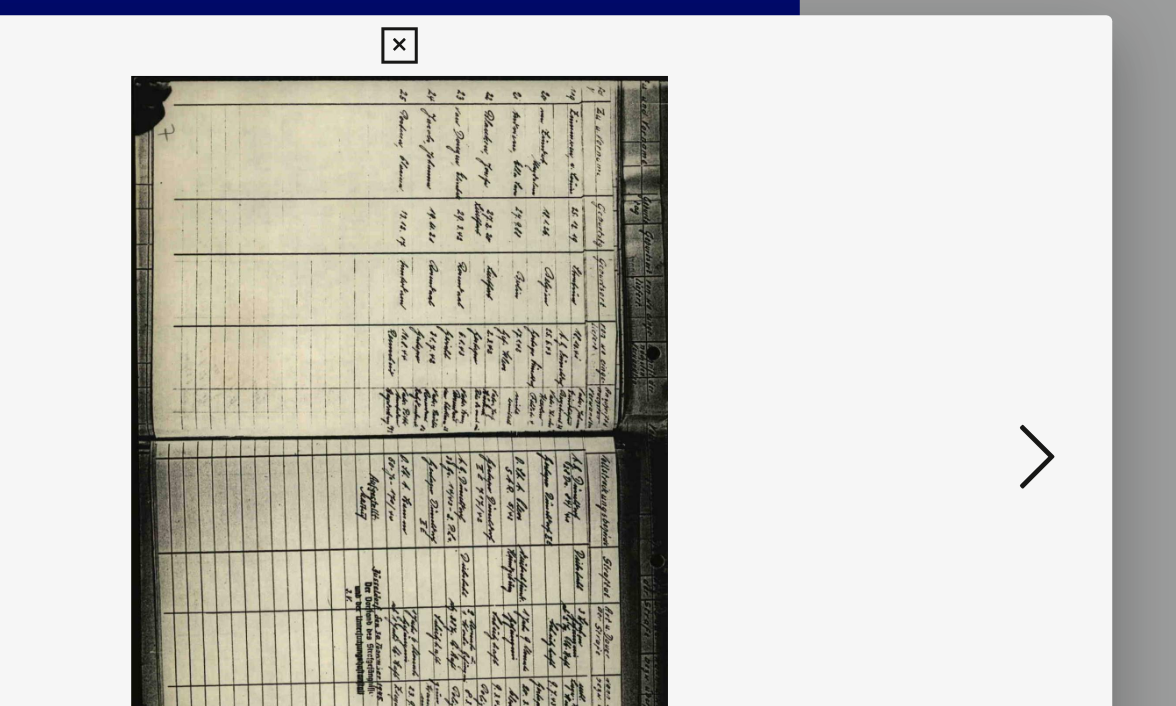click at bounding box center (1008, 301) 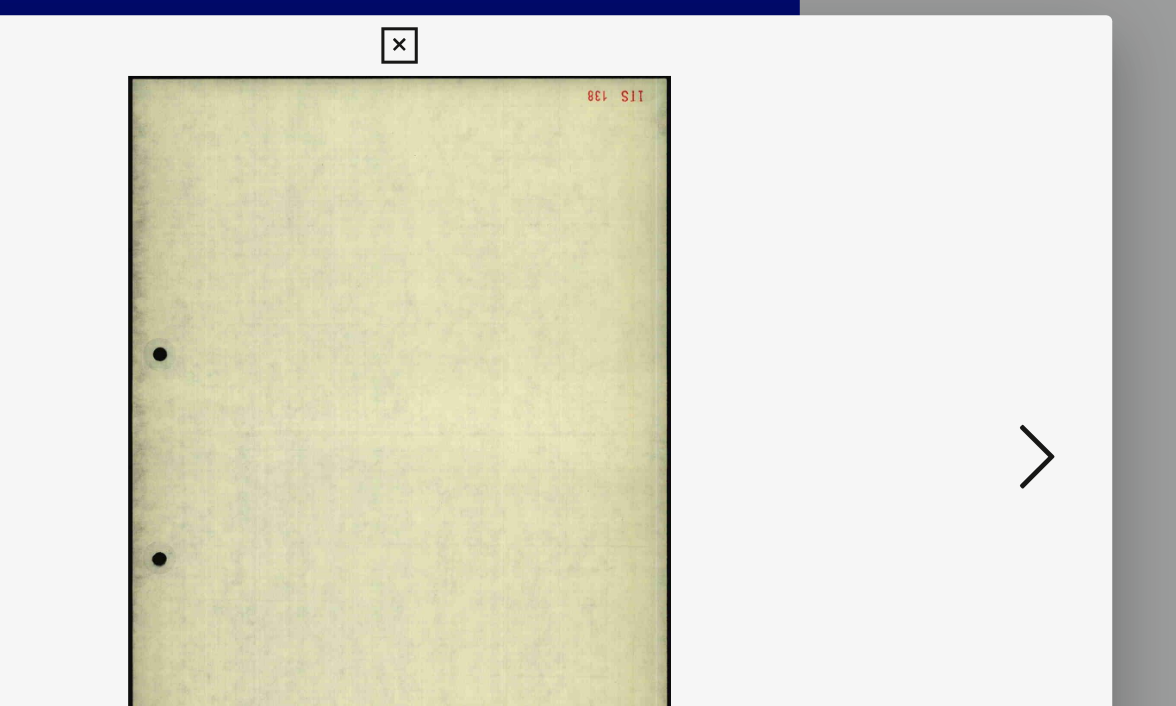 click at bounding box center (1008, 301) 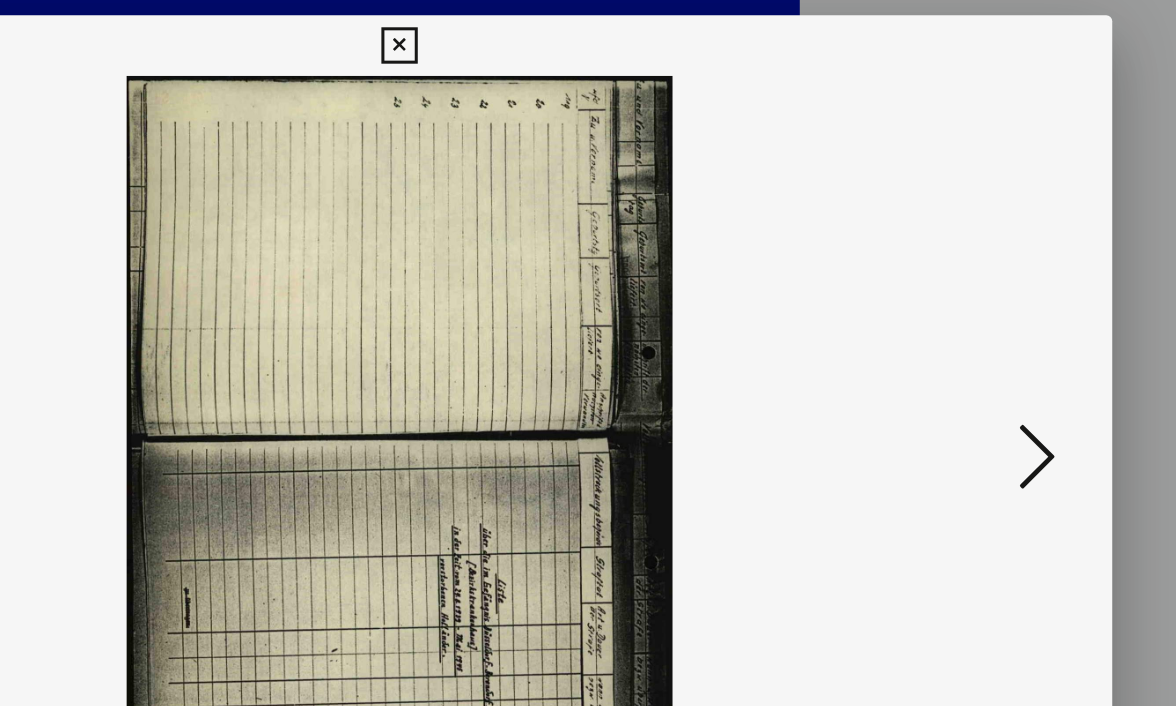 click at bounding box center (1008, 301) 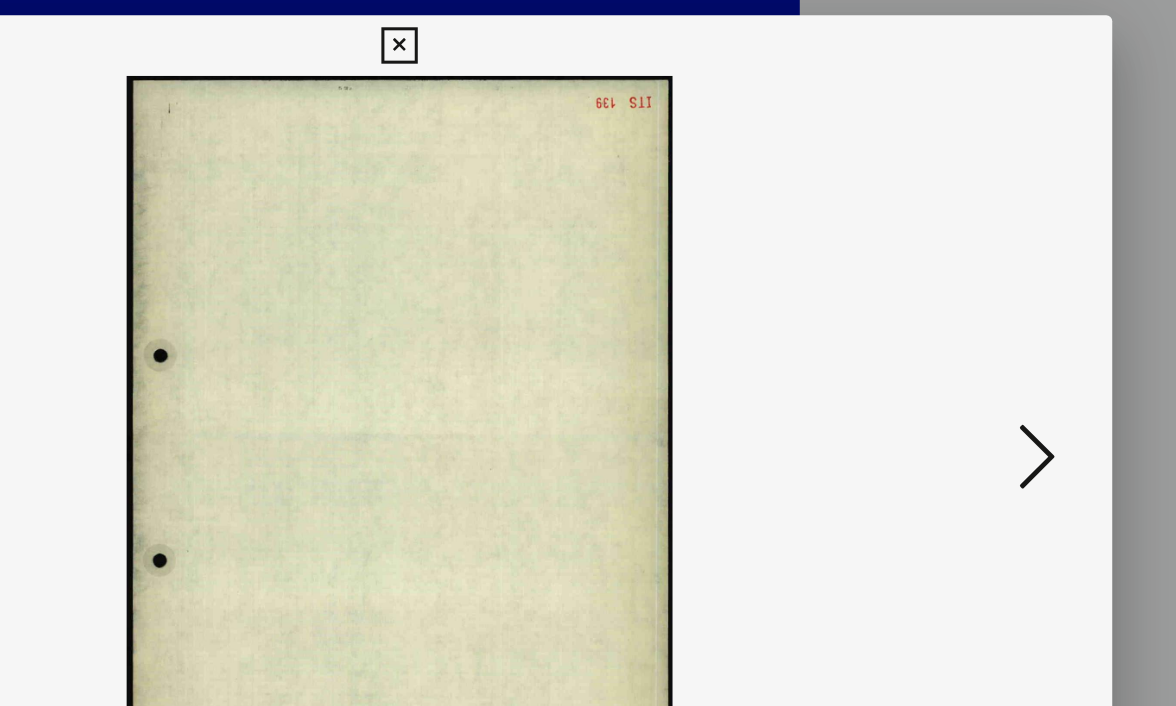 click at bounding box center (1008, 301) 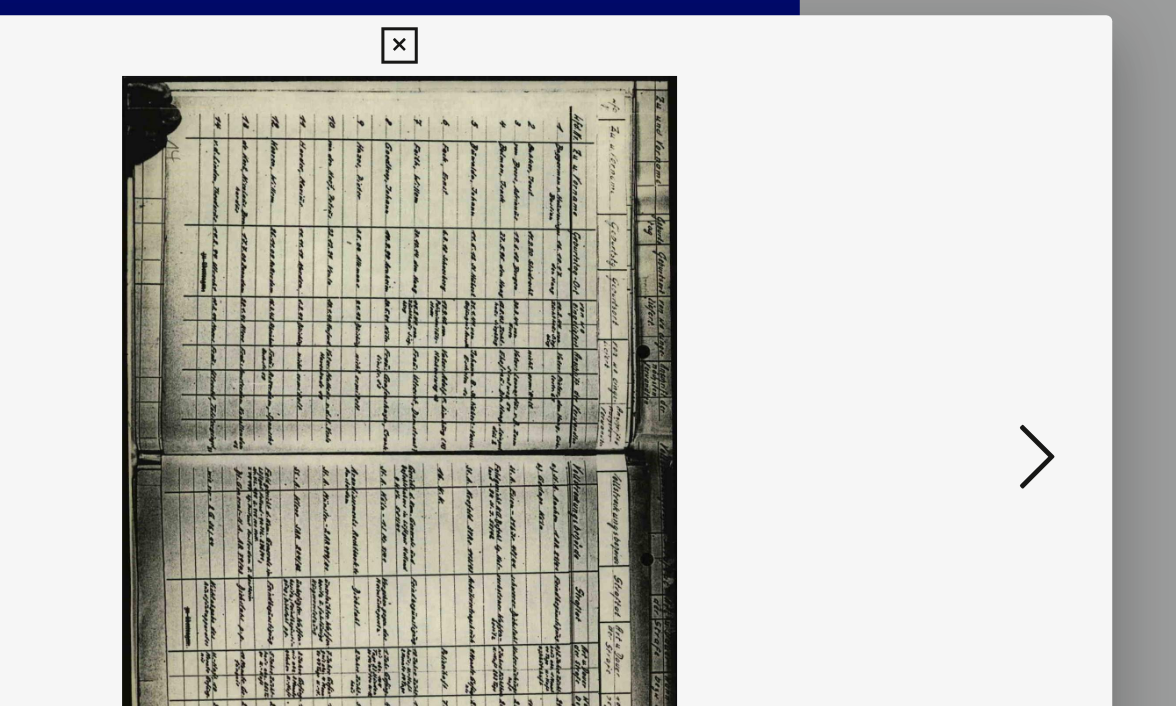 click at bounding box center (1008, 301) 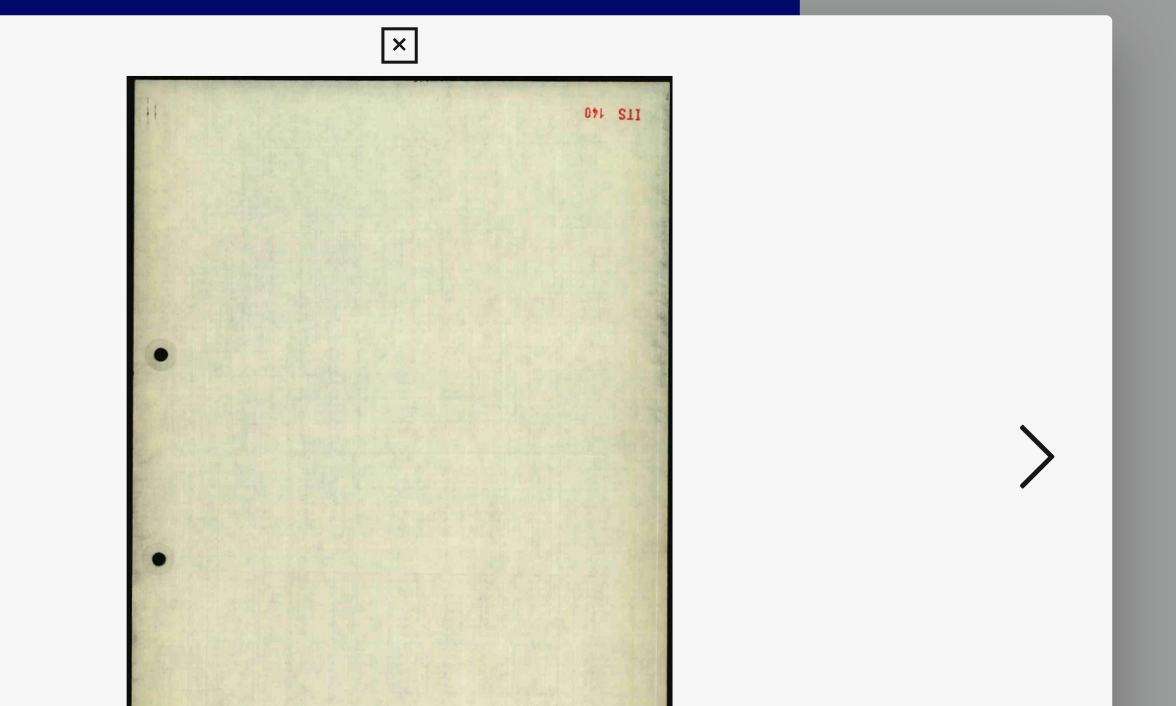 click at bounding box center [1008, 301] 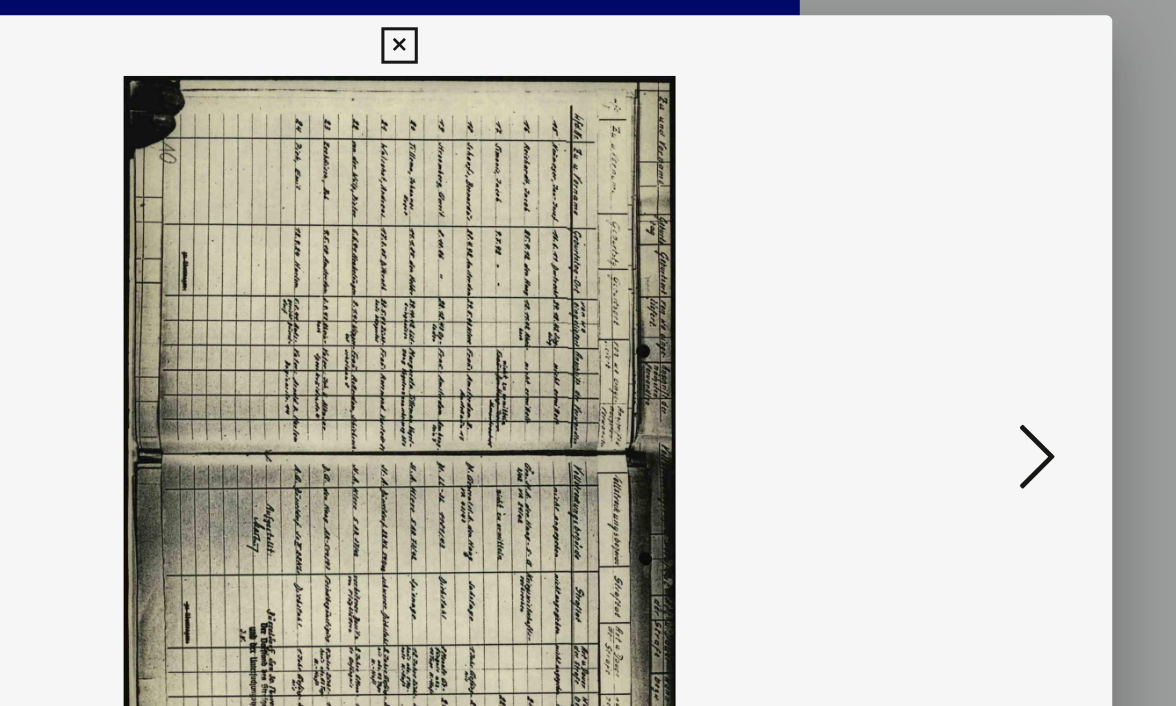 click at bounding box center [1008, 301] 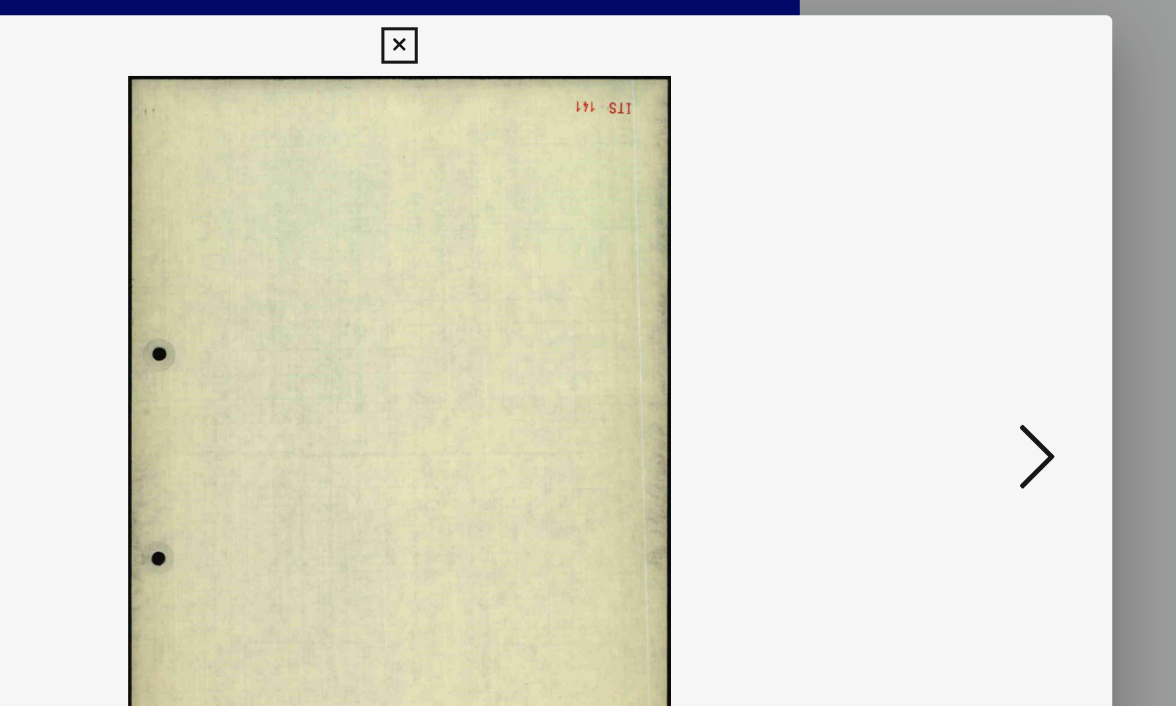click at bounding box center (1008, 301) 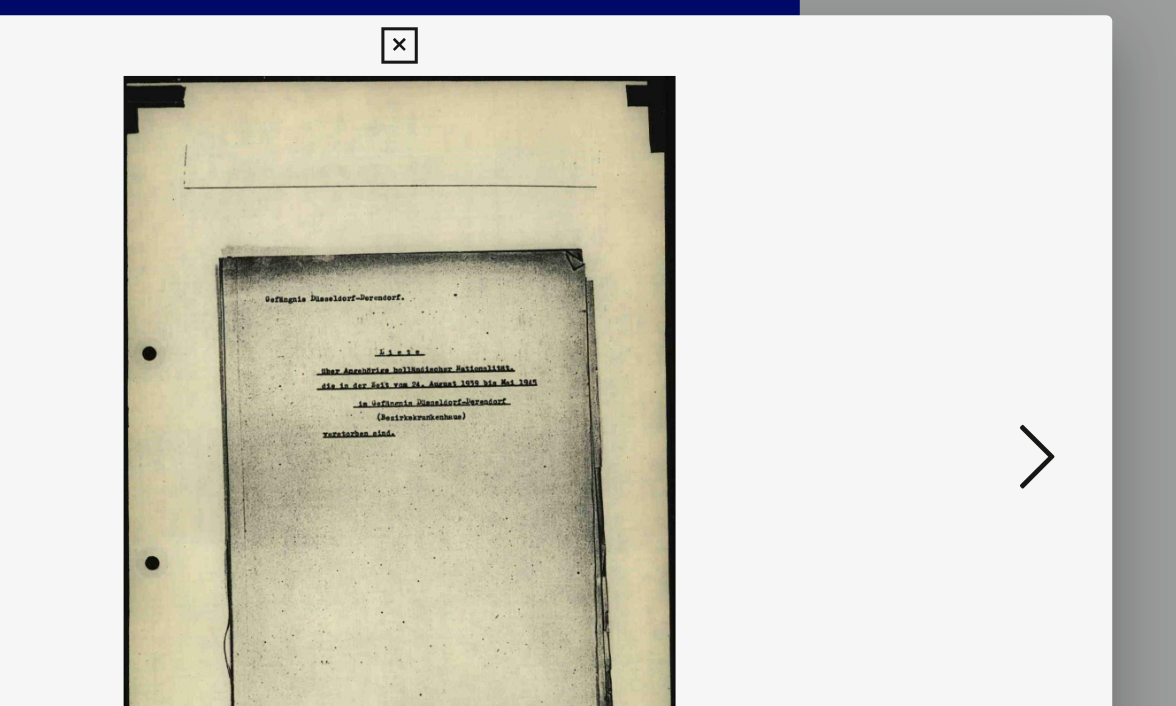 click at bounding box center (1008, 301) 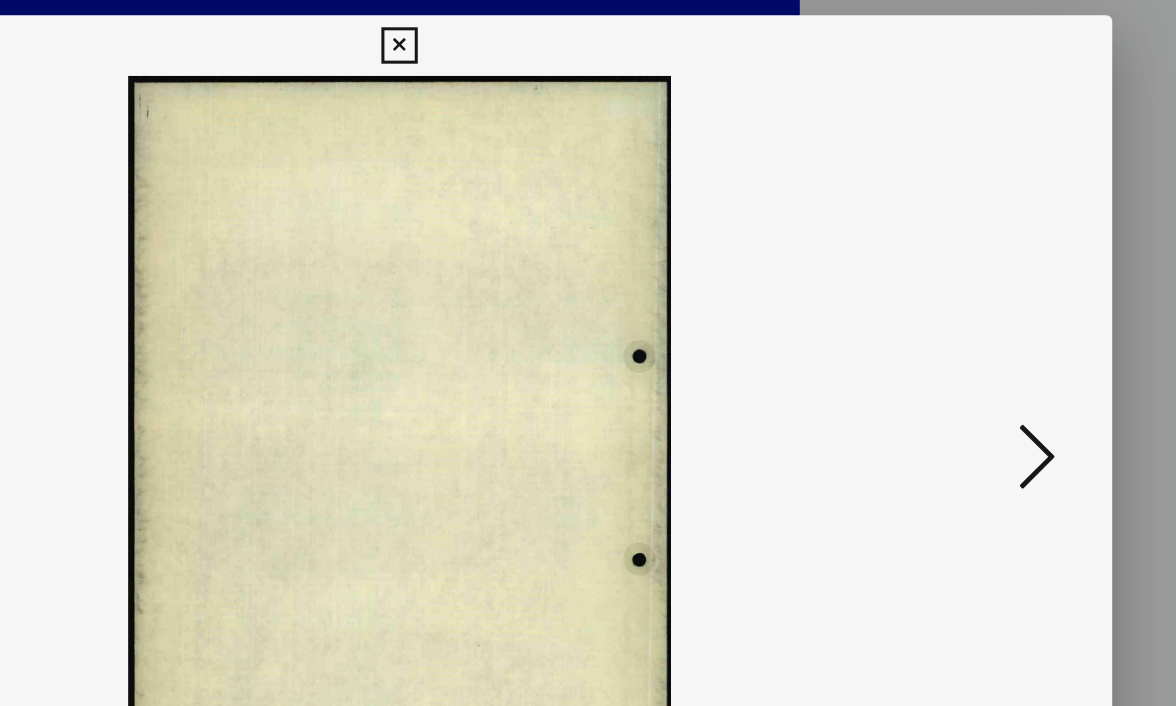 click at bounding box center [1008, 301] 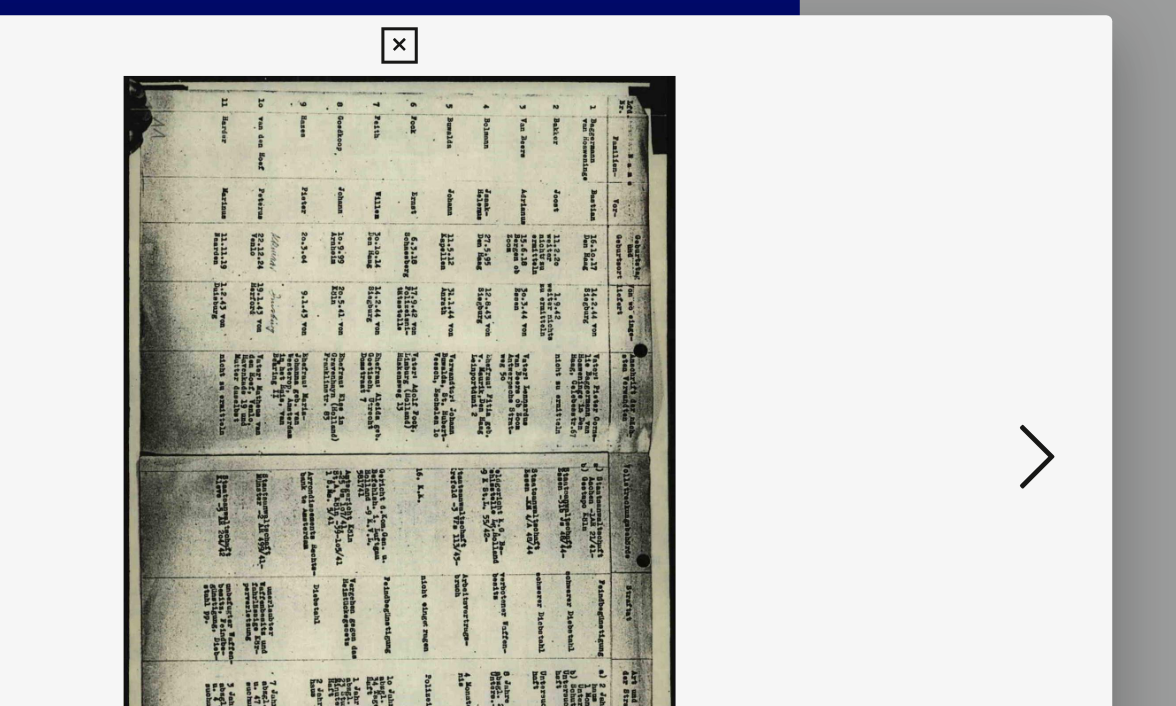 click at bounding box center (1008, 301) 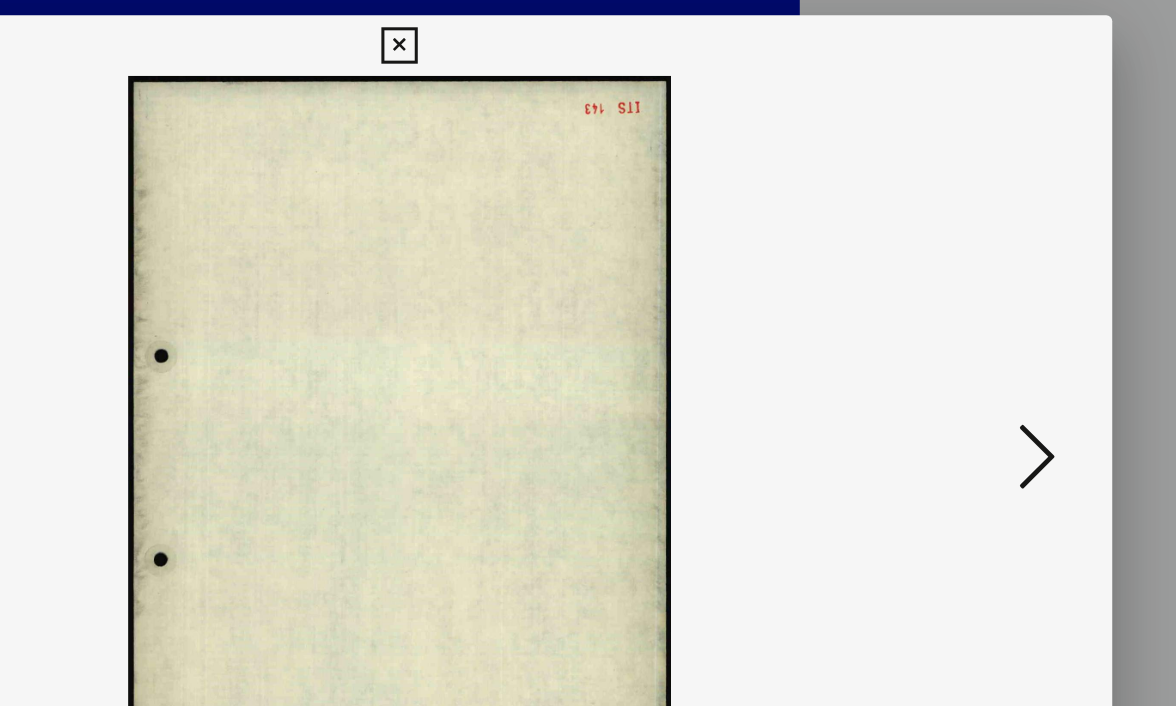 click at bounding box center [1008, 301] 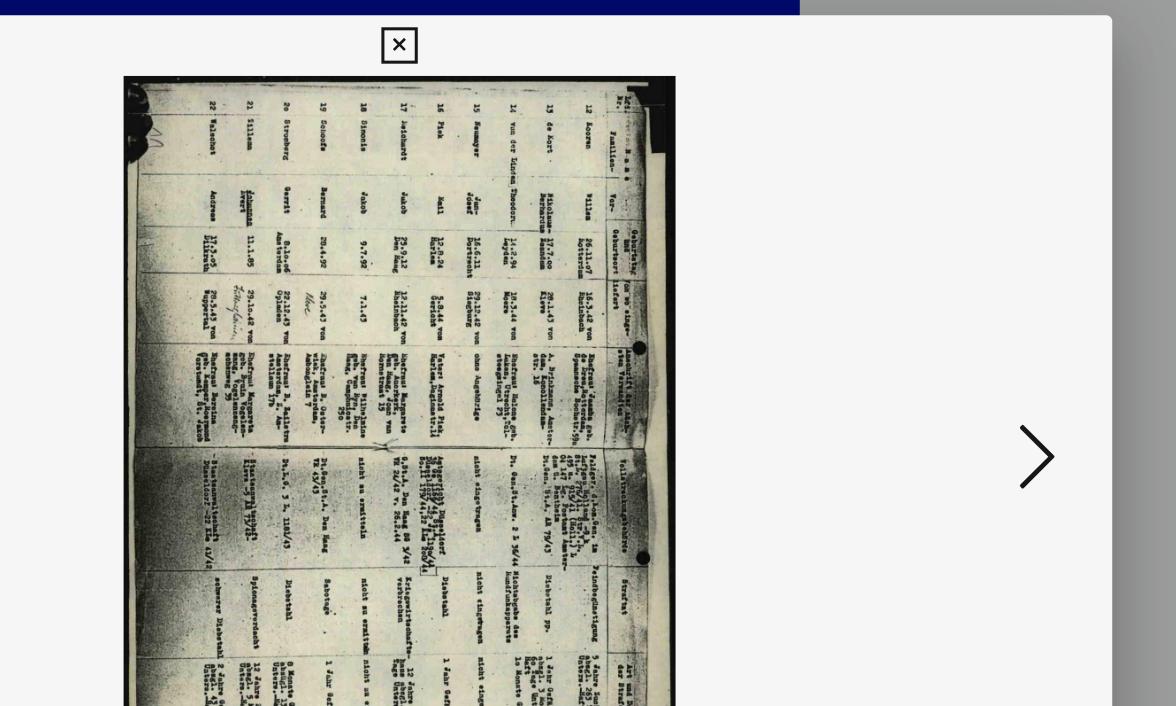 click at bounding box center [1008, 301] 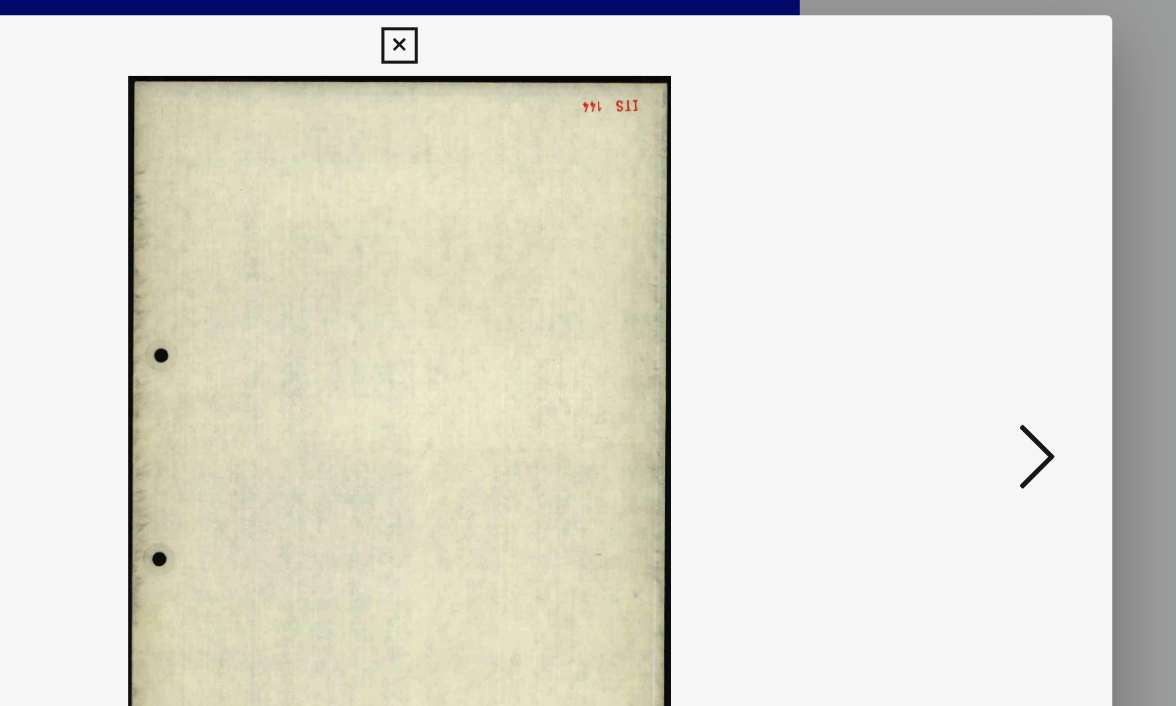 click at bounding box center (1008, 301) 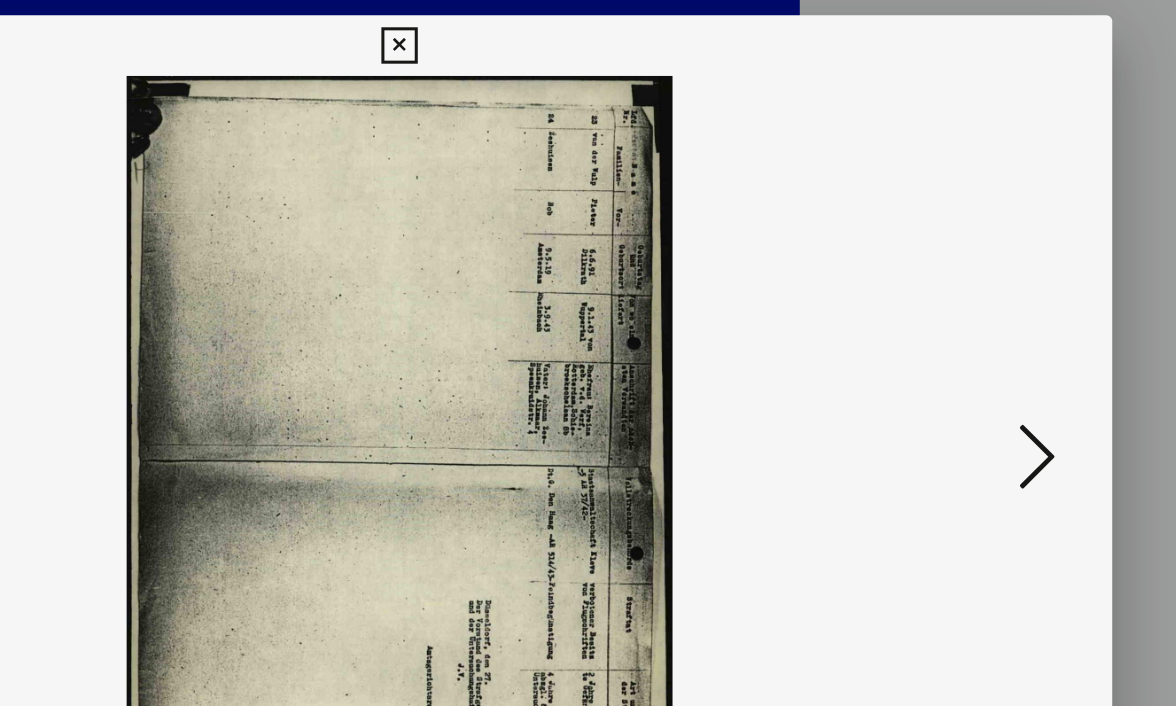 click at bounding box center (1008, 301) 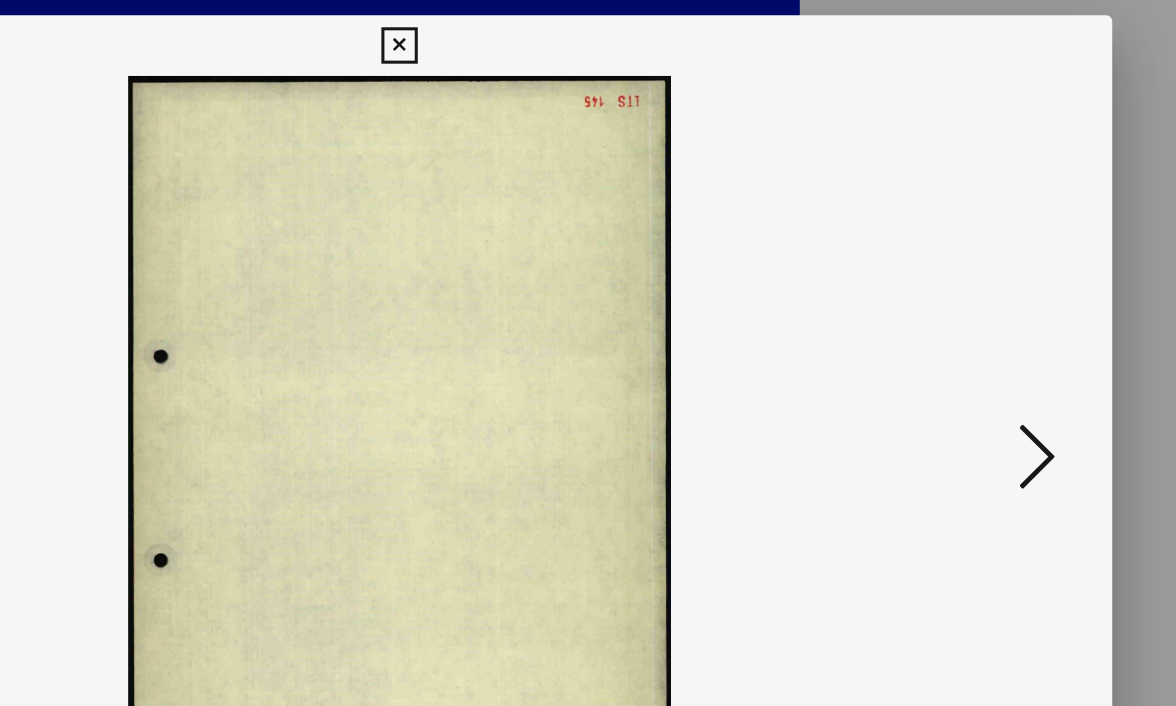 click at bounding box center (1008, 301) 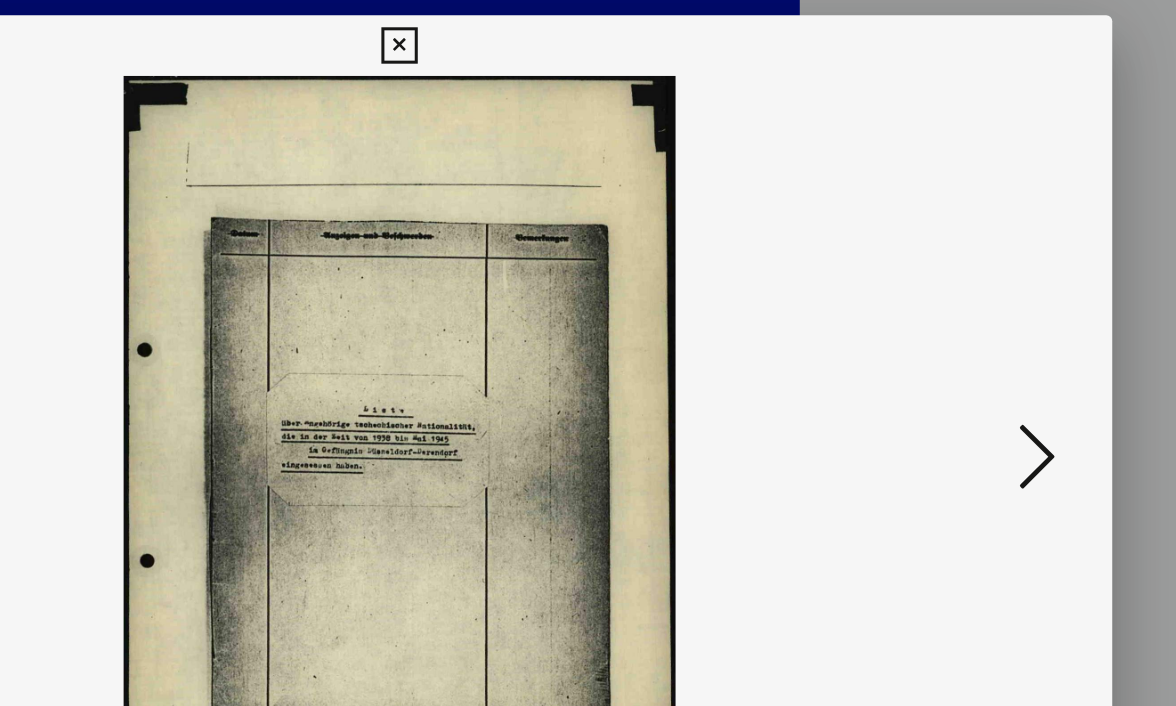 click at bounding box center (1008, 301) 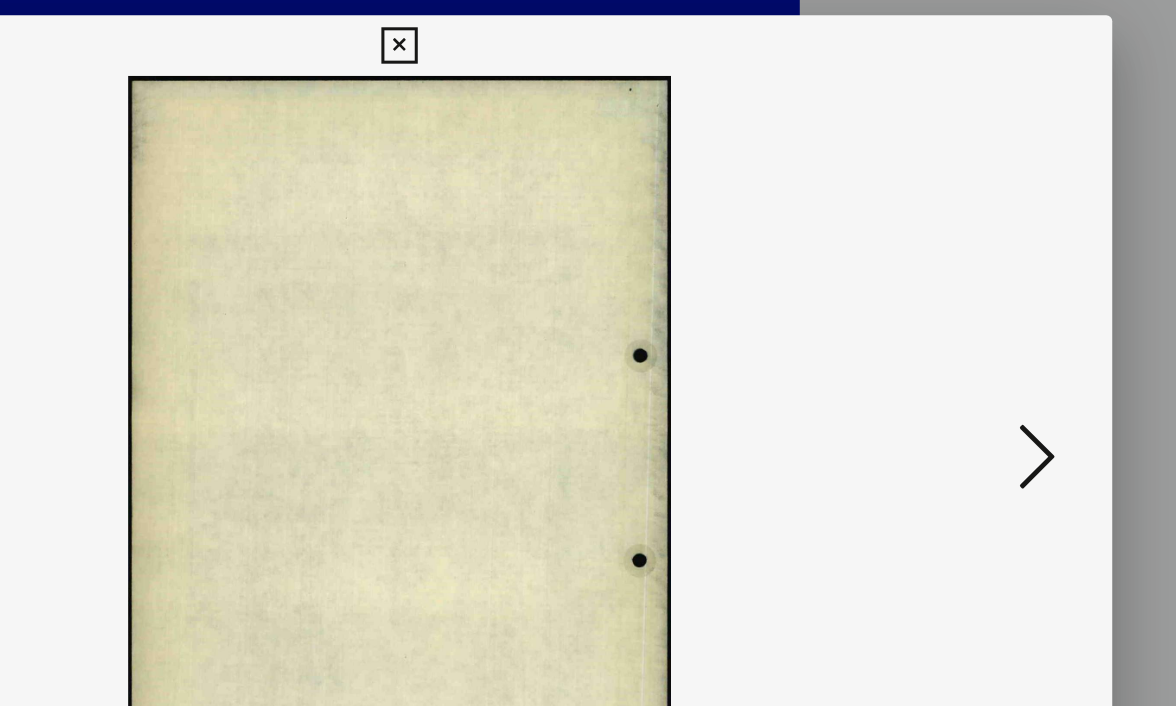 click at bounding box center [1008, 301] 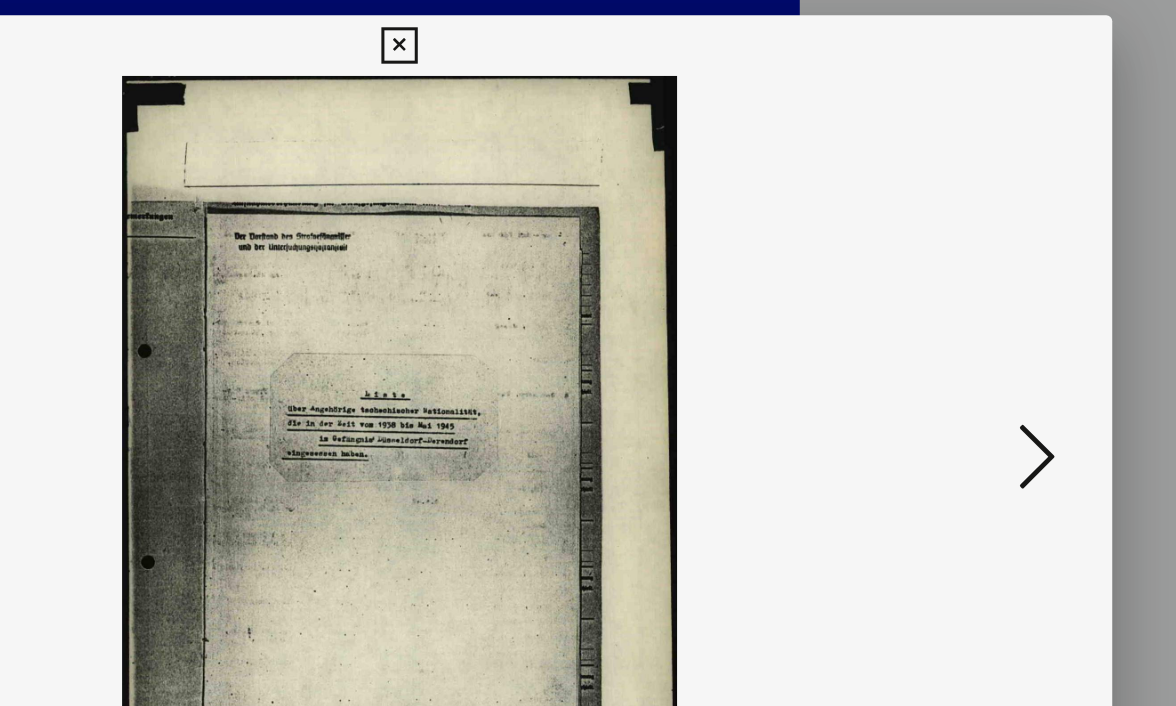 click at bounding box center [1008, 301] 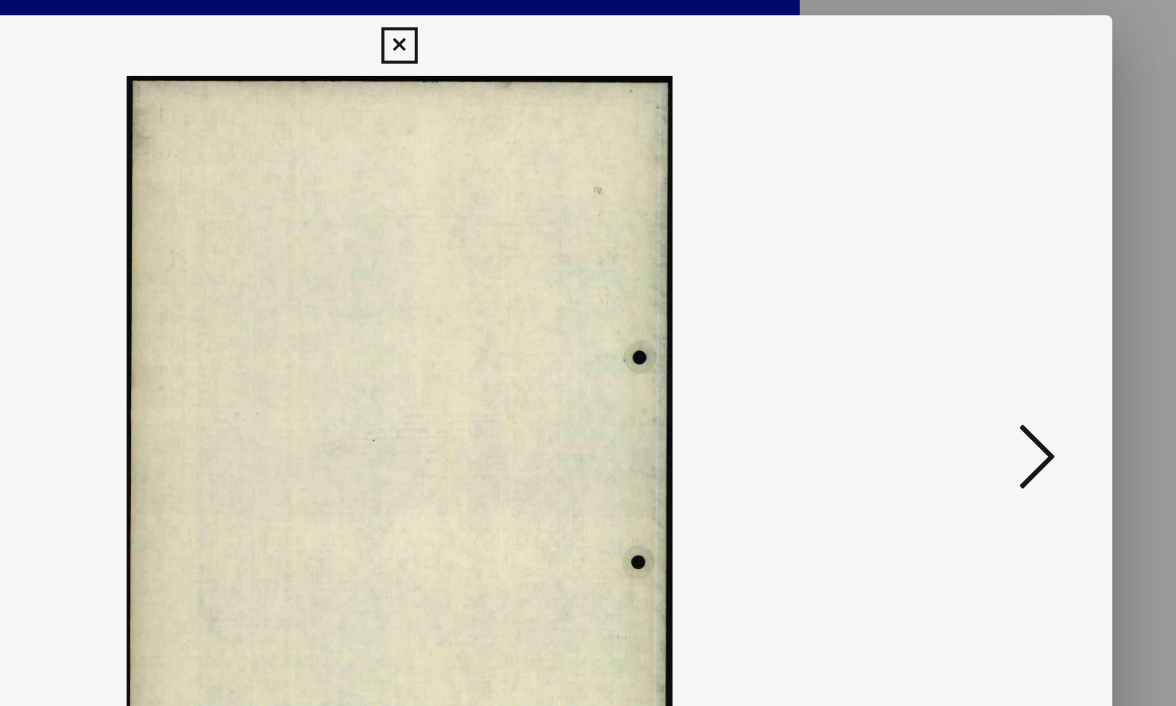 click at bounding box center (1008, 301) 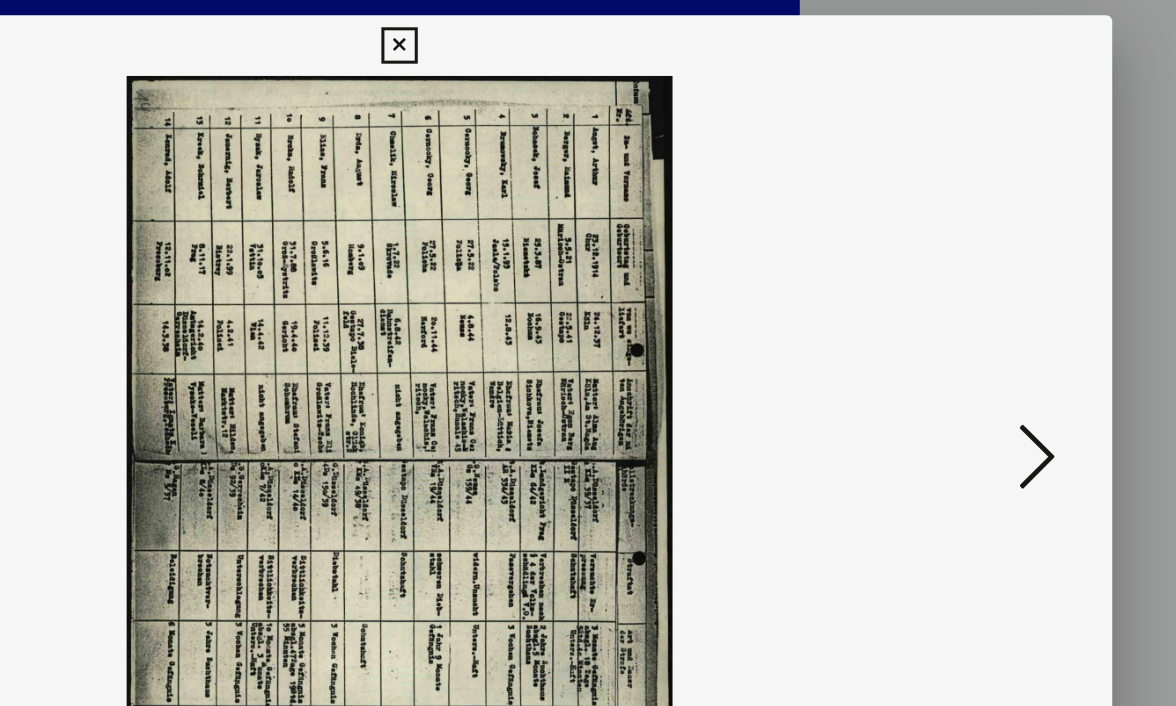 click at bounding box center (1008, 301) 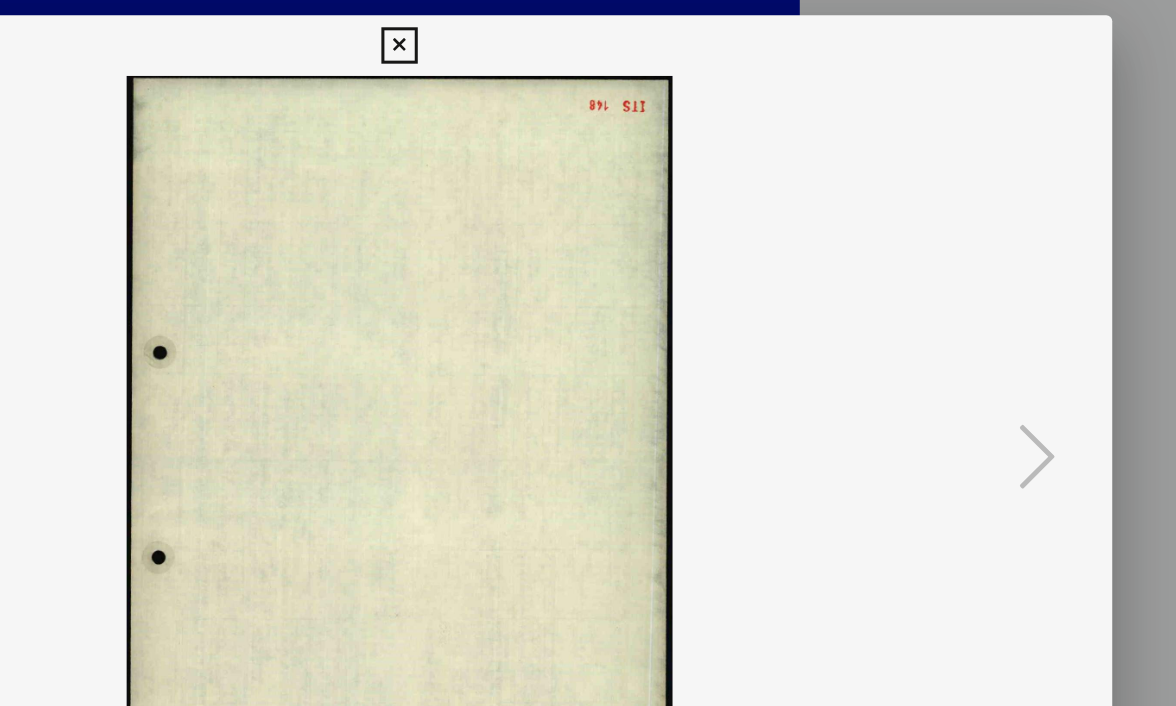click at bounding box center [587, 30] 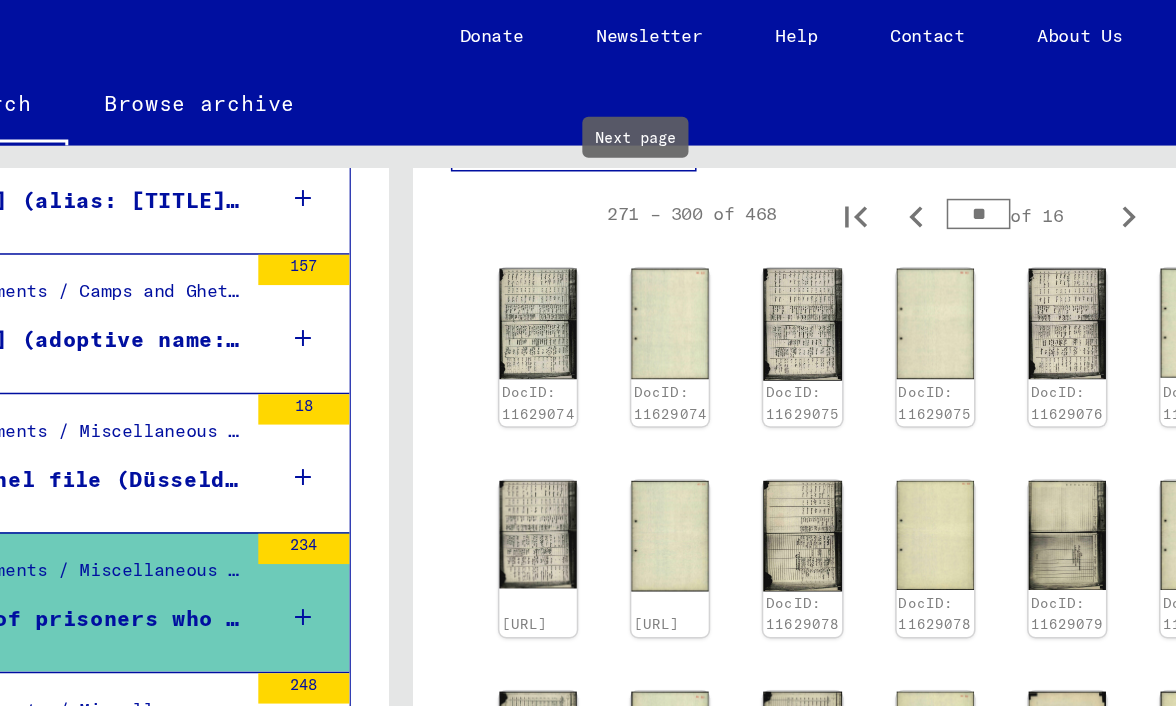 click 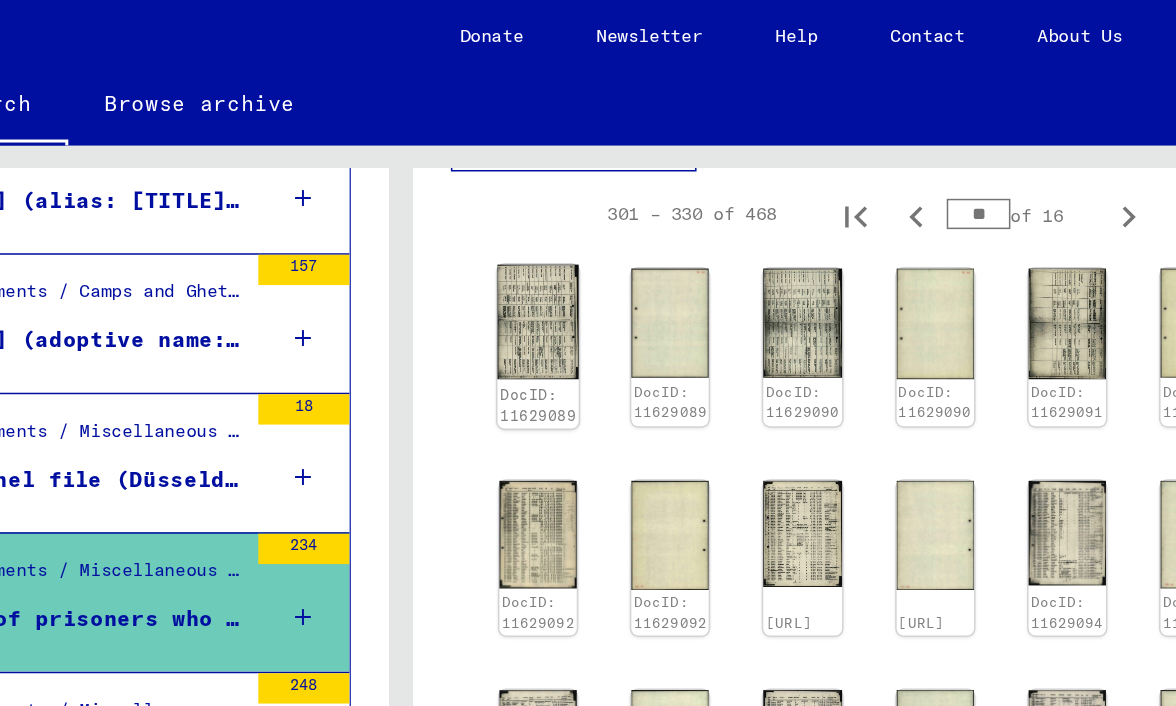 click 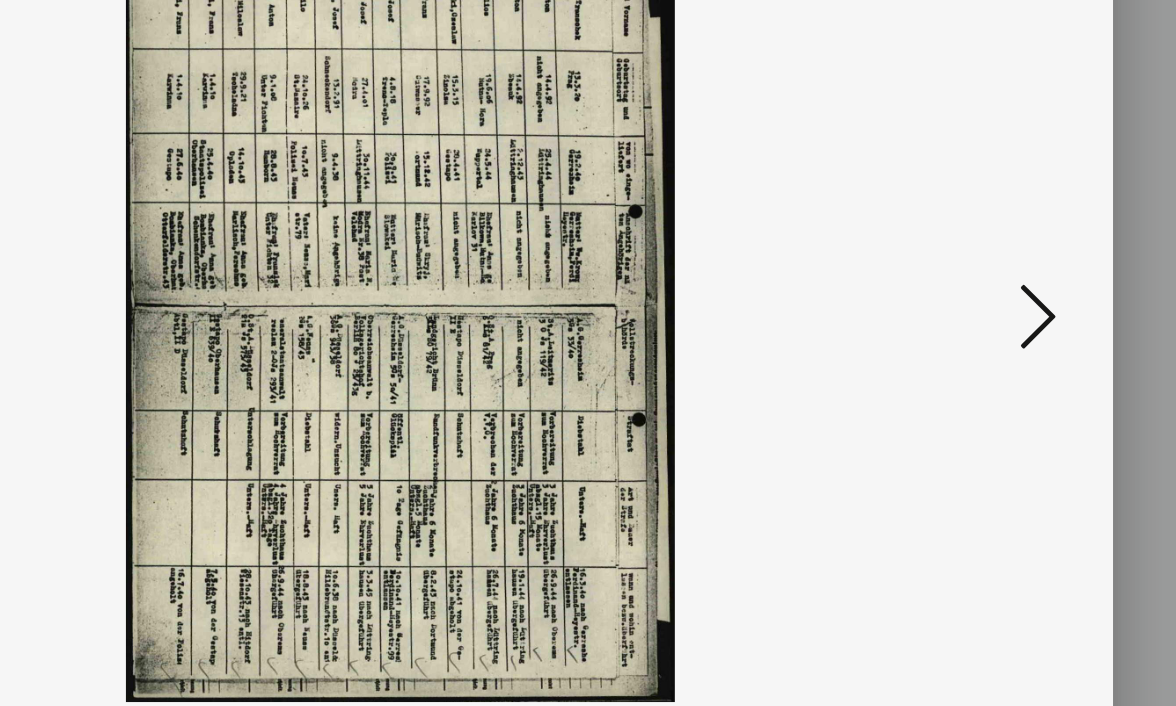 click at bounding box center [588, 302] 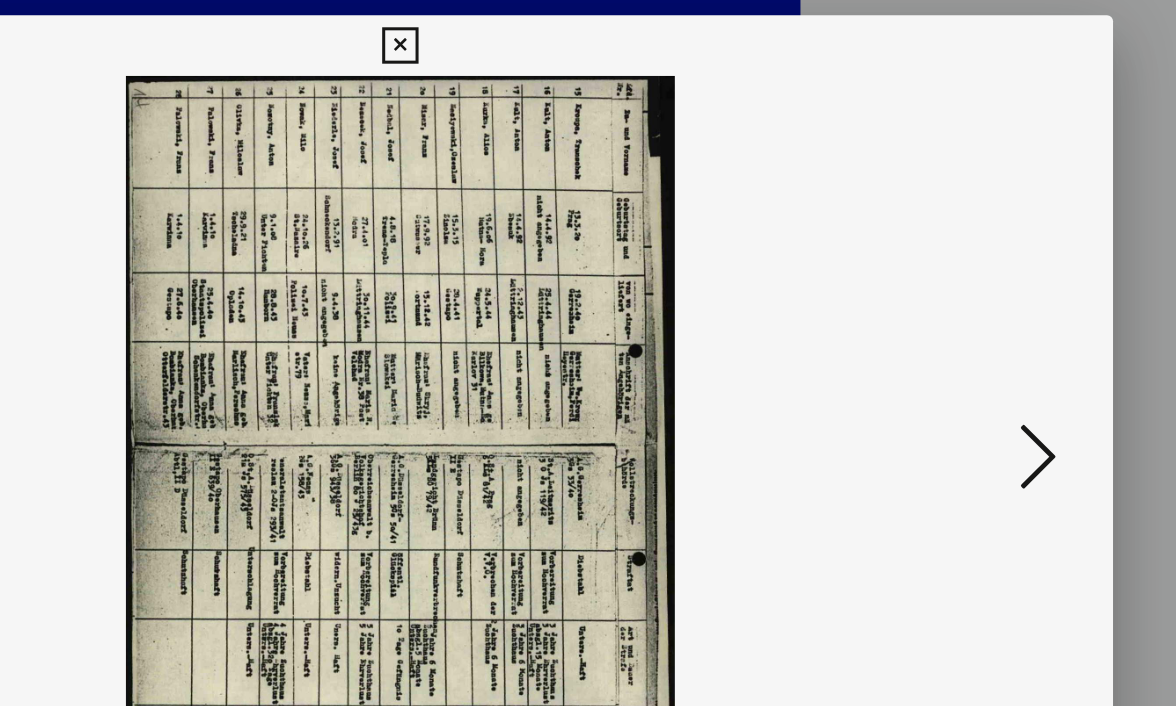 click at bounding box center (1008, 301) 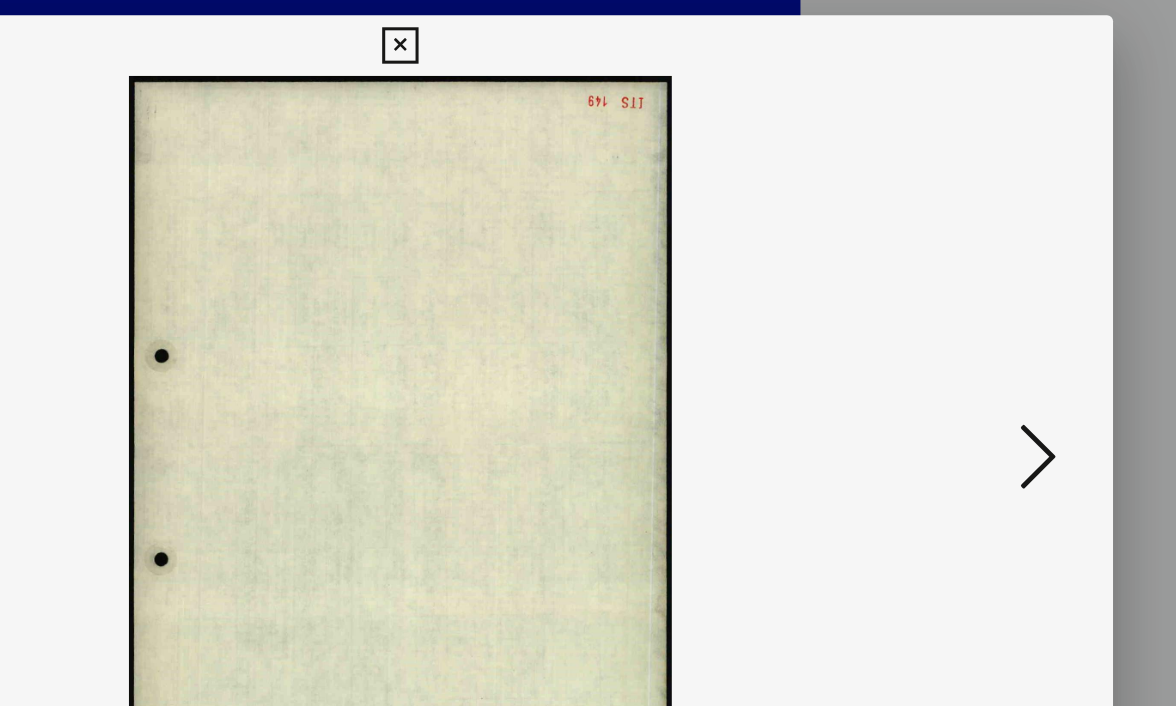 click at bounding box center (1008, 301) 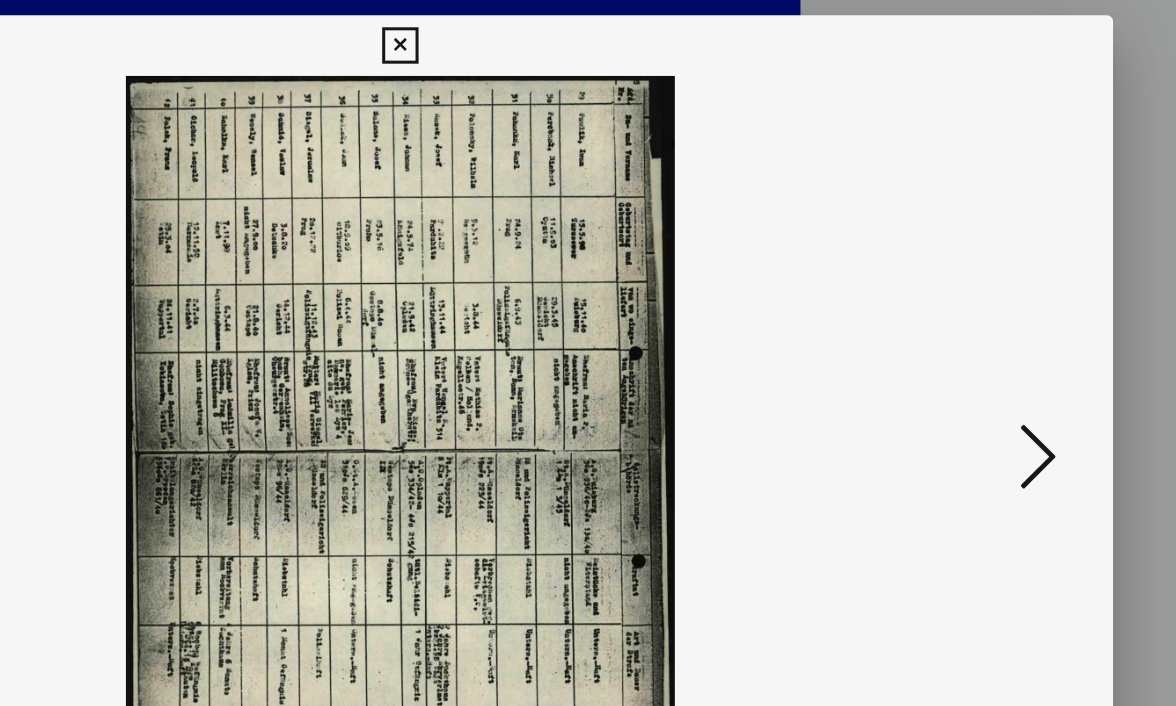 click at bounding box center [1008, 301] 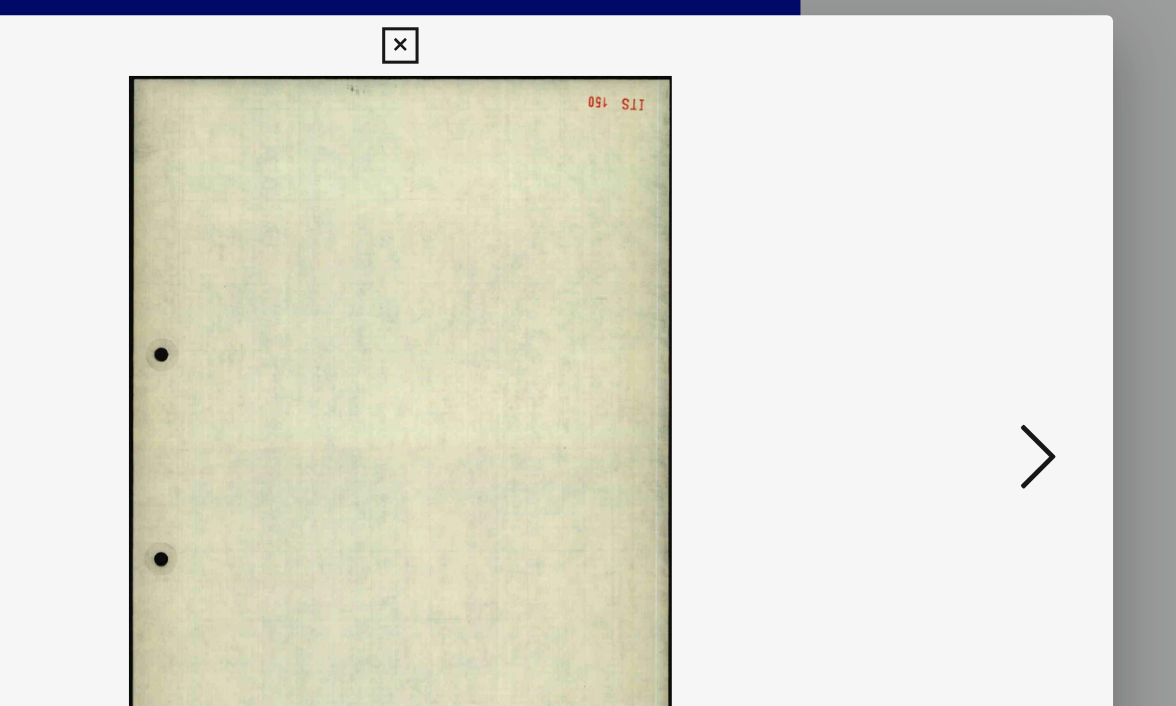 click at bounding box center [1008, 301] 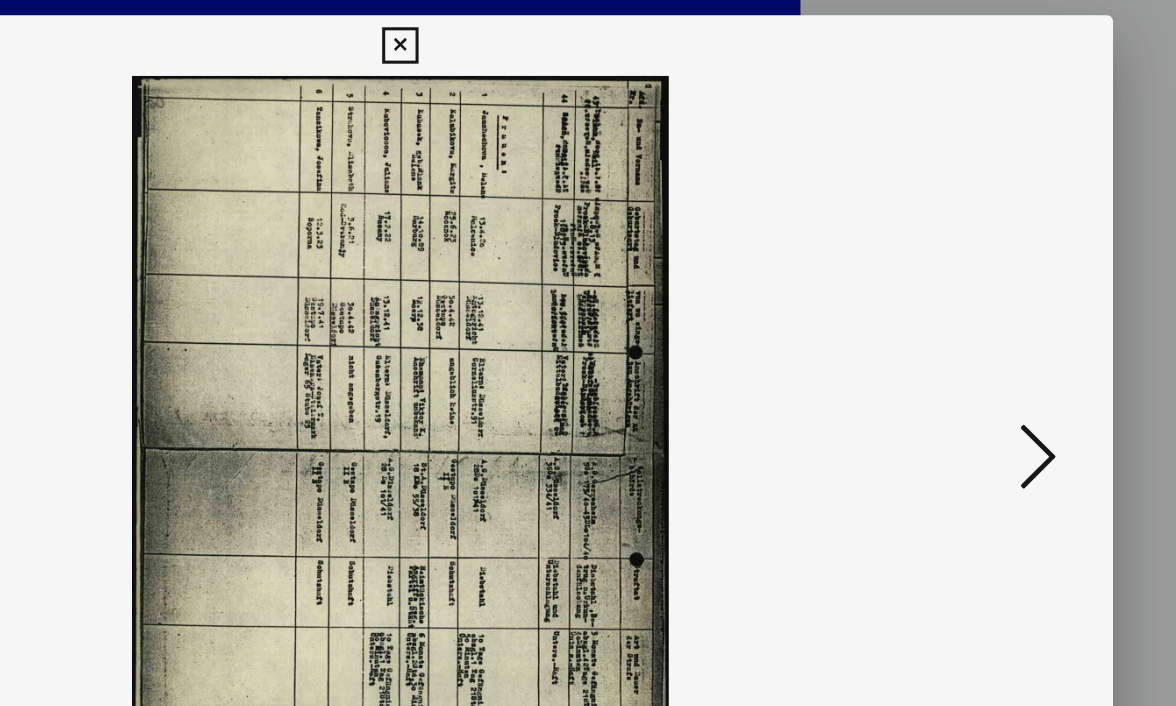 click at bounding box center [1008, 301] 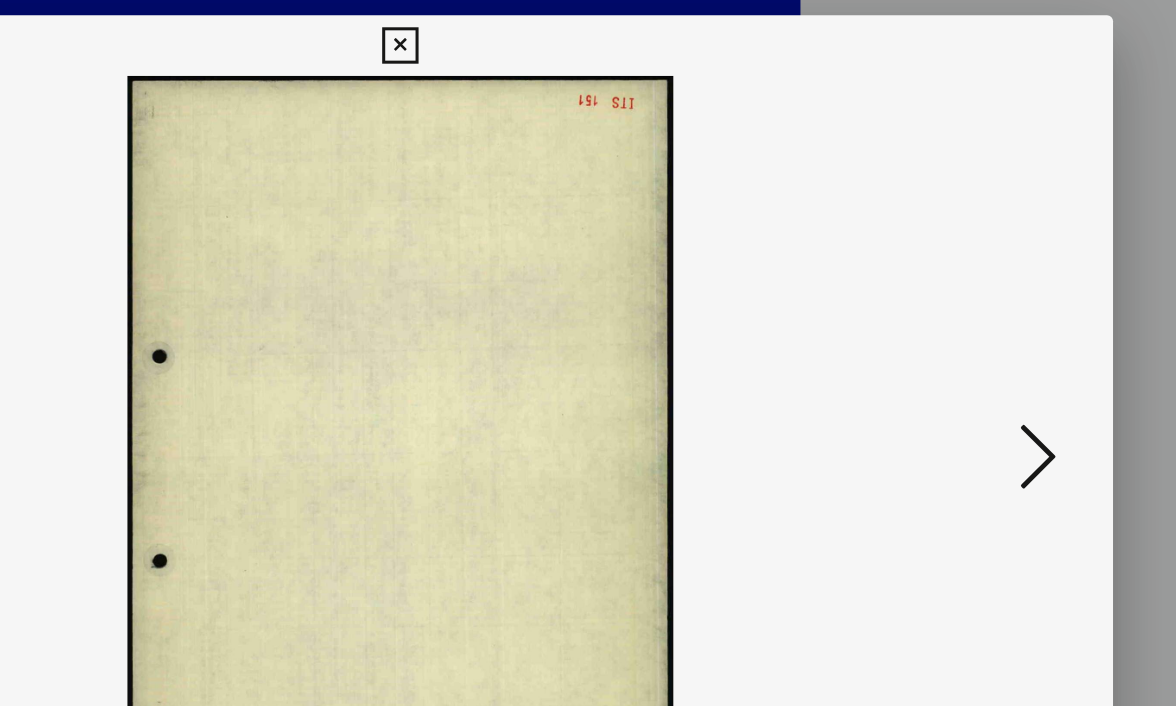 click at bounding box center (1008, 301) 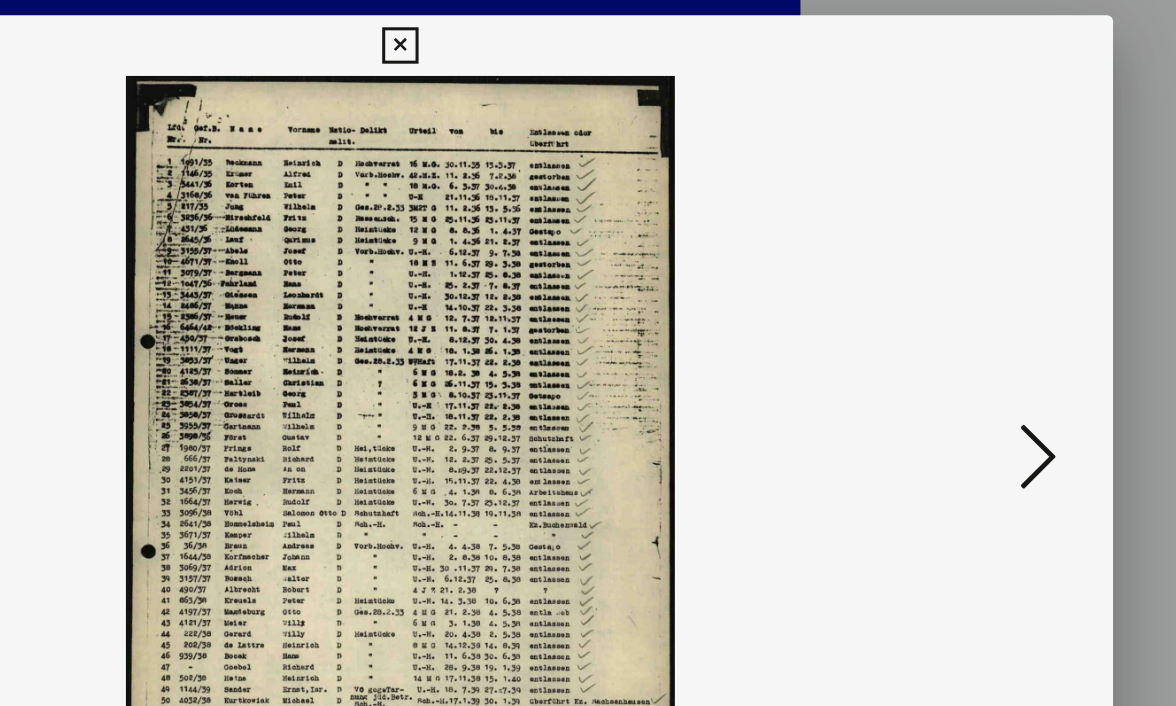 click at bounding box center [1008, 301] 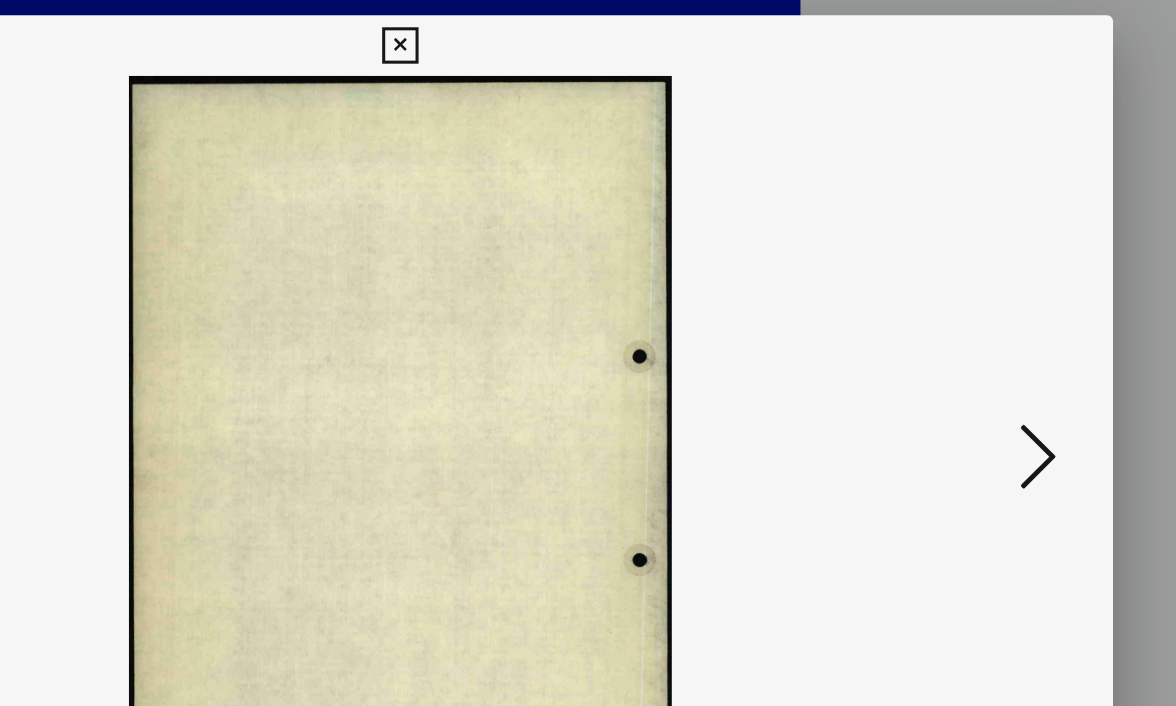 click at bounding box center (588, 302) 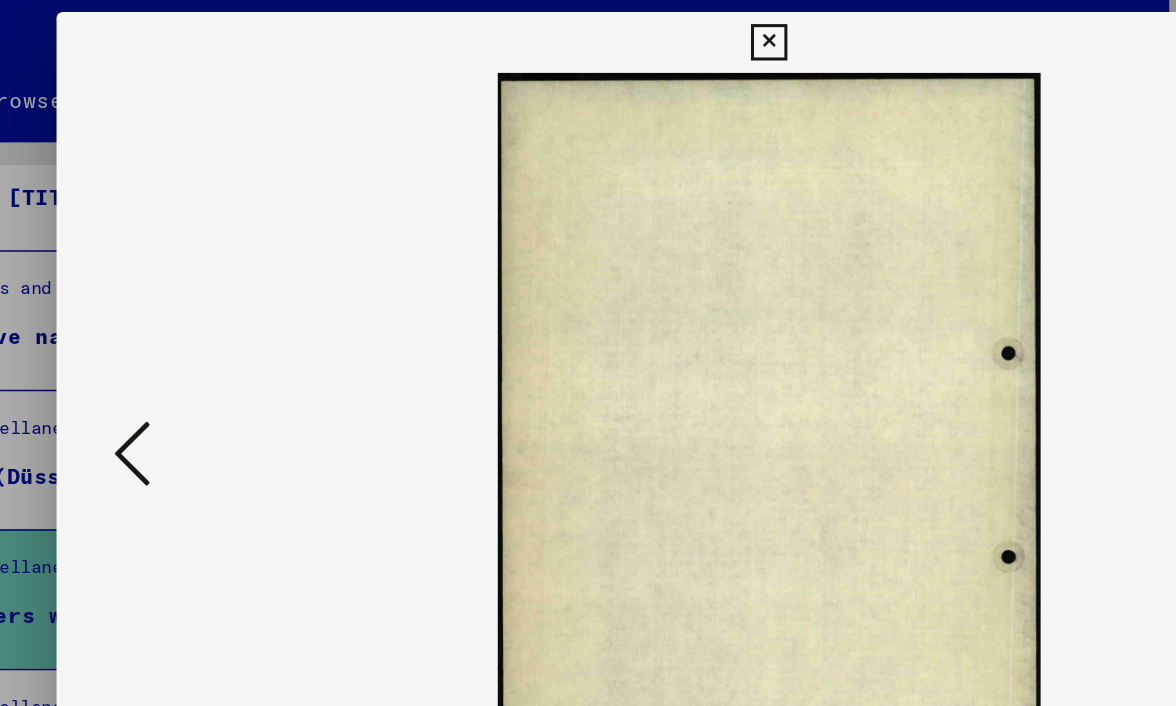 click at bounding box center [168, 301] 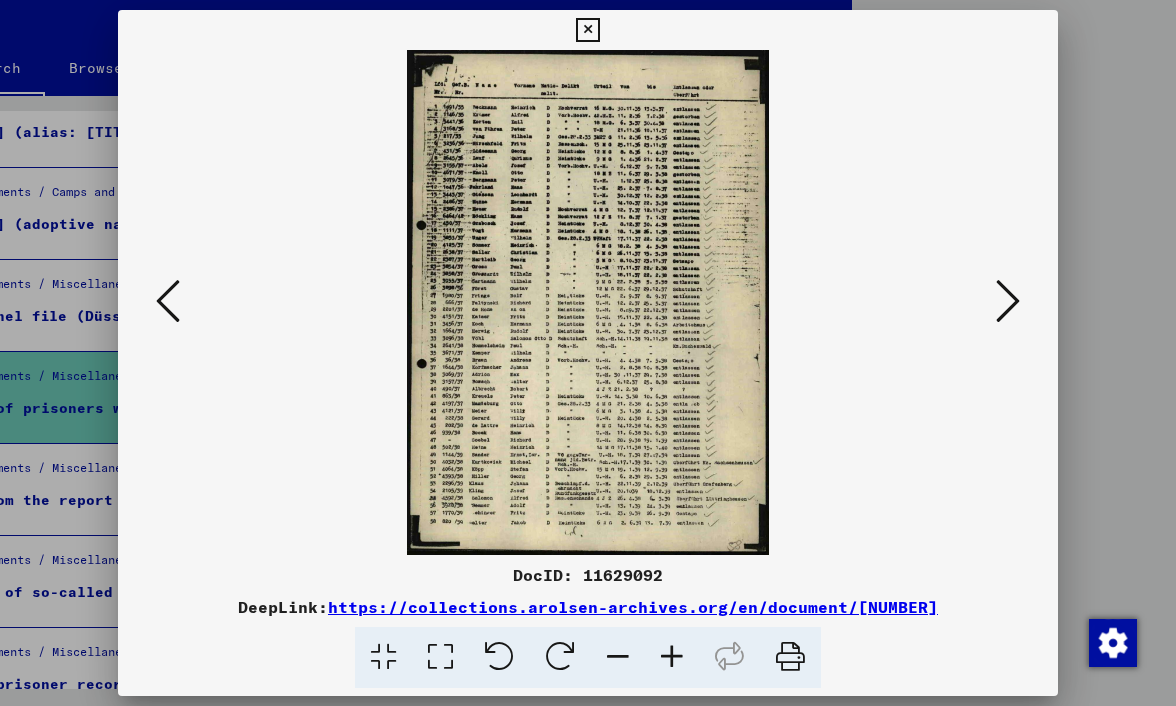 click at bounding box center [1008, 301] 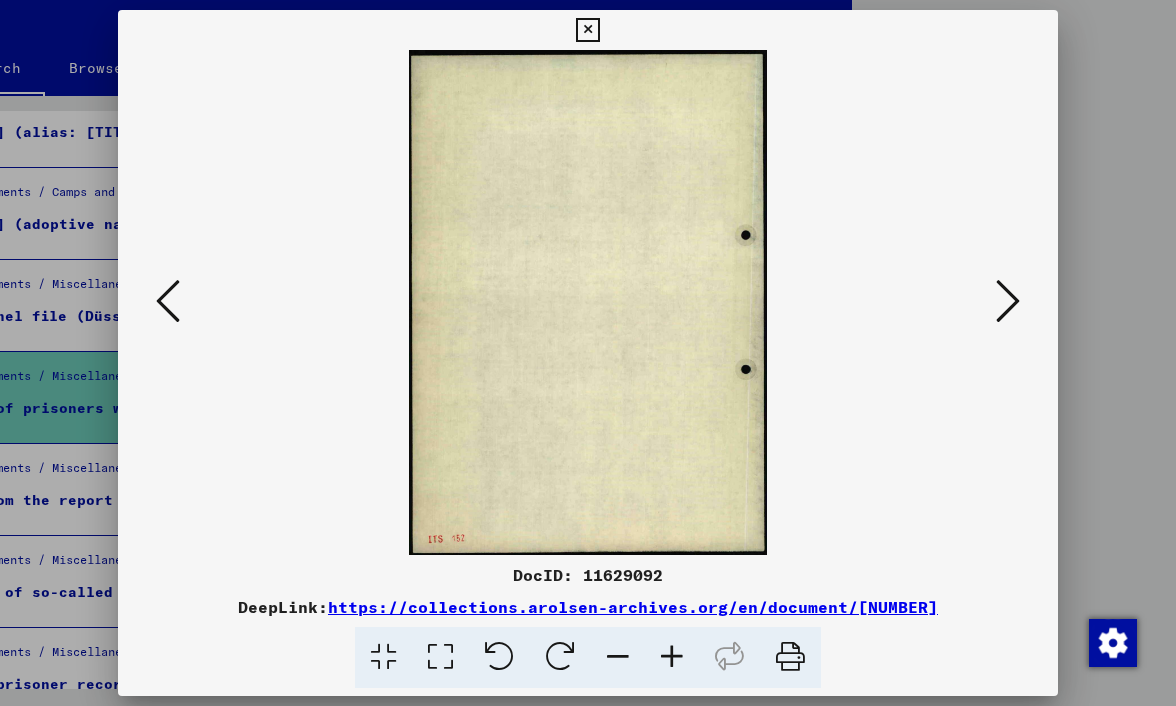 click at bounding box center [1008, 301] 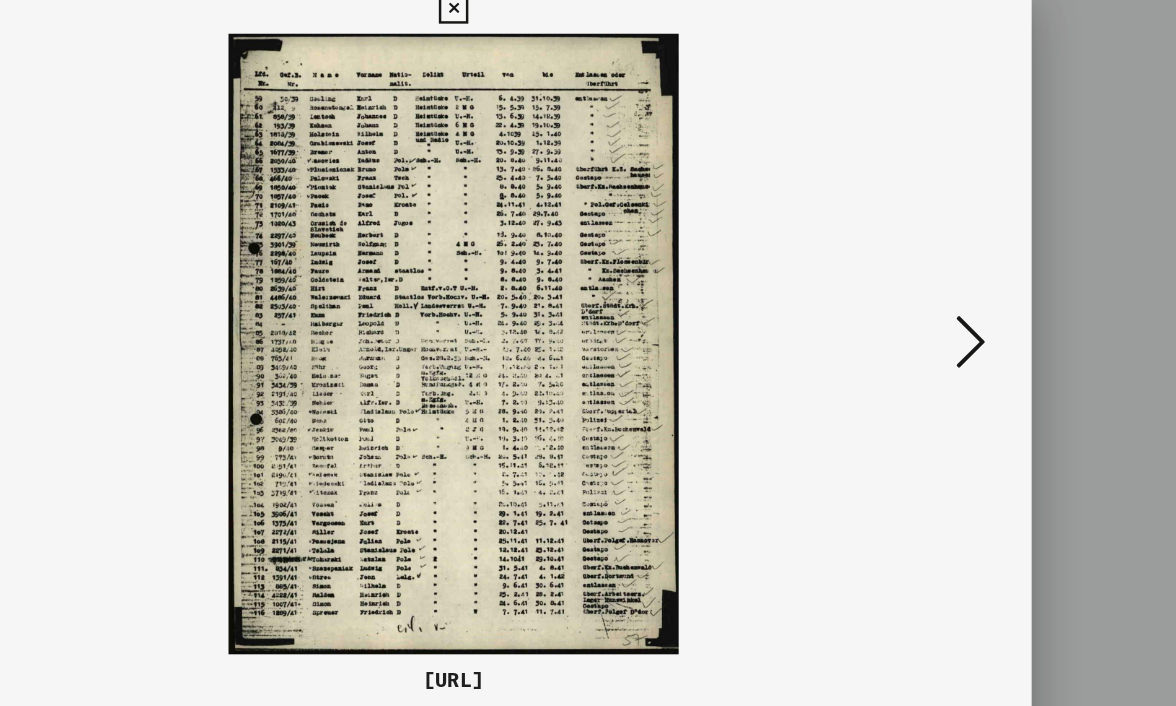 click at bounding box center [1008, 301] 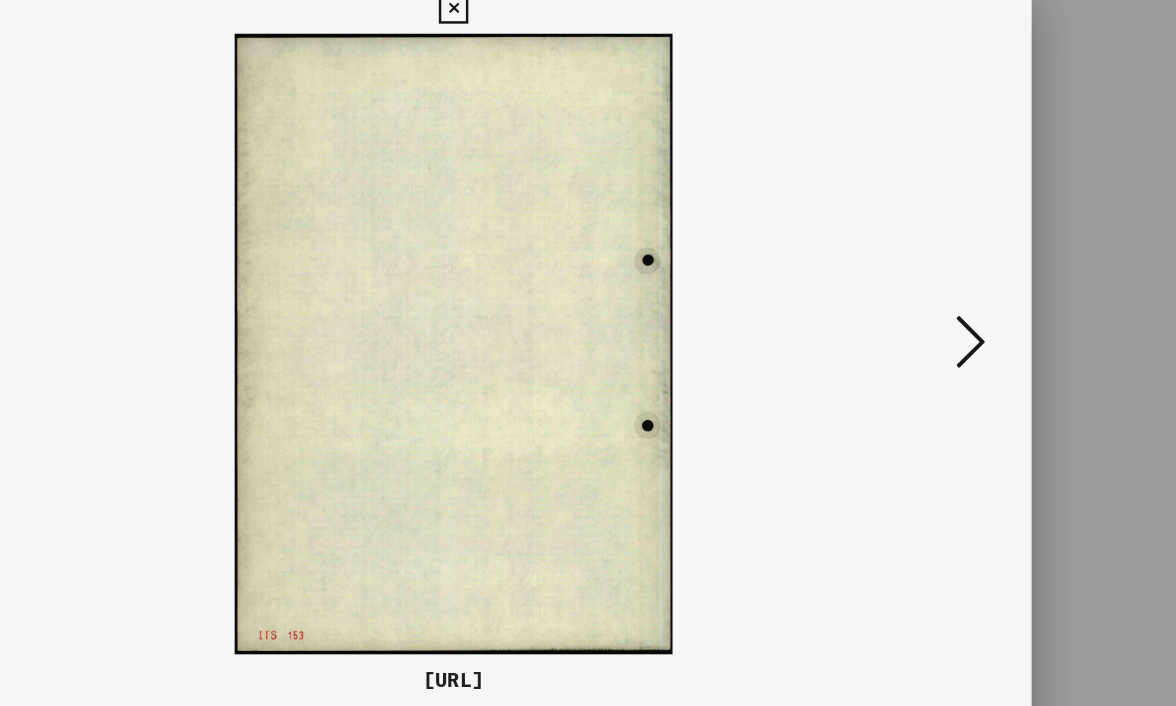 click at bounding box center [1008, 301] 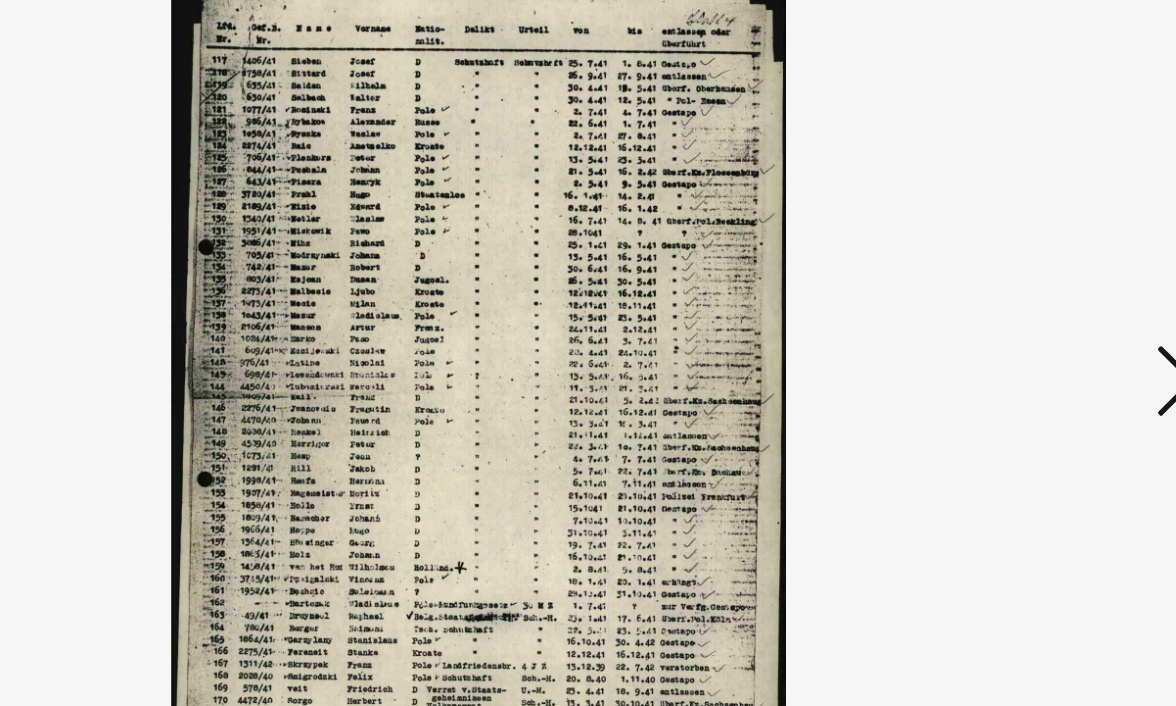 click at bounding box center [588, 302] 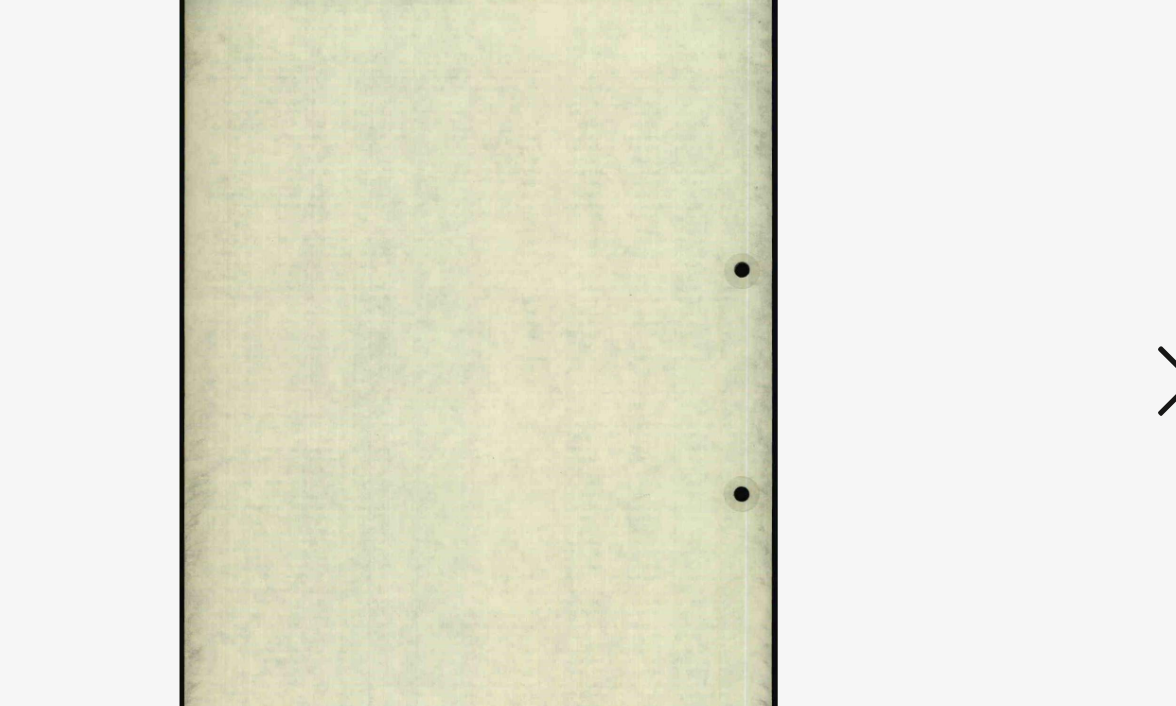 click at bounding box center [1008, 301] 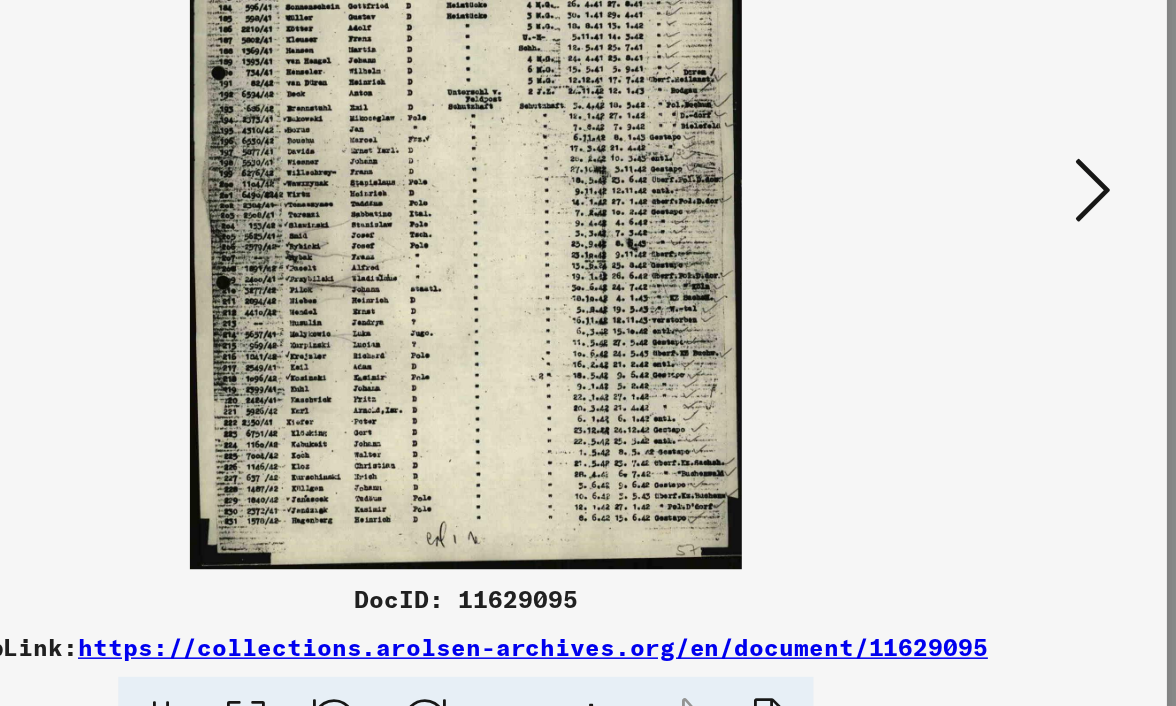 click at bounding box center [1008, 301] 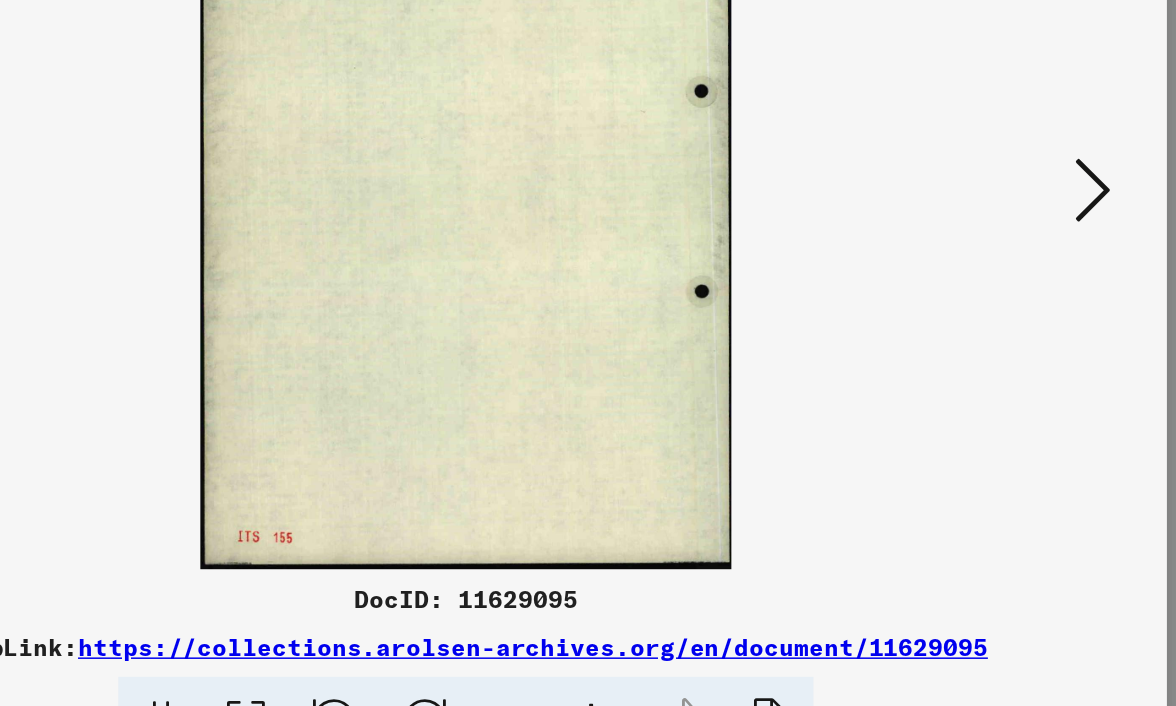 click at bounding box center (1008, 301) 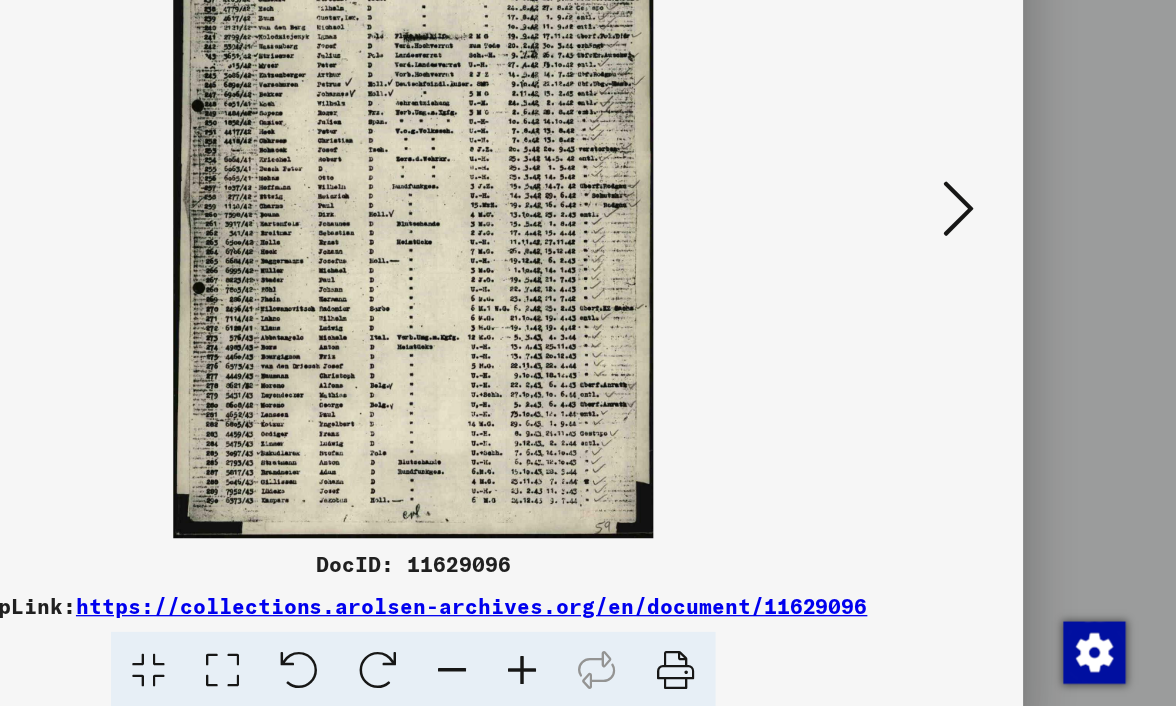 click at bounding box center [1008, 301] 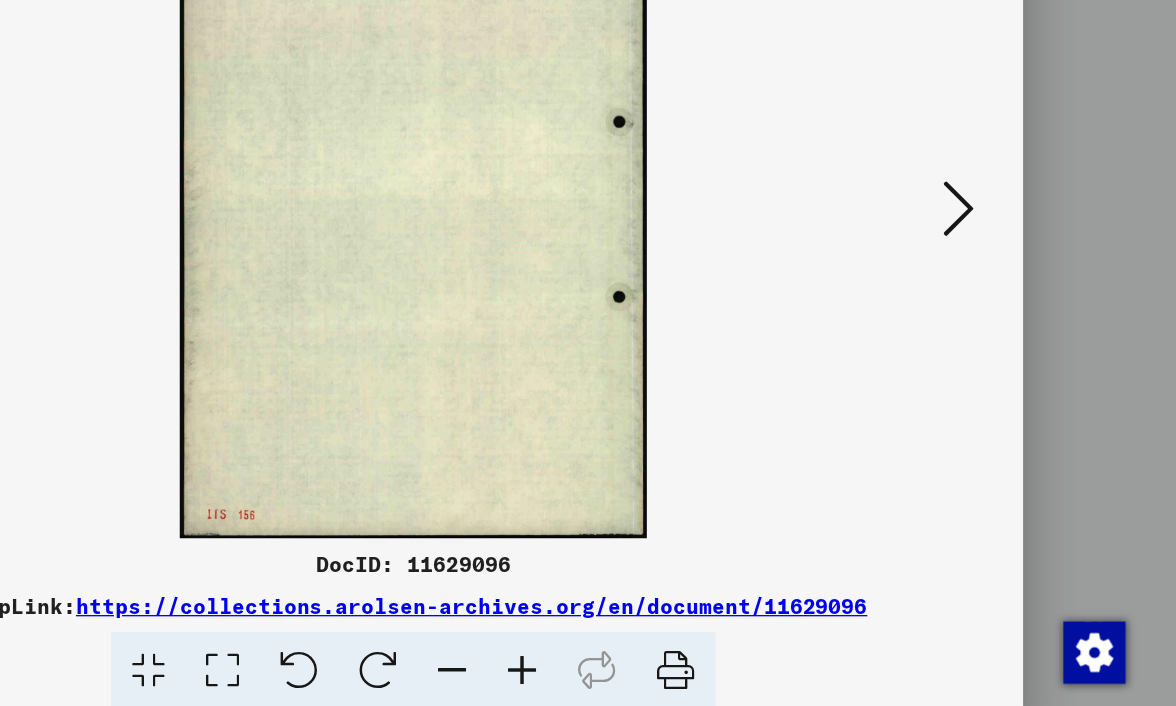 click at bounding box center [1008, 301] 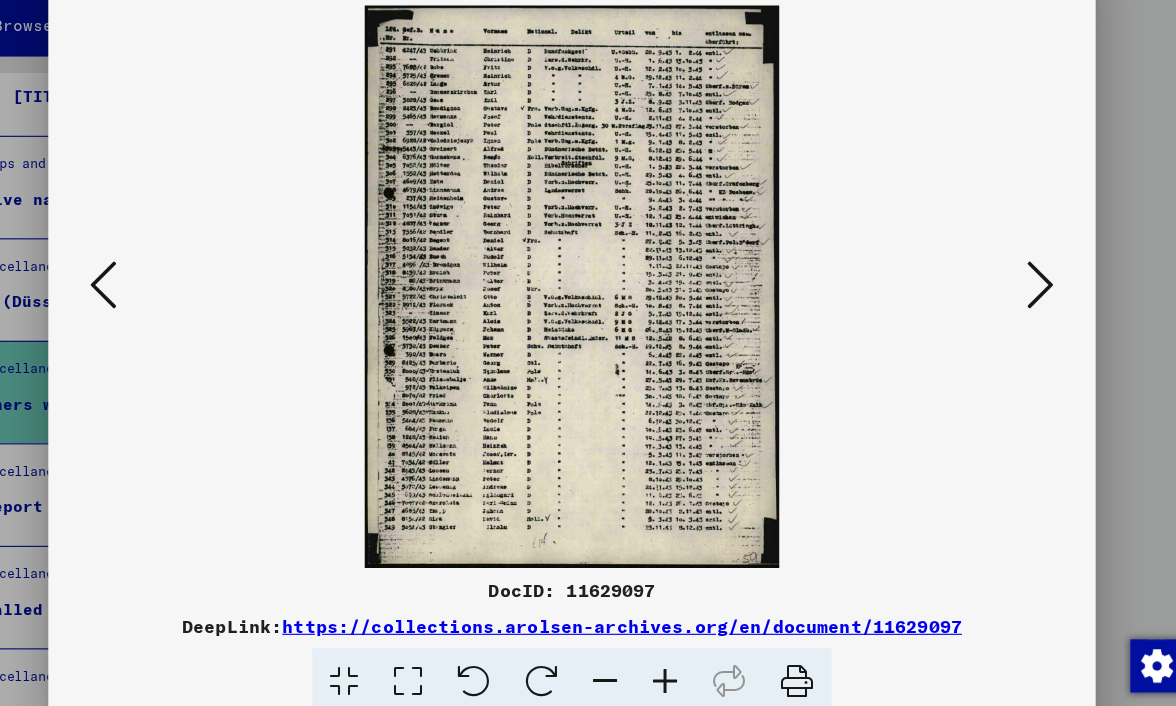 click at bounding box center [1008, 301] 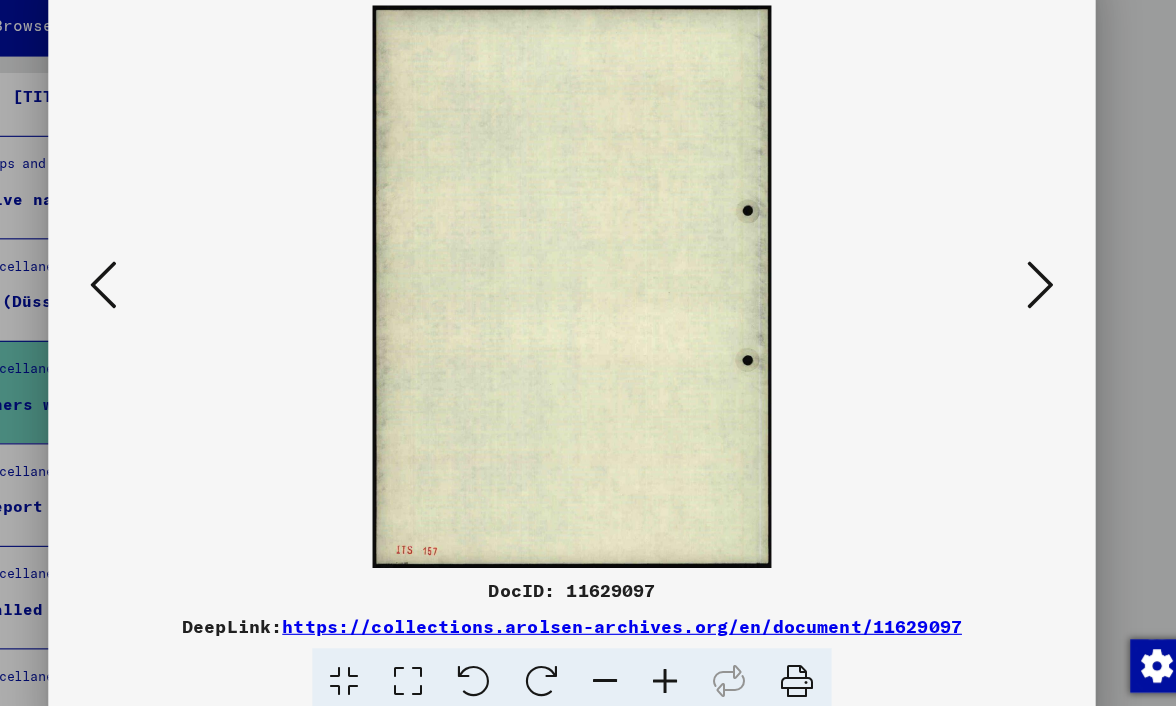 click at bounding box center [1008, 301] 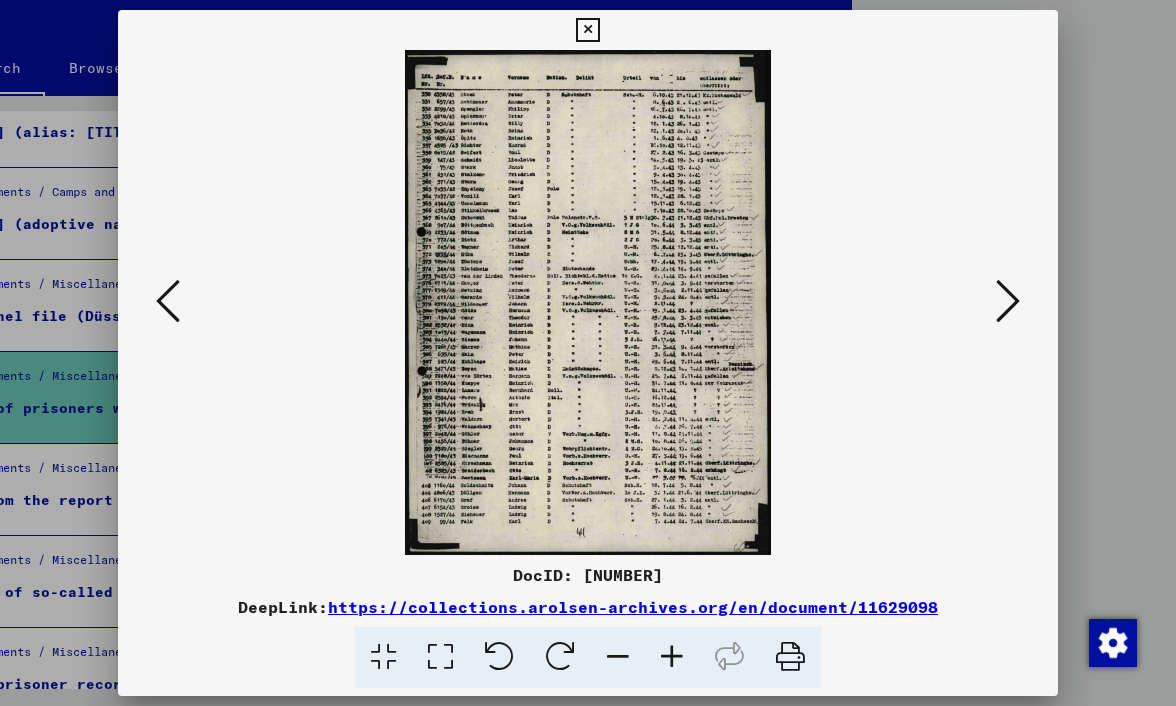 click at bounding box center (1008, 301) 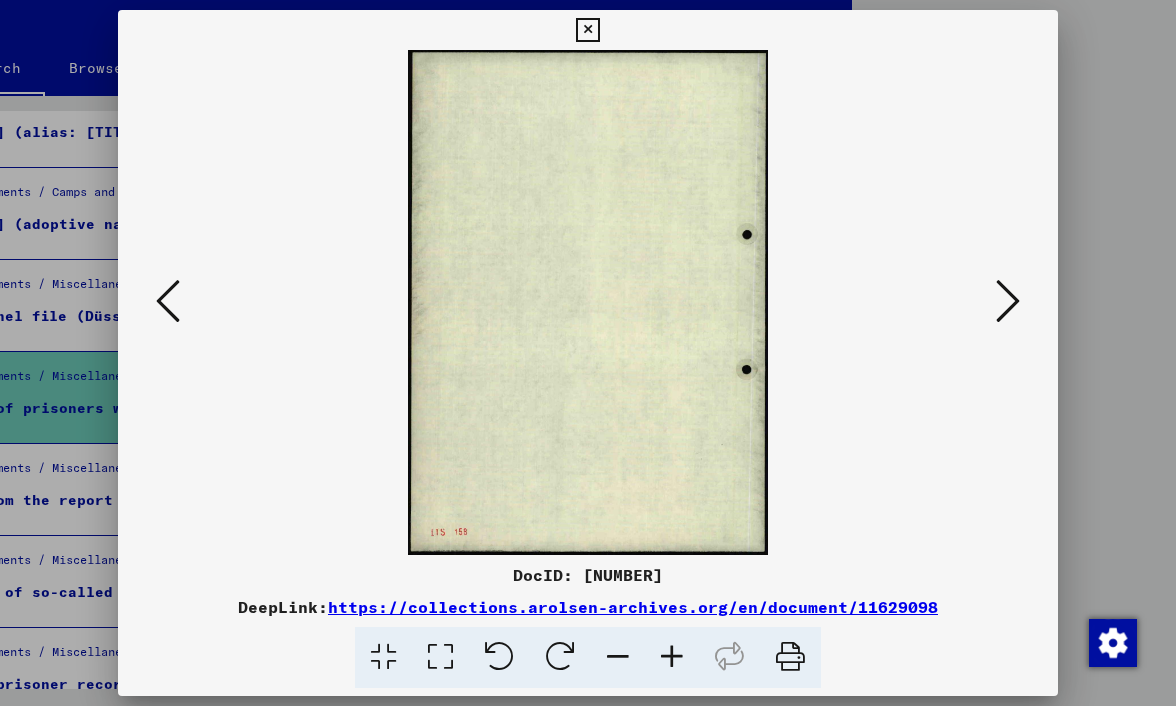 click at bounding box center [1008, 301] 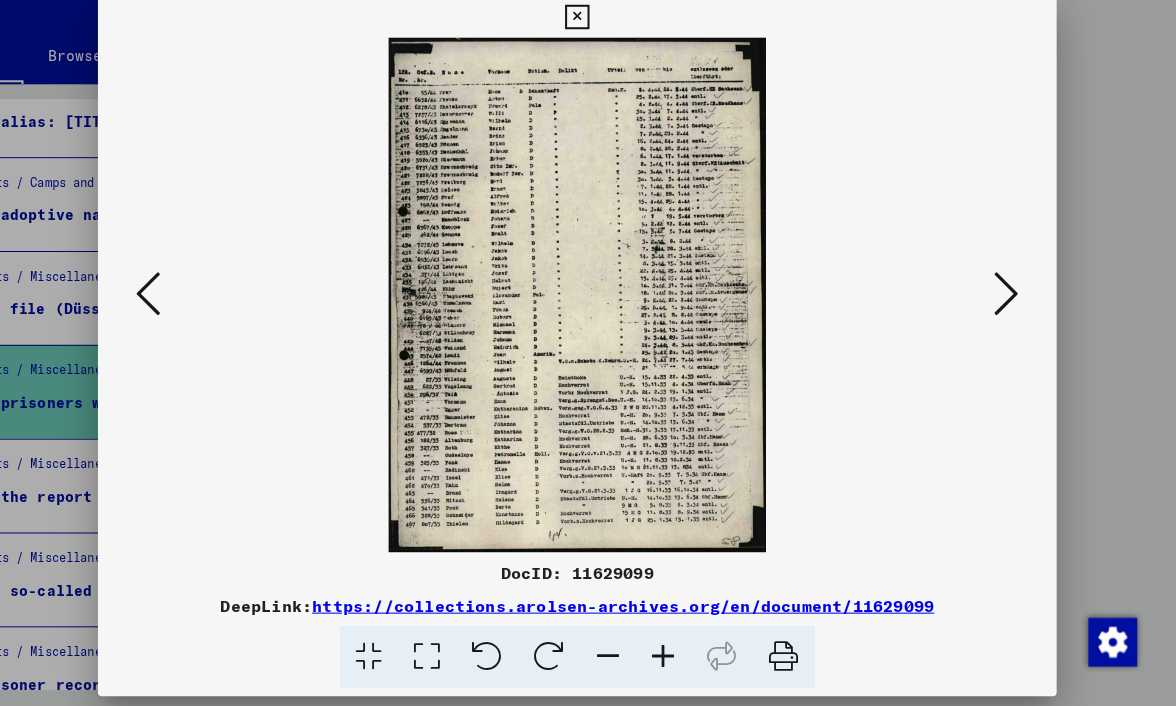 click at bounding box center [1008, 301] 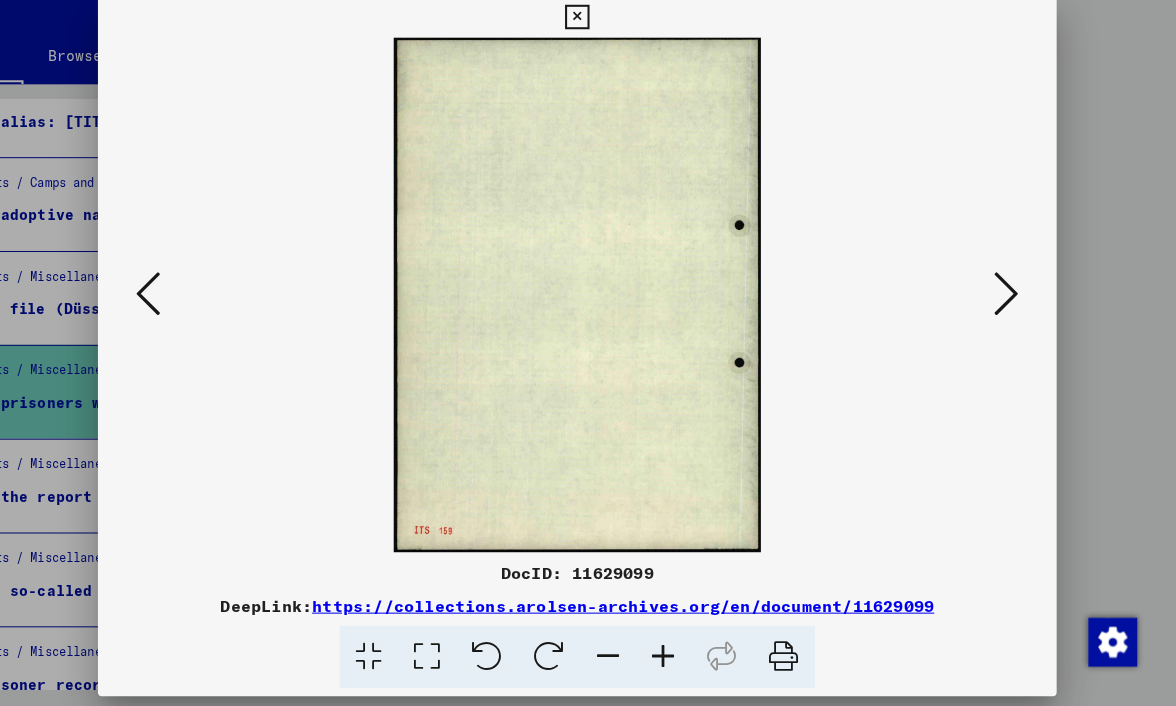 click at bounding box center [1008, 301] 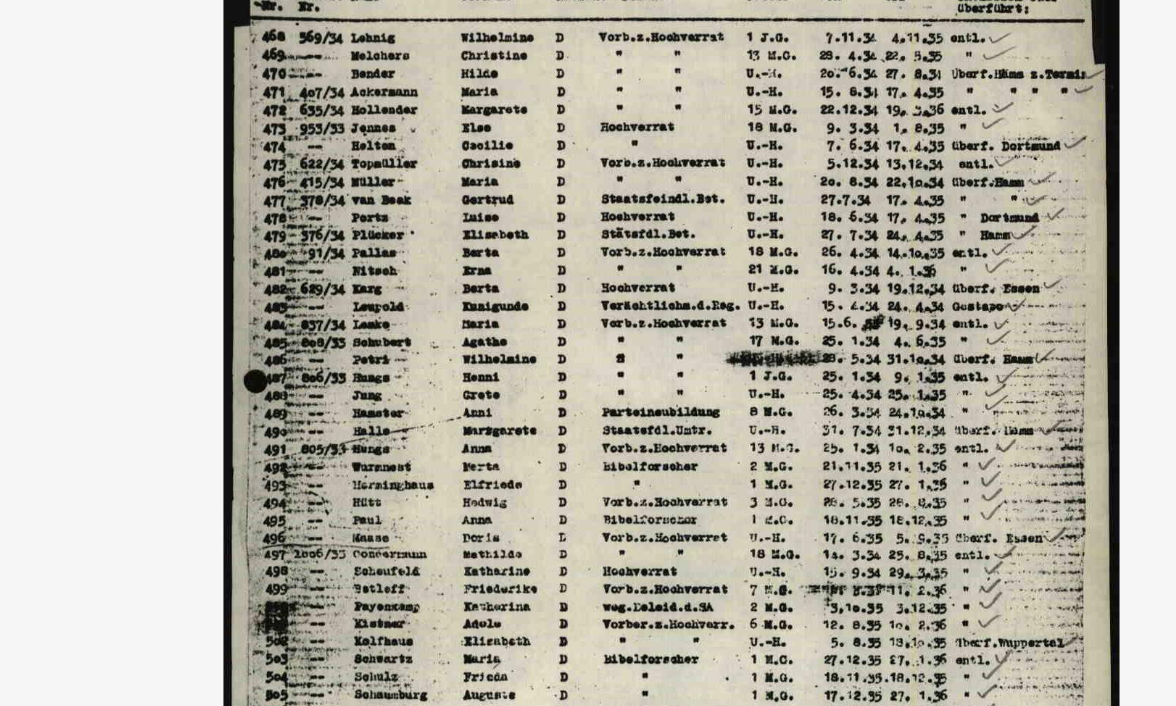 click at bounding box center (588, 302) 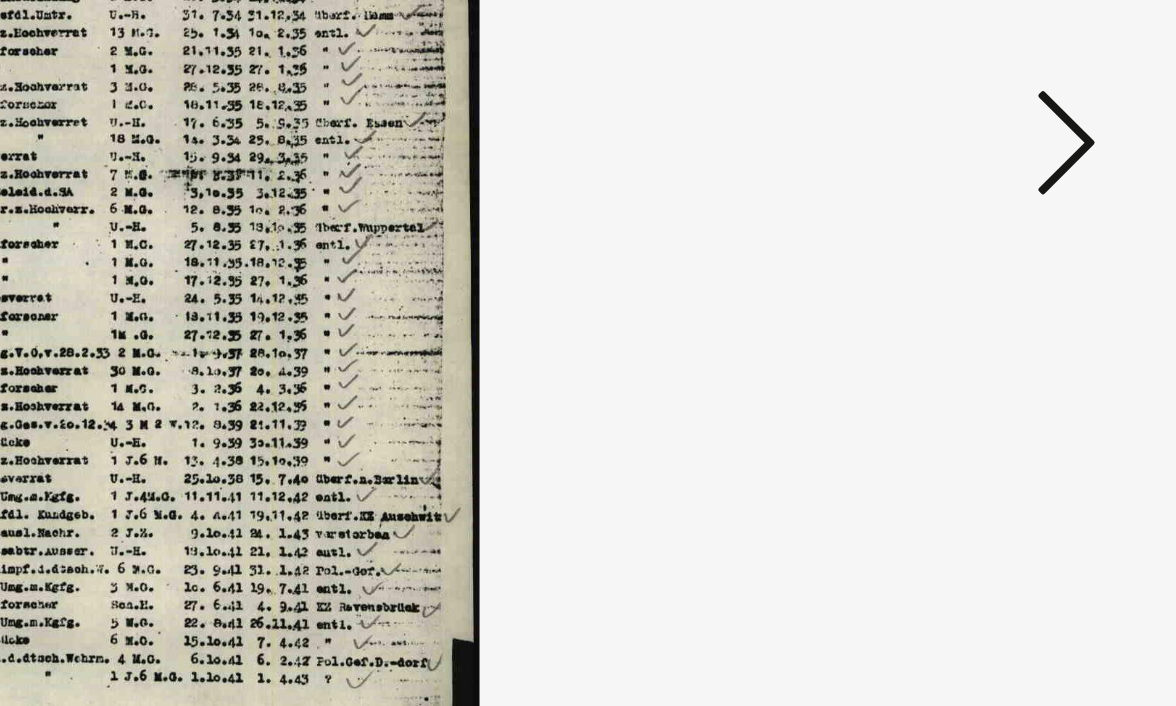 click at bounding box center (1008, 301) 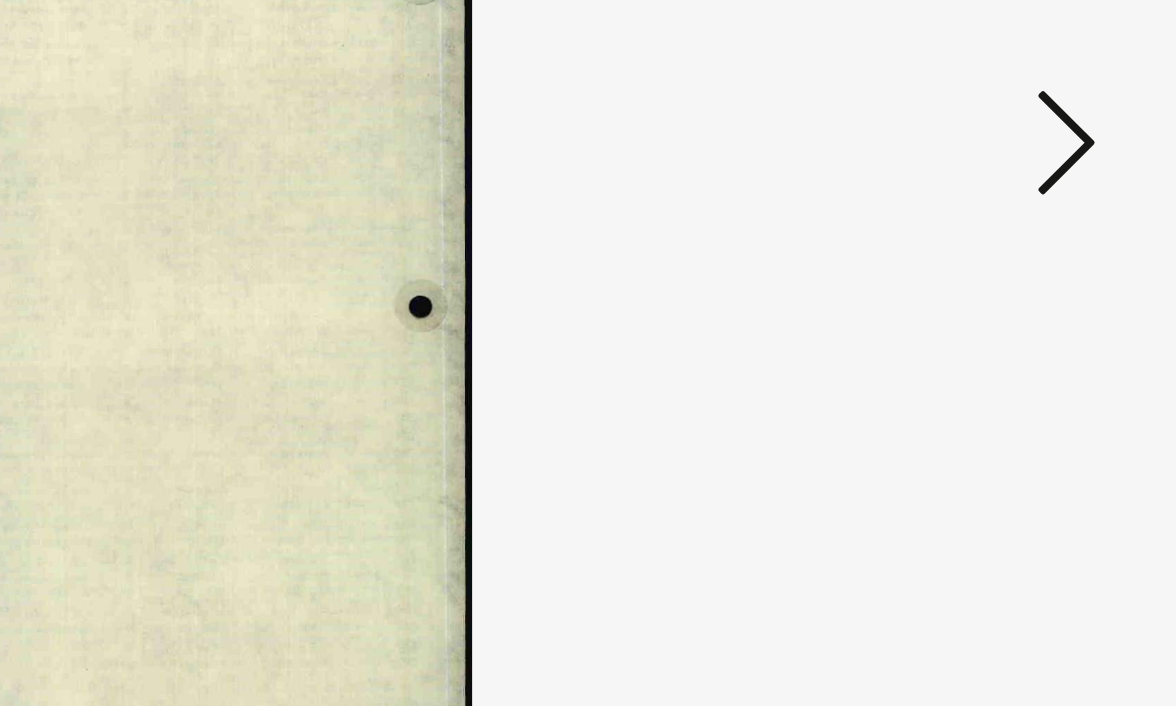 click at bounding box center (1008, 301) 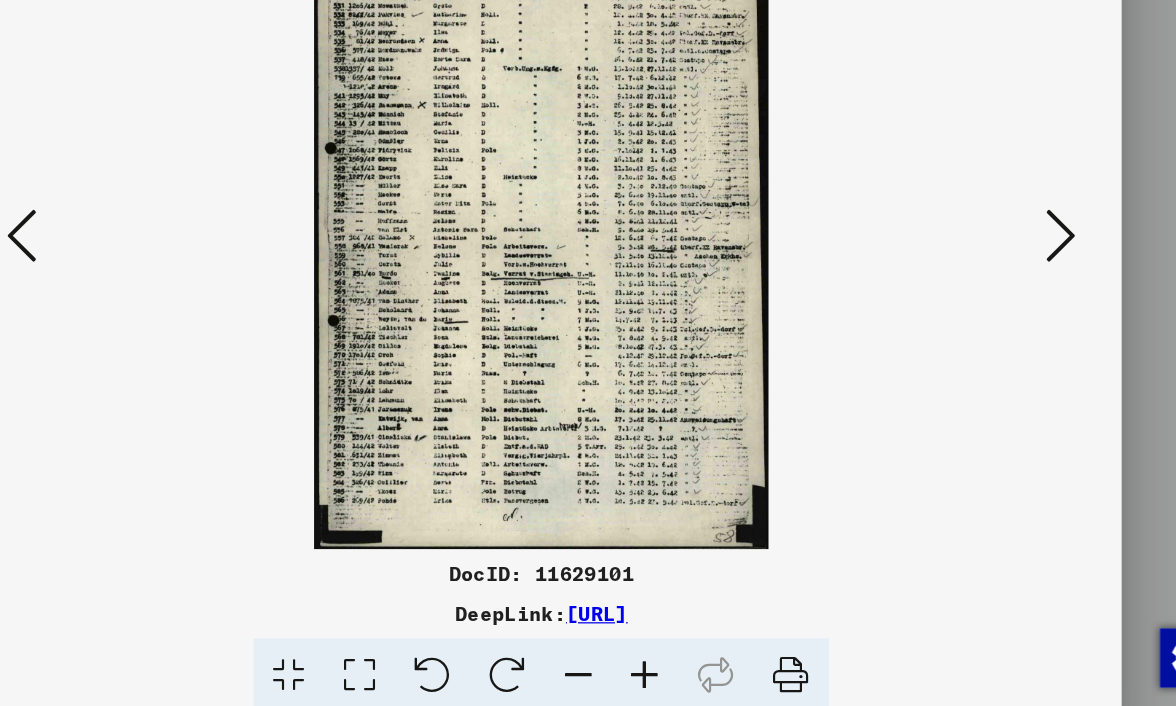 click at bounding box center [1008, 301] 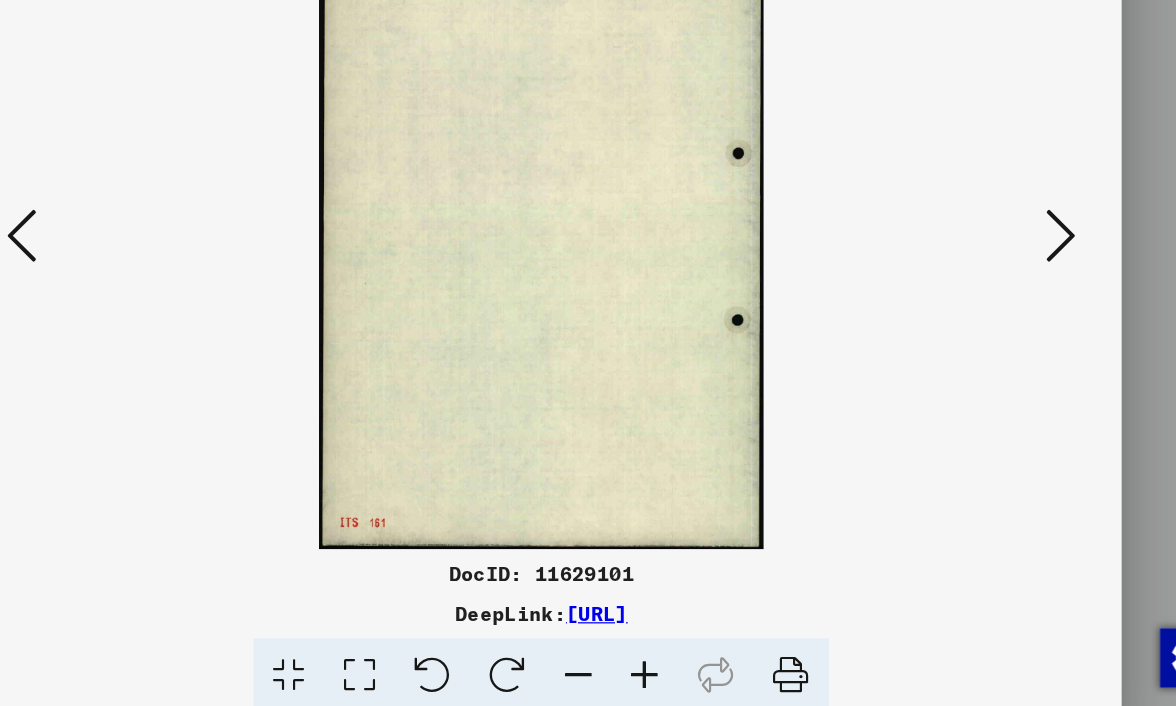click at bounding box center [1008, 301] 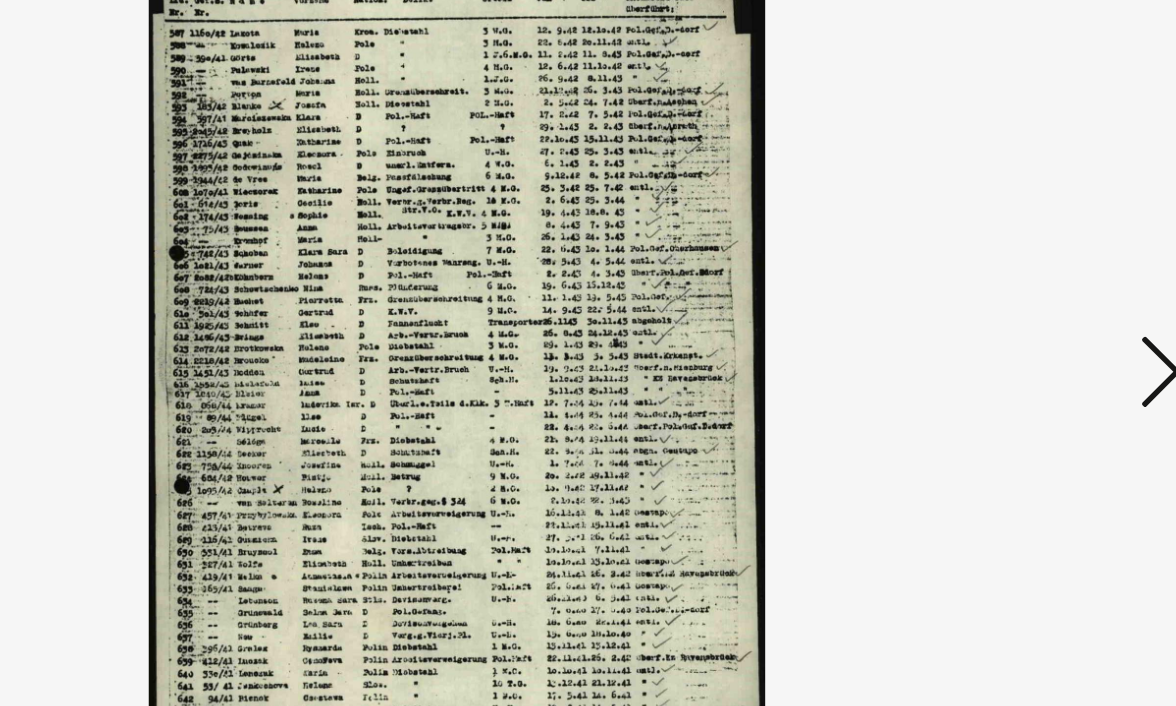 click at bounding box center [1008, 301] 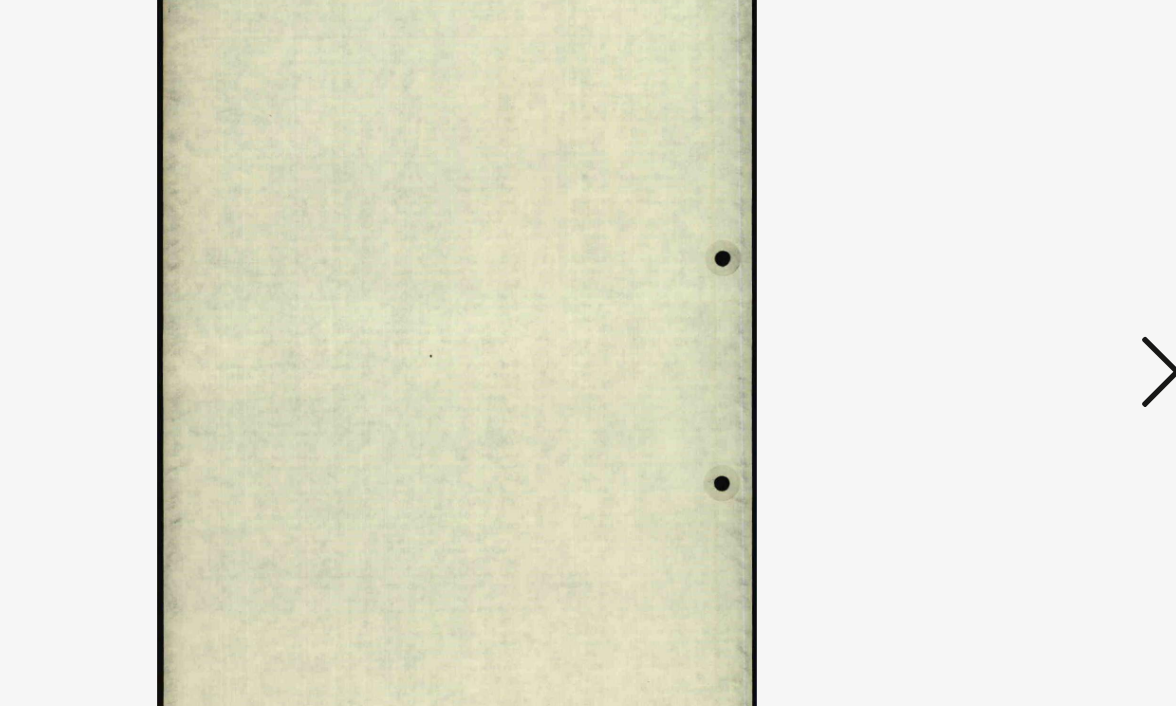 click at bounding box center (1008, 301) 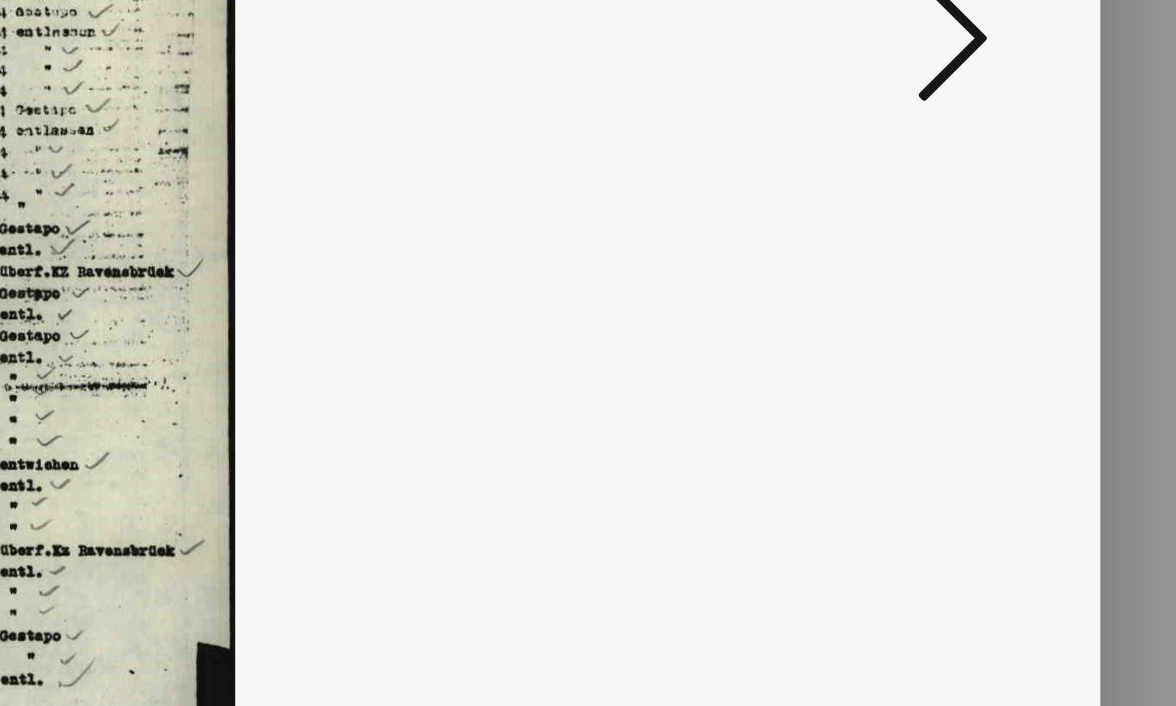 click at bounding box center (1008, 301) 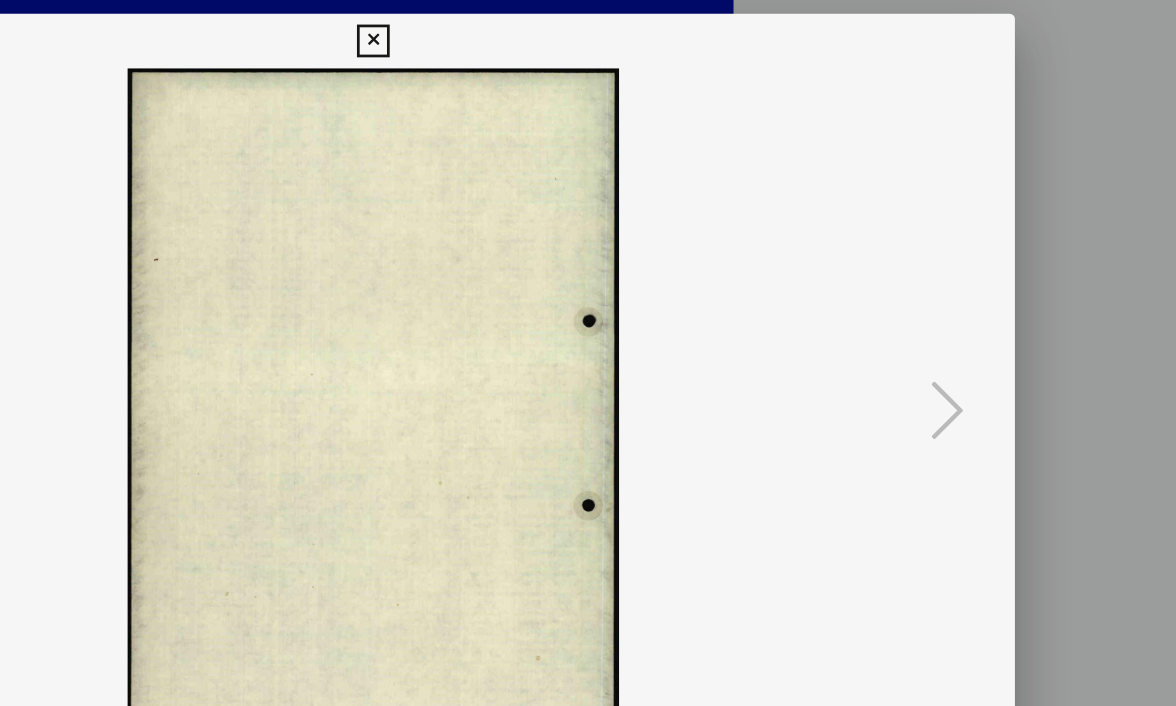scroll, scrollTop: 0, scrollLeft: 0, axis: both 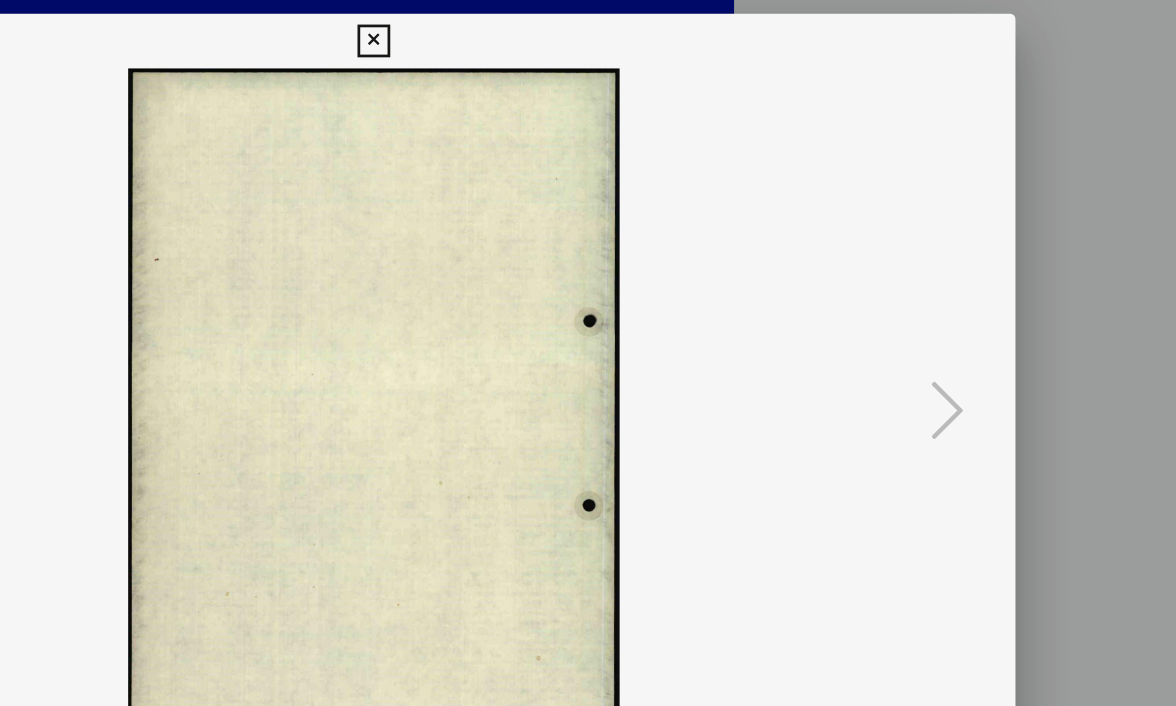 click at bounding box center [587, 30] 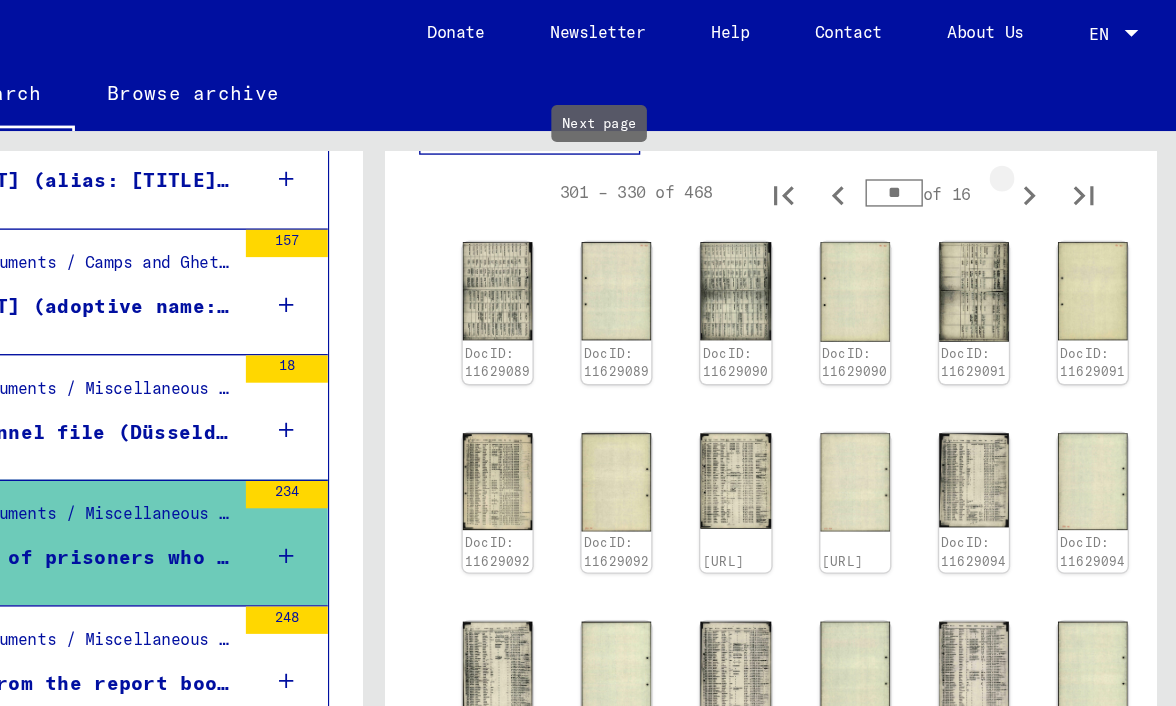click 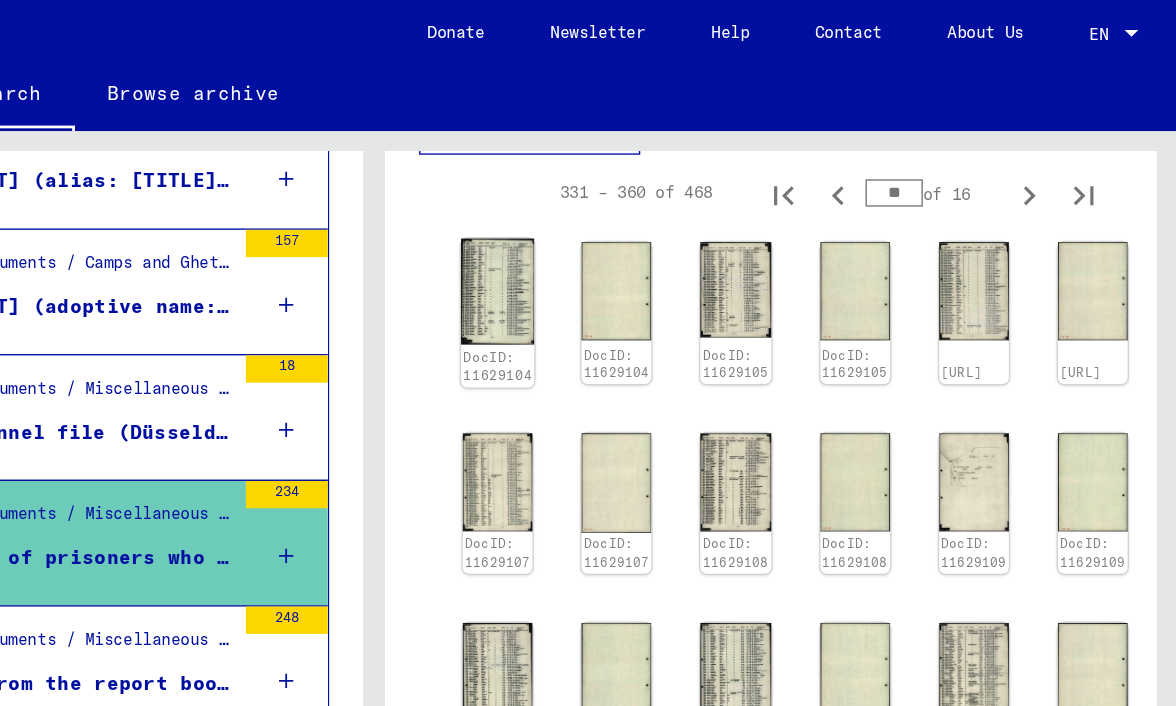 click 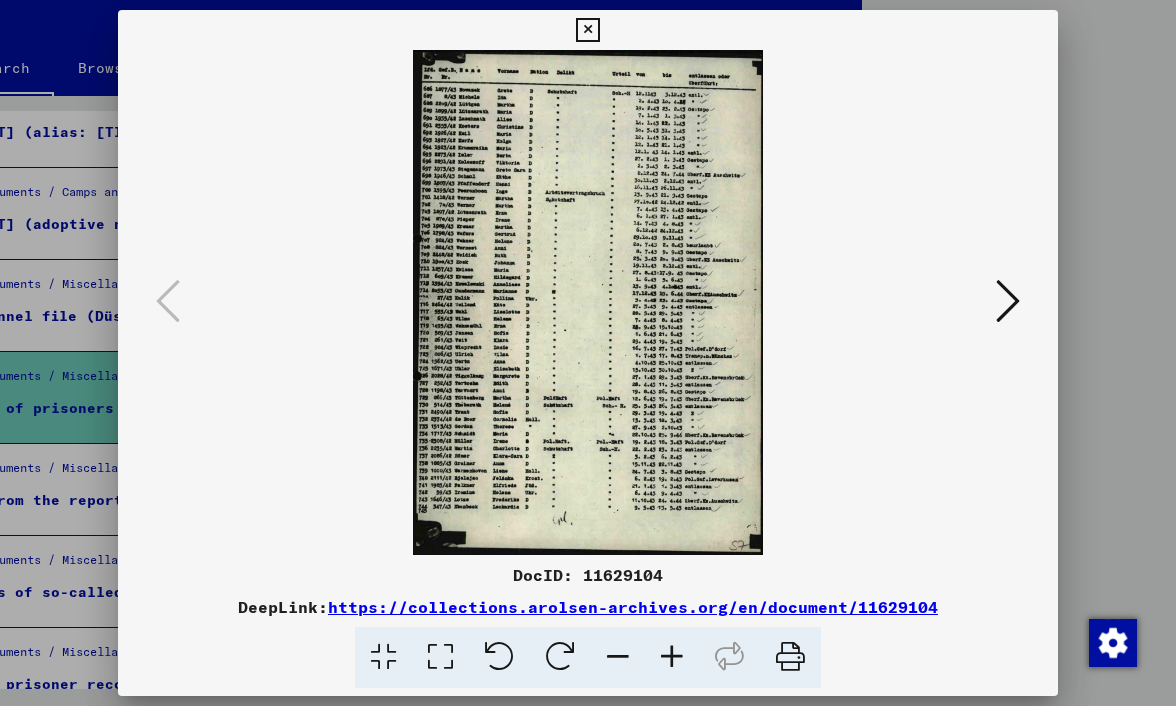 click at bounding box center [1008, 301] 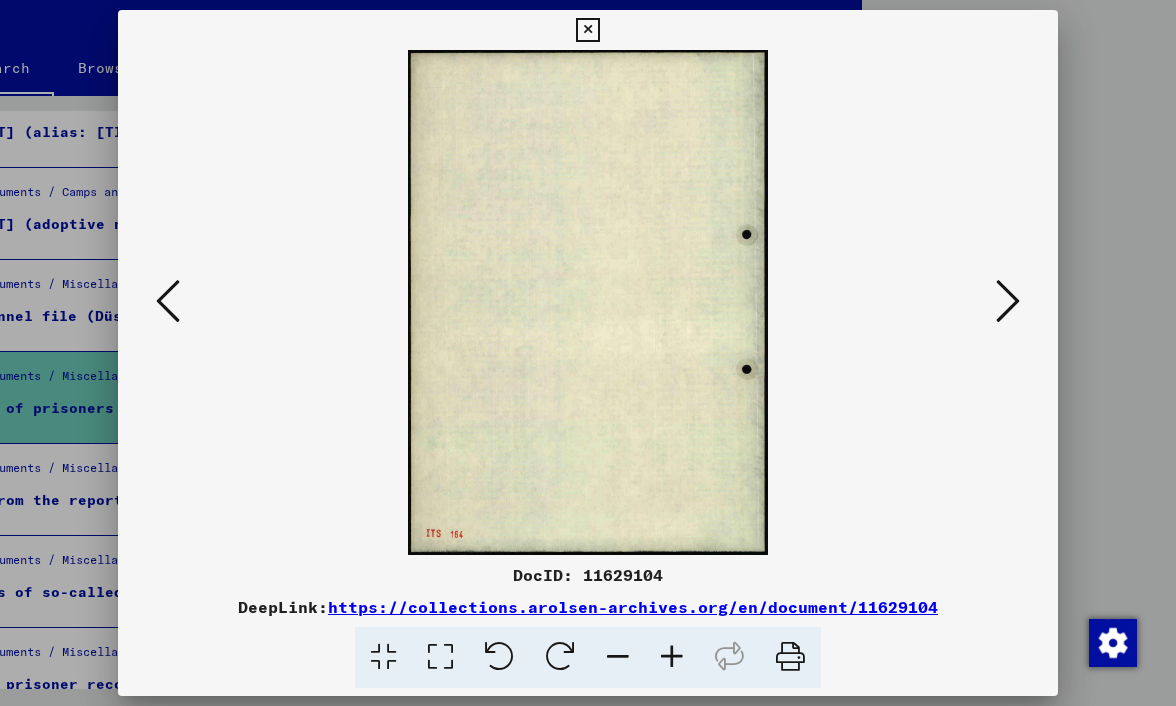 click at bounding box center [1008, 301] 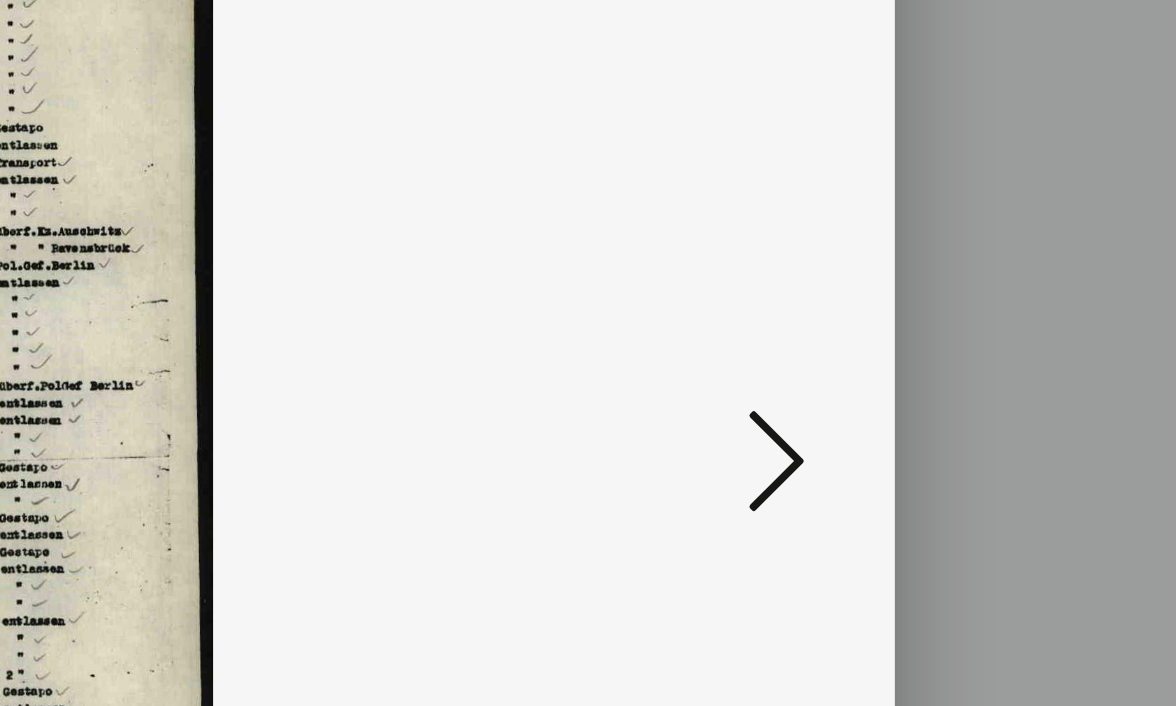 scroll, scrollTop: 0, scrollLeft: 0, axis: both 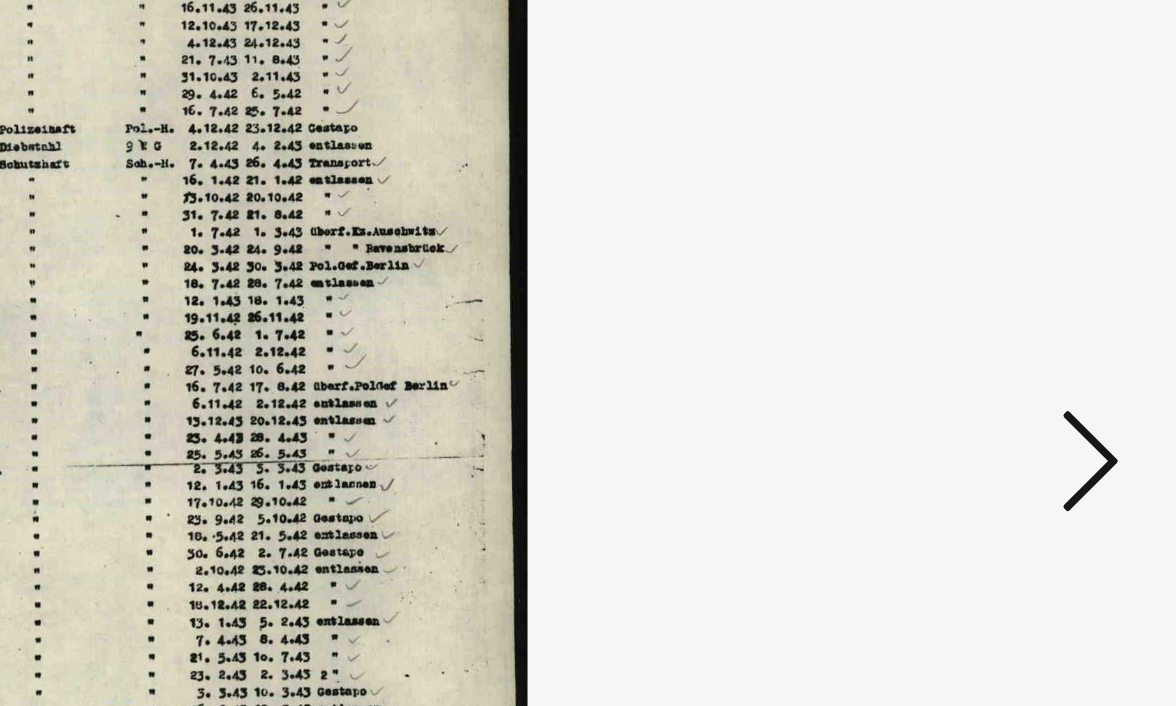 click at bounding box center [1008, 301] 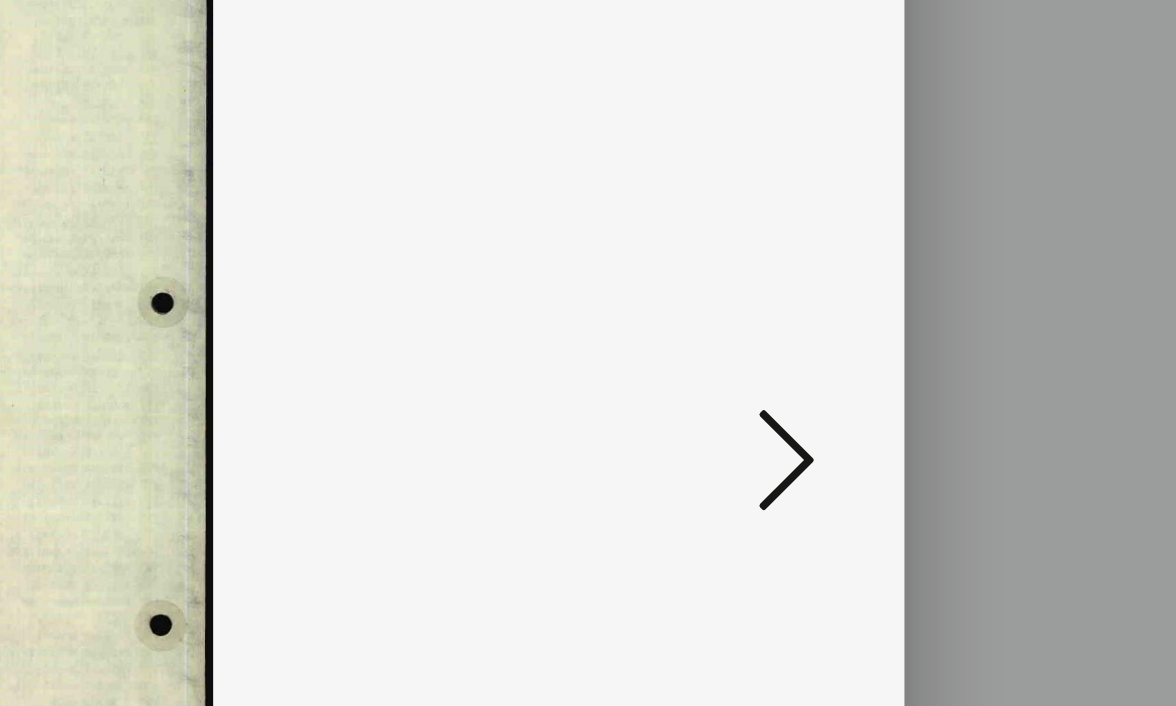 click at bounding box center (1008, 301) 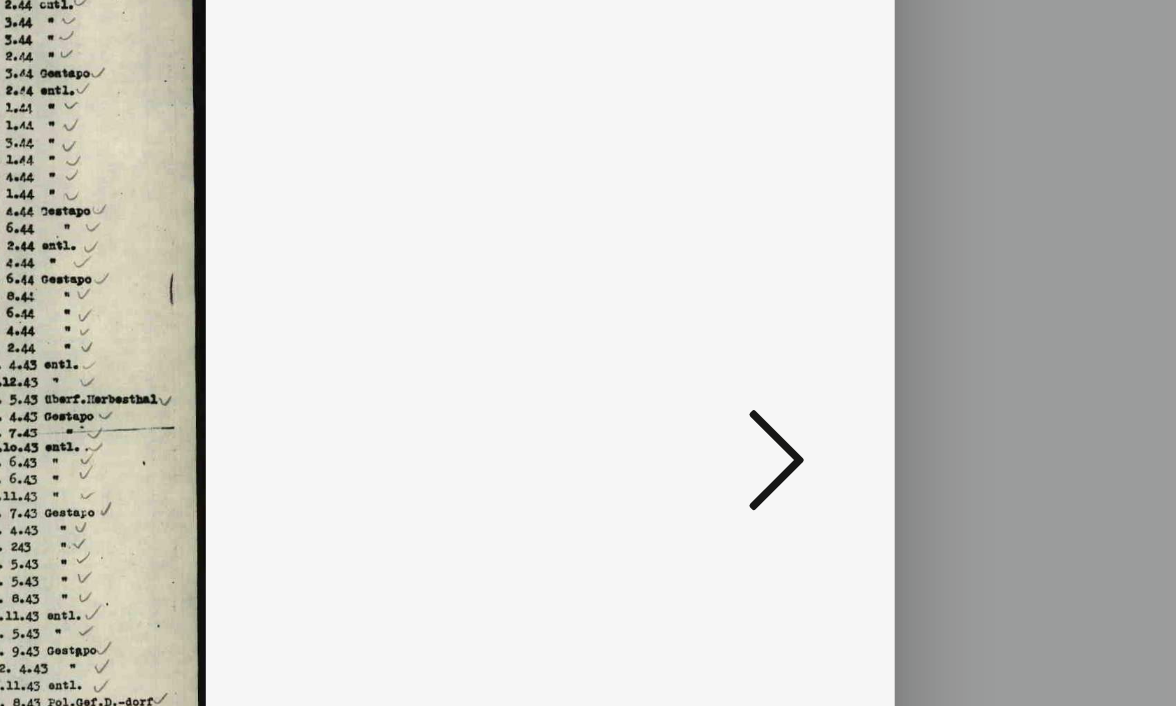 scroll, scrollTop: 0, scrollLeft: 0, axis: both 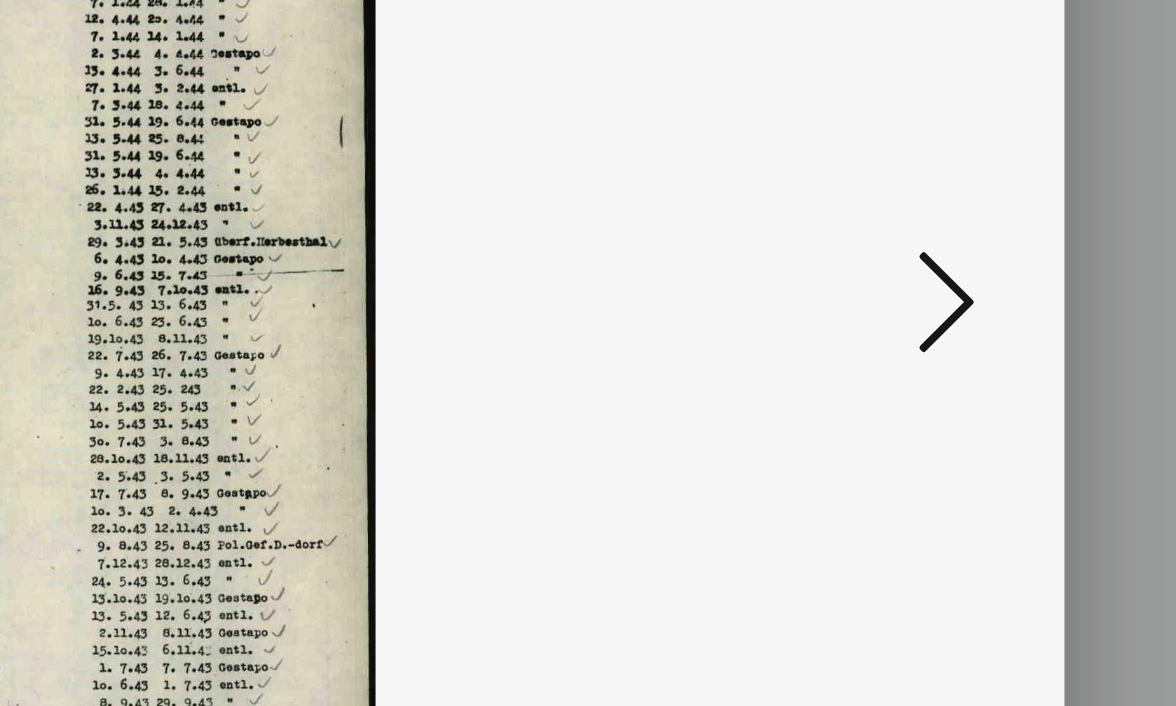 click at bounding box center (1008, 301) 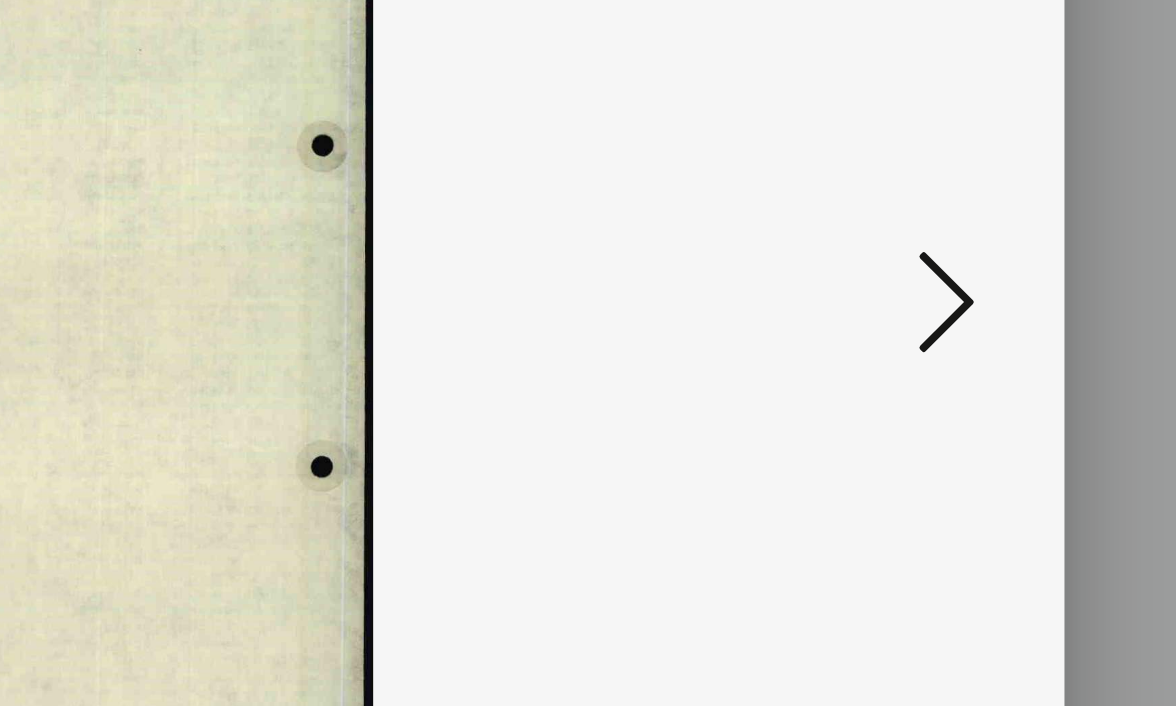 click at bounding box center (1008, 301) 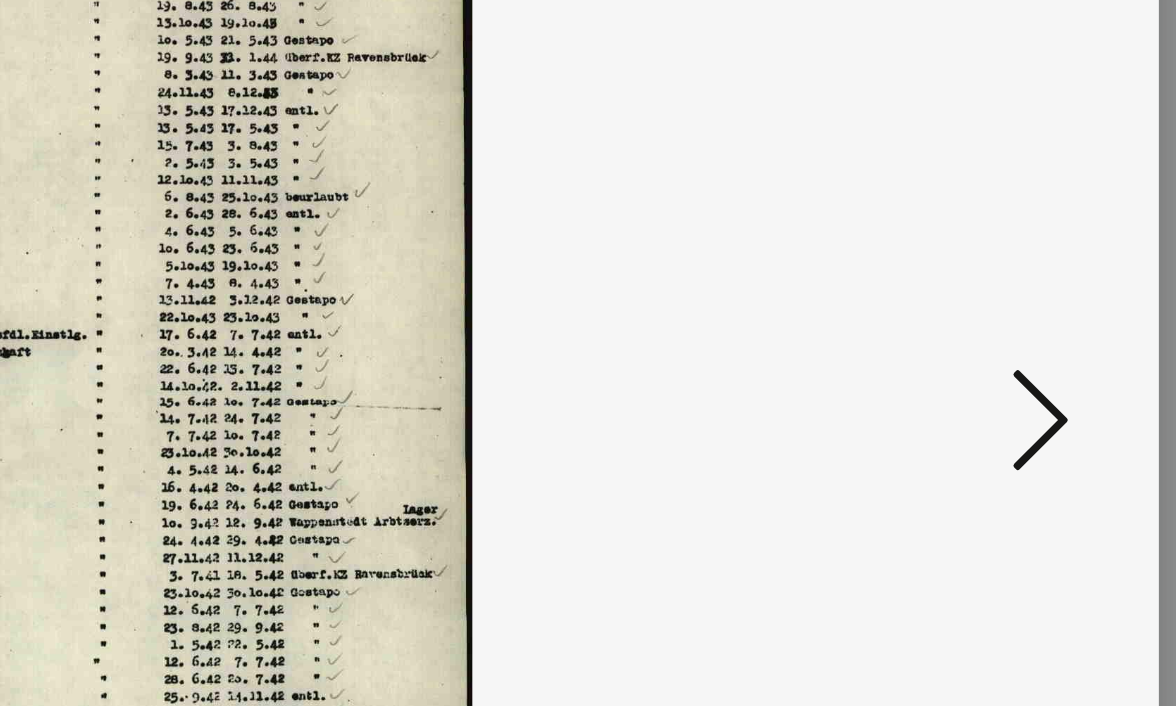 click at bounding box center [1008, 301] 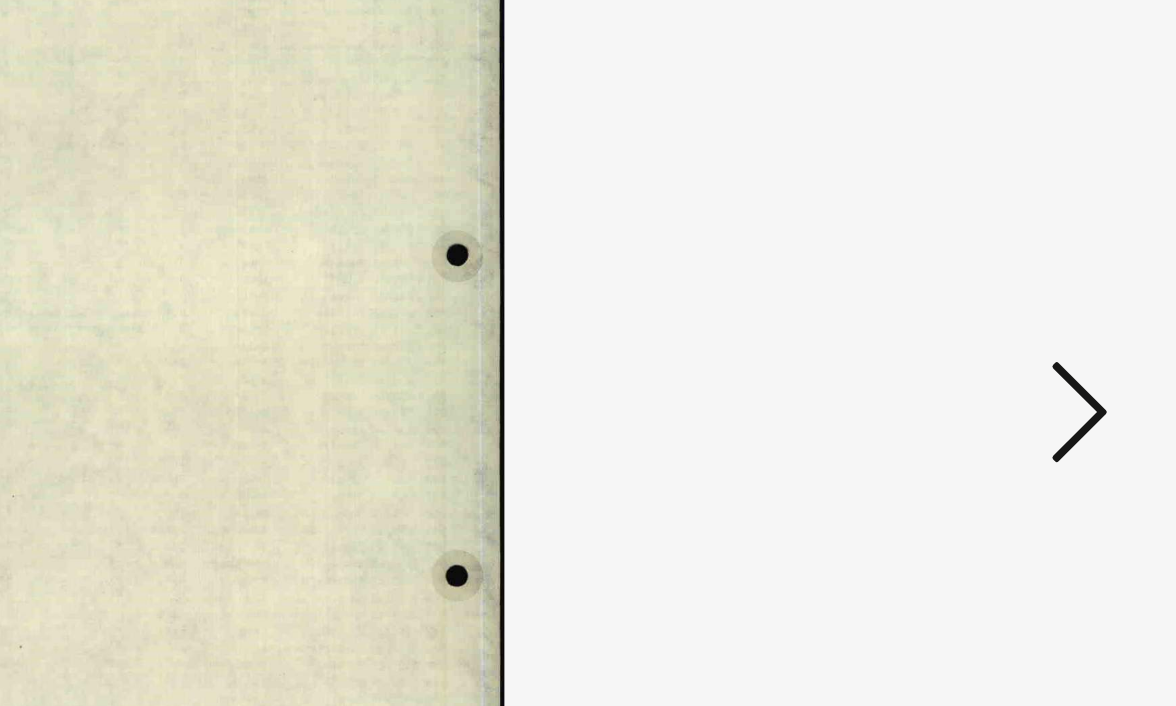 click at bounding box center (1008, 301) 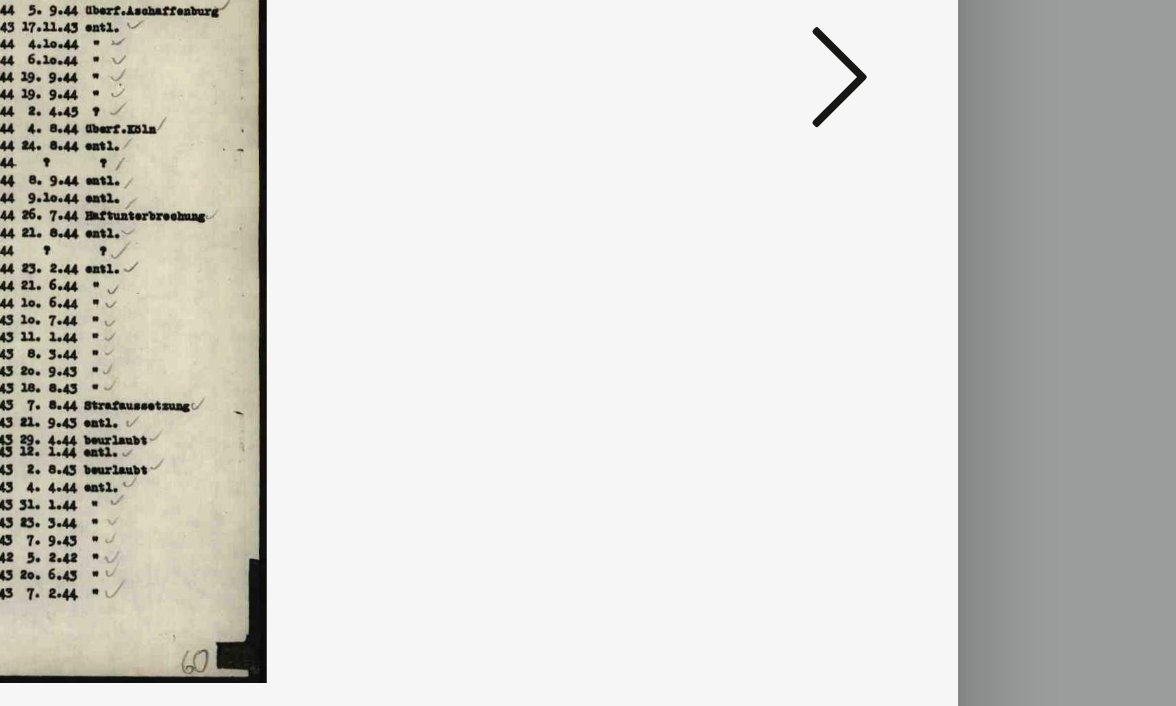 click at bounding box center (1008, 301) 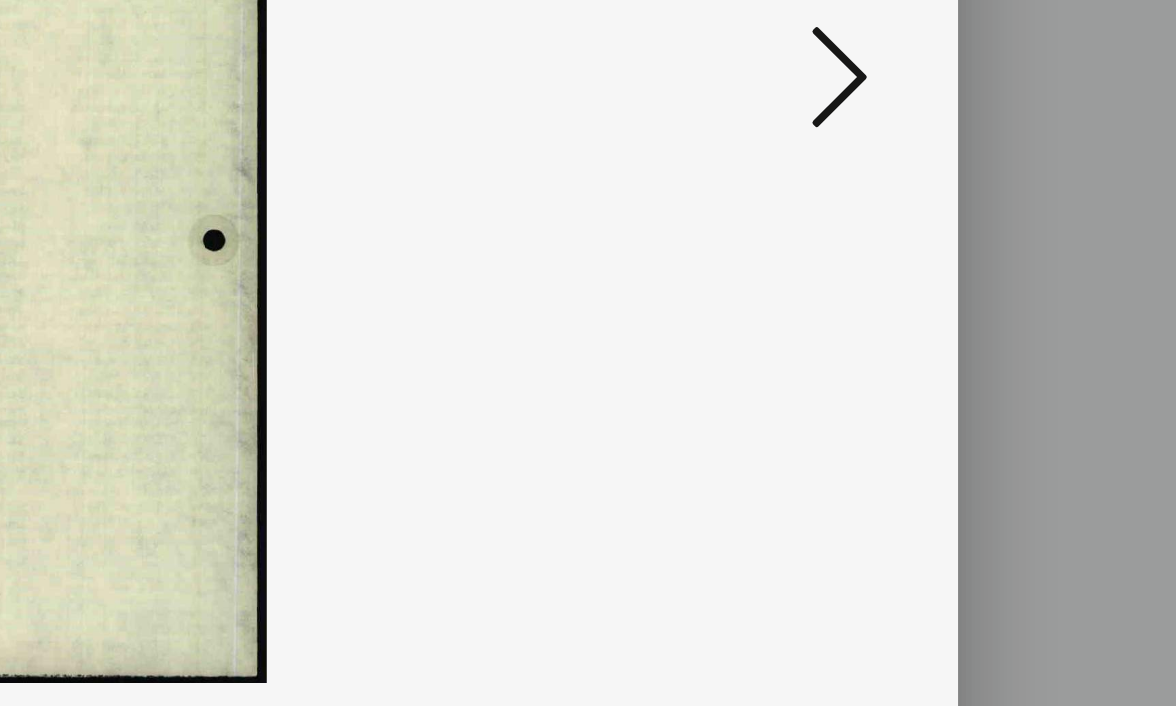 click at bounding box center (1008, 301) 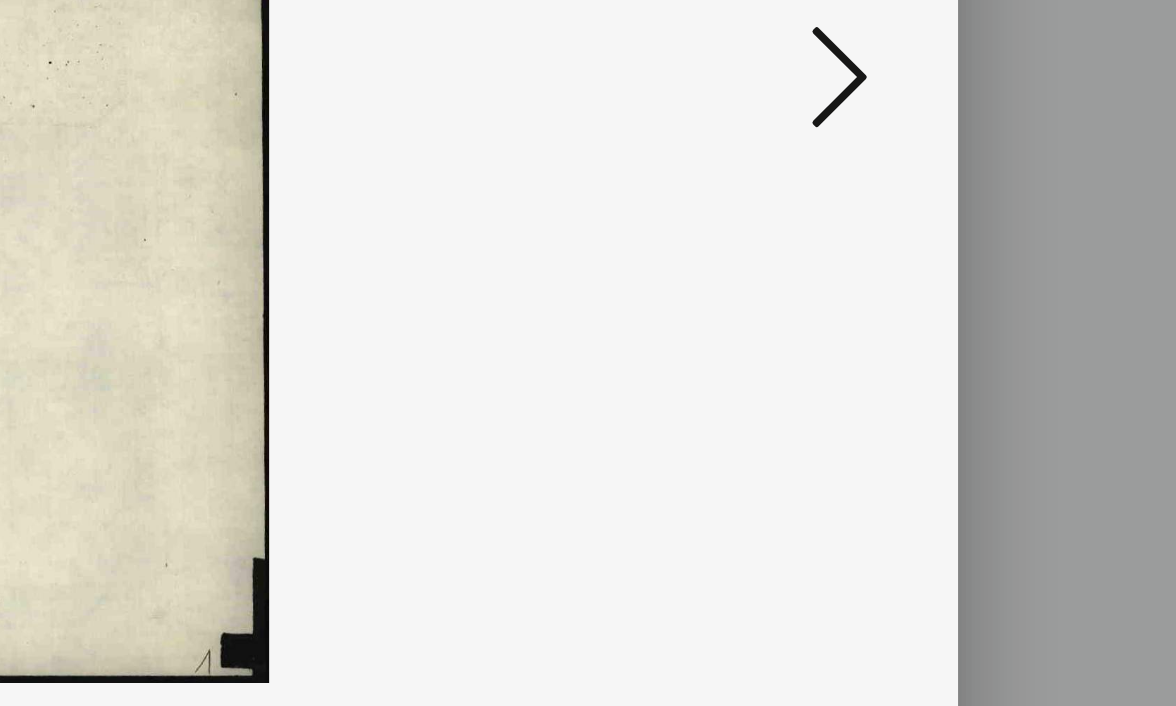 click at bounding box center (1008, 301) 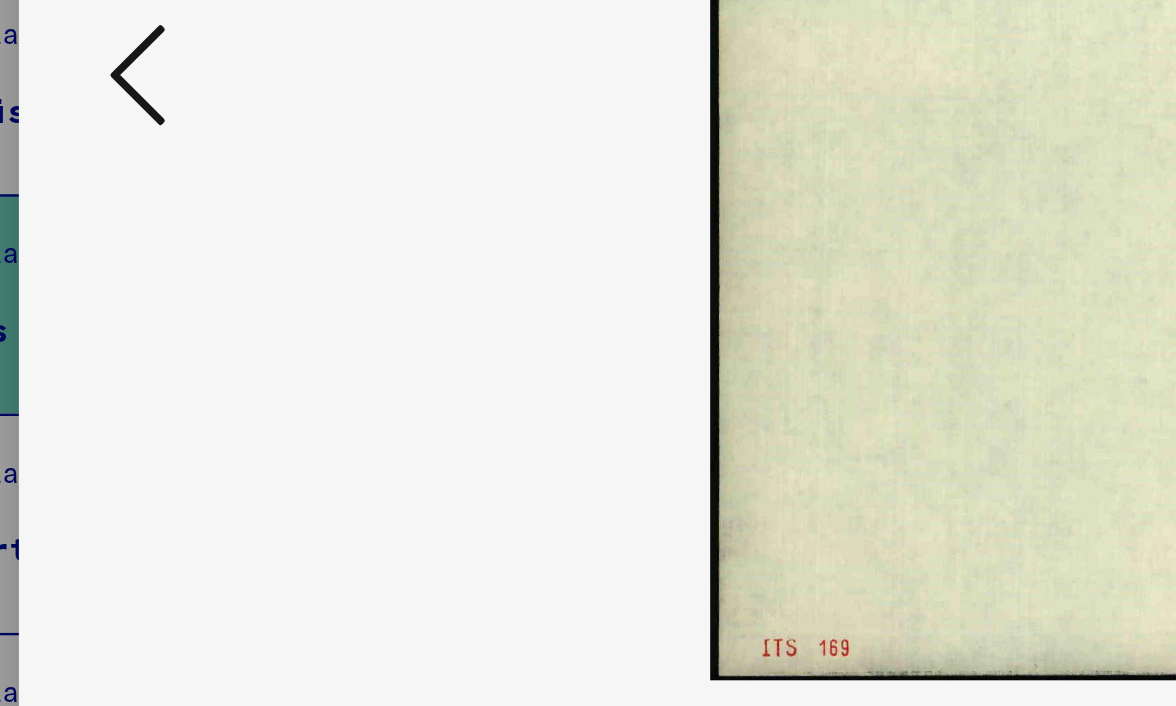 click at bounding box center (168, 301) 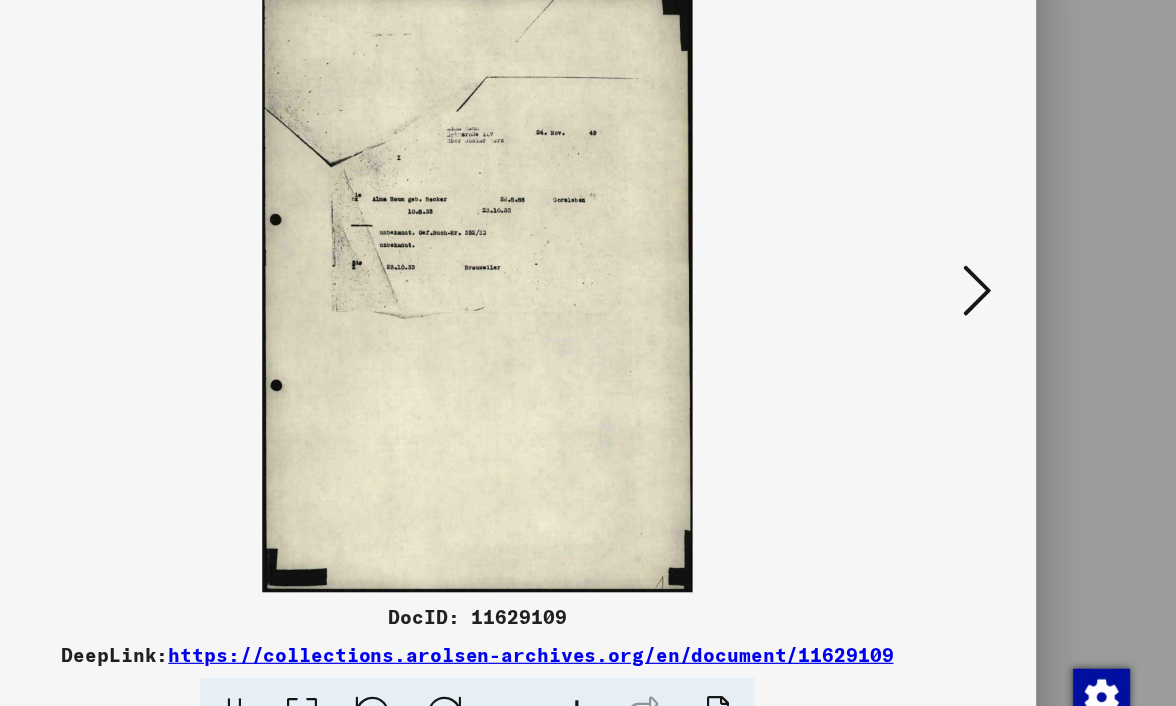 click at bounding box center [1008, 301] 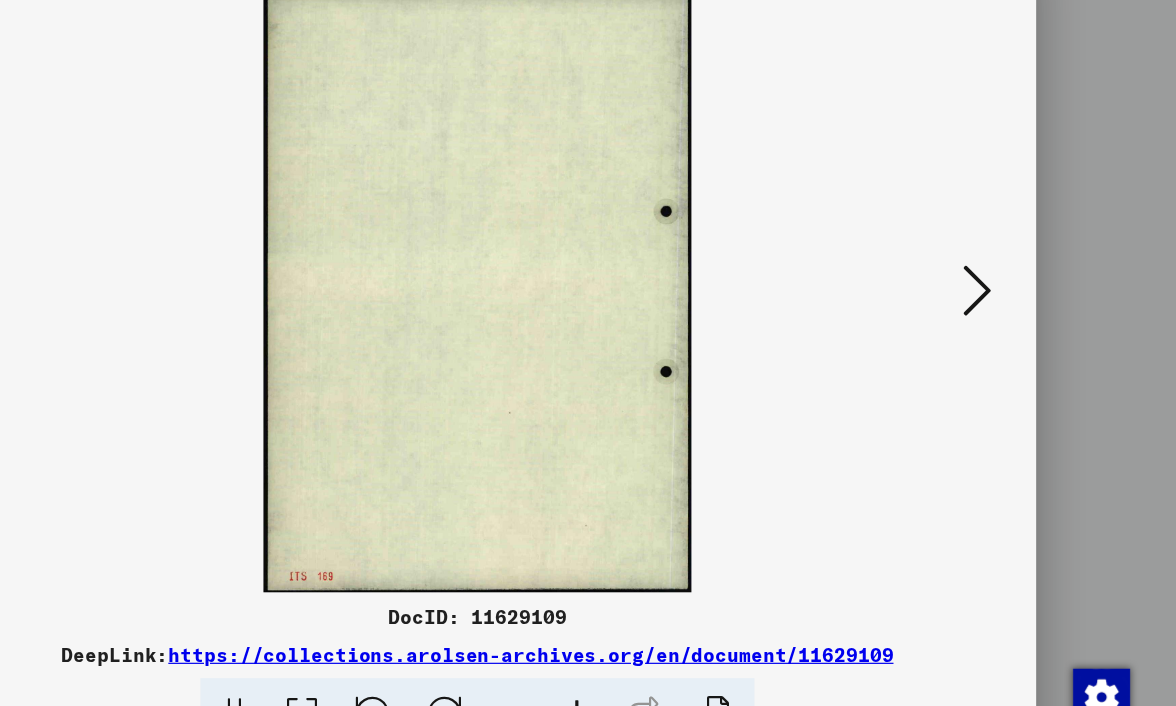 click at bounding box center (1008, 301) 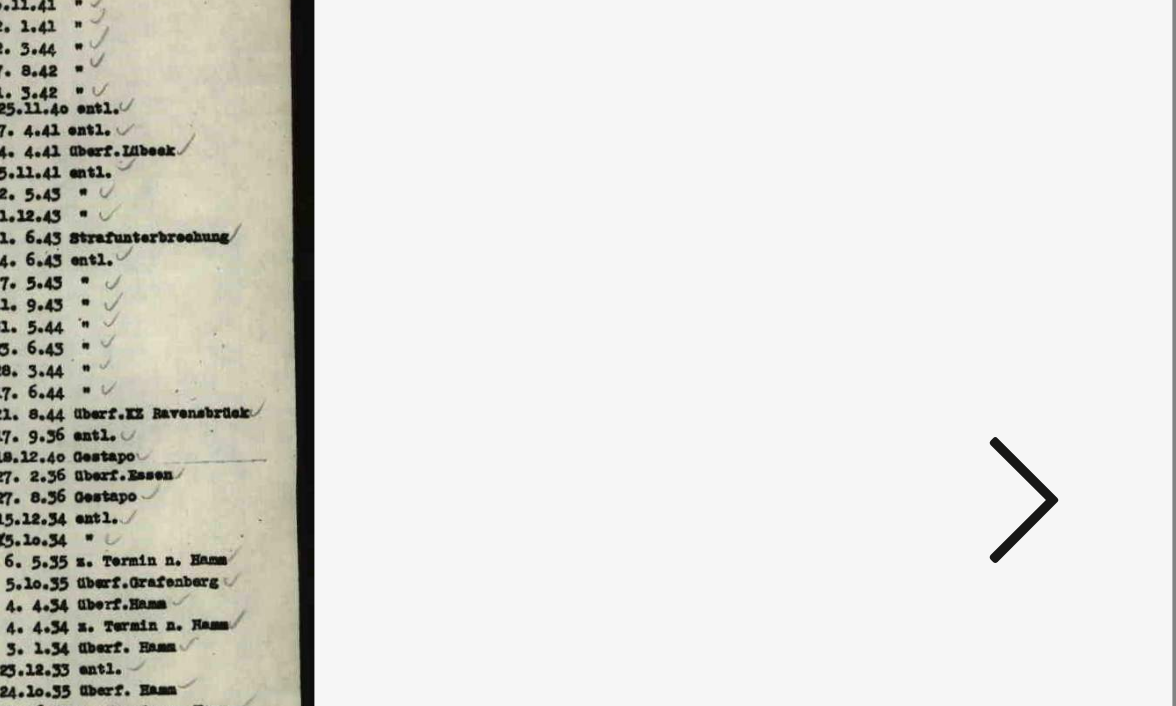 click at bounding box center (1008, 301) 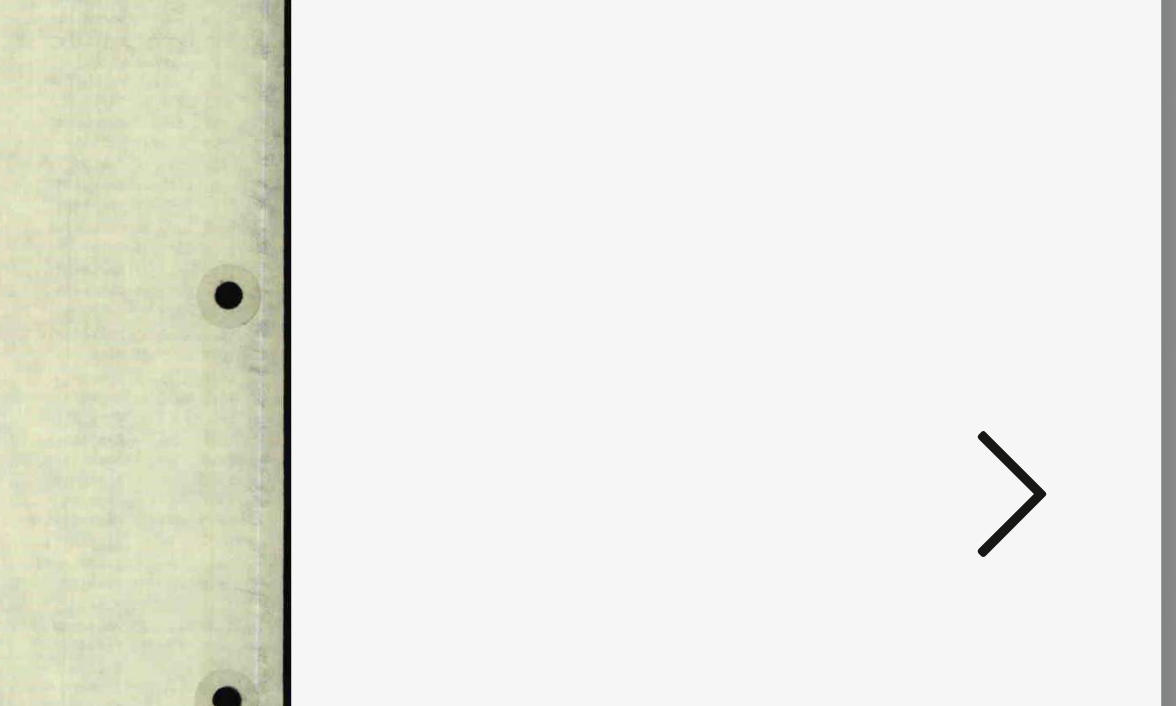 click at bounding box center [1008, 301] 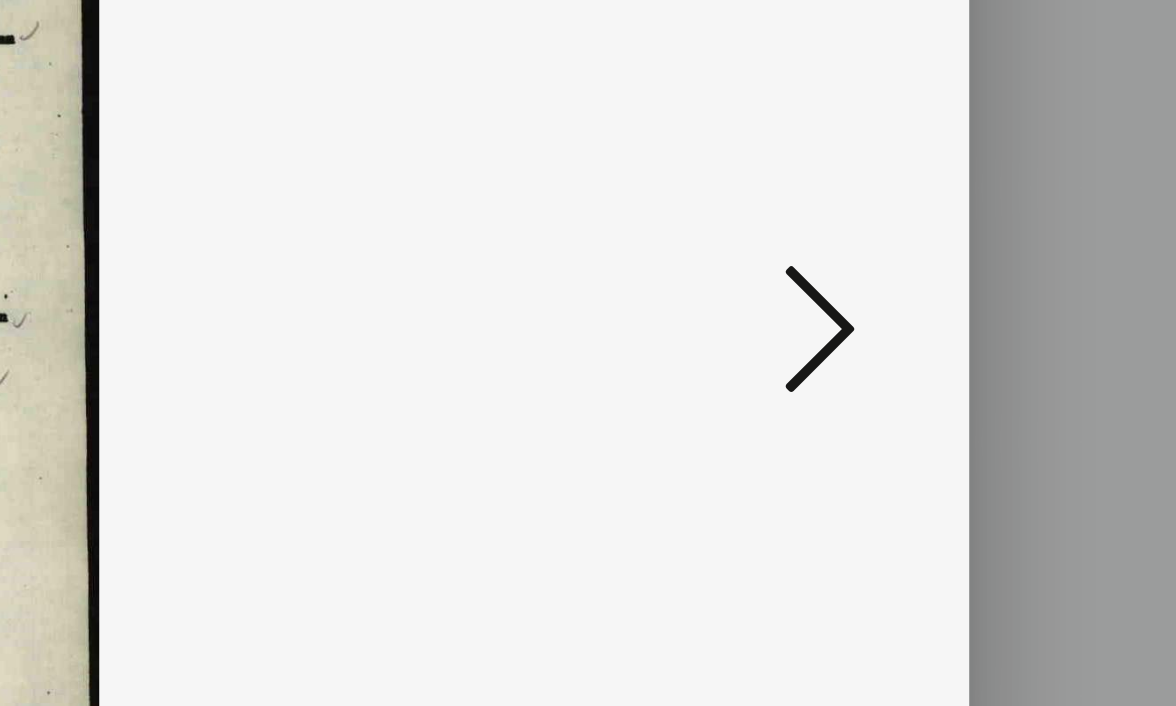 click at bounding box center (1008, 301) 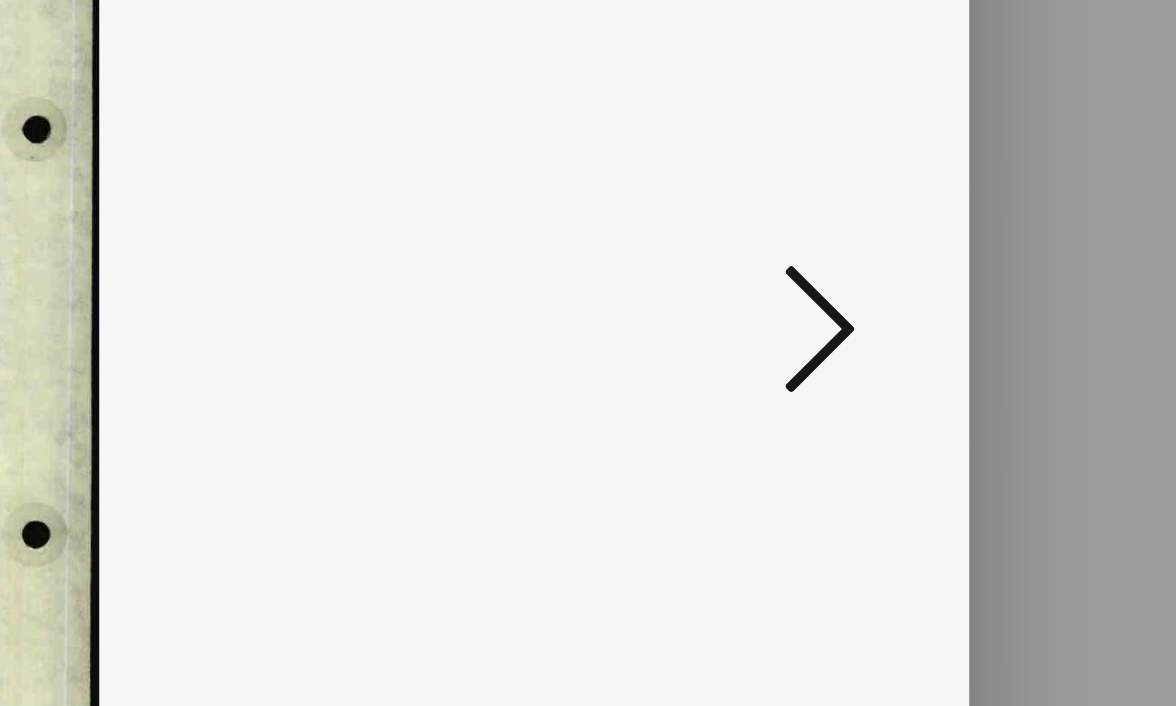 click at bounding box center [1008, 301] 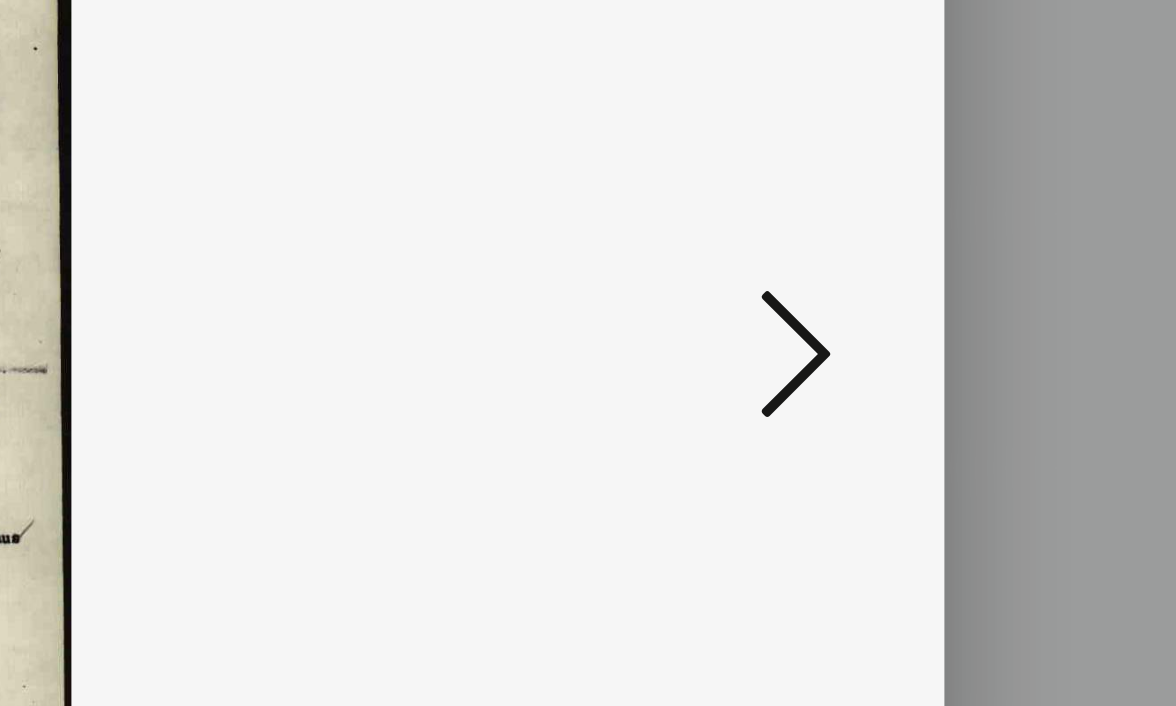 click at bounding box center [1008, 301] 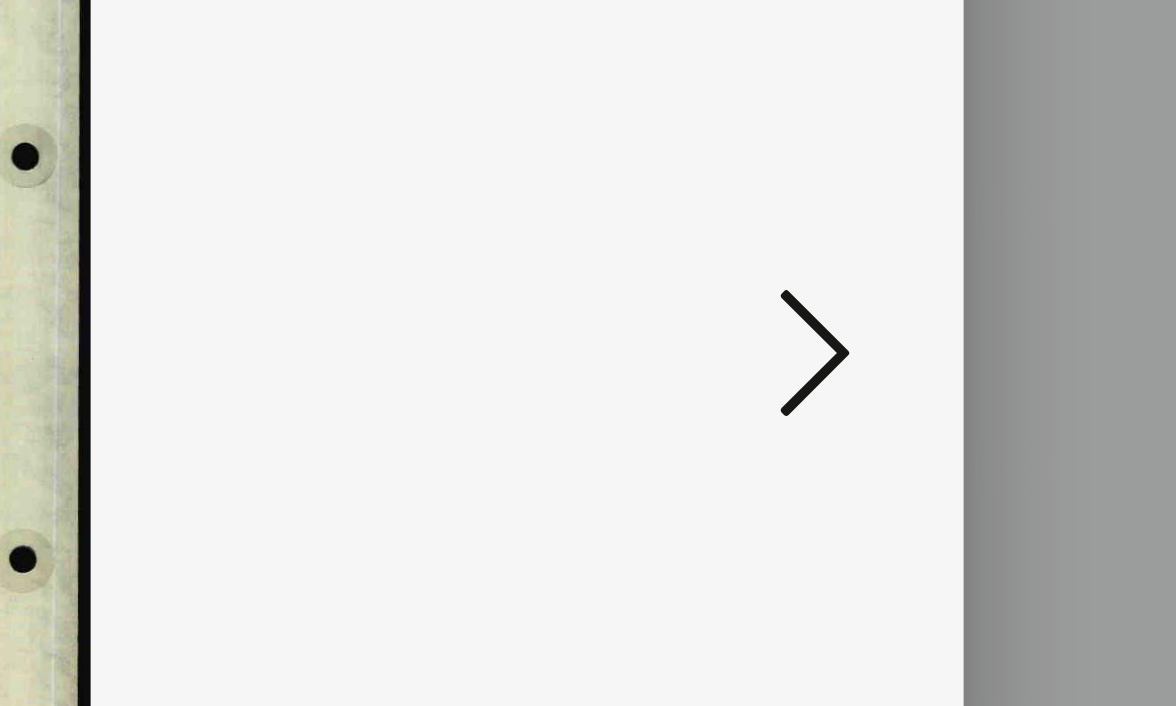 click at bounding box center (1008, 301) 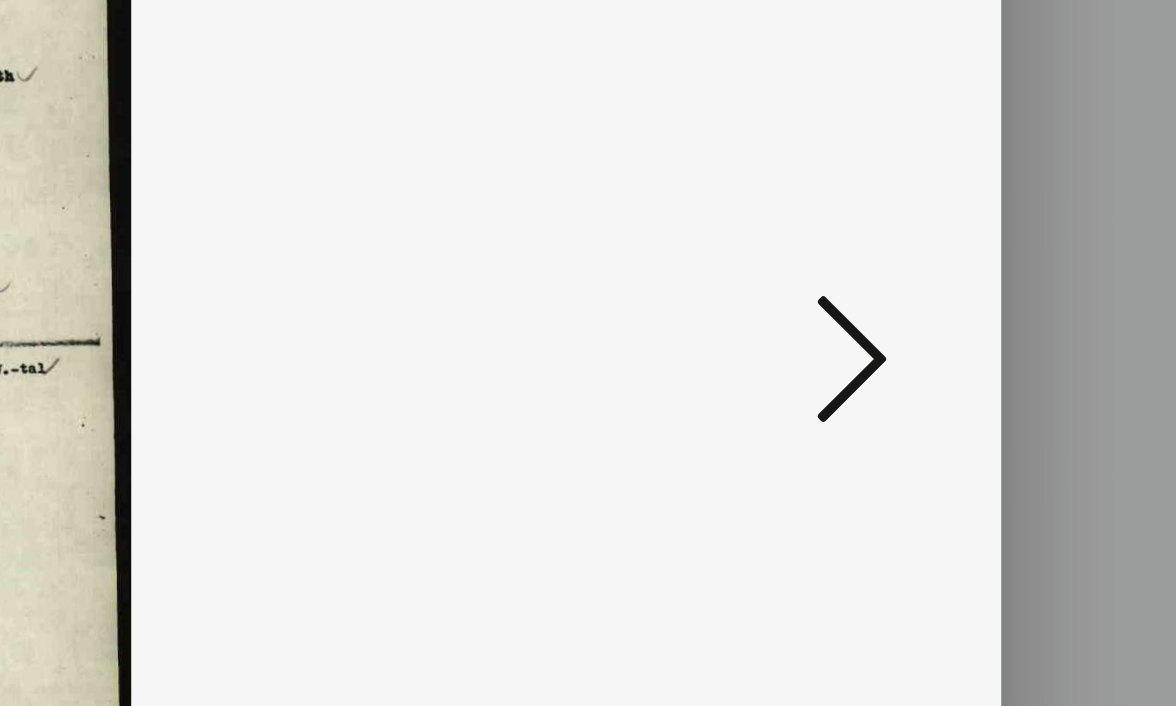 click at bounding box center (1008, 301) 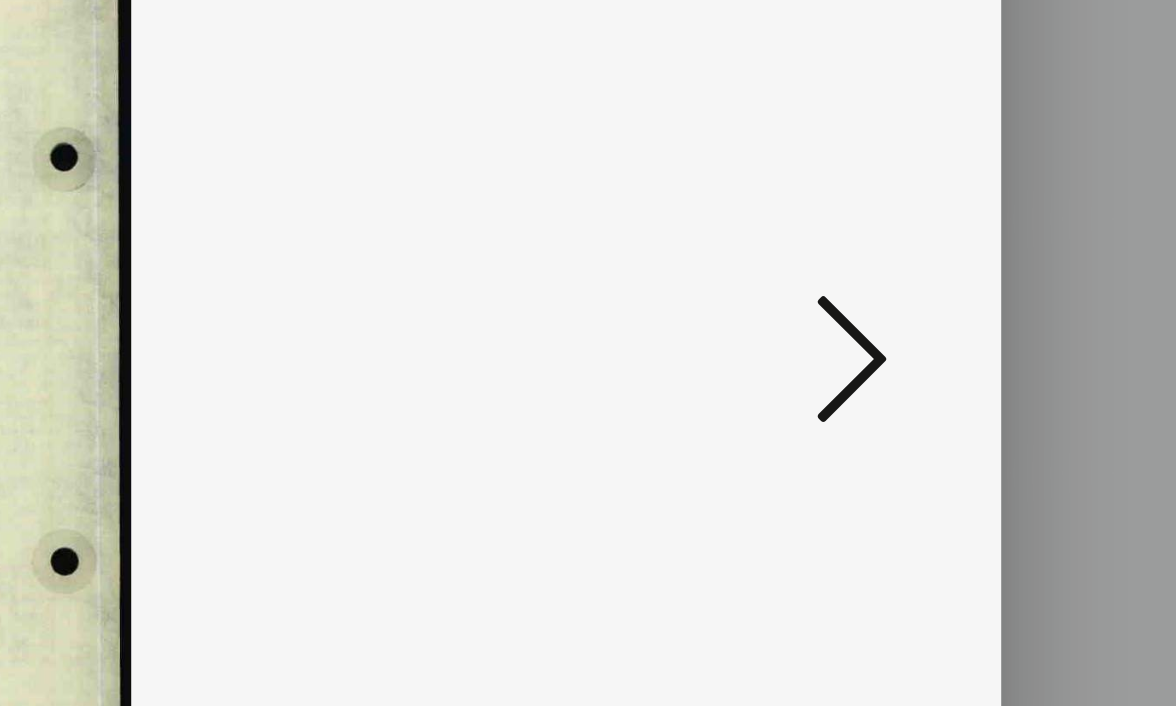 click at bounding box center (1008, 301) 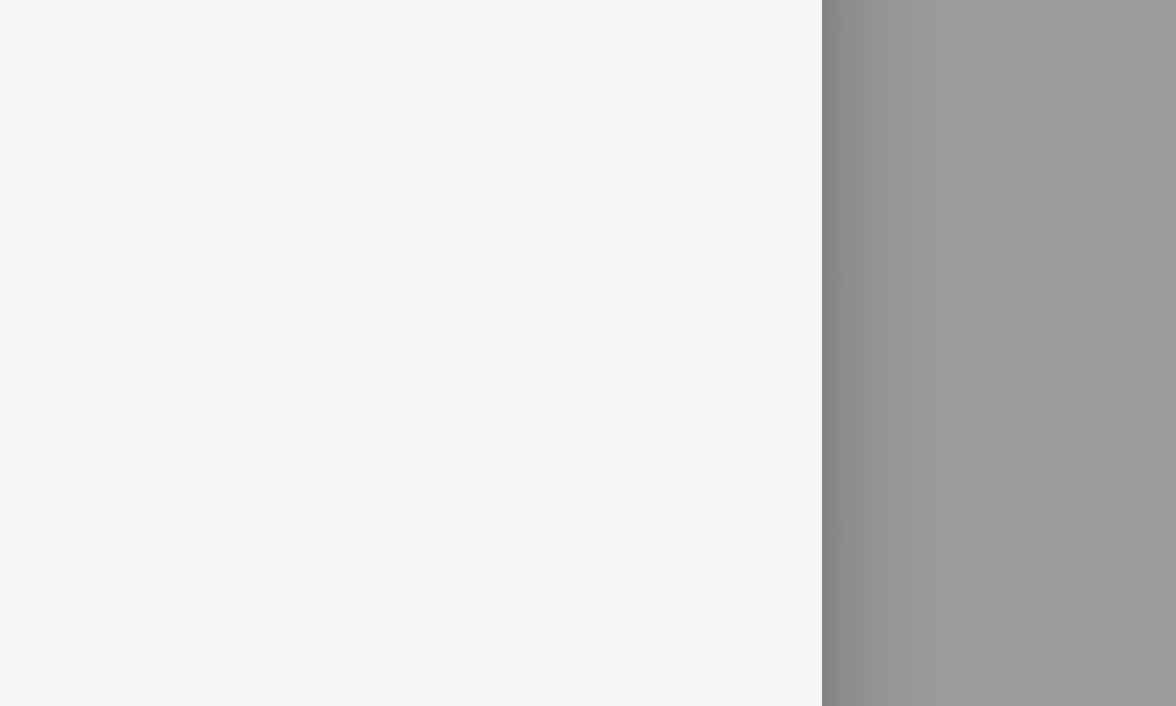 scroll, scrollTop: 0, scrollLeft: 0, axis: both 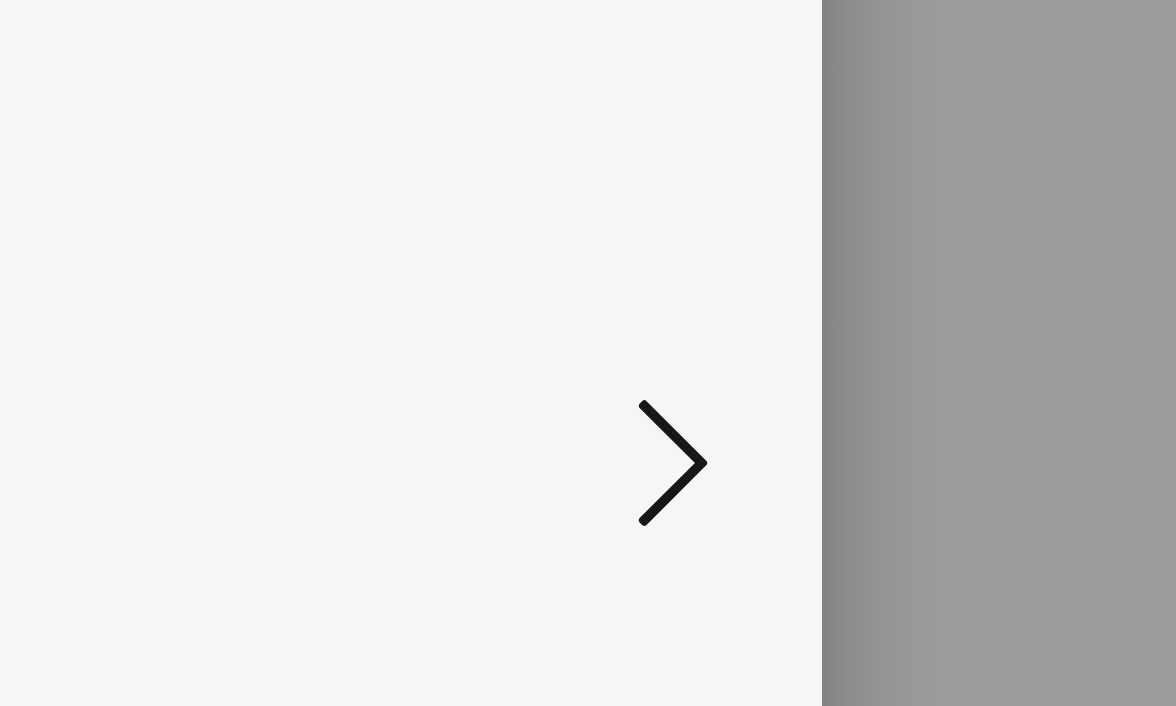 click at bounding box center [1008, 301] 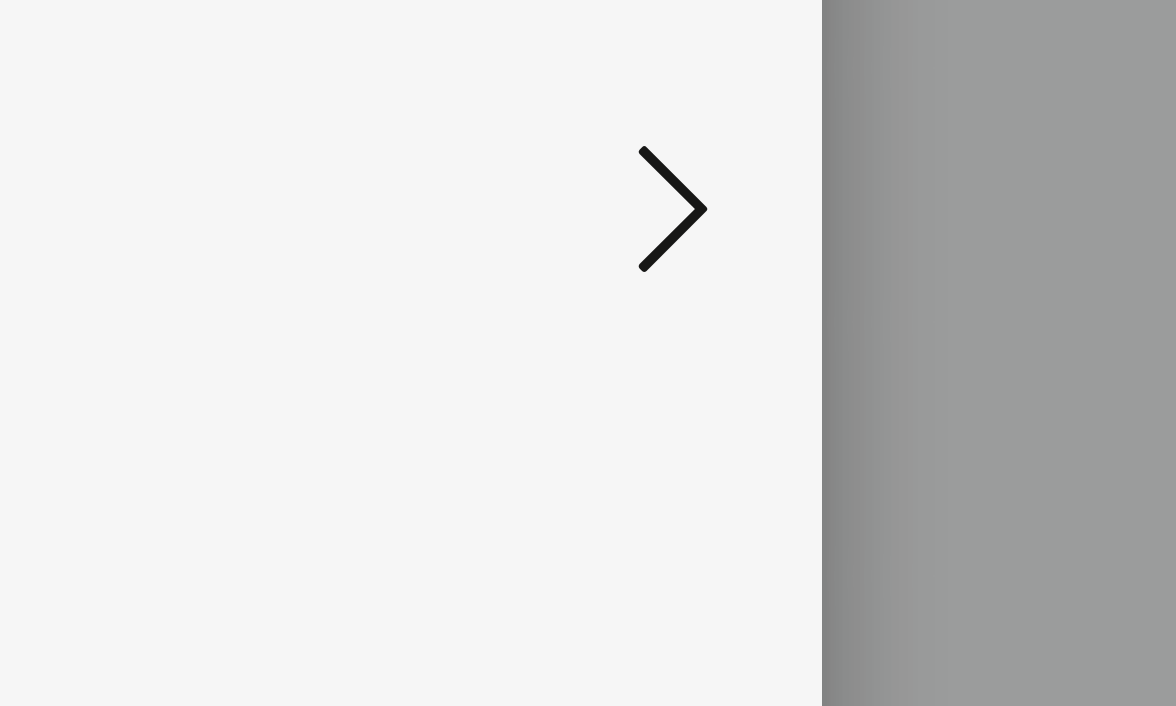 scroll, scrollTop: 0, scrollLeft: 0, axis: both 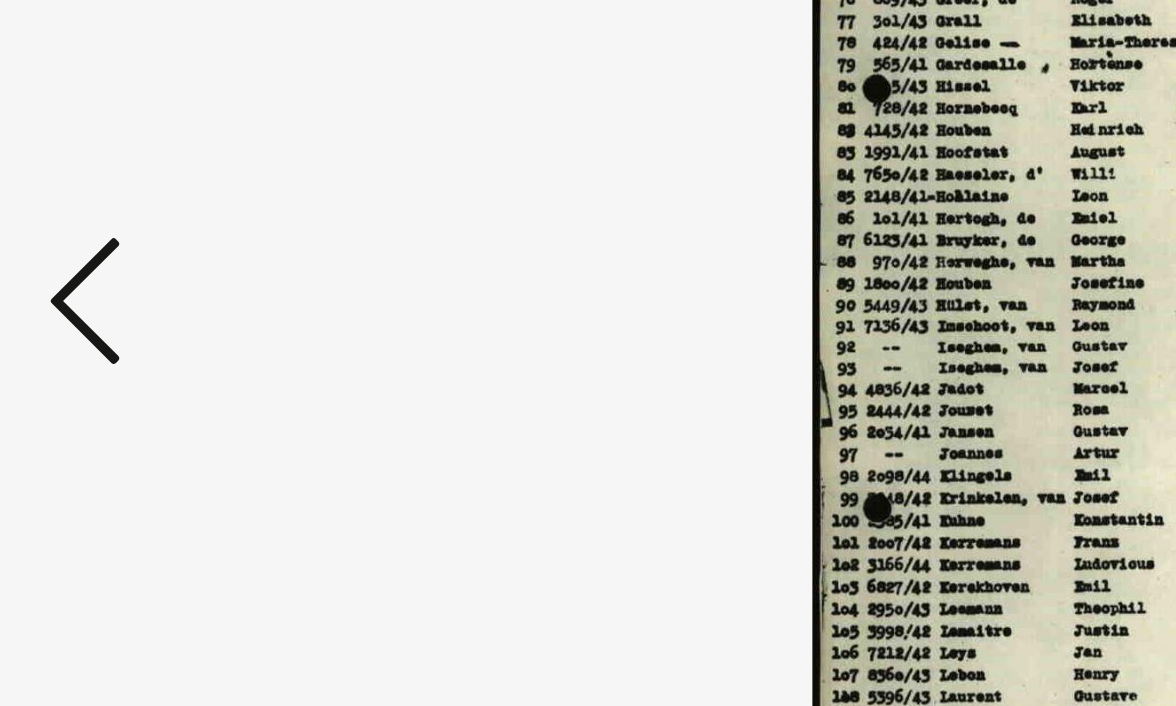 click at bounding box center [168, 301] 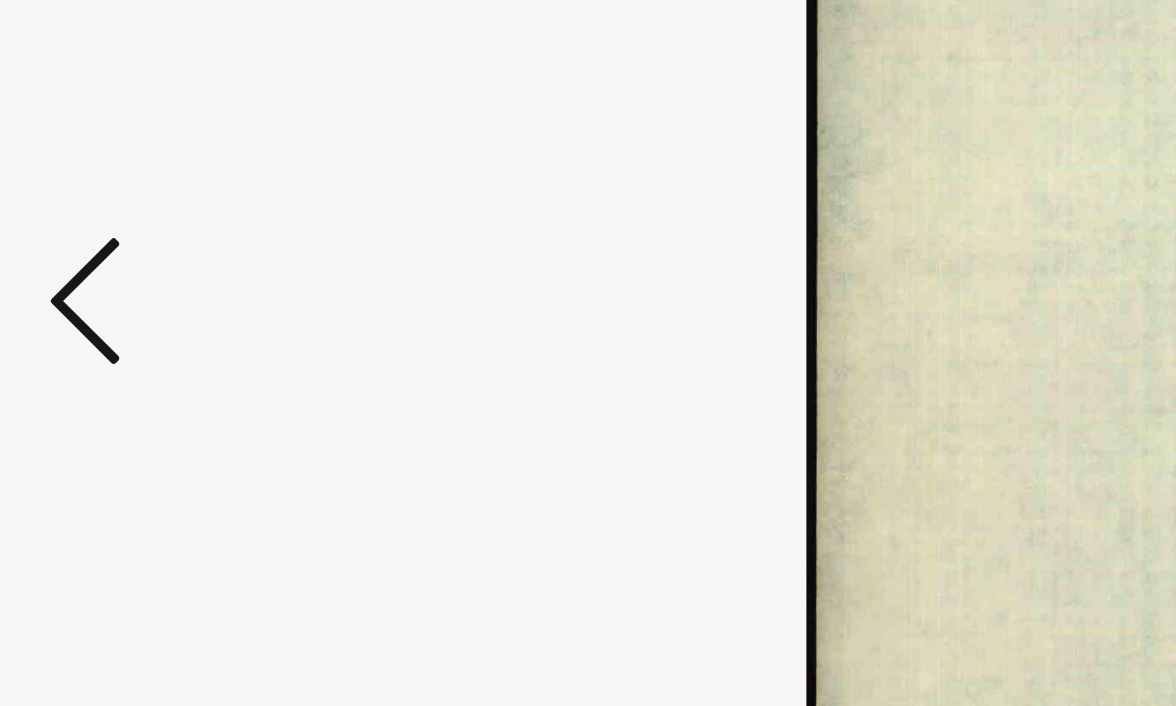 click at bounding box center [168, 301] 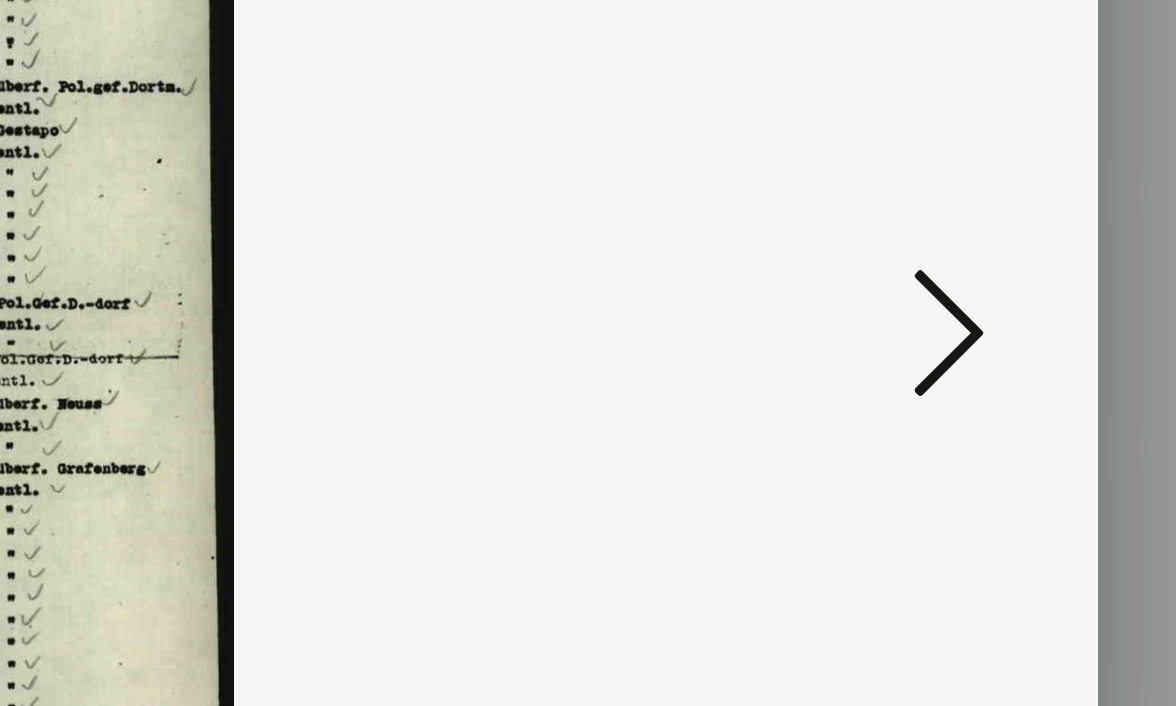 click at bounding box center [1008, 301] 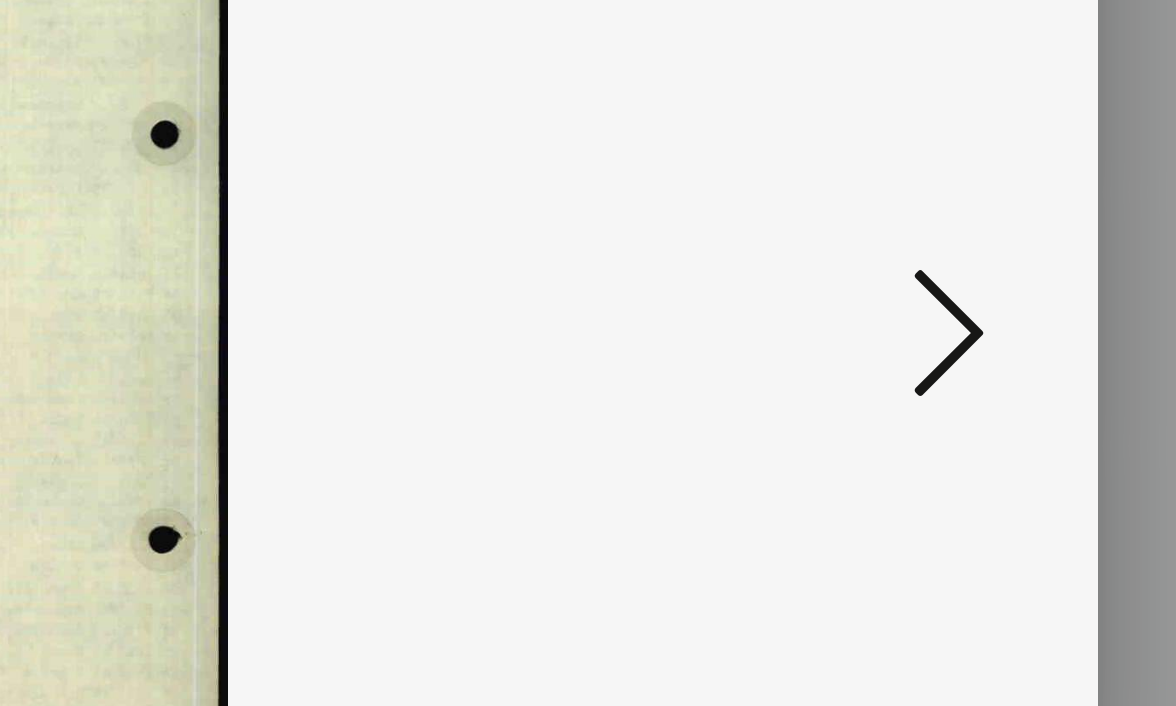 click at bounding box center (1008, 301) 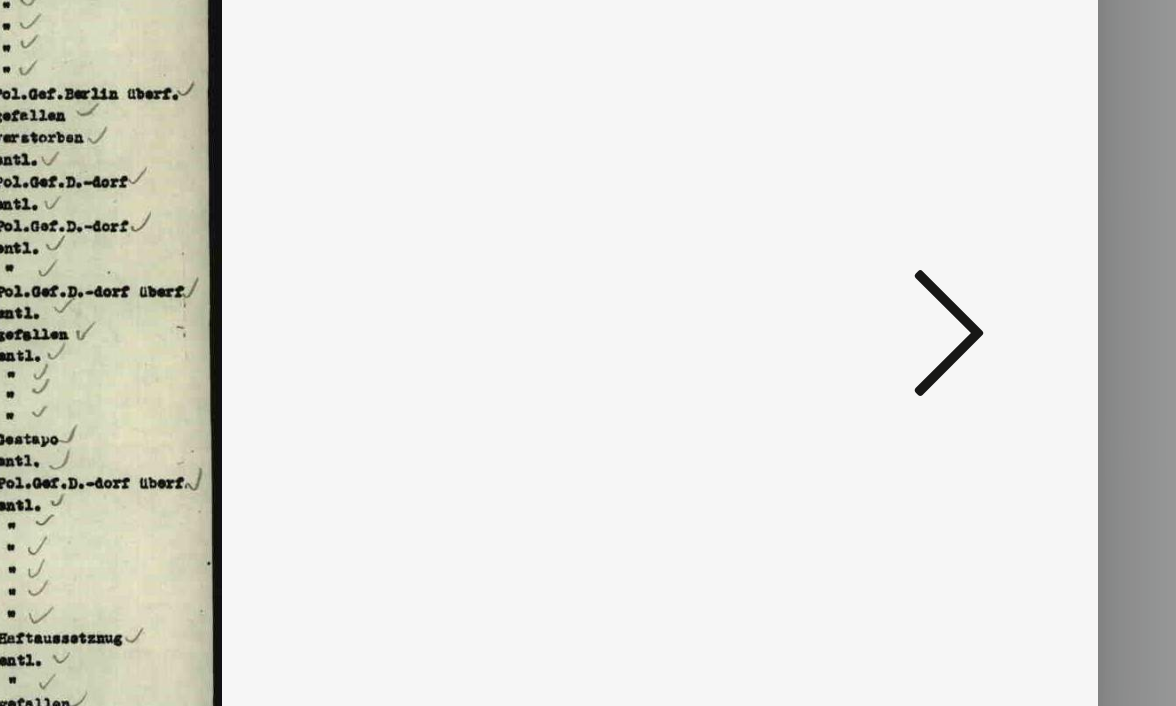 click at bounding box center (1008, 301) 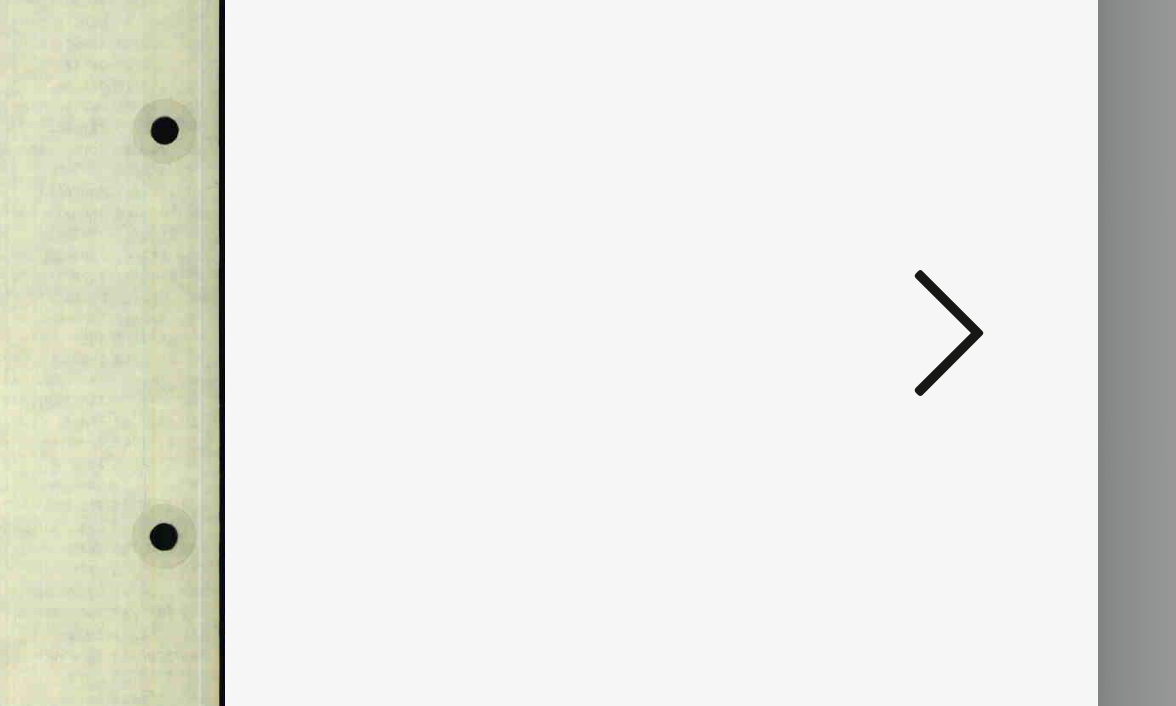 click at bounding box center [1008, 301] 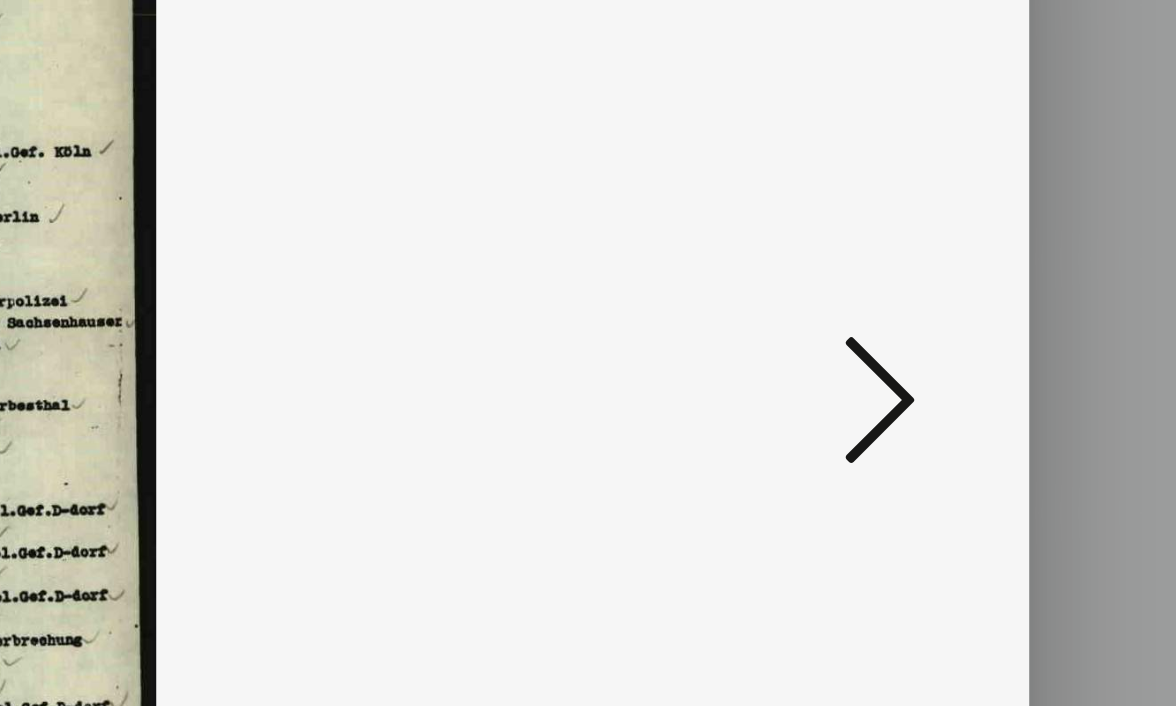 click at bounding box center (1008, 301) 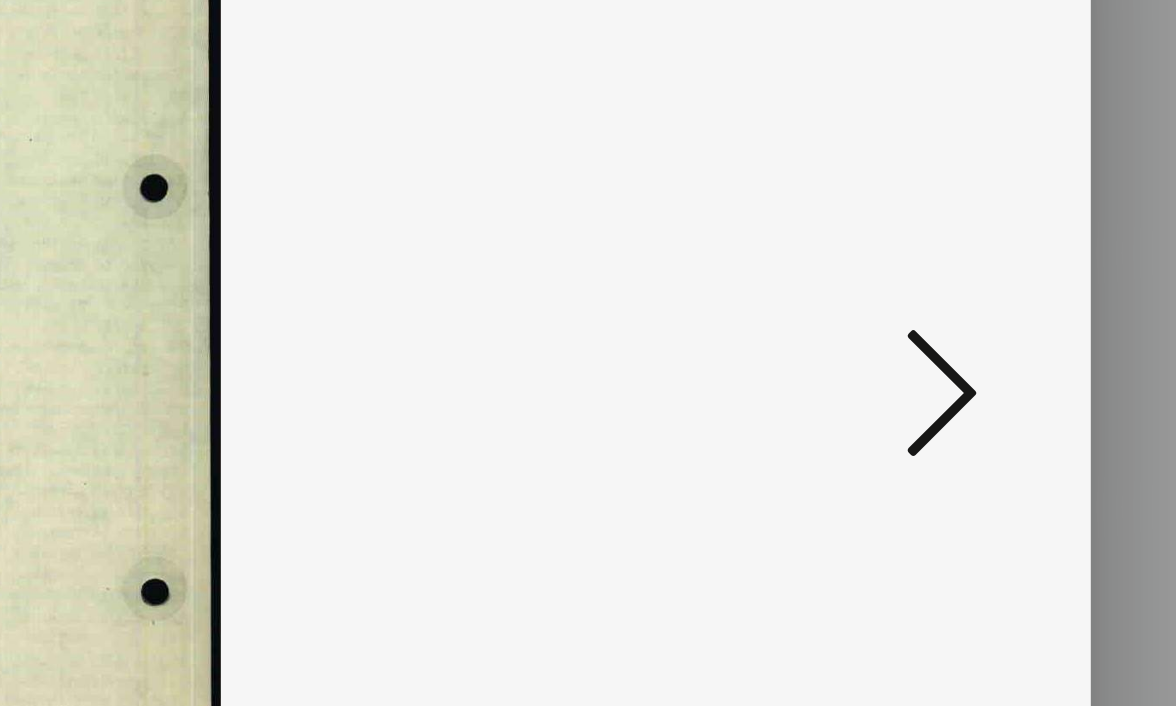 click at bounding box center (1008, 301) 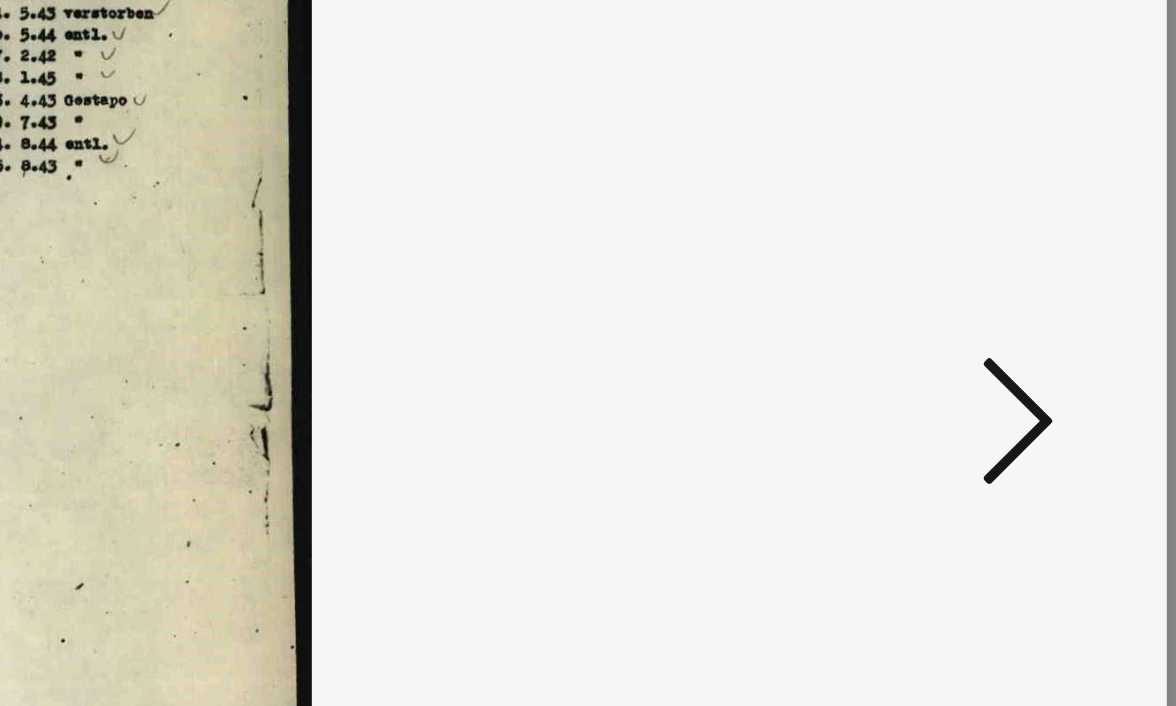 click at bounding box center [1008, 301] 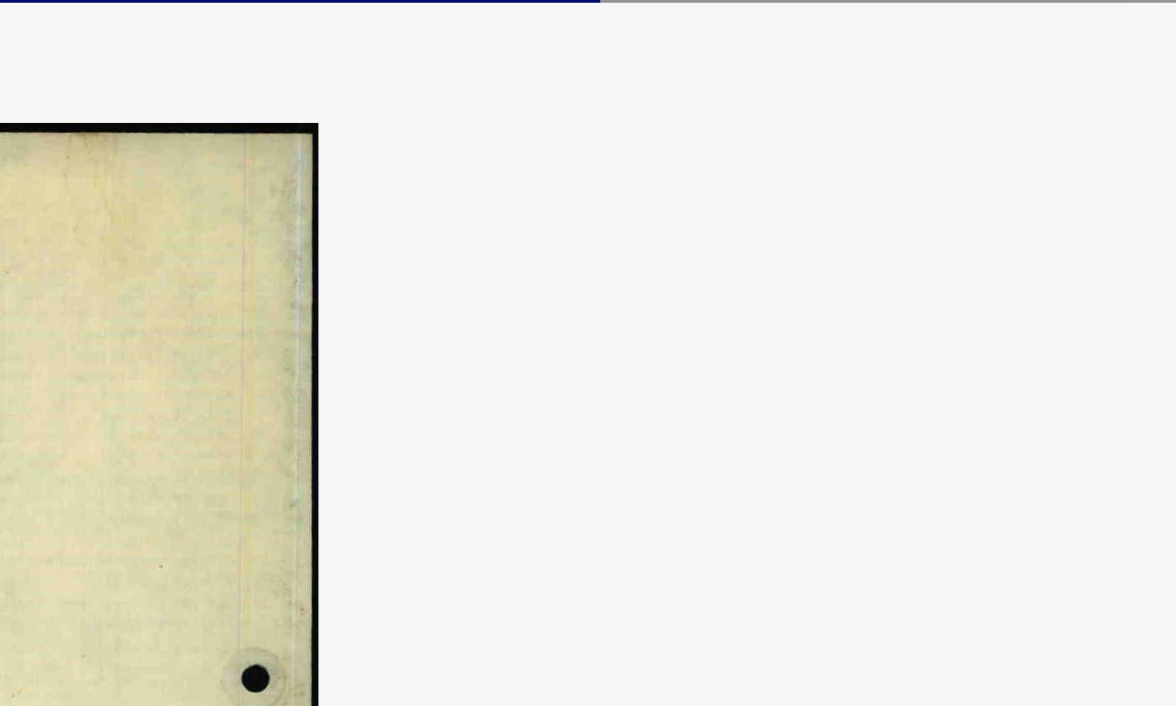 click at bounding box center [587, 30] 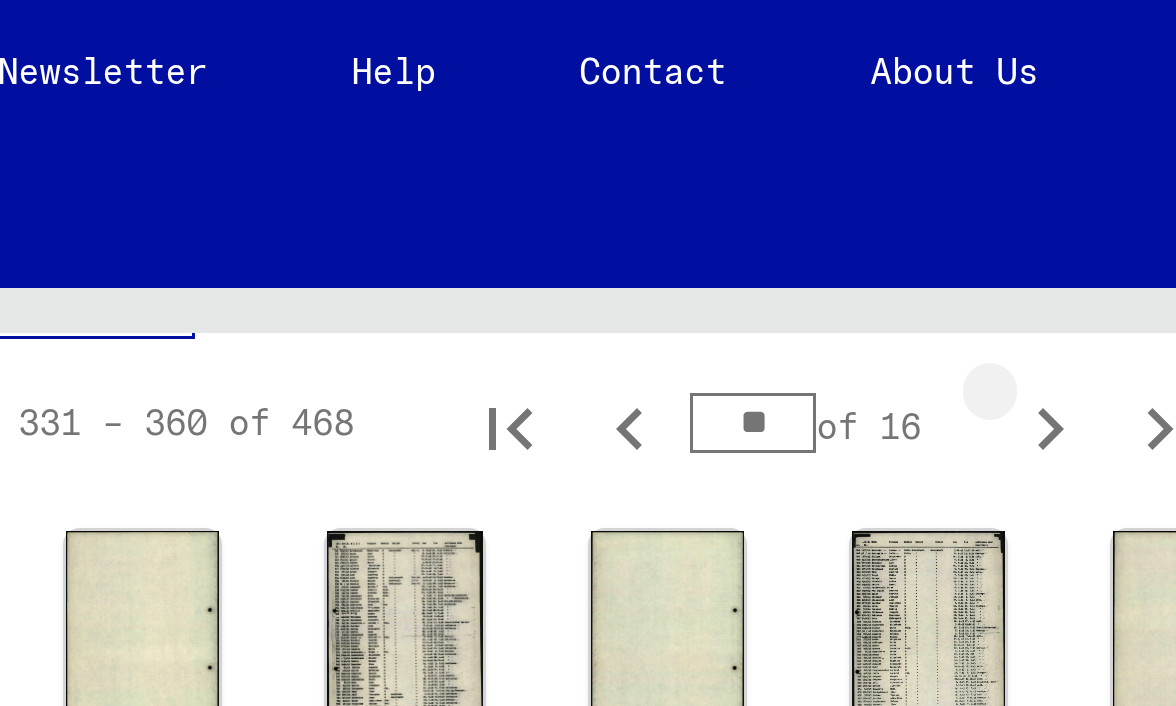 click 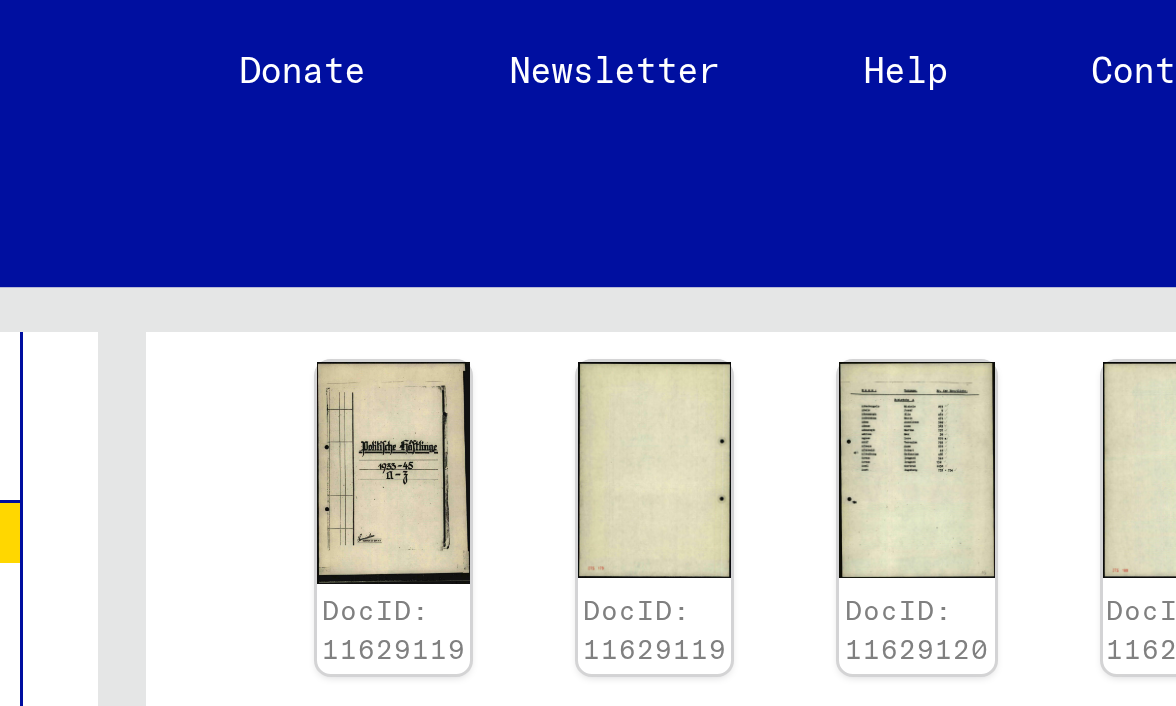 scroll, scrollTop: 764, scrollLeft: 0, axis: vertical 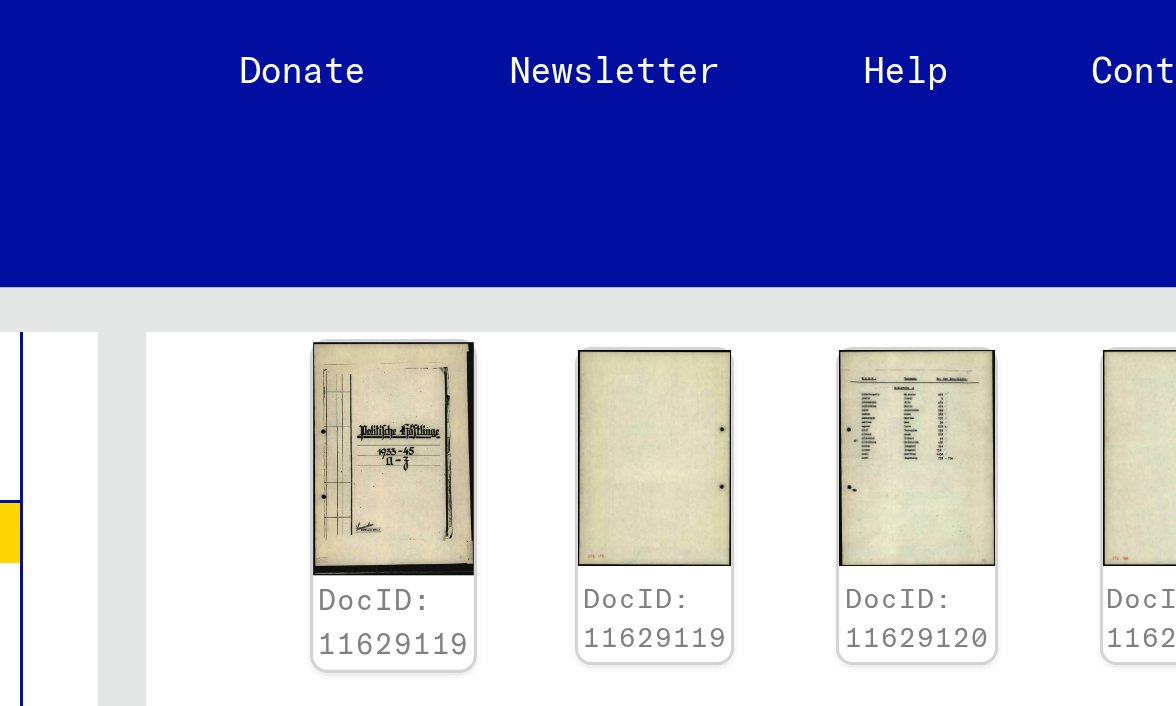 click 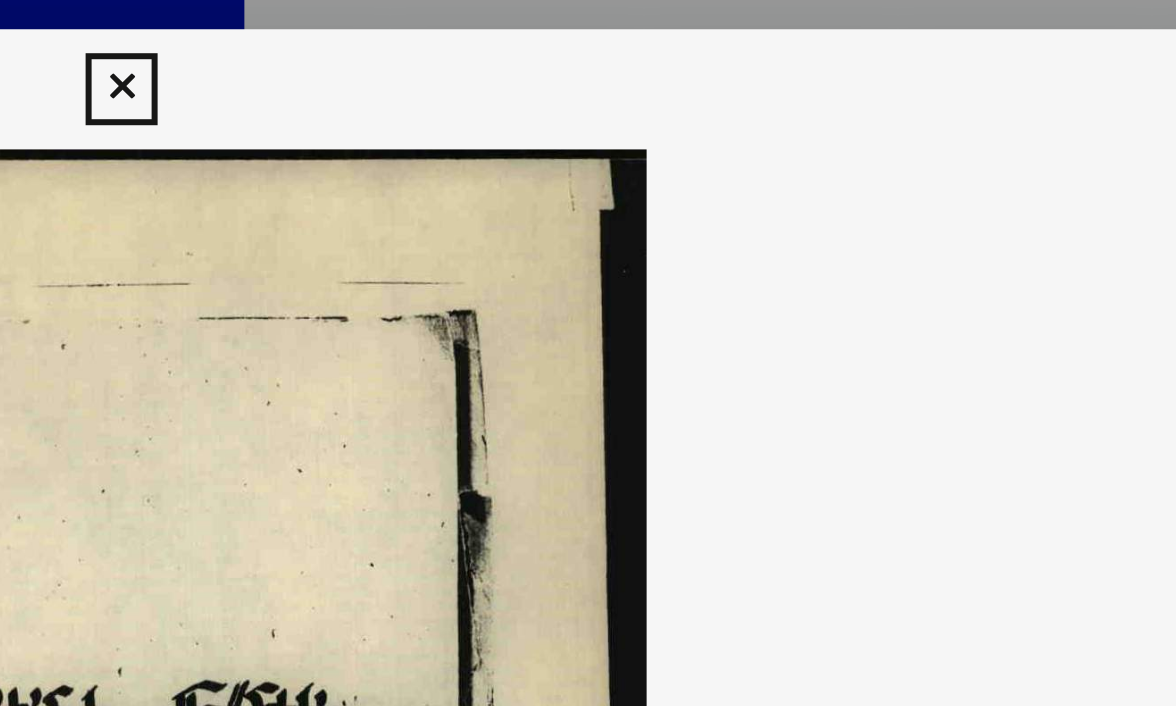 click at bounding box center [588, 302] 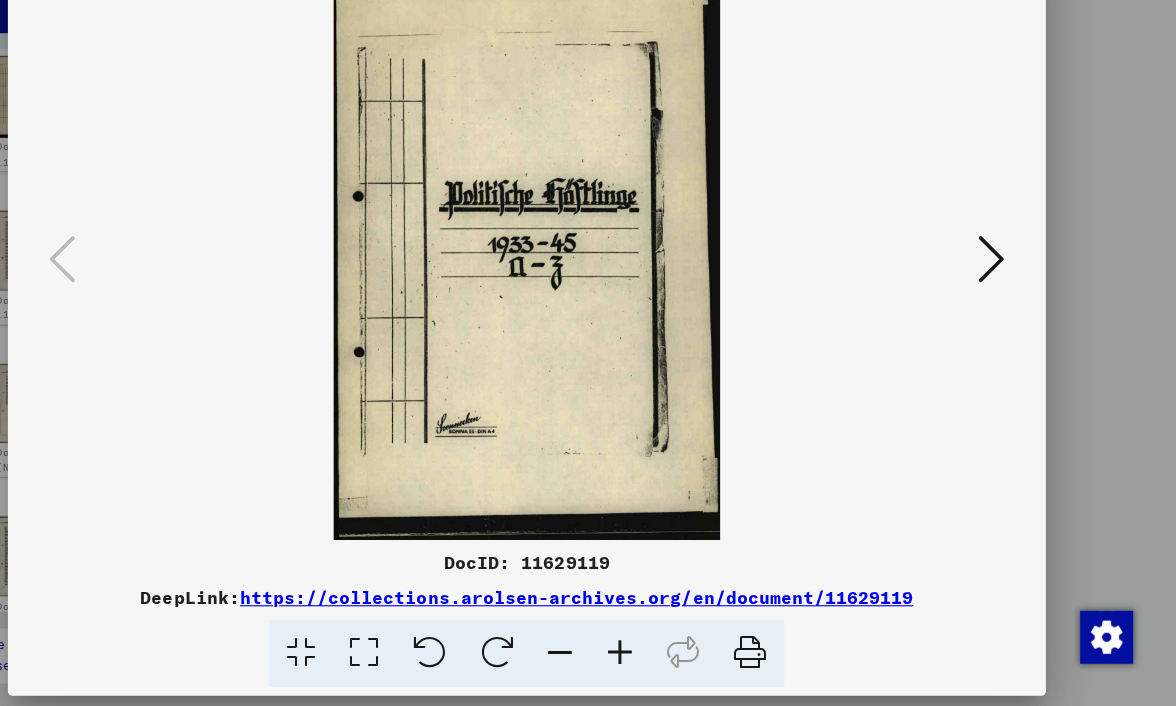 click at bounding box center [1008, 301] 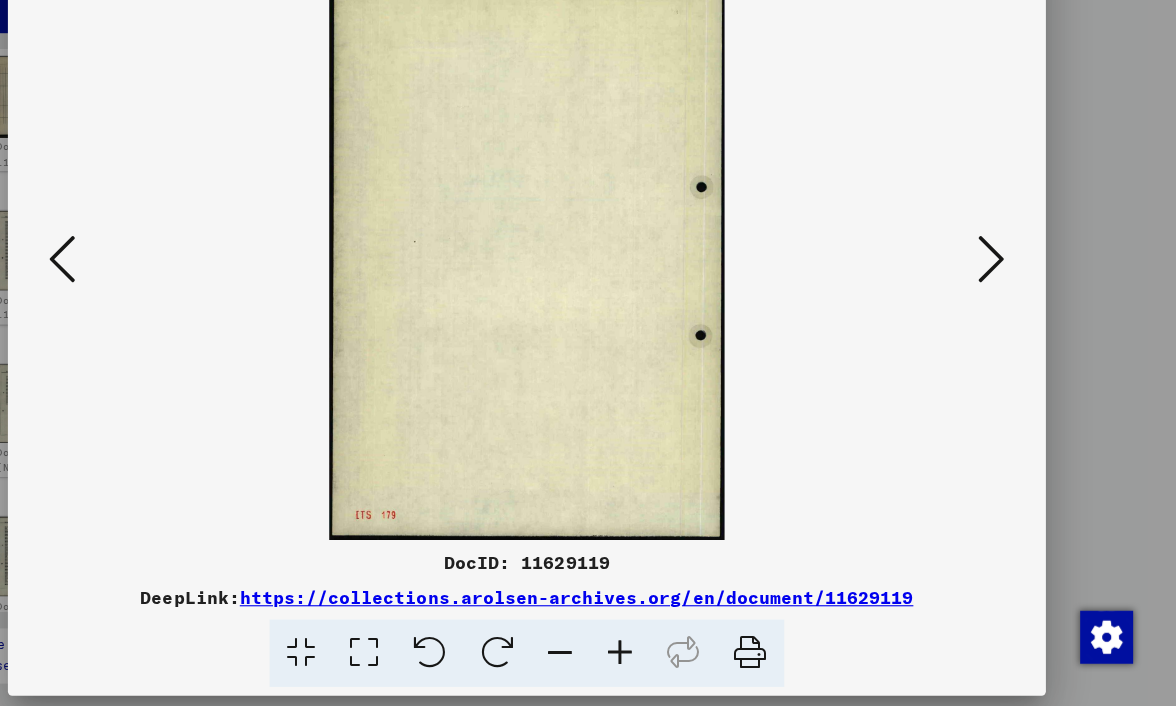 click at bounding box center [1008, 301] 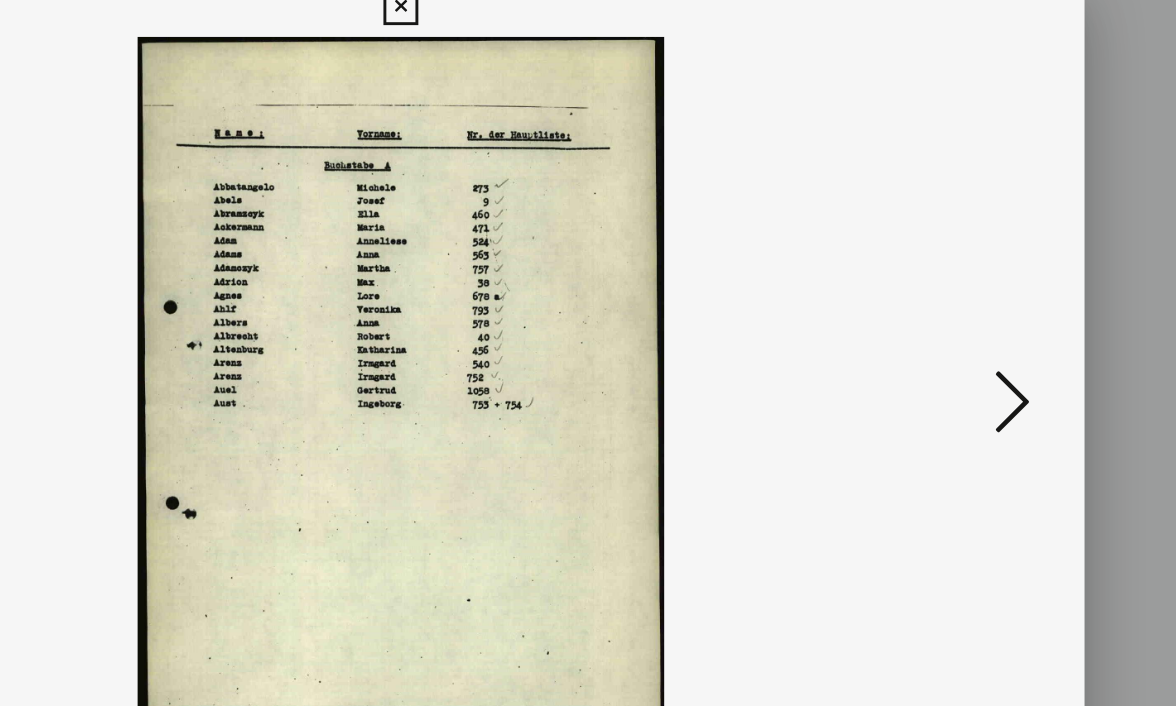 click at bounding box center (1008, 301) 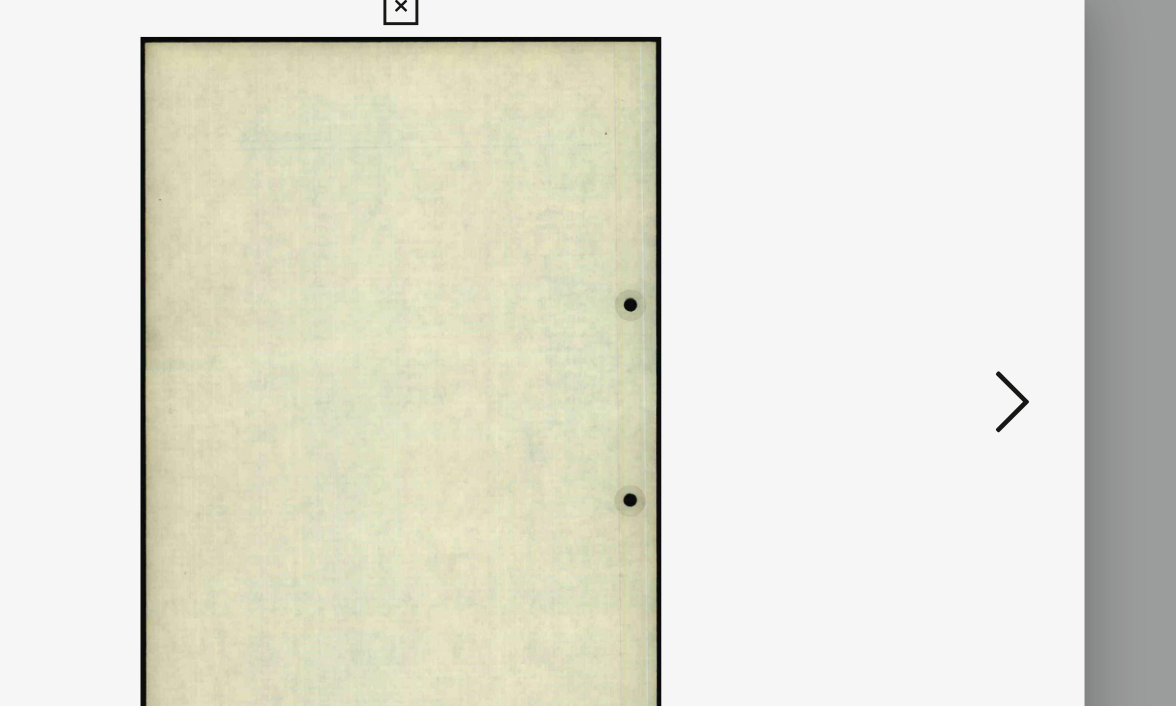 click at bounding box center (1008, 301) 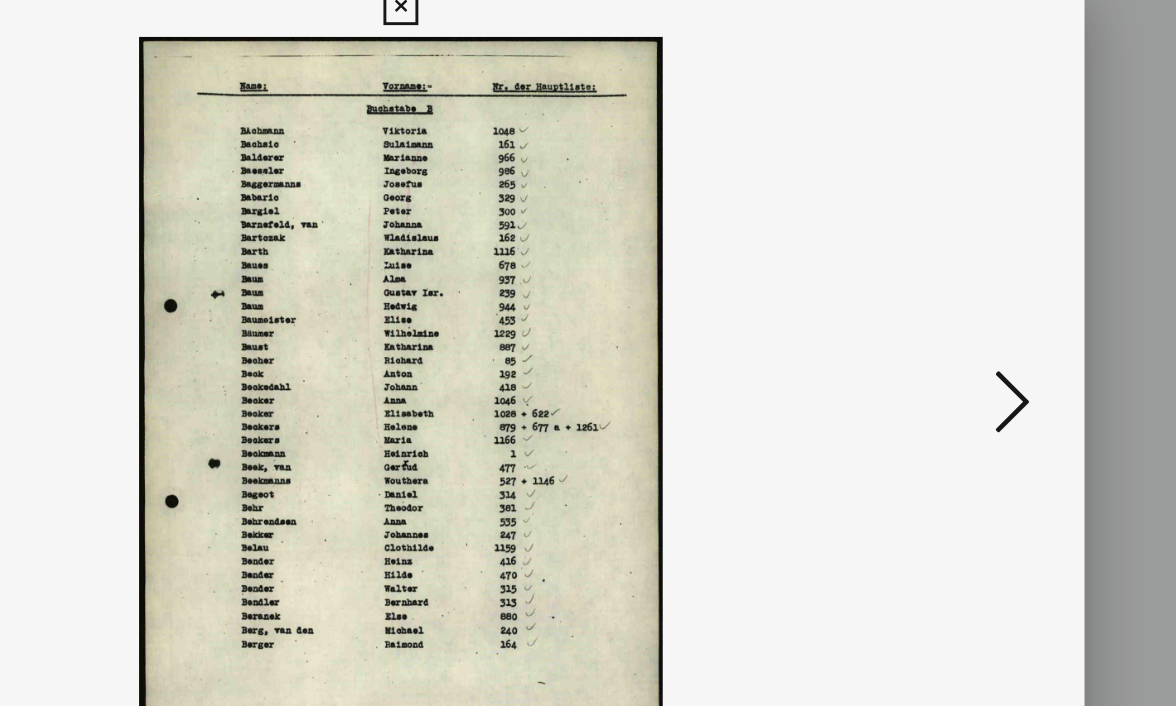 click at bounding box center (1008, 301) 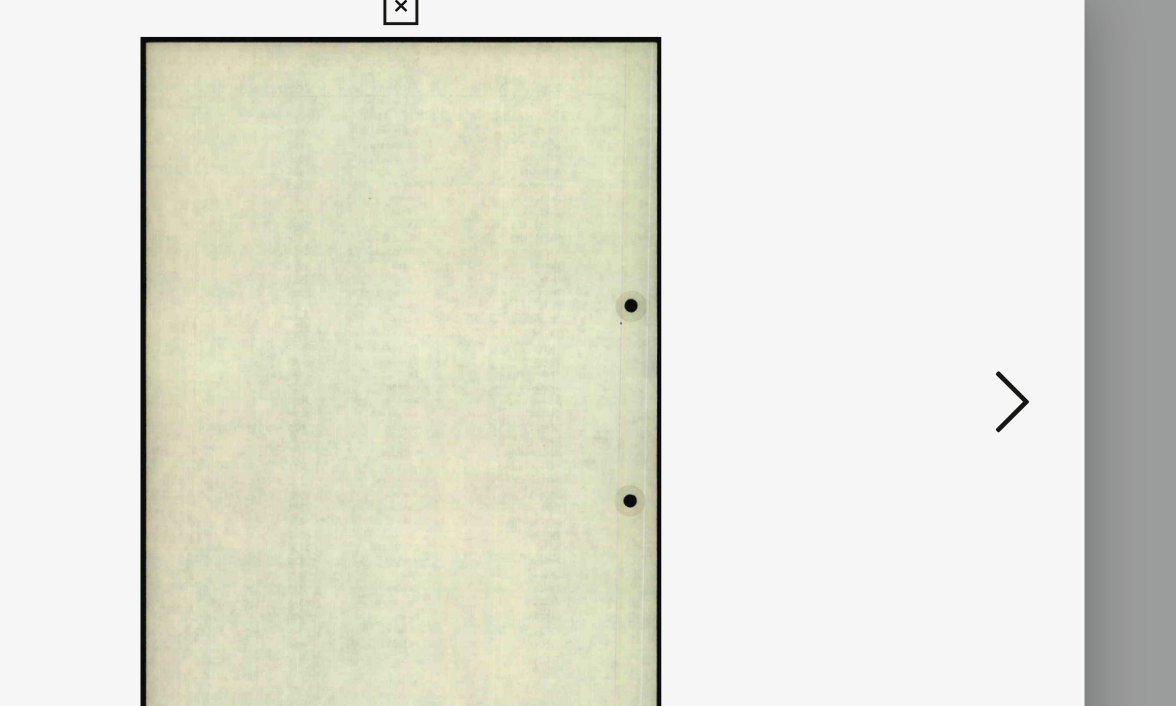 click at bounding box center [1008, 301] 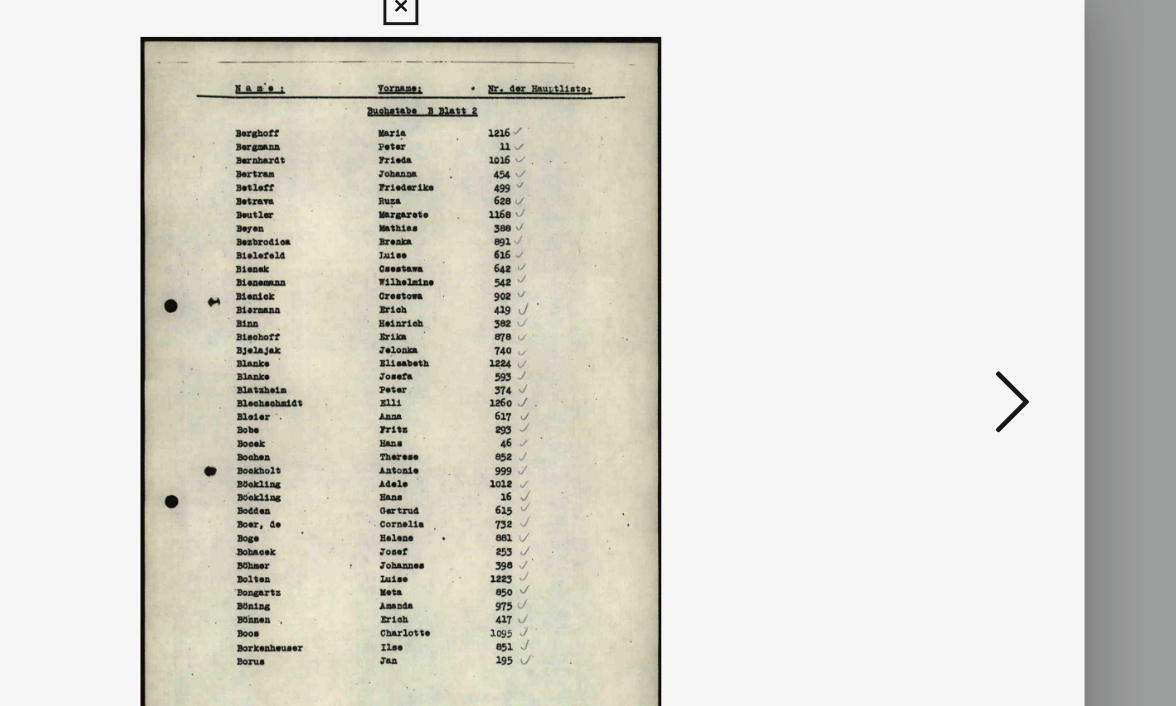 click at bounding box center (1008, 301) 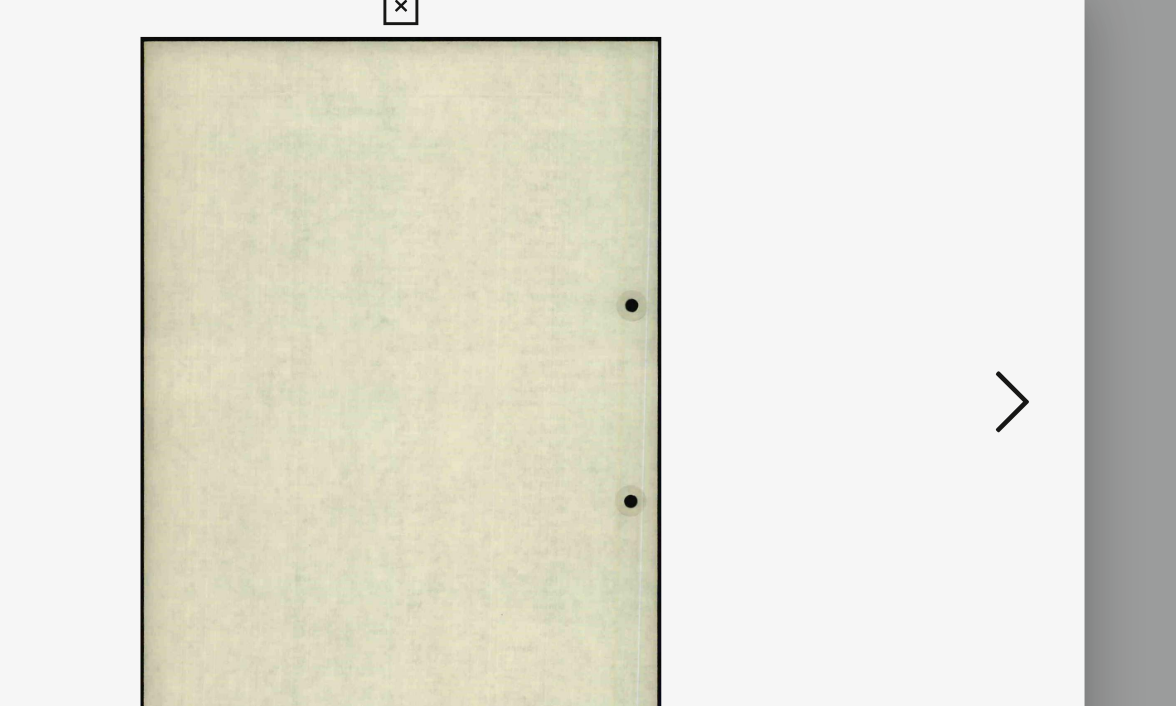 click at bounding box center (1008, 301) 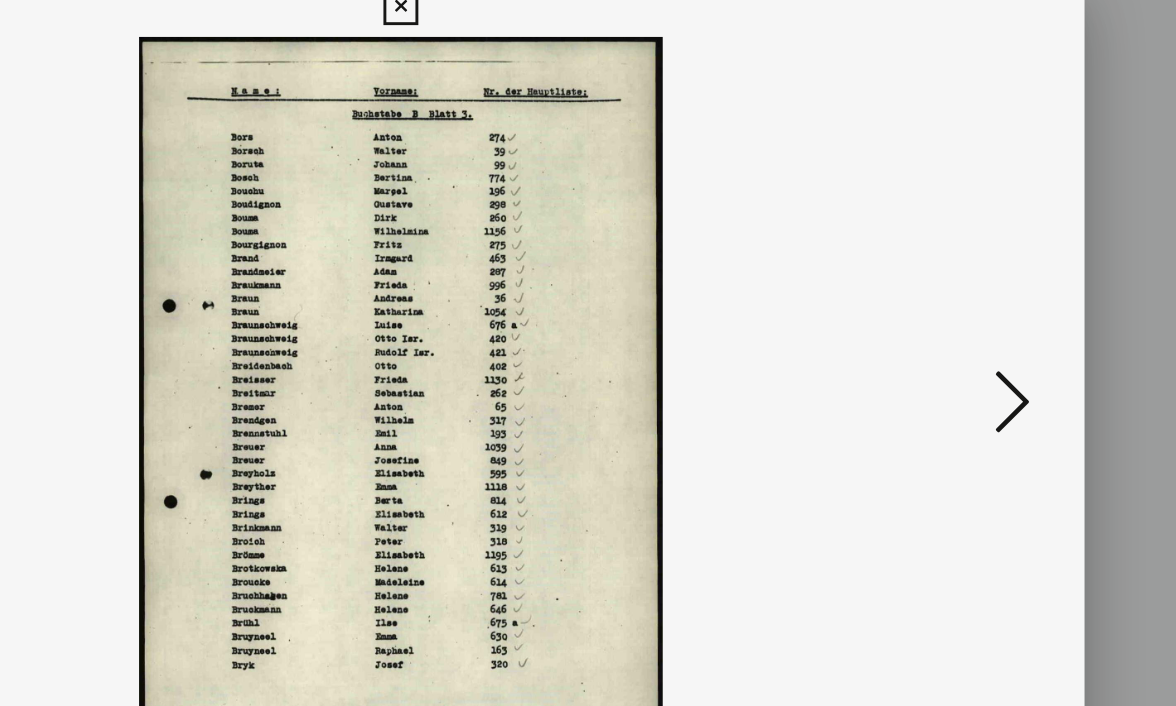 click at bounding box center (1008, 301) 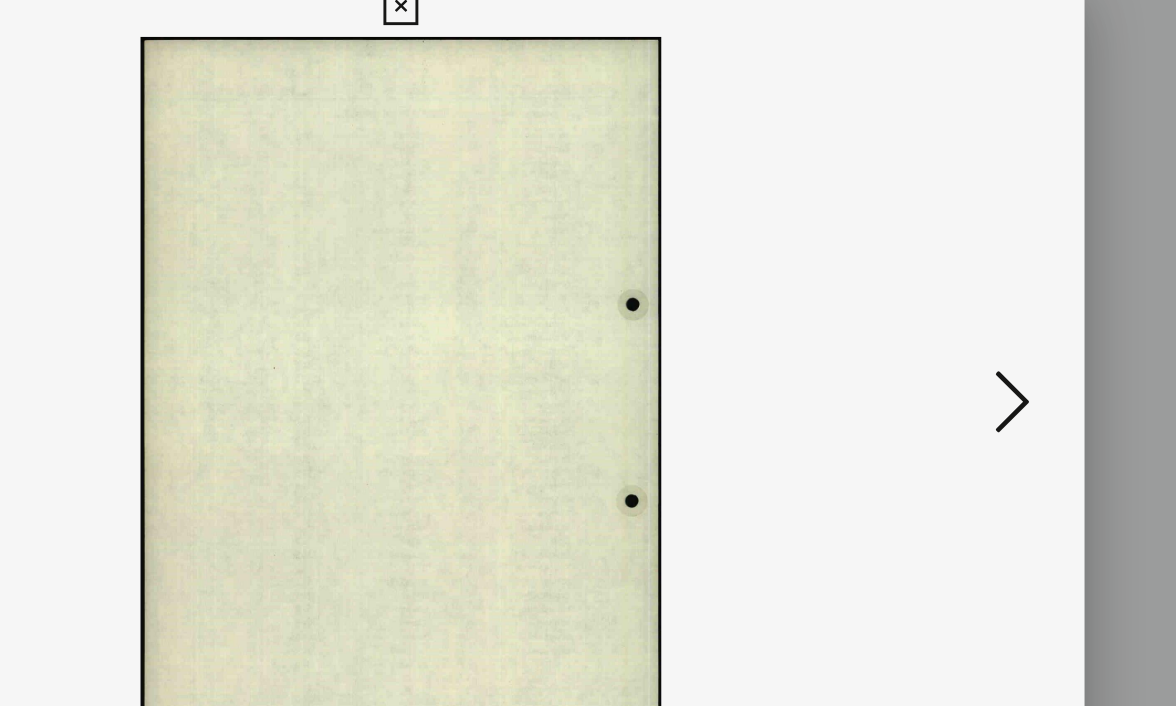 click at bounding box center [1008, 301] 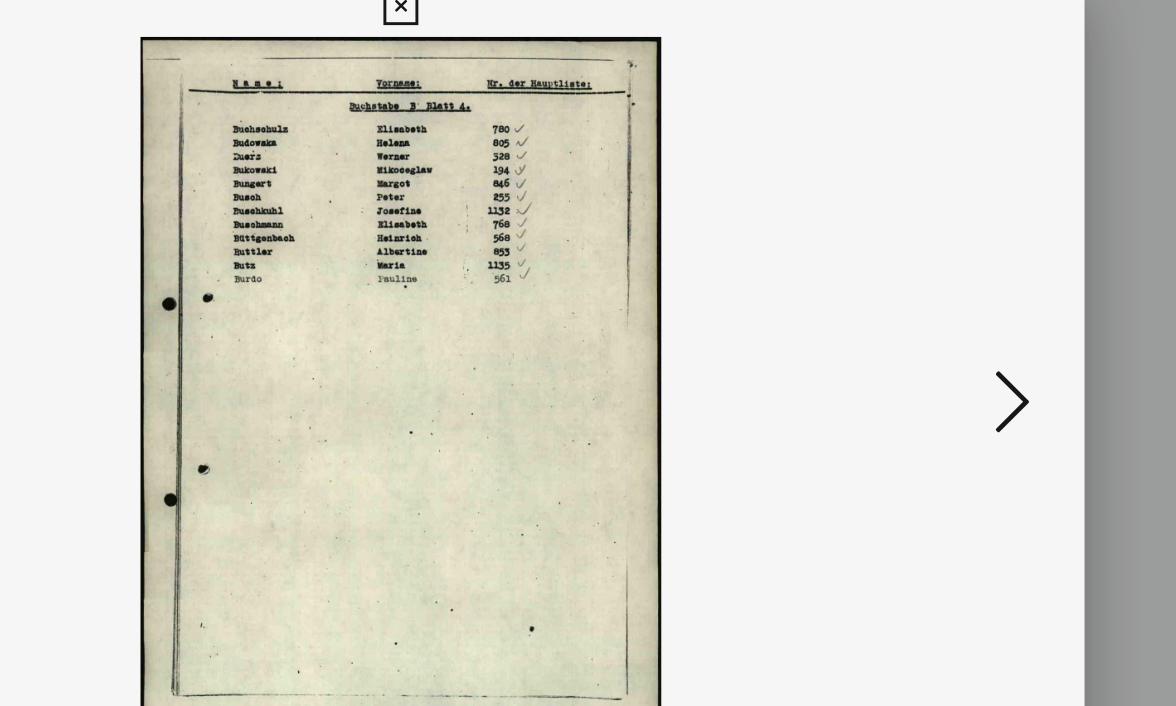 click at bounding box center [1008, 301] 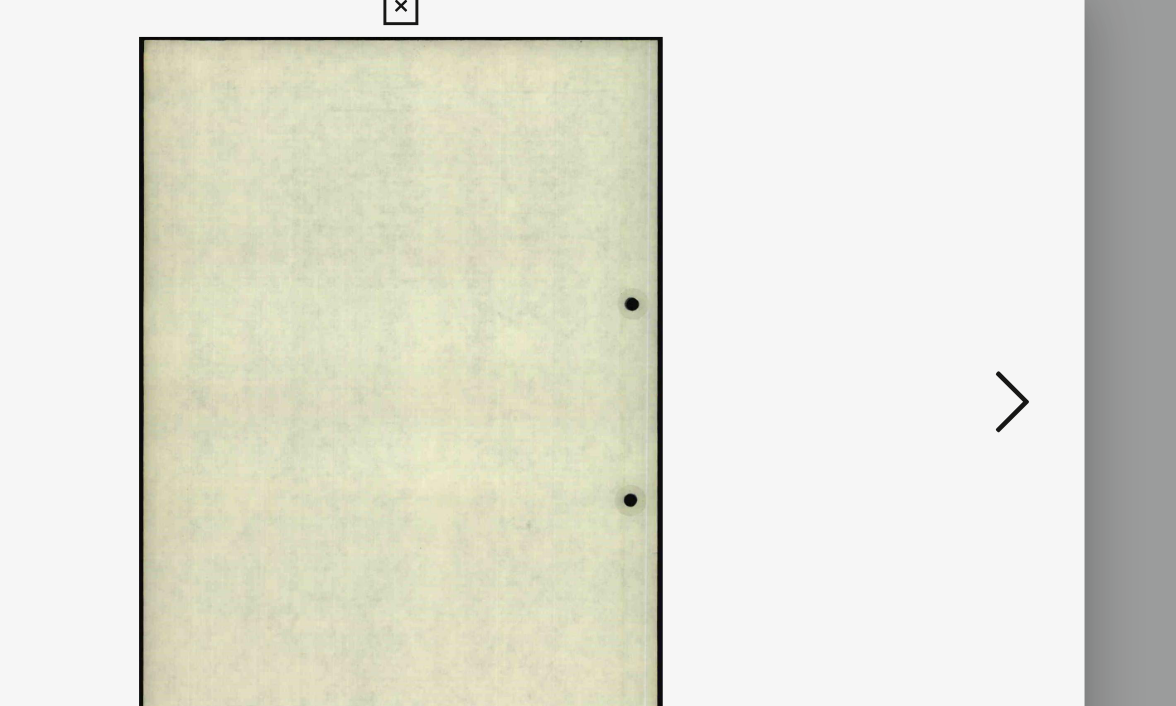 click at bounding box center (1008, 301) 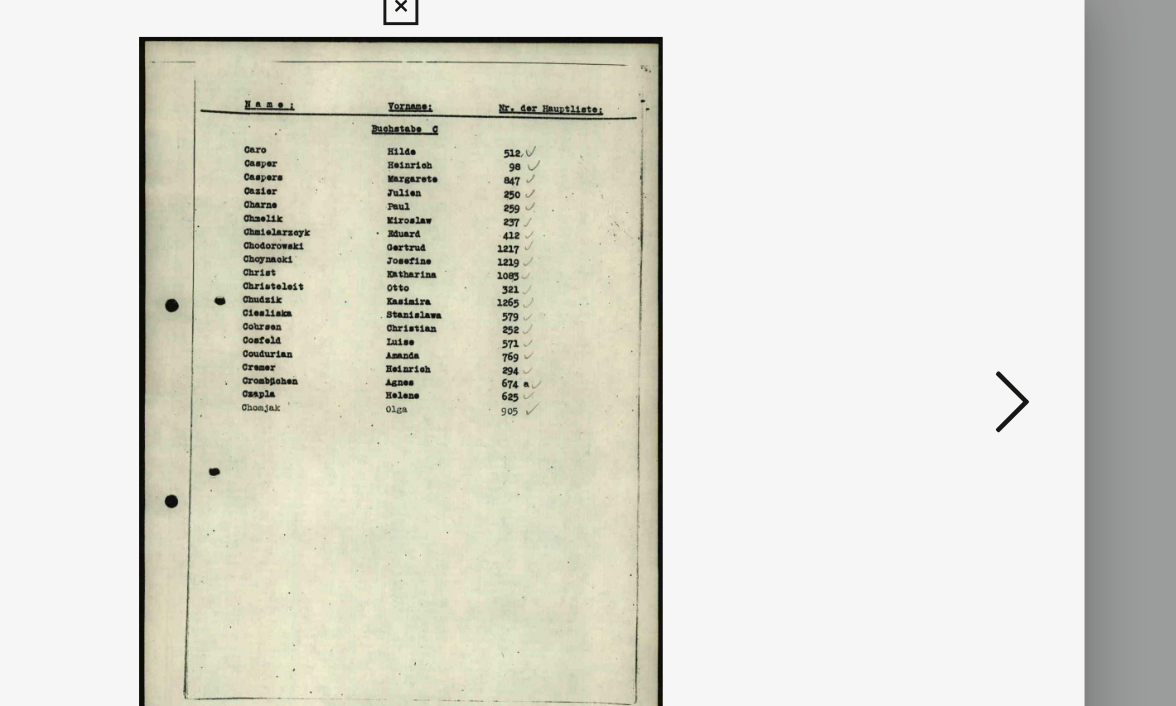 click at bounding box center [1008, 301] 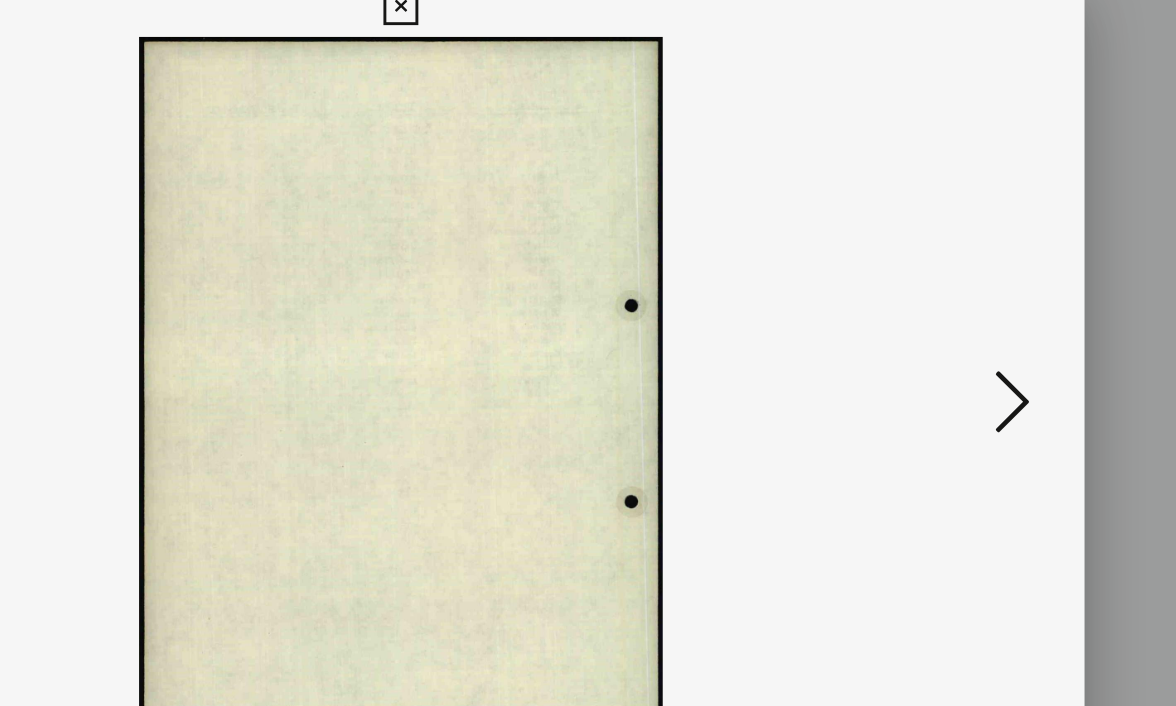 click at bounding box center [1008, 301] 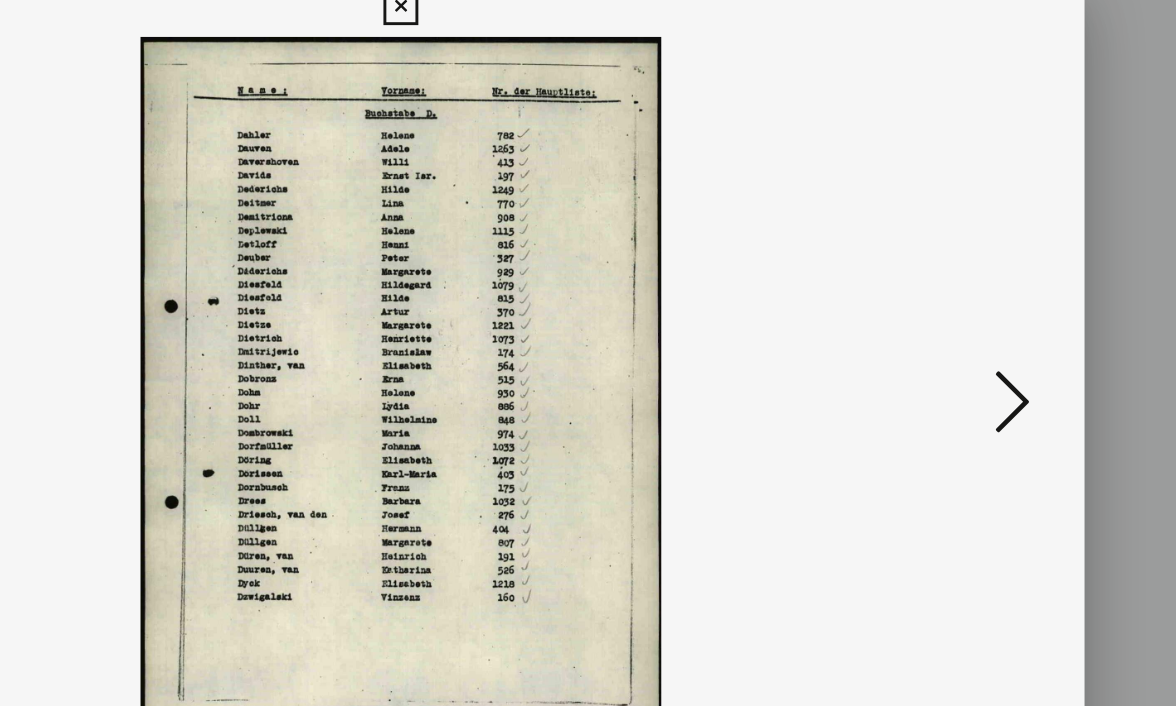 click at bounding box center [1008, 301] 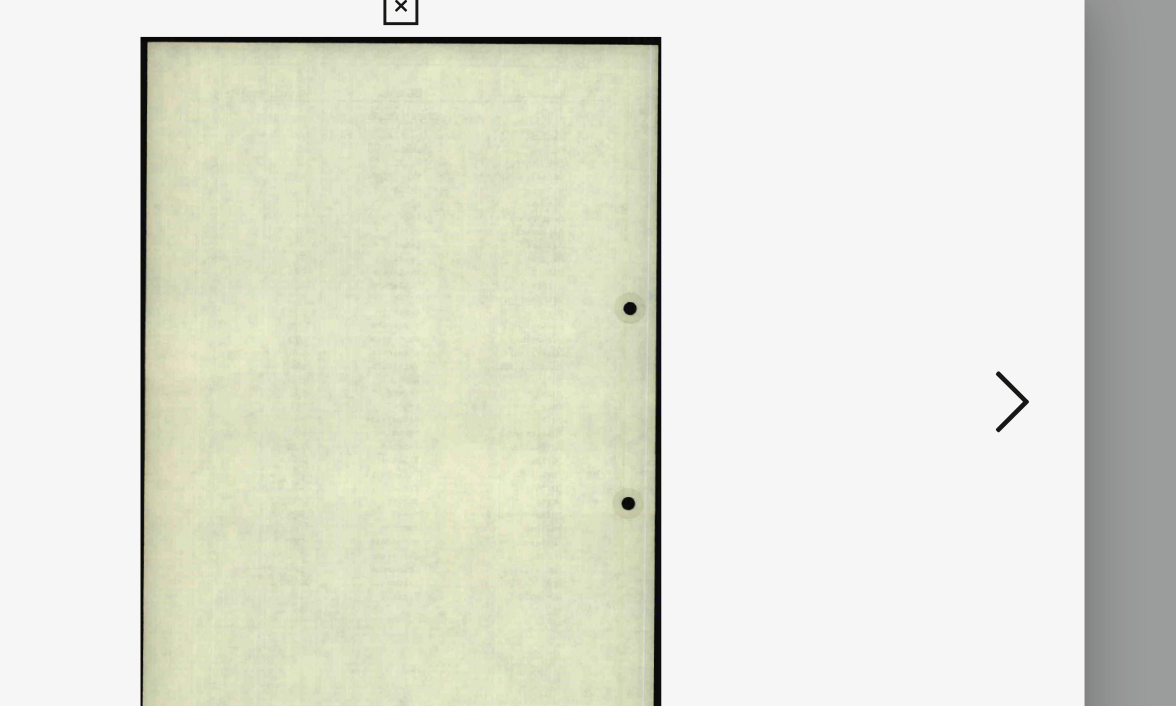 click at bounding box center [1008, 301] 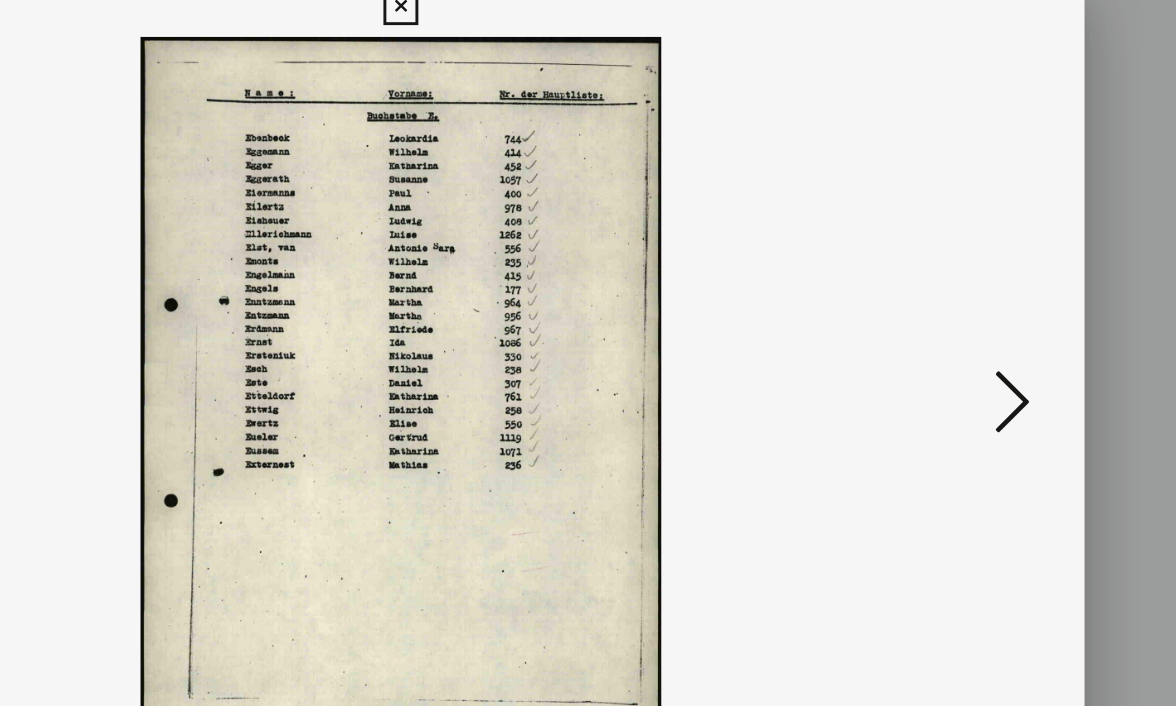 click at bounding box center [1008, 301] 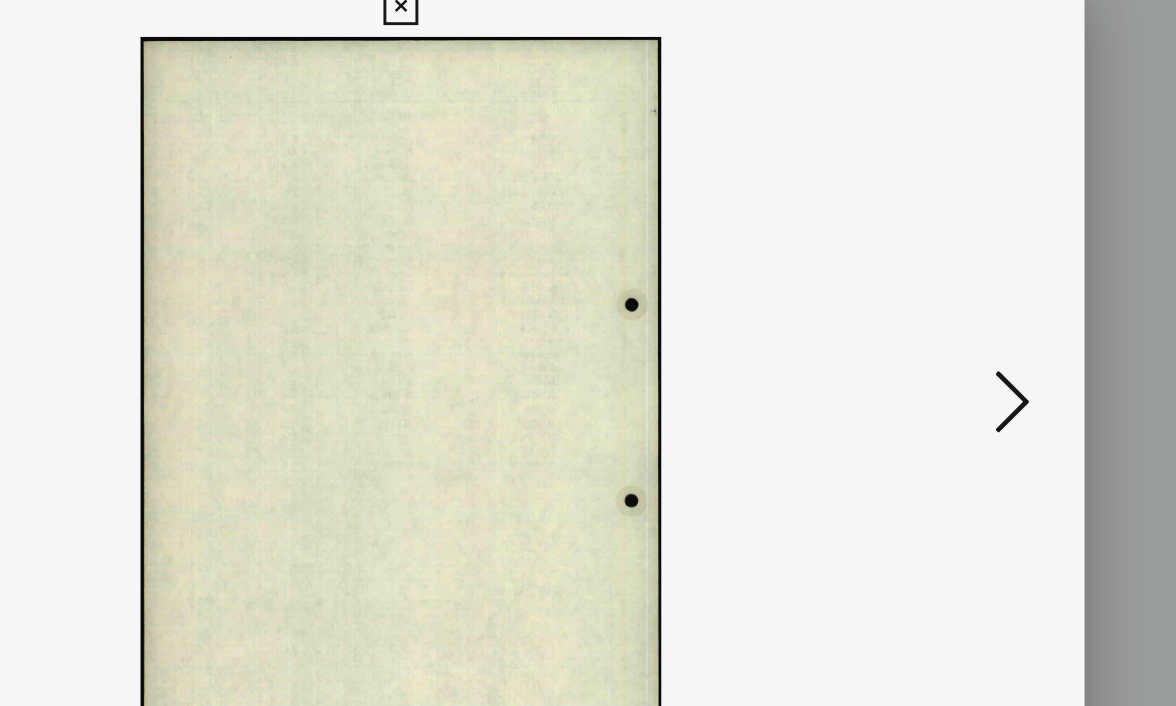click at bounding box center [1008, 301] 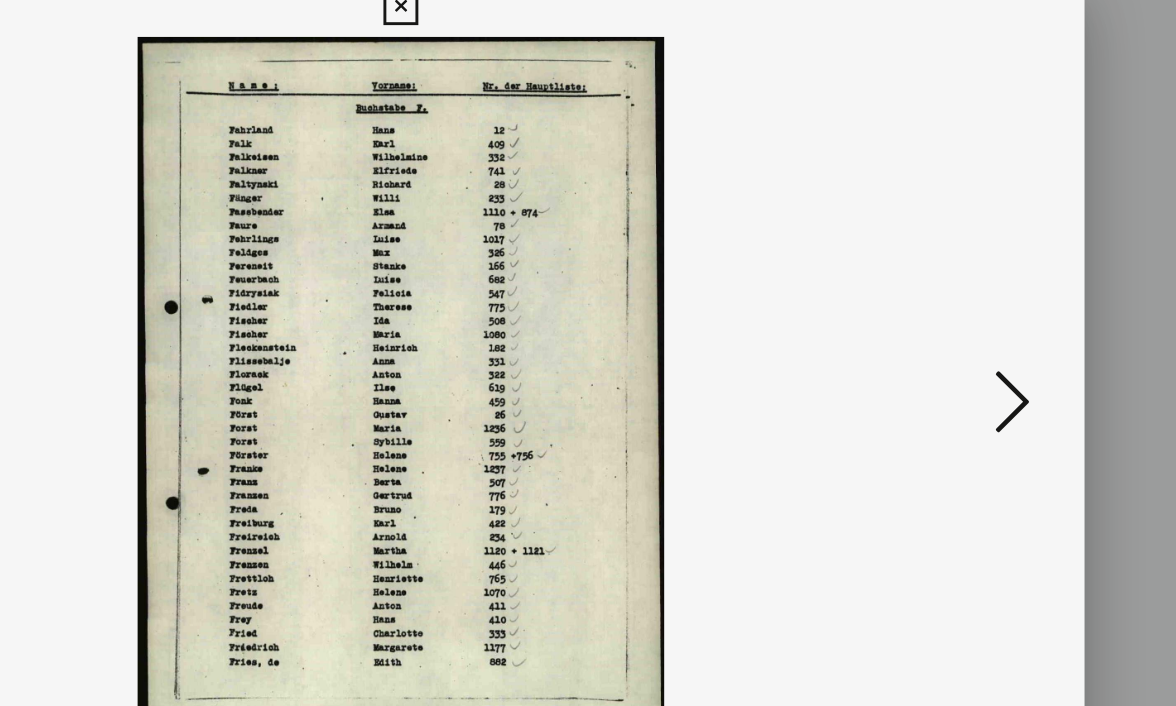 click at bounding box center [1008, 301] 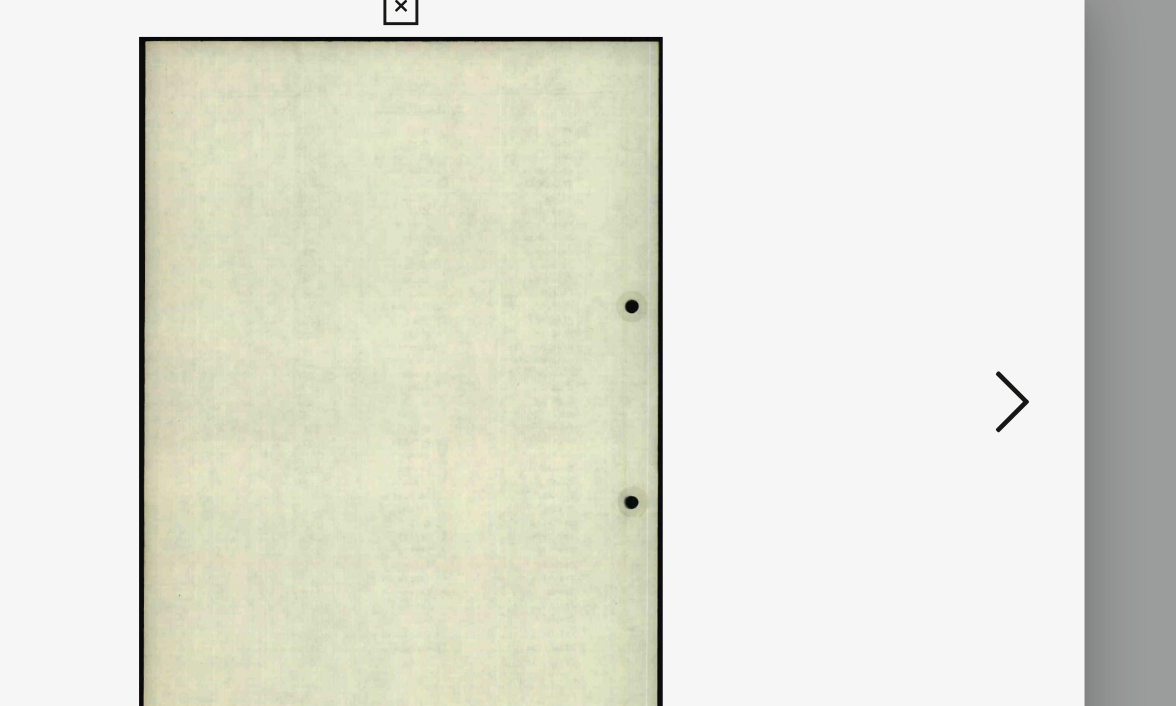 click at bounding box center [1008, 301] 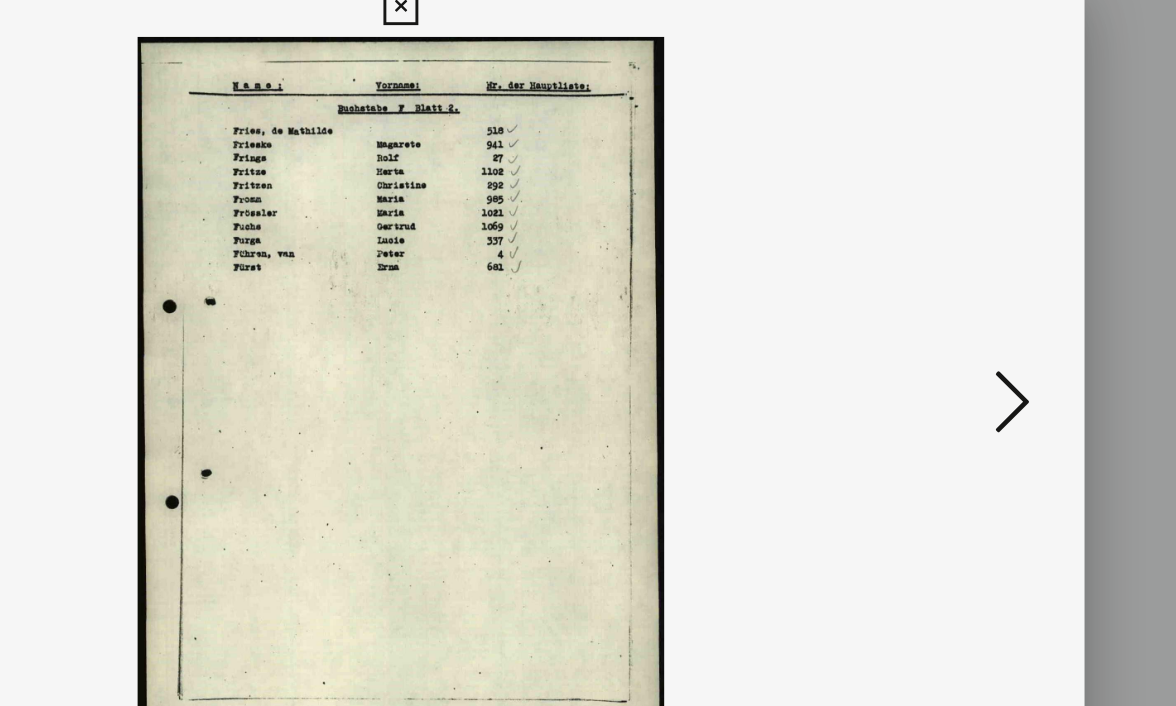 click at bounding box center (1008, 301) 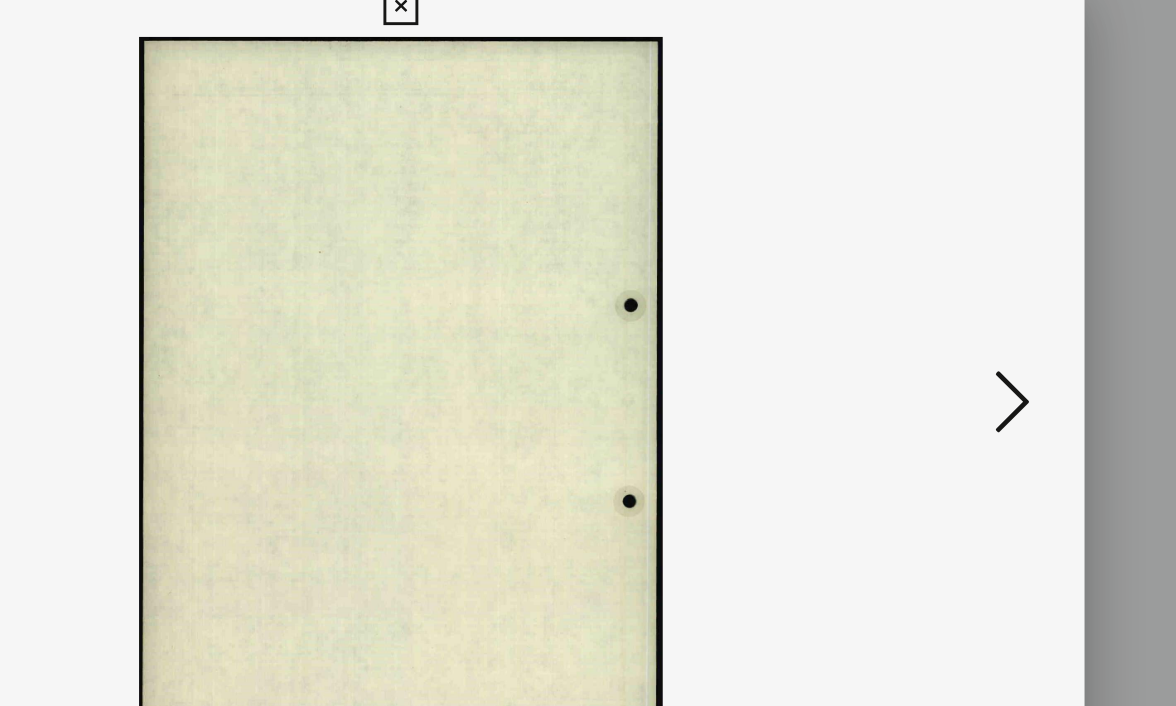 click at bounding box center [1008, 301] 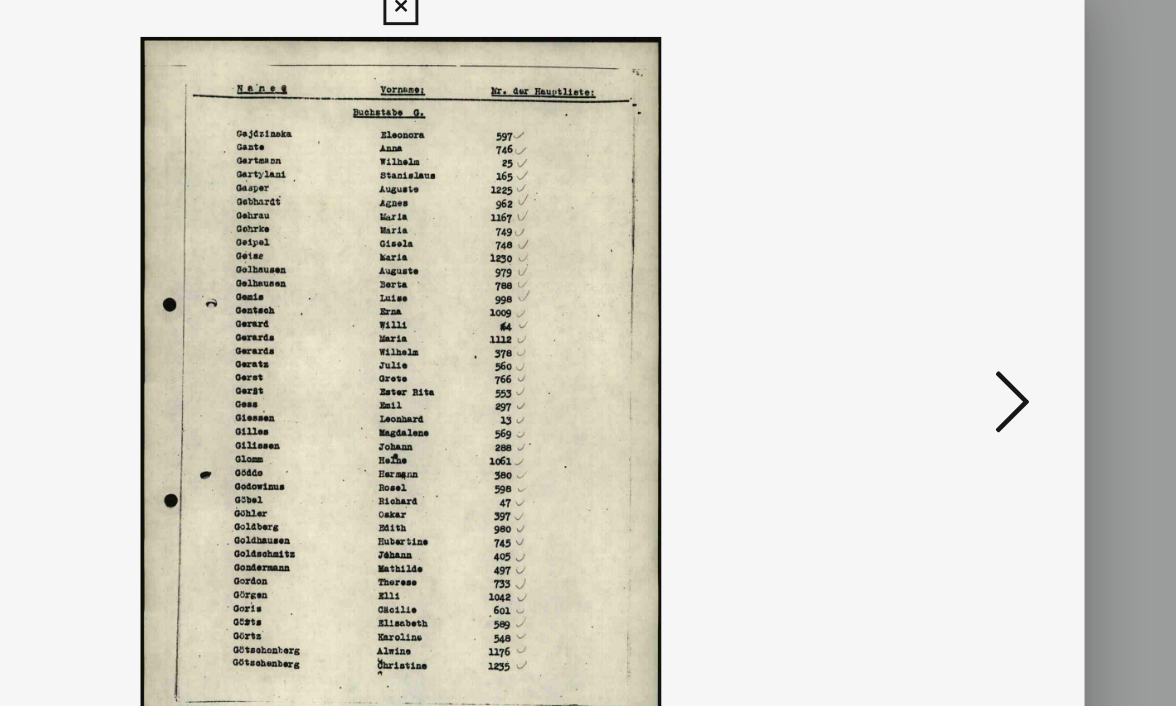 click at bounding box center (1008, 301) 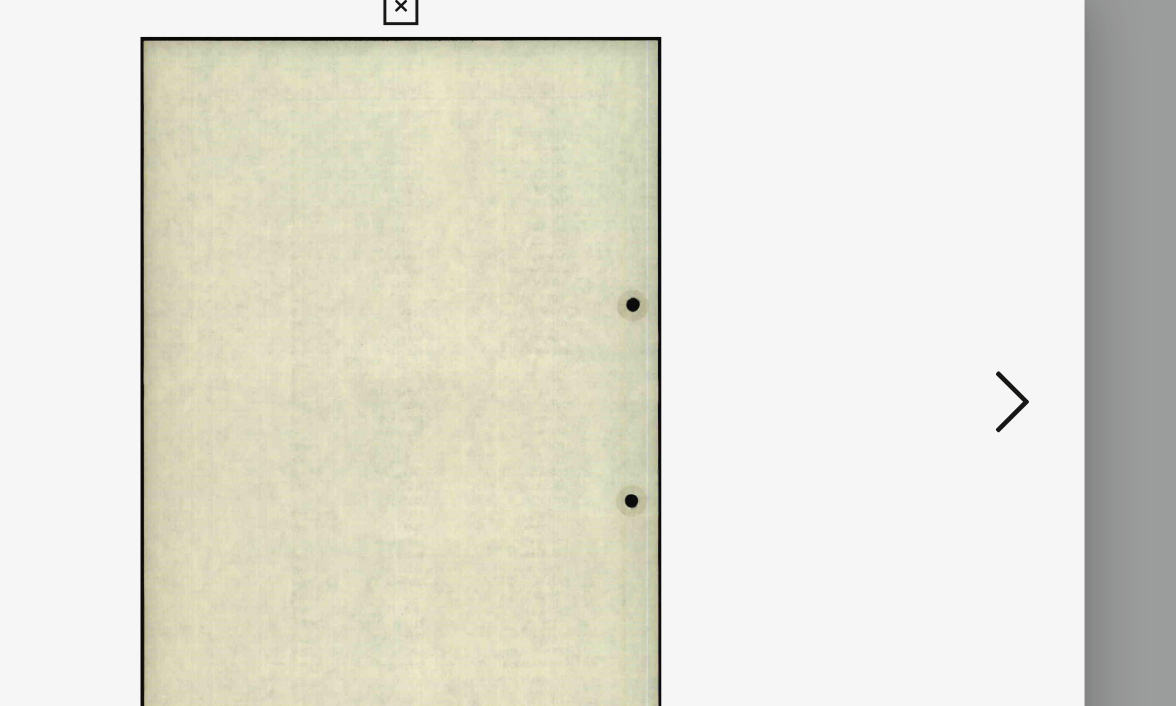 click at bounding box center (1008, 301) 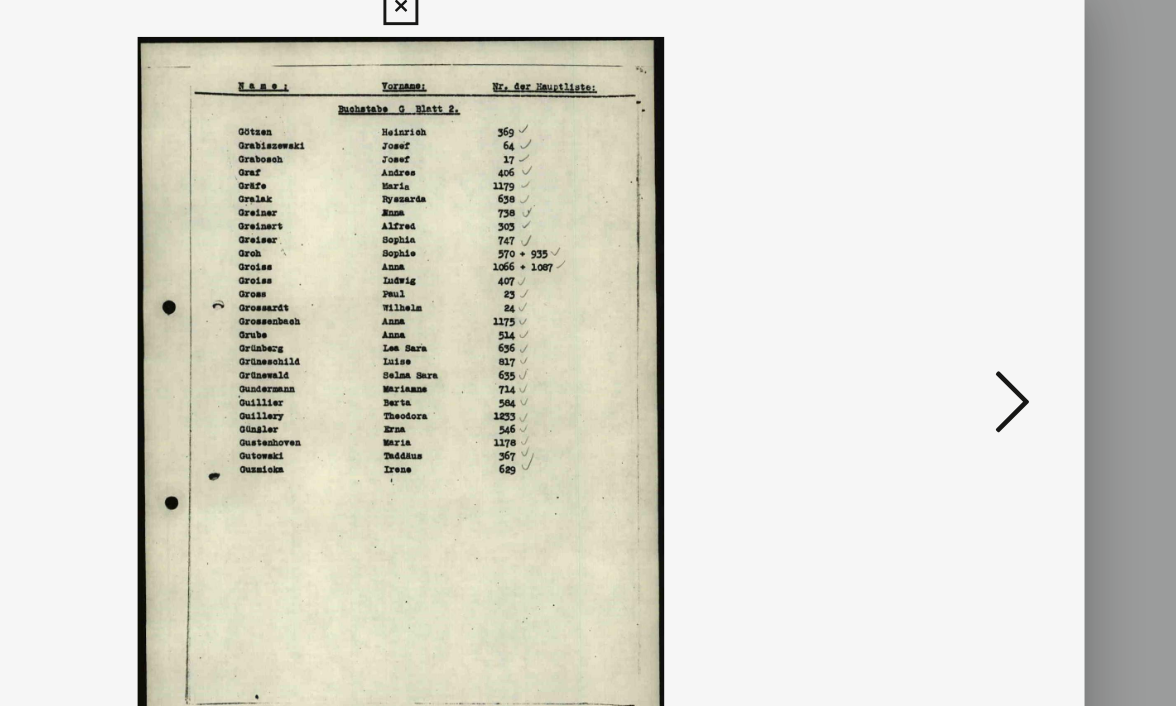 click at bounding box center [1008, 301] 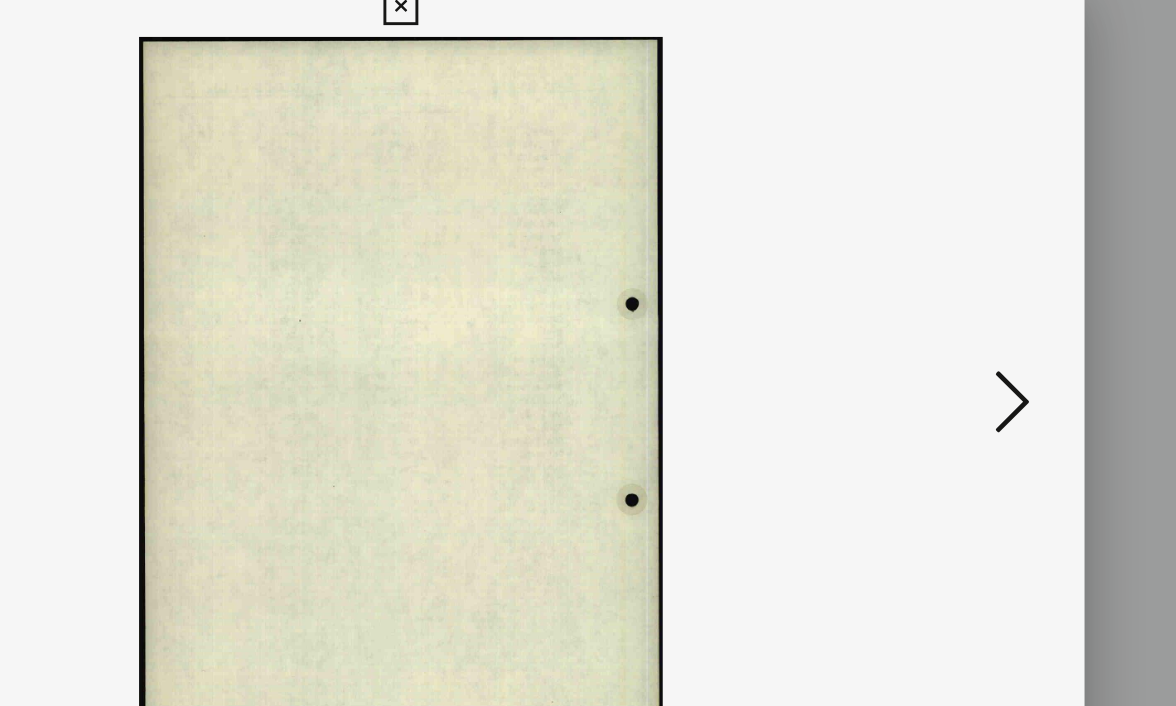 click at bounding box center (1008, 301) 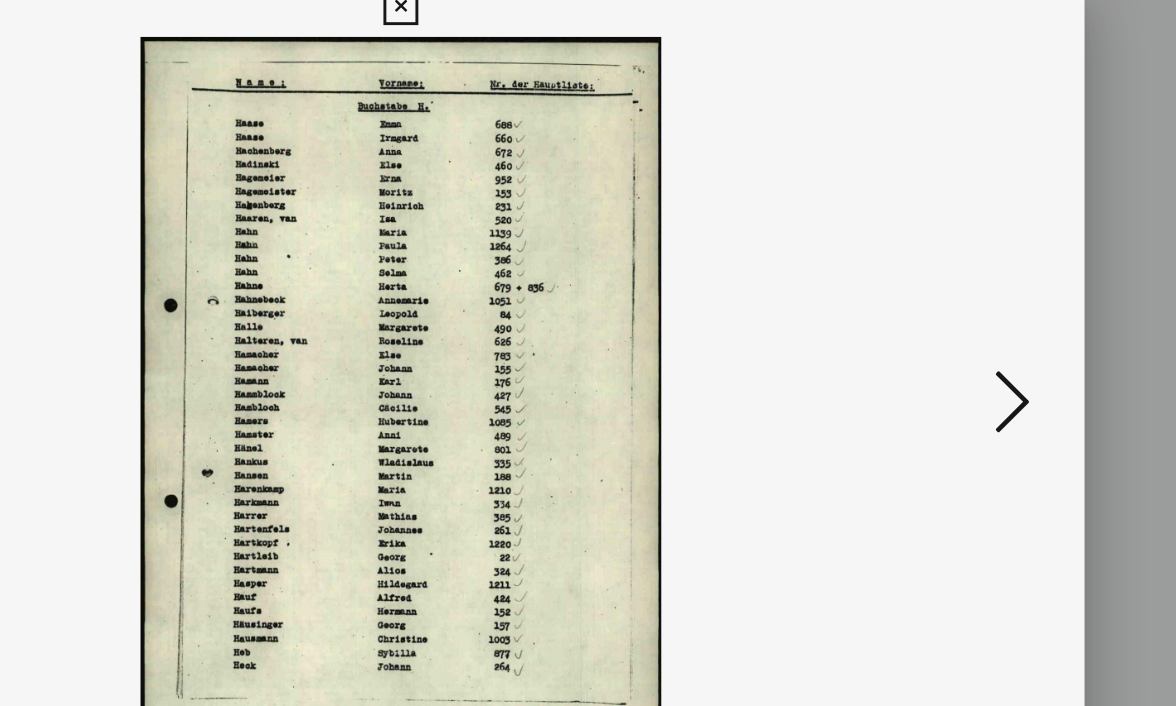 click at bounding box center (1008, 301) 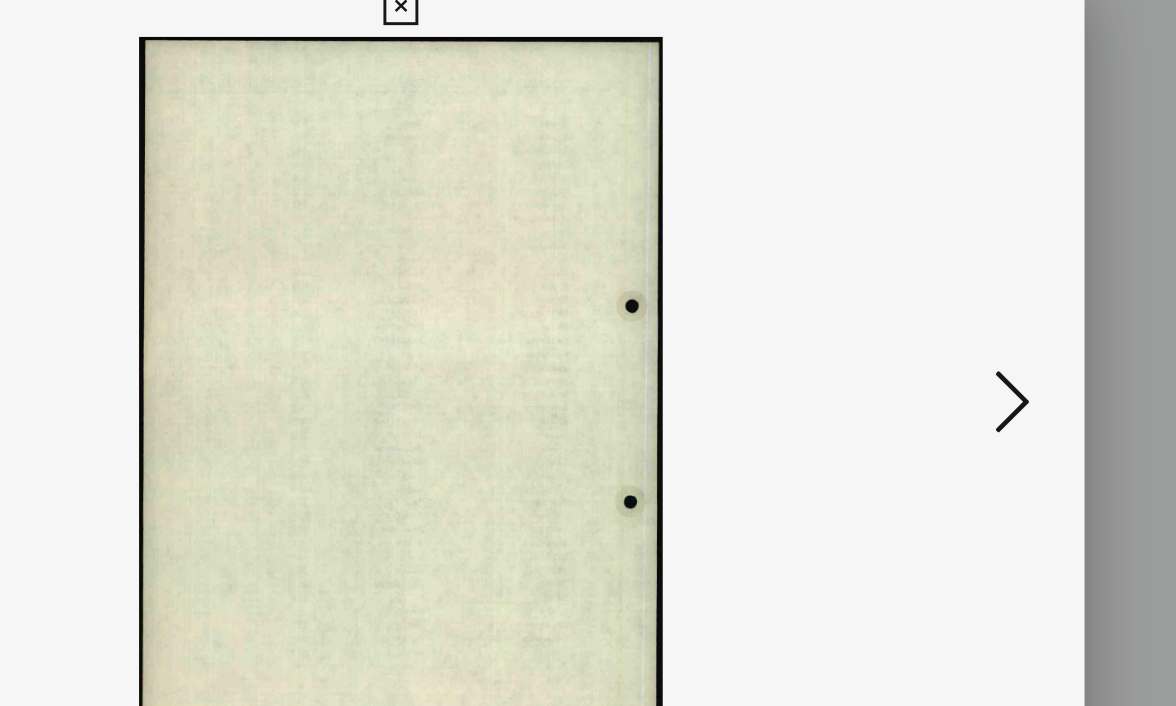 click at bounding box center [1008, 301] 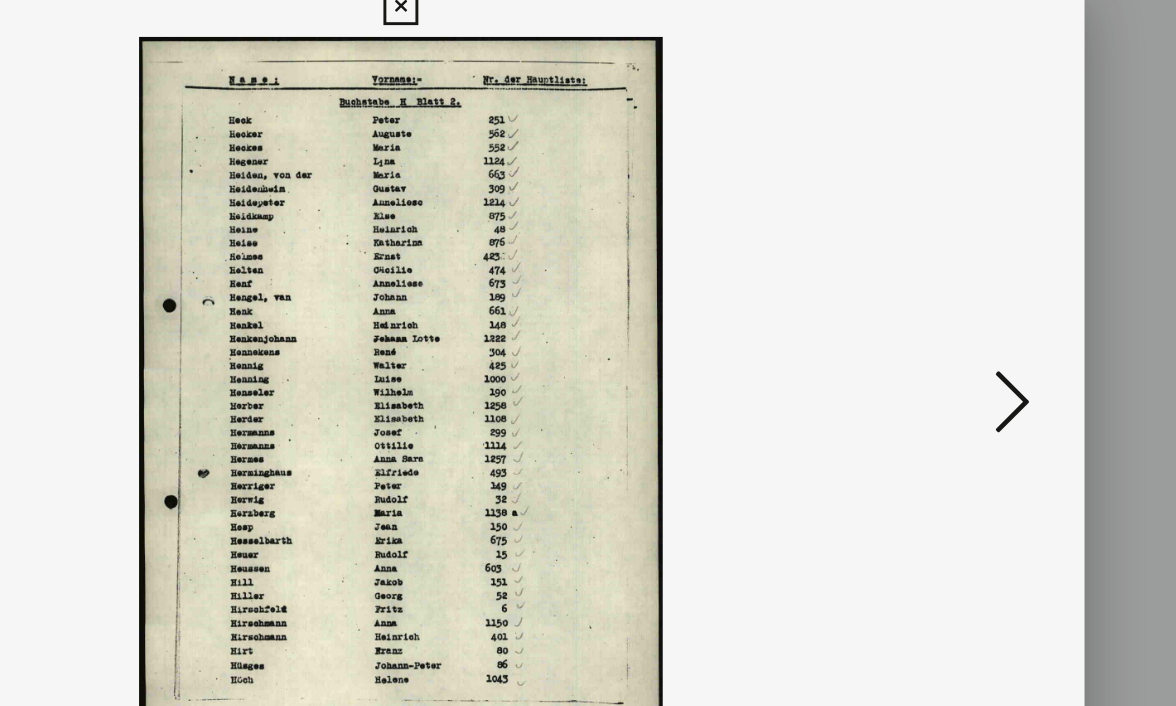 click at bounding box center (1008, 301) 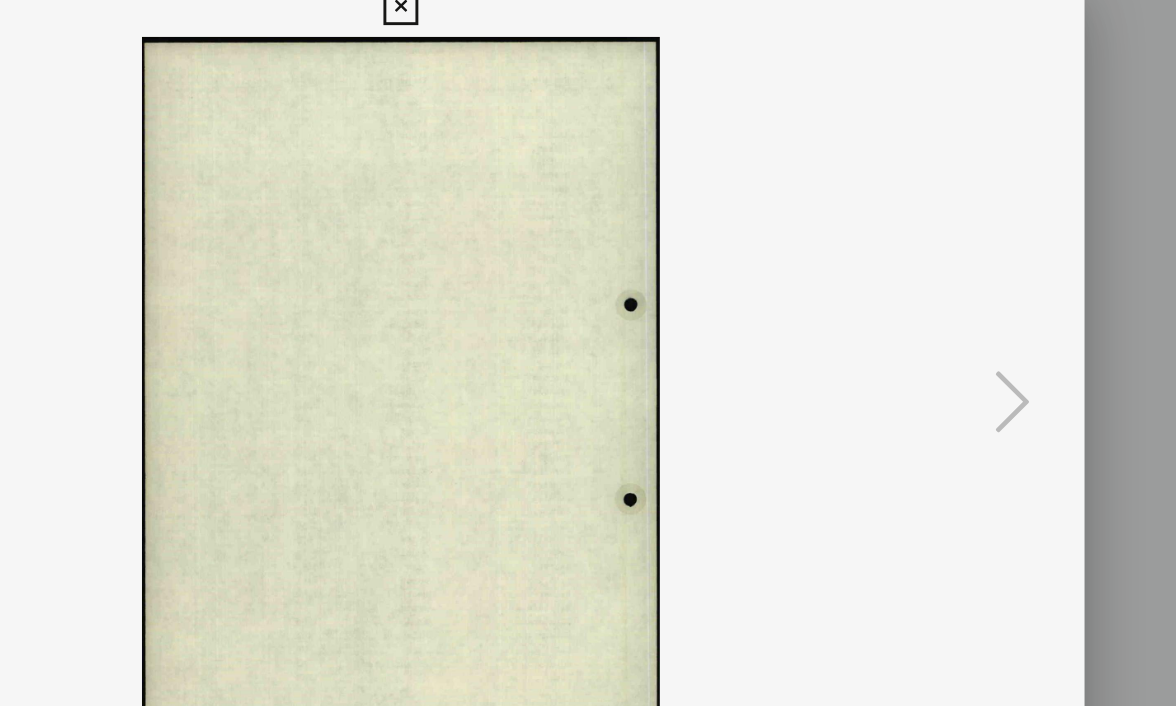 click at bounding box center (587, 30) 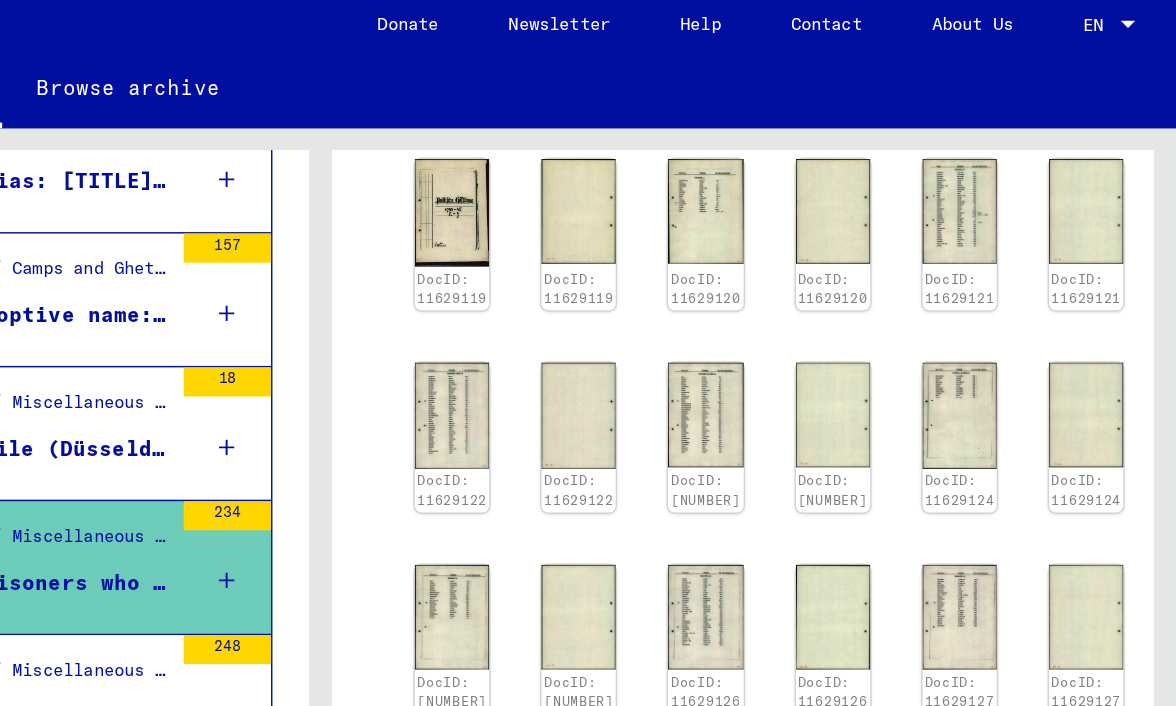 scroll, scrollTop: 0, scrollLeft: 0, axis: both 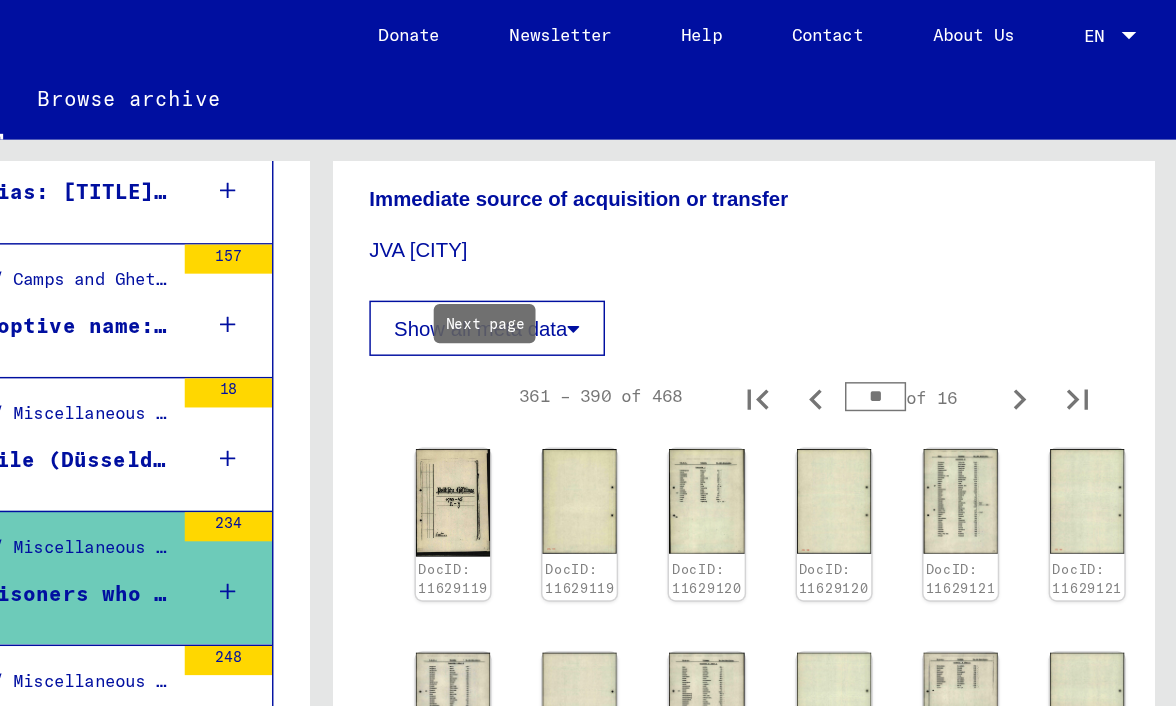 click 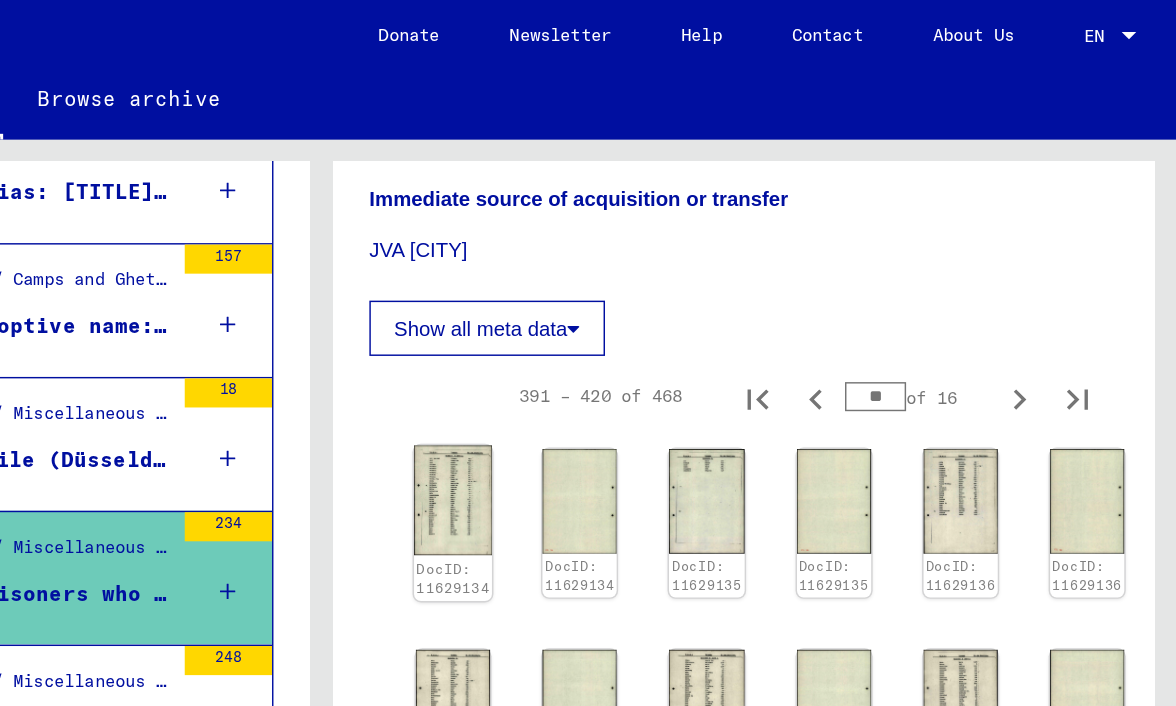 click 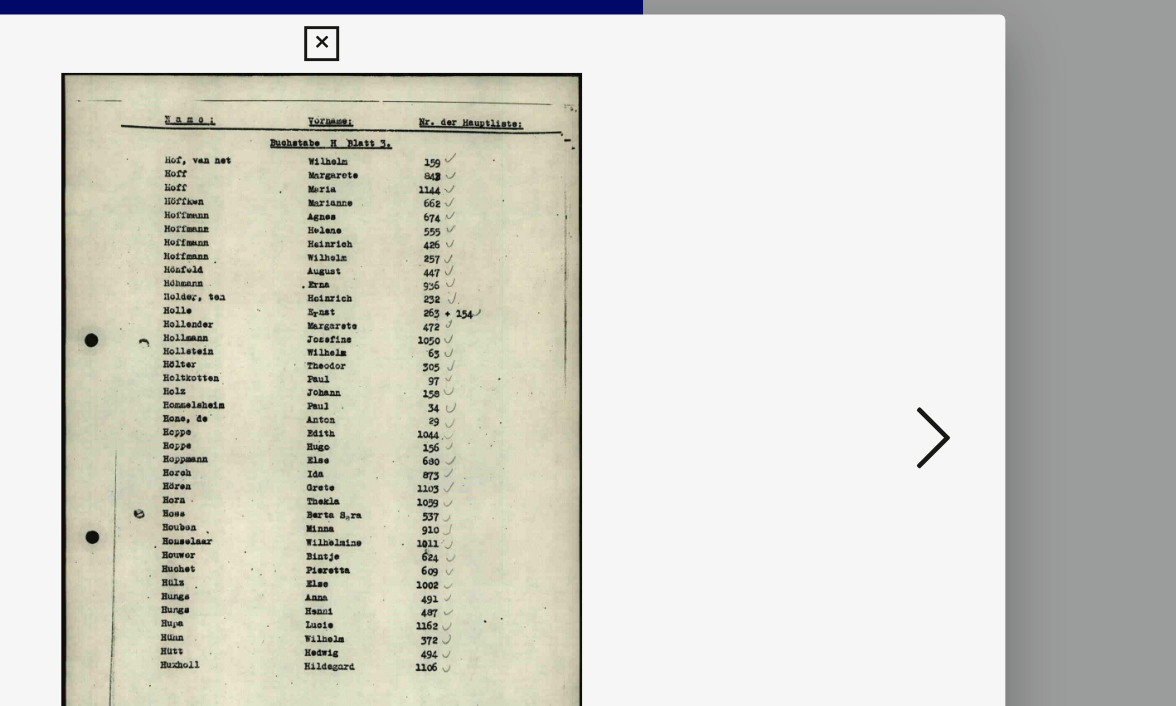 click at bounding box center (1008, 301) 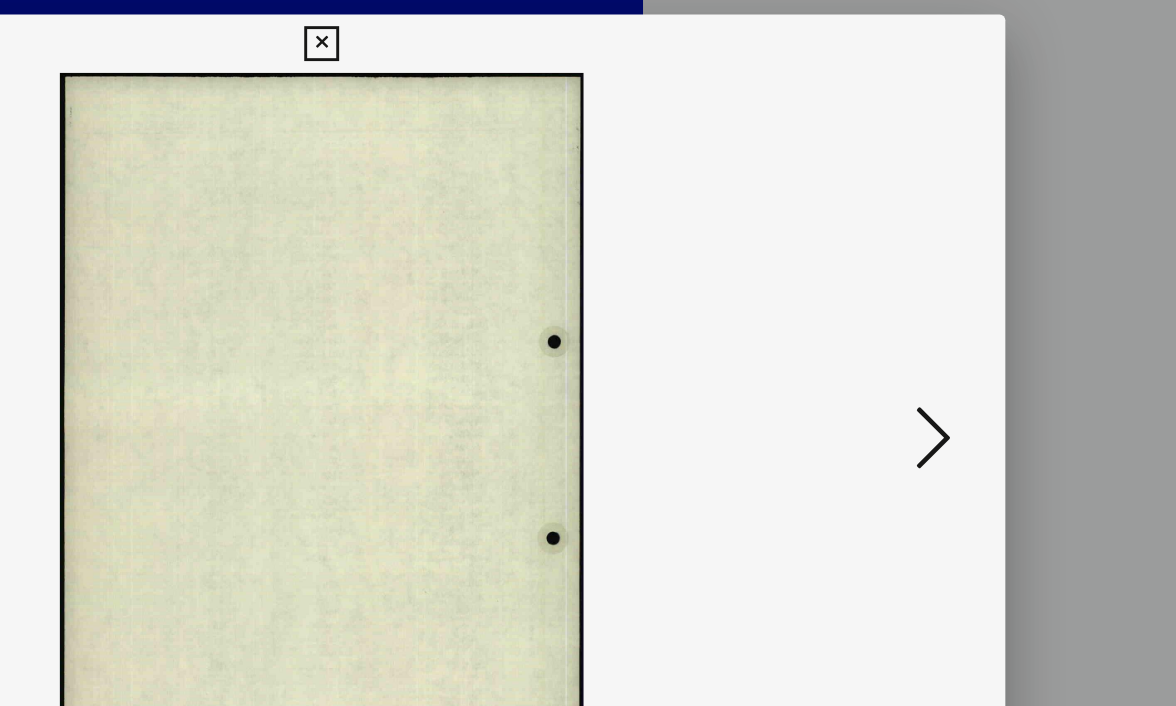 click at bounding box center (1008, 301) 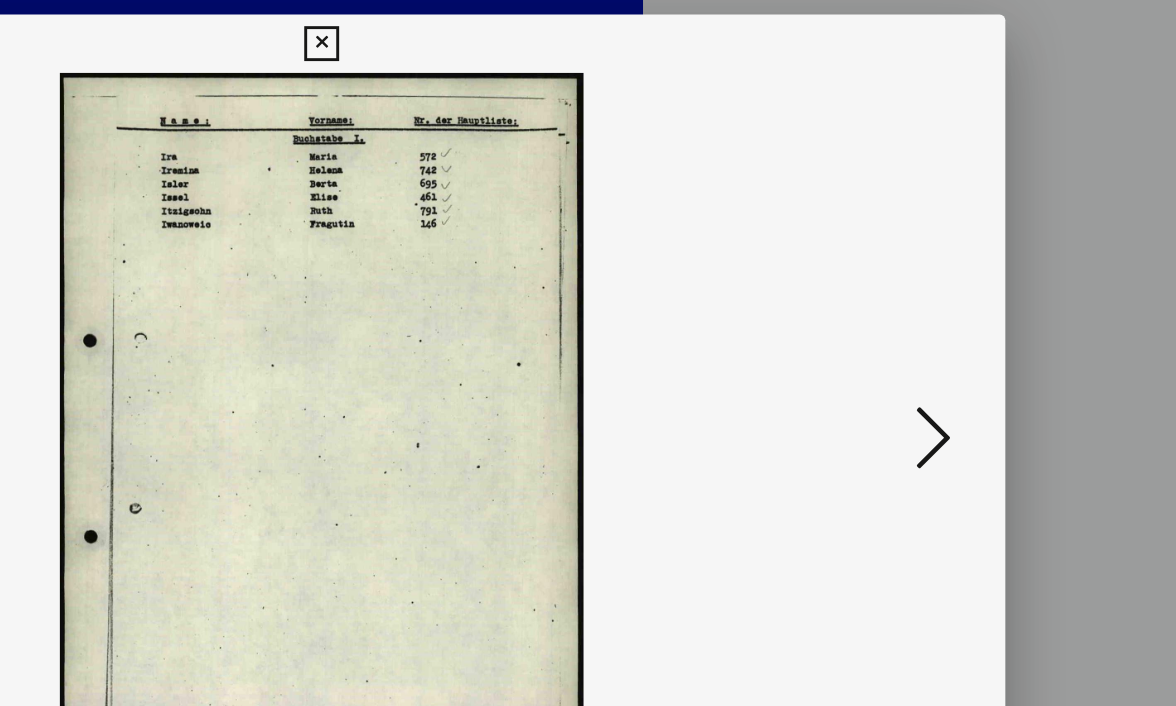 click at bounding box center (1008, 301) 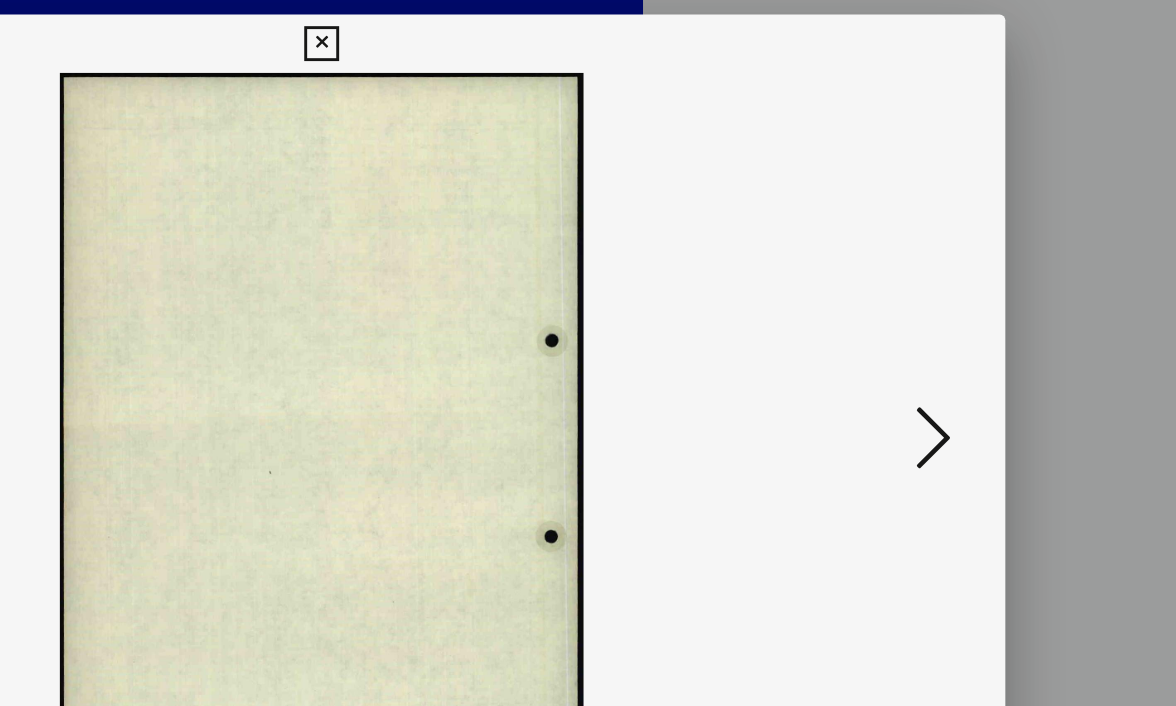 click at bounding box center (1008, 301) 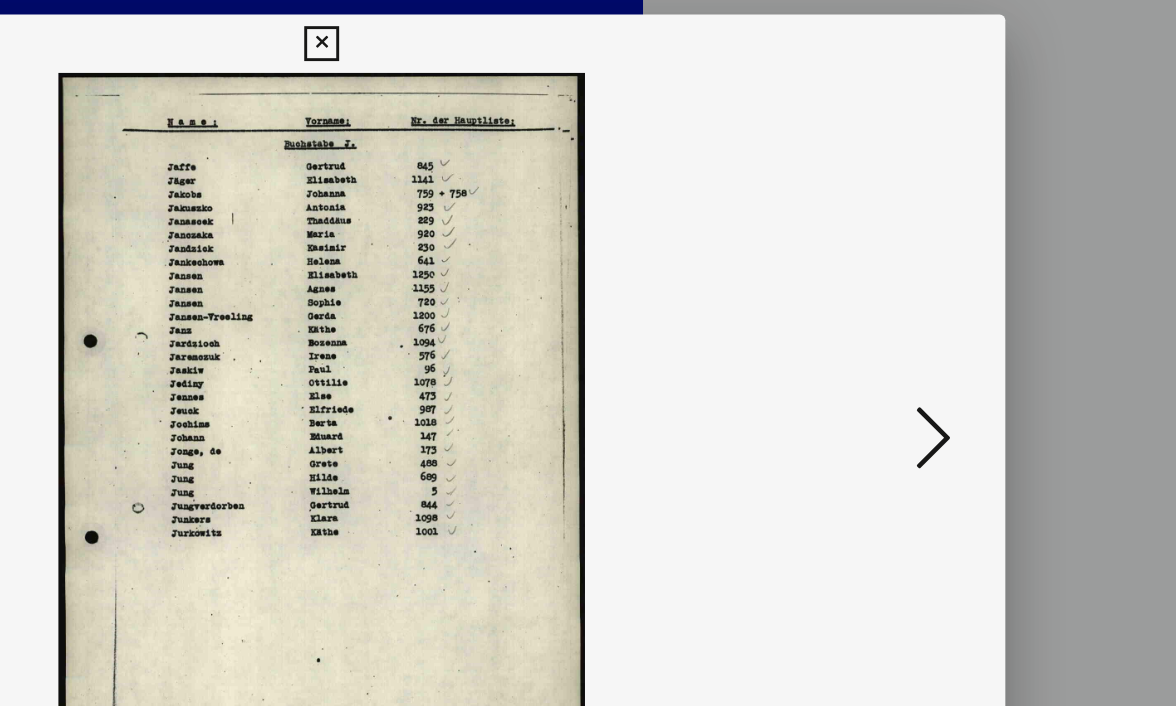 click at bounding box center [1008, 301] 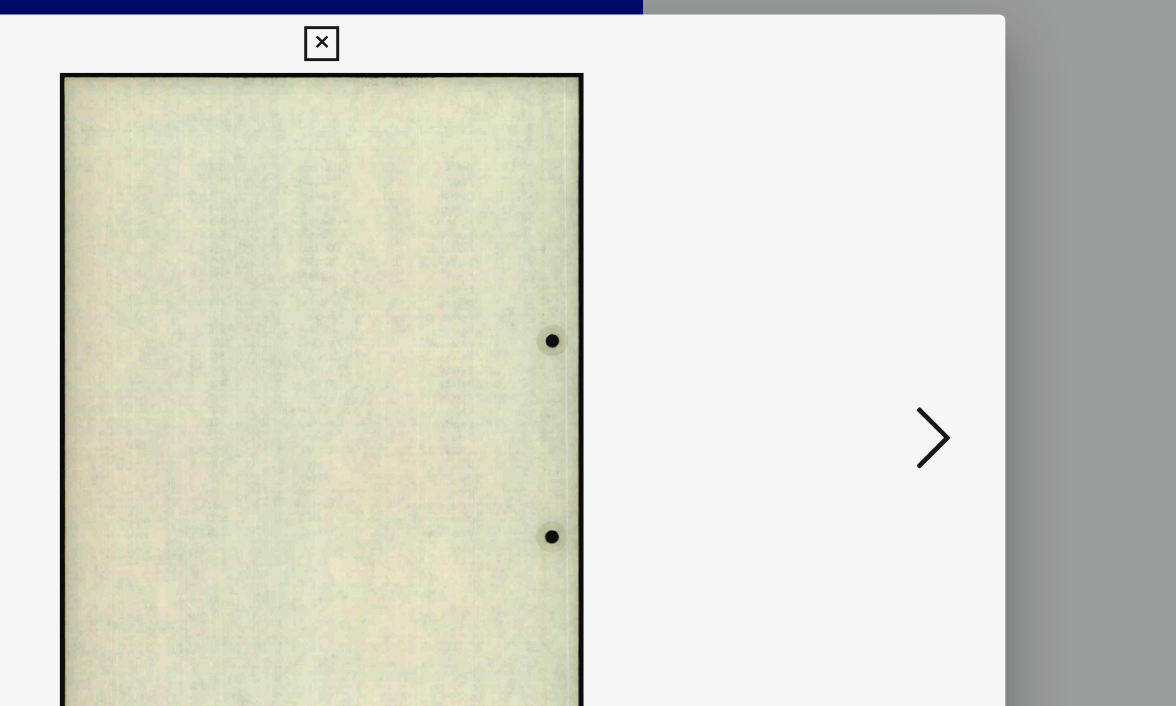 click at bounding box center (1008, 301) 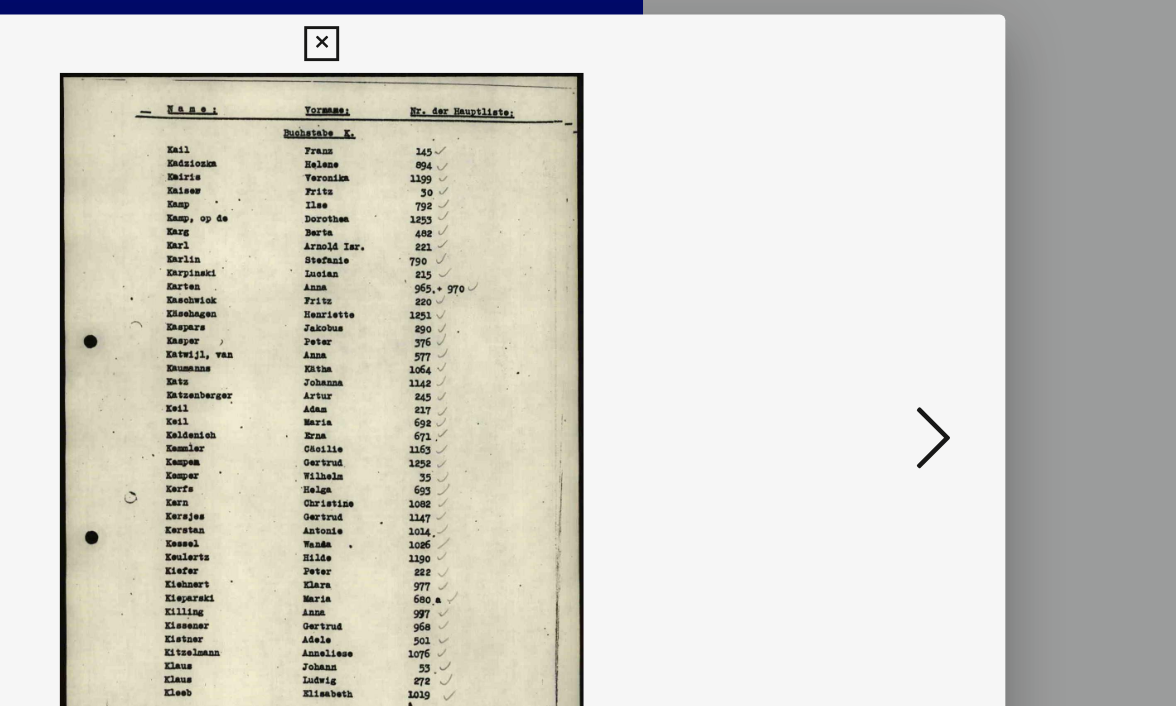 click at bounding box center [1008, 301] 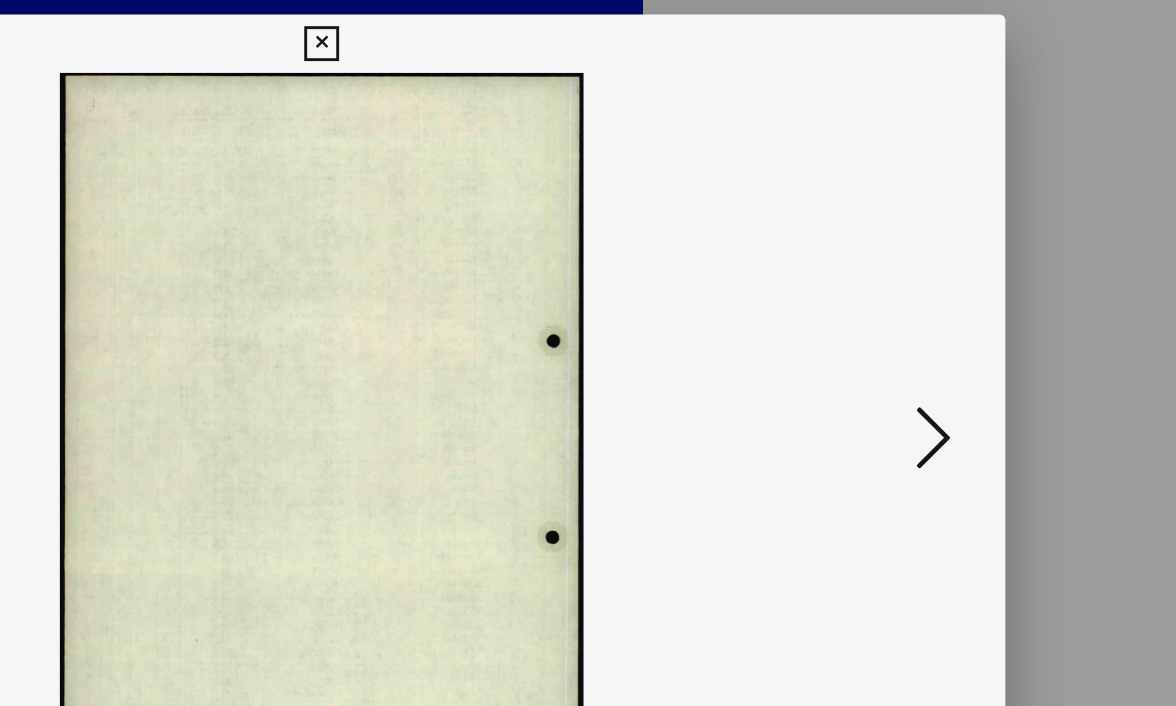click at bounding box center [1008, 301] 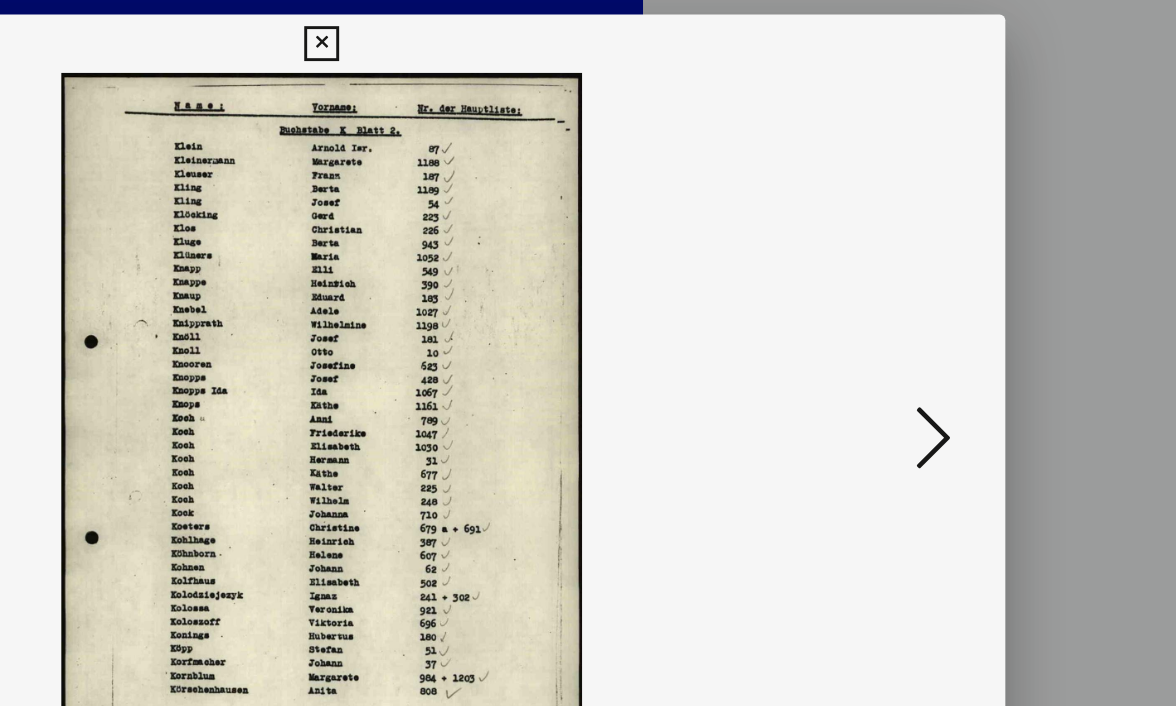 click at bounding box center [1008, 301] 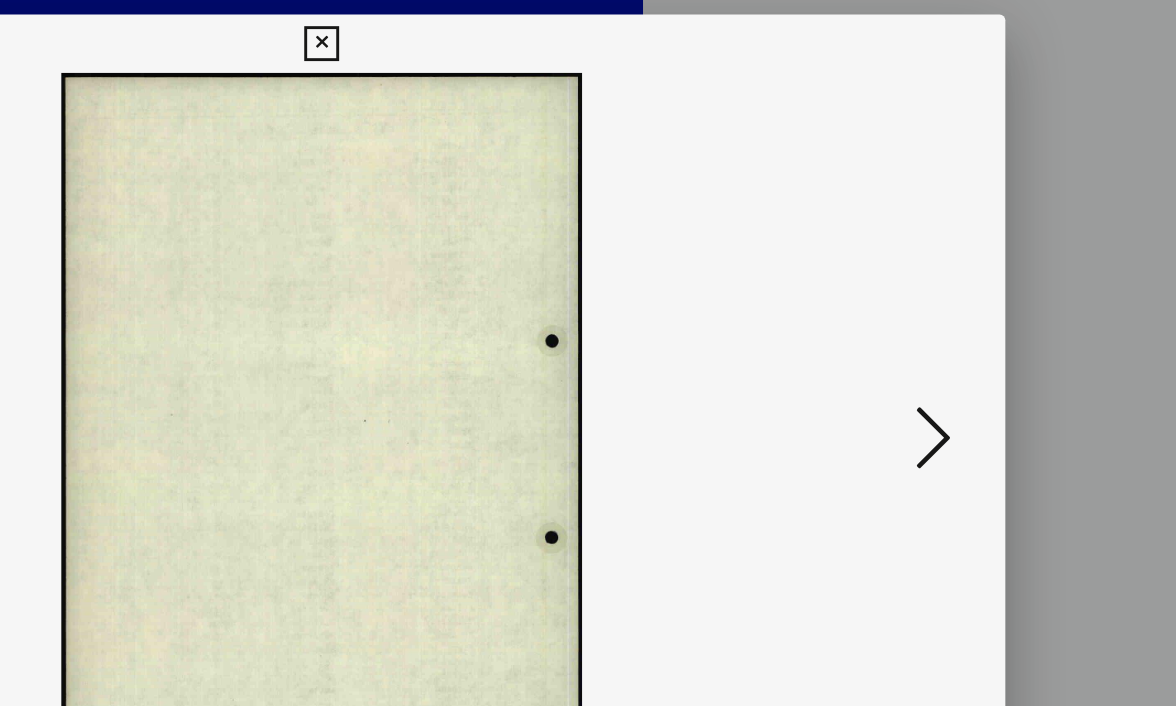 click at bounding box center (1008, 301) 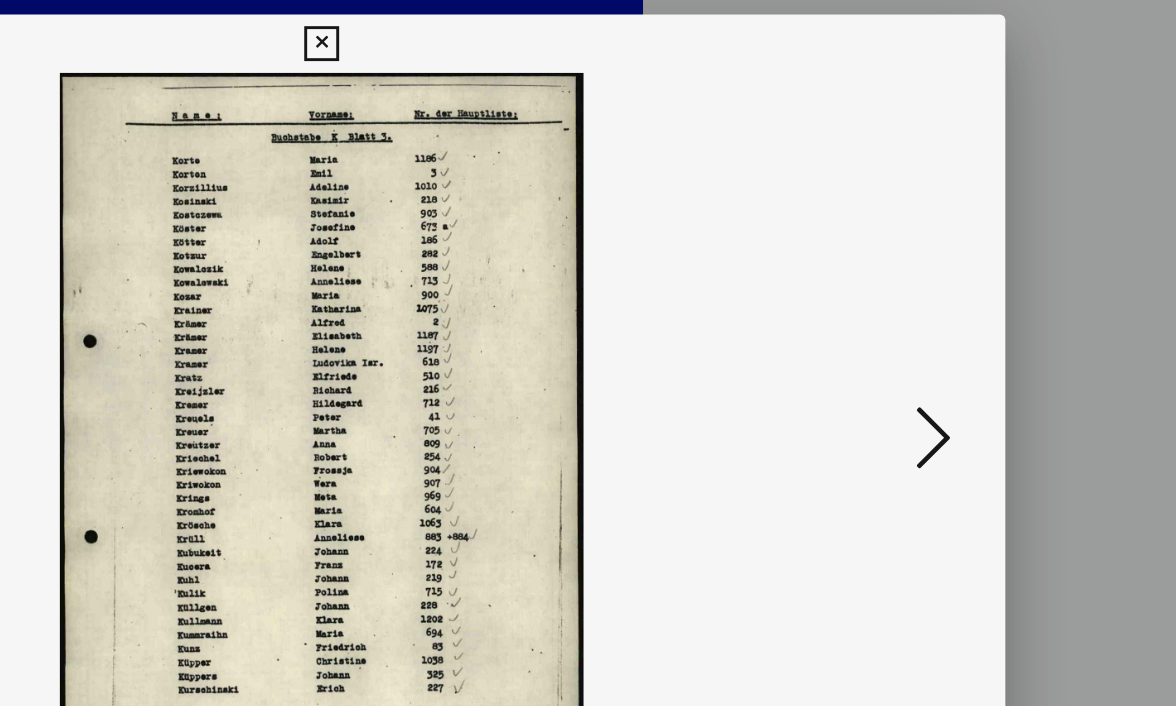 click at bounding box center [1008, 301] 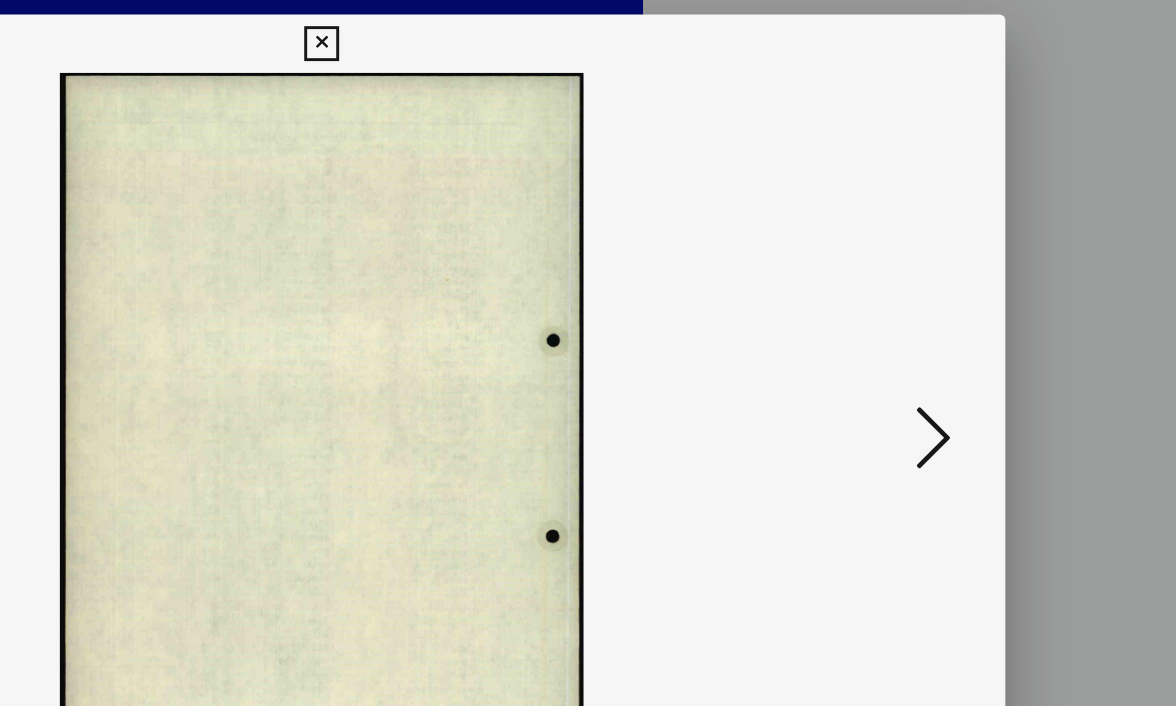 click at bounding box center (1008, 301) 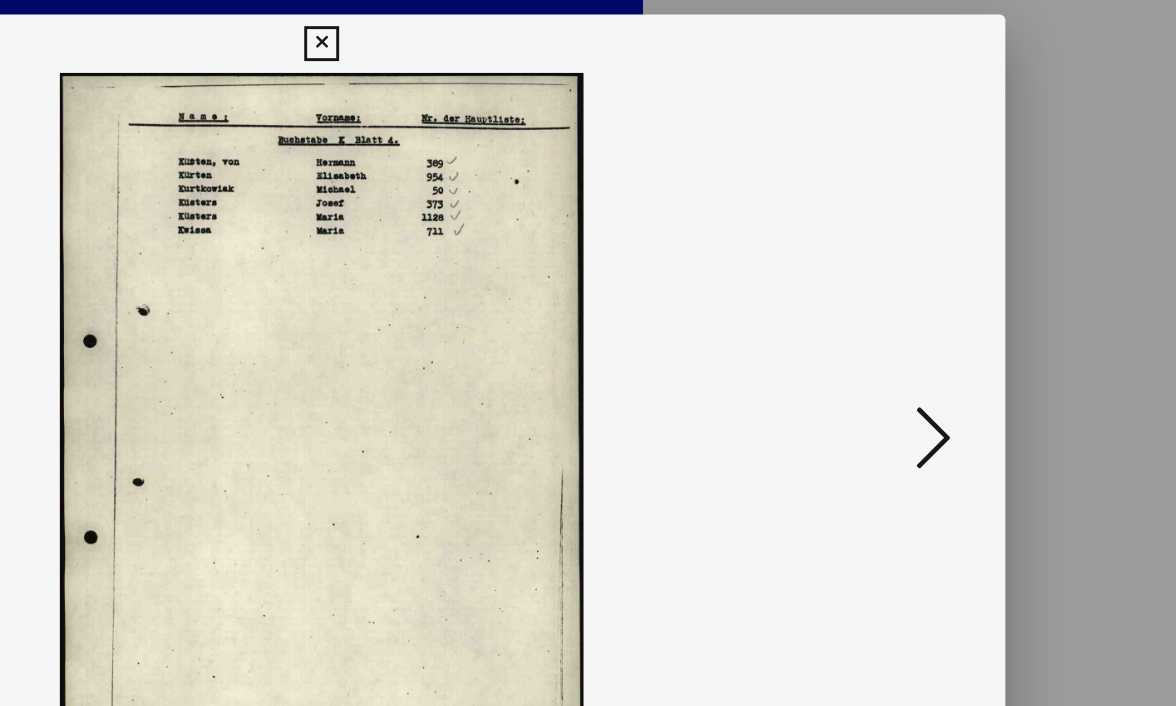 click at bounding box center (1008, 301) 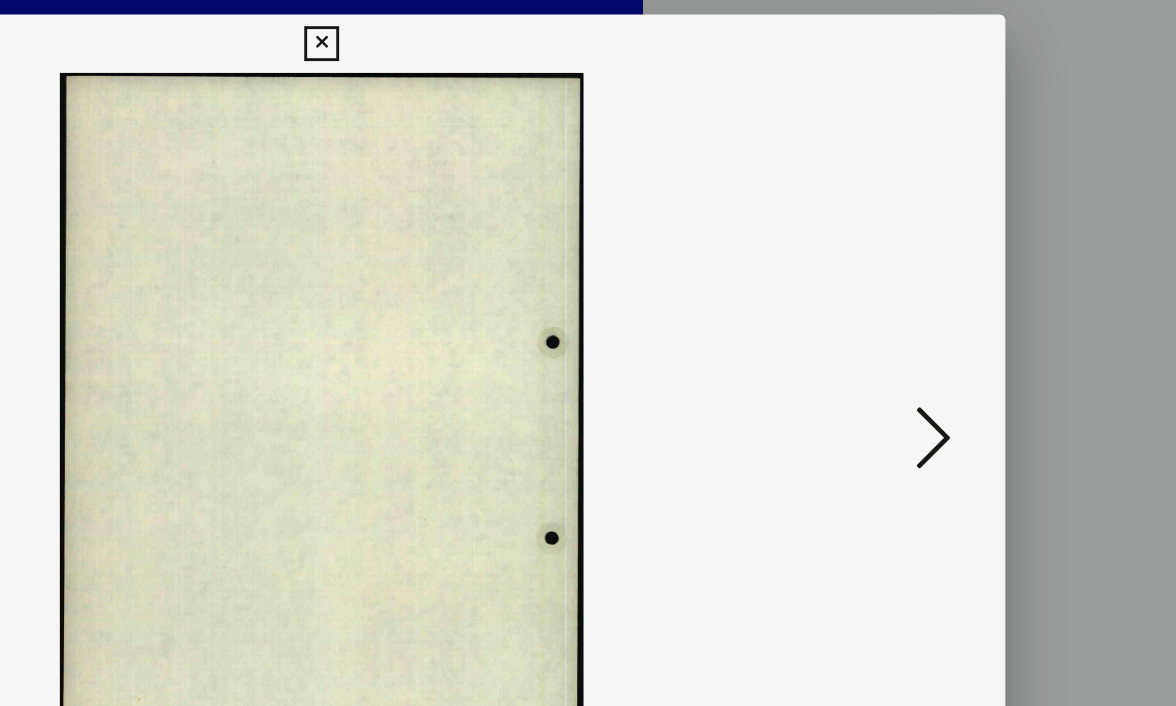 click at bounding box center (1008, 301) 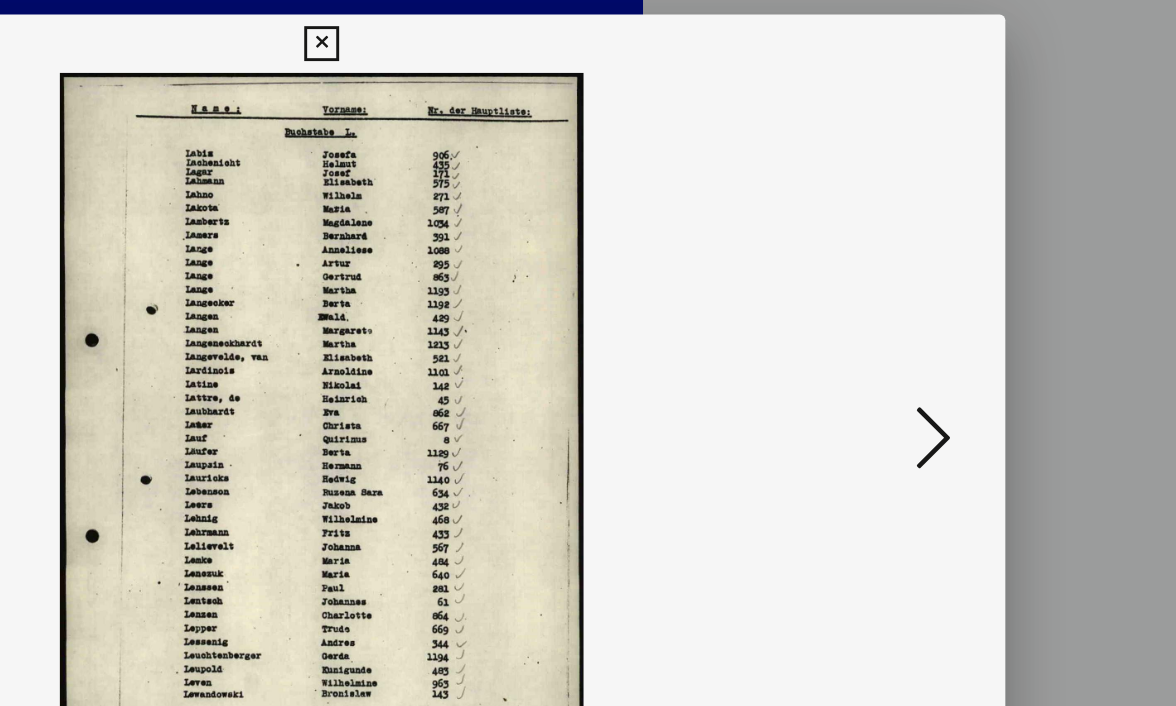 click at bounding box center (1008, 301) 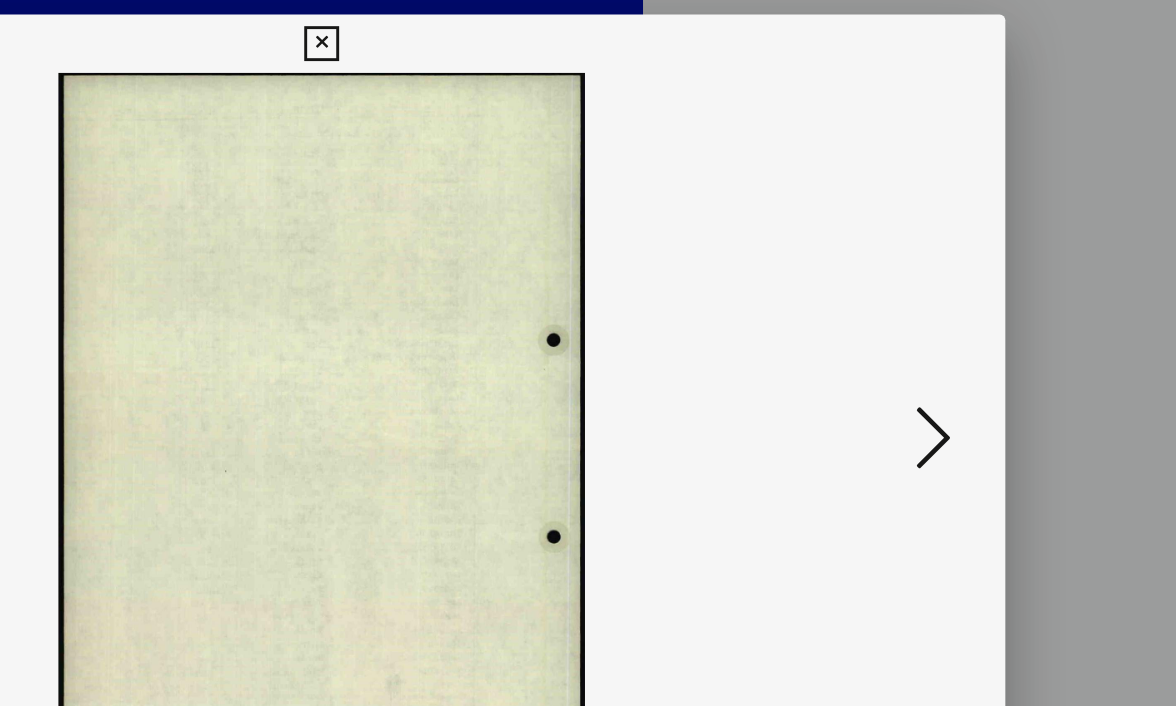 click at bounding box center [1008, 301] 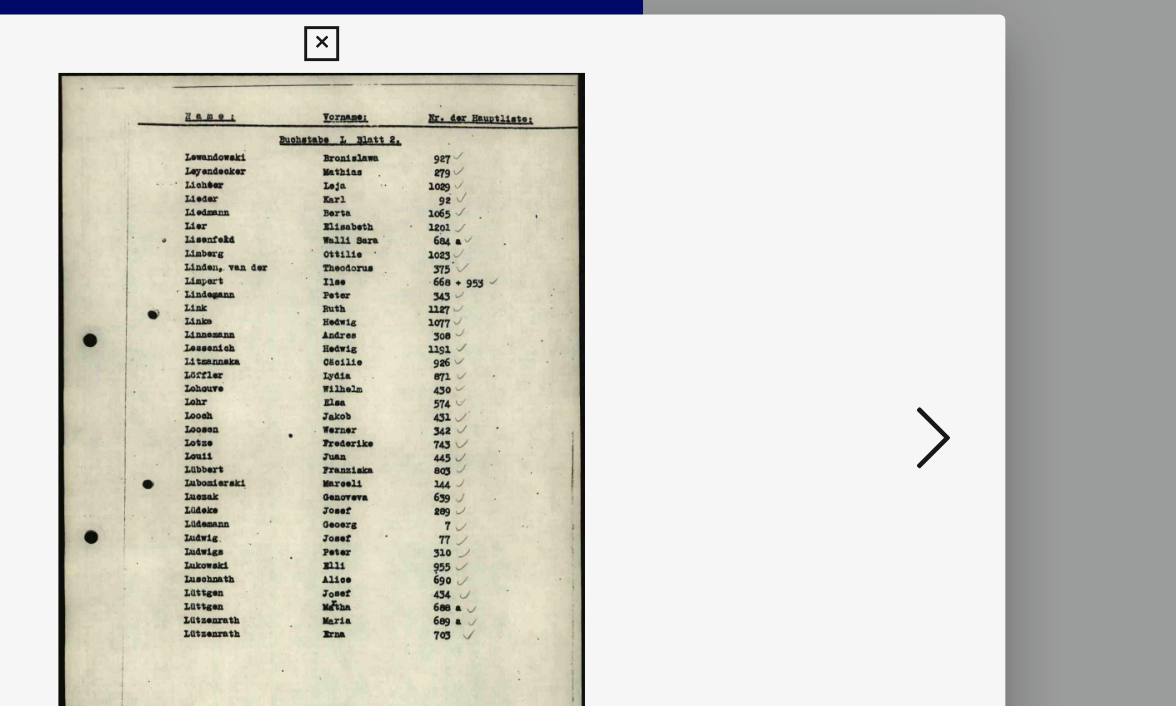 click at bounding box center [1008, 301] 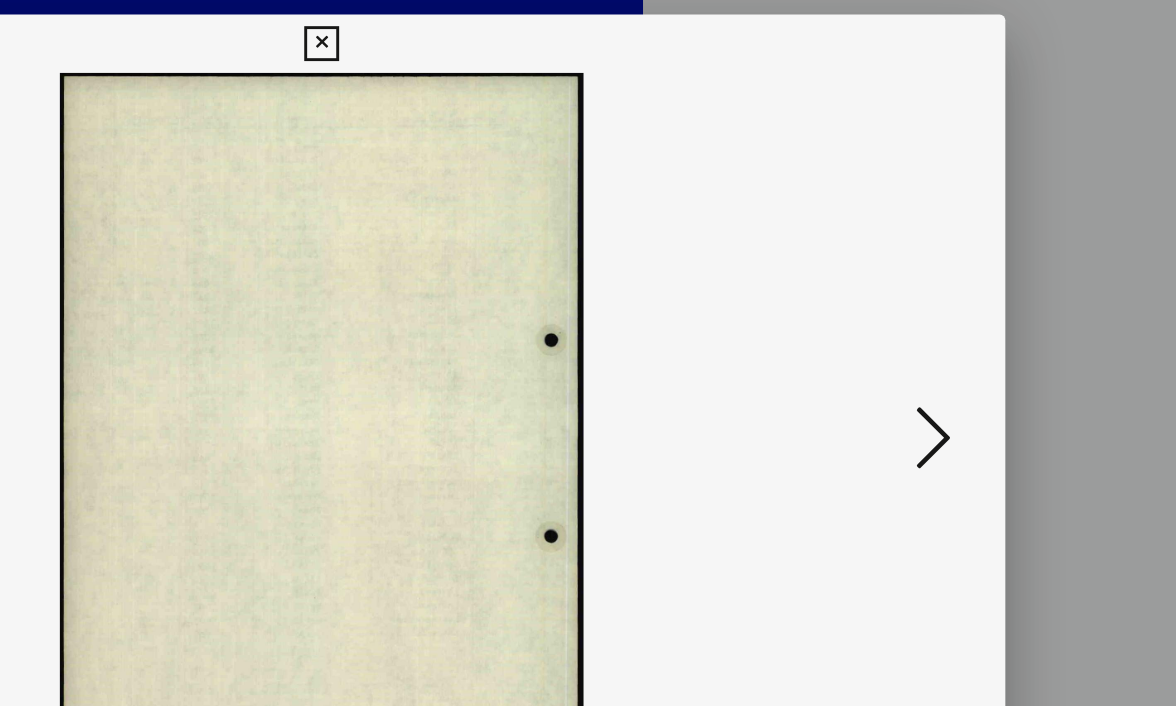 click at bounding box center [1008, 301] 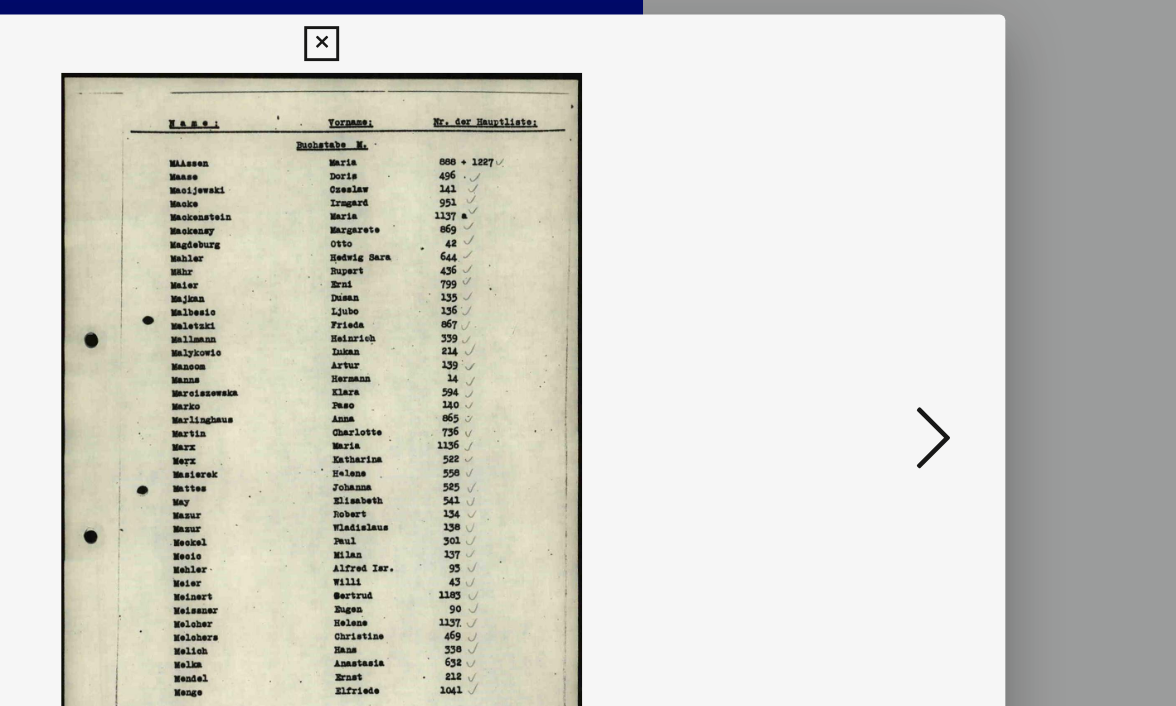 click at bounding box center (1008, 301) 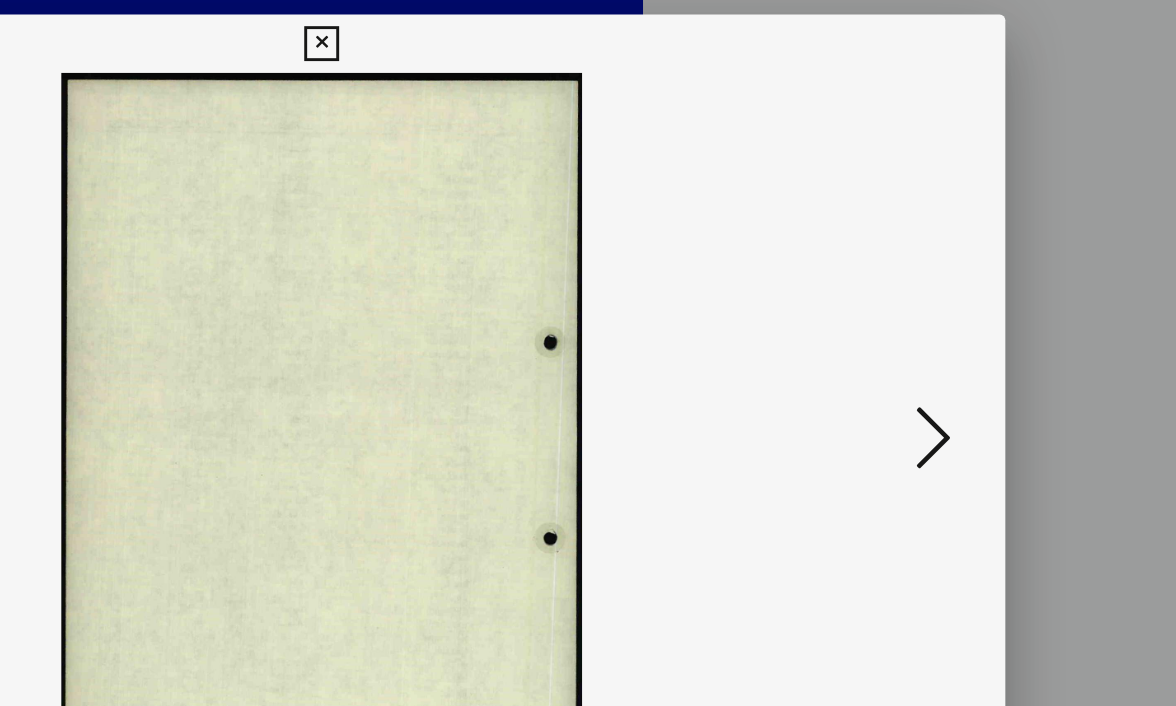 click at bounding box center [1008, 301] 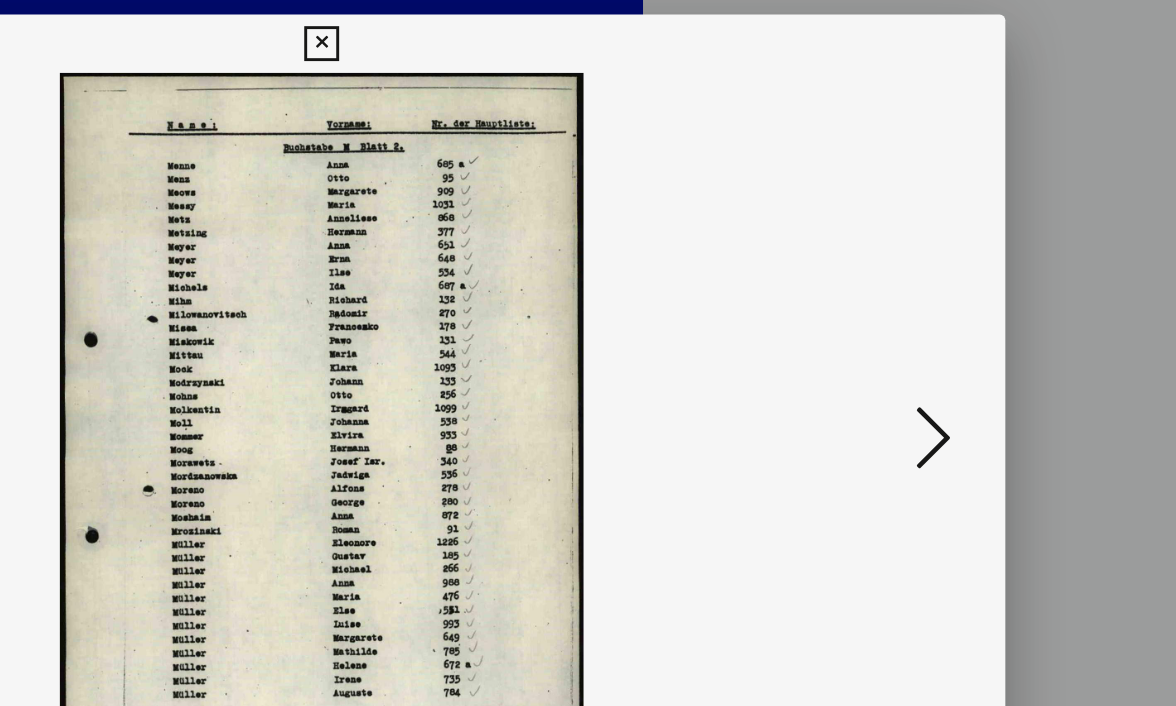 click at bounding box center [1008, 301] 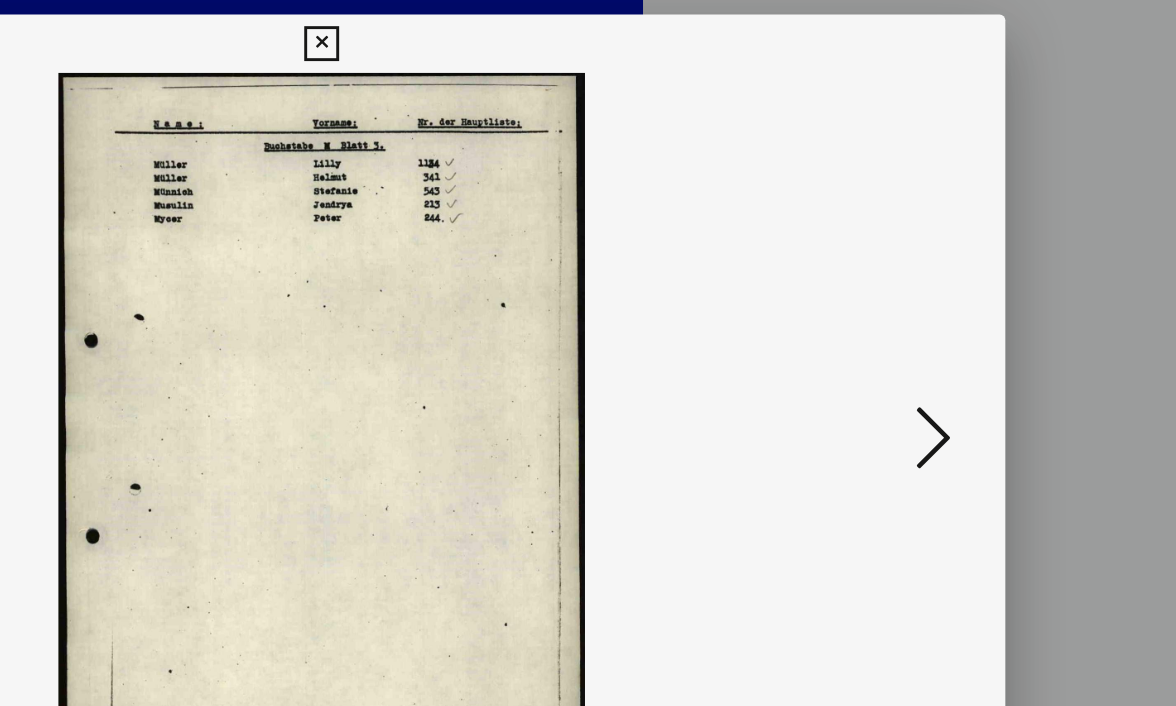 click at bounding box center [1008, 301] 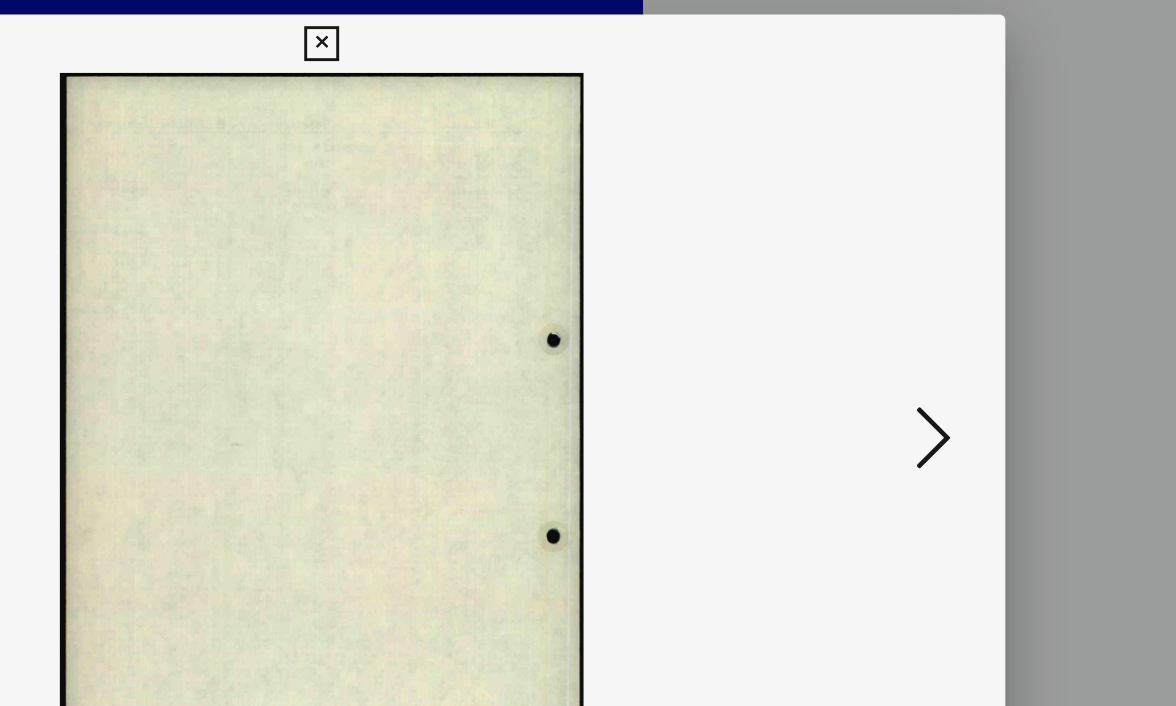 click at bounding box center [1008, 301] 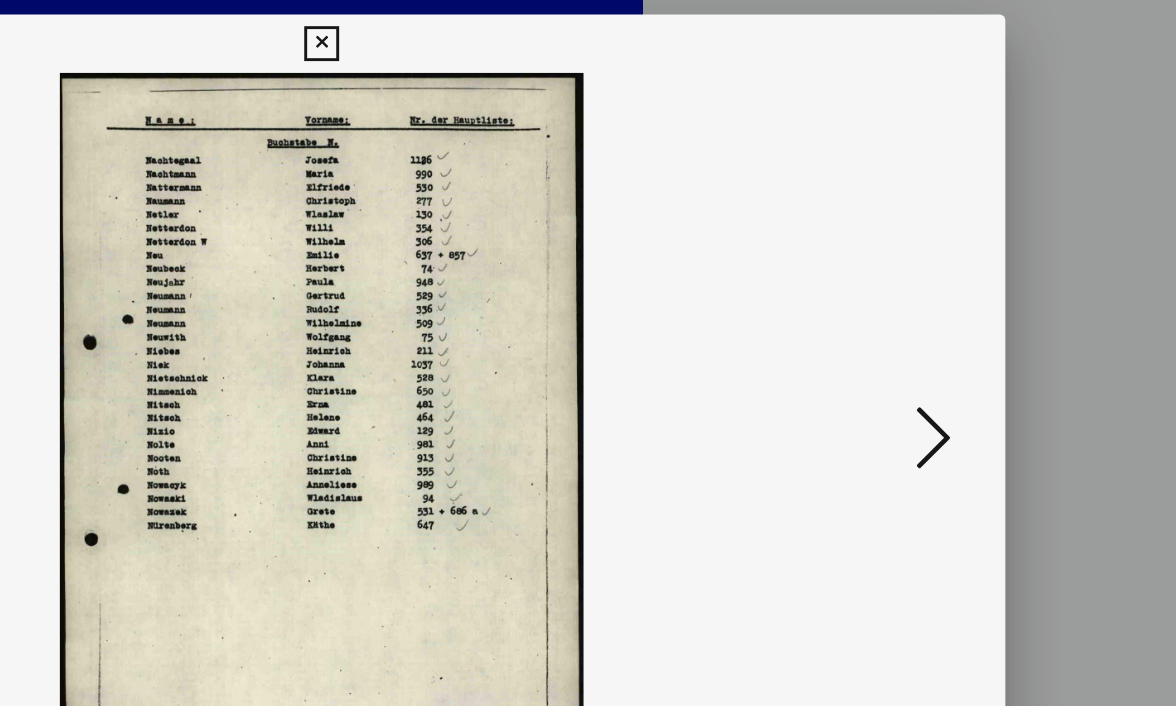 click at bounding box center (1008, 301) 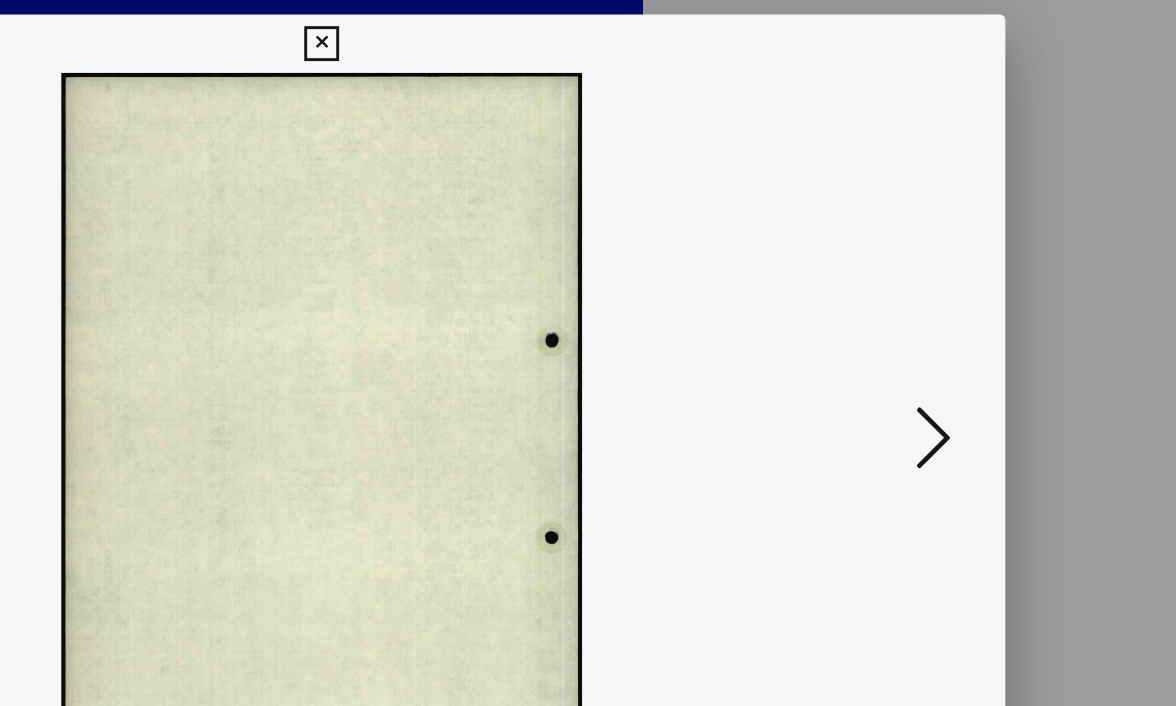click at bounding box center (1008, 301) 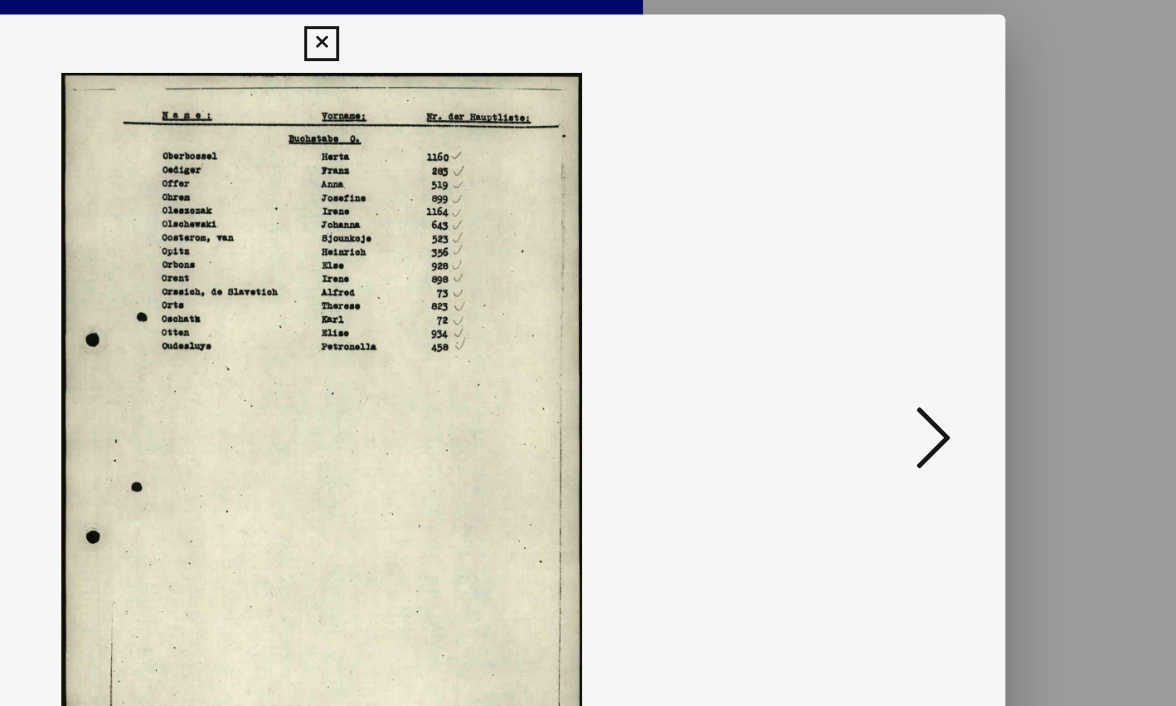 click at bounding box center [1008, 301] 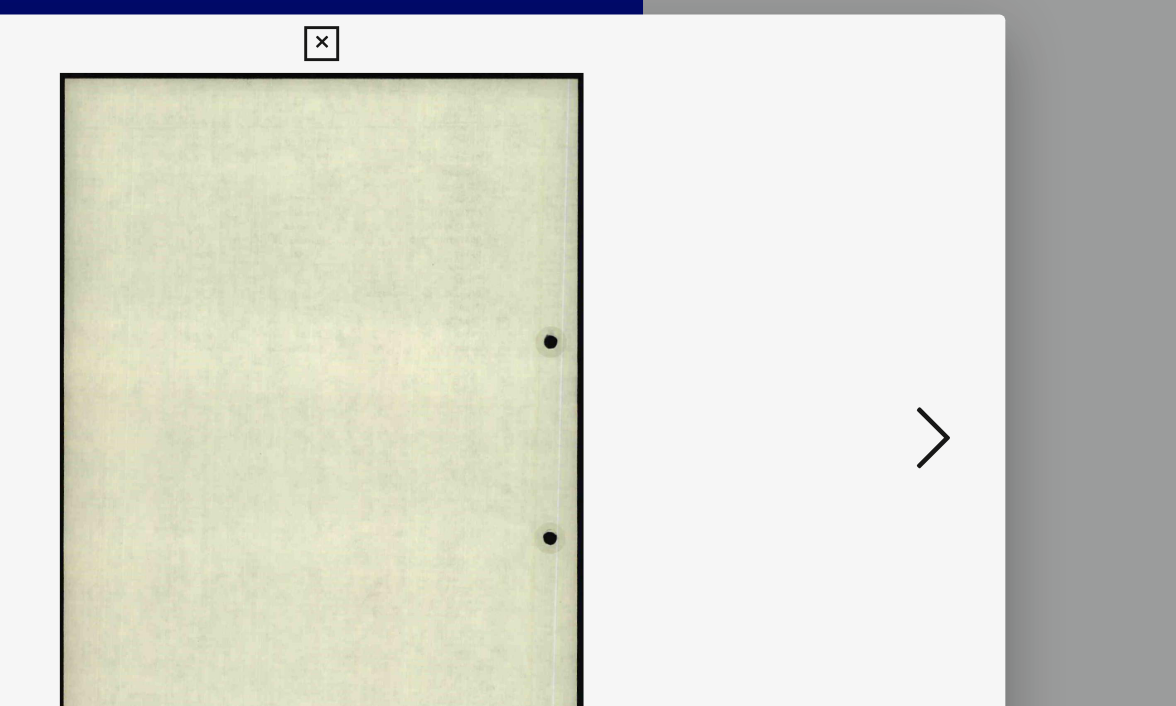 click at bounding box center [1008, 301] 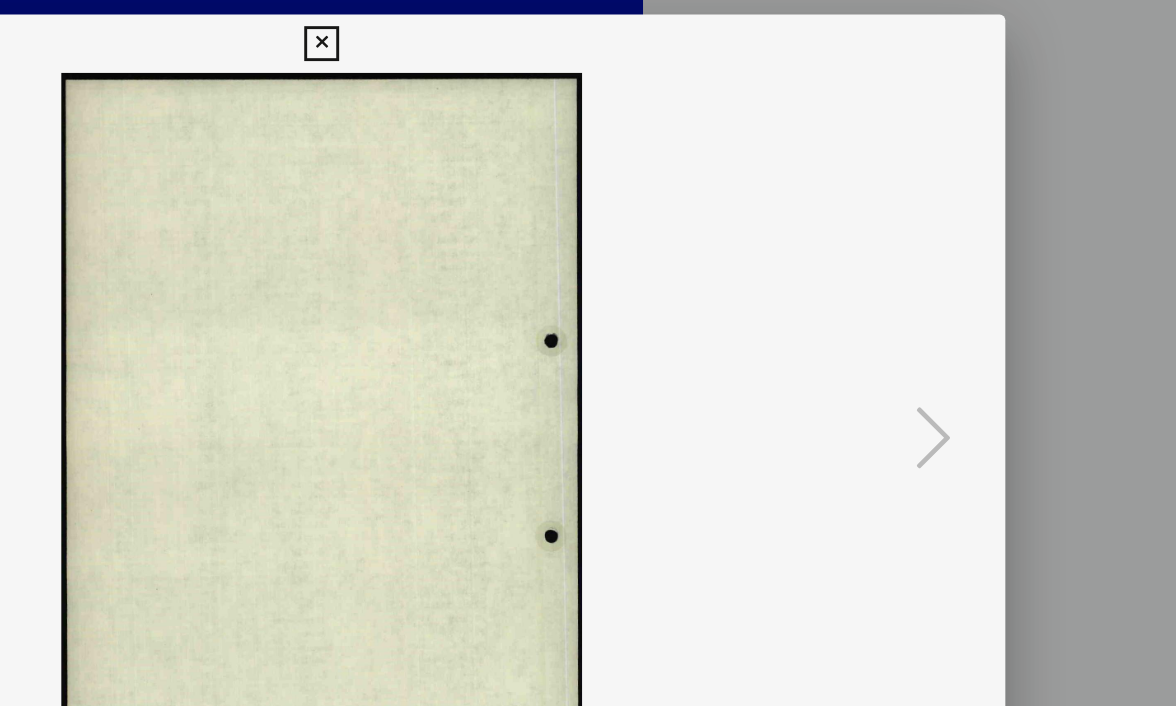 click at bounding box center [587, 30] 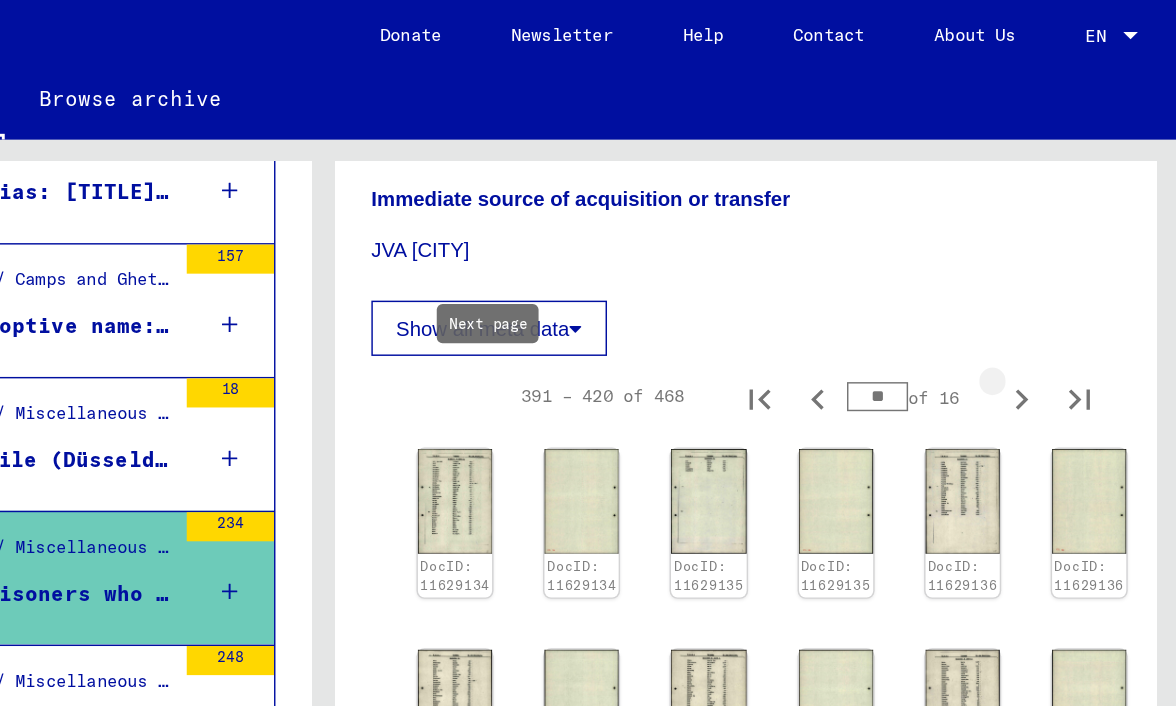 click 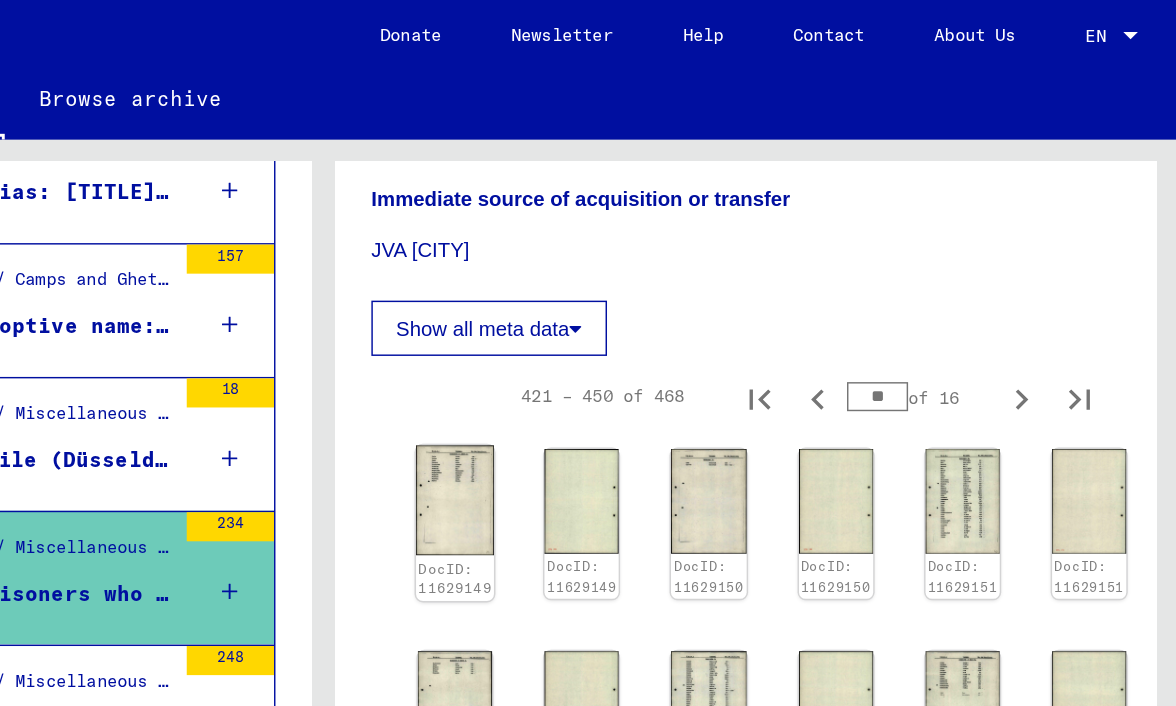 click 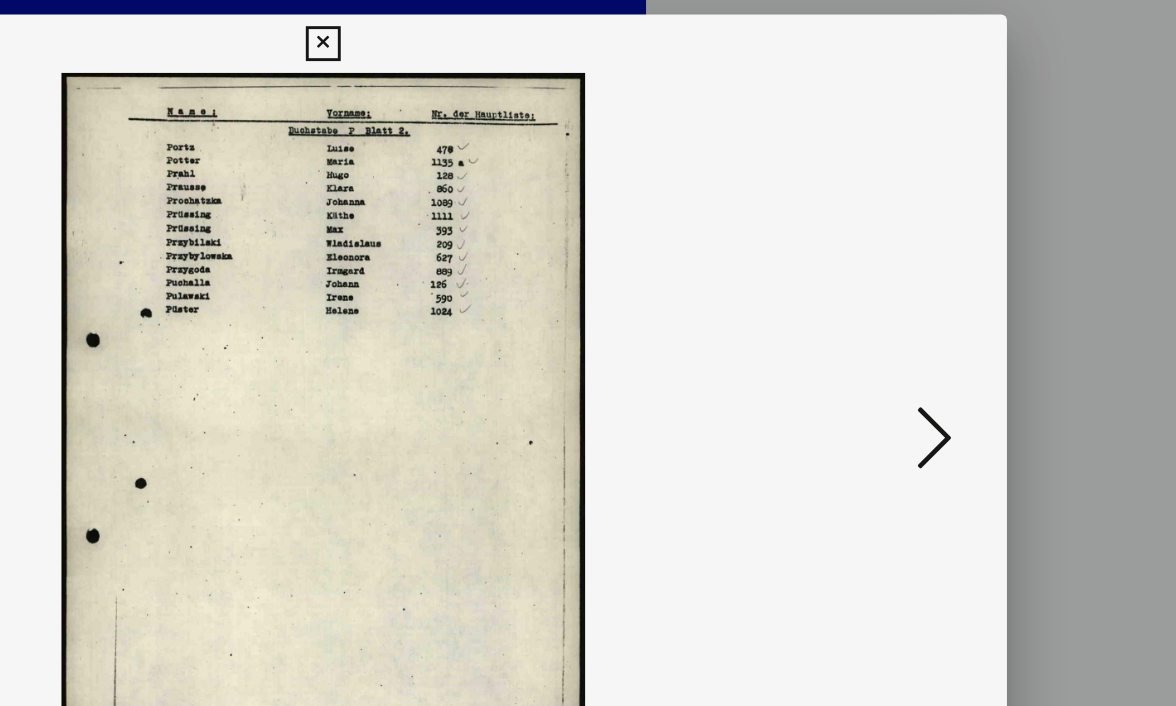 click at bounding box center (588, 302) 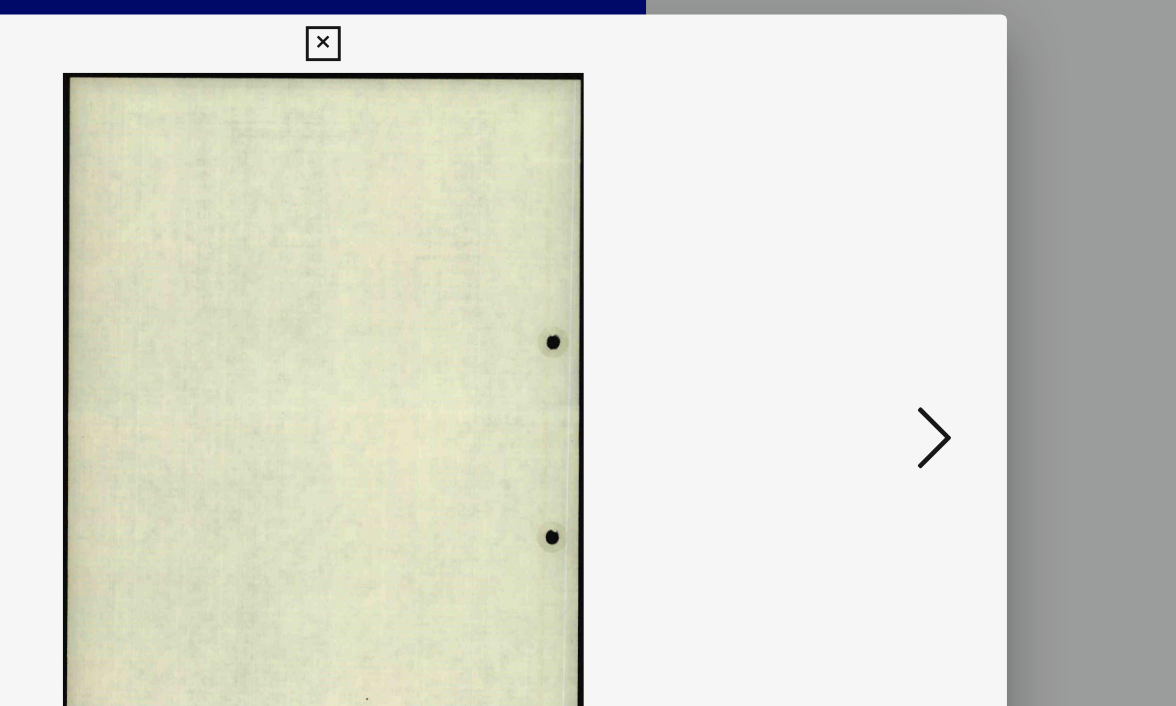 click at bounding box center [1008, 301] 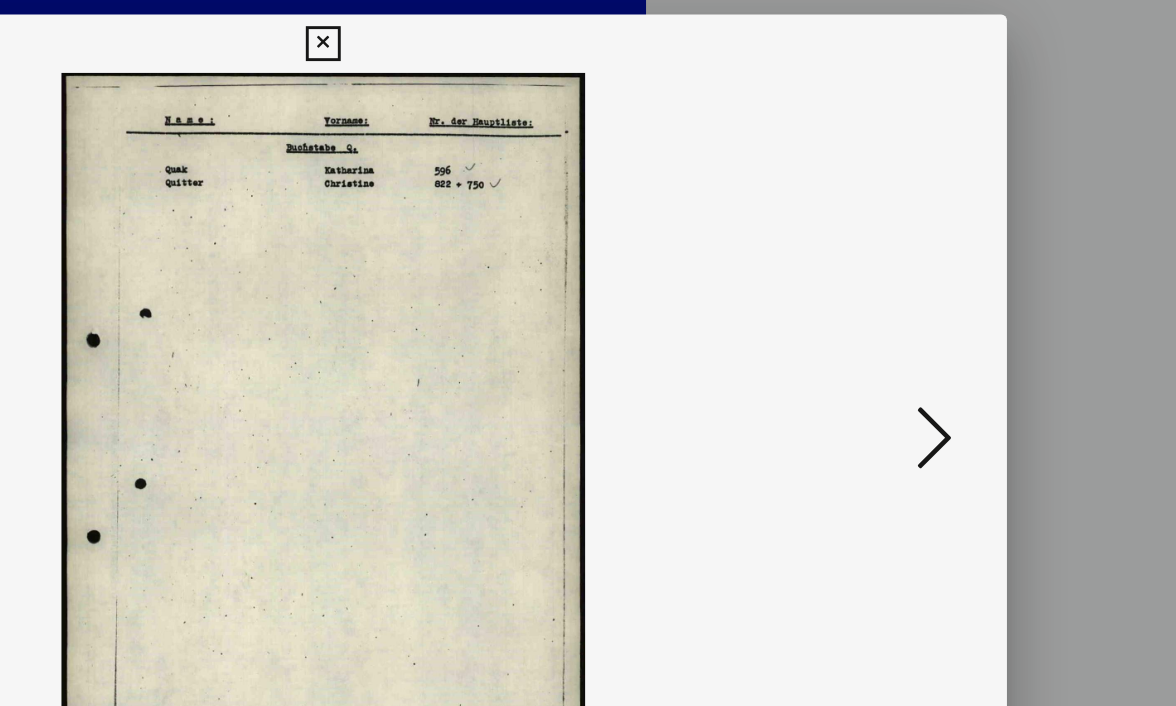 click at bounding box center [1008, 301] 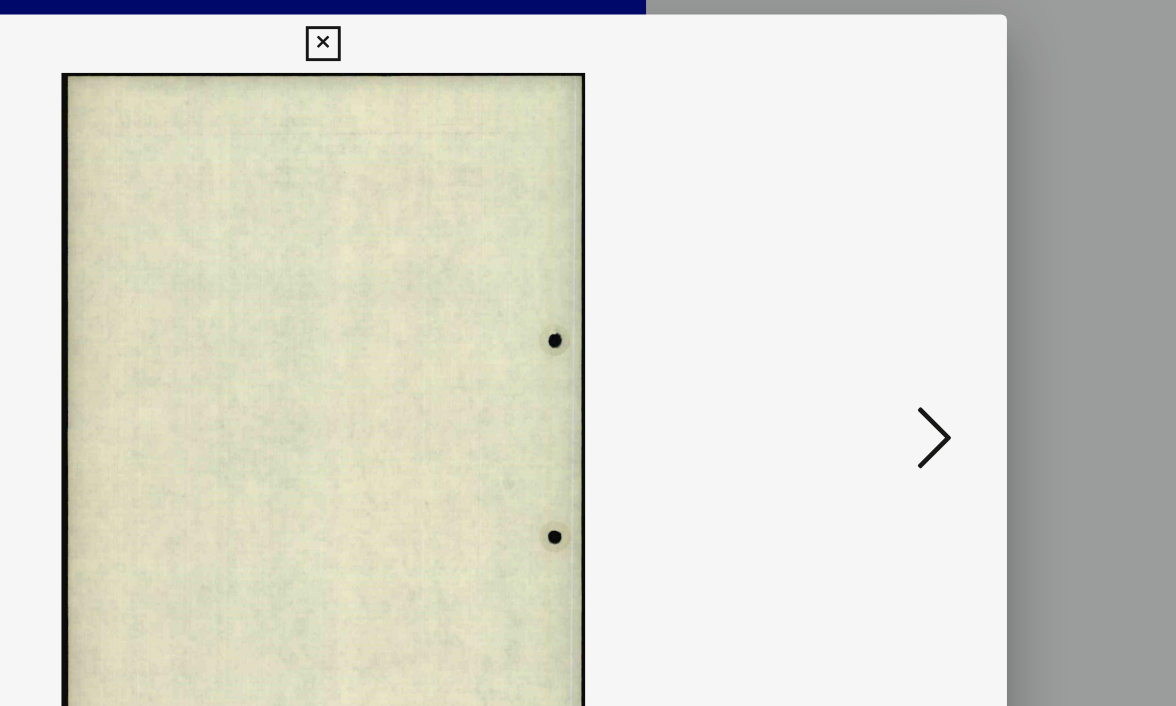 click at bounding box center (1008, 301) 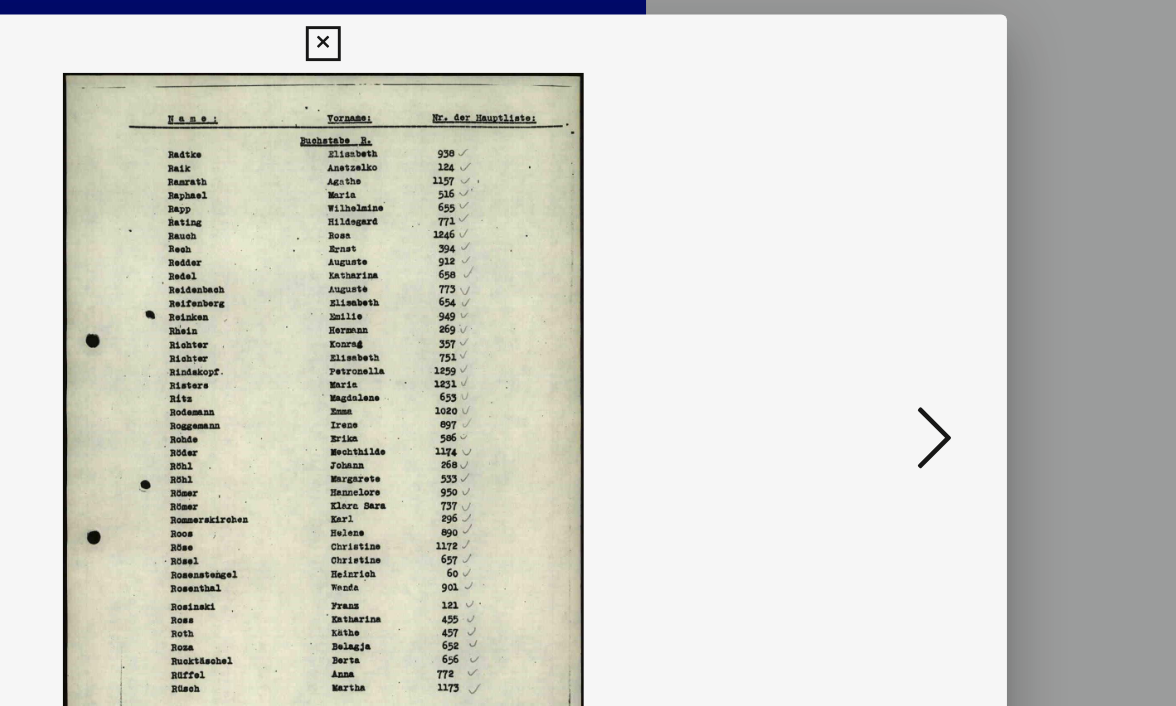 click at bounding box center [1008, 301] 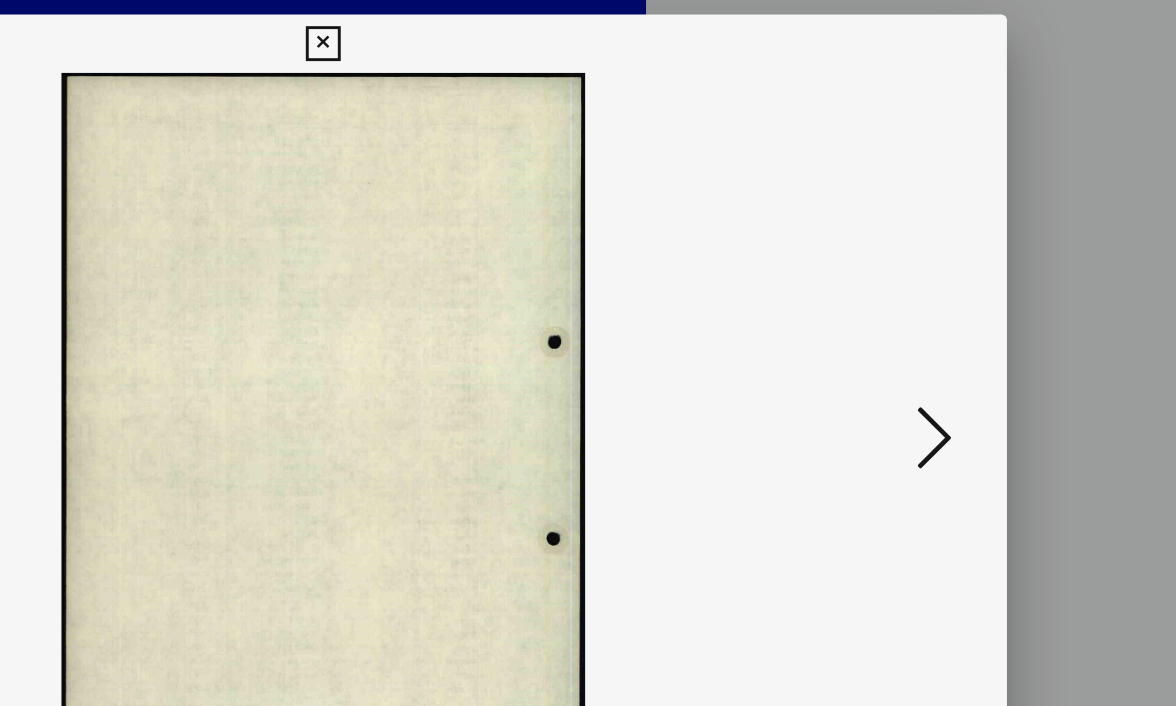 click at bounding box center (1008, 301) 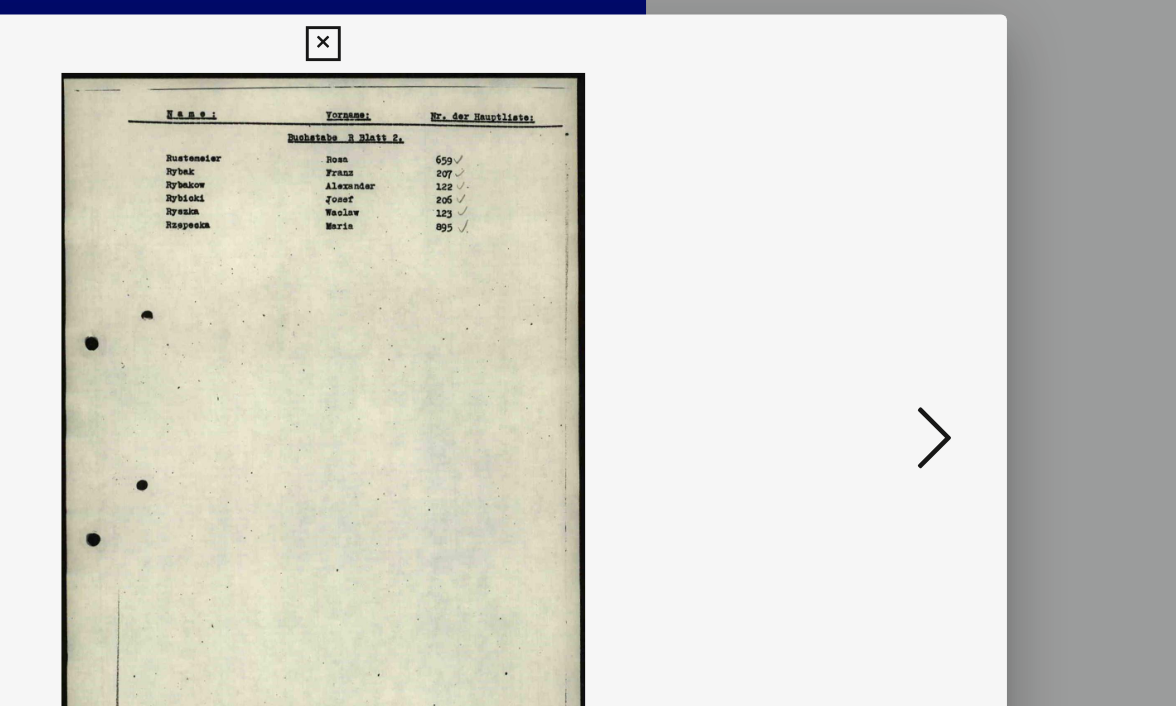 click at bounding box center (1008, 301) 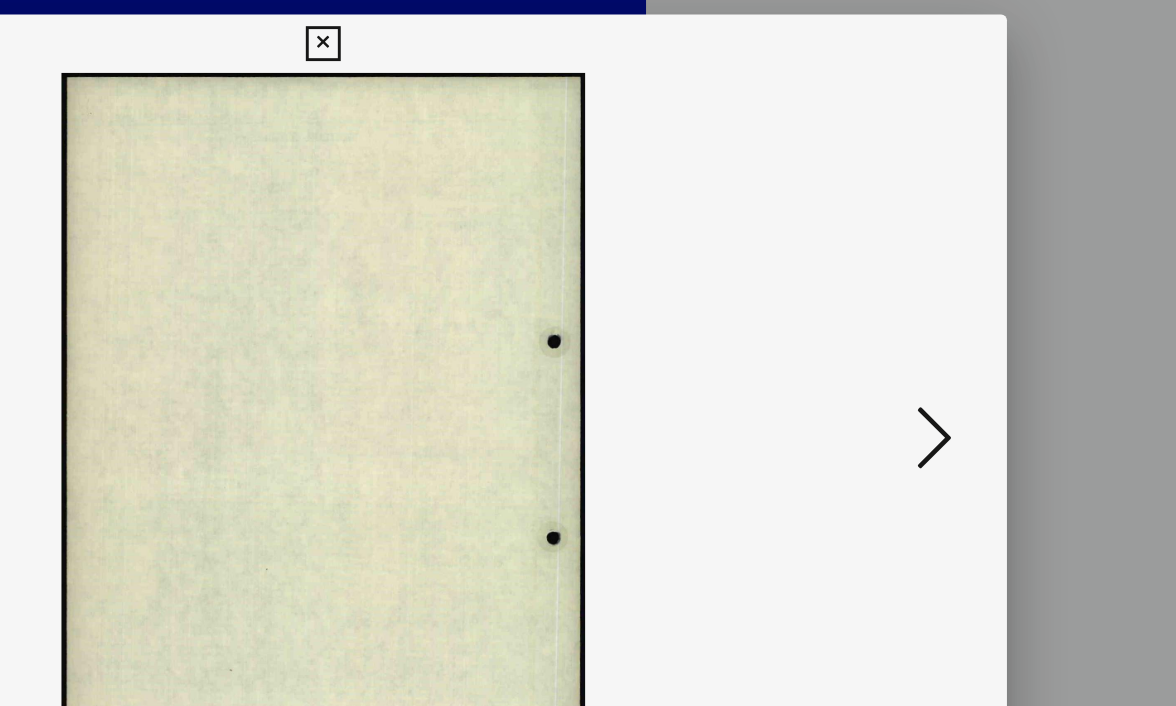 click at bounding box center (1008, 301) 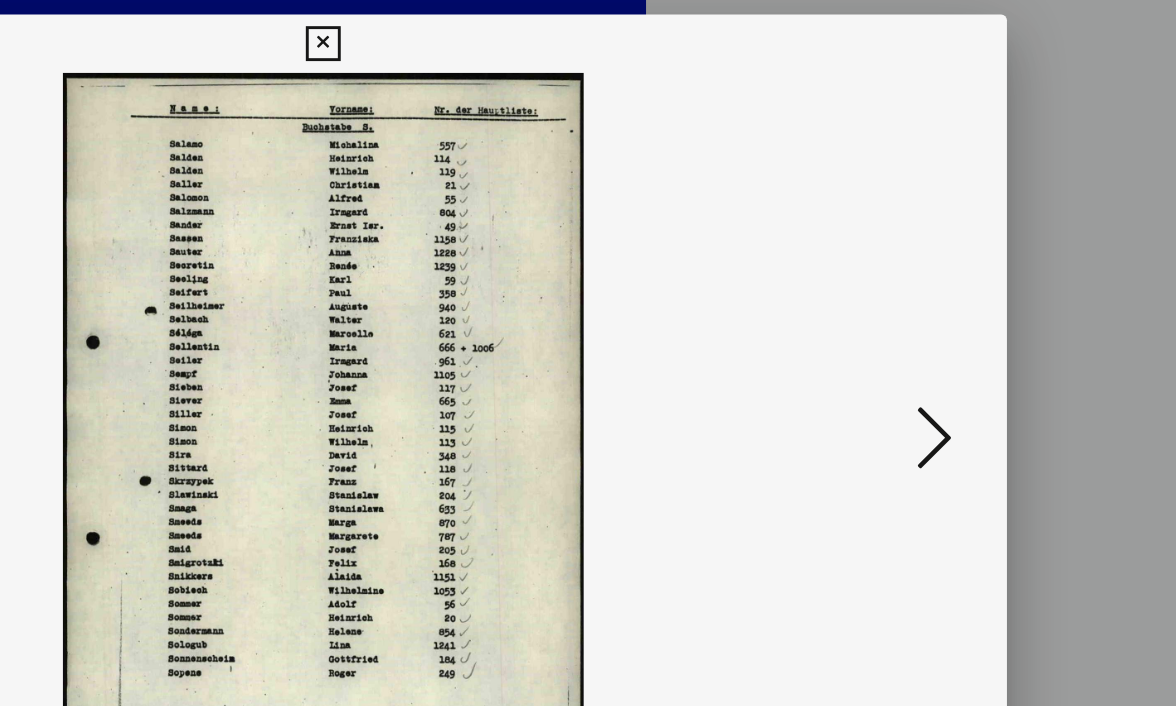 click at bounding box center [1008, 301] 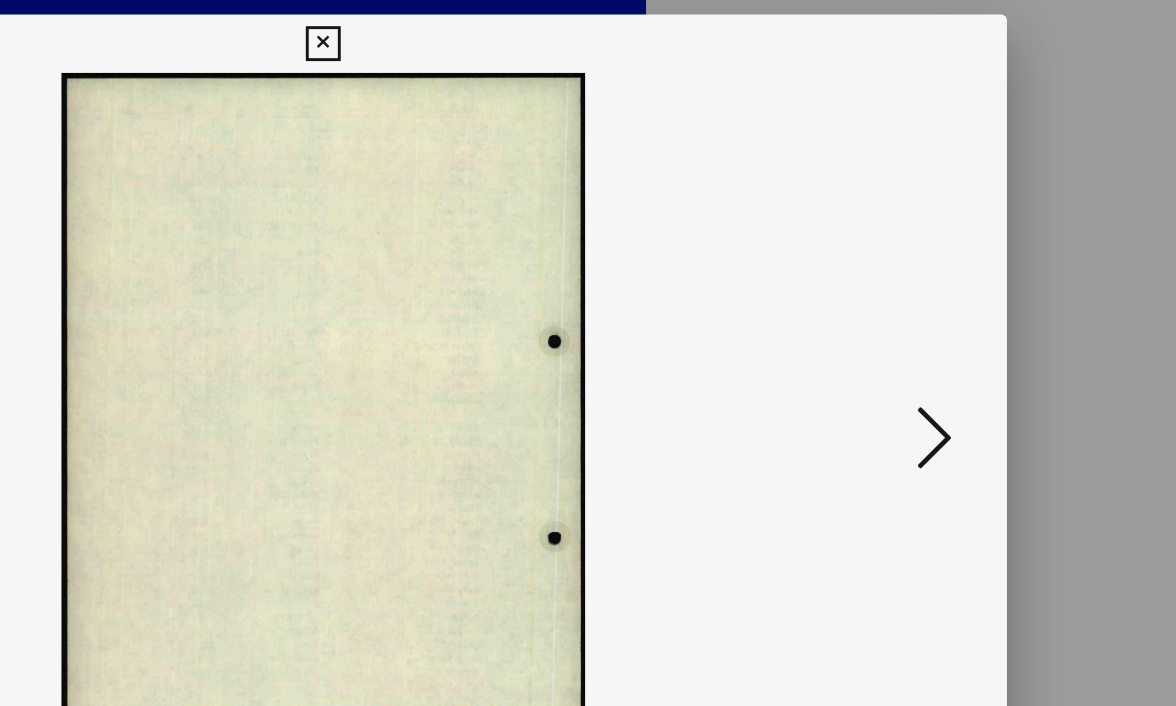 click at bounding box center [1008, 301] 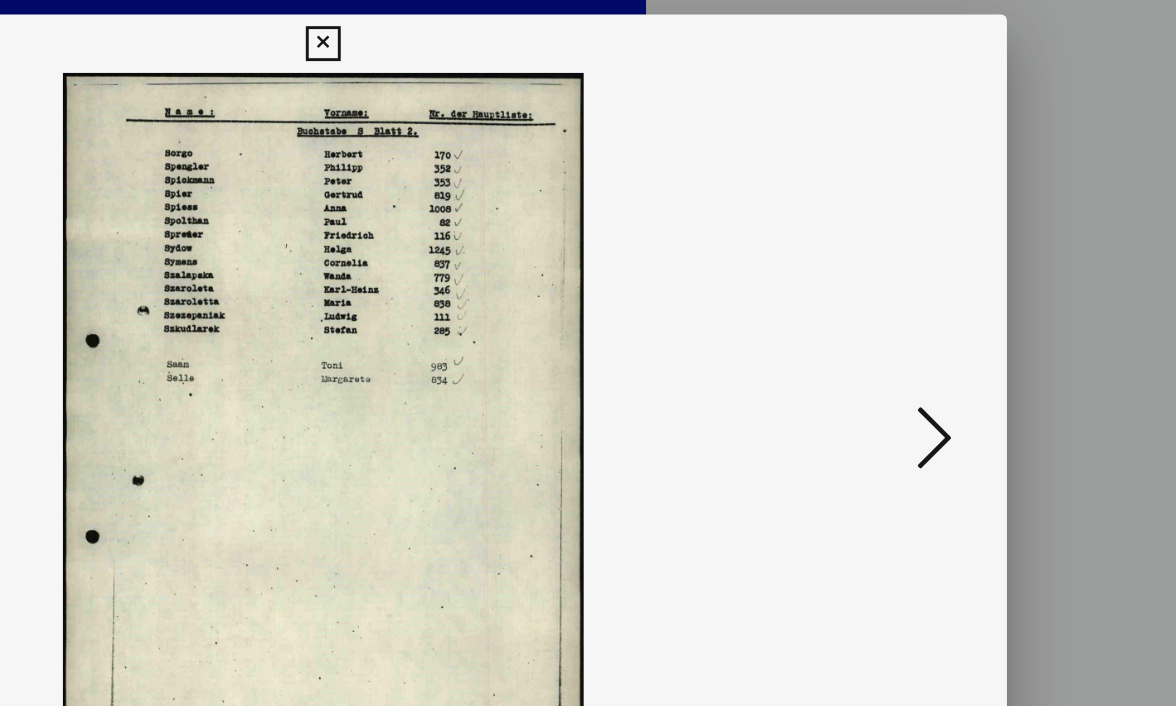 click at bounding box center [1008, 301] 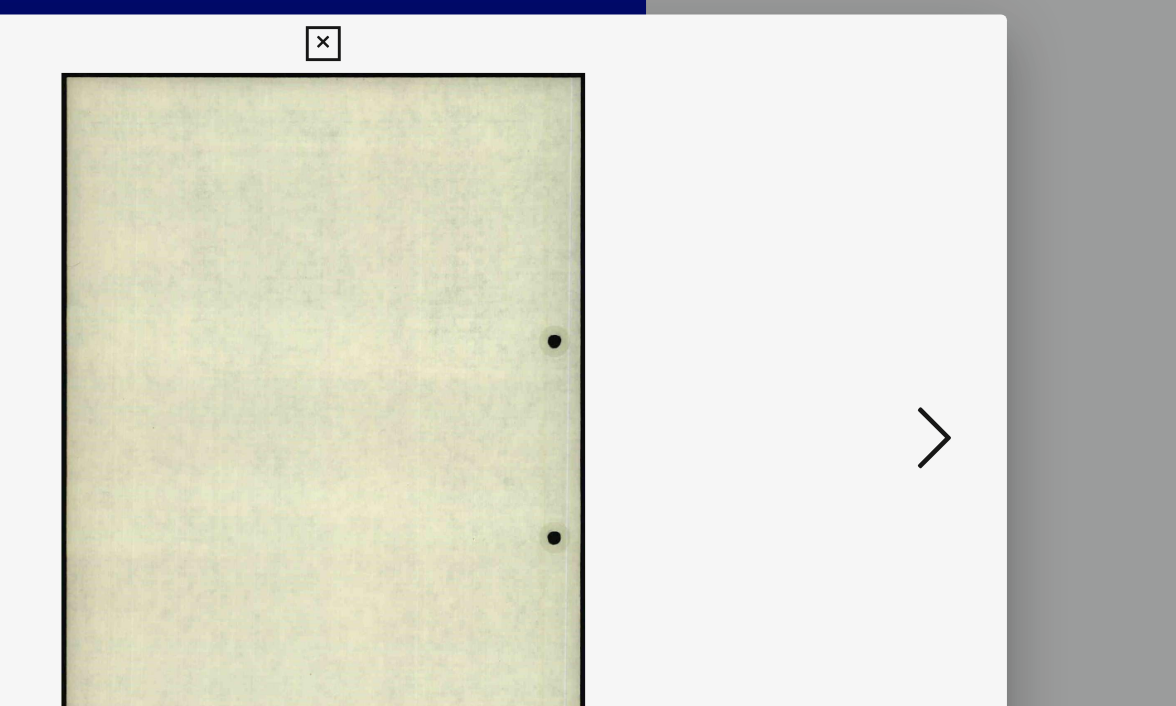 click at bounding box center [1008, 301] 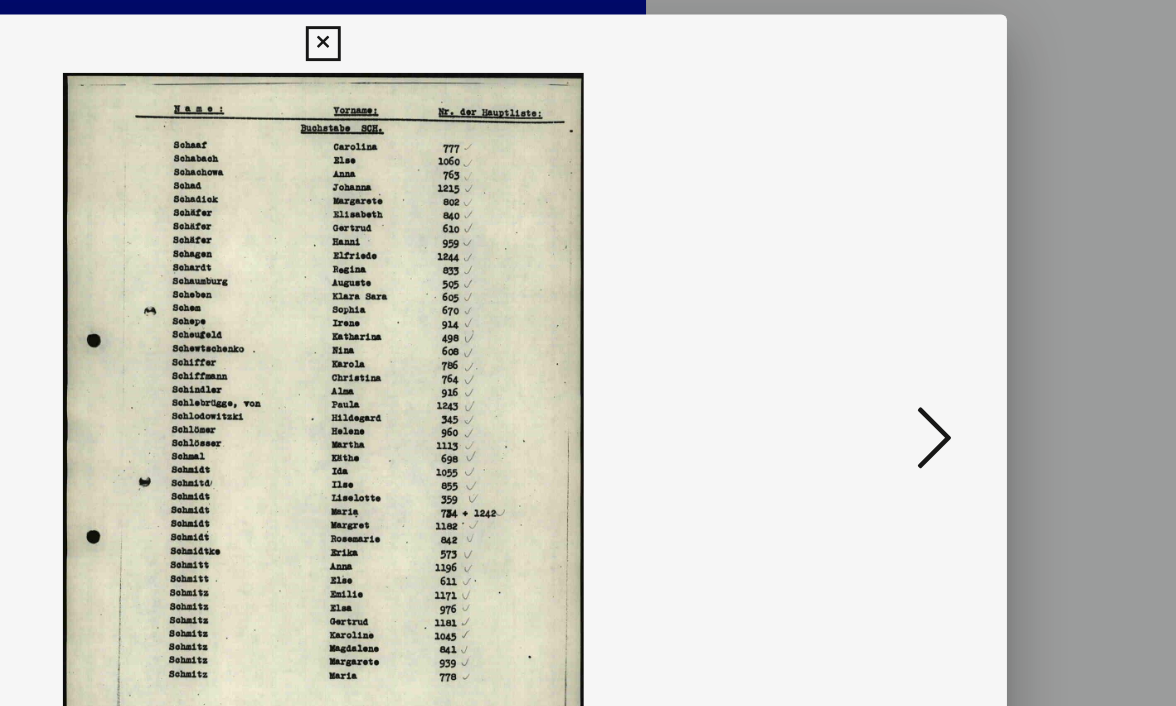 click at bounding box center [1008, 301] 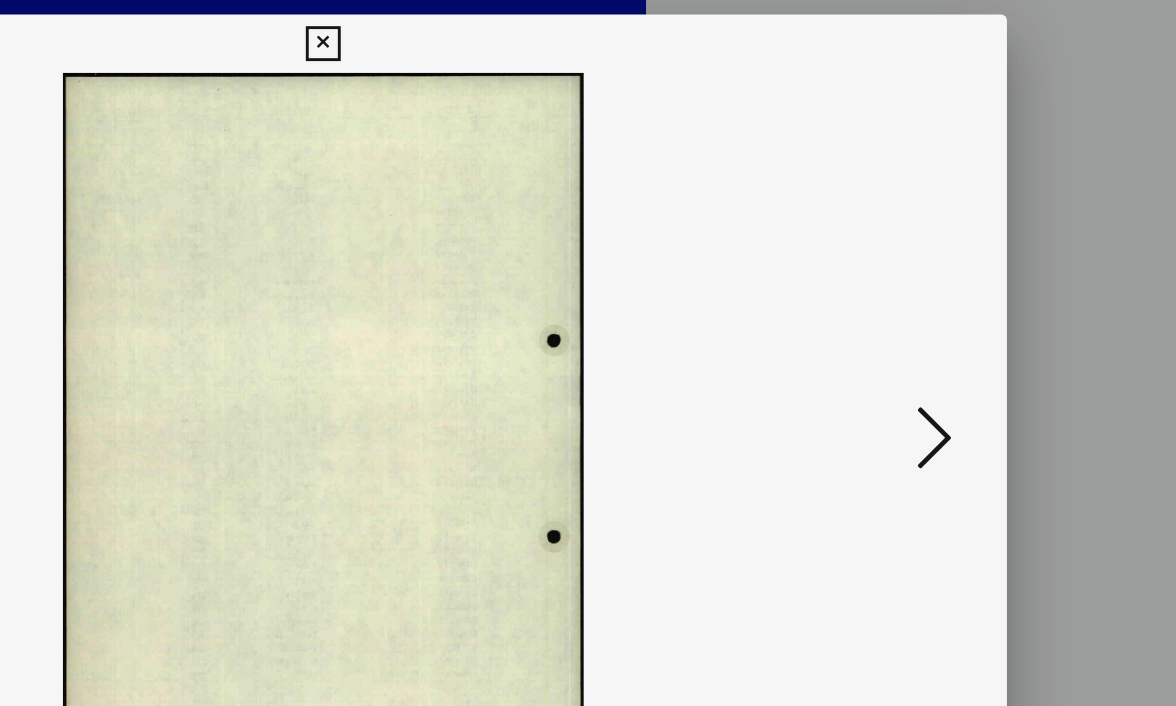 click at bounding box center (1008, 301) 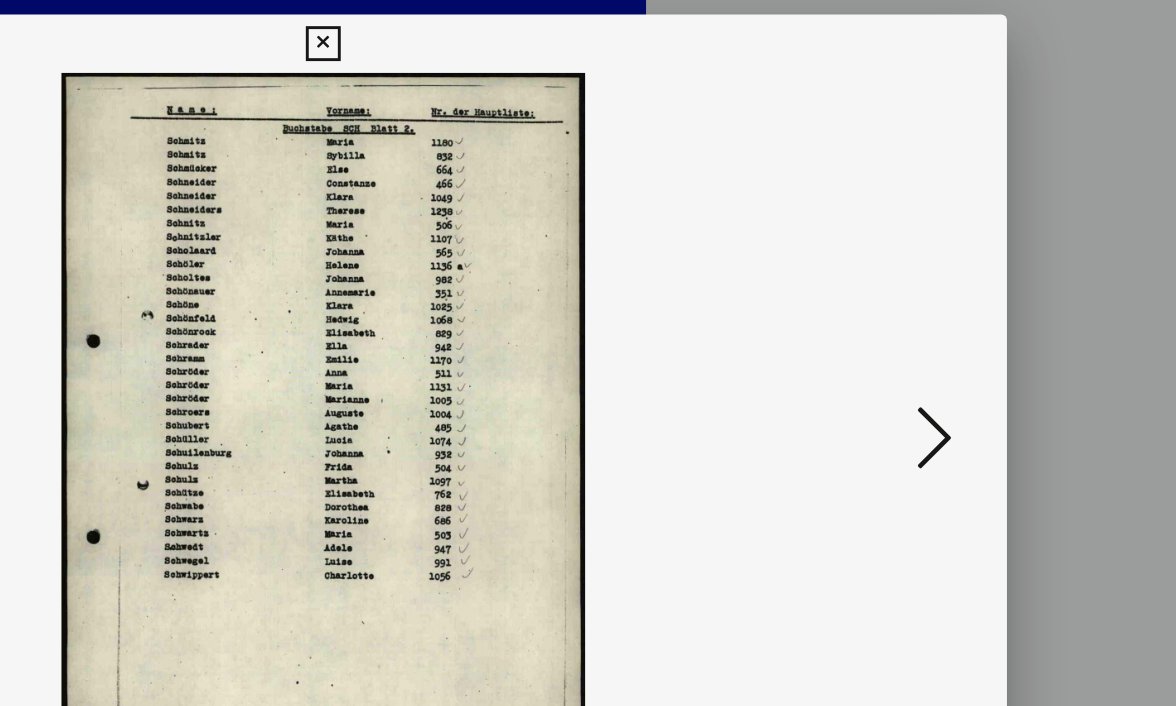 click at bounding box center [1008, 301] 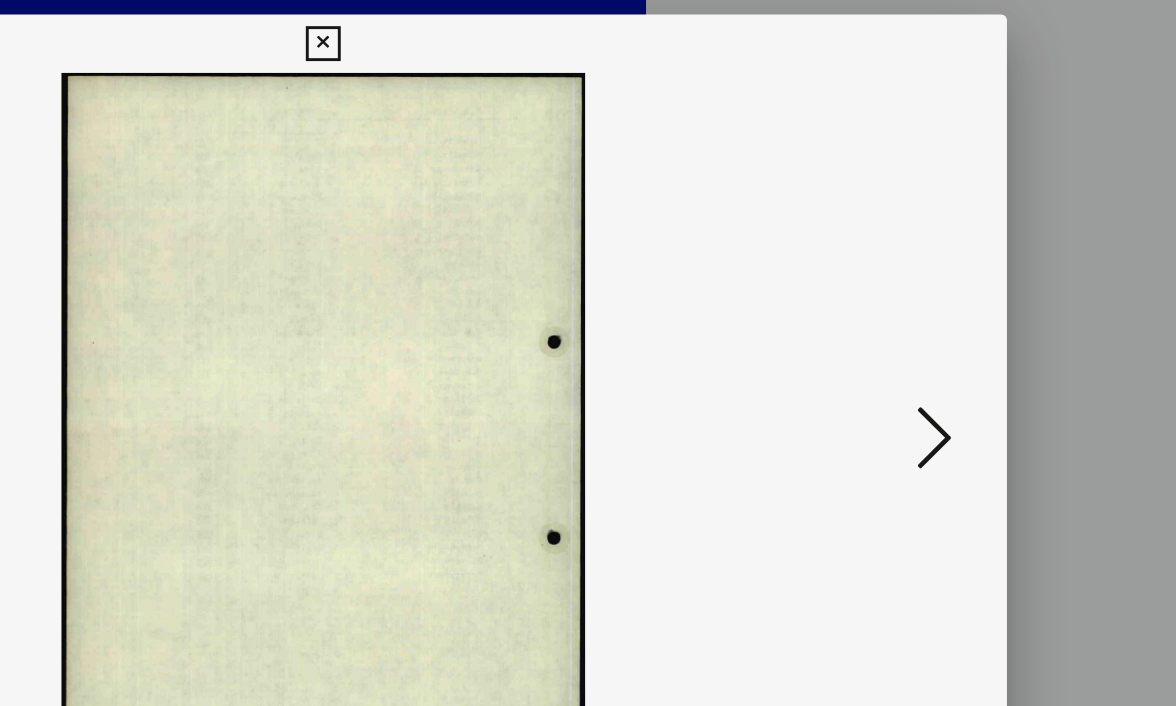 click at bounding box center (1008, 301) 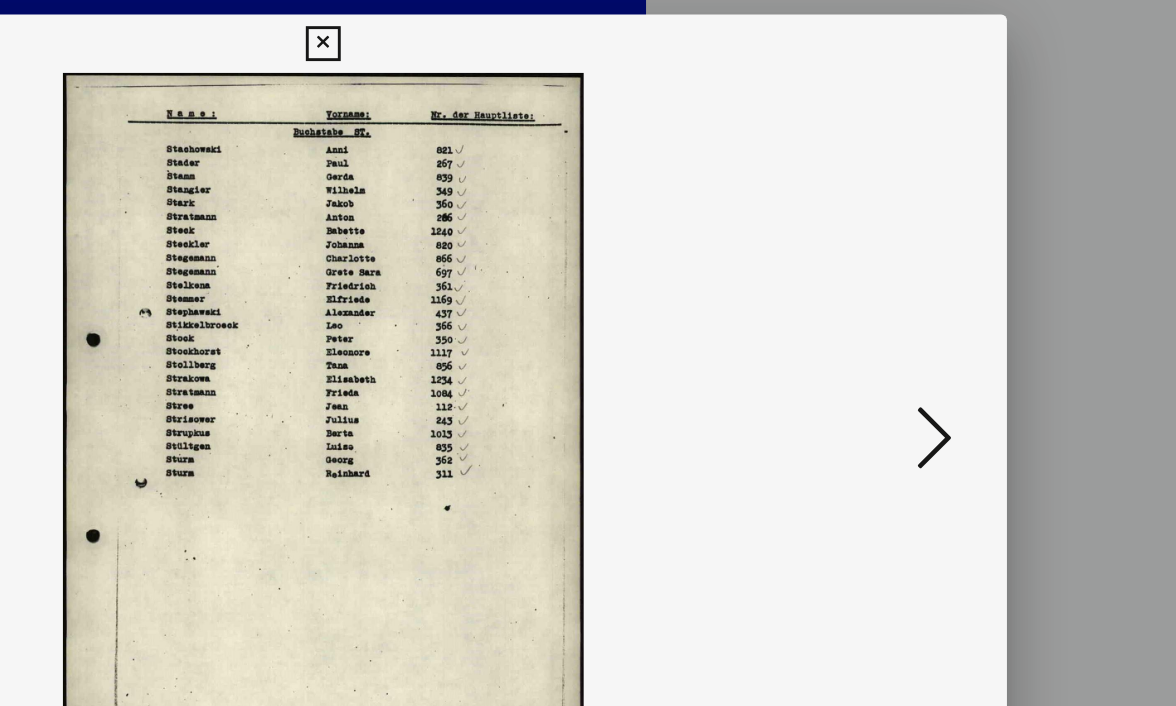 click at bounding box center (1008, 301) 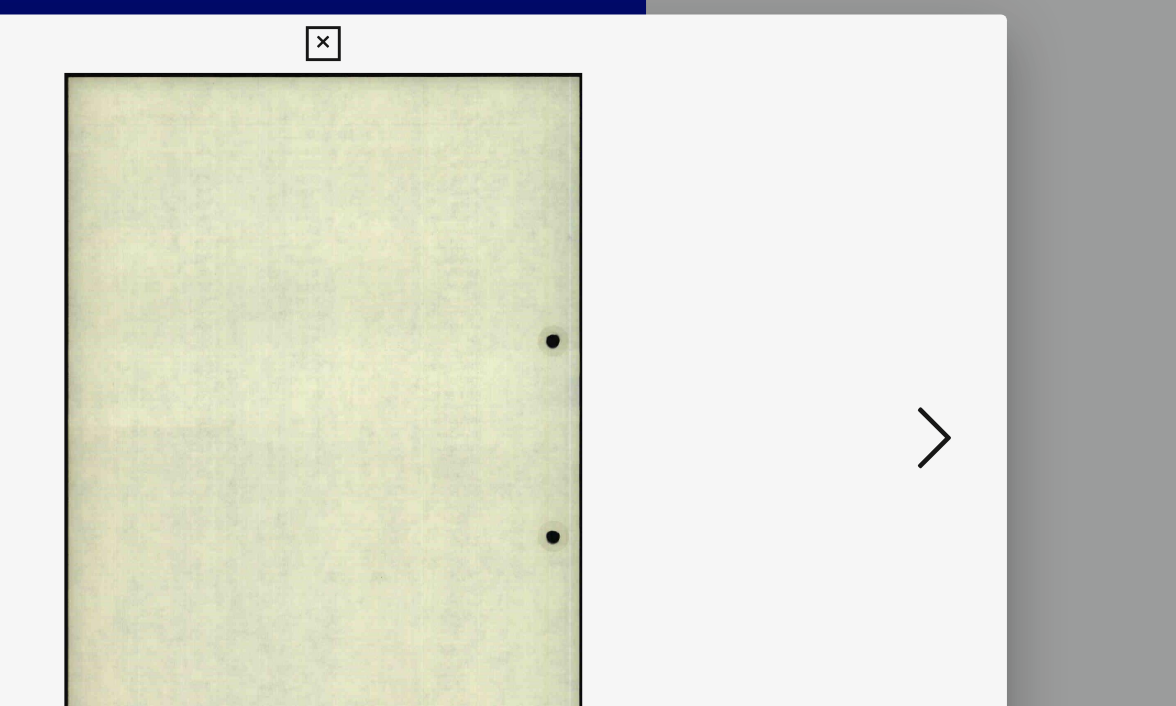 click at bounding box center [1008, 301] 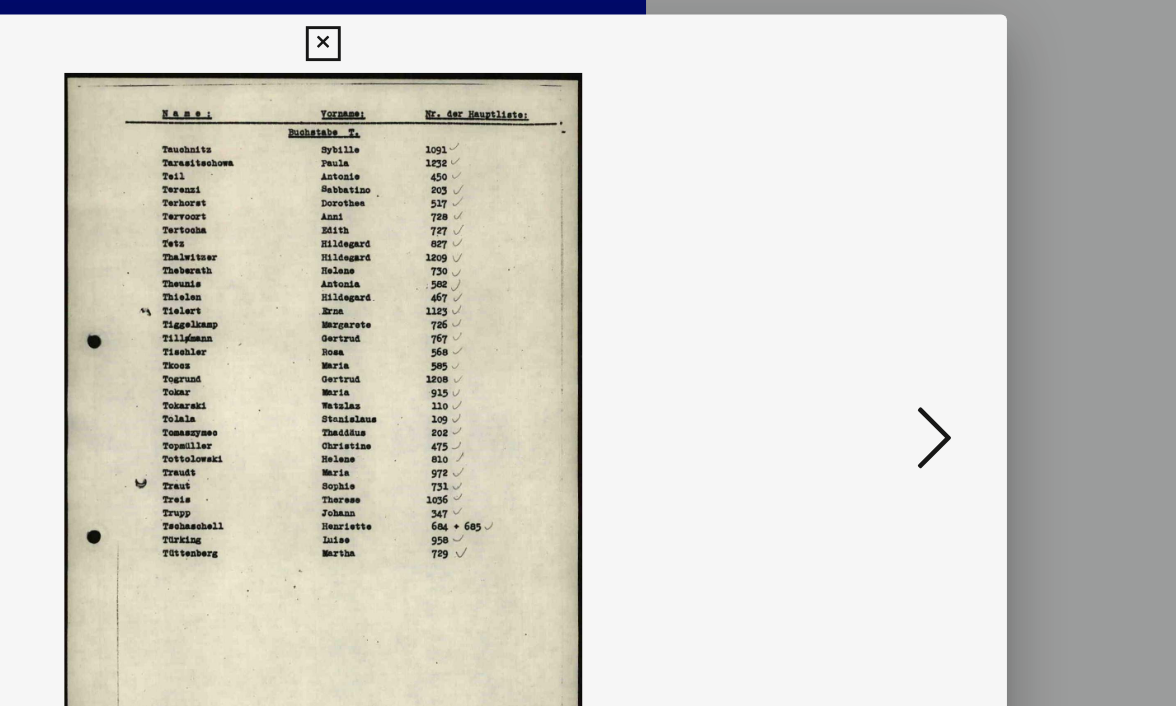 click at bounding box center [1008, 301] 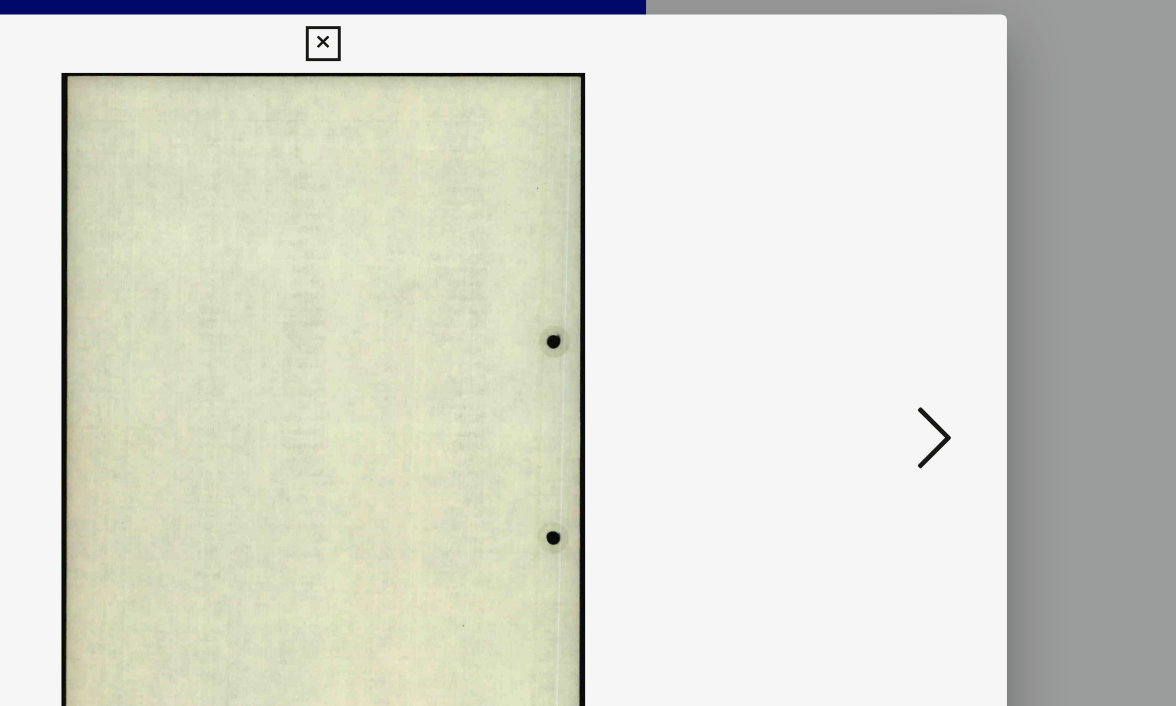 click at bounding box center [1008, 301] 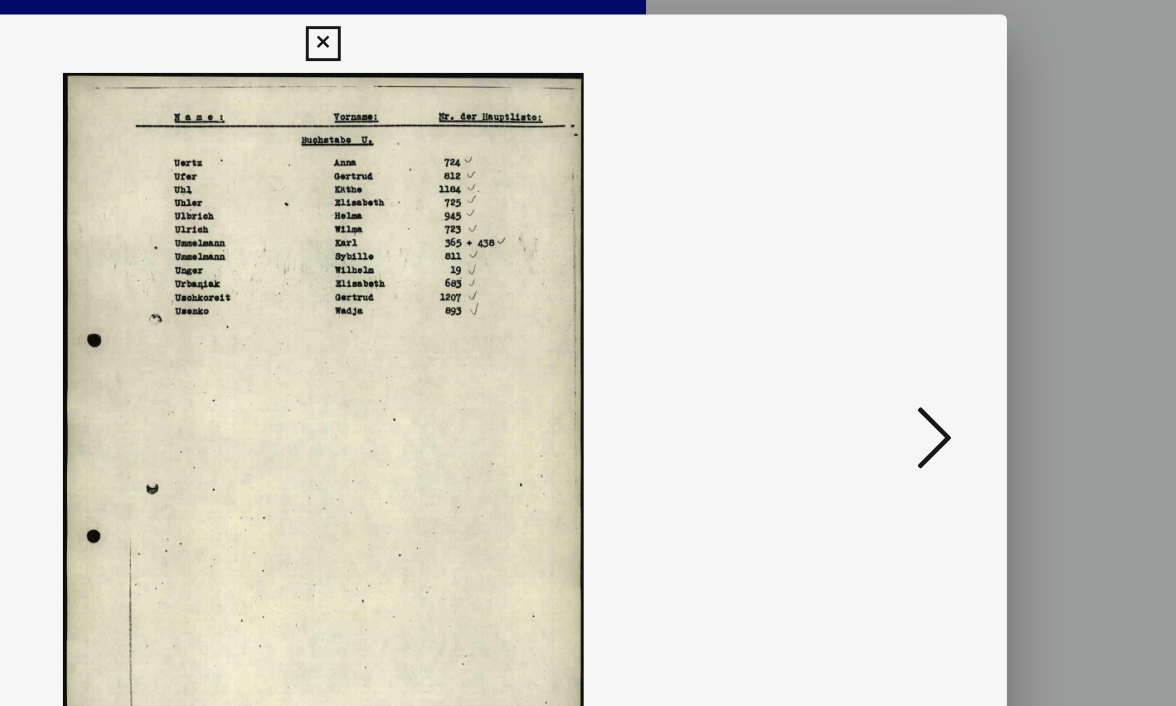 click at bounding box center (1008, 301) 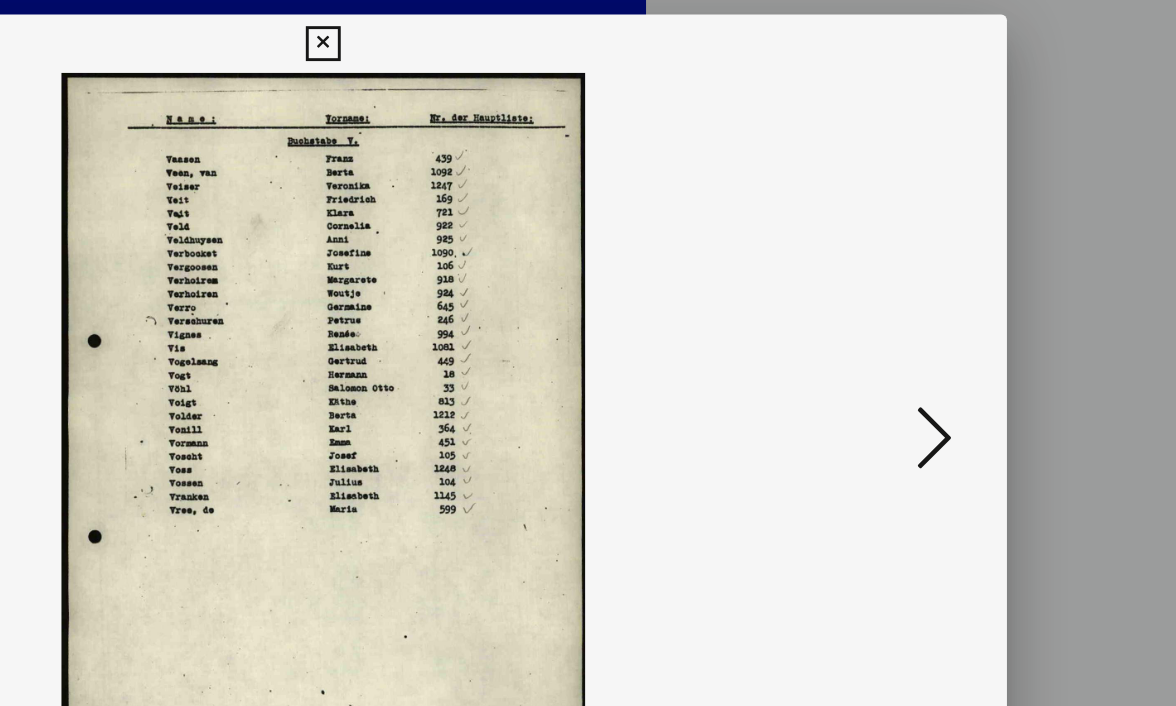 click at bounding box center (1008, 301) 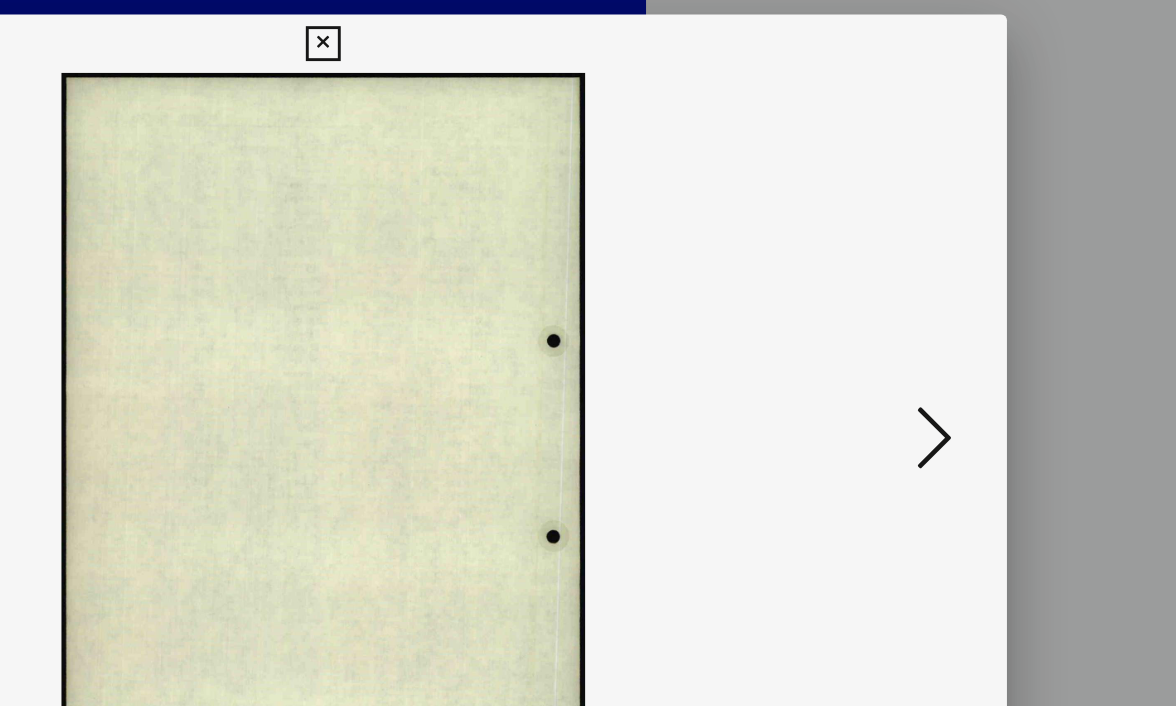 click at bounding box center [1008, 301] 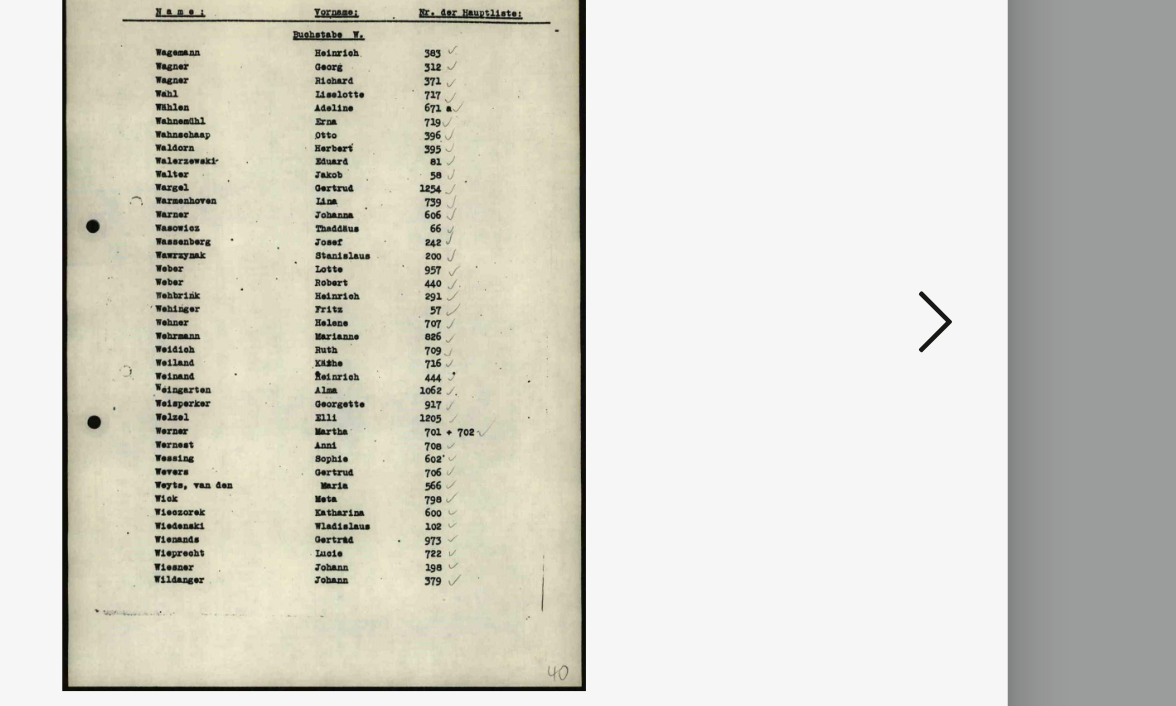 click at bounding box center [1008, 301] 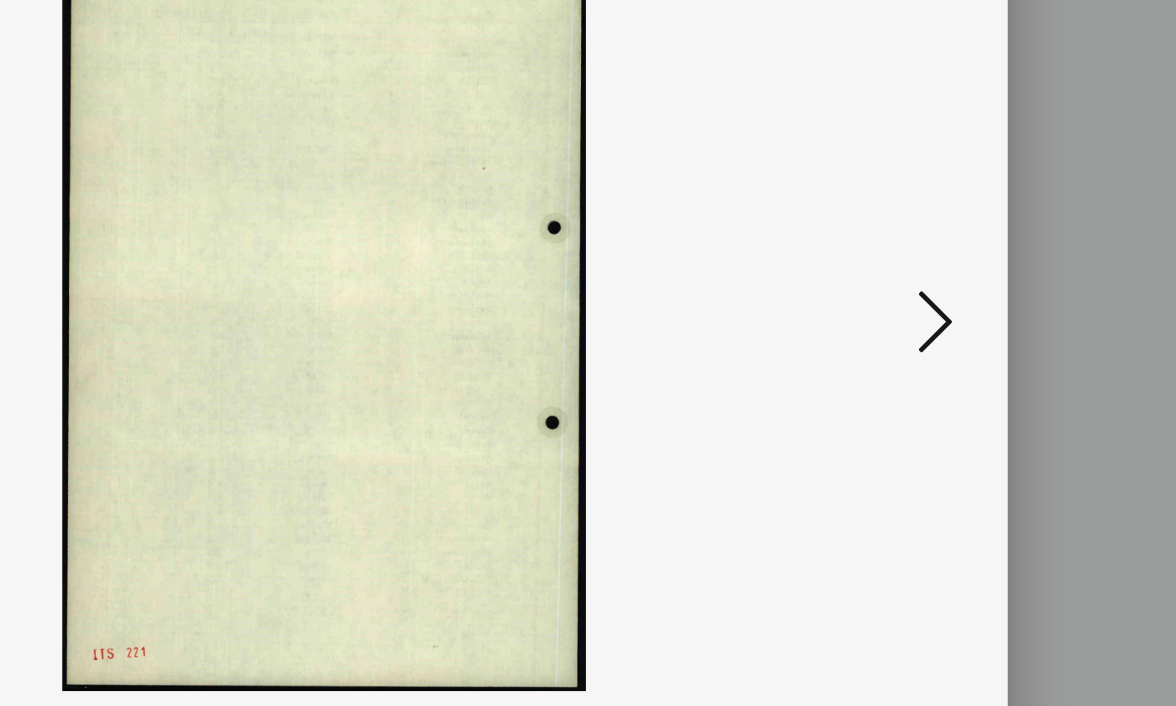click at bounding box center [1008, 301] 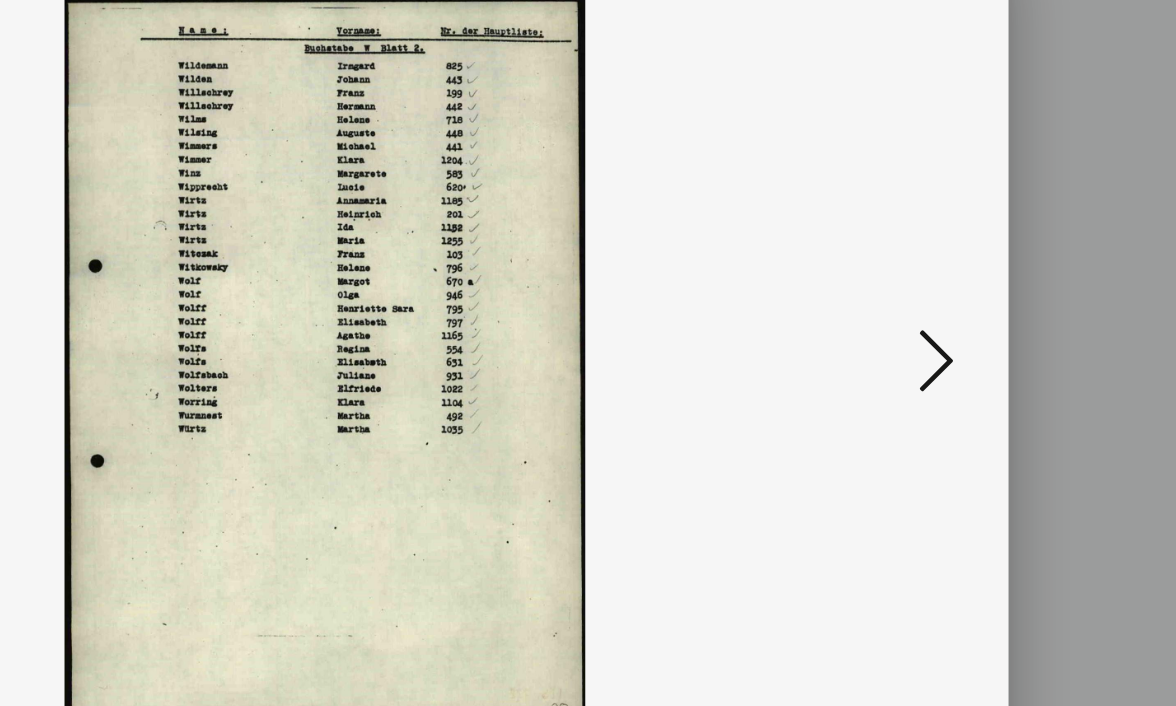 click at bounding box center (1008, 301) 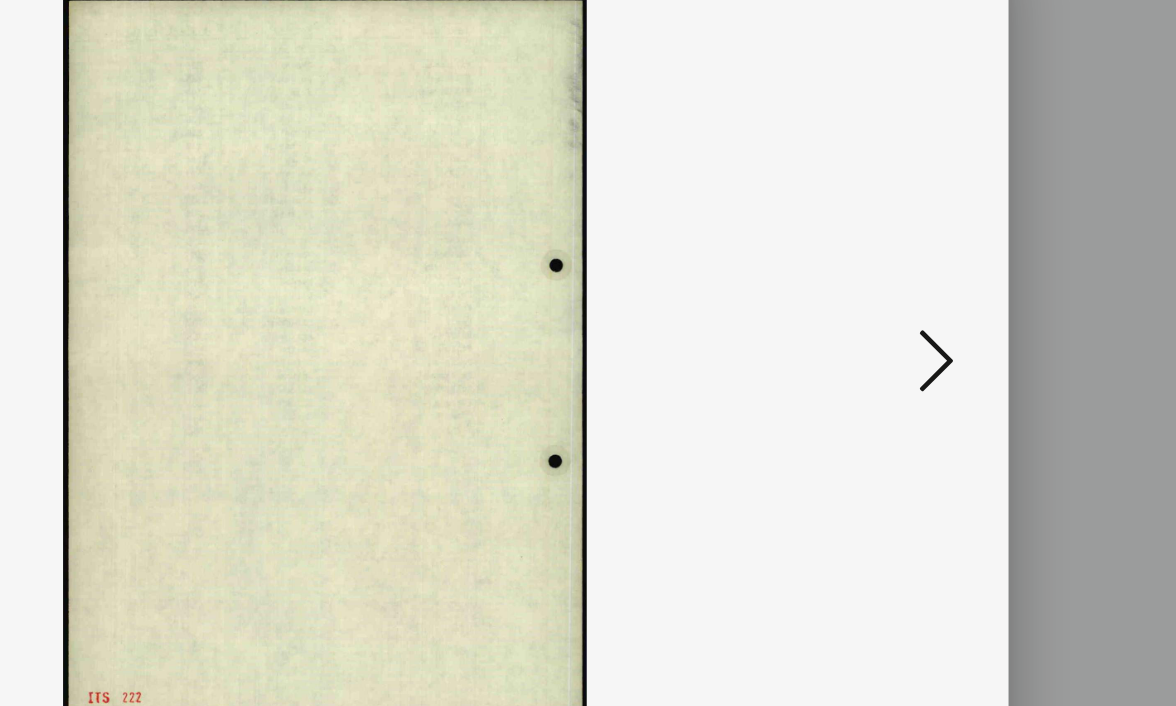 click at bounding box center (1008, 301) 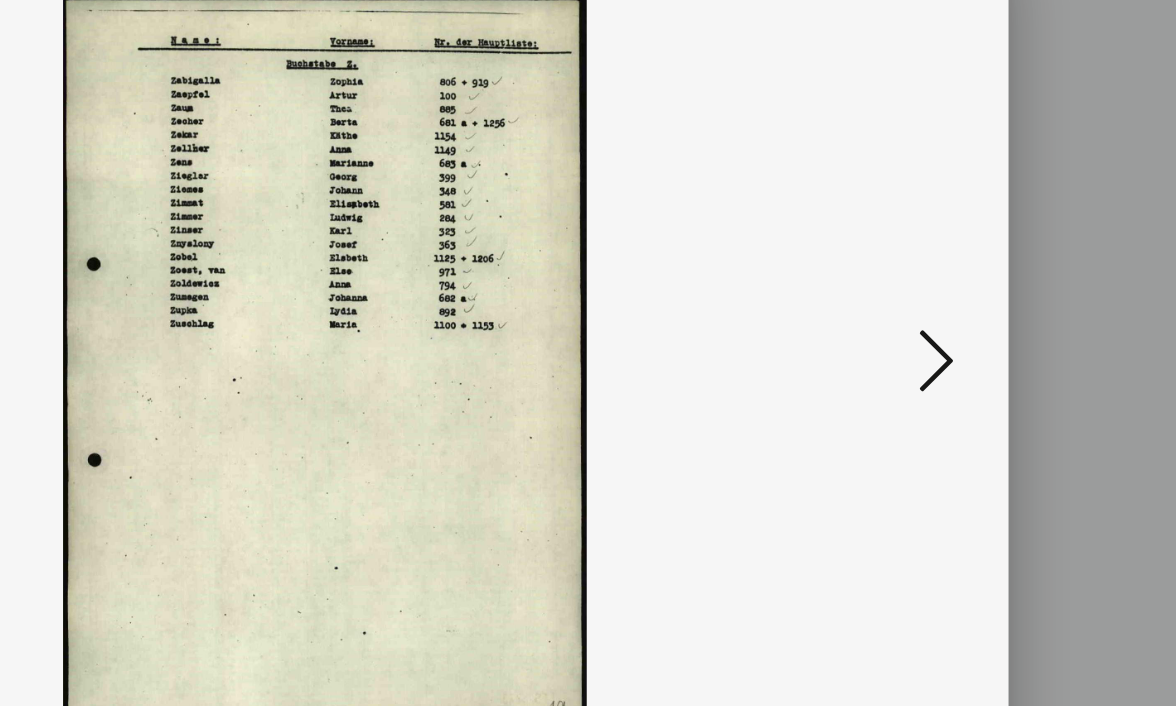 click at bounding box center [1008, 301] 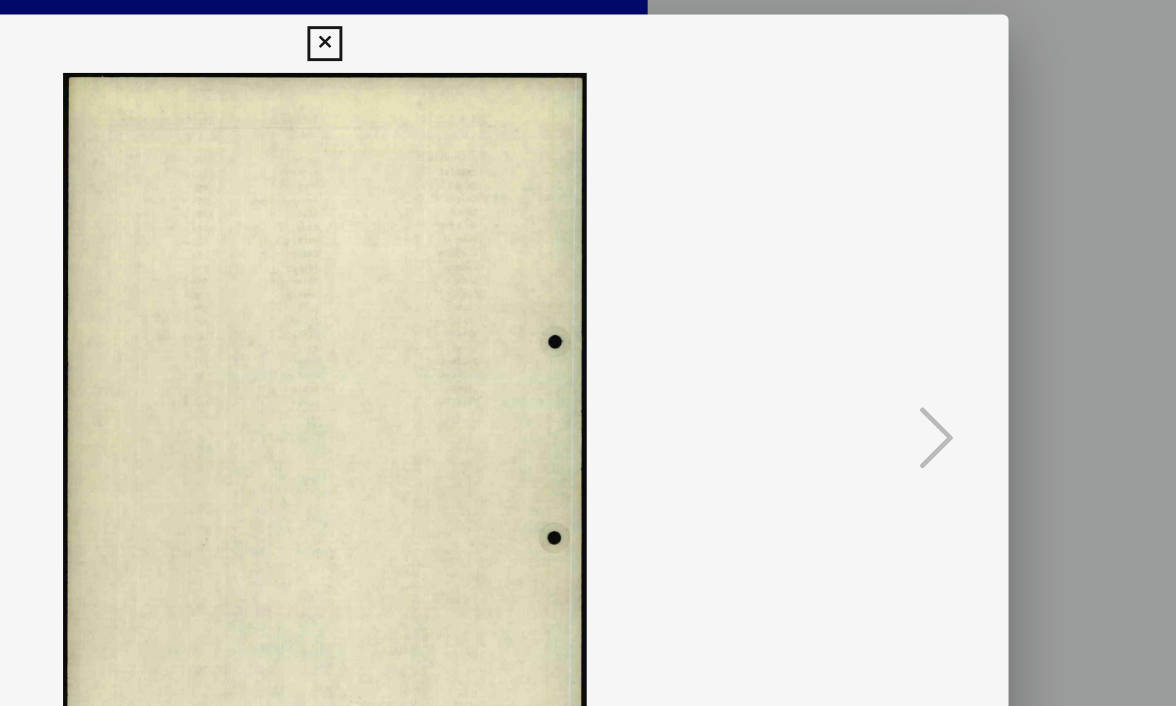 click at bounding box center (587, 30) 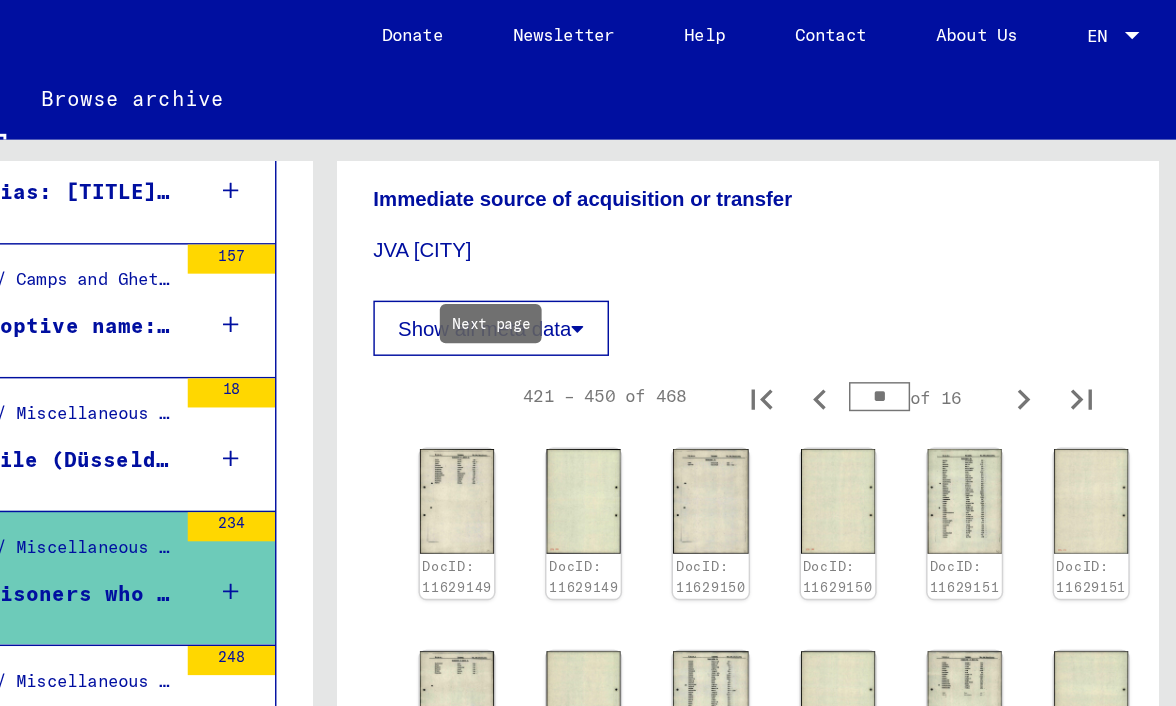 click 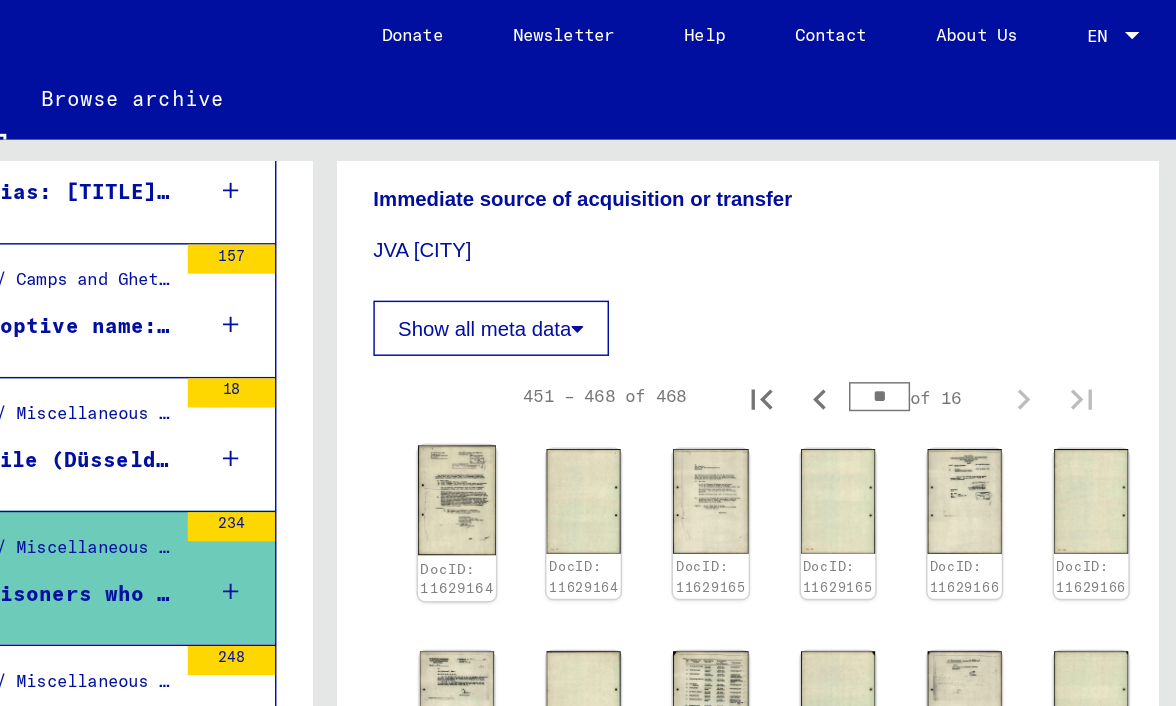 click 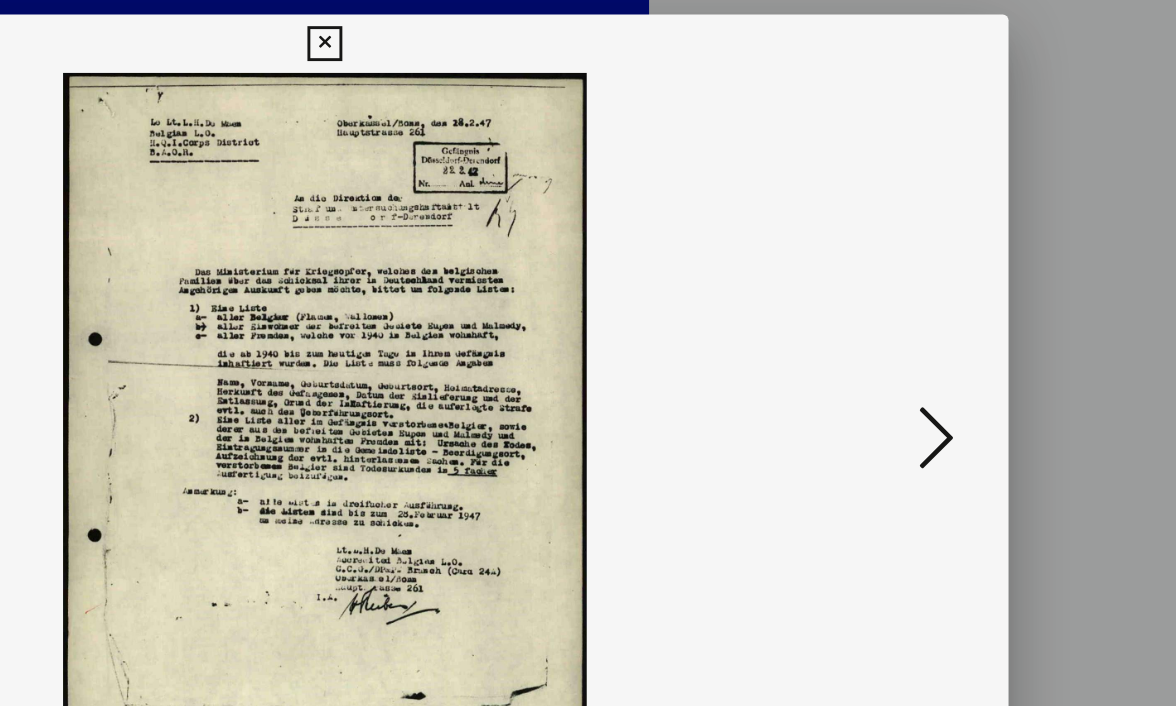 click at bounding box center (1008, 301) 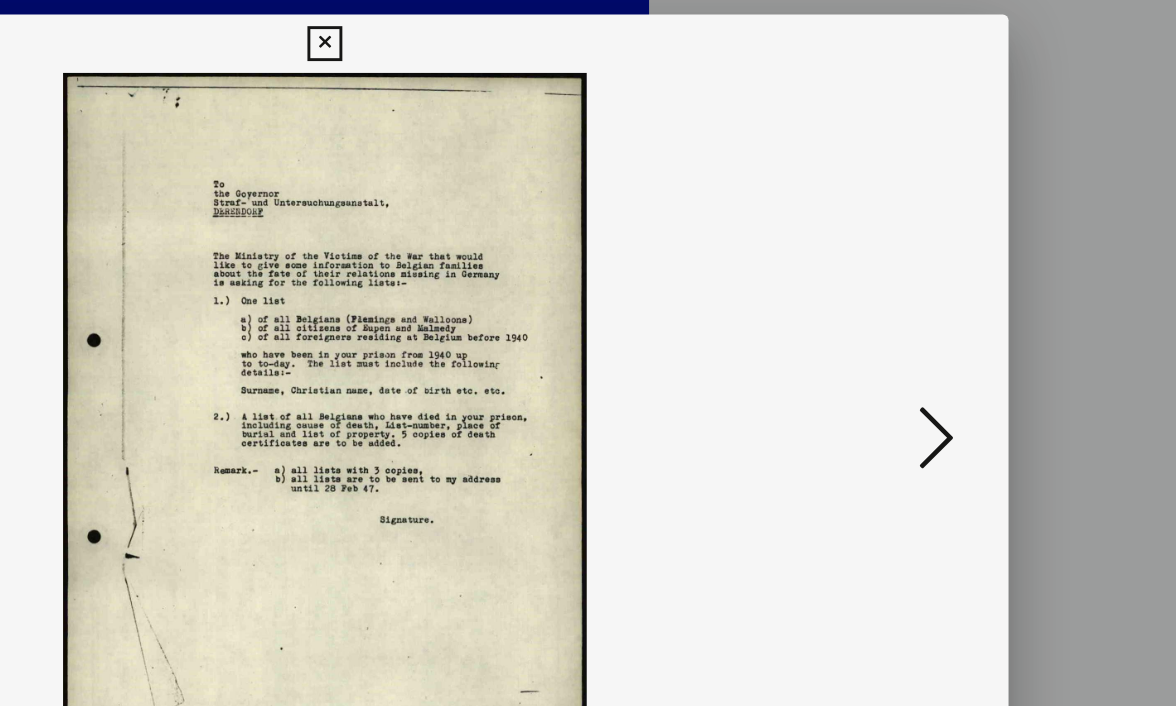 click at bounding box center [1008, 301] 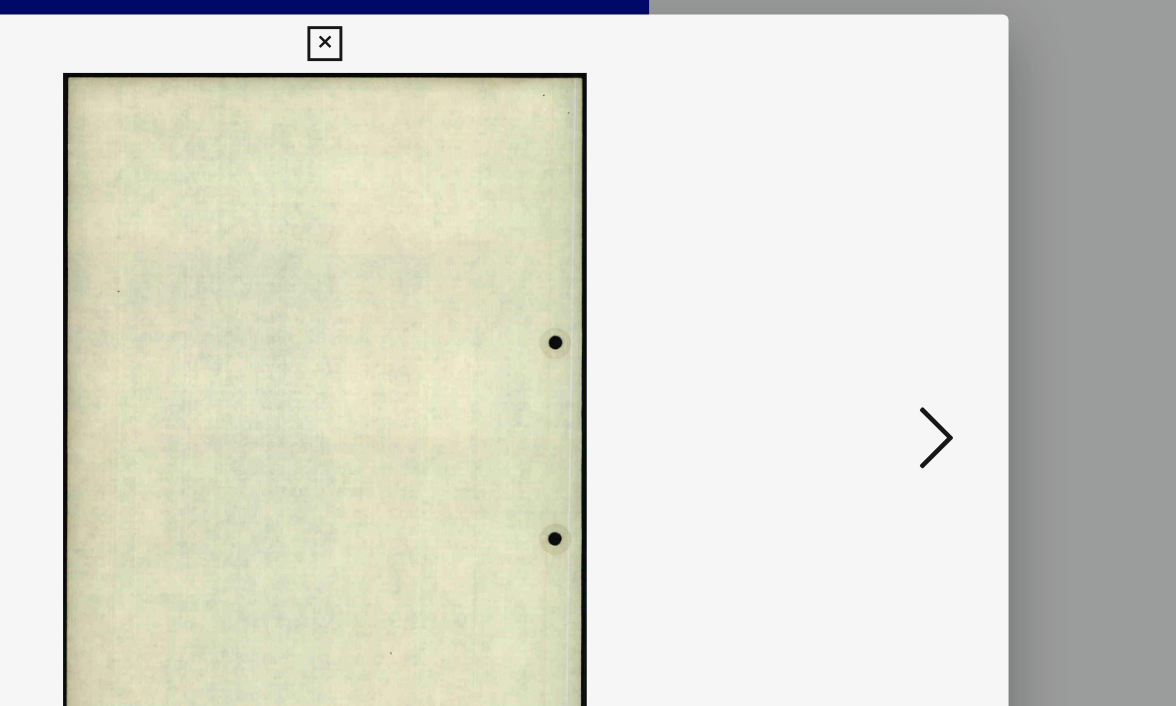 click at bounding box center [1008, 301] 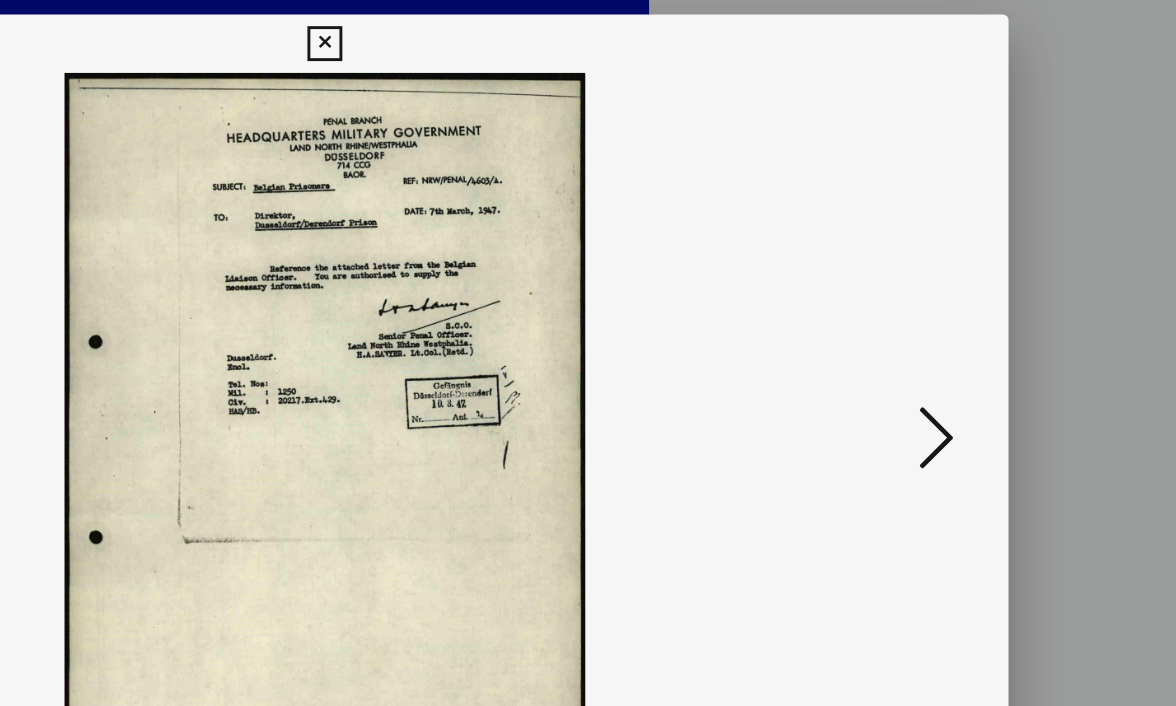 click at bounding box center (1008, 301) 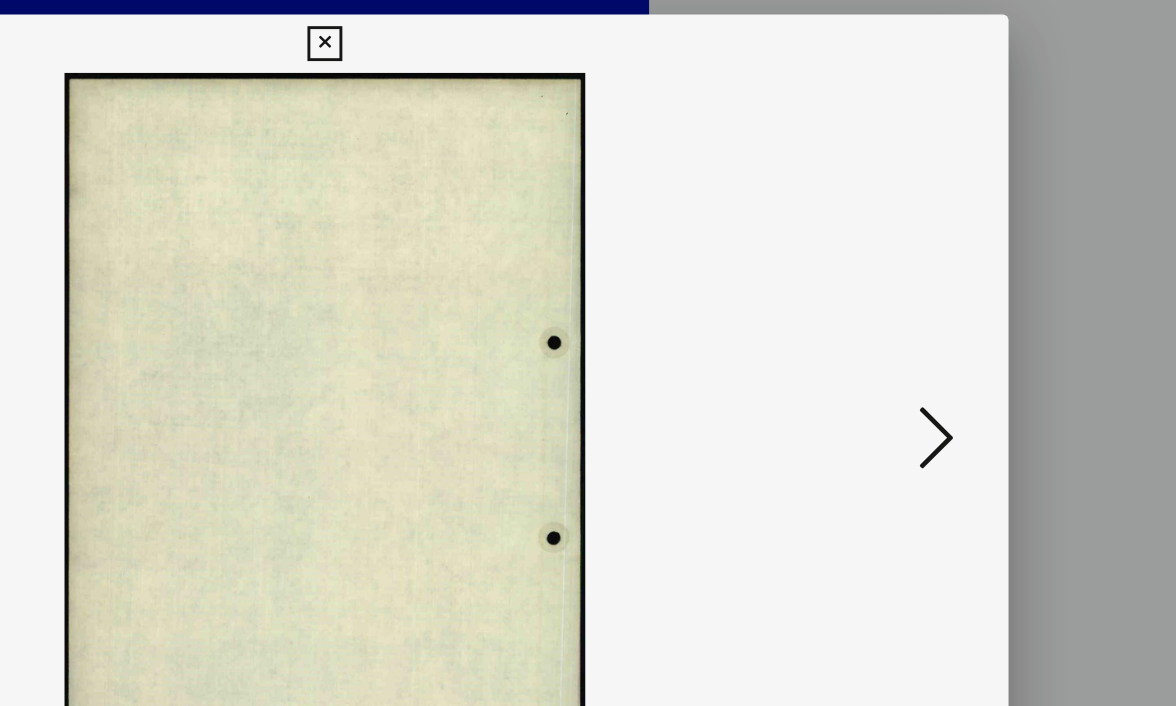 click at bounding box center (1008, 301) 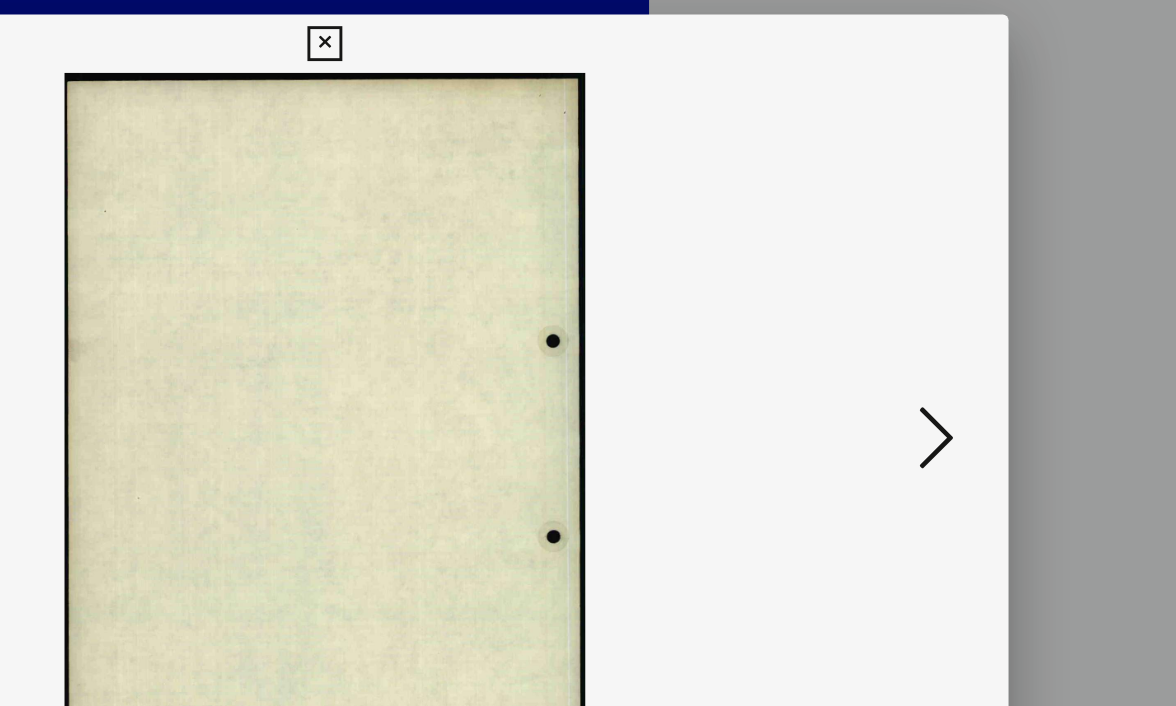 click at bounding box center (1008, 301) 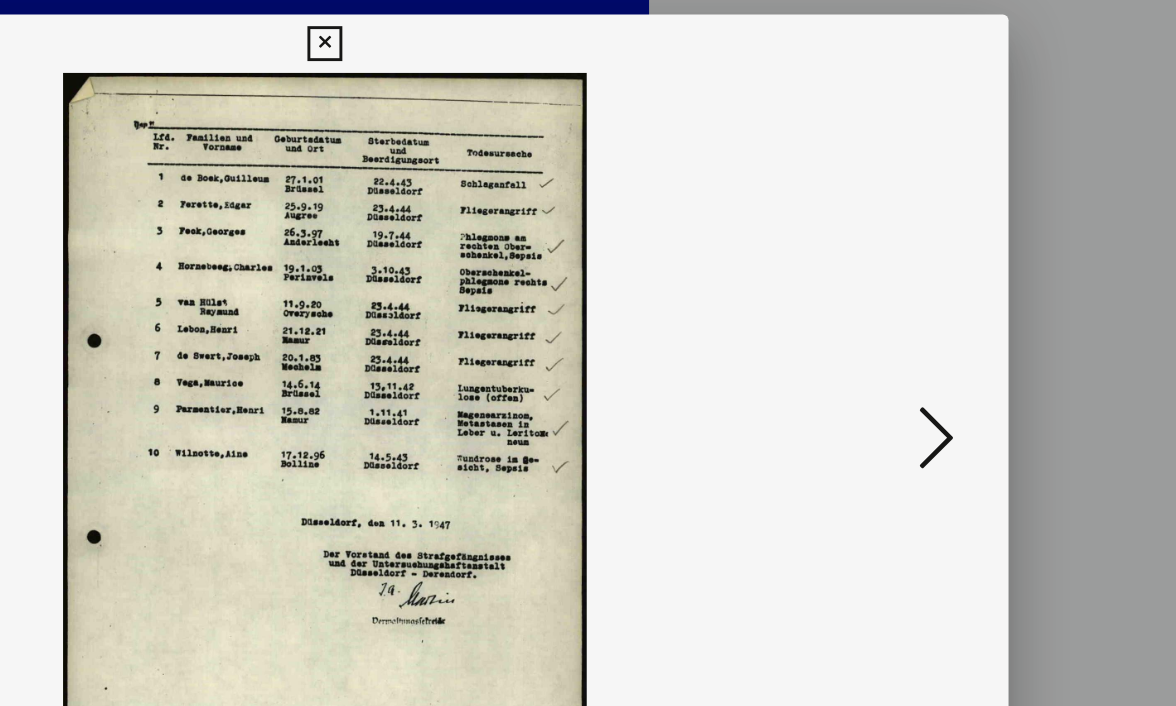 click at bounding box center (1008, 301) 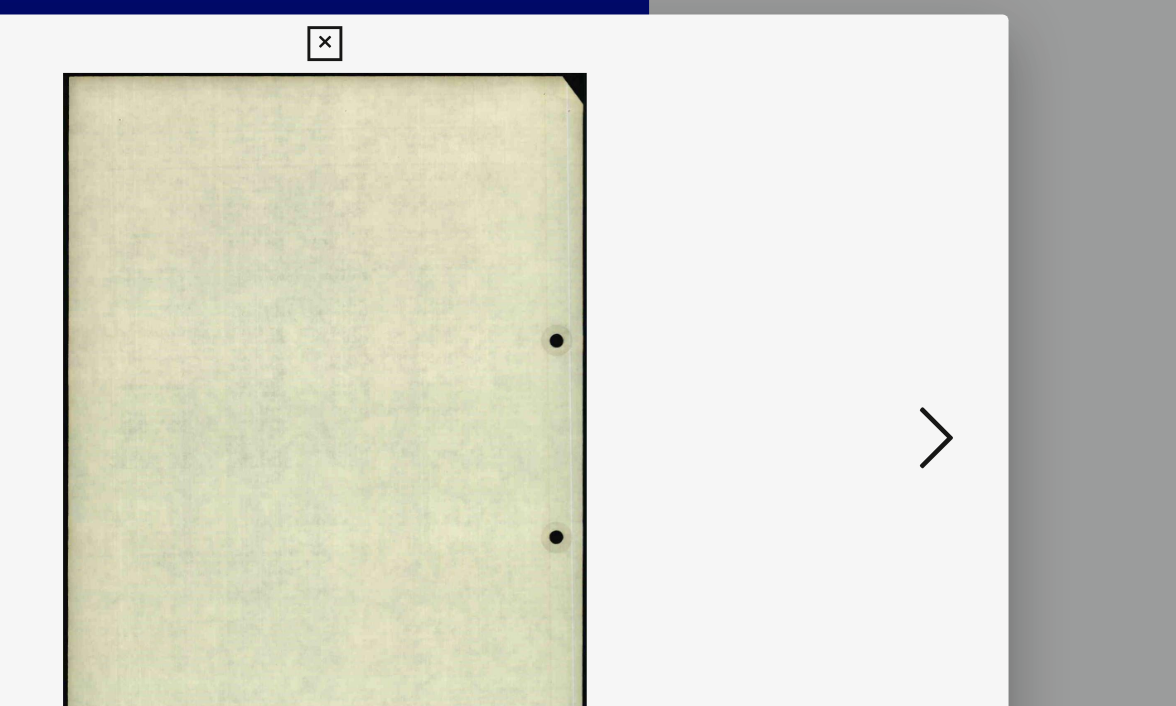 click at bounding box center [1008, 301] 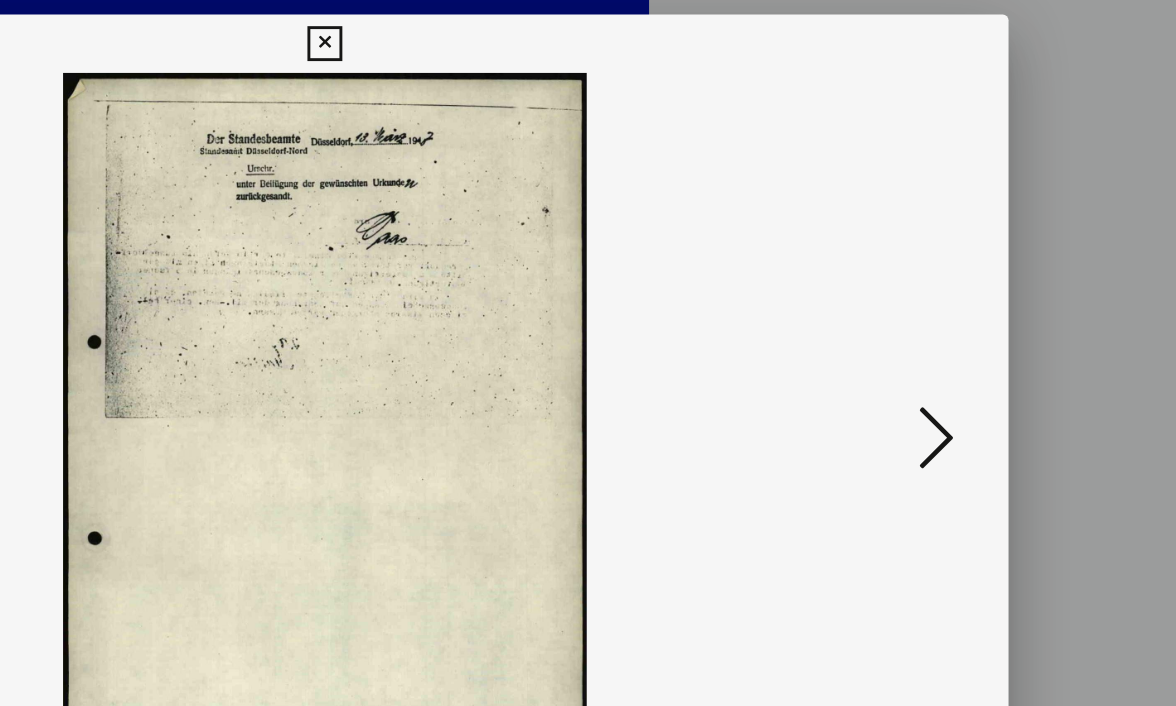 click at bounding box center [1008, 301] 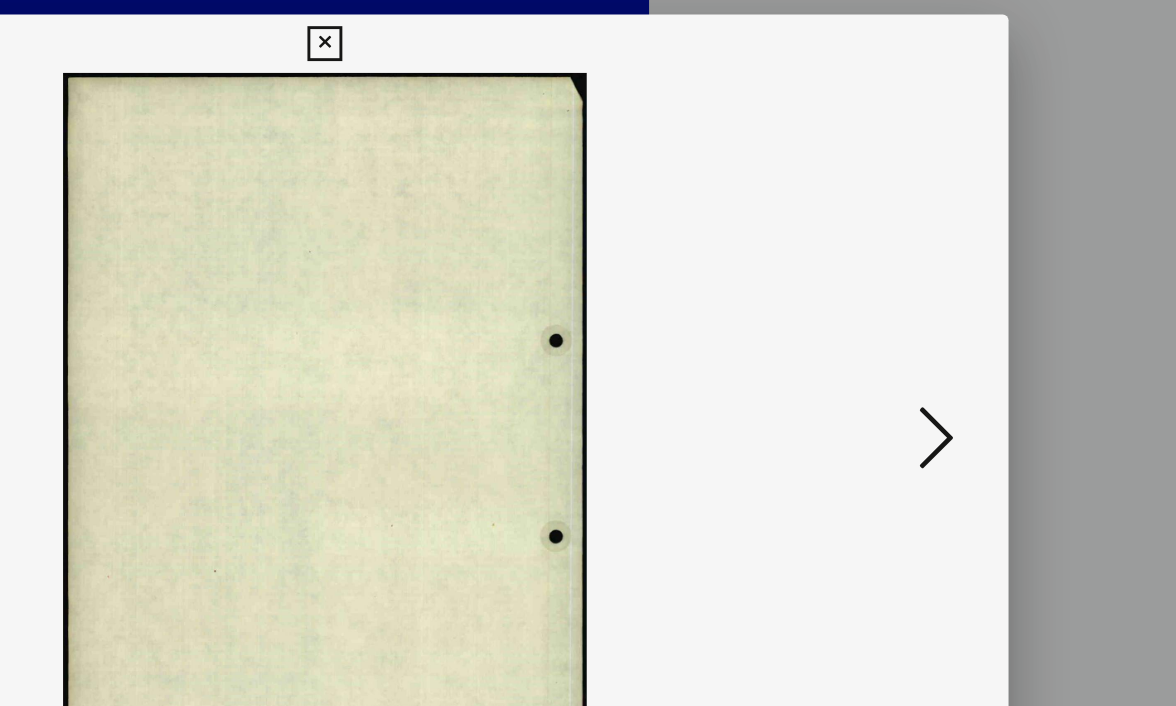 click at bounding box center [1008, 301] 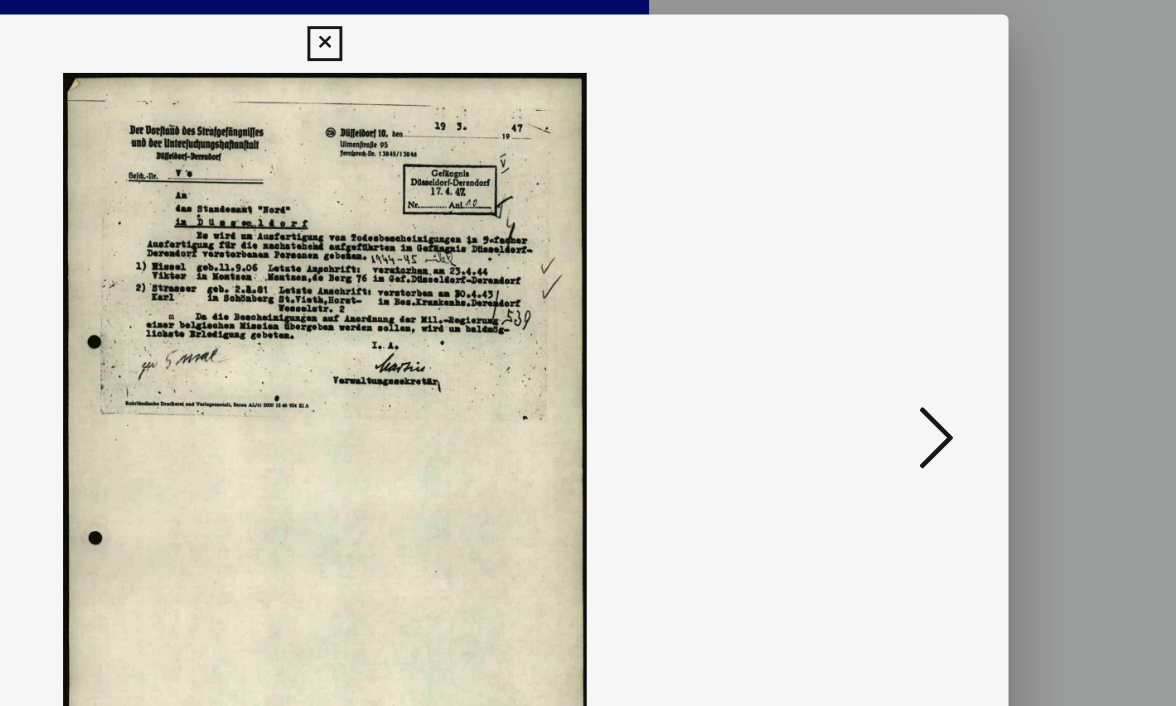 click at bounding box center (1008, 301) 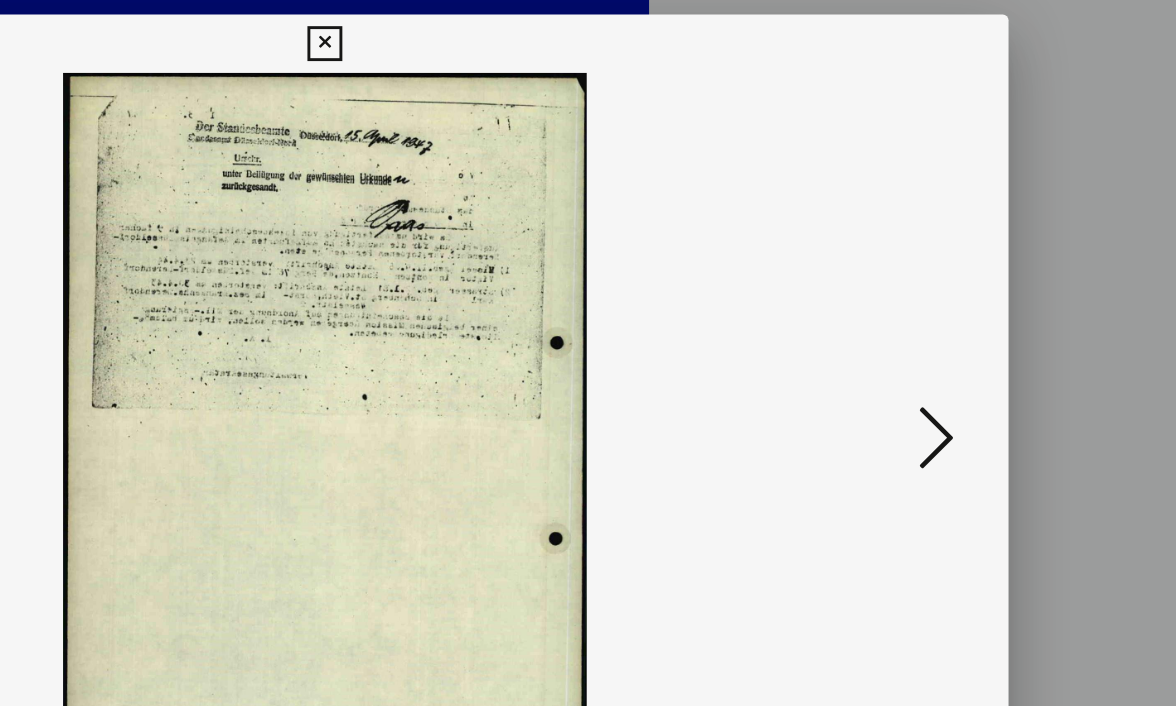 click at bounding box center [1008, 301] 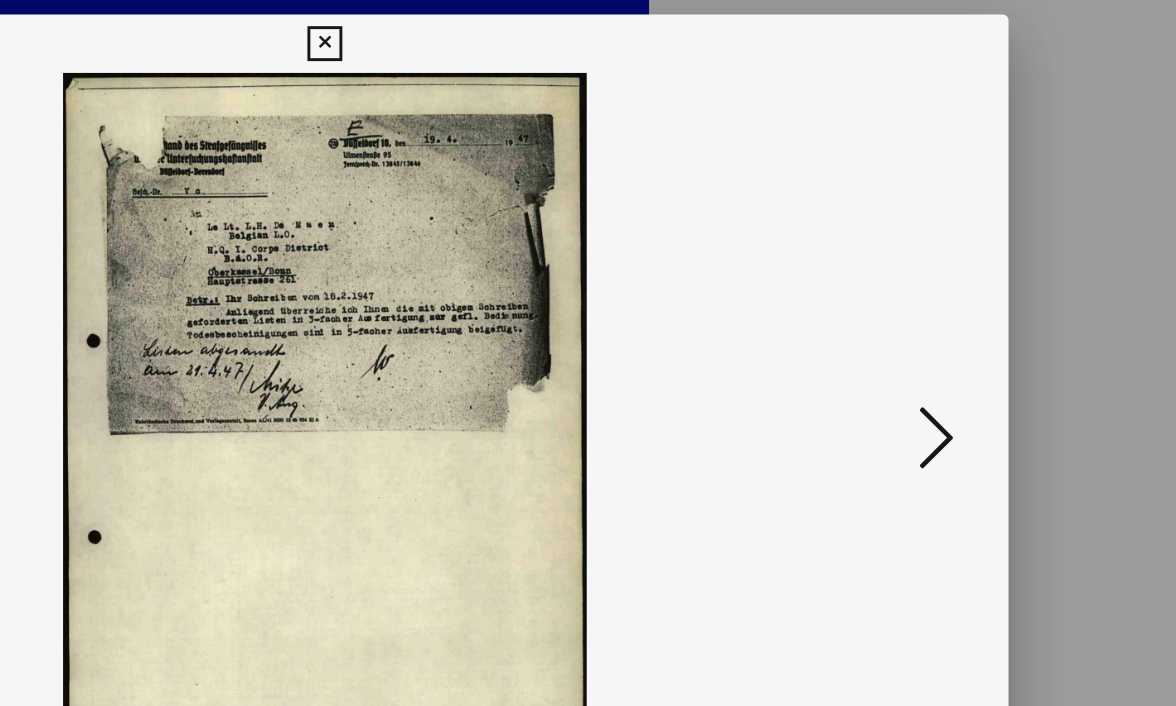 click at bounding box center (1008, 301) 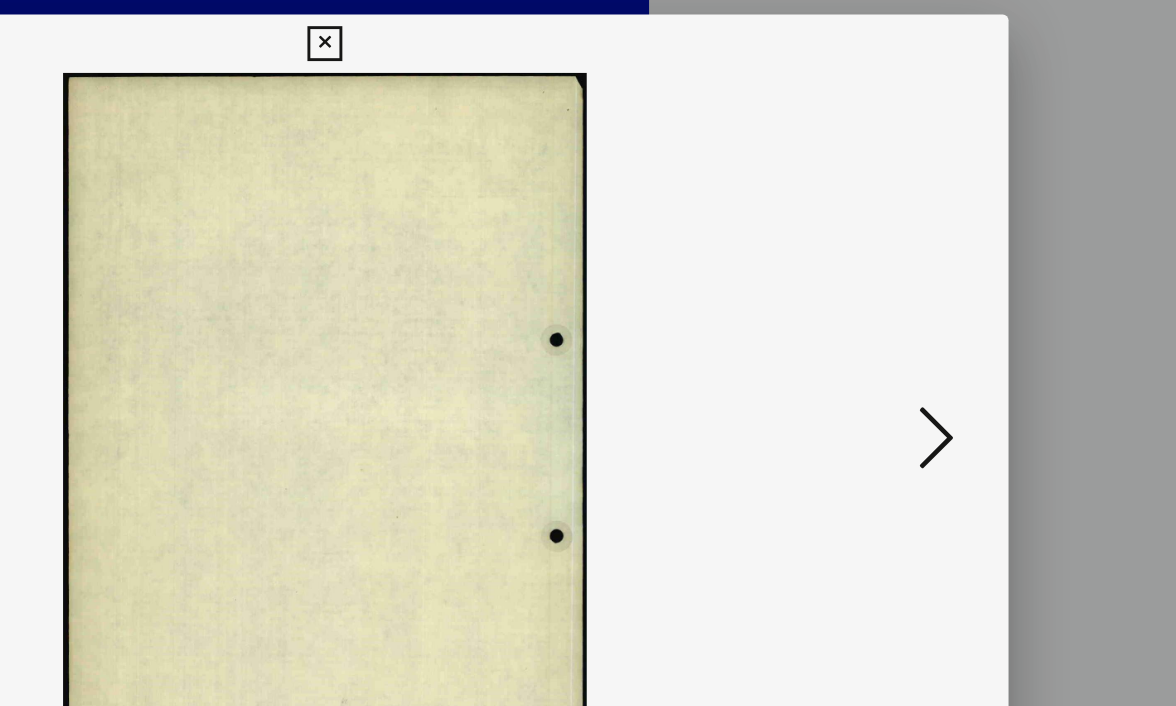 click at bounding box center [1008, 301] 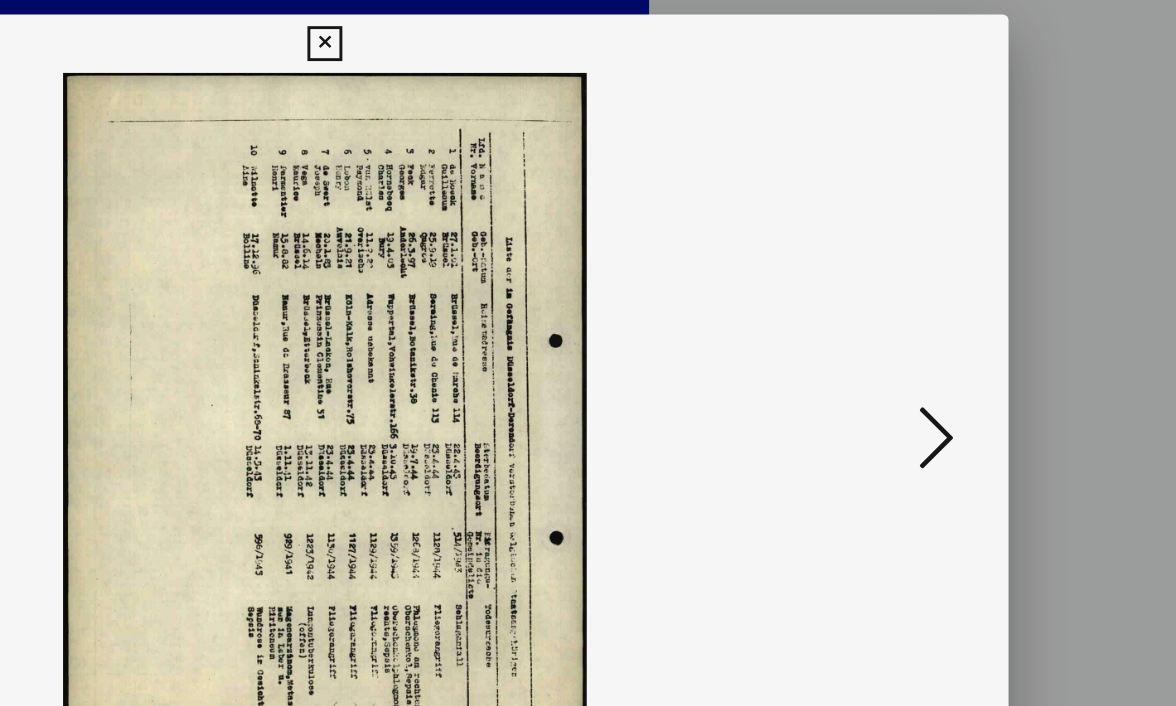click at bounding box center [1008, 301] 